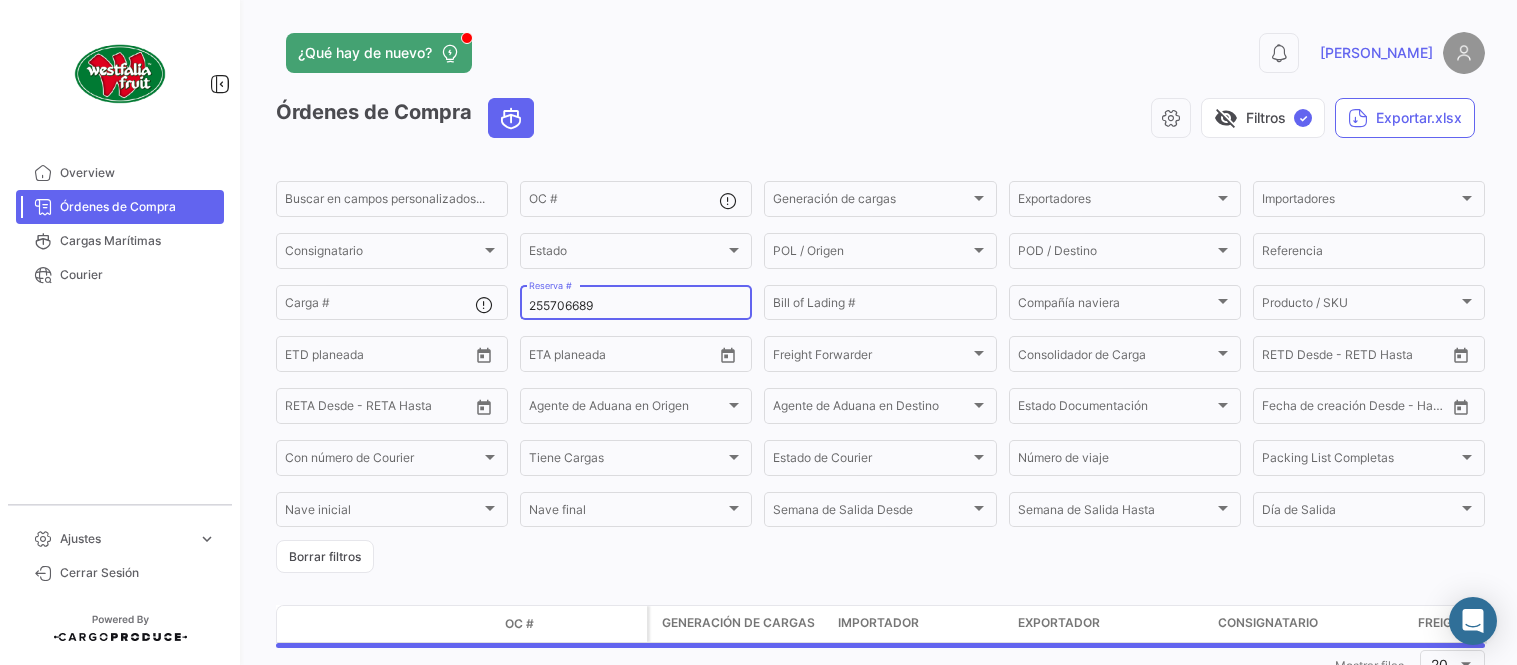 scroll, scrollTop: 0, scrollLeft: 0, axis: both 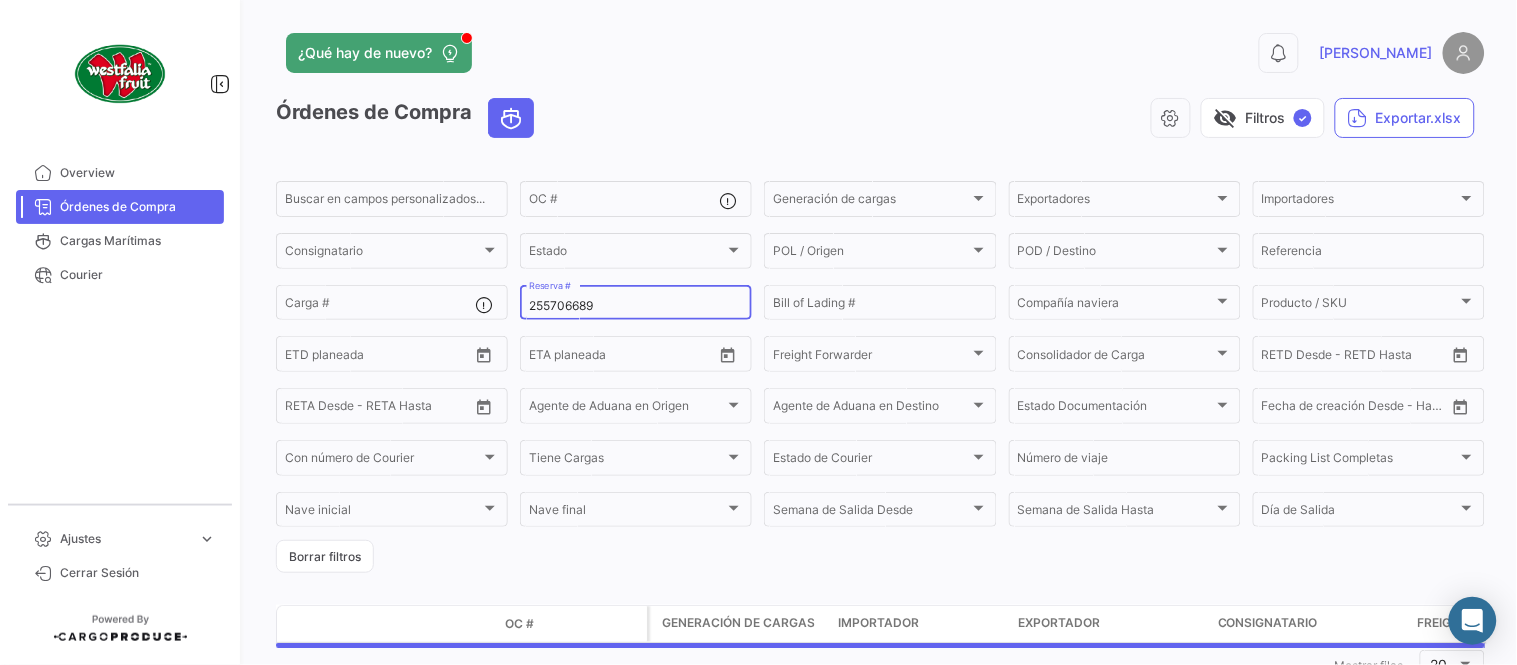 click on "255706689" at bounding box center [636, 306] 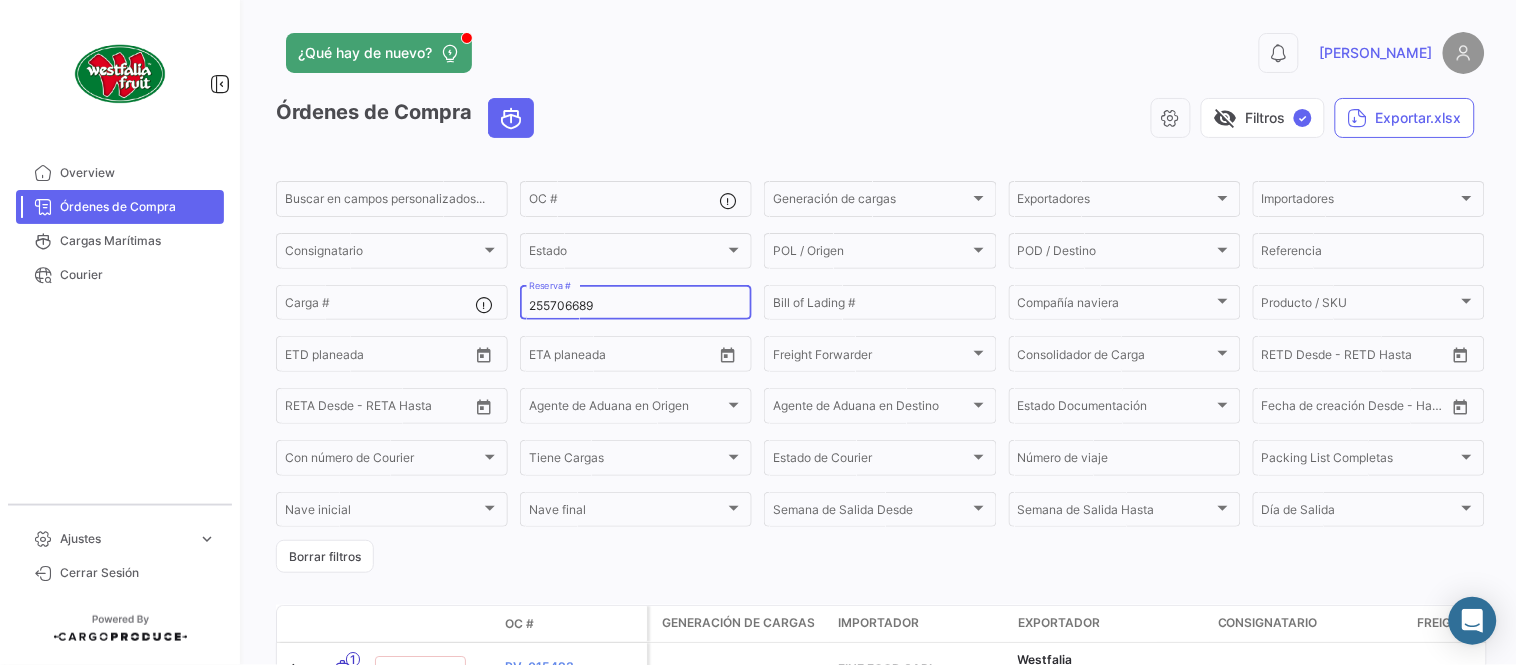 paste on "761842430" 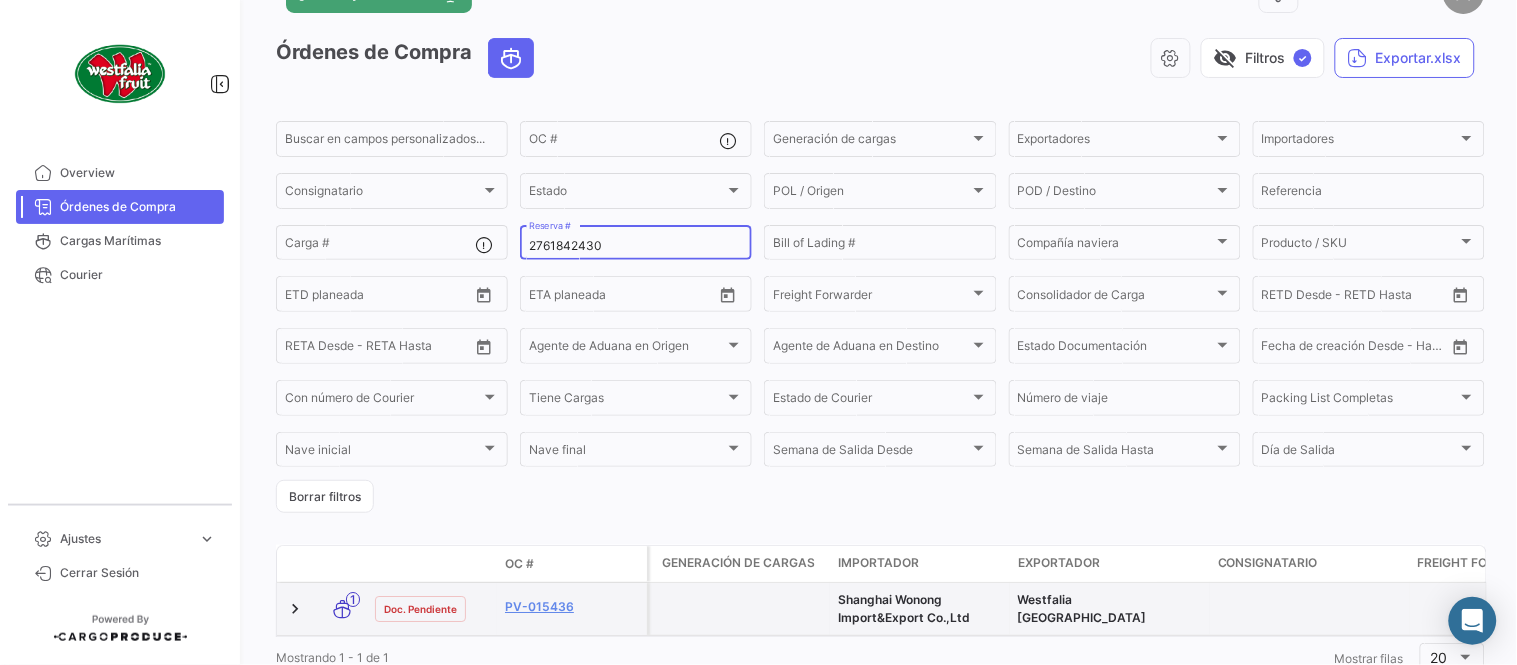 scroll, scrollTop: 136, scrollLeft: 0, axis: vertical 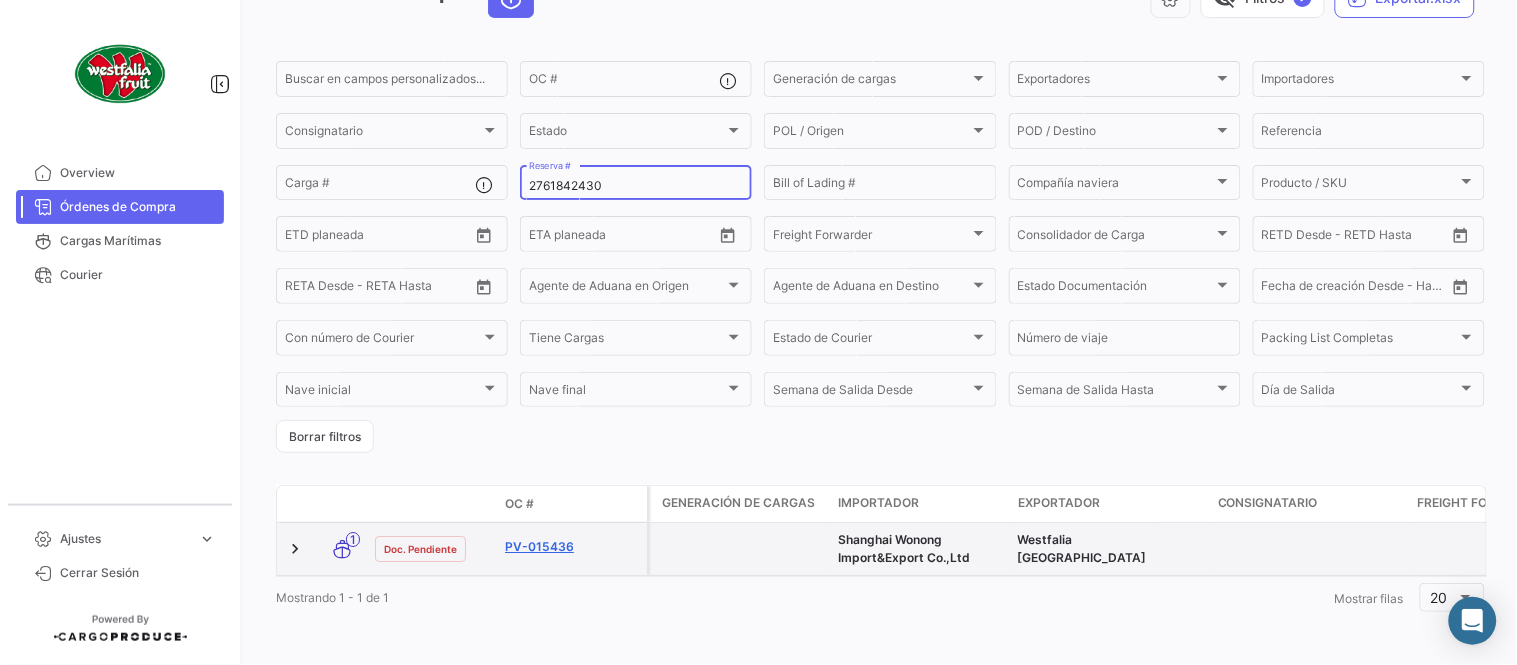 type on "2761842430" 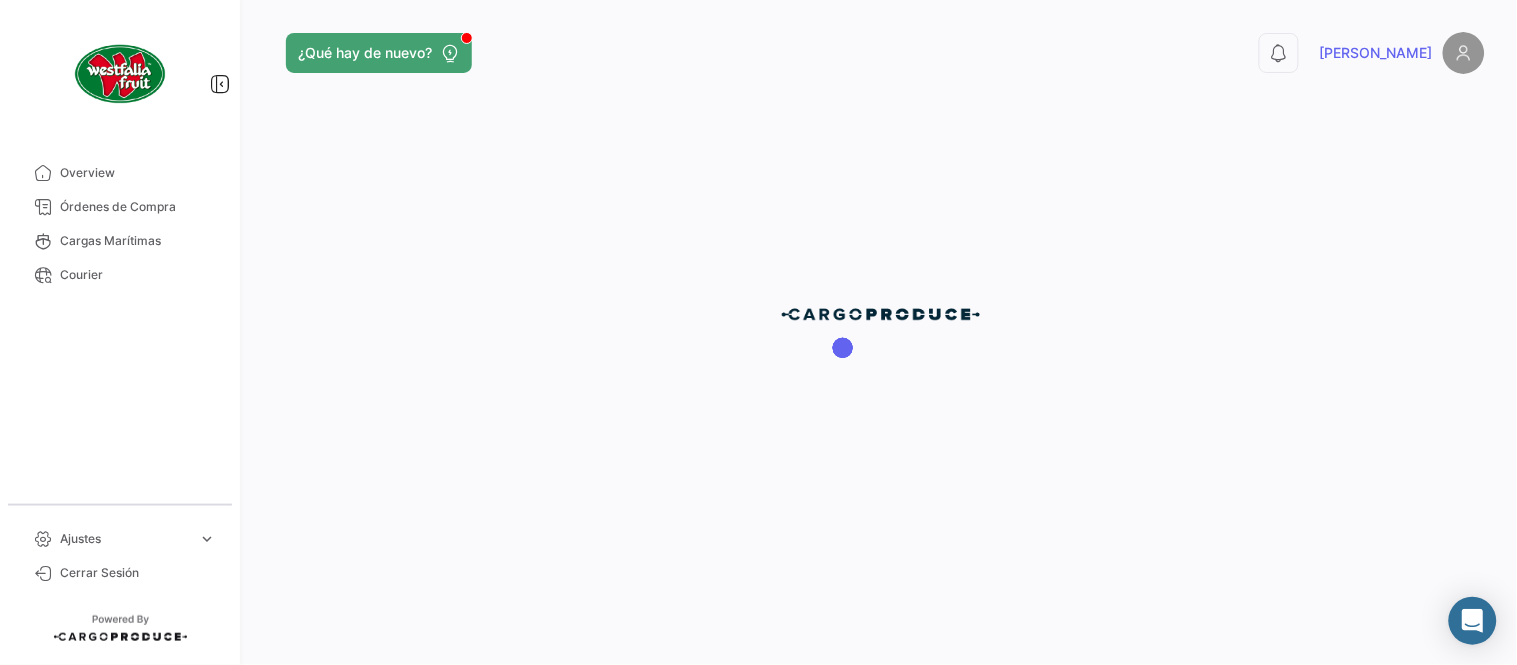 scroll, scrollTop: 0, scrollLeft: 0, axis: both 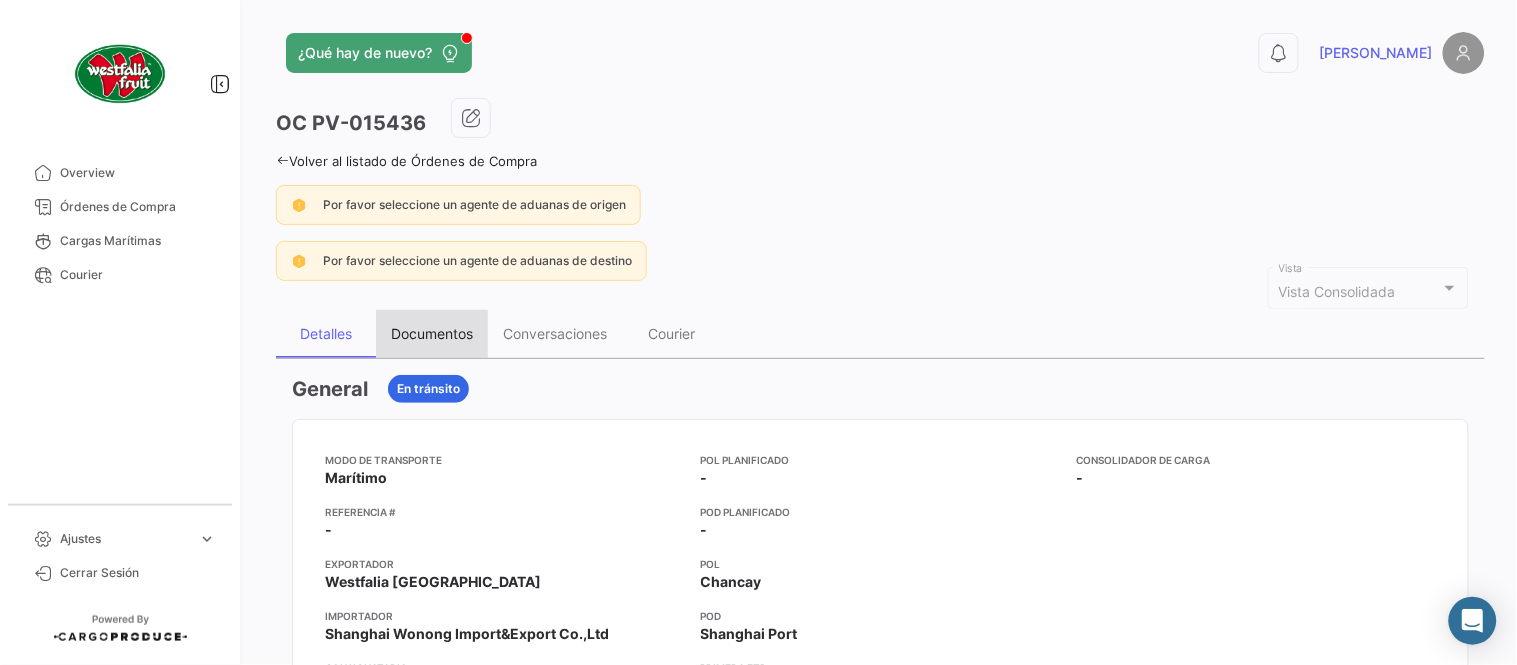 click on "Documentos" at bounding box center [432, 334] 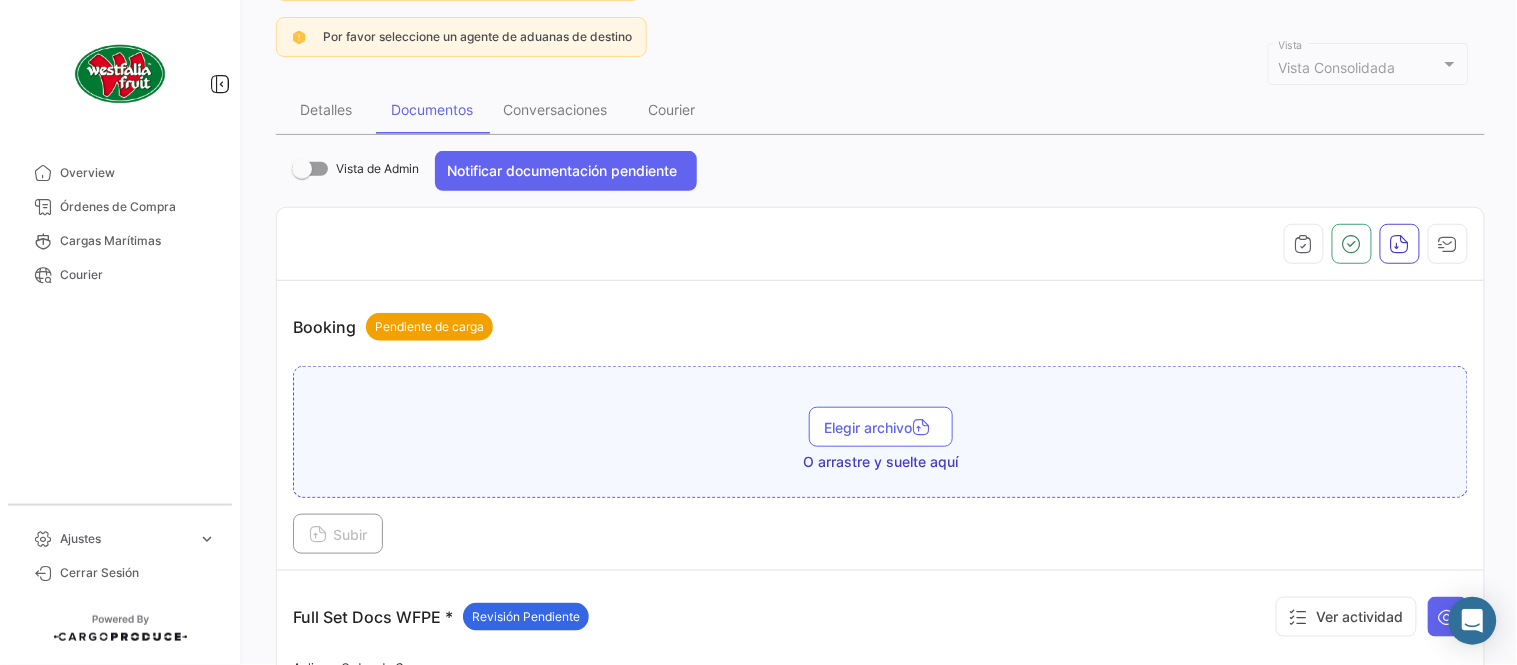 scroll, scrollTop: 0, scrollLeft: 0, axis: both 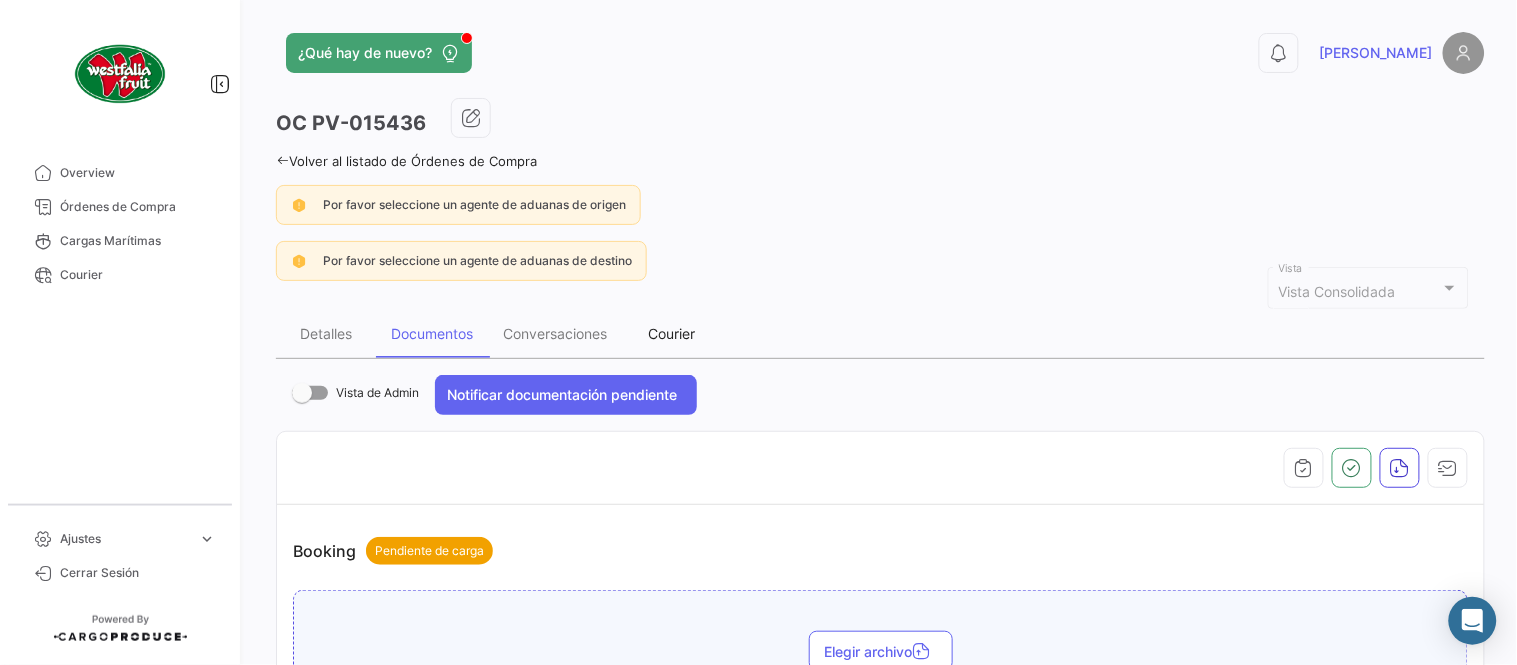 click on "Courier" at bounding box center [672, 334] 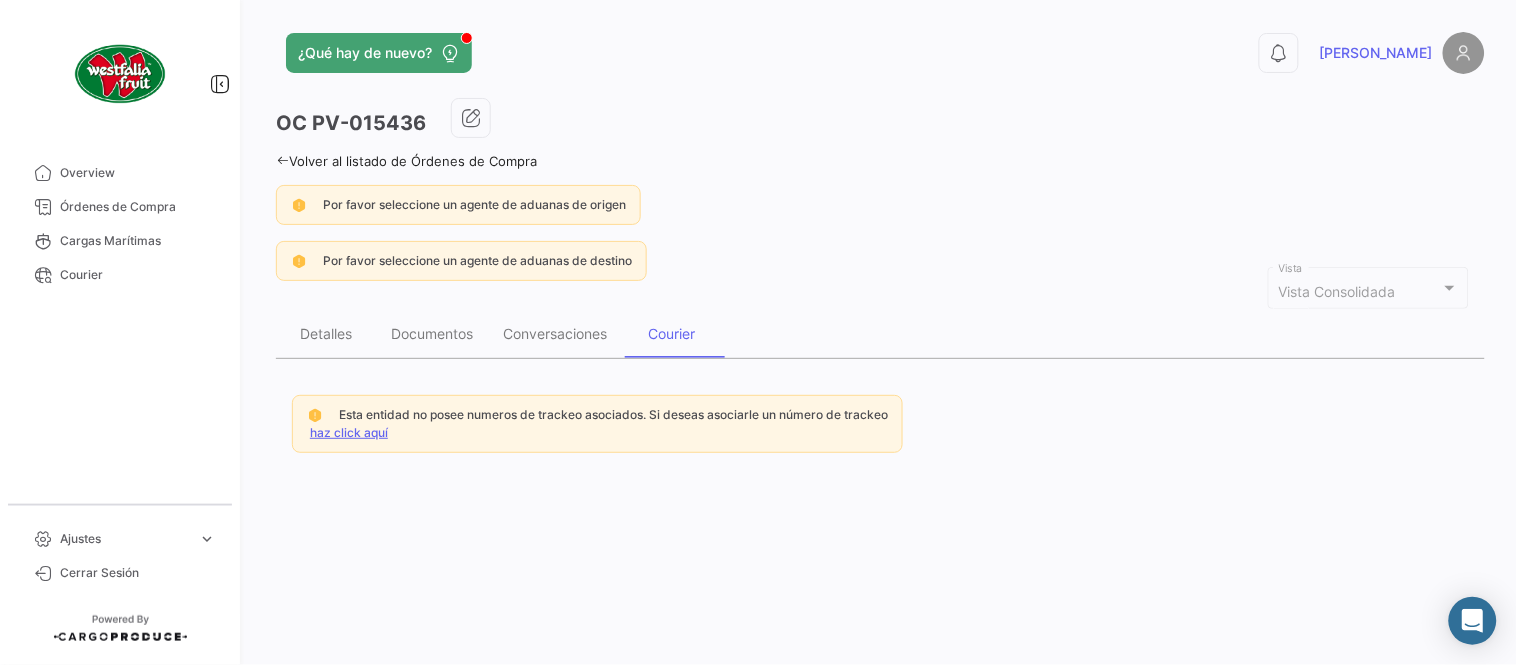click on "haz click aquí" at bounding box center [349, 432] 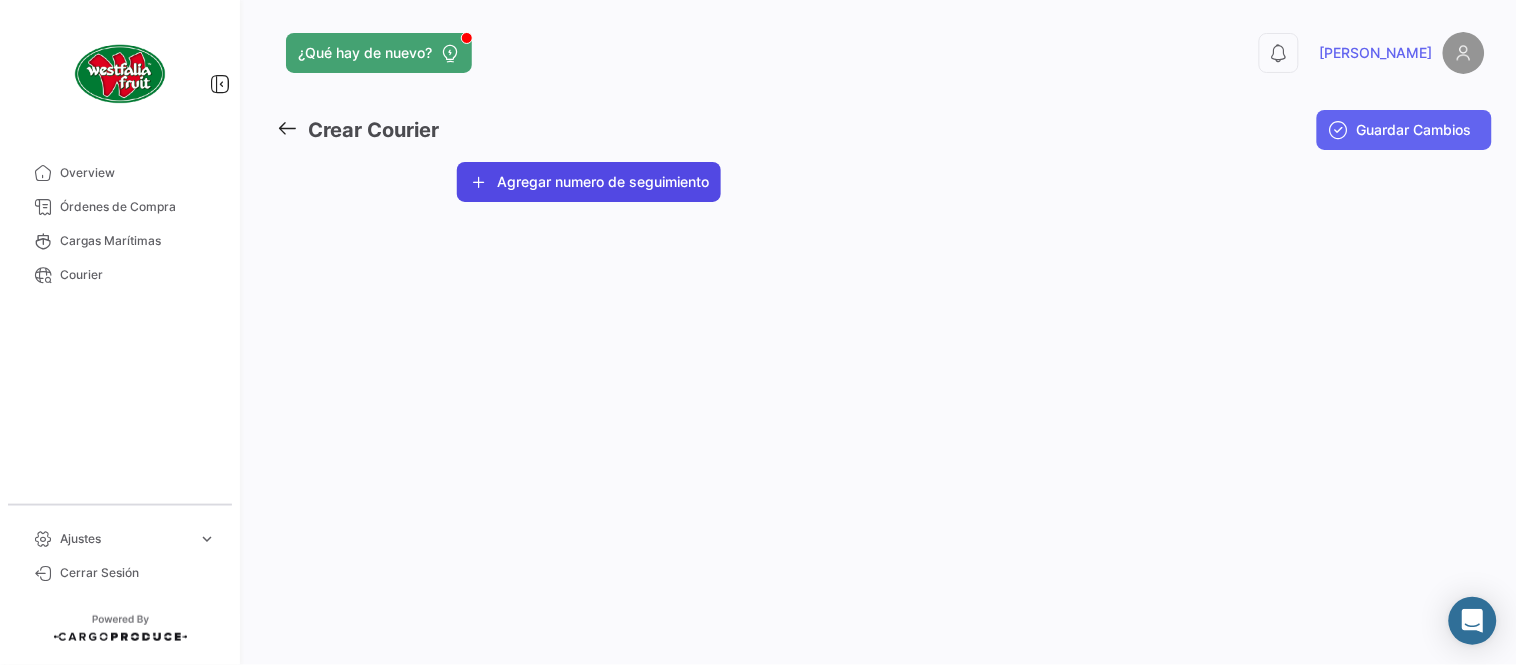 click on "Agregar numero de seguimiento" 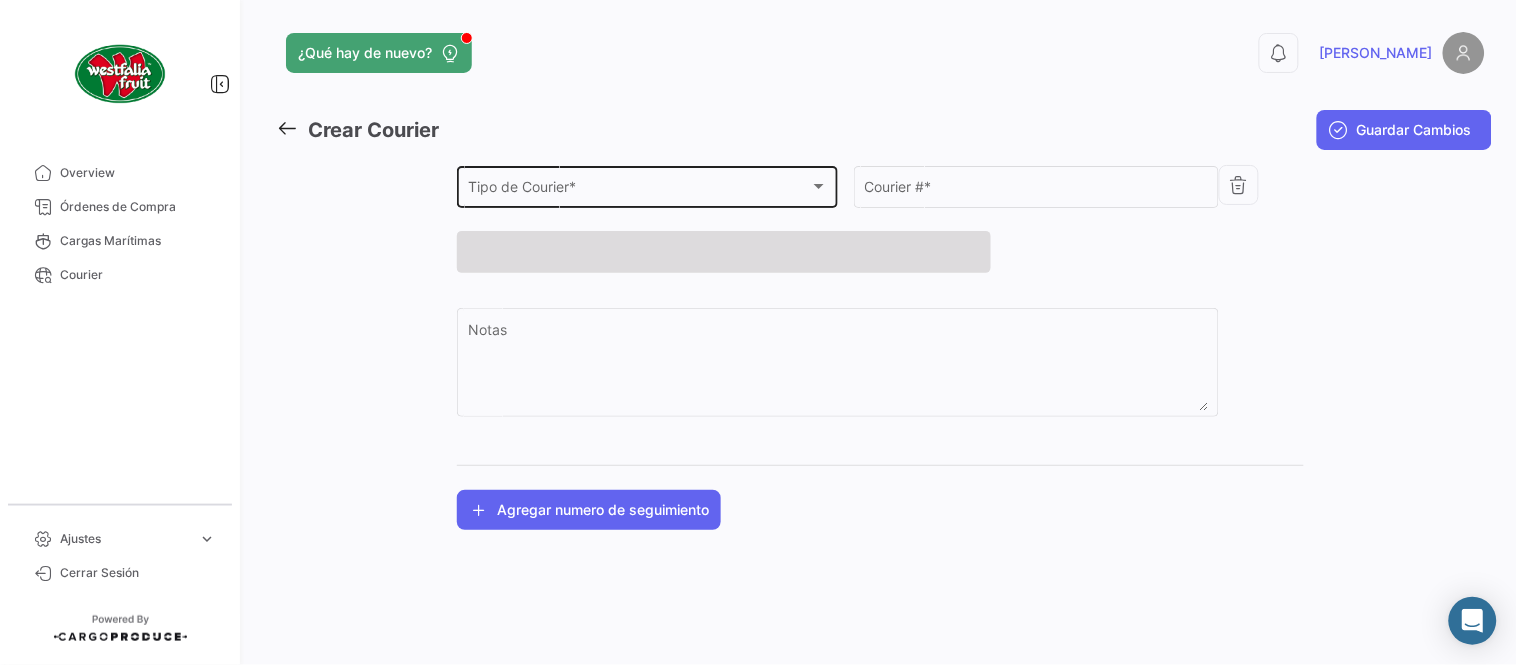 click on "Tipo de Courier *" at bounding box center [639, 190] 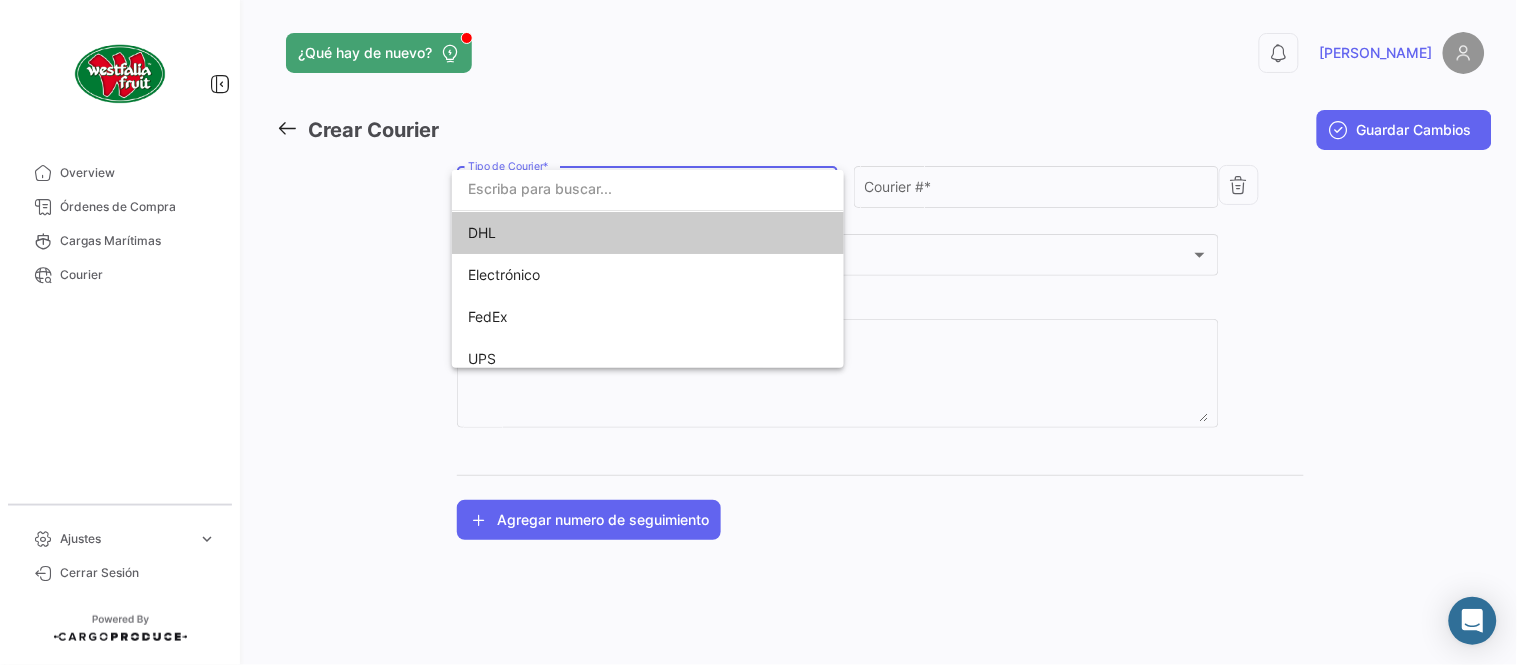 click at bounding box center [648, 189] 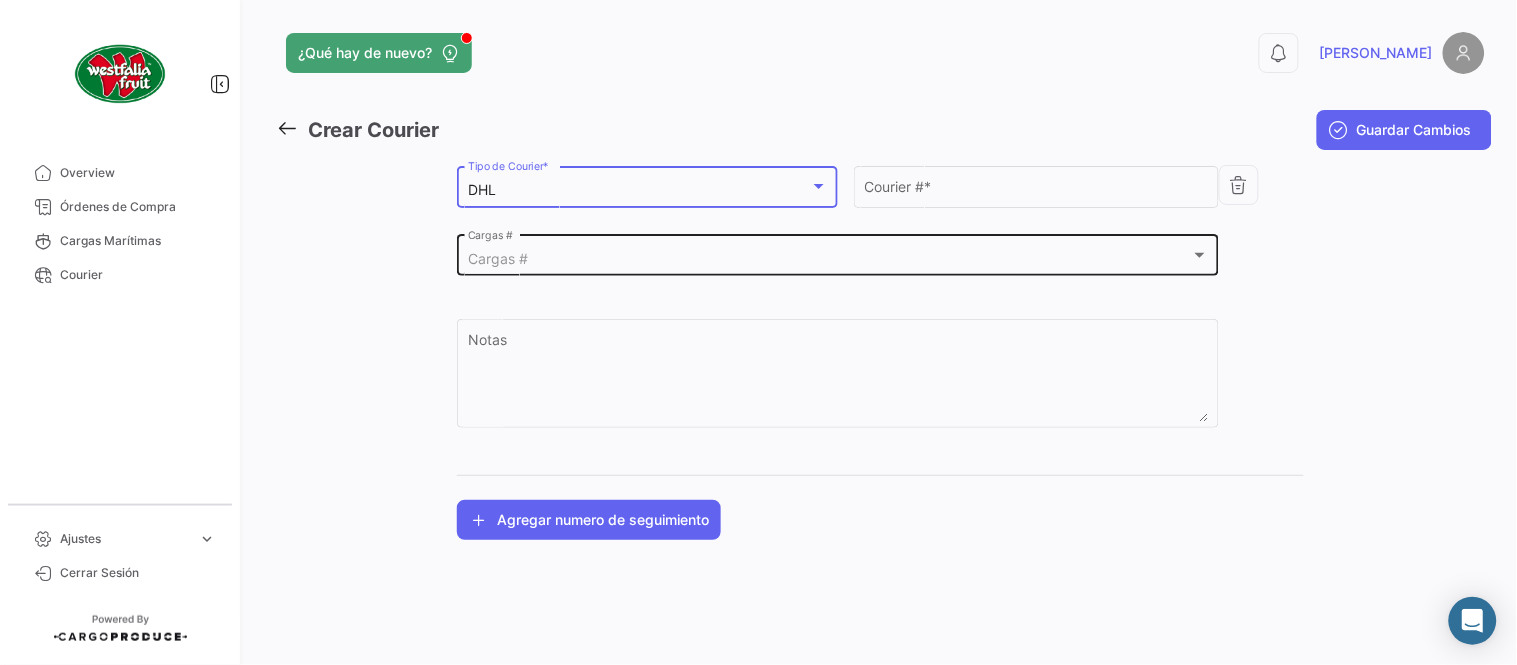 click on "Cargas #" at bounding box center [829, 259] 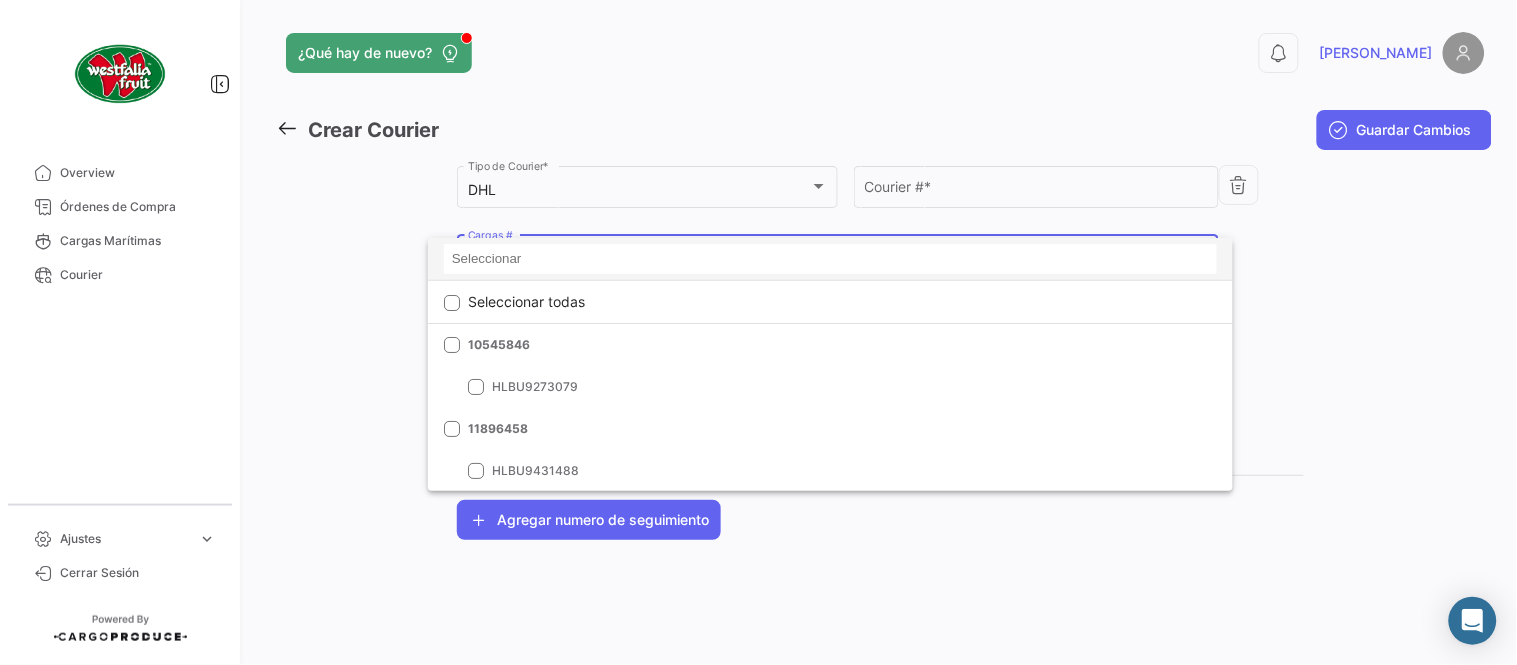 click at bounding box center [830, 259] 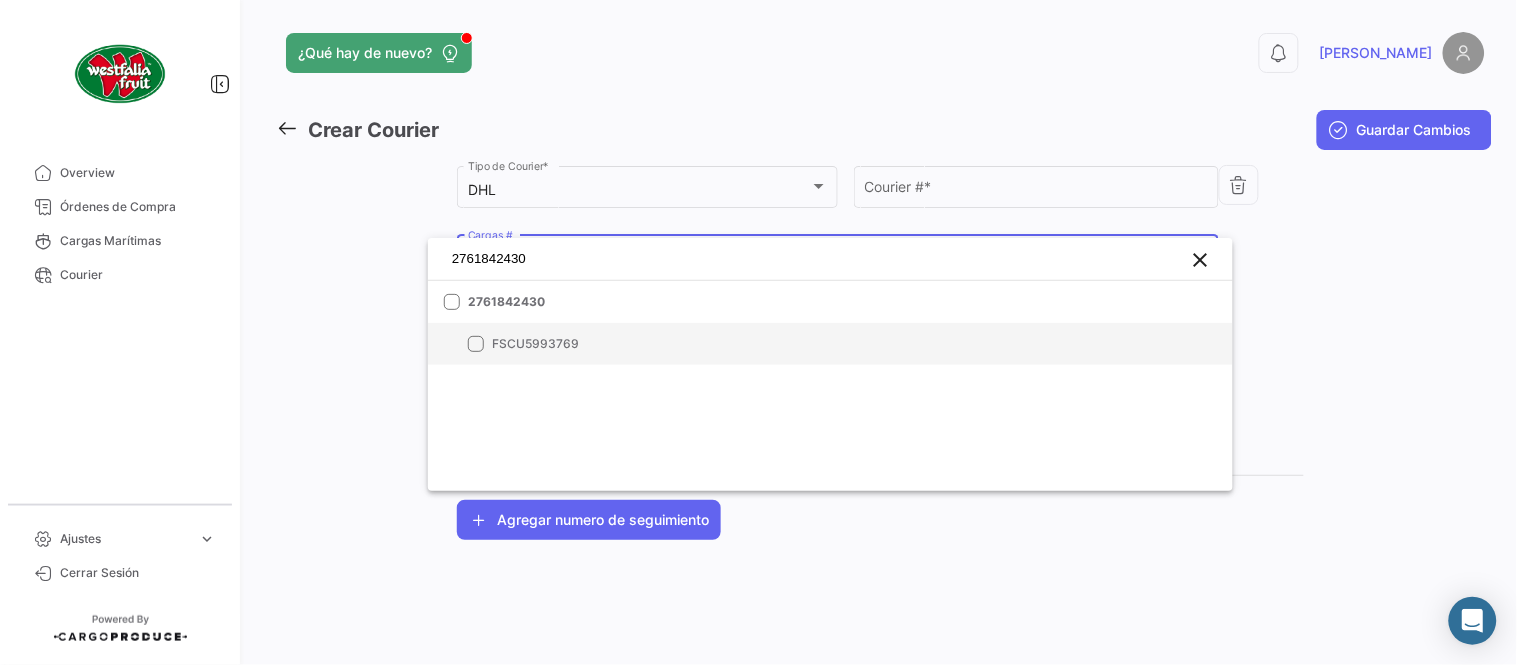 type on "2761842430" 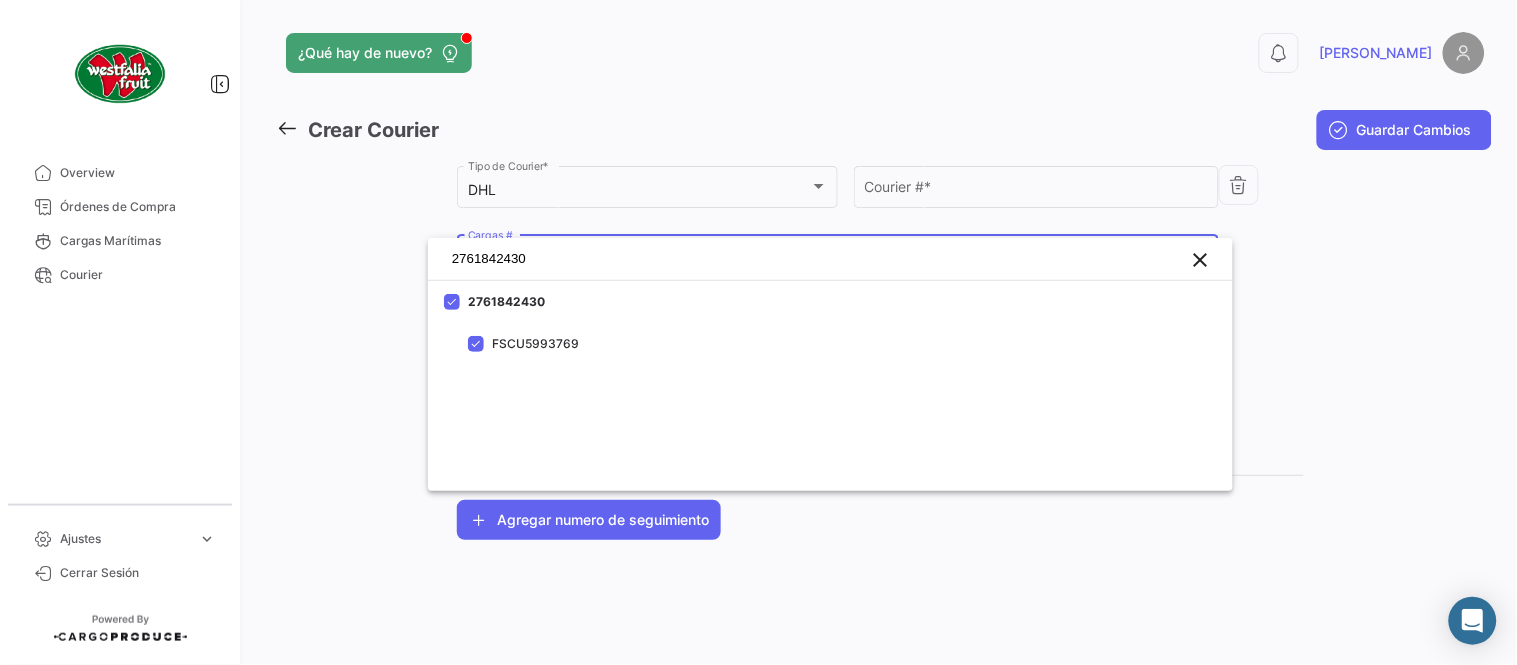 click at bounding box center [758, 332] 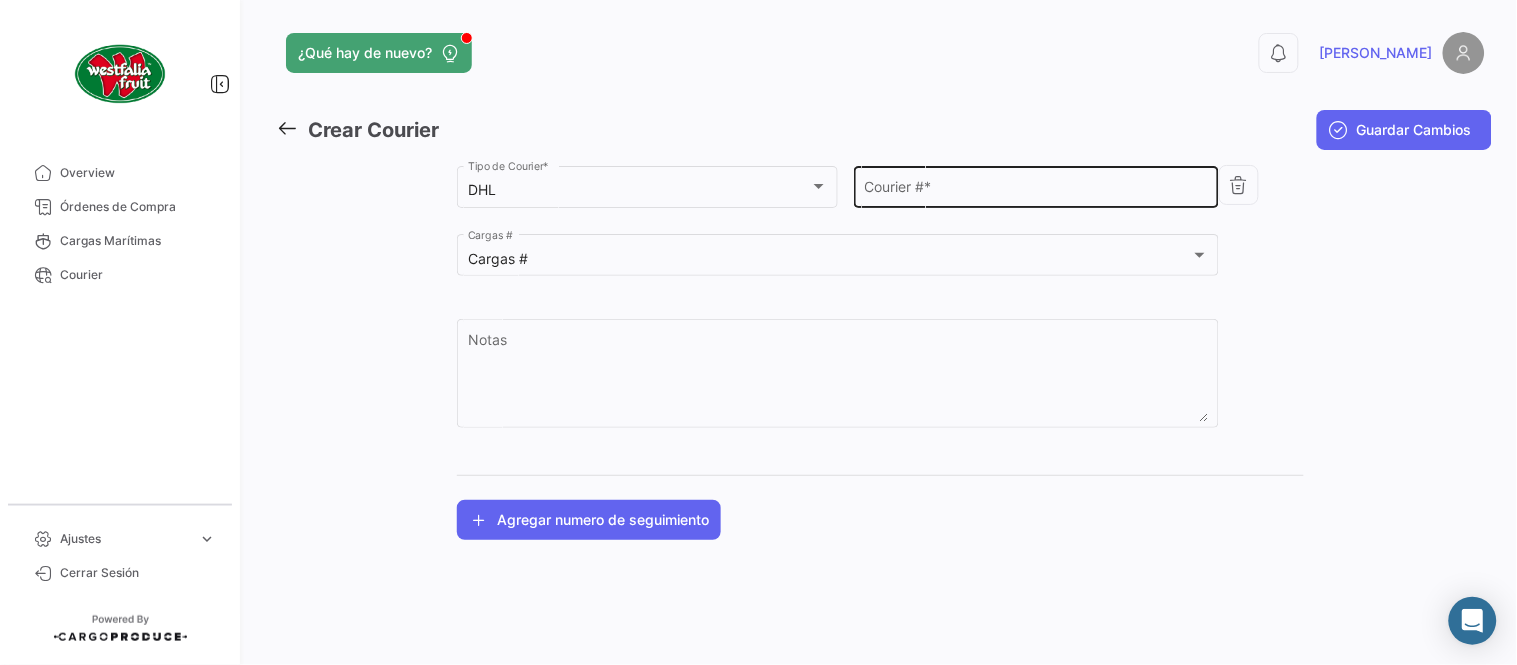 click on "Courier #  *" 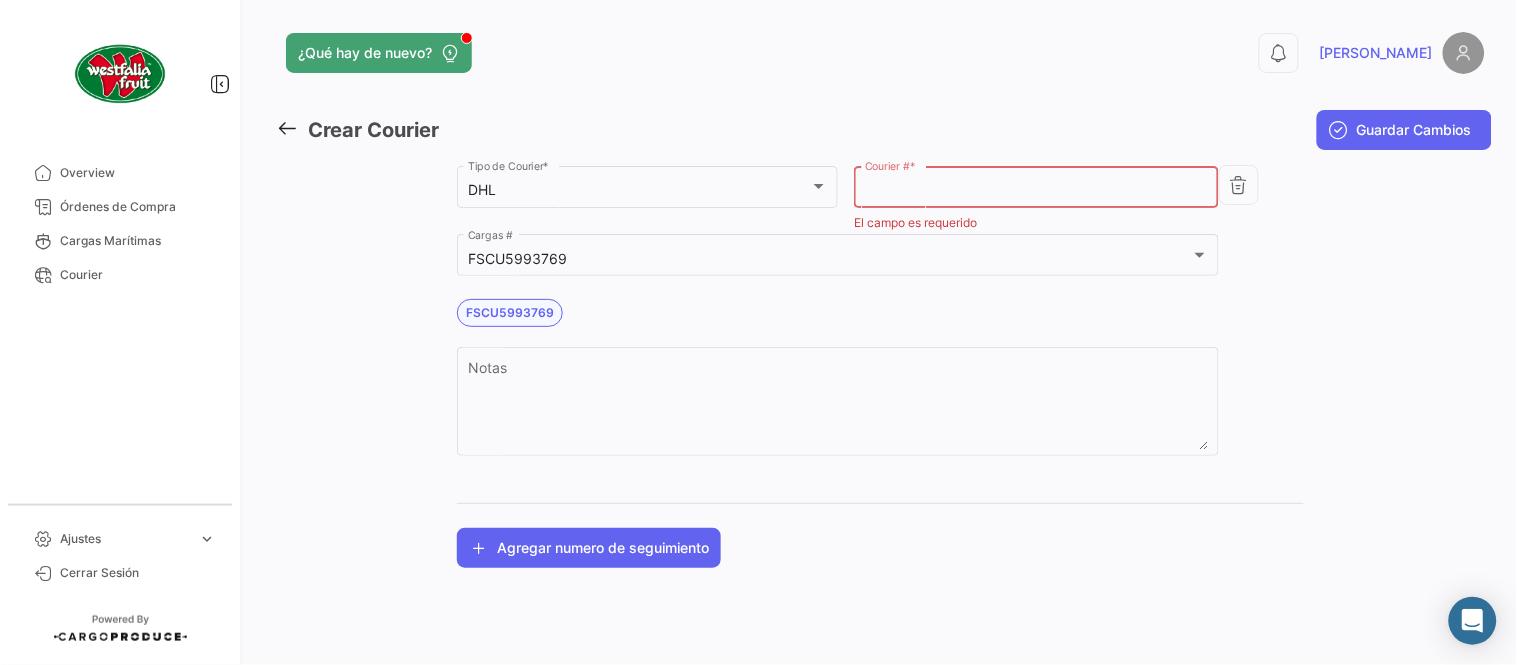 paste on "7348619946" 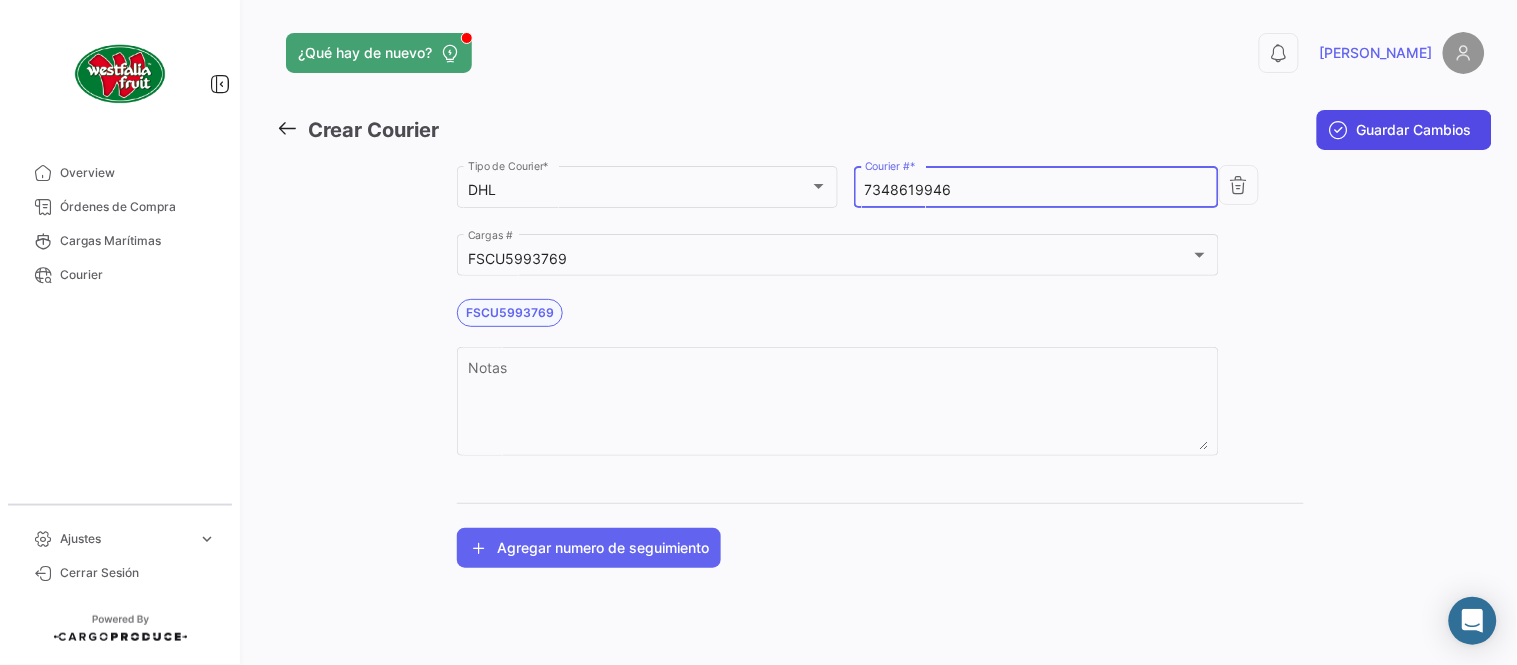 type on "7348619946" 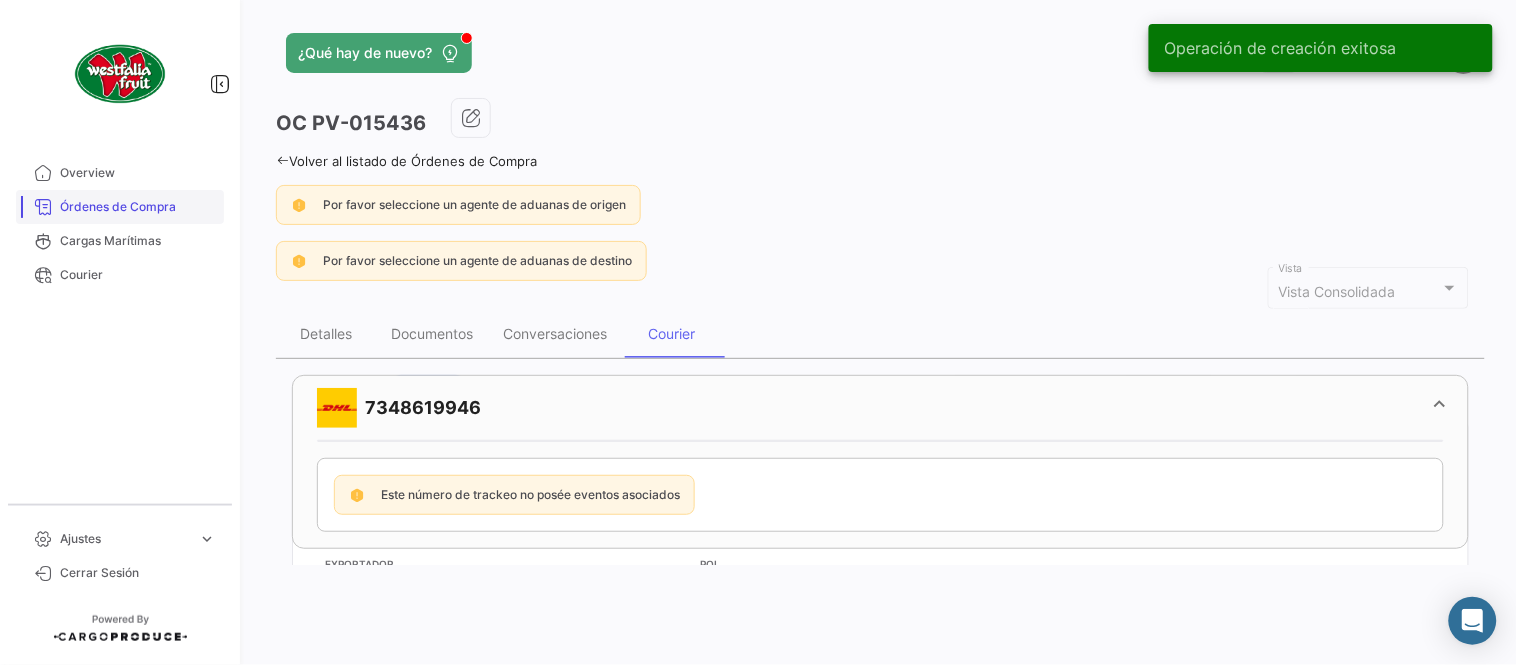 click on "Órdenes de Compra" at bounding box center [138, 207] 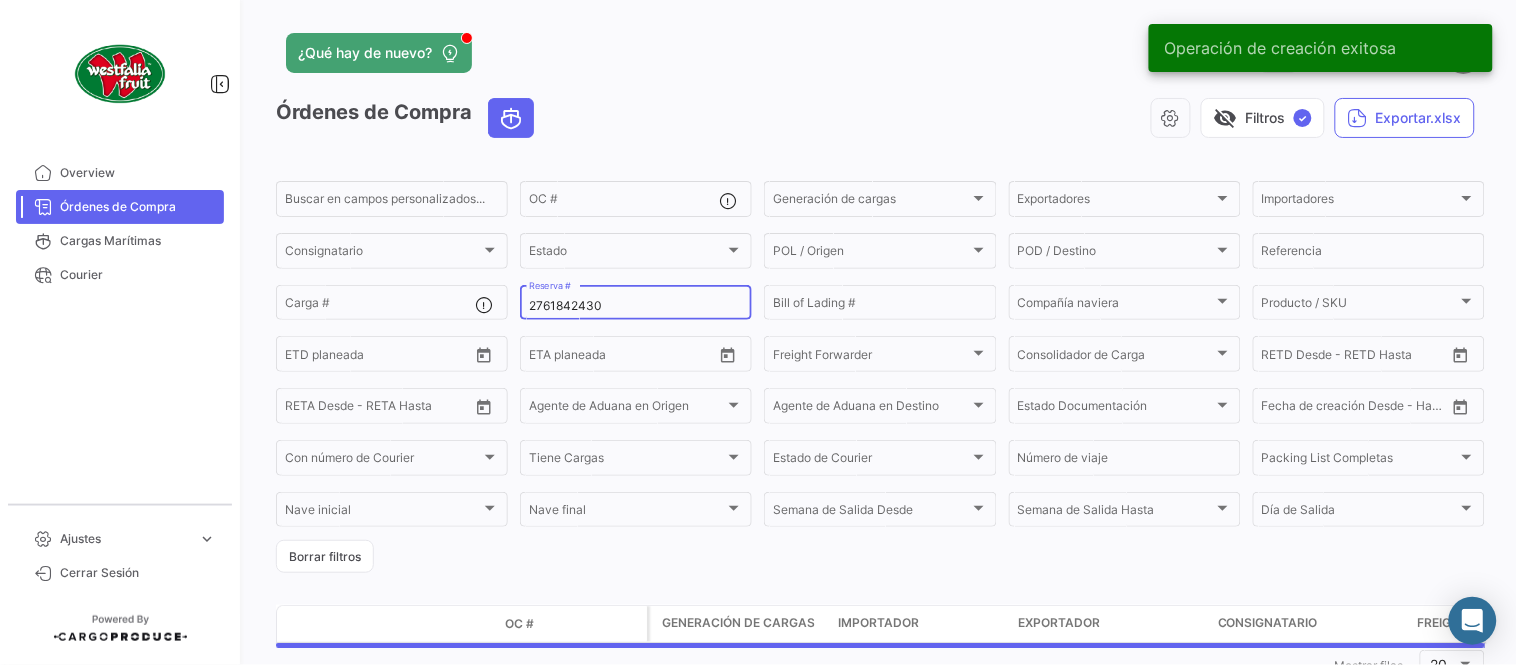 click on "2761842430" at bounding box center [636, 306] 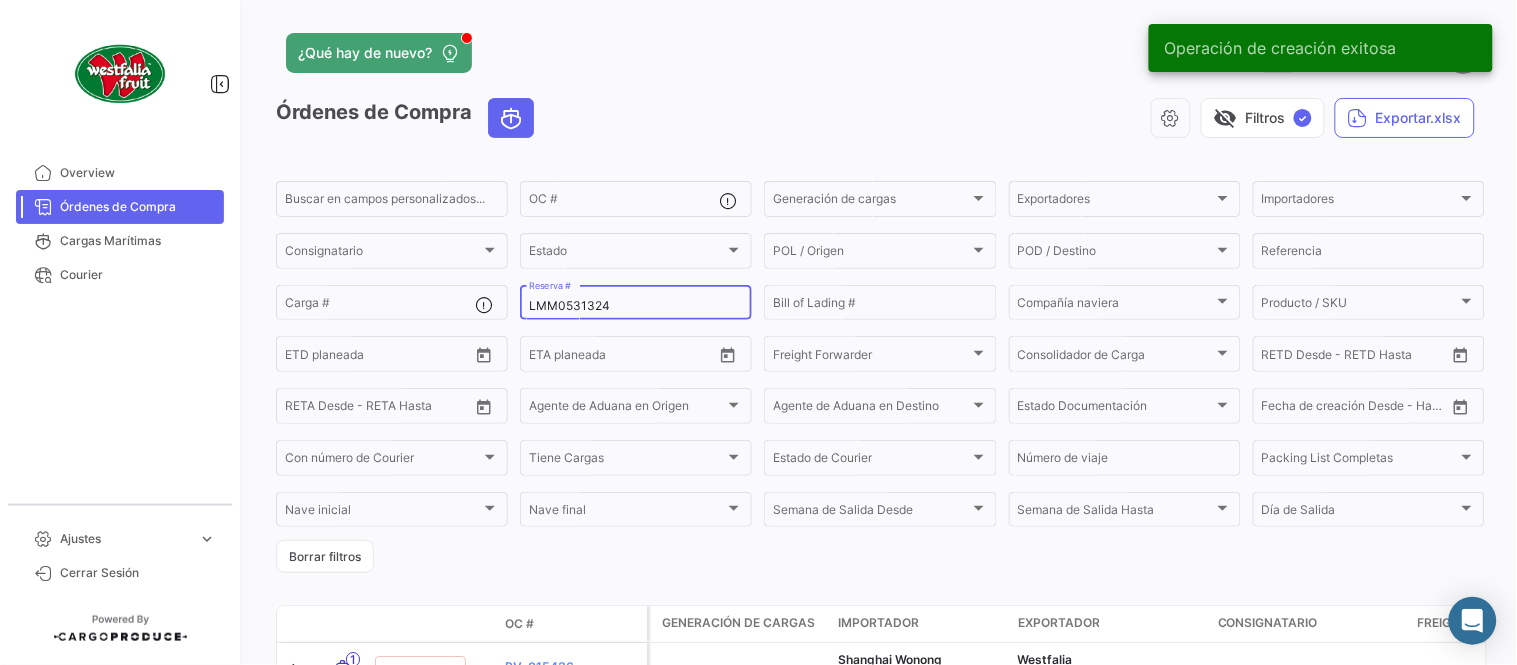 type on "LMM0531324" 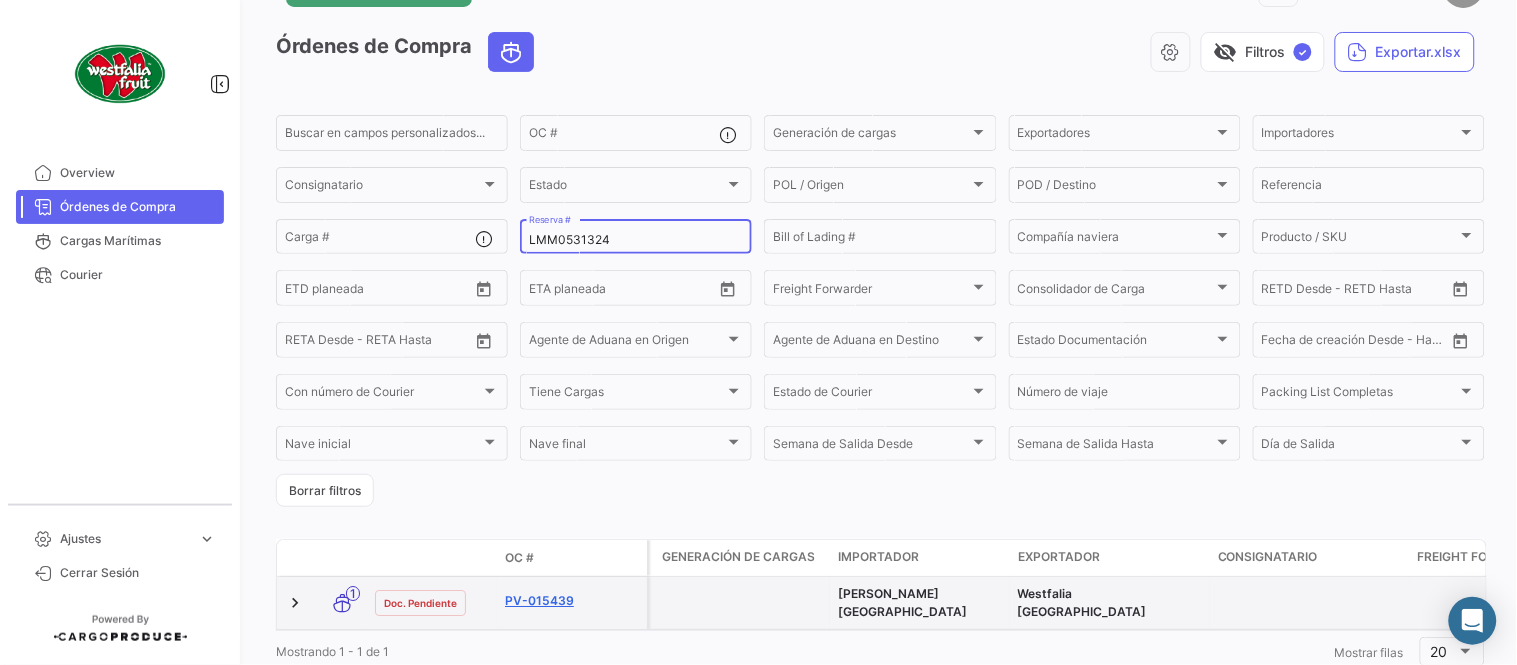 scroll, scrollTop: 128, scrollLeft: 0, axis: vertical 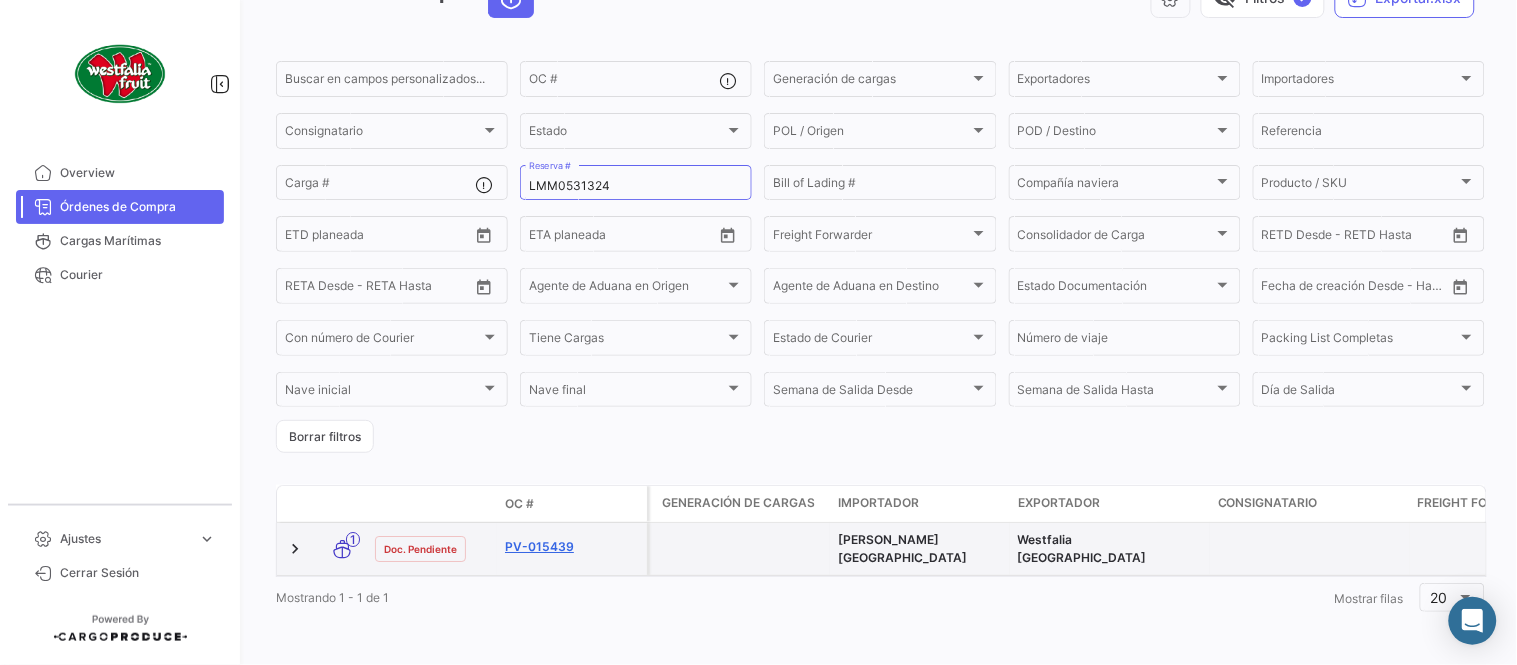 click on "PV-015439" 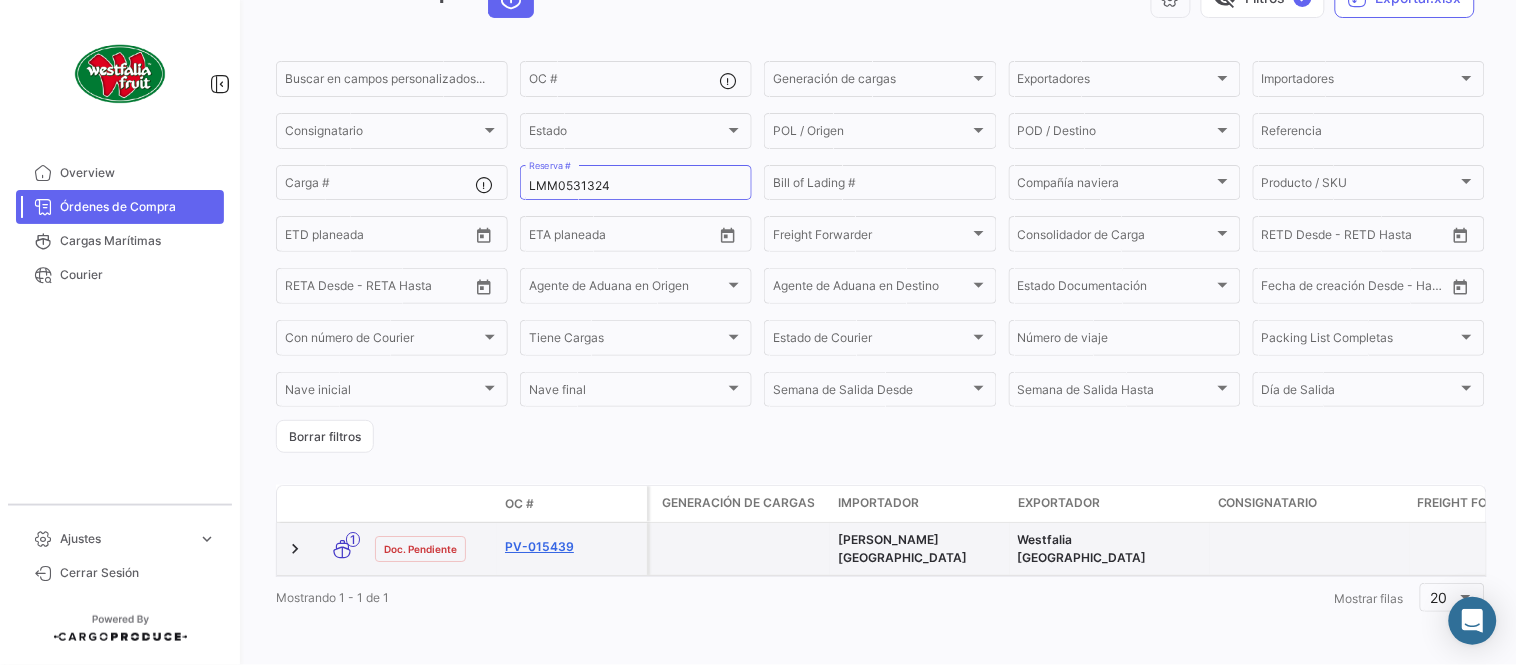 scroll, scrollTop: 0, scrollLeft: 0, axis: both 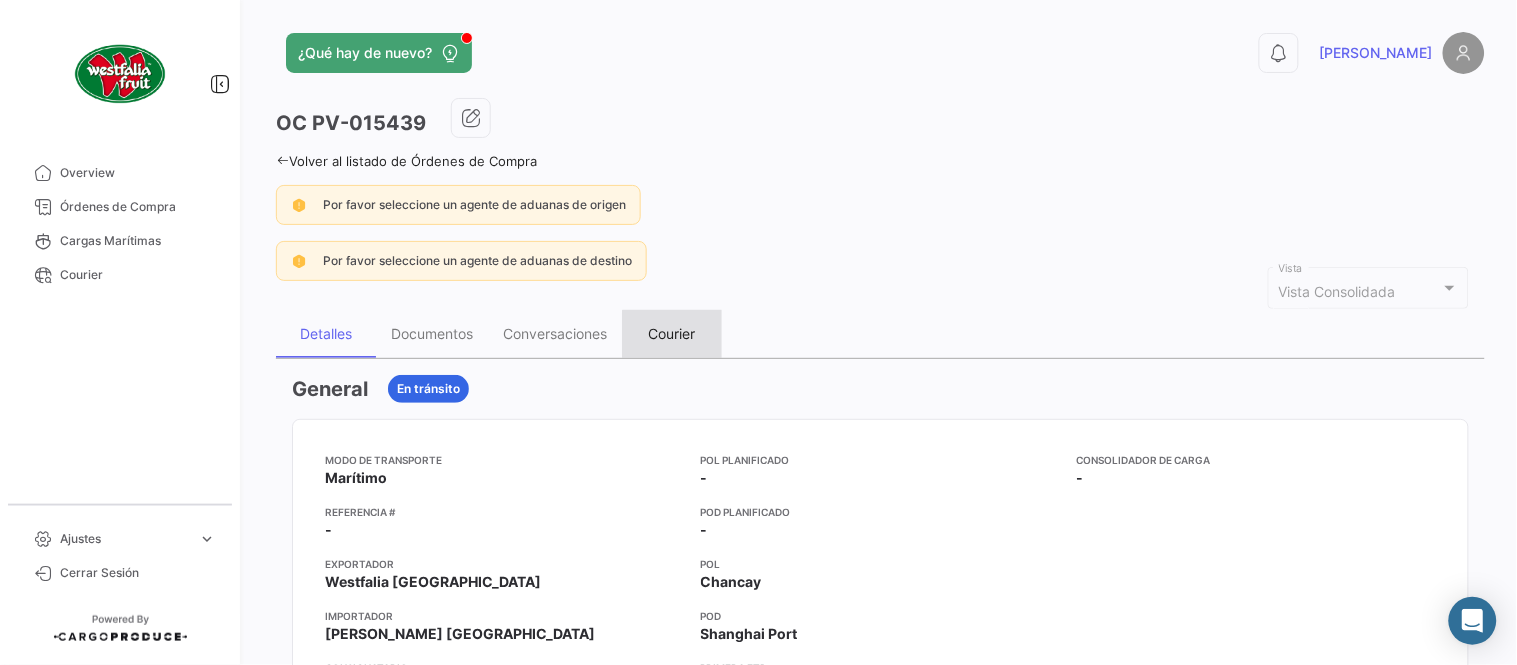 click on "Courier" at bounding box center [672, 333] 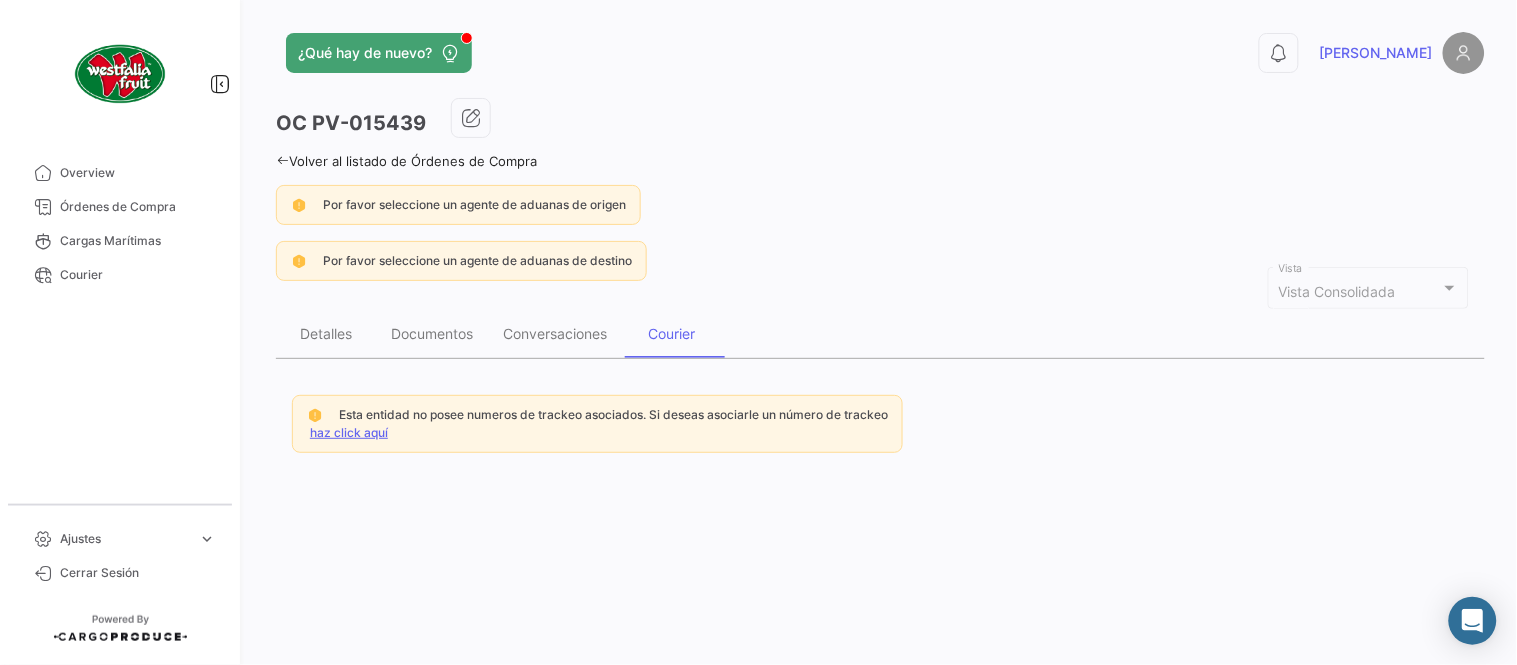 click on "haz click aquí" at bounding box center (349, 432) 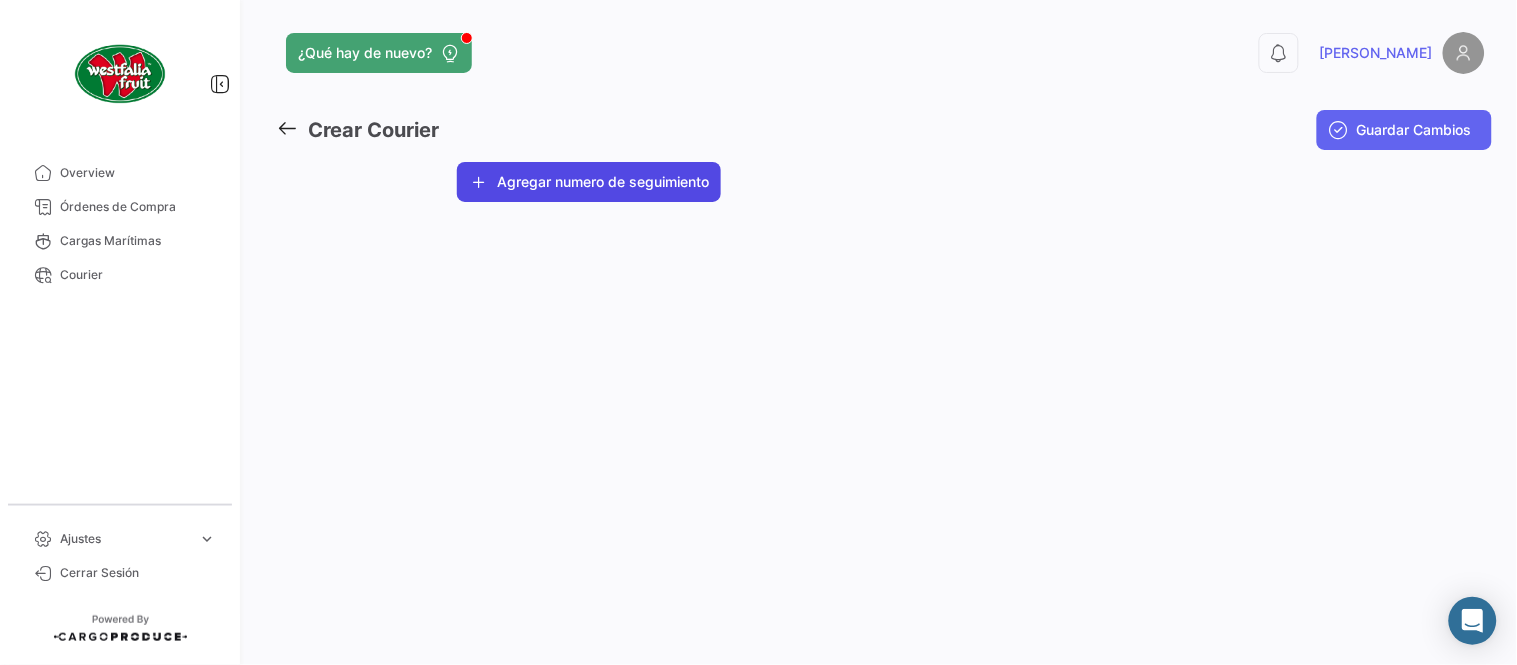 click on "Agregar numero de seguimiento" 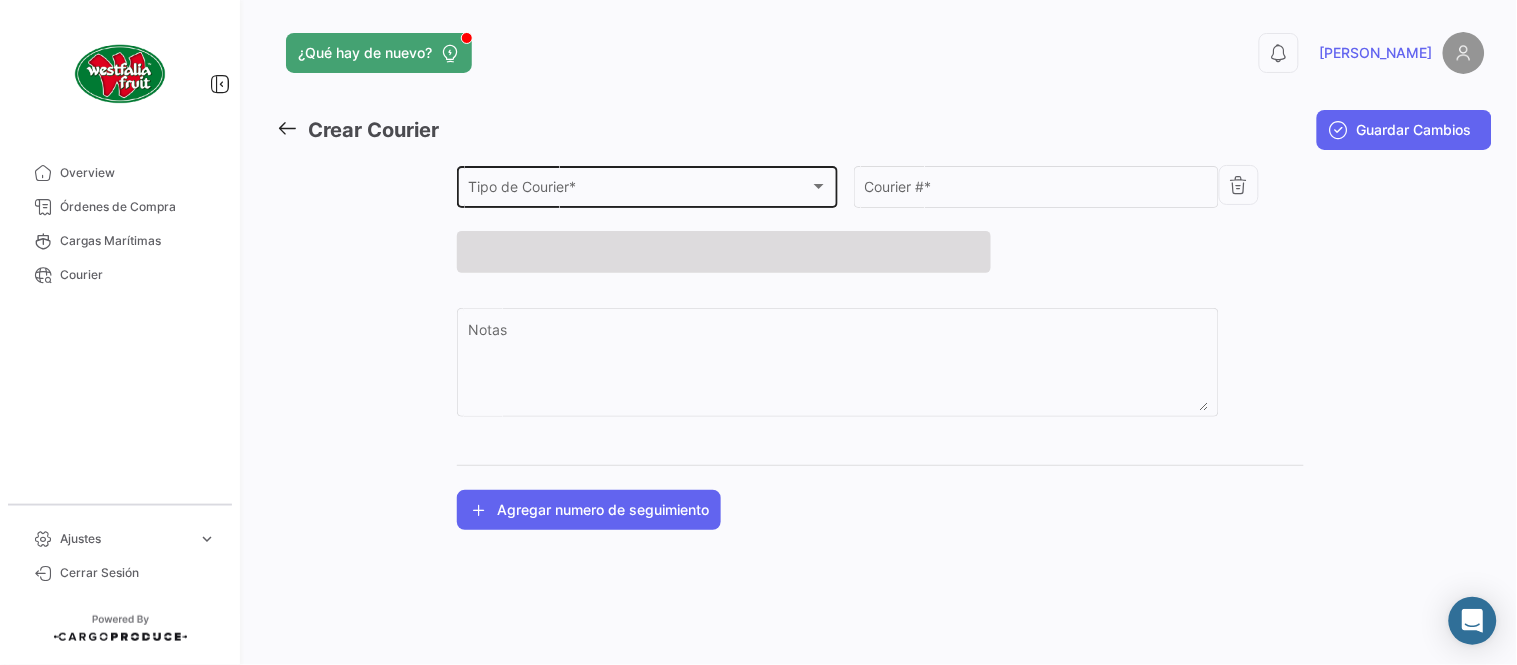 click on "Tipo de Courier * Tipo de Courier  *" 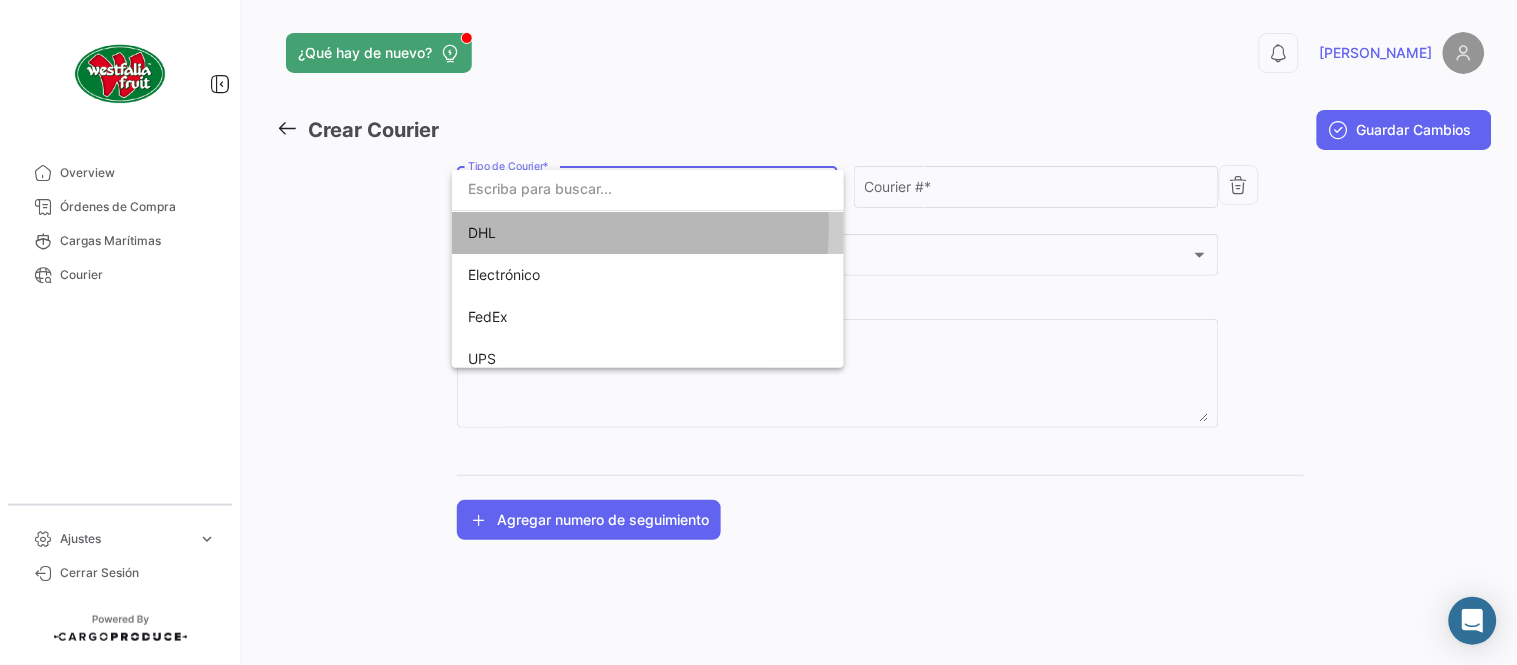 click on "DHL" at bounding box center [608, 233] 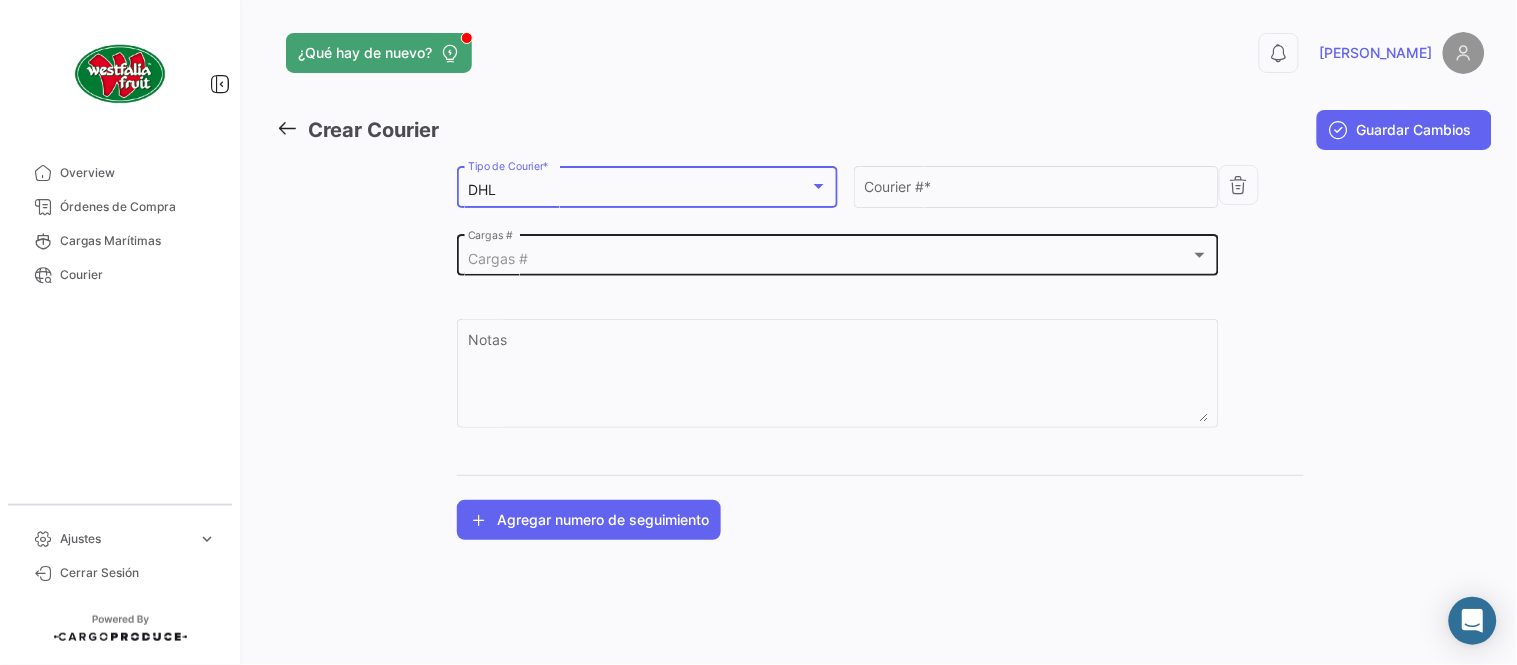 click on "Cargas #" at bounding box center (829, 259) 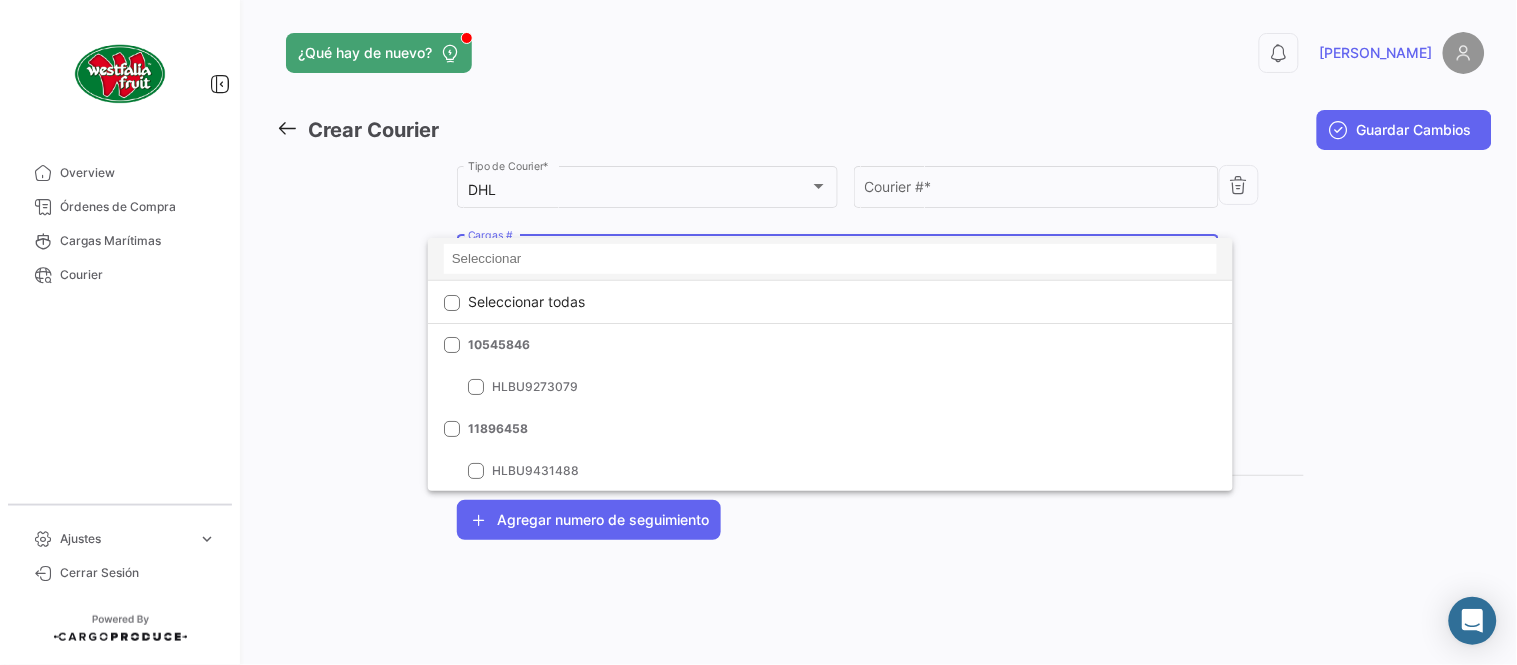 click at bounding box center (830, 259) 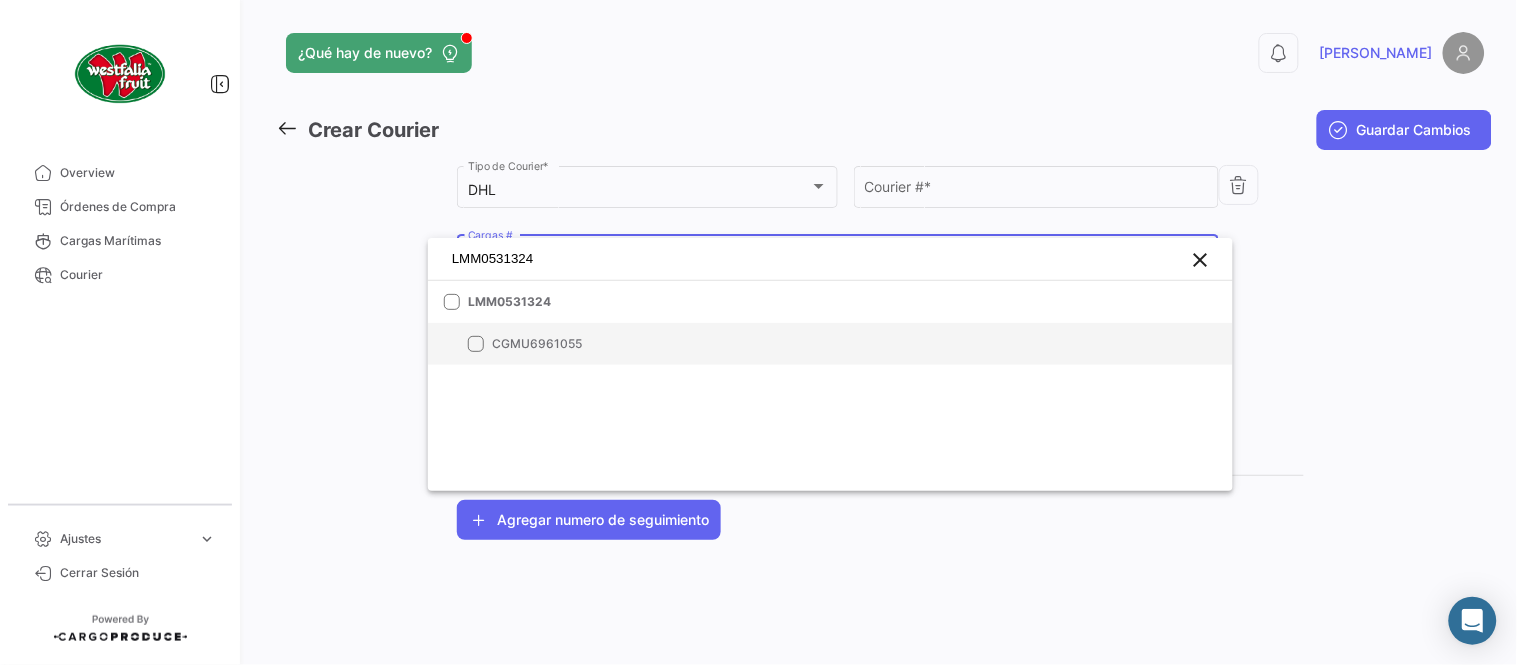 type on "LMM0531324" 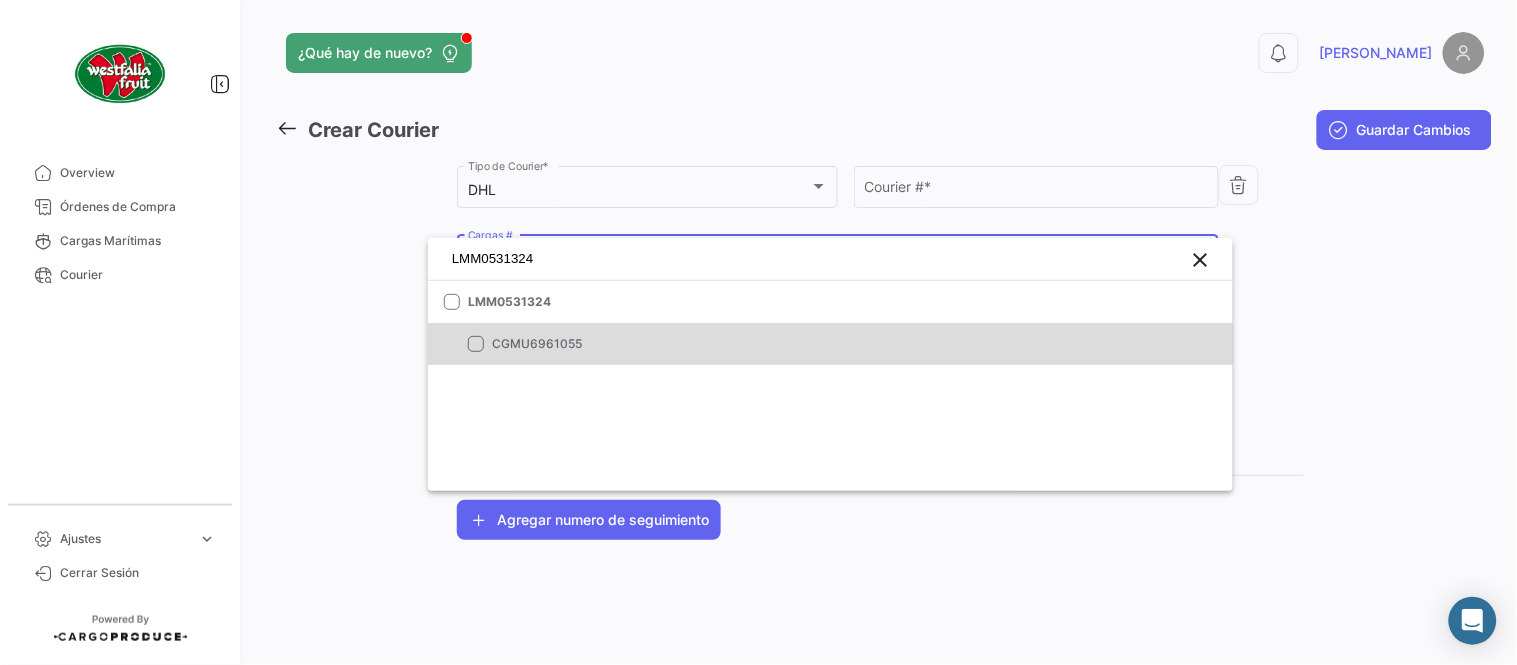click on "CGMU6961055" at bounding box center [632, 344] 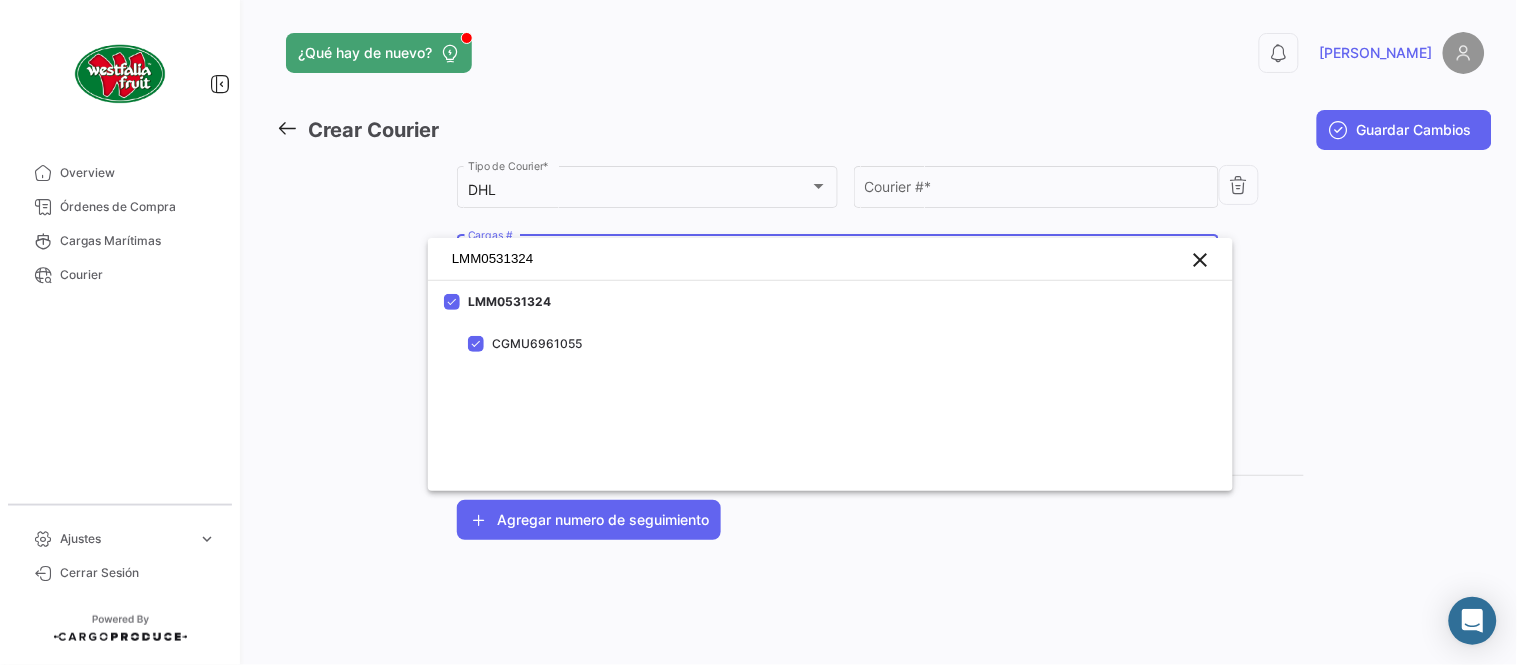 click at bounding box center [758, 332] 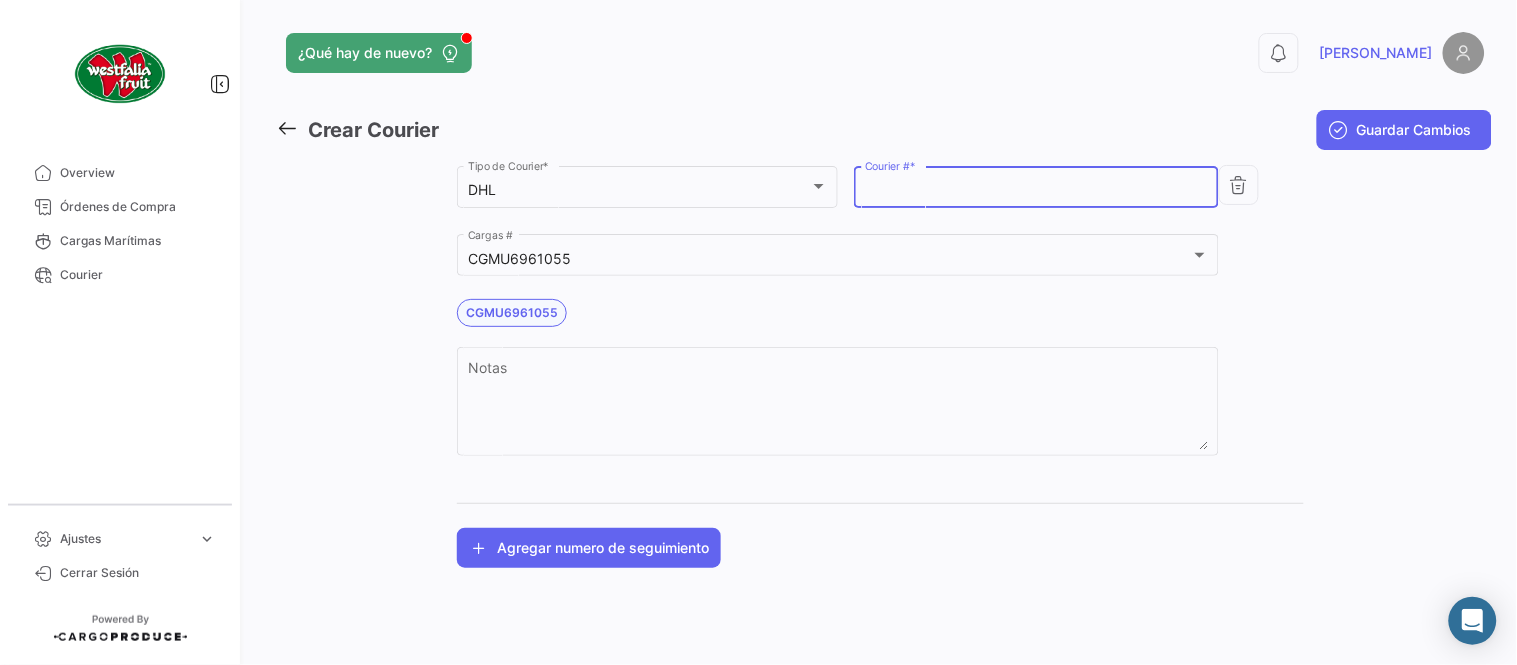 click on "Courier #  *" at bounding box center [1037, 190] 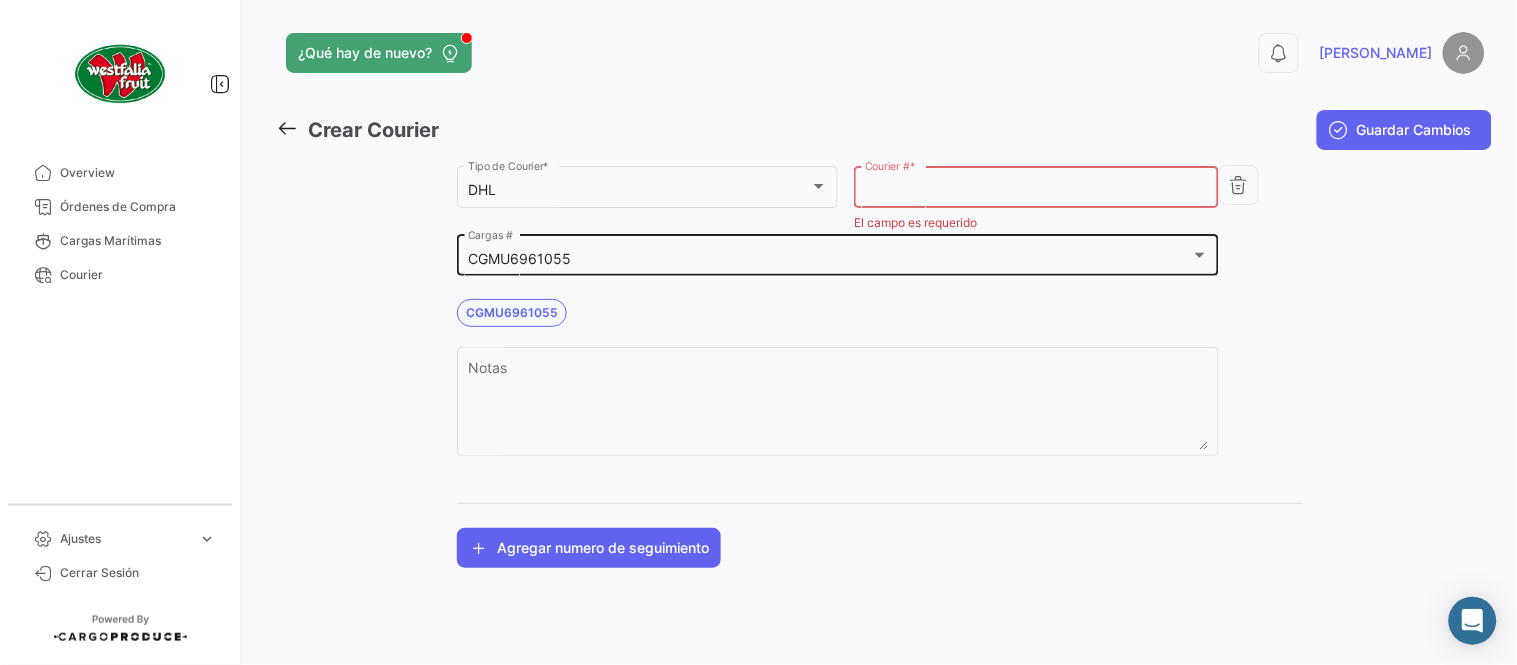 paste on "5111535634" 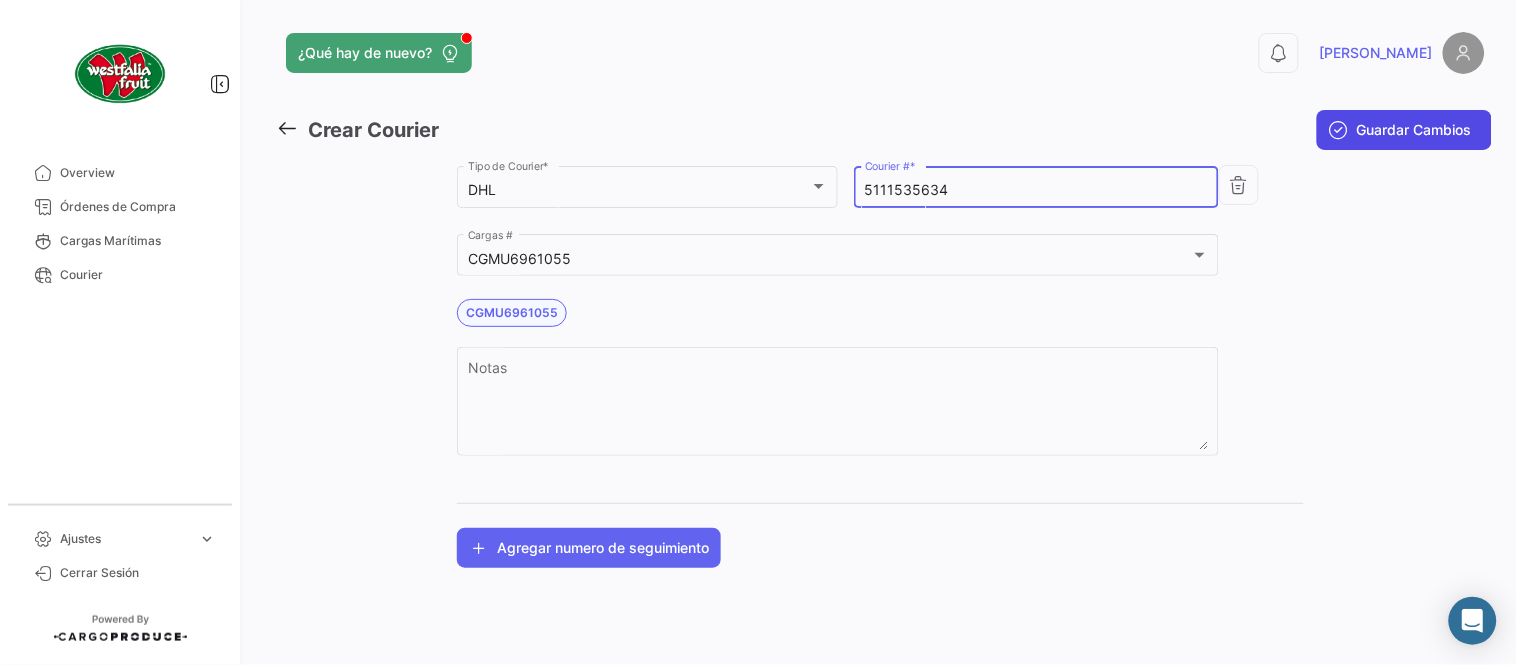 type on "5111535634" 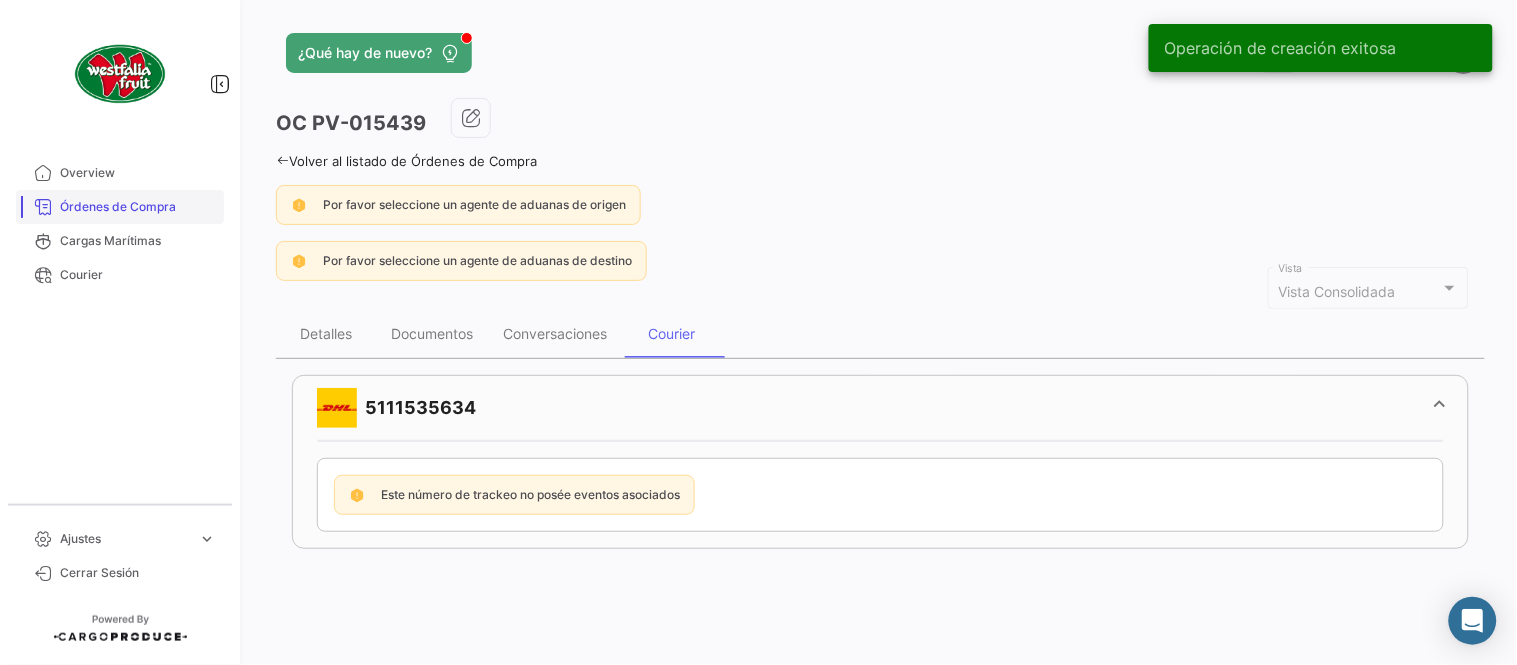 click on "Órdenes de Compra" at bounding box center [138, 207] 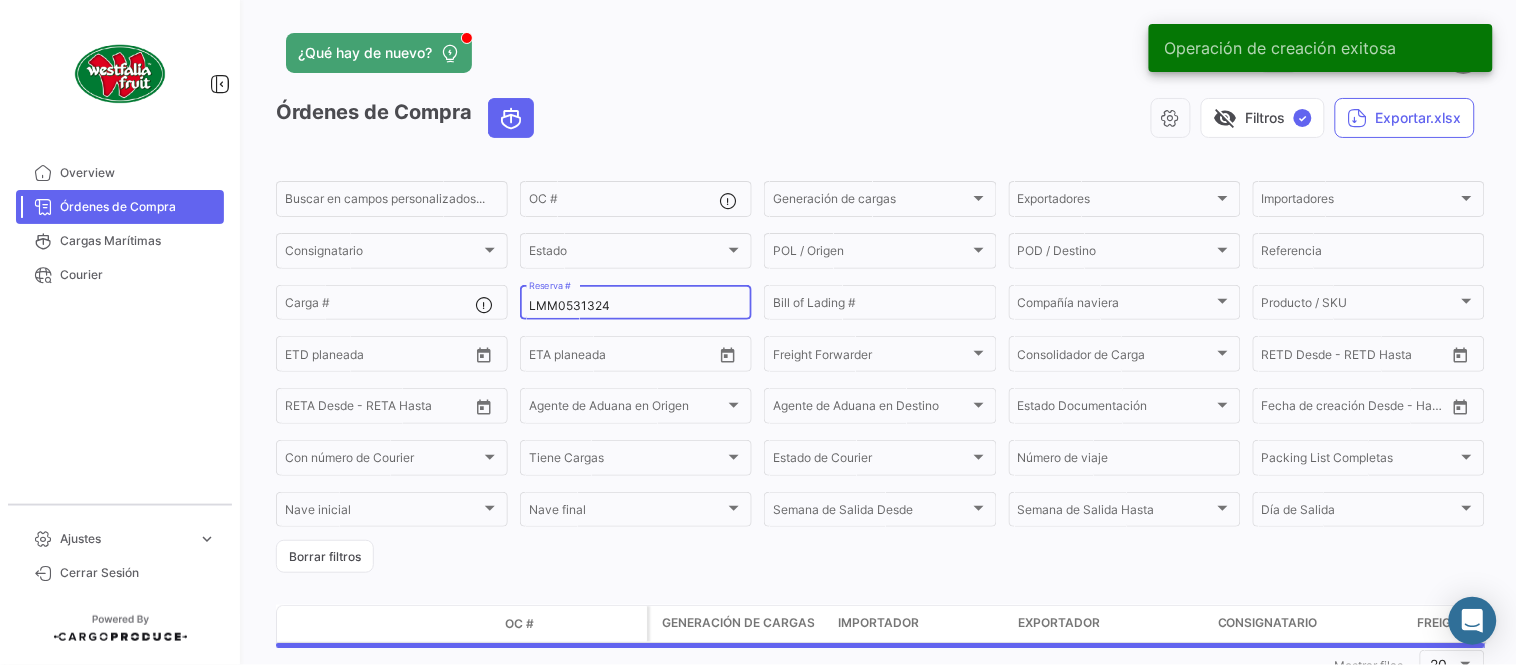 click on "LMM0531324" at bounding box center (636, 306) 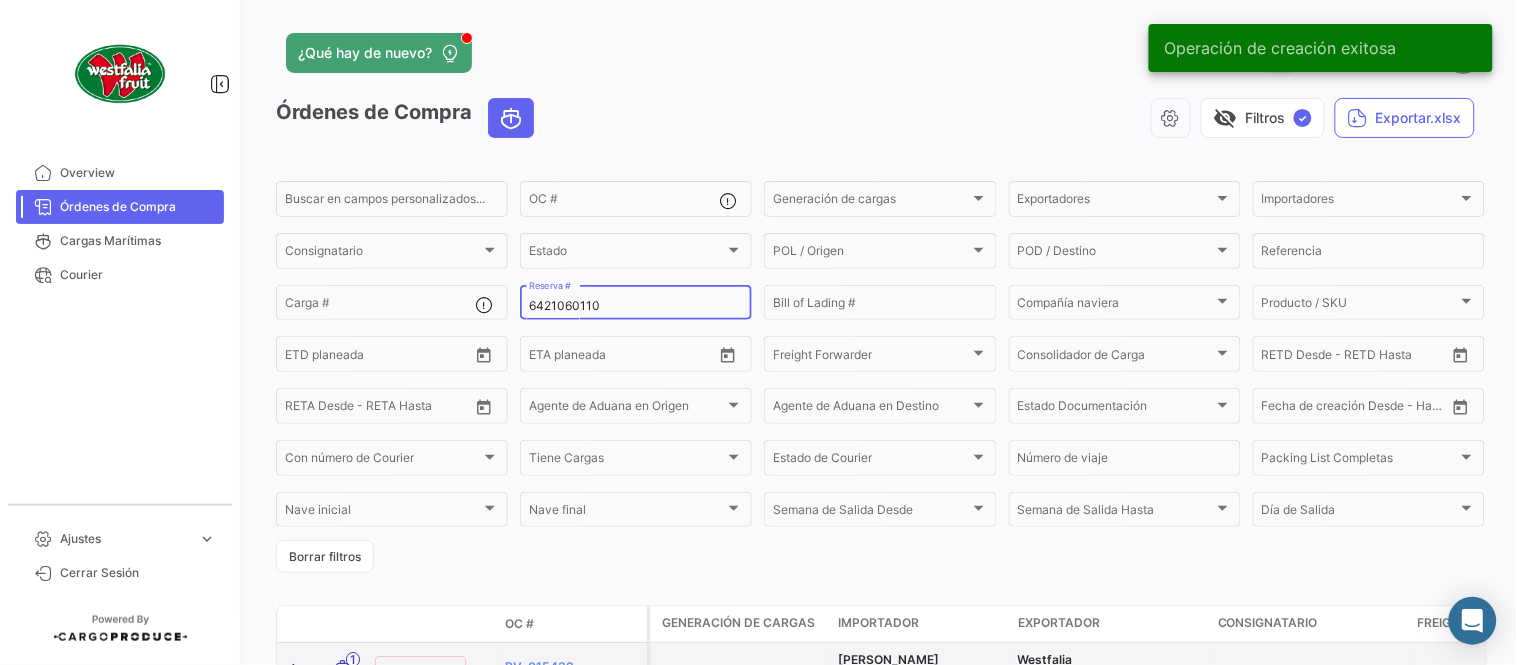 type on "6421060110" 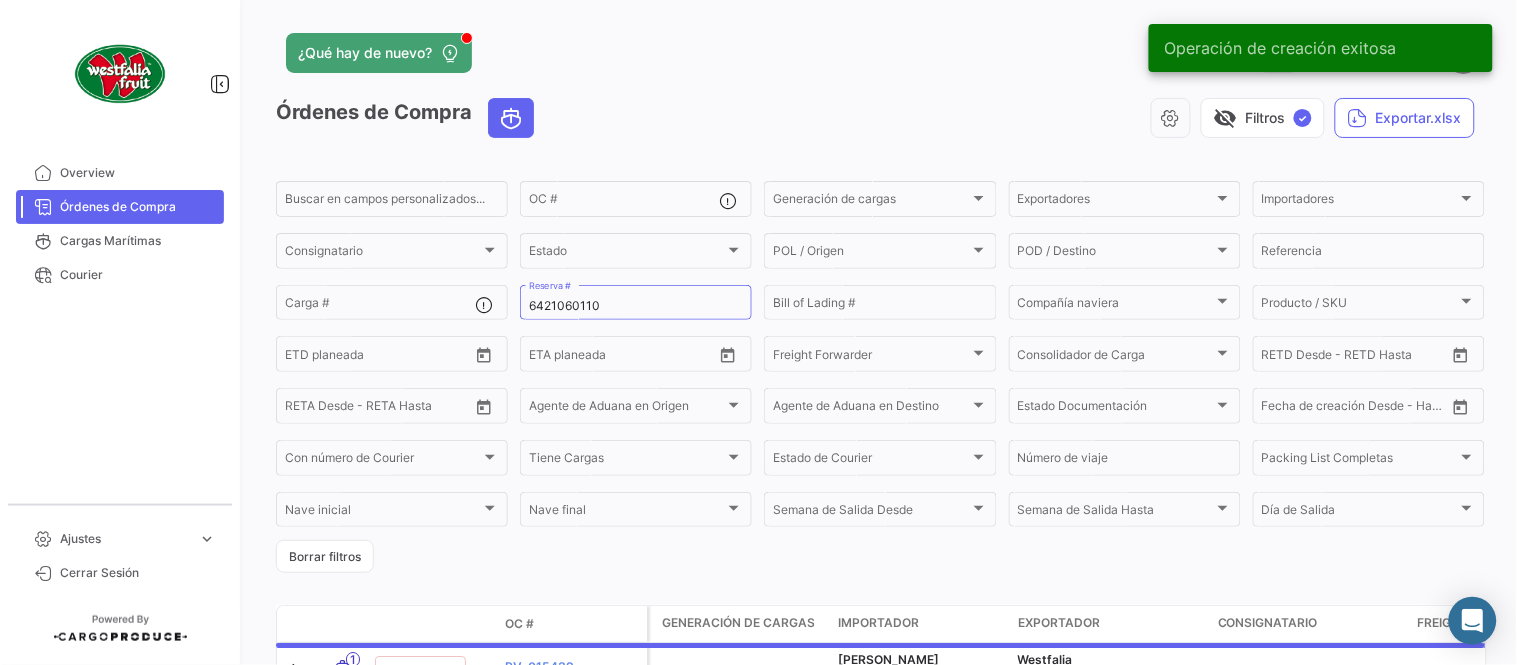 drag, startPoint x: 841, startPoint y: 86, endPoint x: 802, endPoint y: 113, distance: 47.434166 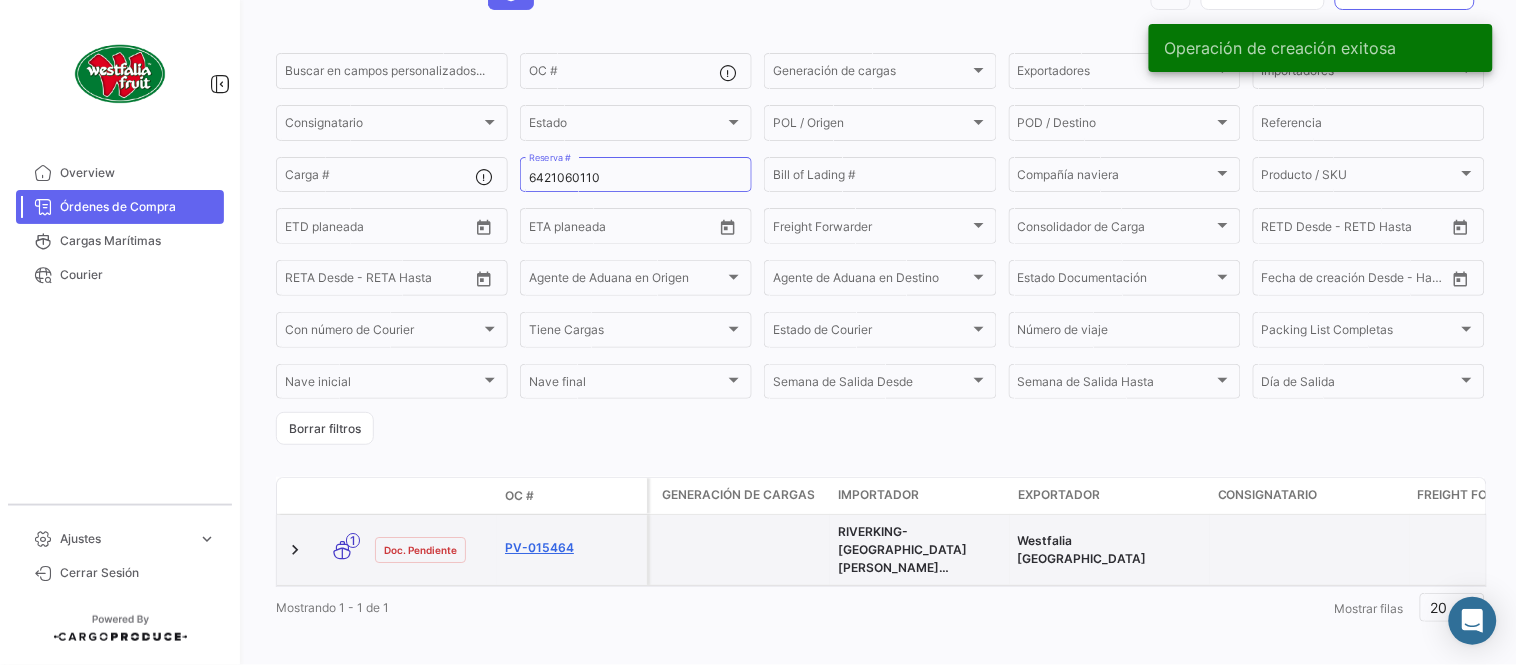 click on "PV-015464" 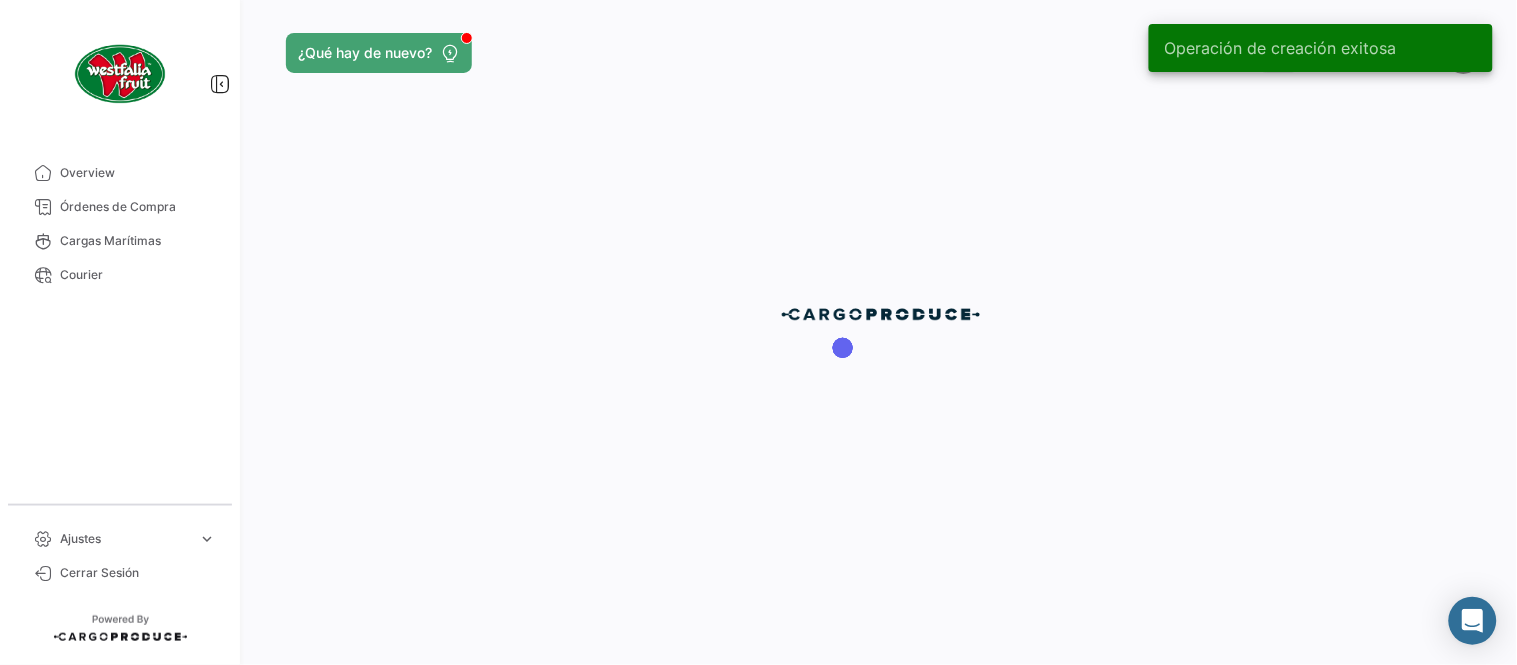 scroll, scrollTop: 0, scrollLeft: 0, axis: both 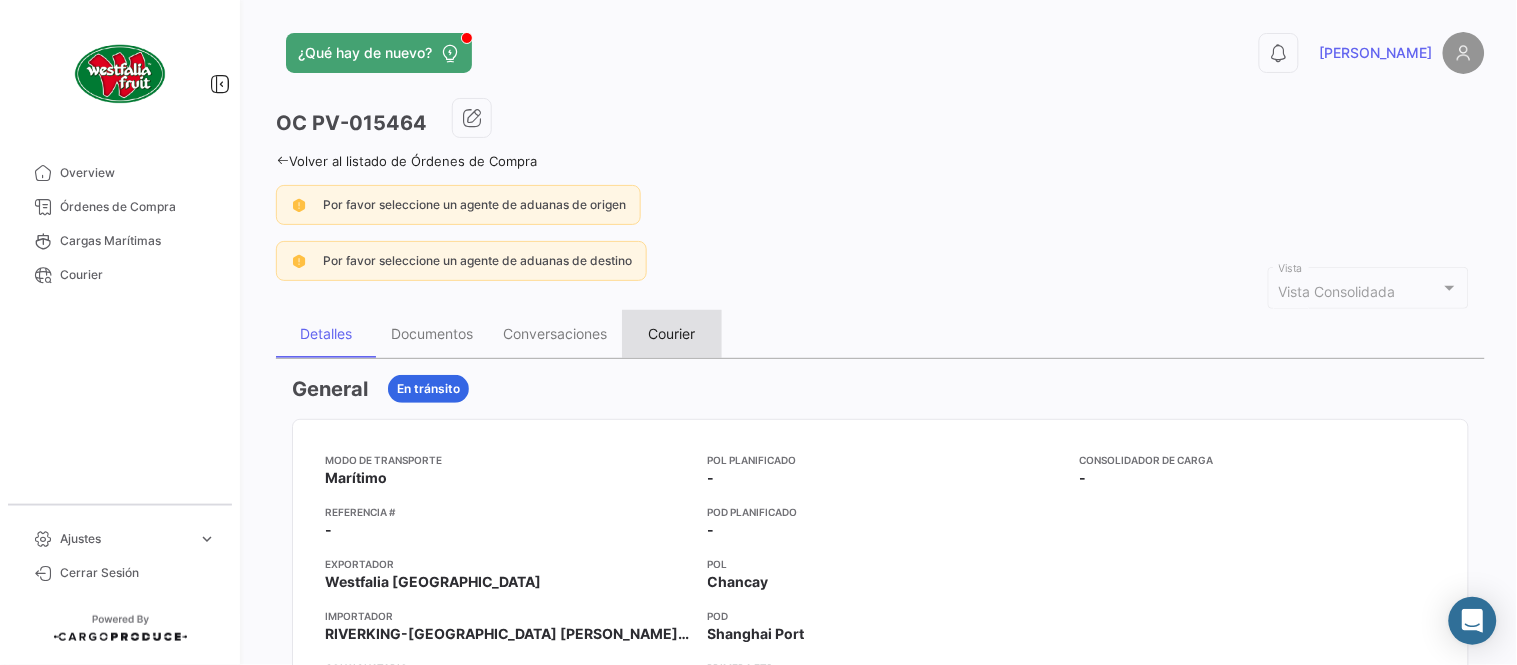 click on "Courier" at bounding box center (672, 333) 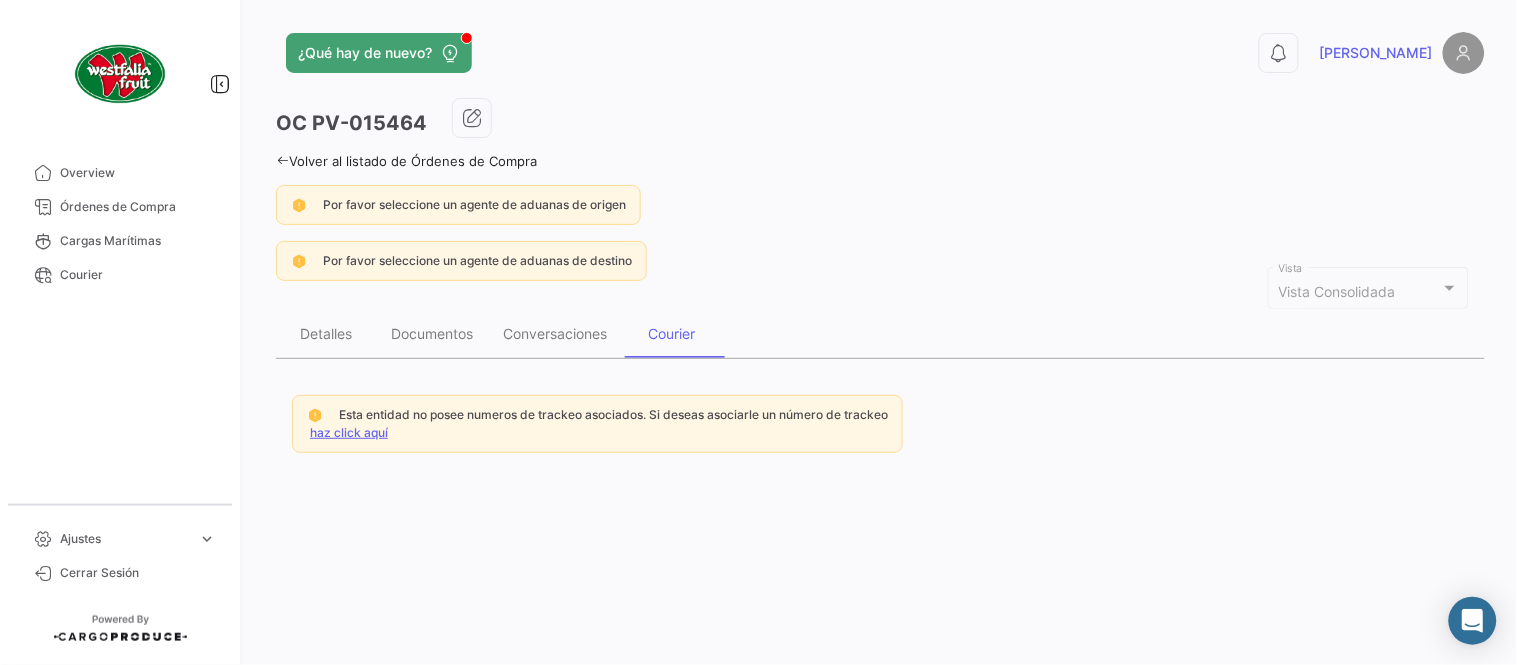 click on "haz click aquí" at bounding box center [349, 432] 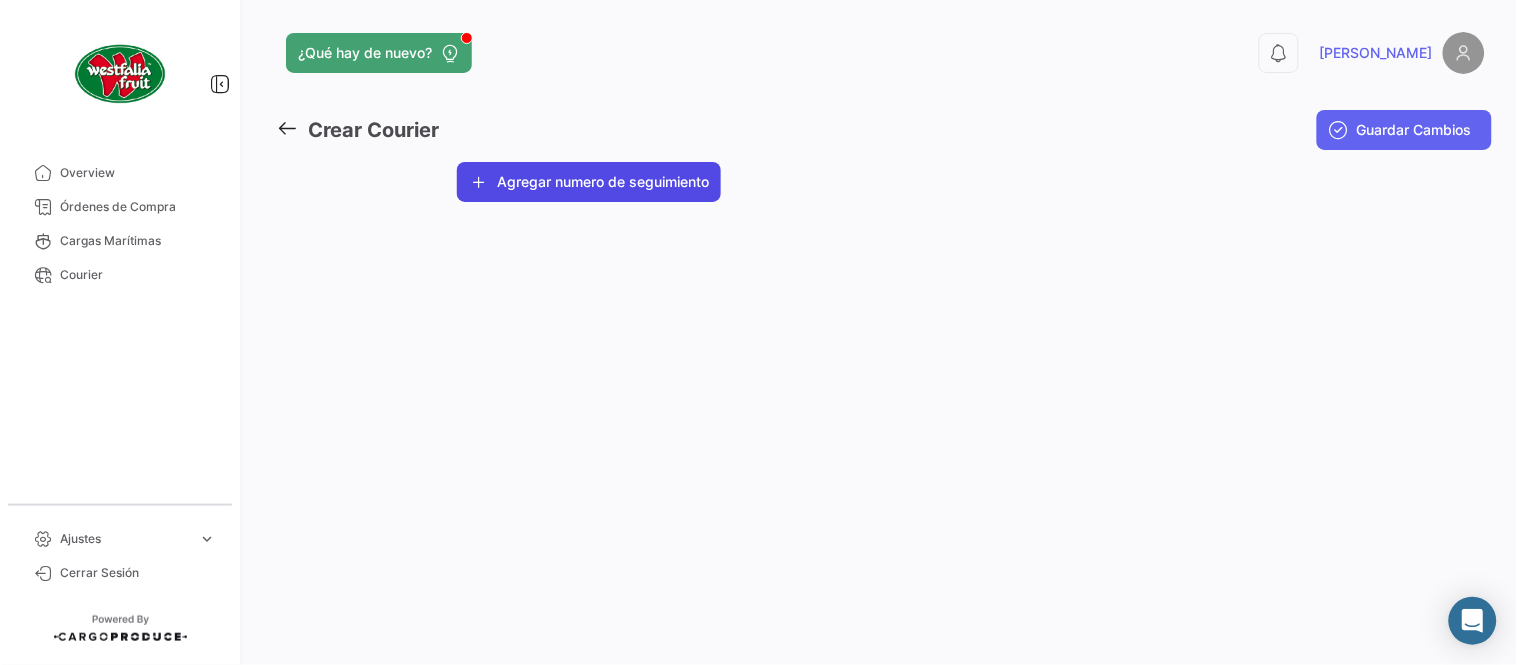 click on "Agregar numero de seguimiento" 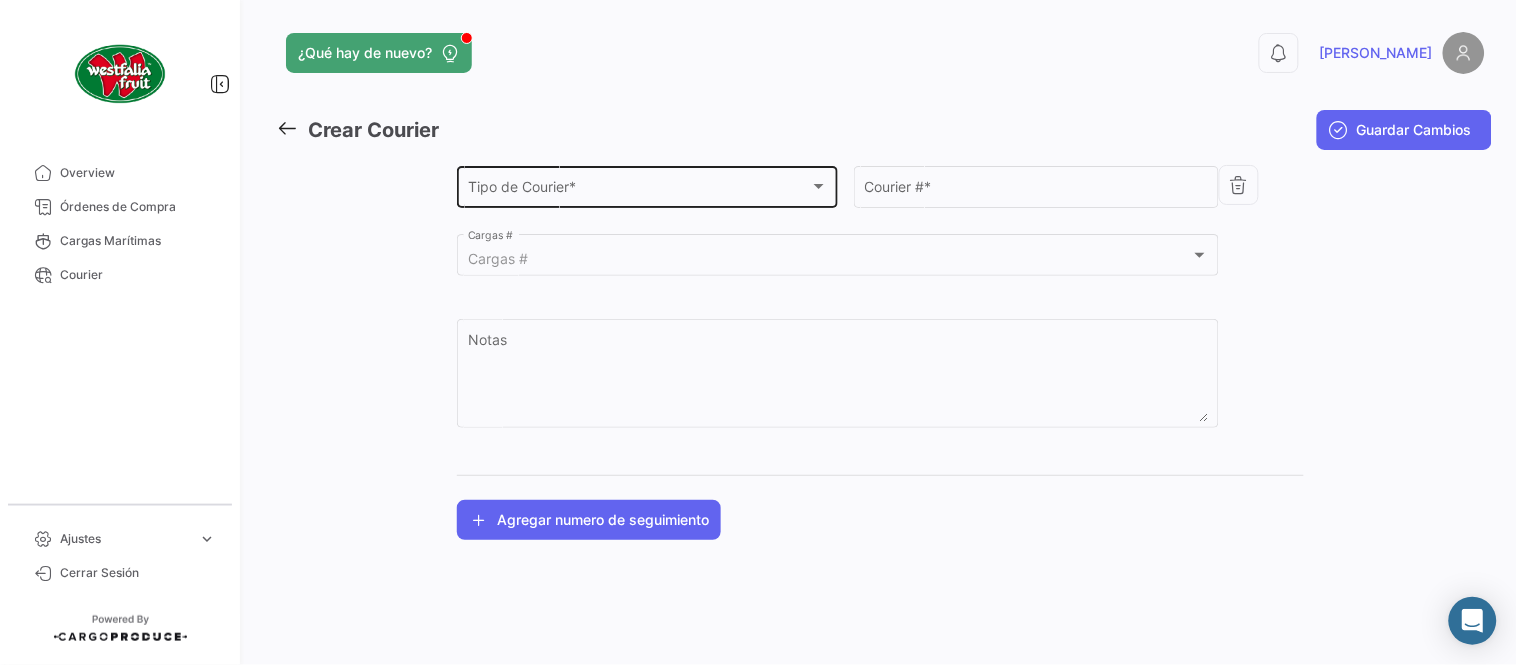 click on "Tipo de Courier *" at bounding box center [639, 190] 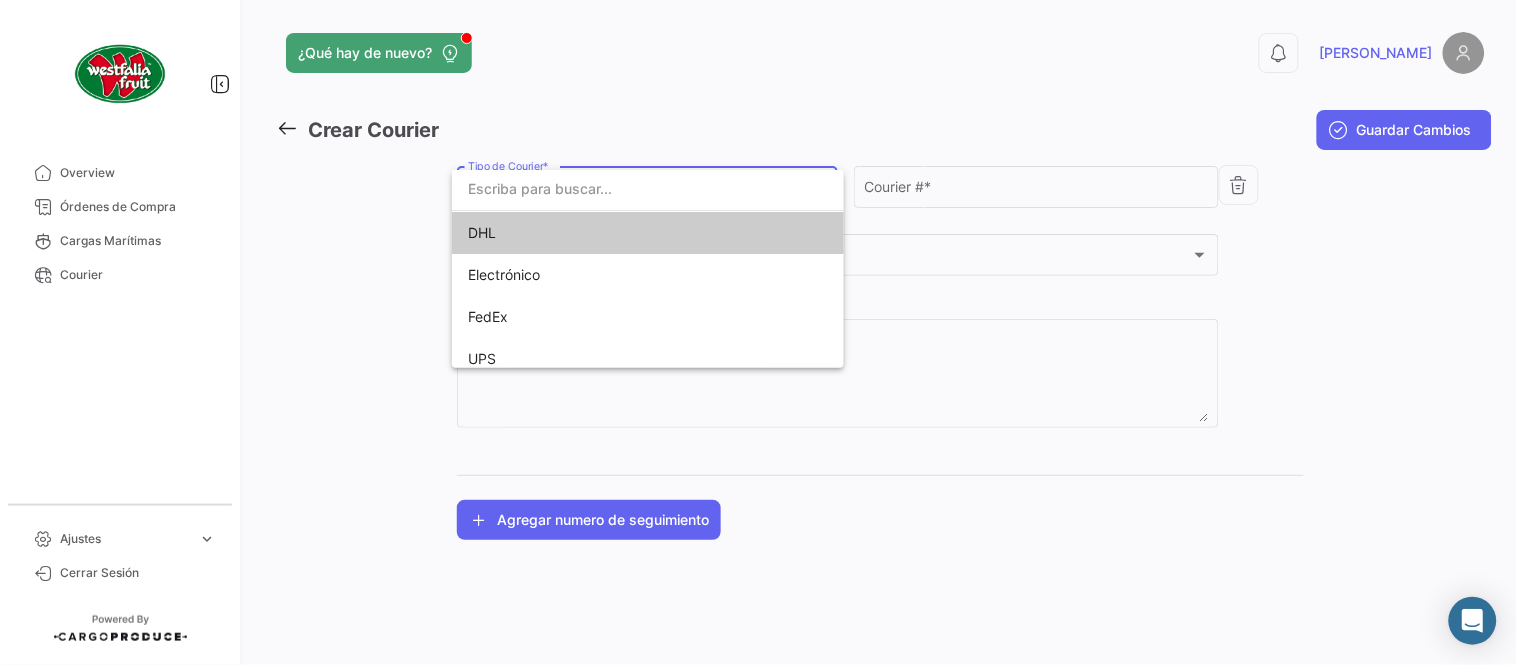 click on "DHL" at bounding box center (608, 233) 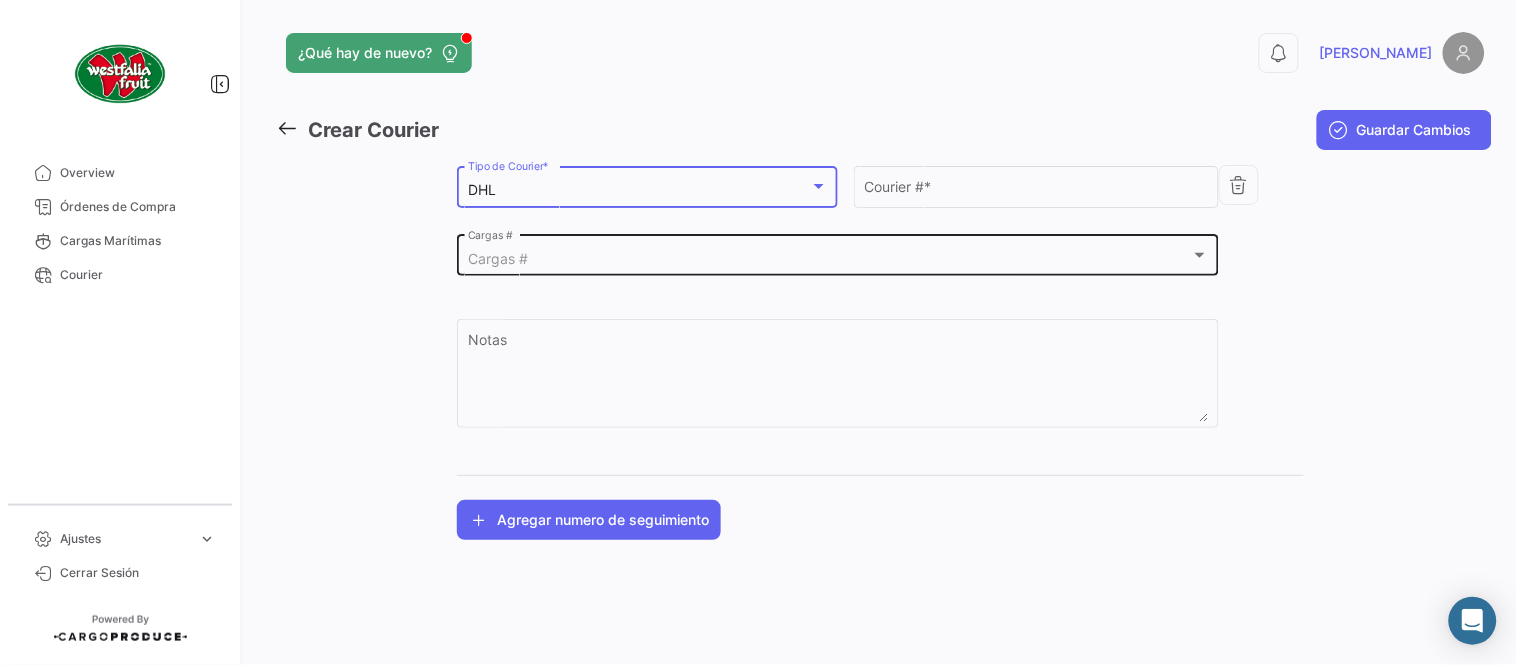 click on "Cargas #  Cargas #" 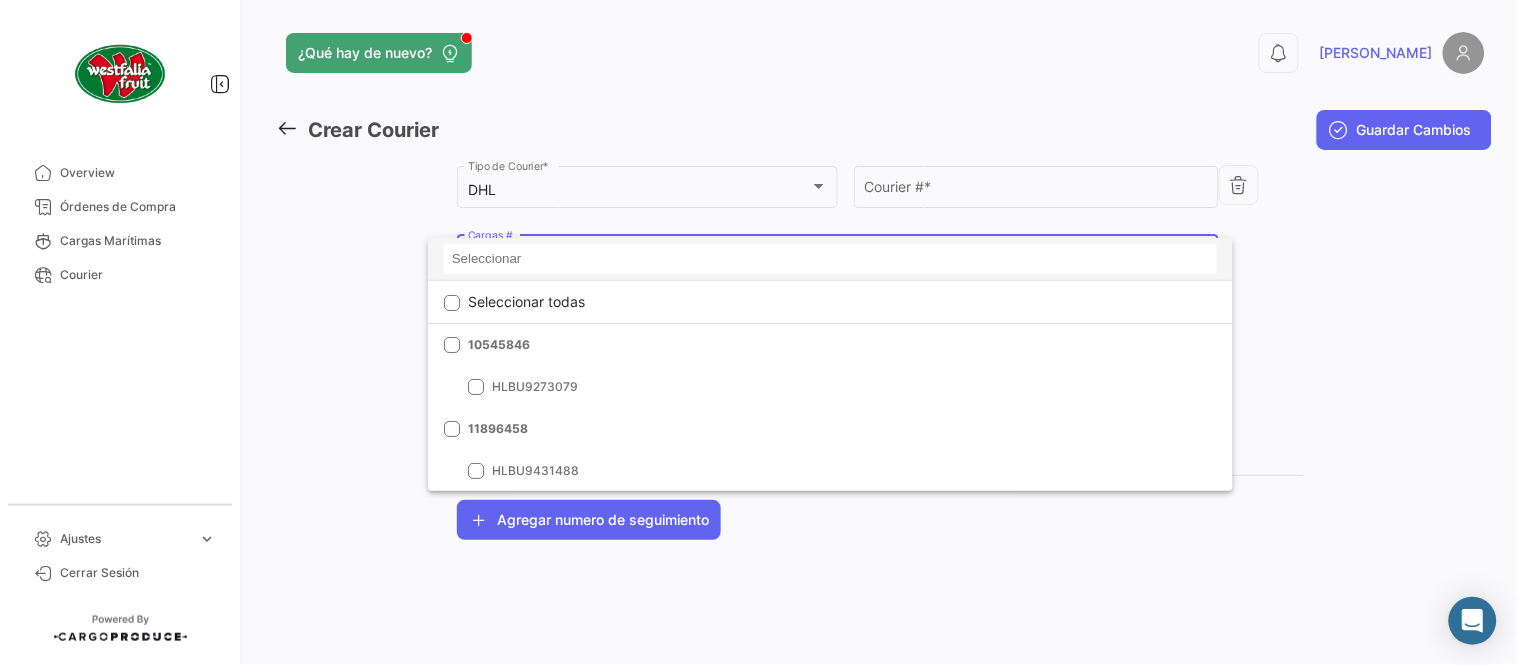 click at bounding box center (830, 259) 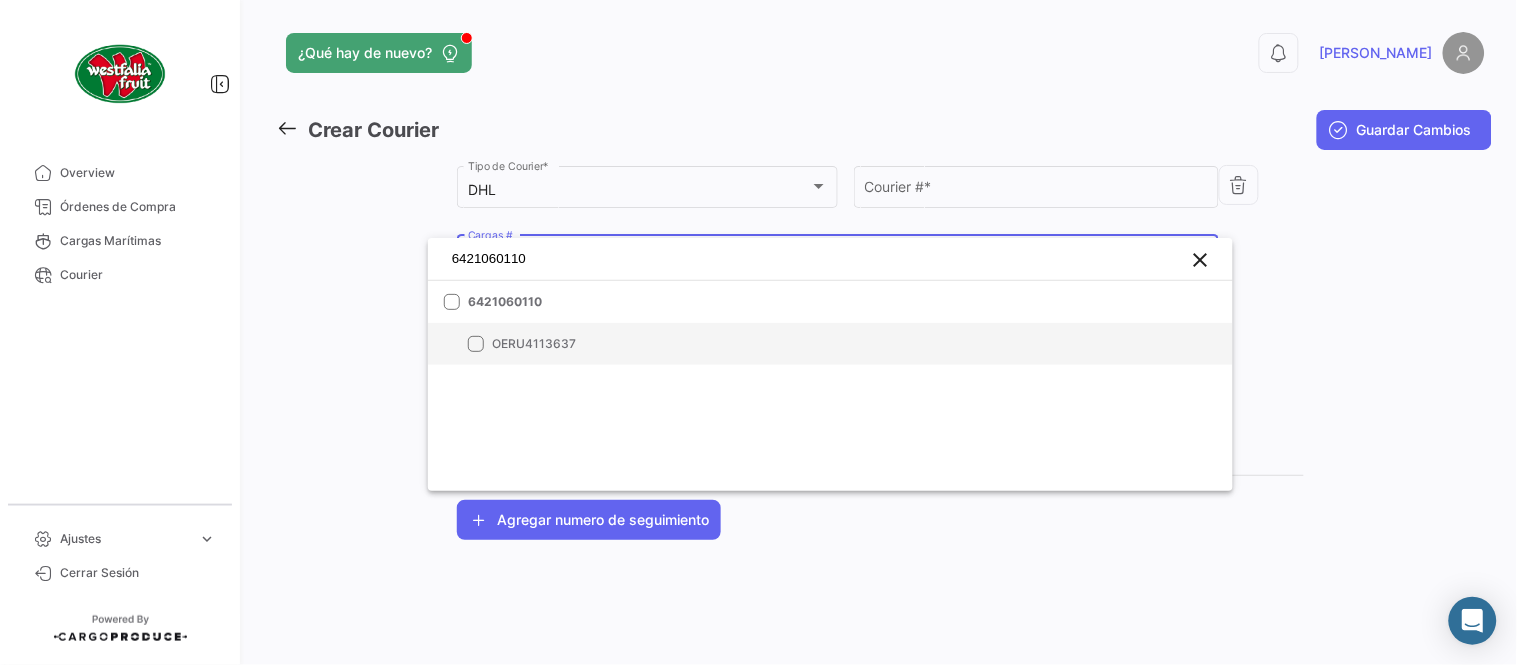type on "6421060110" 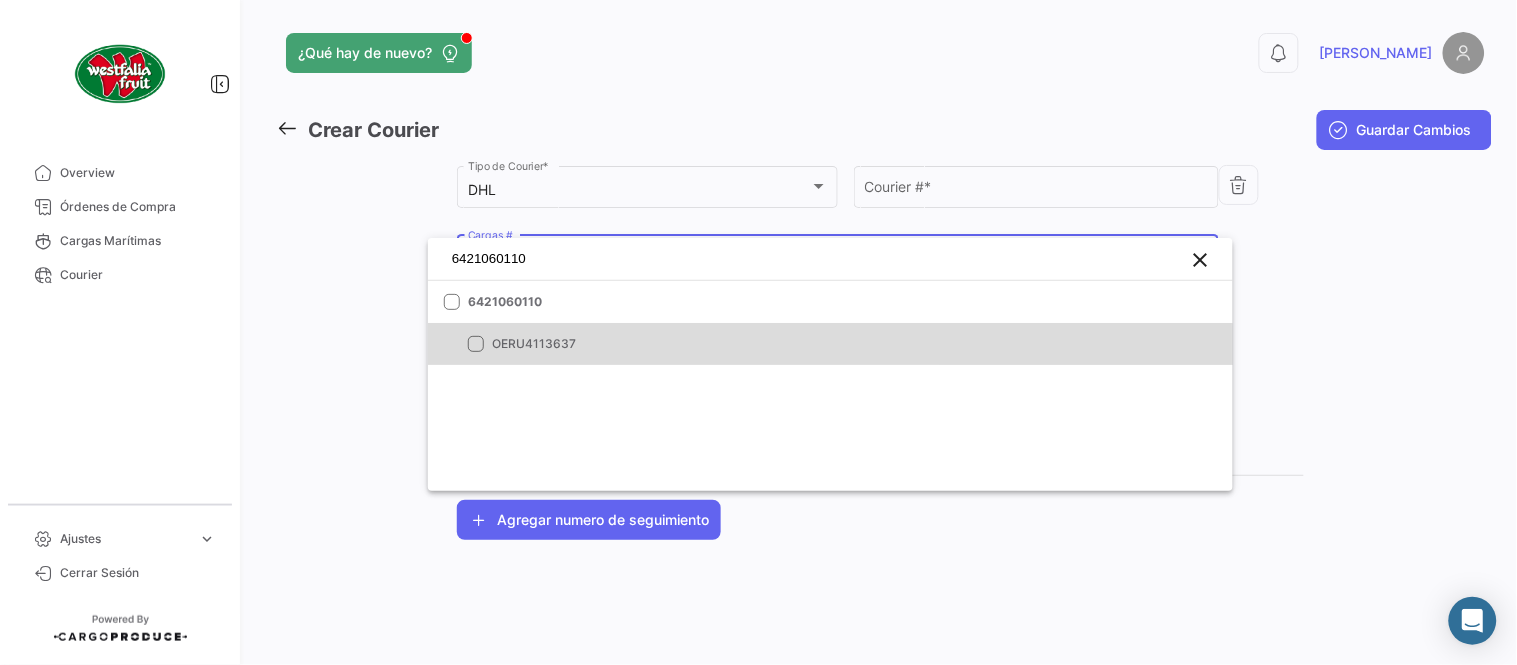 click on "OERU4113637" at bounding box center [830, 344] 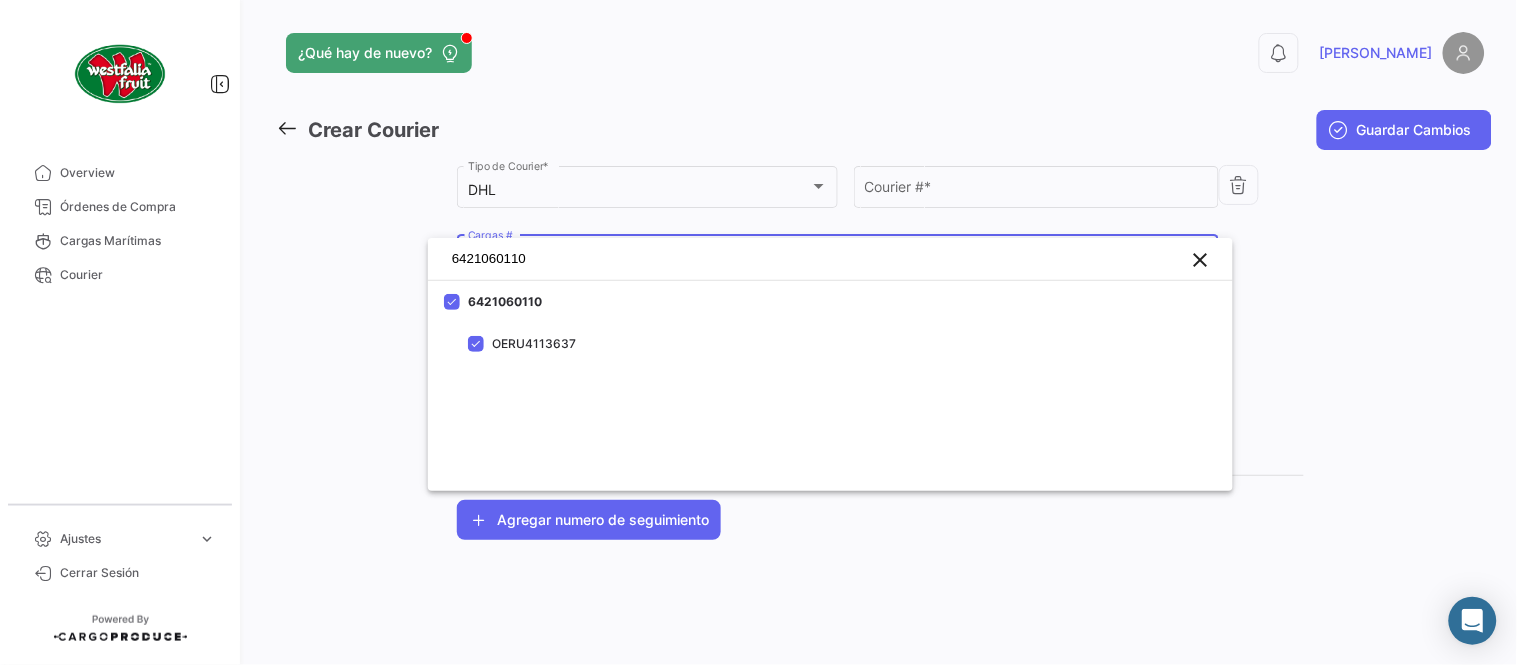 click at bounding box center [758, 332] 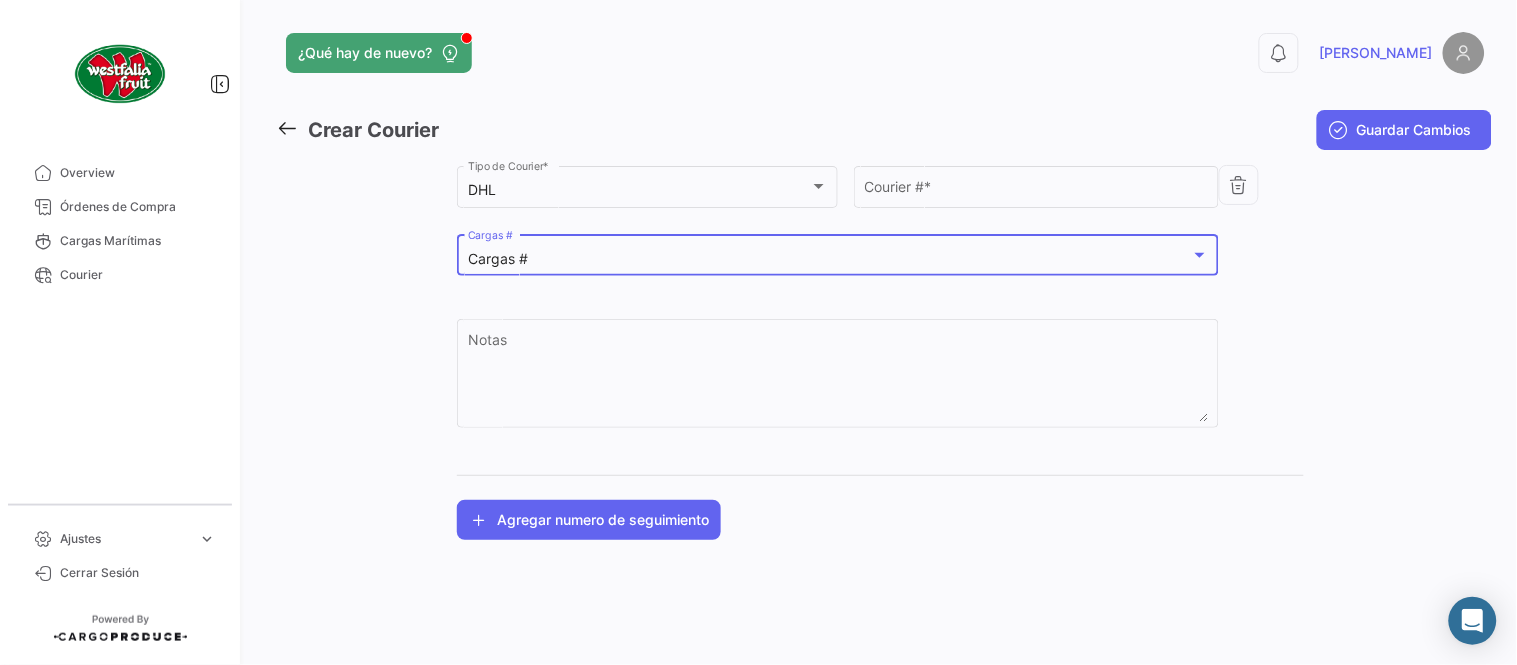 click on "Courier #  *" at bounding box center (1037, 190) 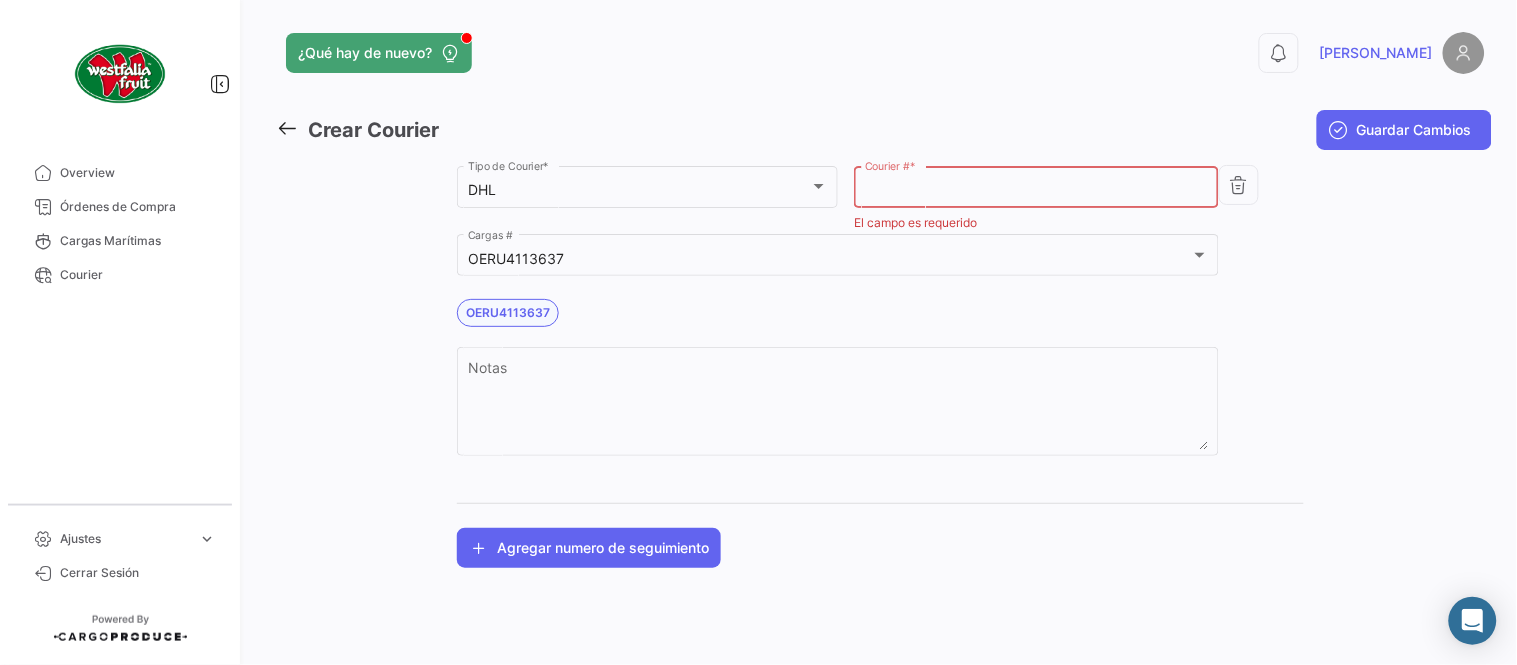 paste on "9641076023" 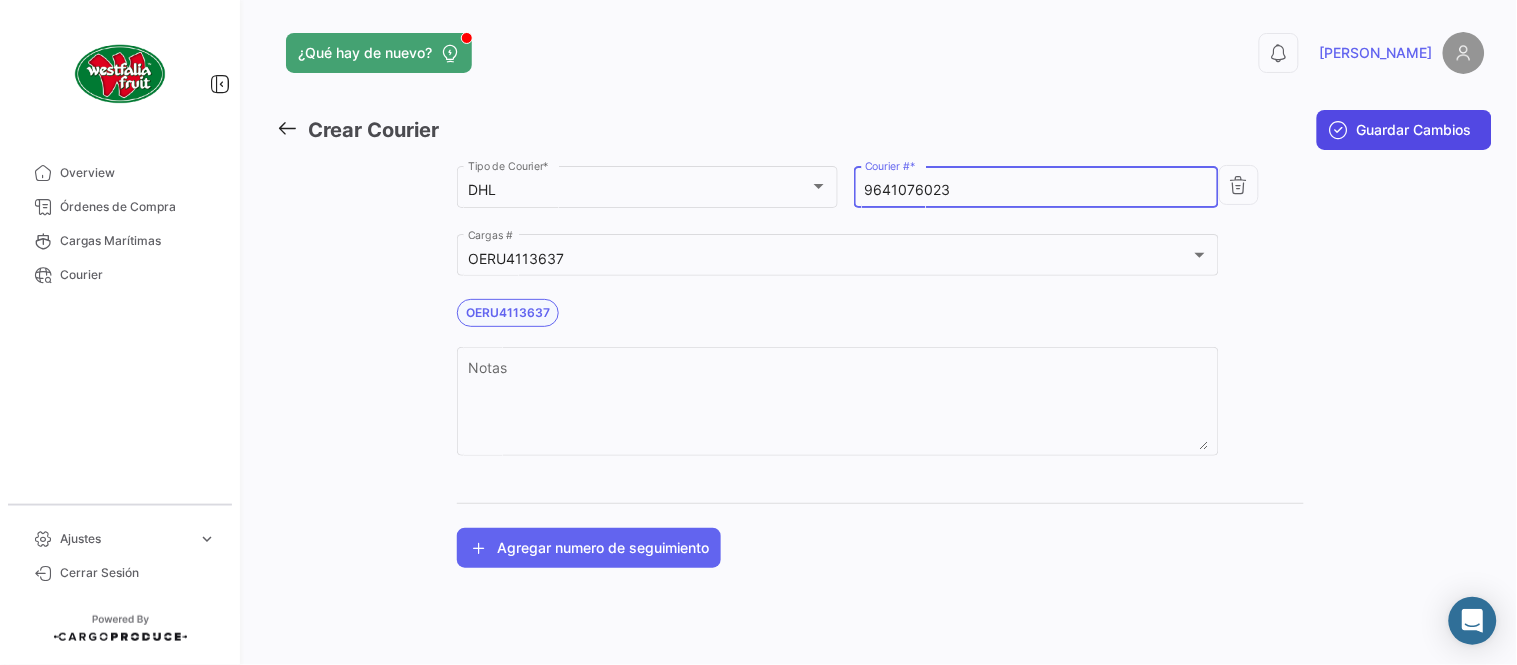 type on "9641076023" 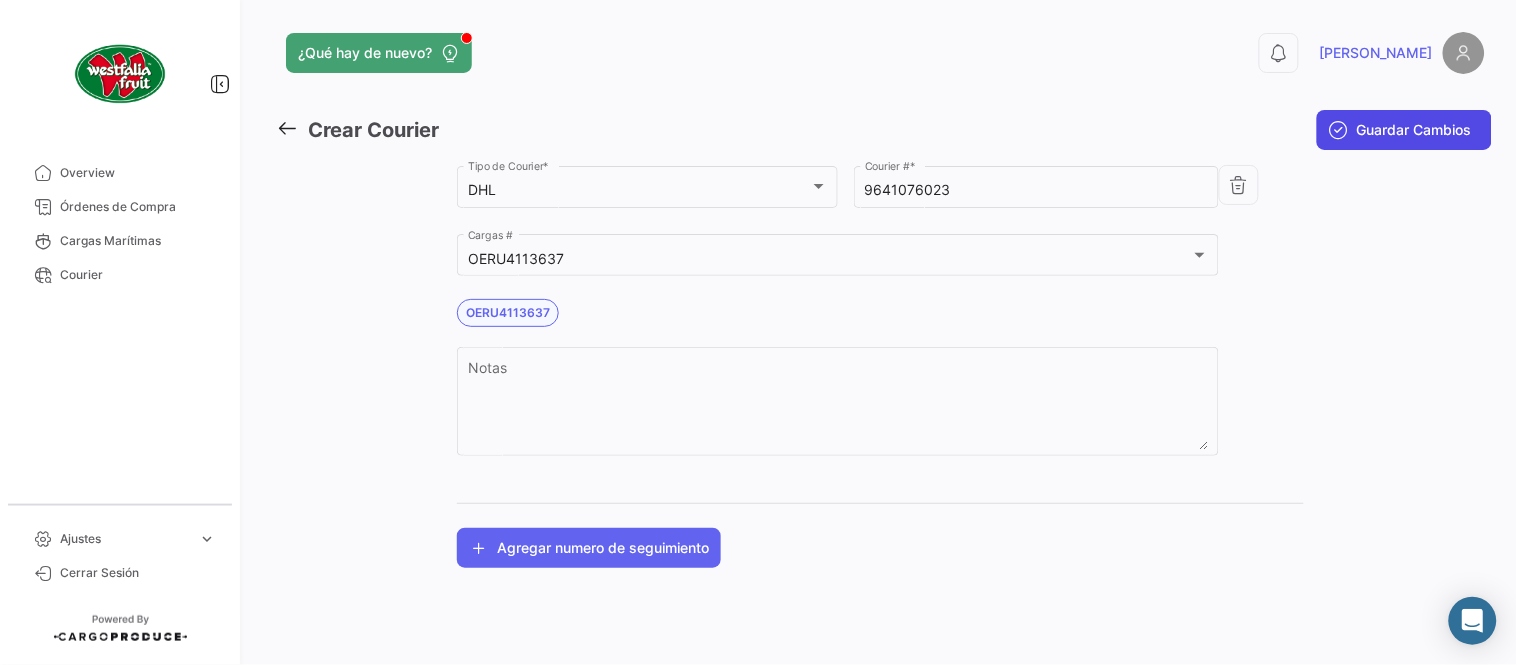 click 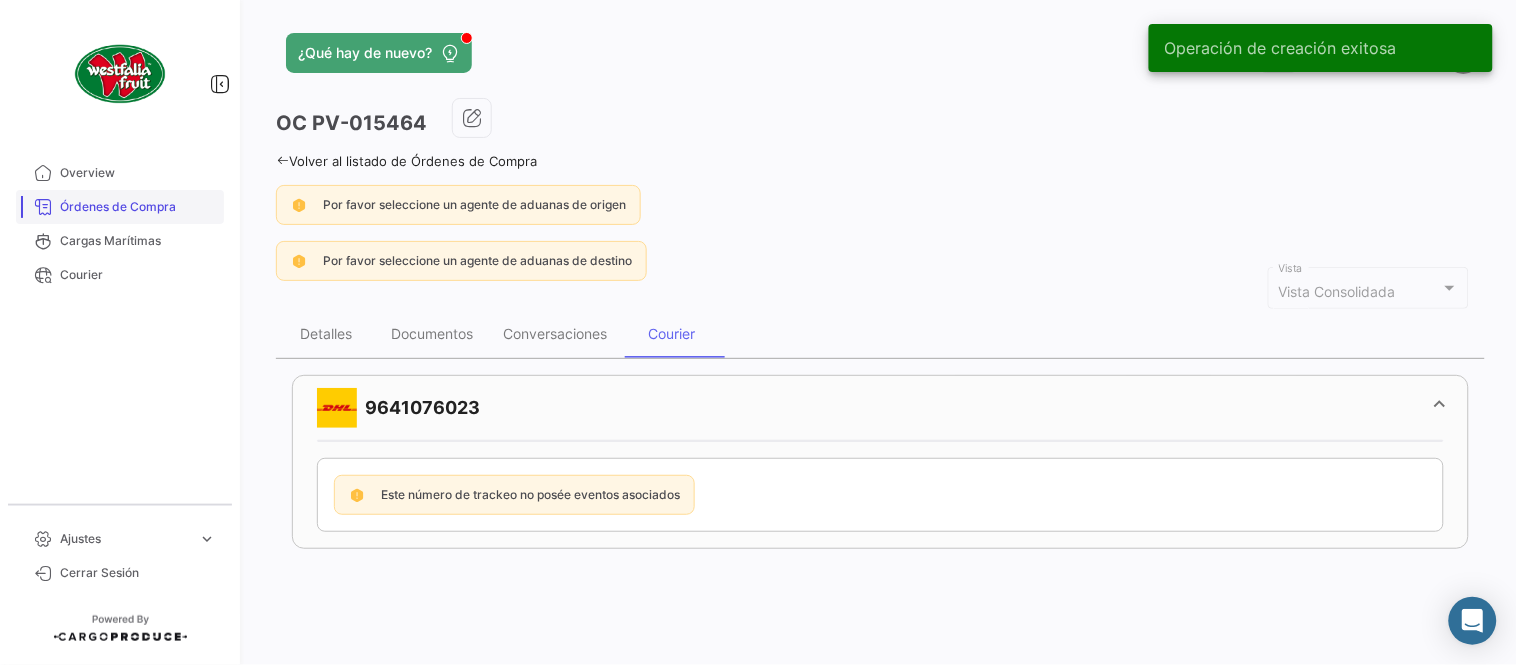 click on "Órdenes de Compra" at bounding box center [138, 207] 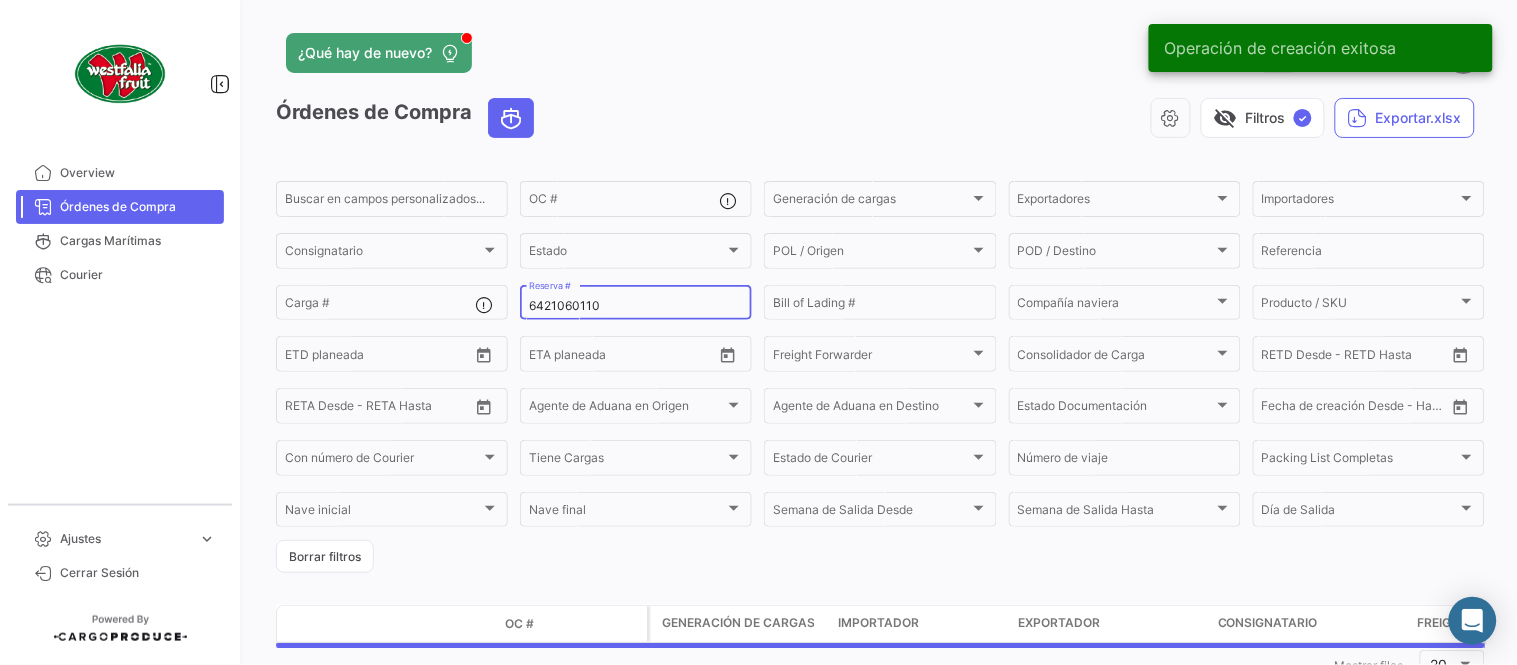 click on "6421060110" at bounding box center [636, 306] 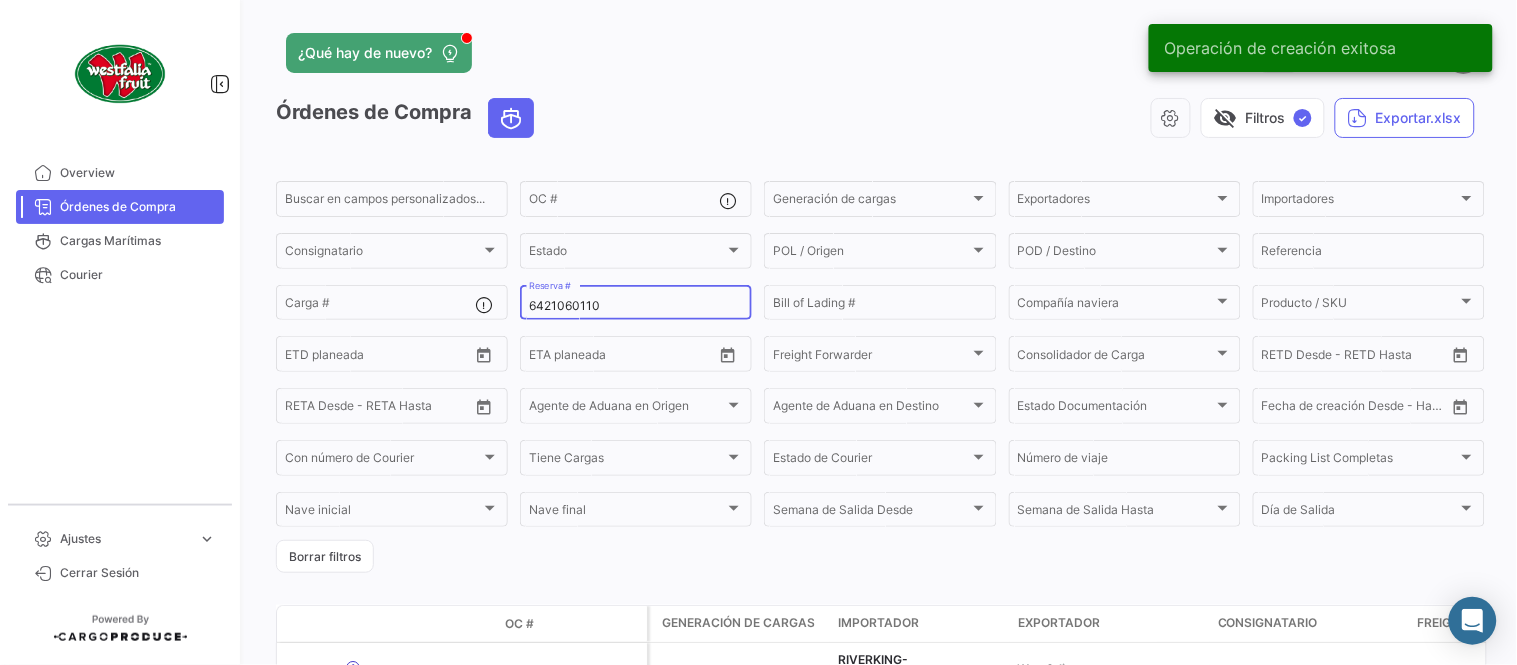 click on "6421060110" at bounding box center (636, 306) 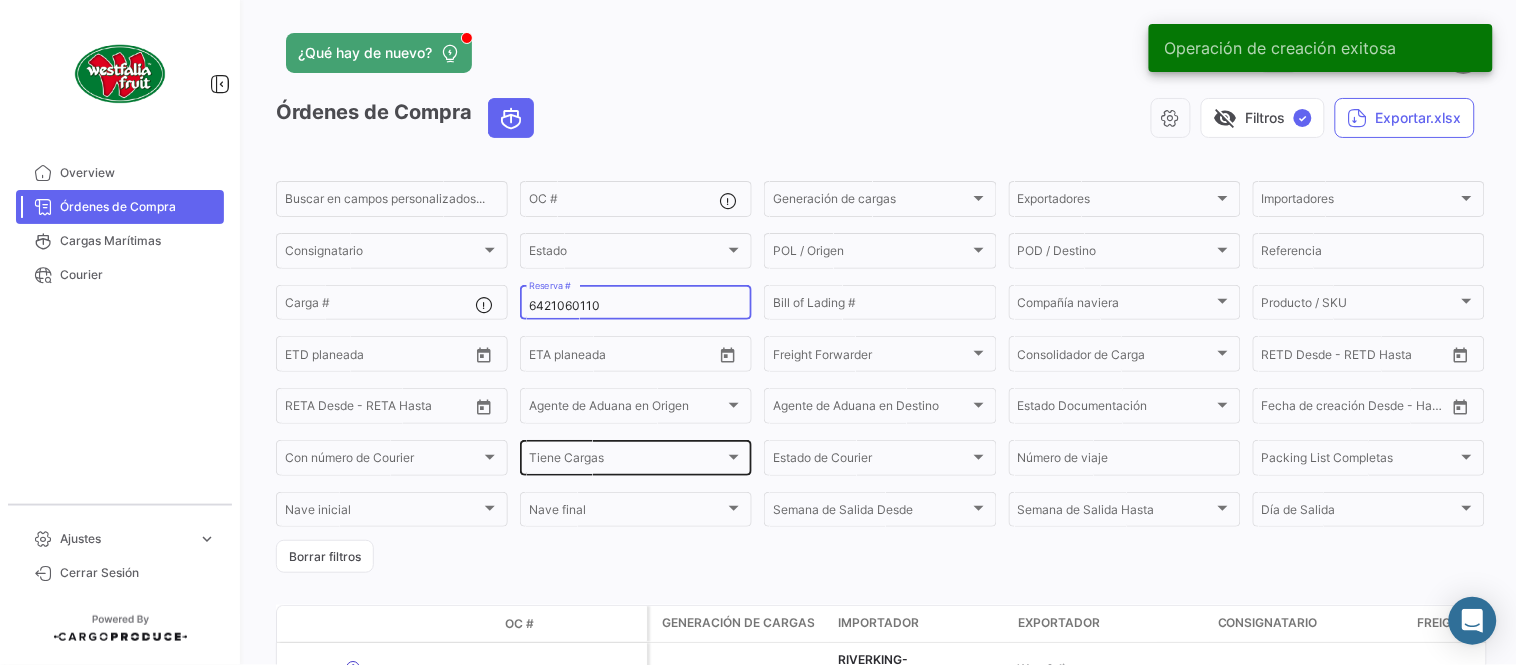 paste on "LMM0531325" 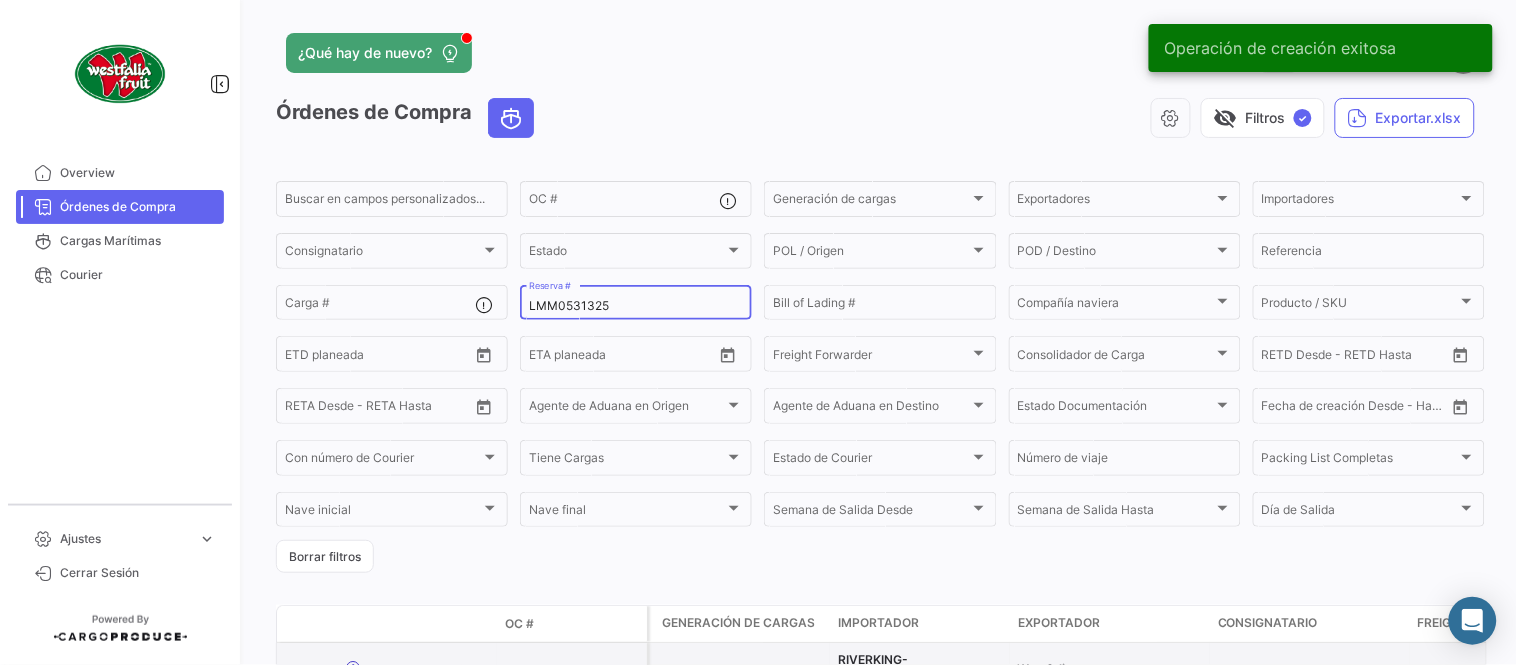 type on "LMM0531325" 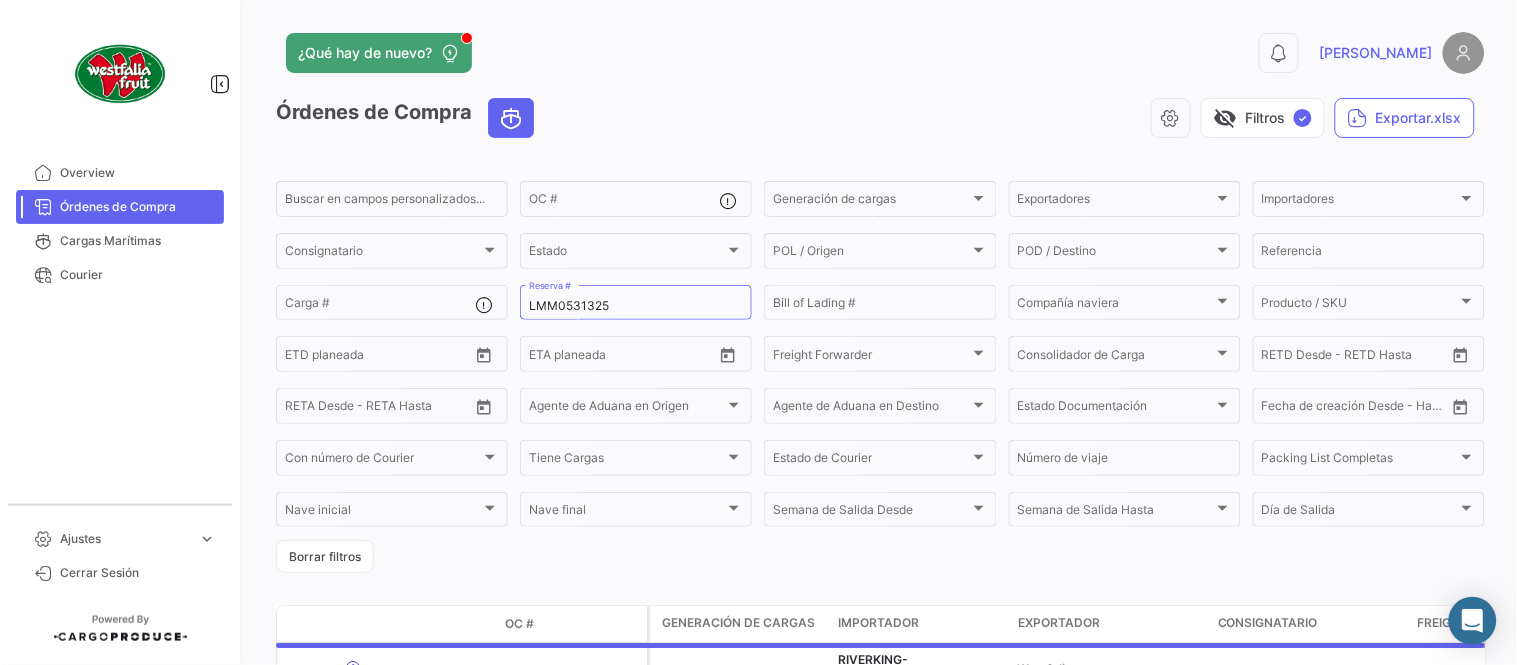 click on "visibility_off   Filtros  ✓  Exportar.xlsx" 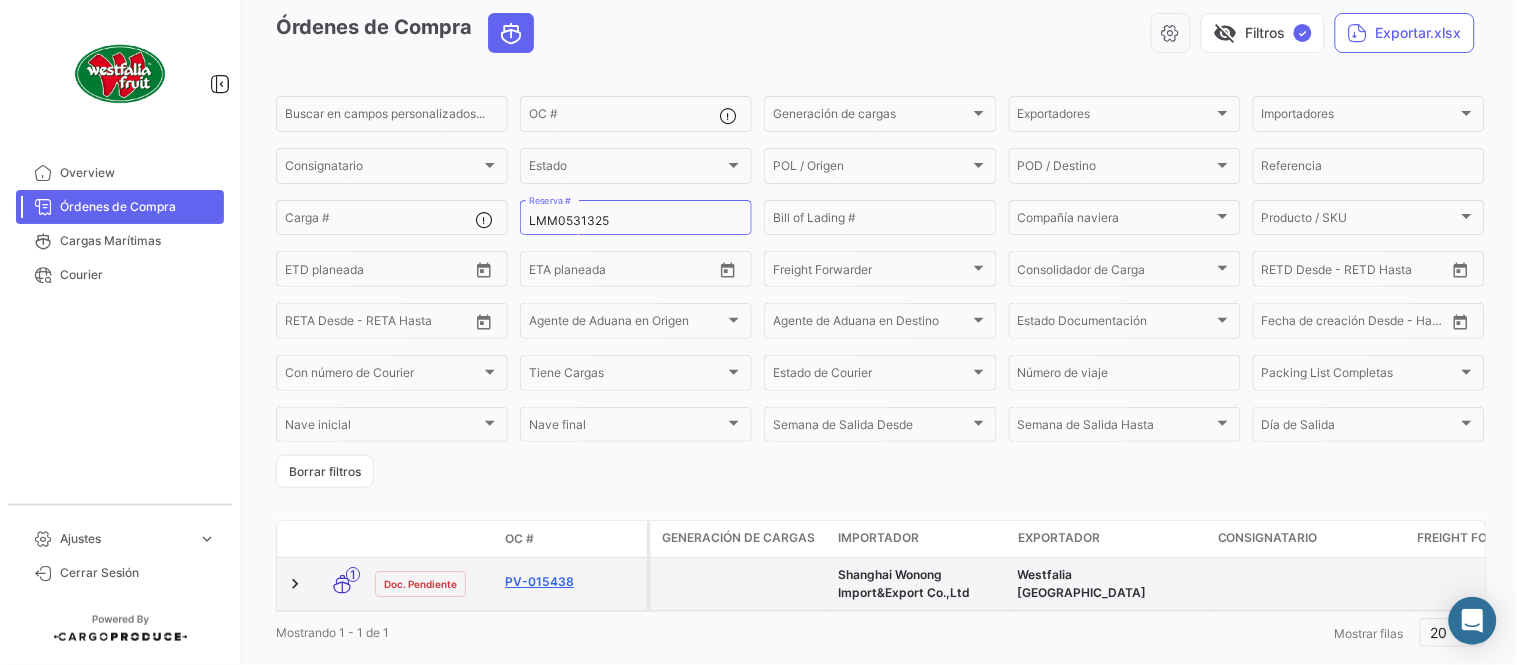 scroll, scrollTop: 136, scrollLeft: 0, axis: vertical 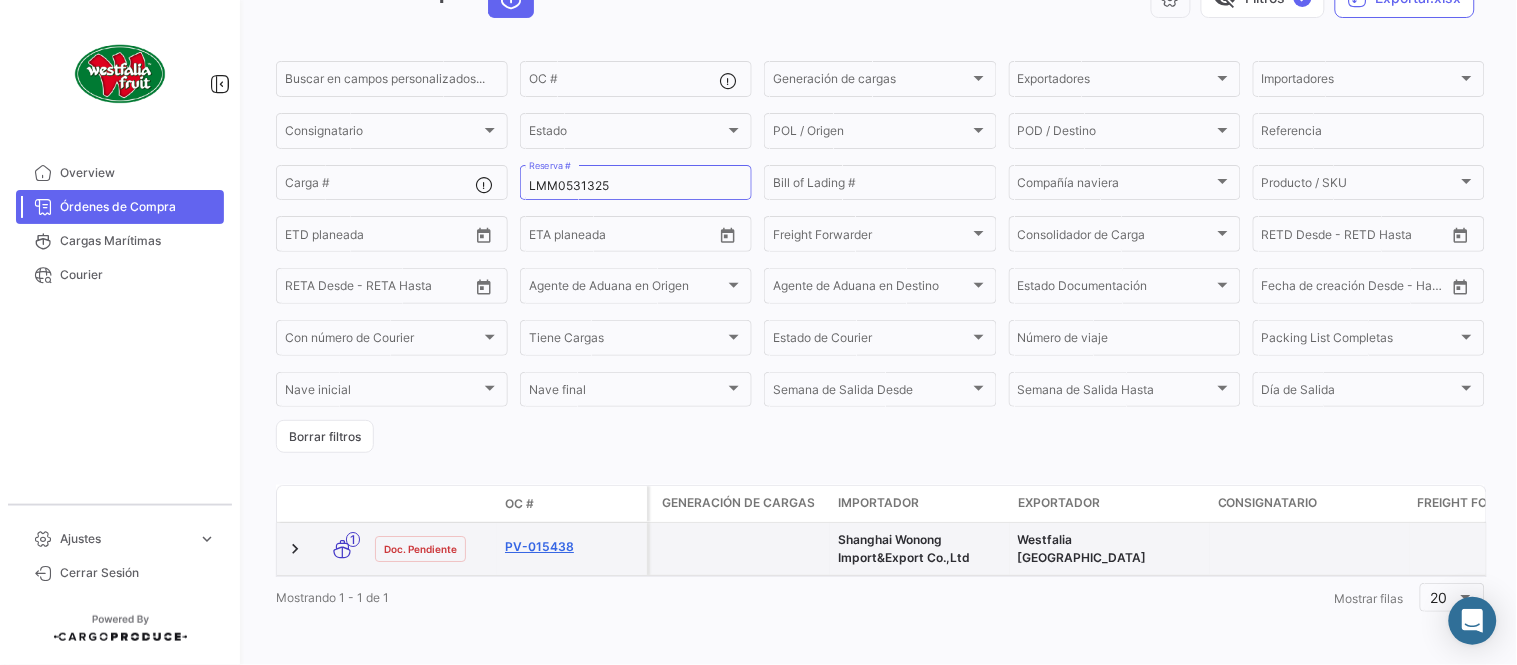 click on "PV-015438" 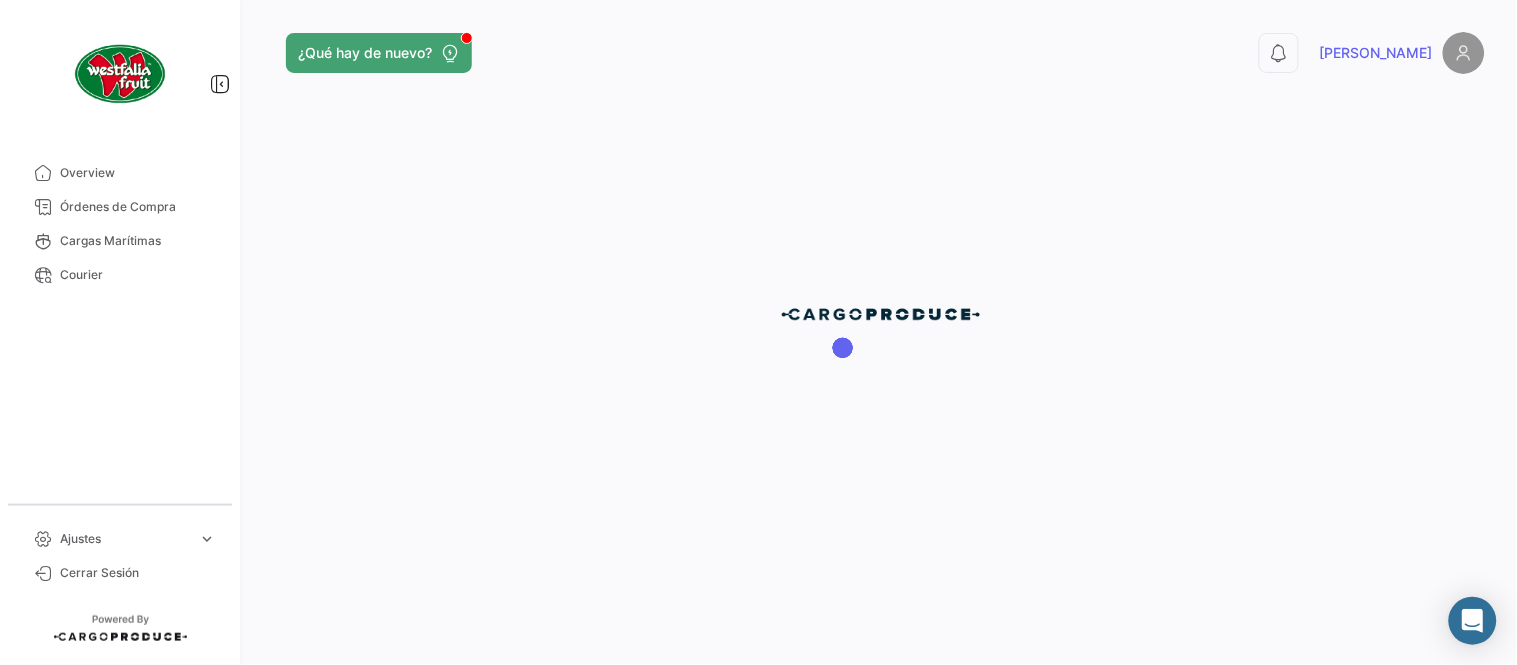 scroll, scrollTop: 0, scrollLeft: 0, axis: both 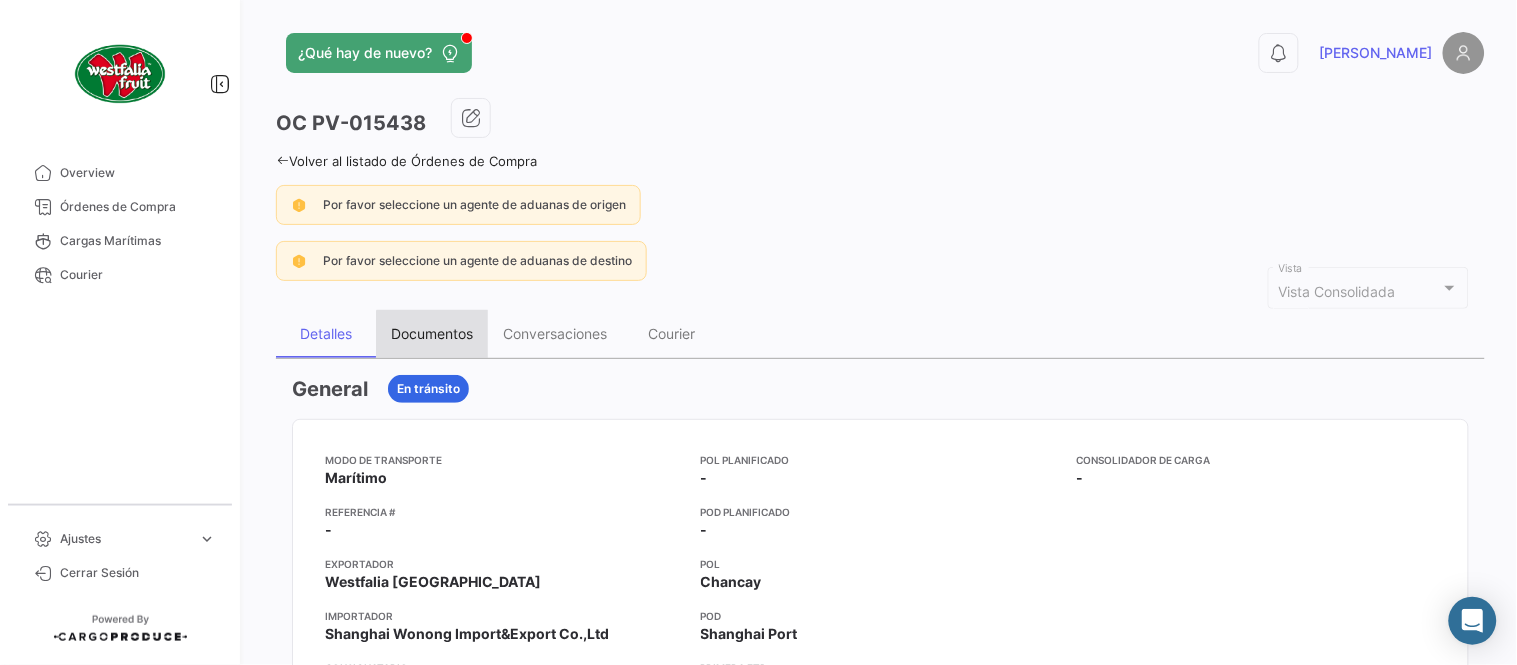 click on "Documentos" at bounding box center (432, 333) 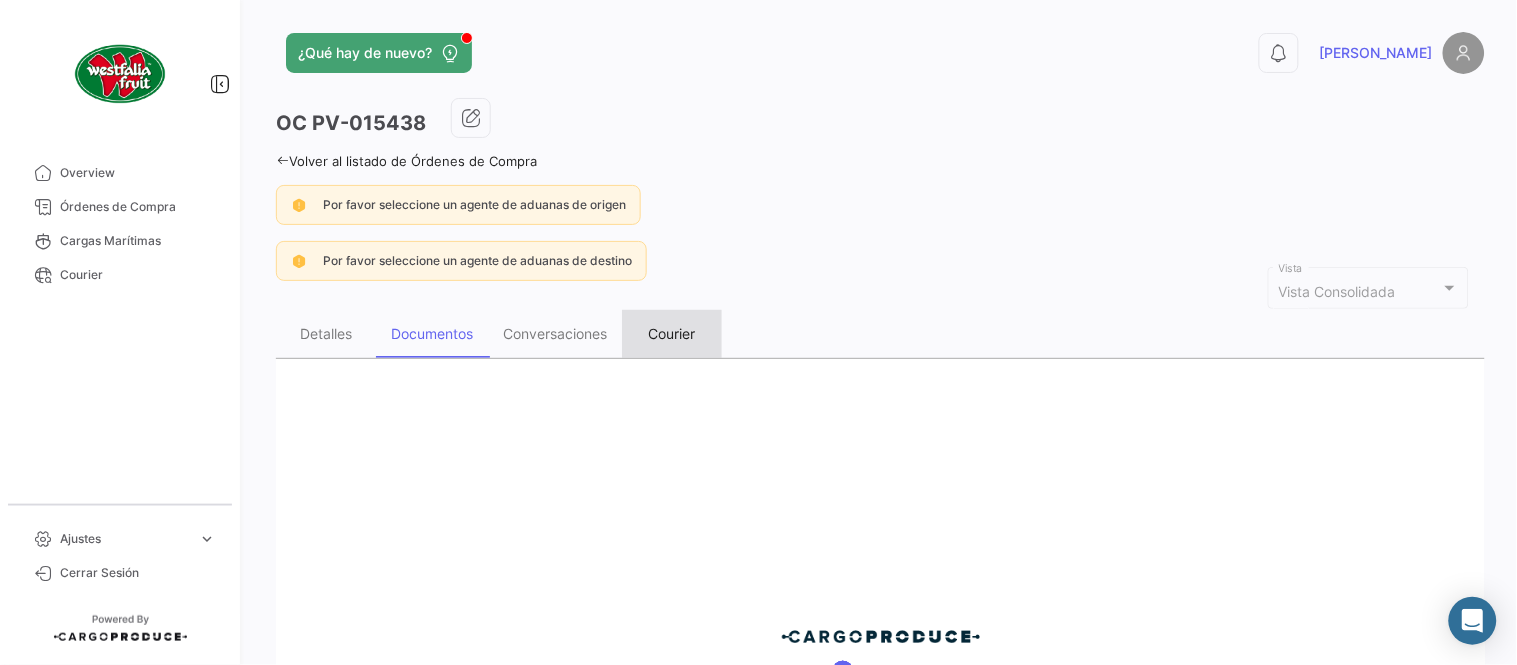 click on "Courier" at bounding box center [672, 334] 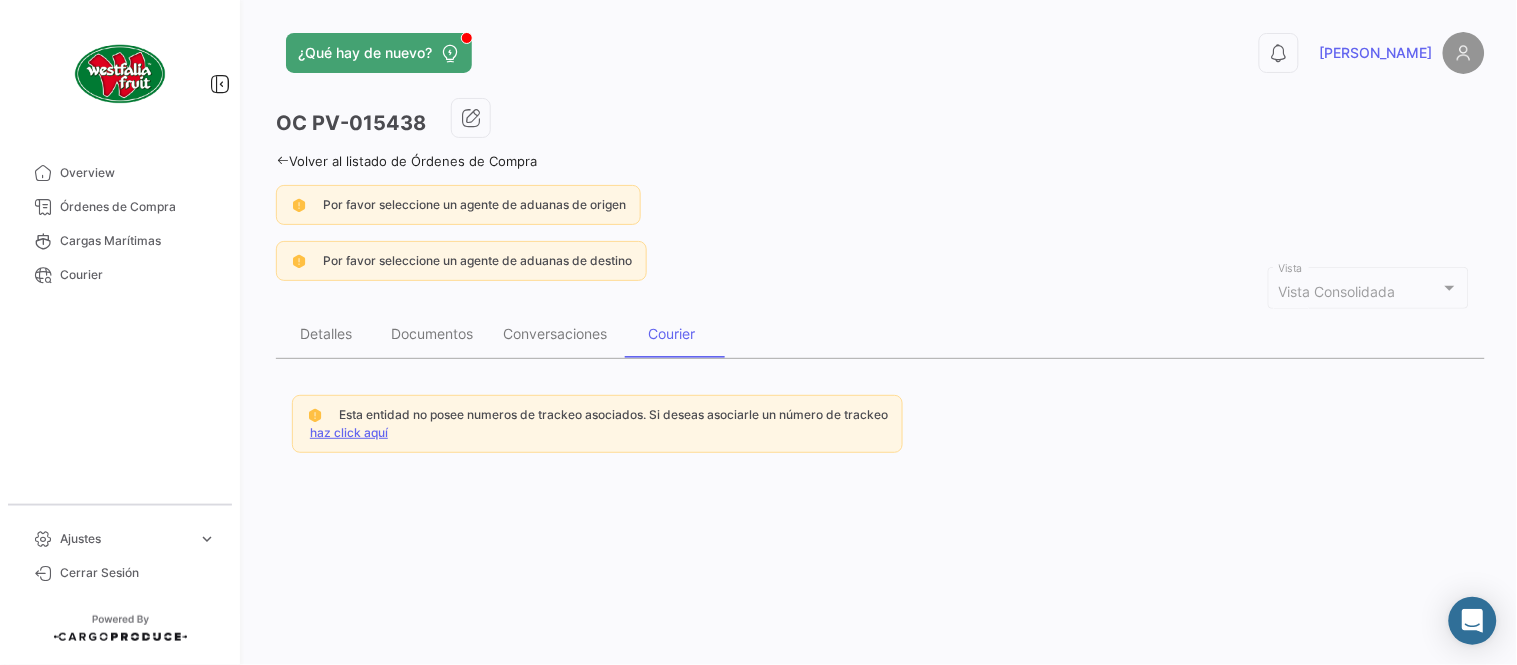 click on "haz click aquí" at bounding box center (349, 432) 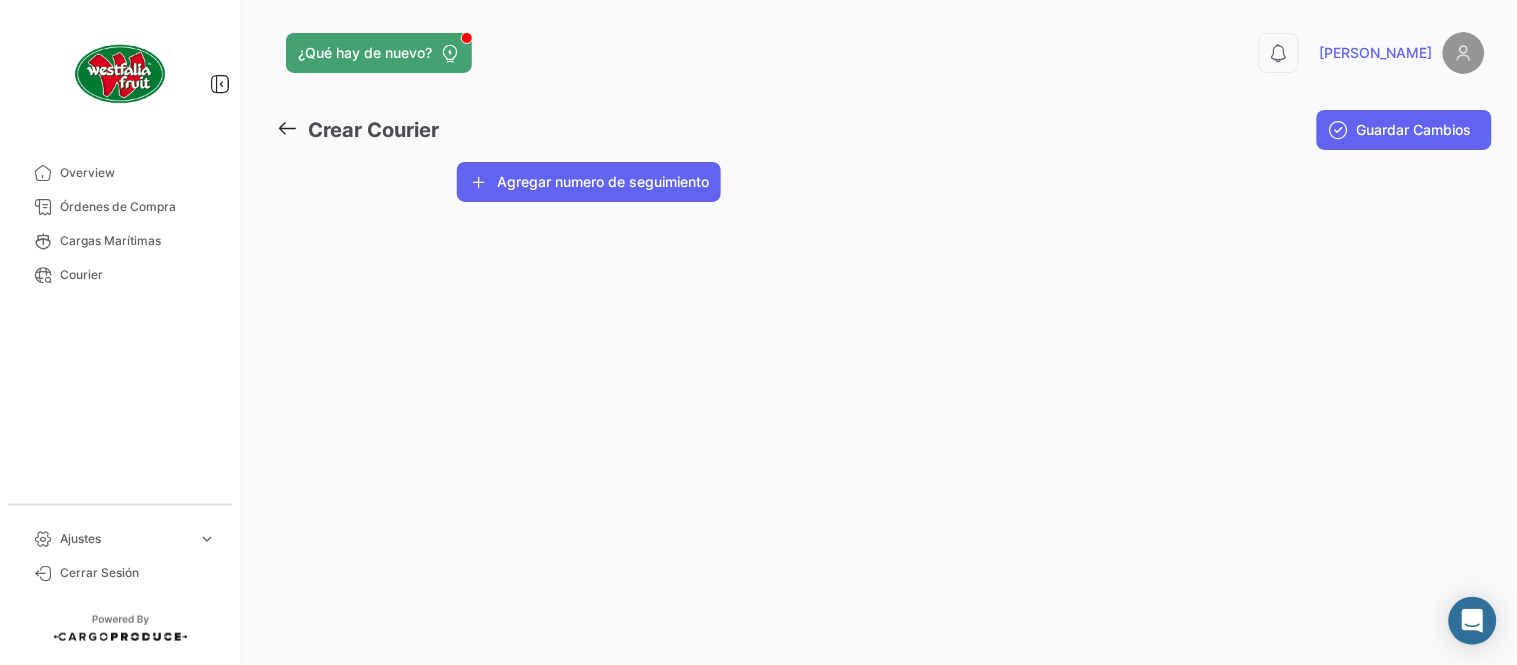 click on "Agregar numero de seguimiento" 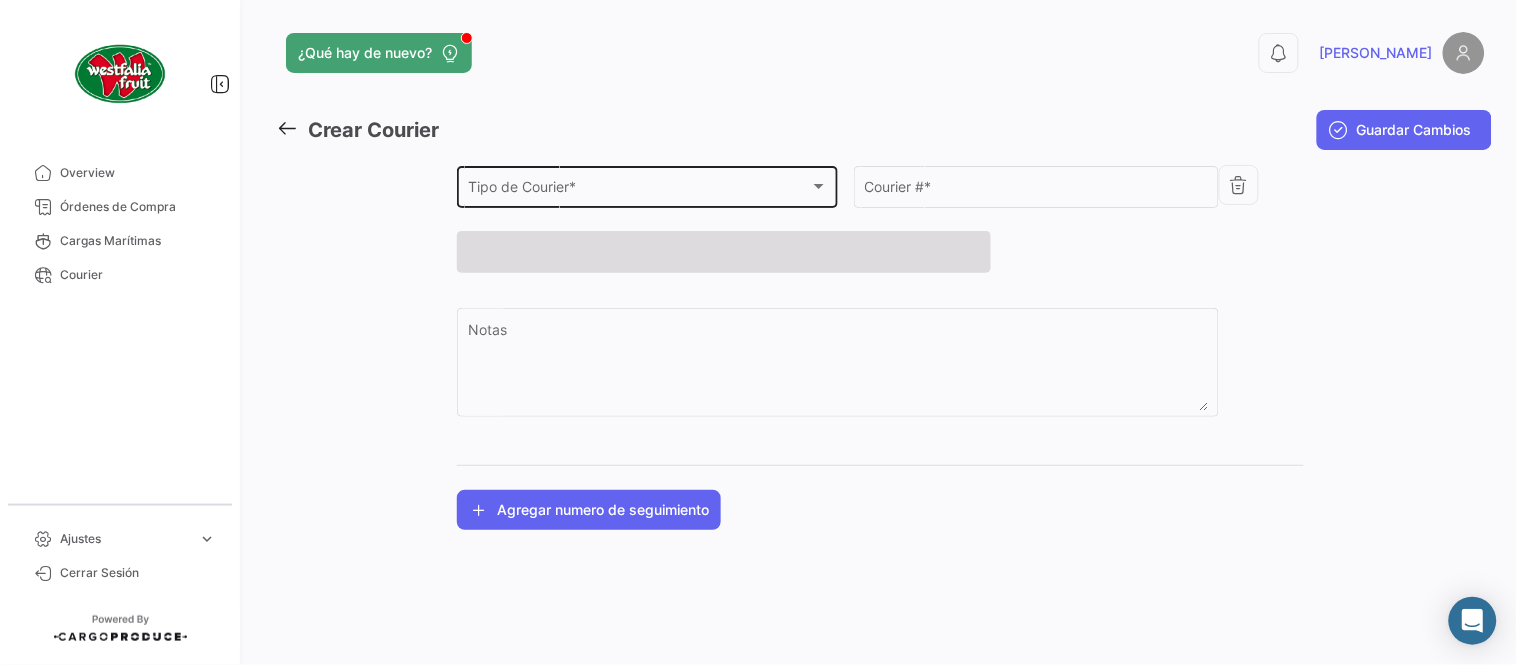 click on "Tipo de Courier *" at bounding box center [639, 190] 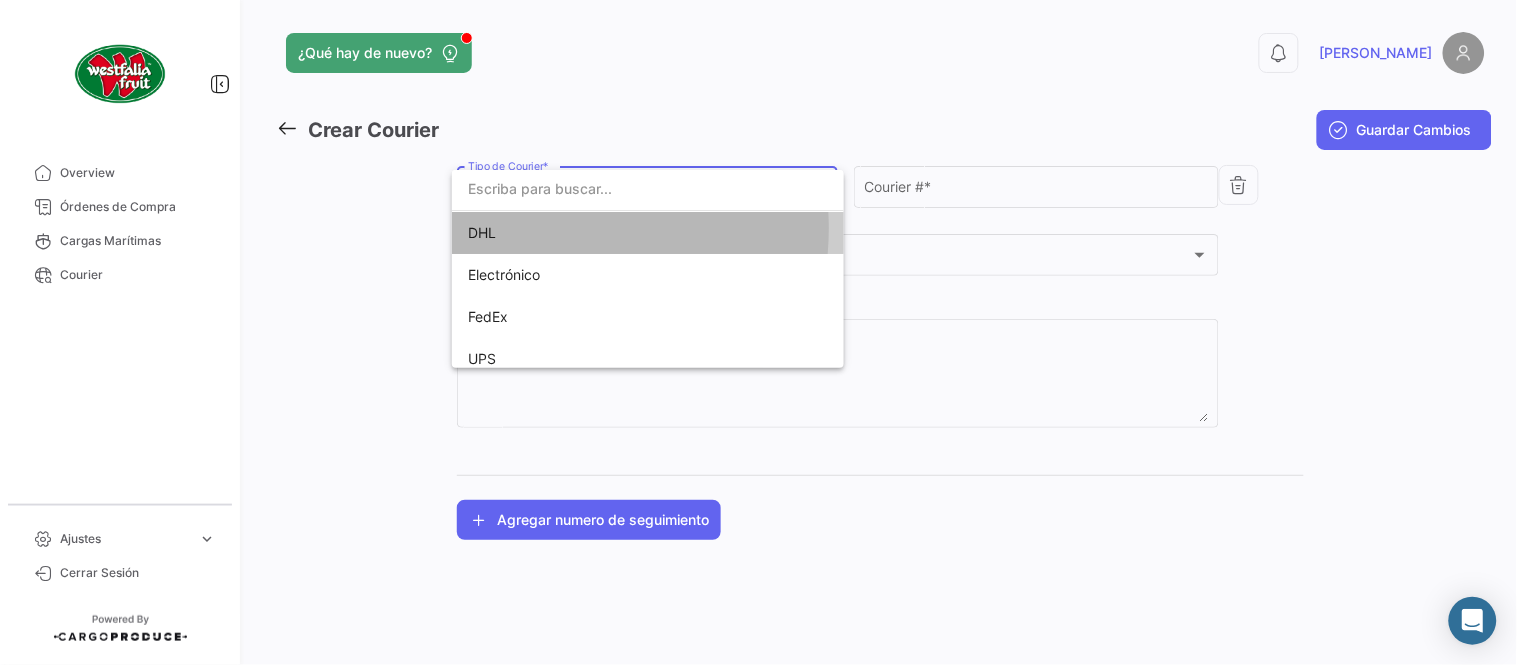 click on "DHL" at bounding box center (608, 233) 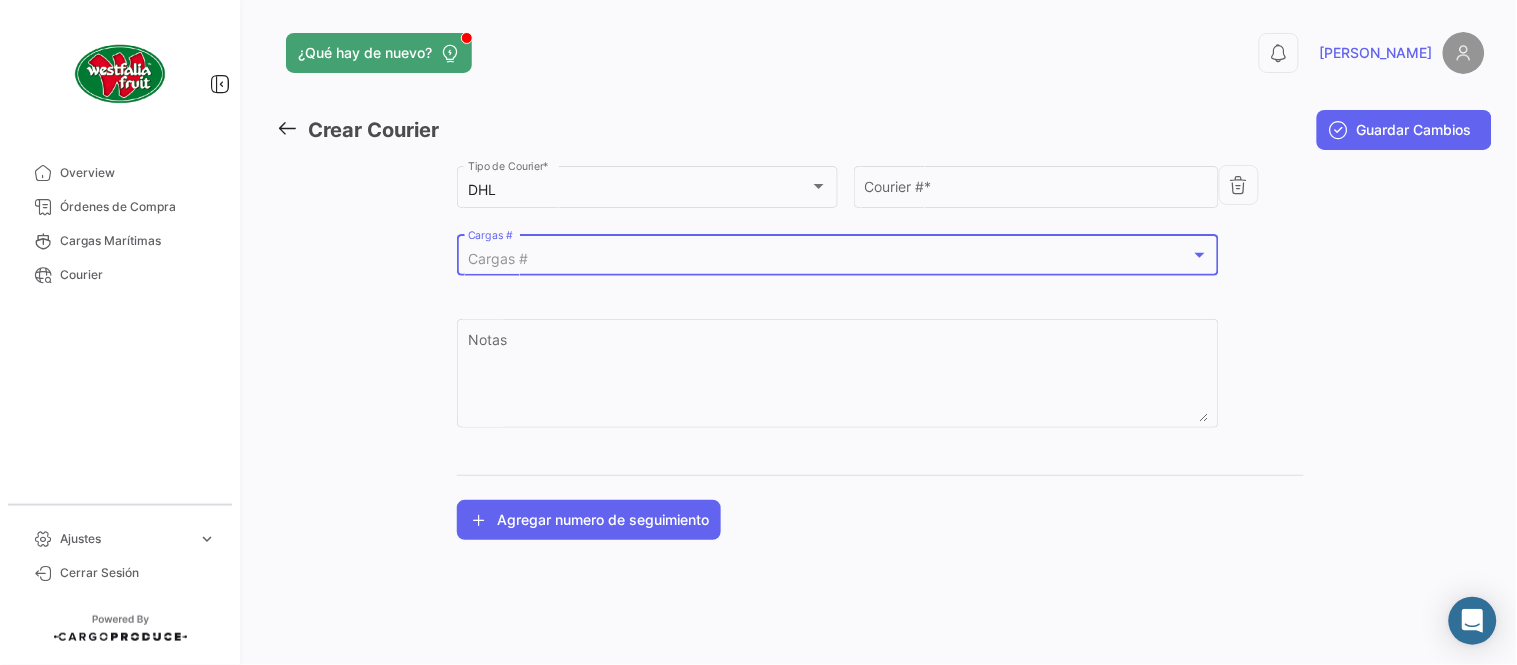 click on "Cargas #" at bounding box center [829, 259] 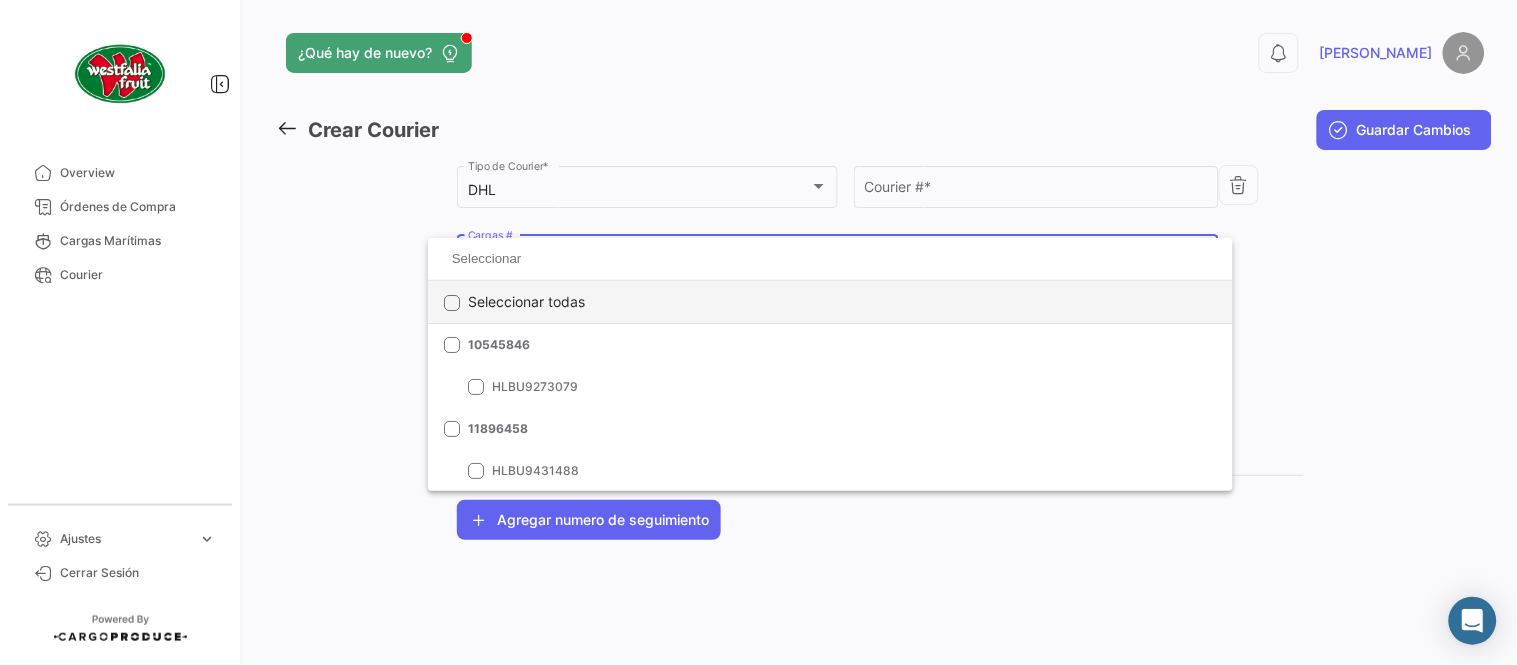 click on "Seleccionar todas" 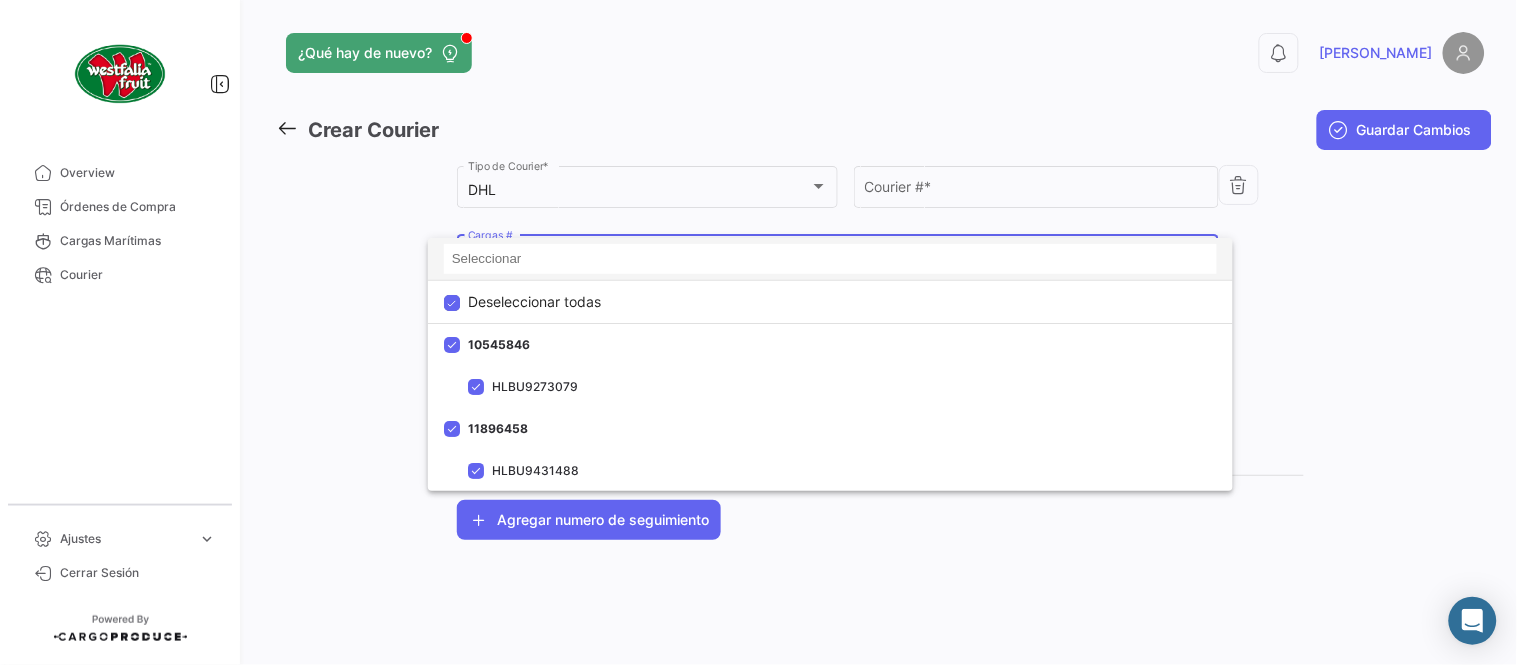 click at bounding box center (830, 259) 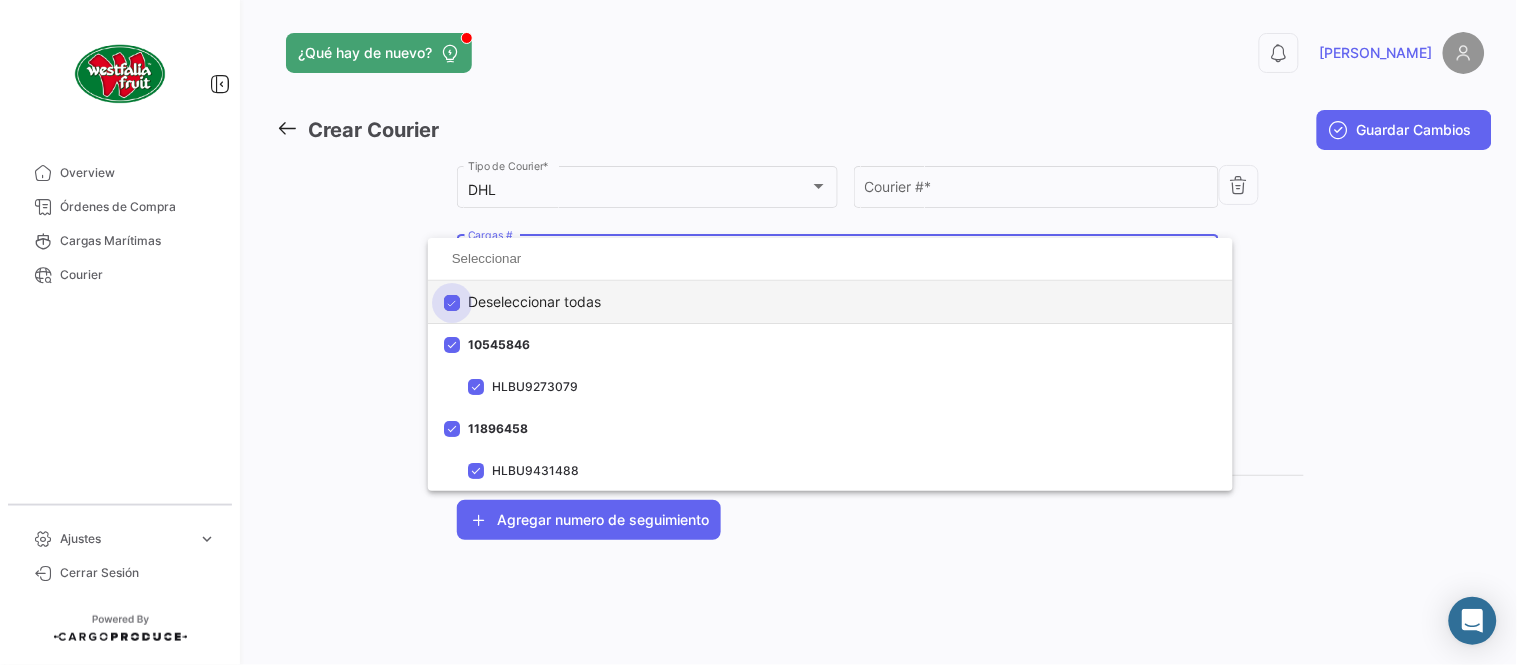 click at bounding box center (452, 304) 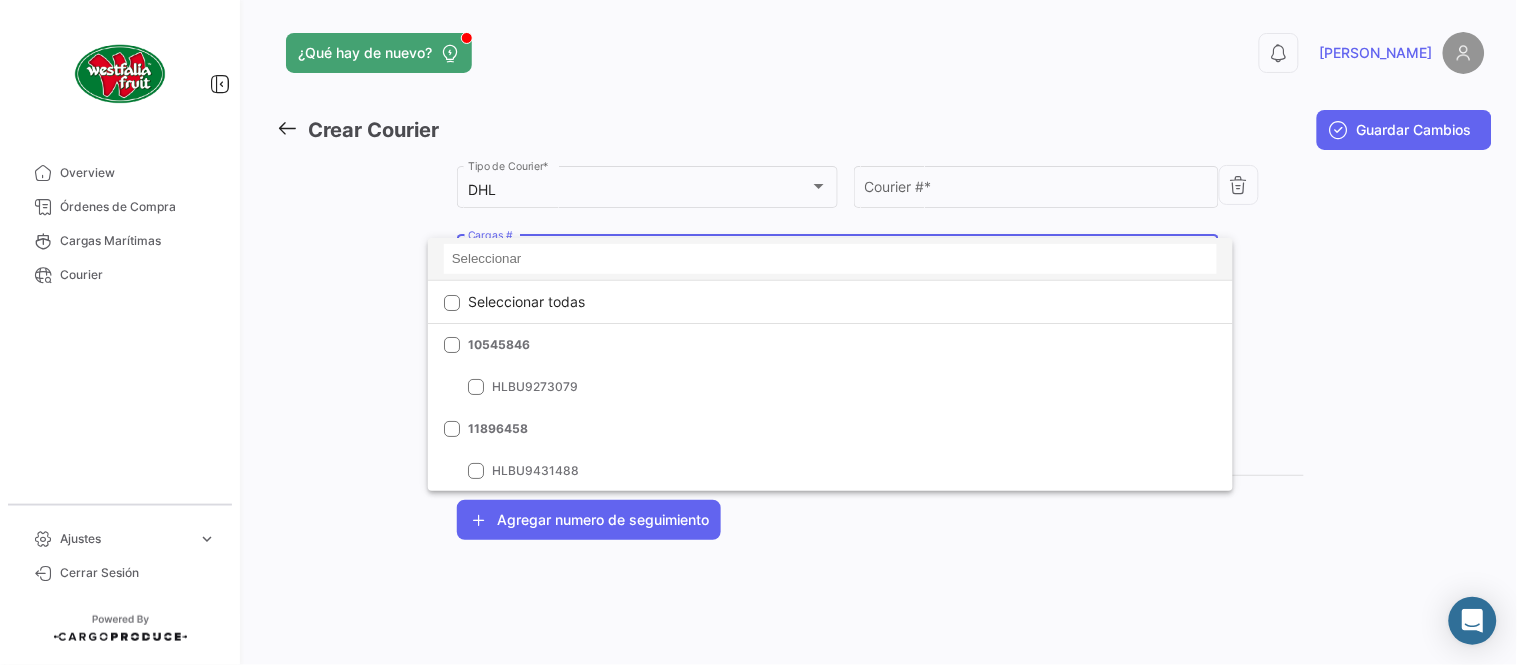 click at bounding box center (830, 259) 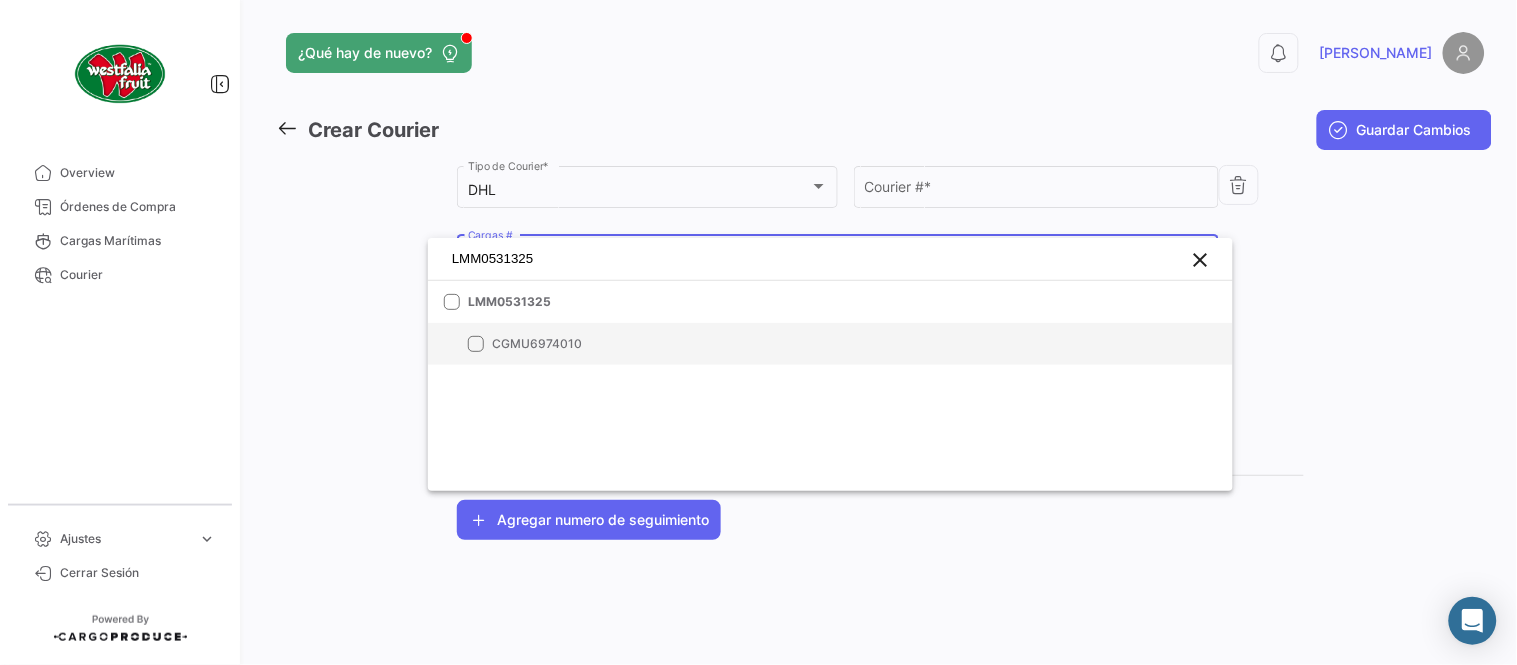 type on "LMM0531325" 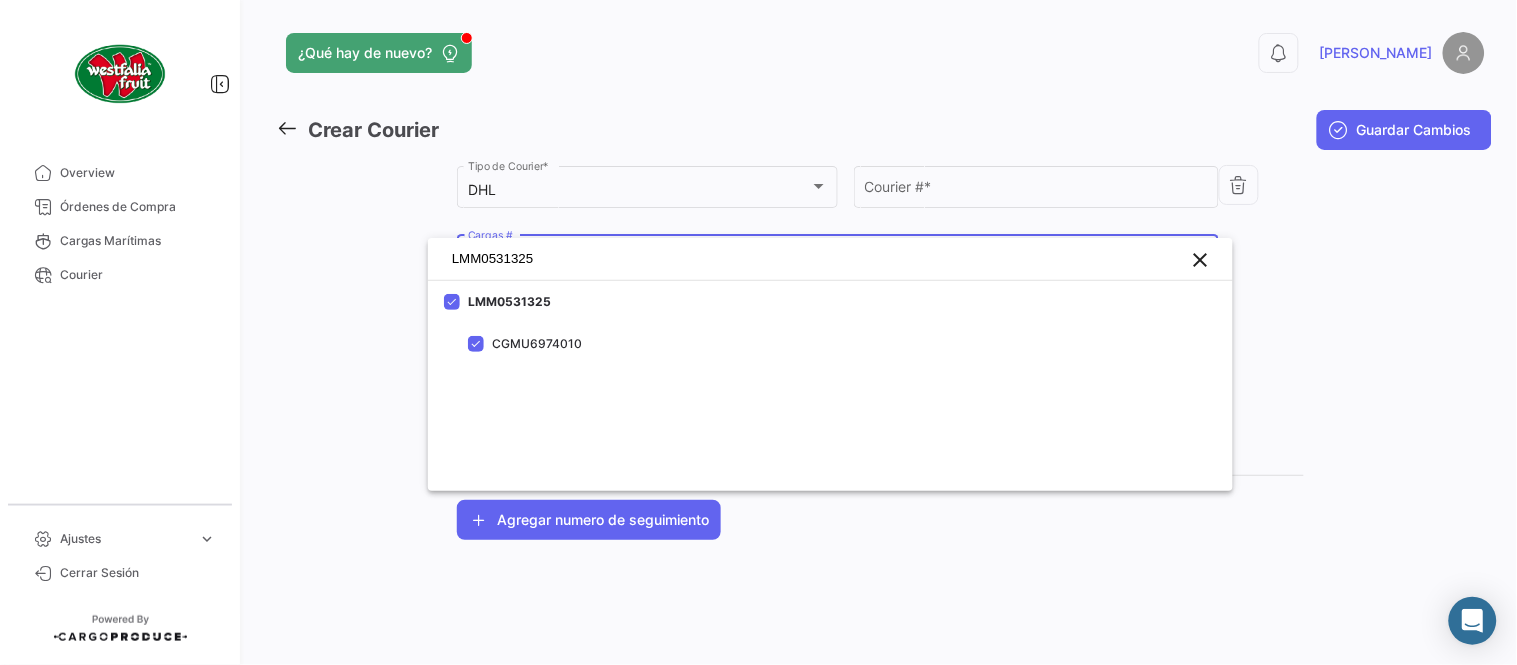 click at bounding box center [758, 332] 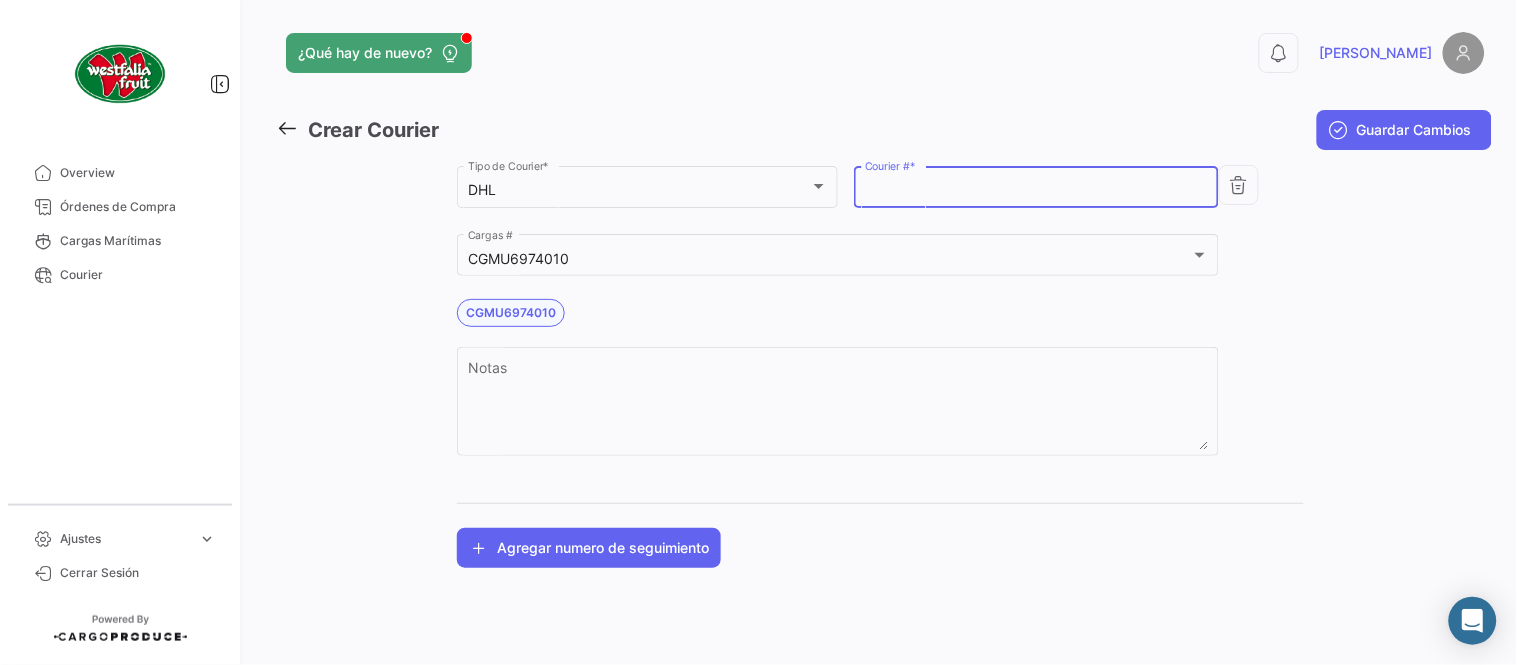 click on "Courier #  *" at bounding box center [1037, 190] 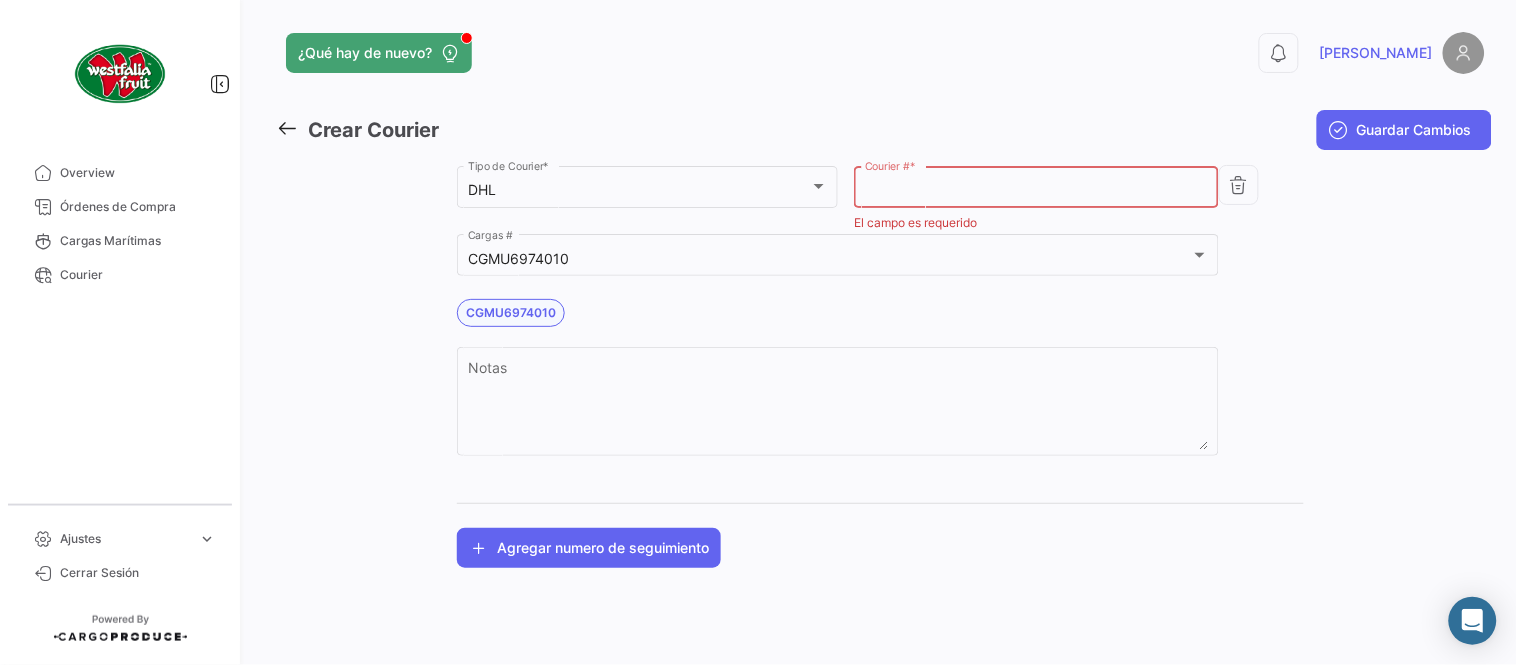 click on "Courier #  *" at bounding box center [1037, 190] 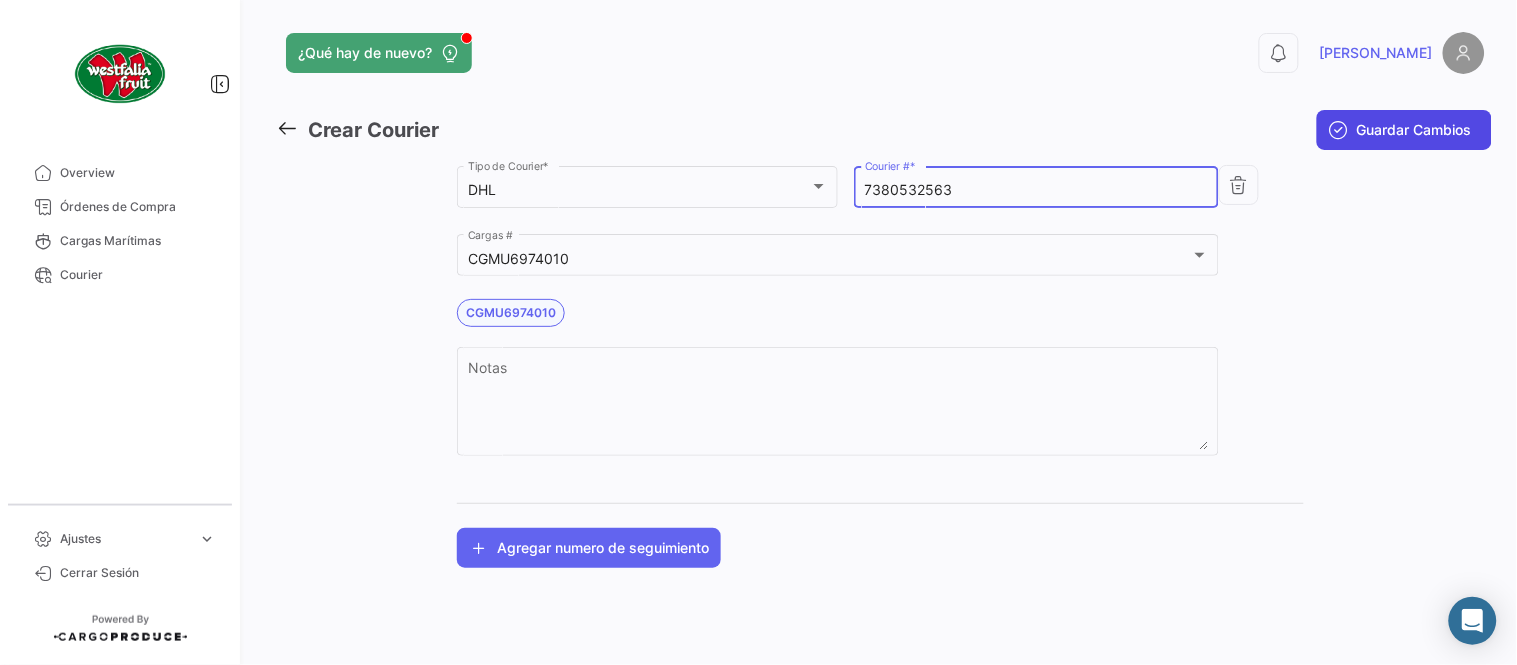 type on "7380532563" 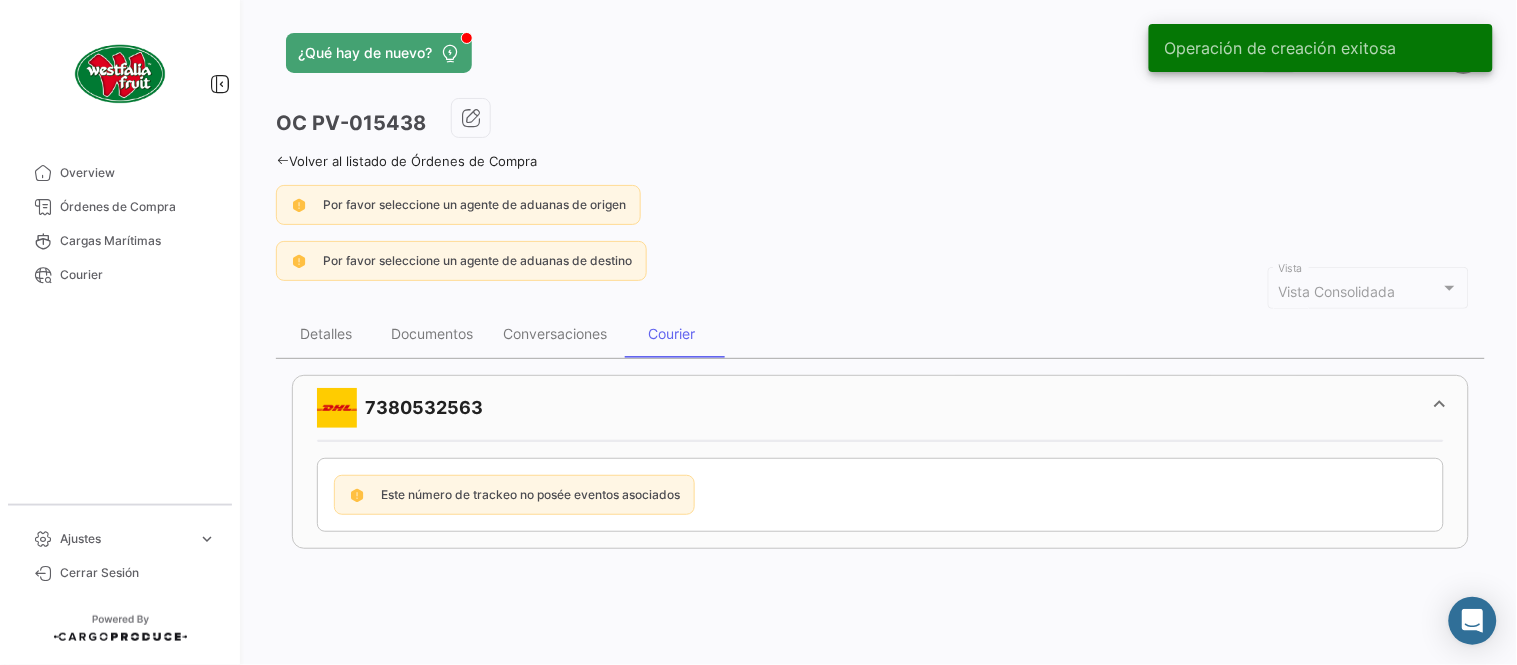 click at bounding box center (120, 74) 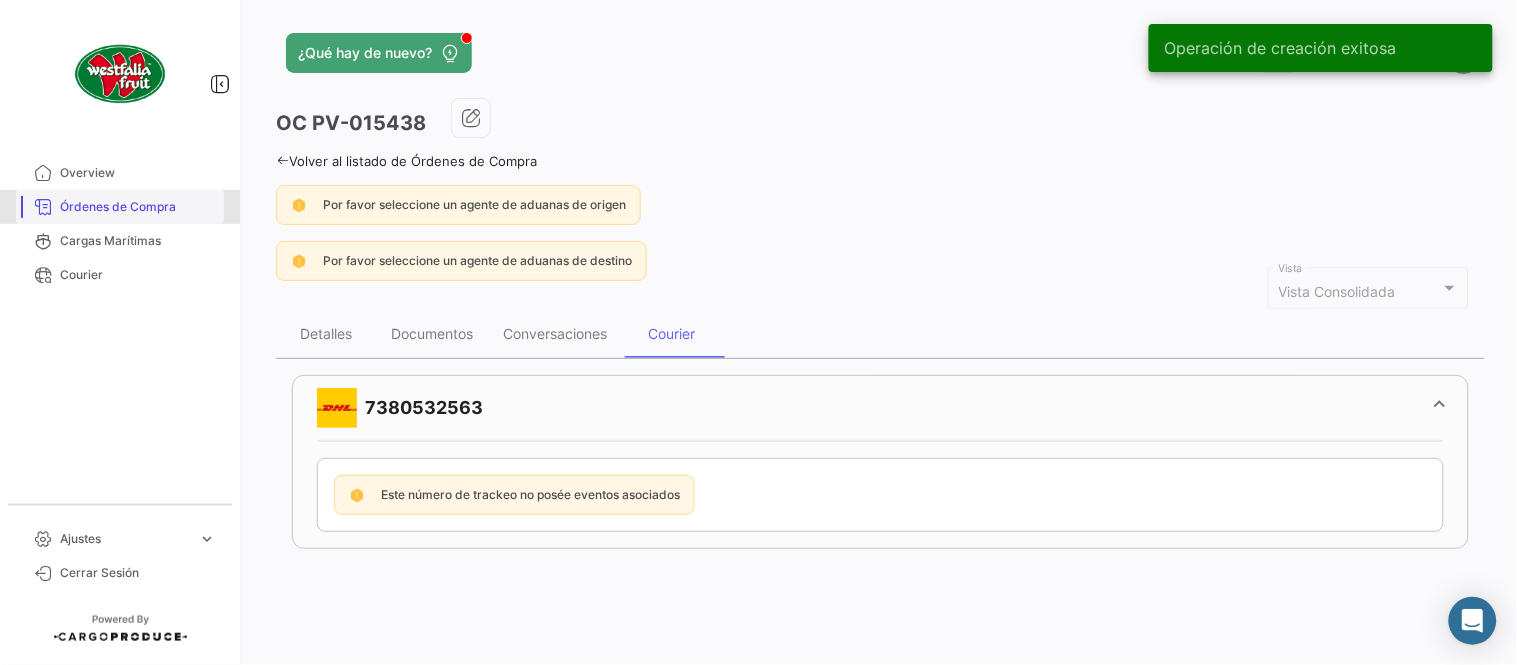 click on "Órdenes de Compra" at bounding box center [120, 207] 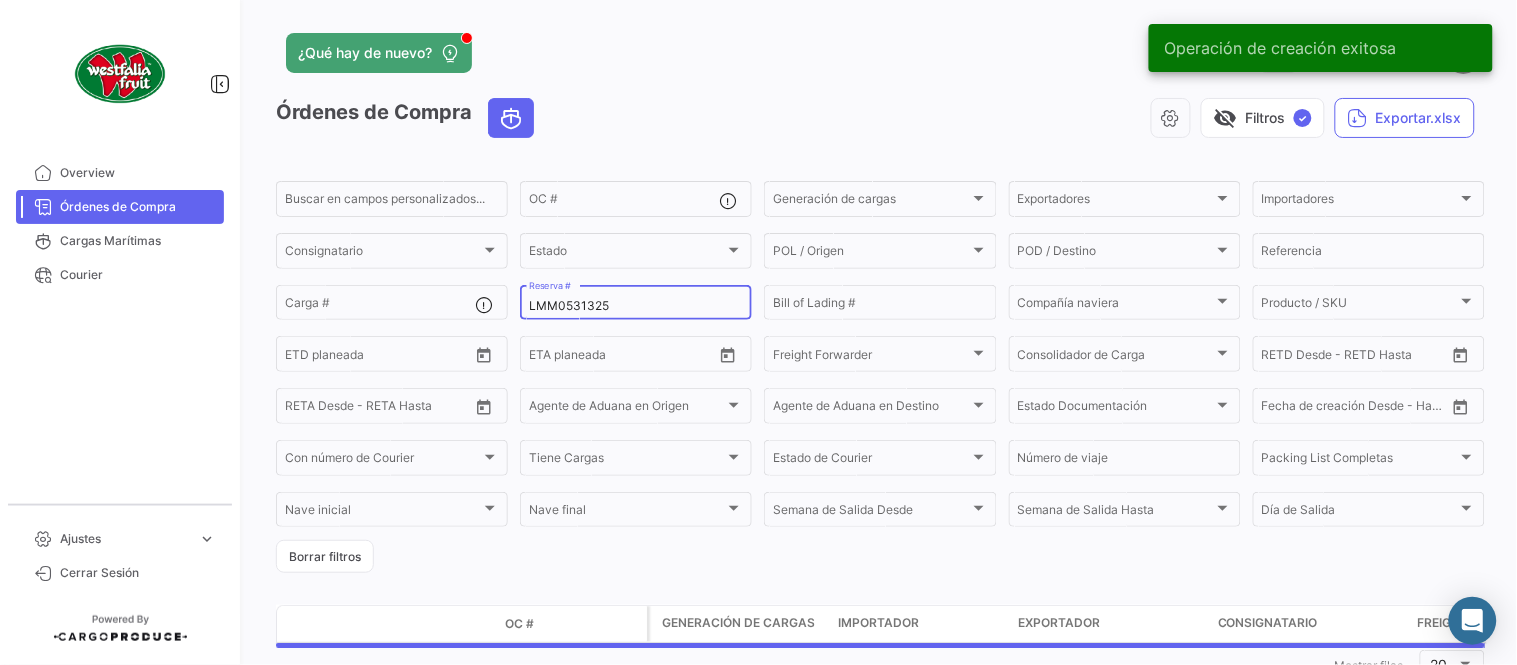 click on "LMM0531325" at bounding box center [636, 306] 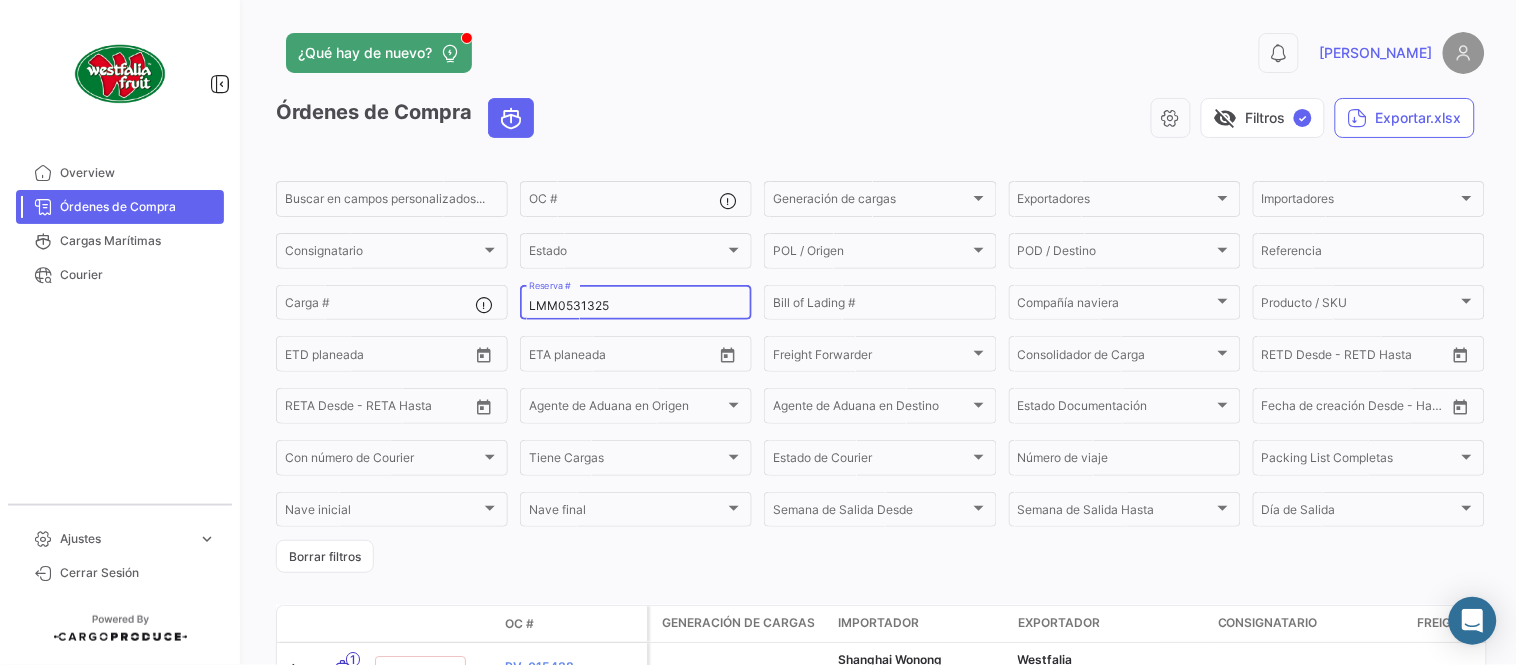 paste on "7" 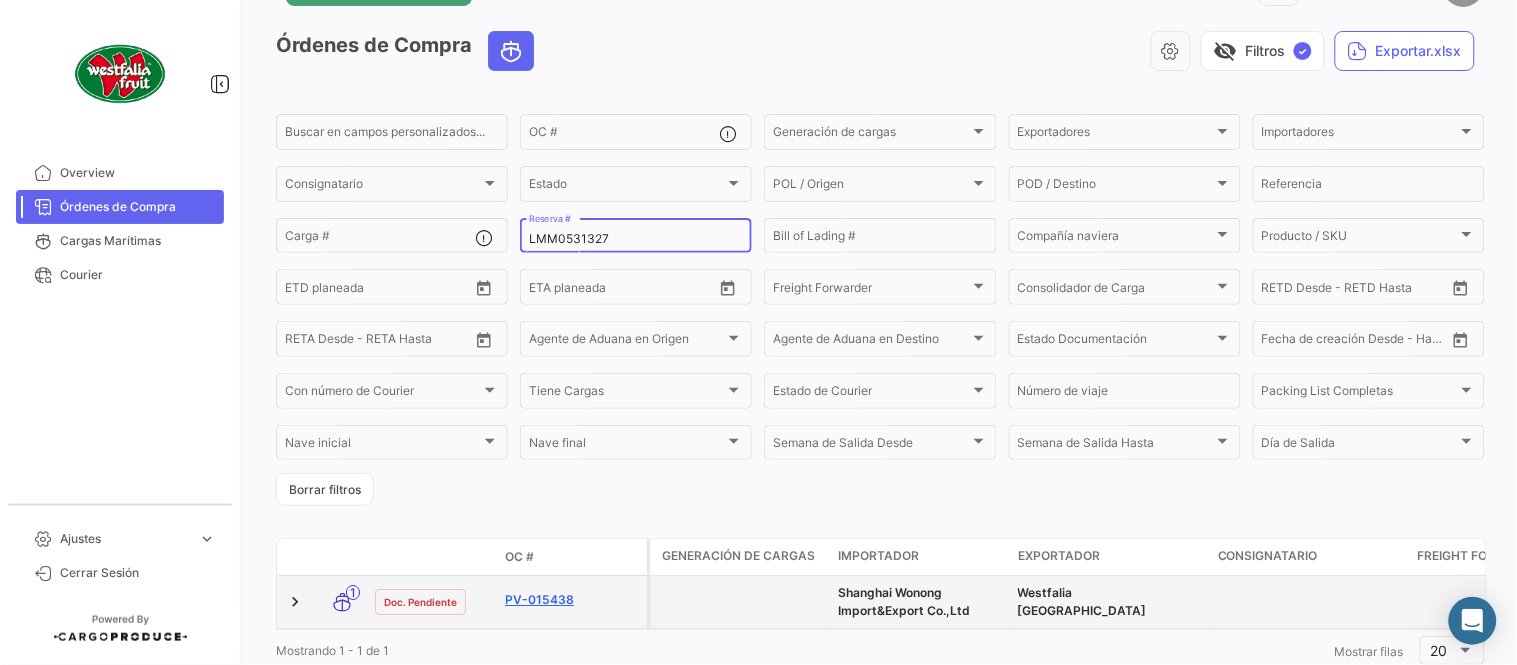scroll, scrollTop: 136, scrollLeft: 0, axis: vertical 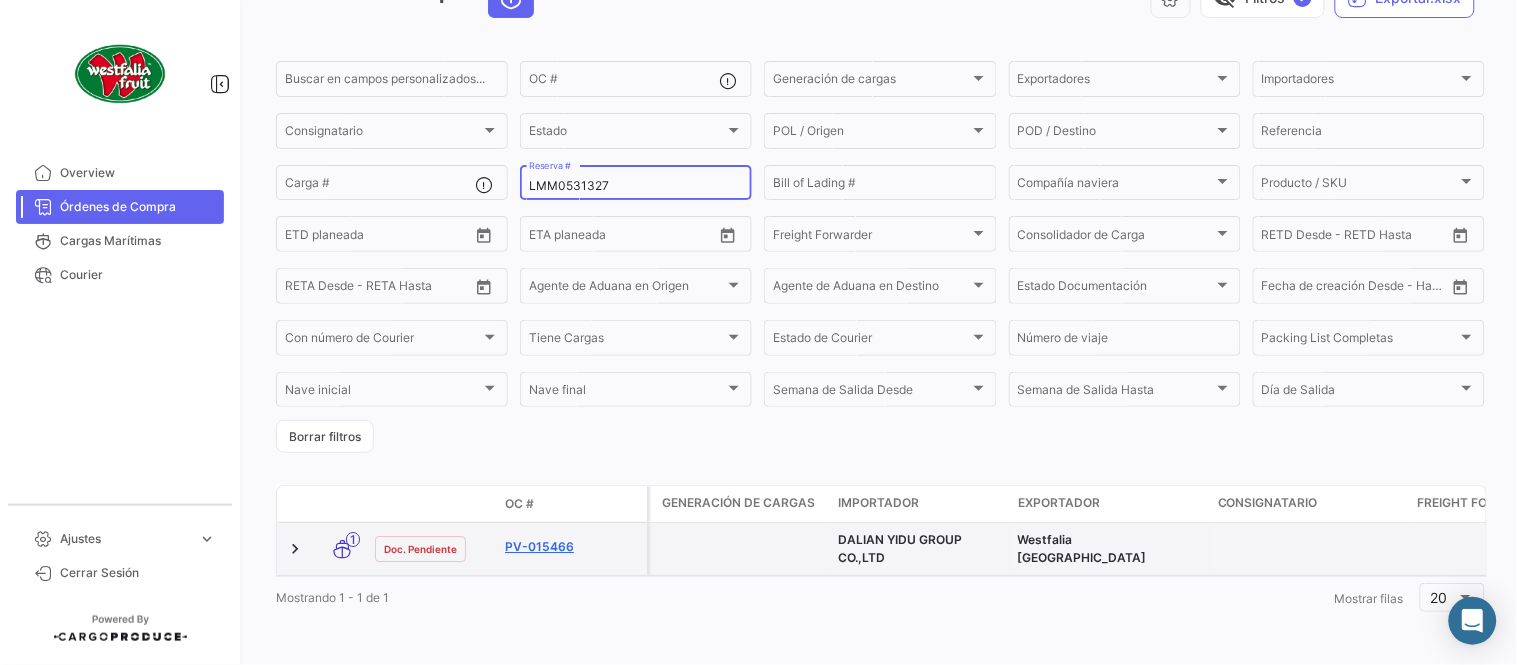 type on "LMM0531327" 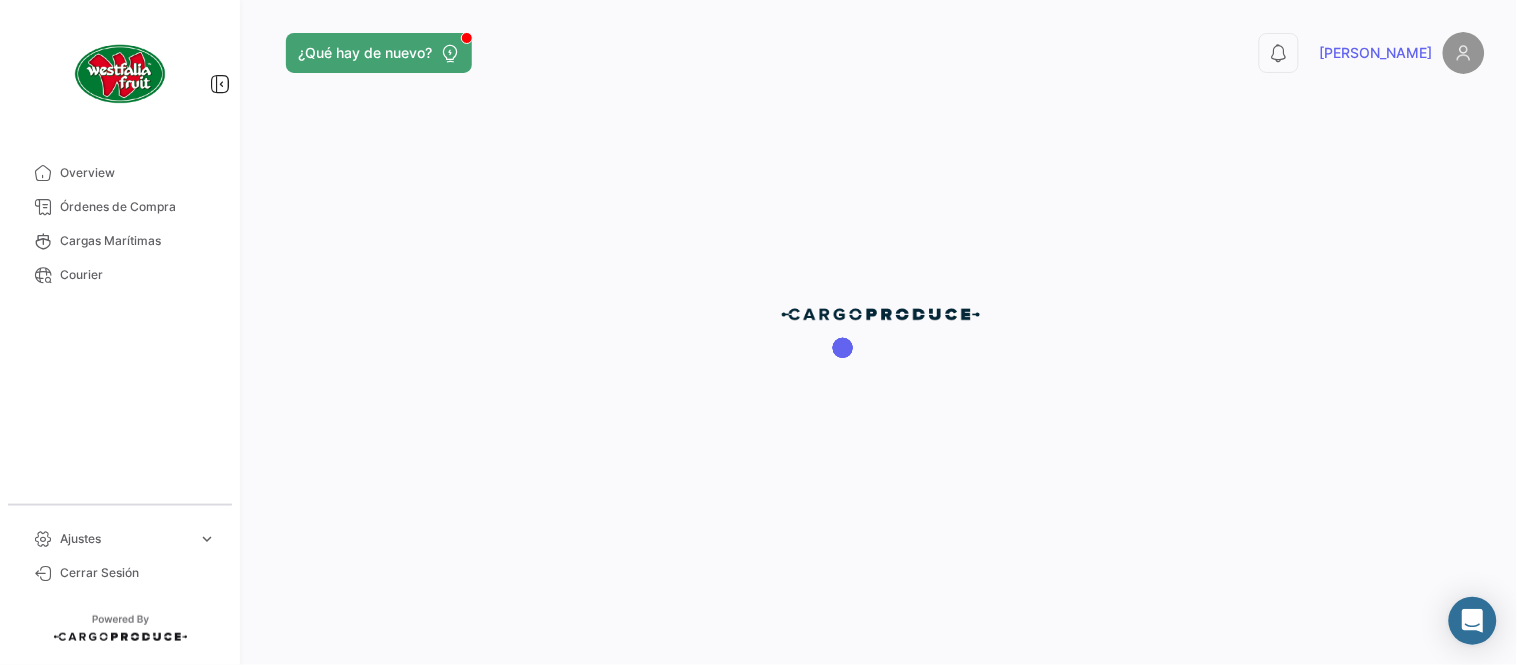 scroll, scrollTop: 0, scrollLeft: 0, axis: both 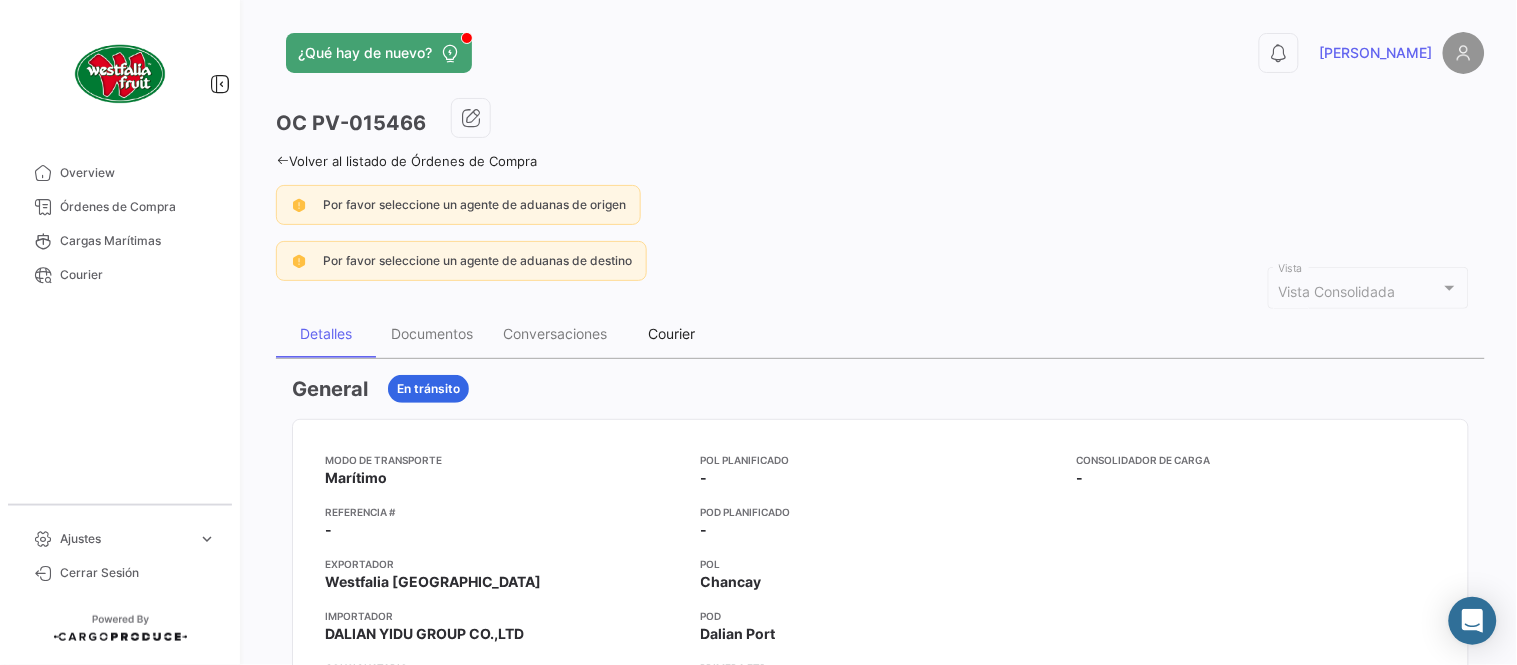 click on "Courier" at bounding box center [672, 333] 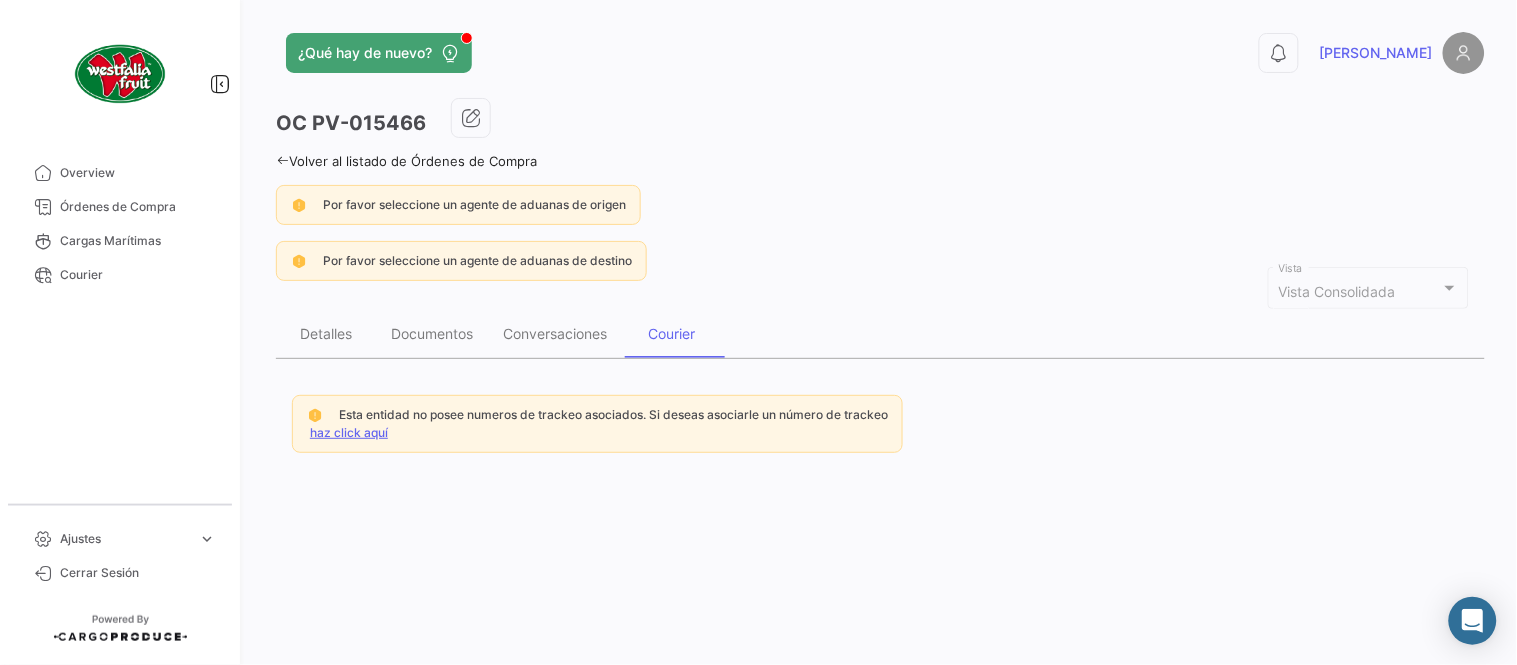 click on "haz click aquí" at bounding box center [349, 432] 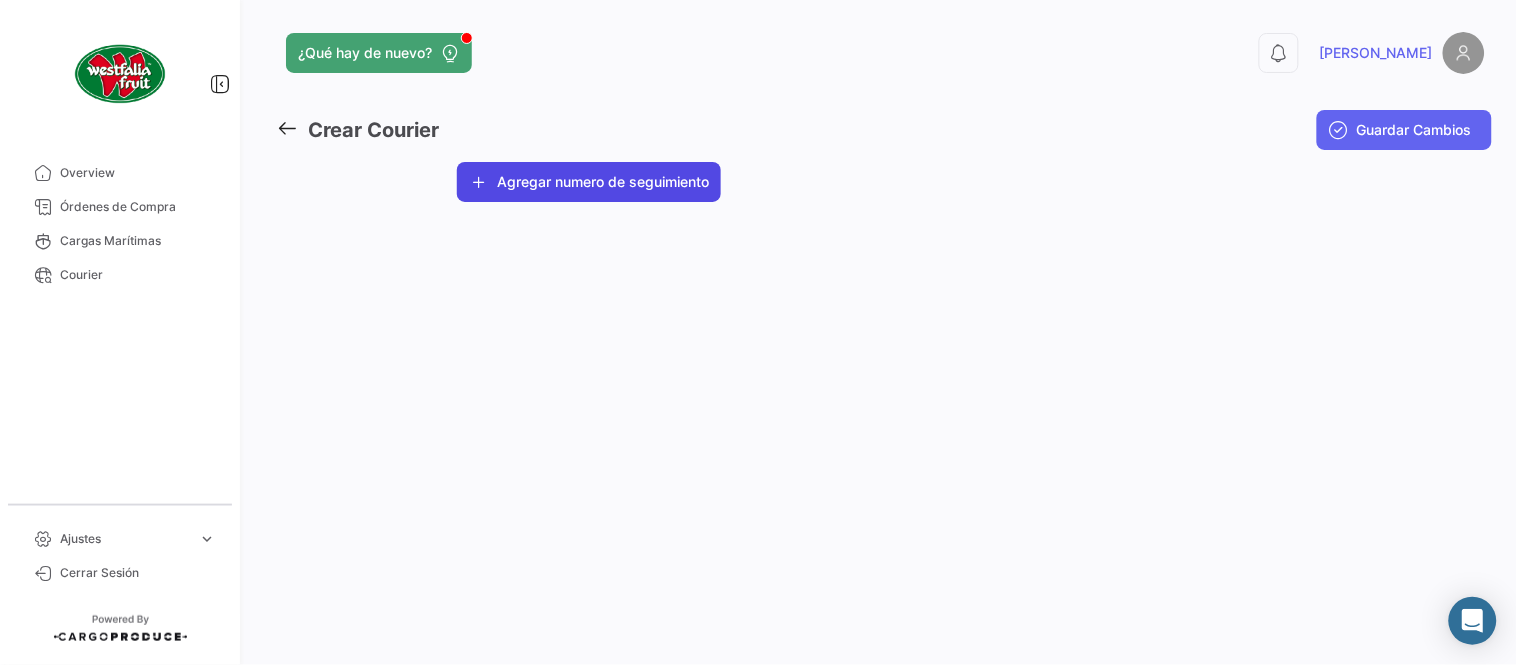 click on "Agregar numero de seguimiento" 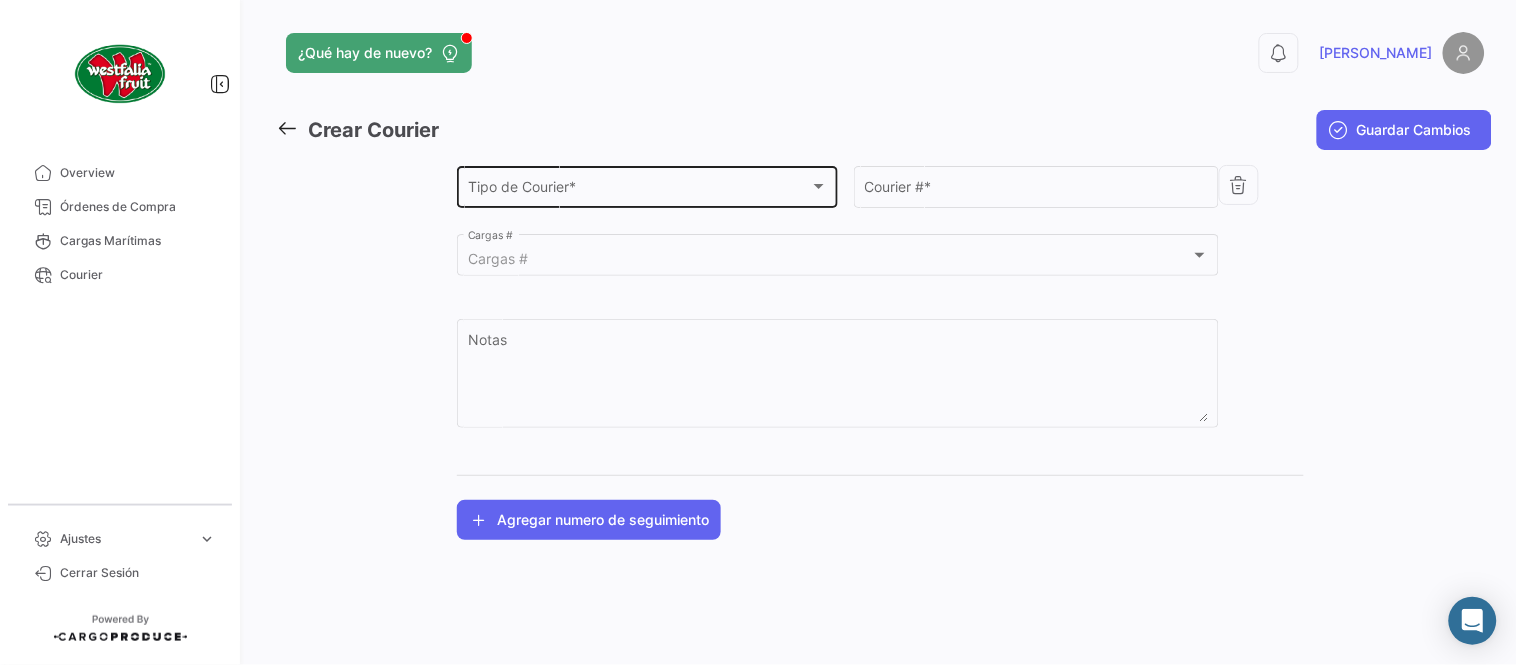 click on "Tipo de Courier *" at bounding box center (639, 190) 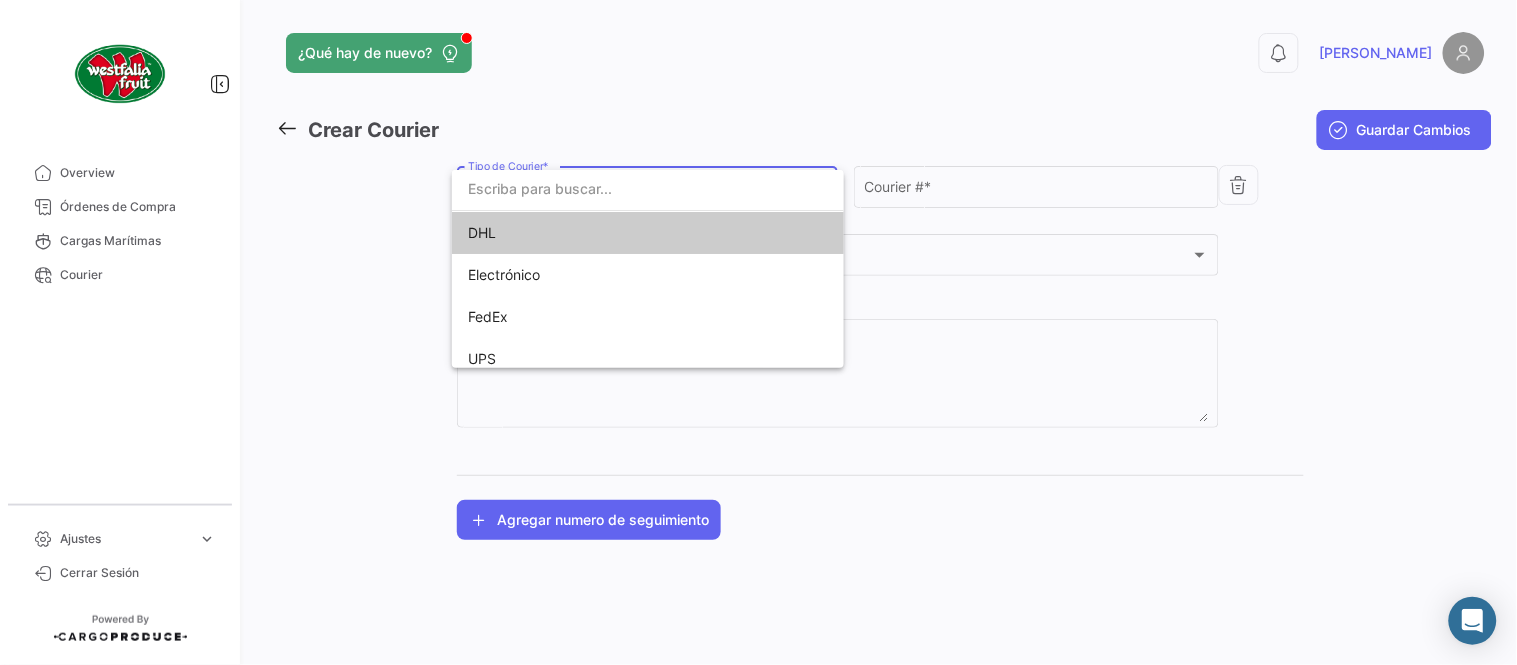 click on "DHL" at bounding box center [608, 233] 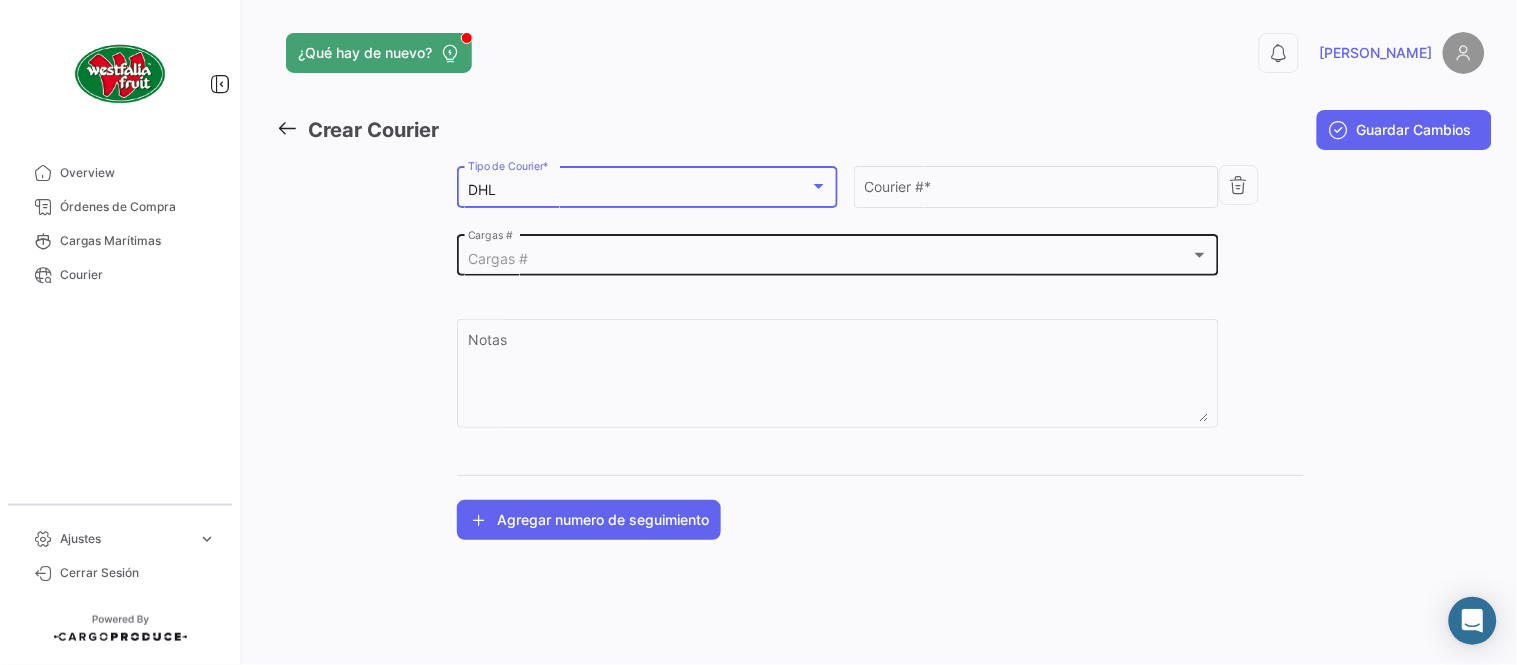 click on "Cargas #" at bounding box center (829, 259) 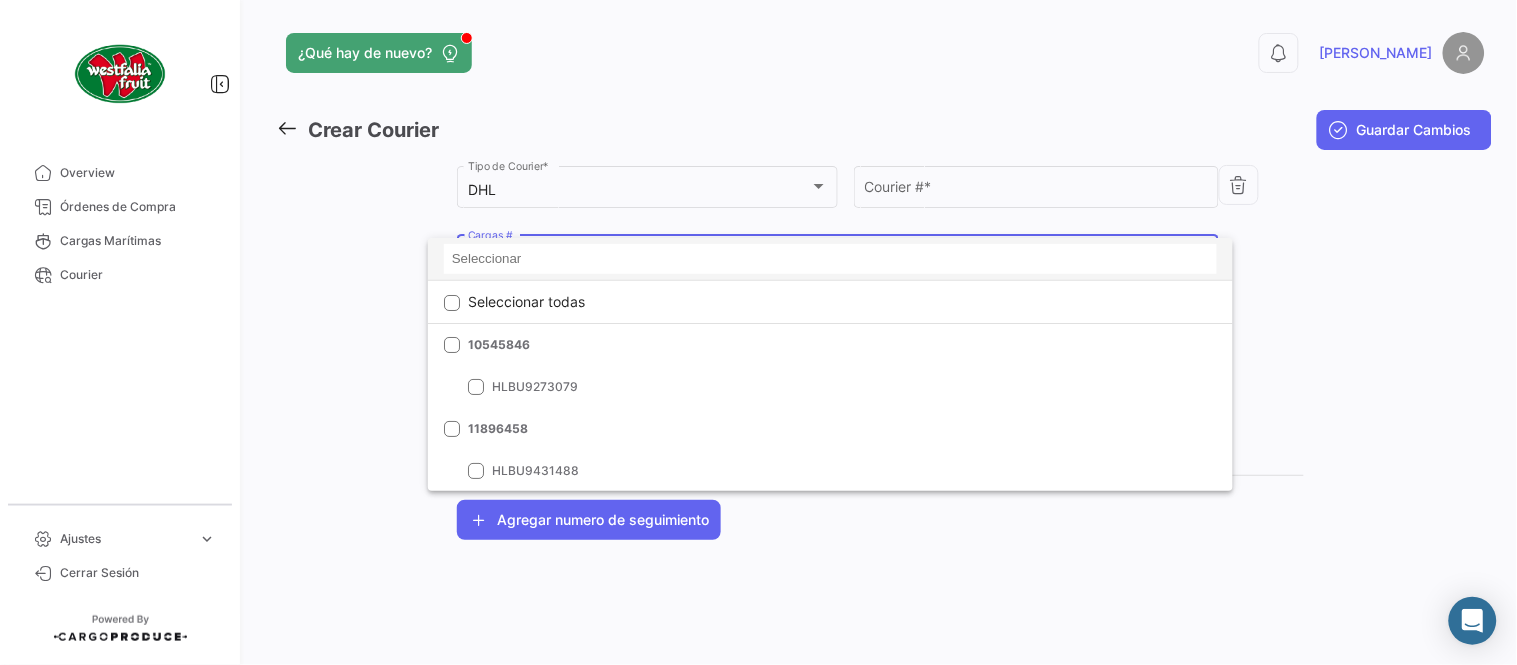 click at bounding box center (830, 259) 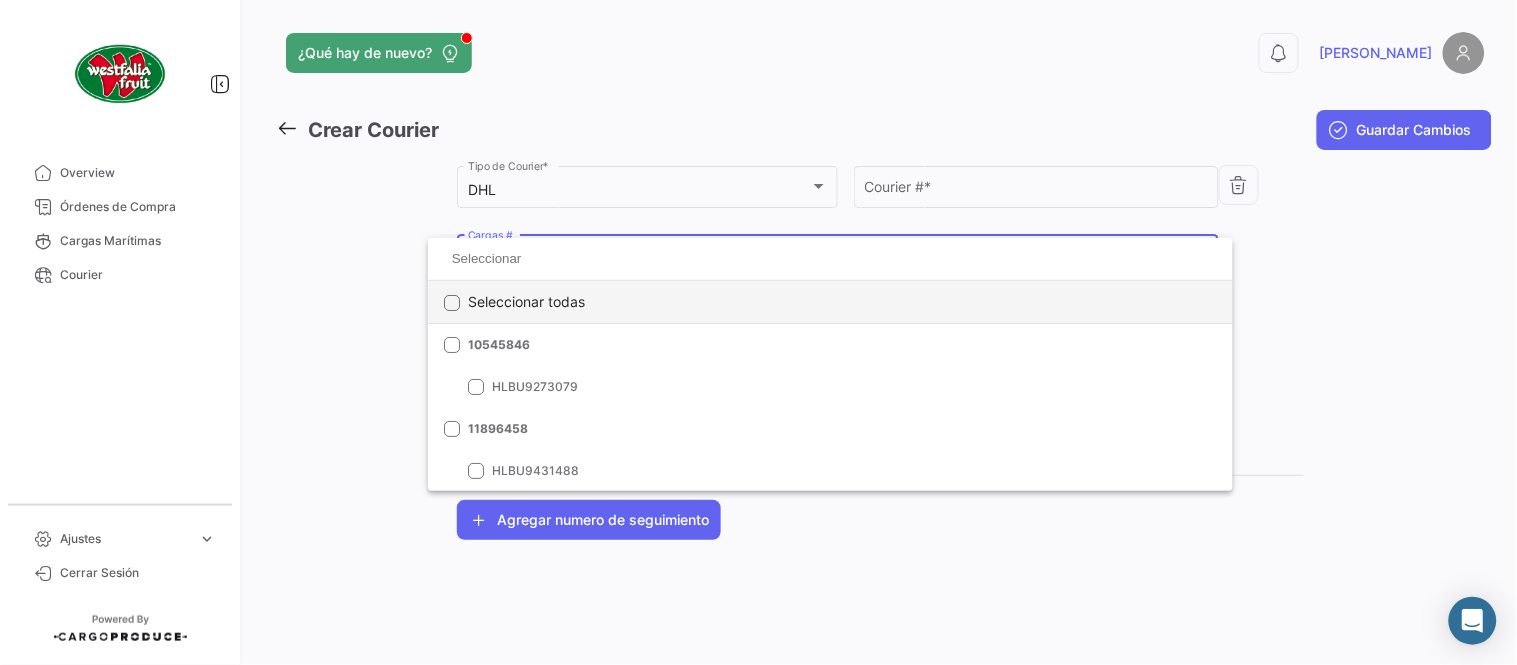 paste on "LMM0531327" 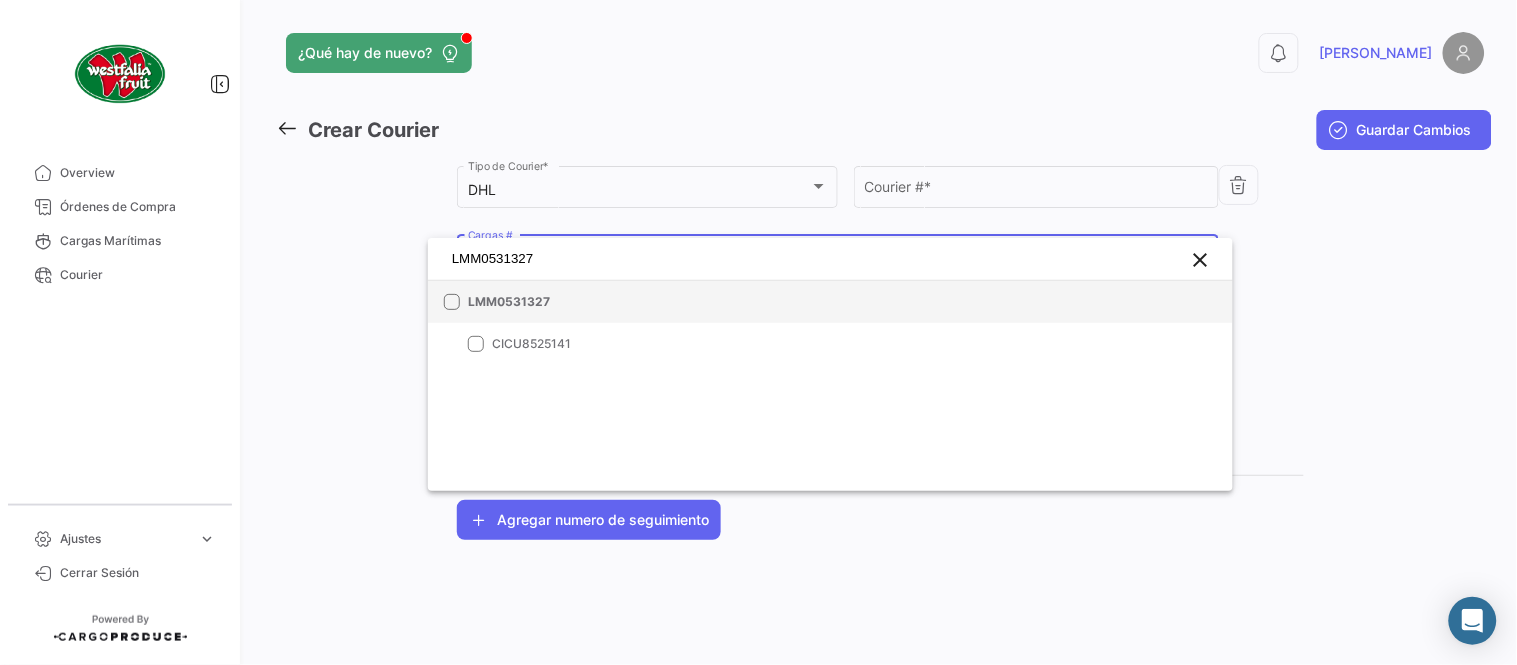 type on "LMM0531327" 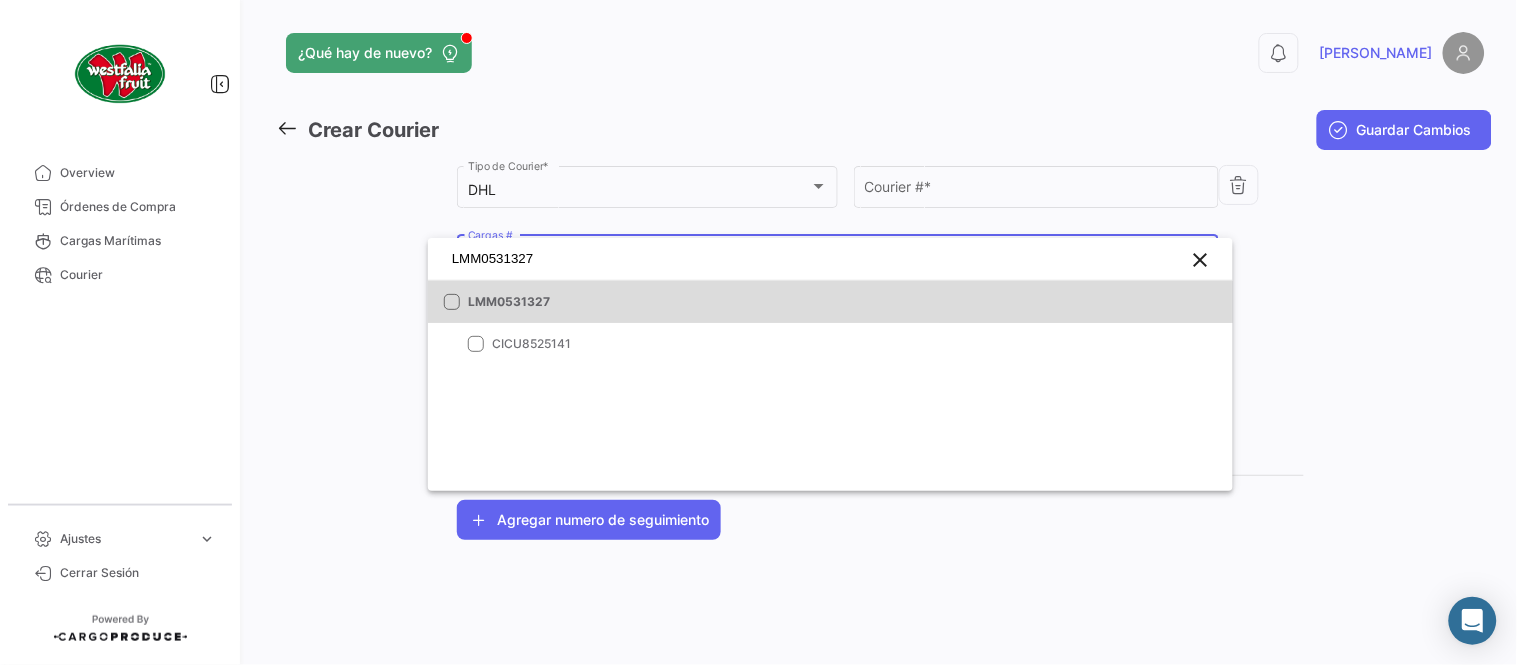 click on "LMM0531327" at bounding box center (830, 302) 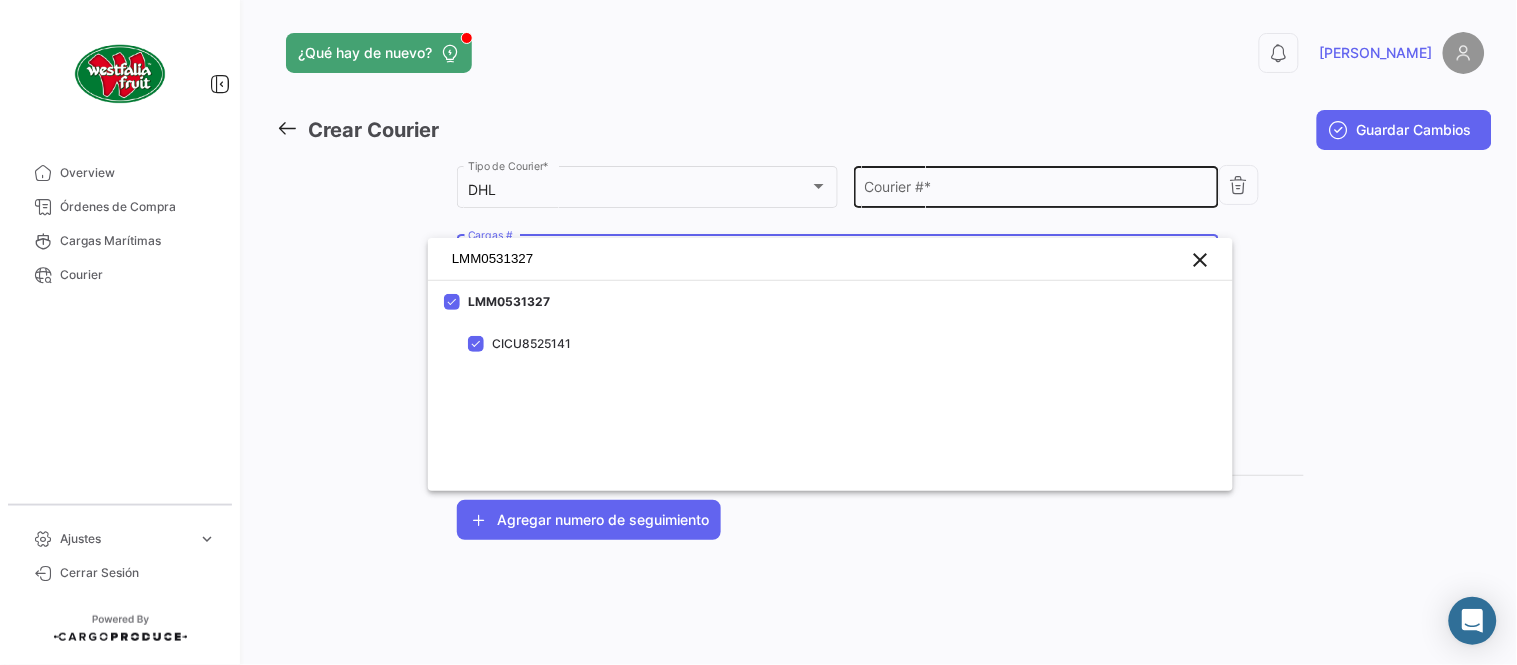 drag, startPoint x: 1003, startPoint y: 160, endPoint x: 991, endPoint y: 180, distance: 23.323807 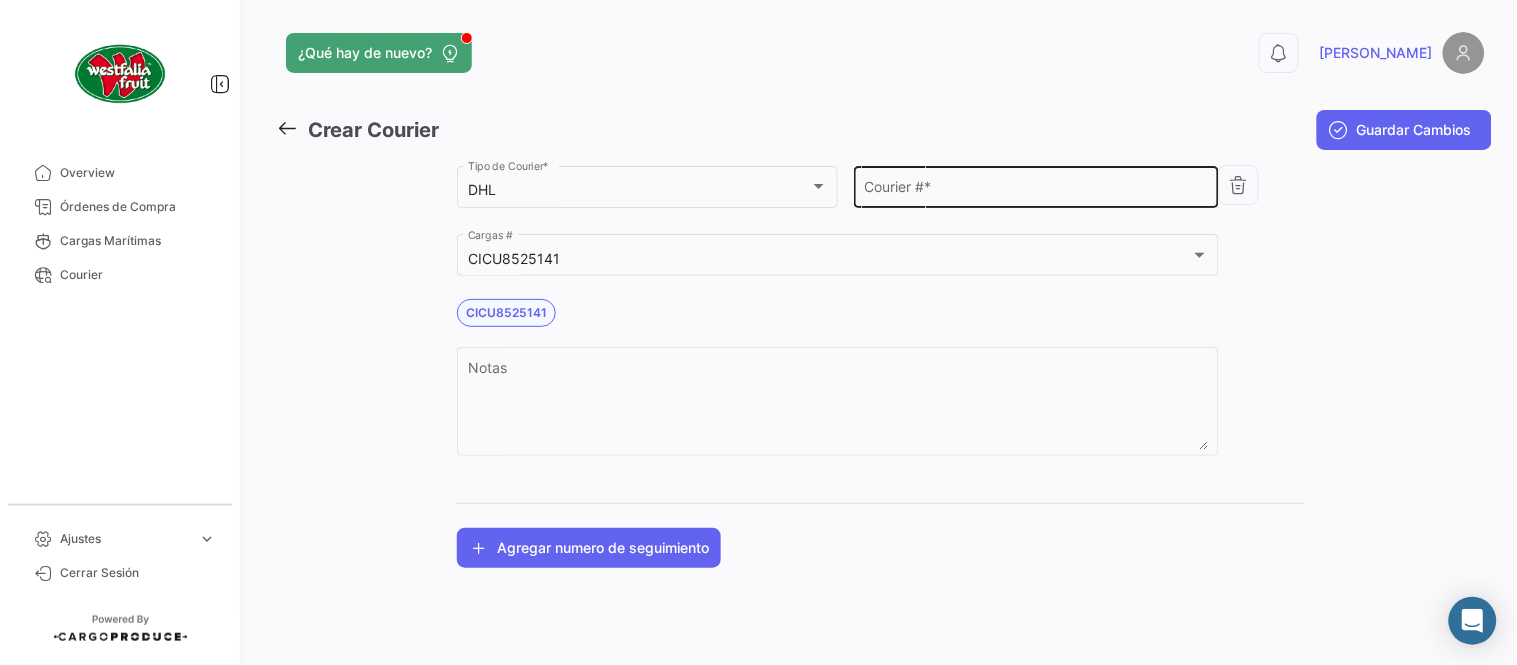 click on "Courier #  *" 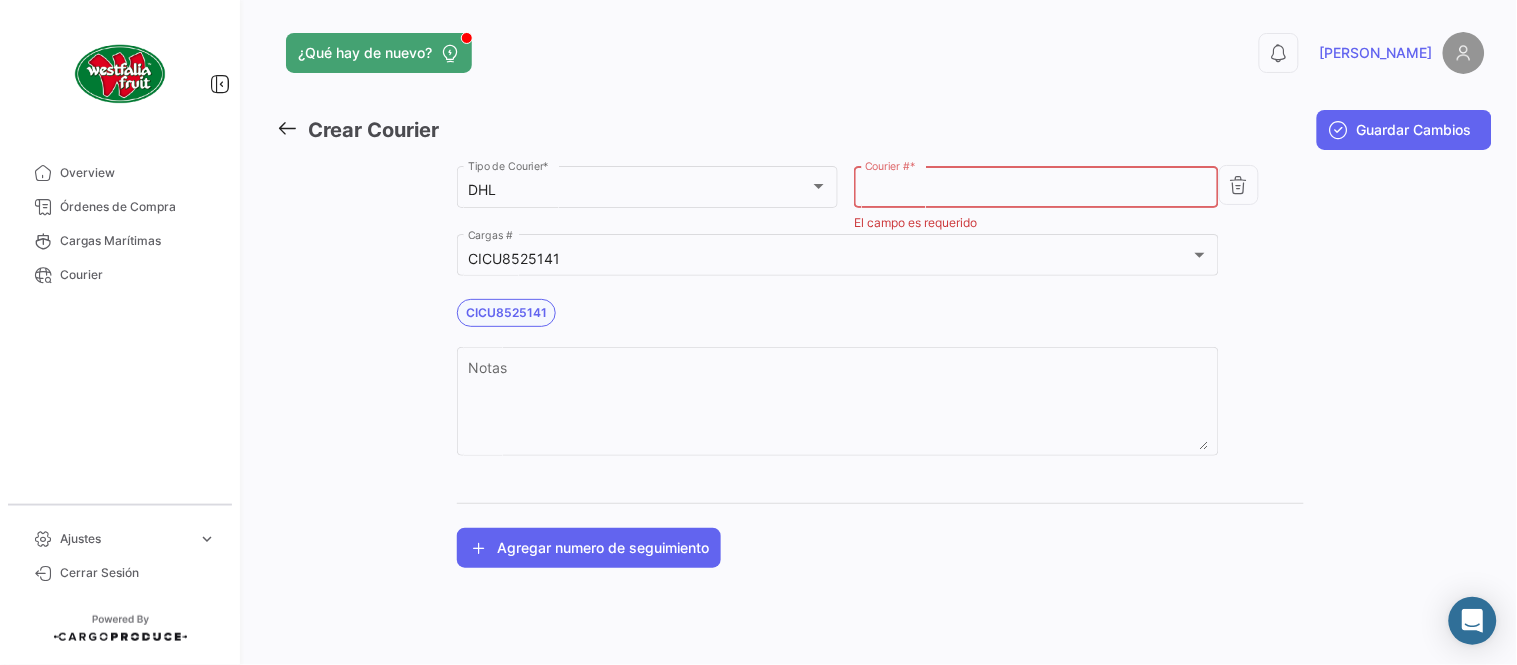 paste on "6965938744" 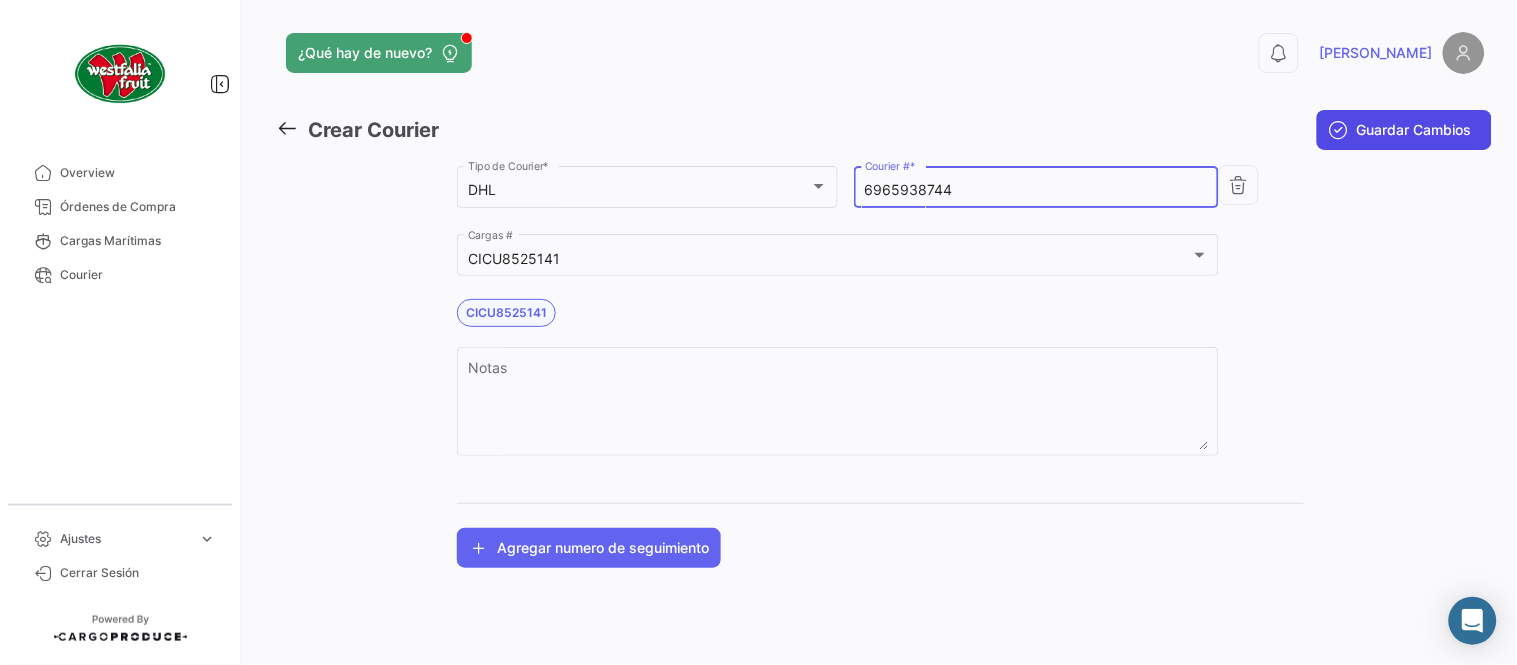 type on "6965938744" 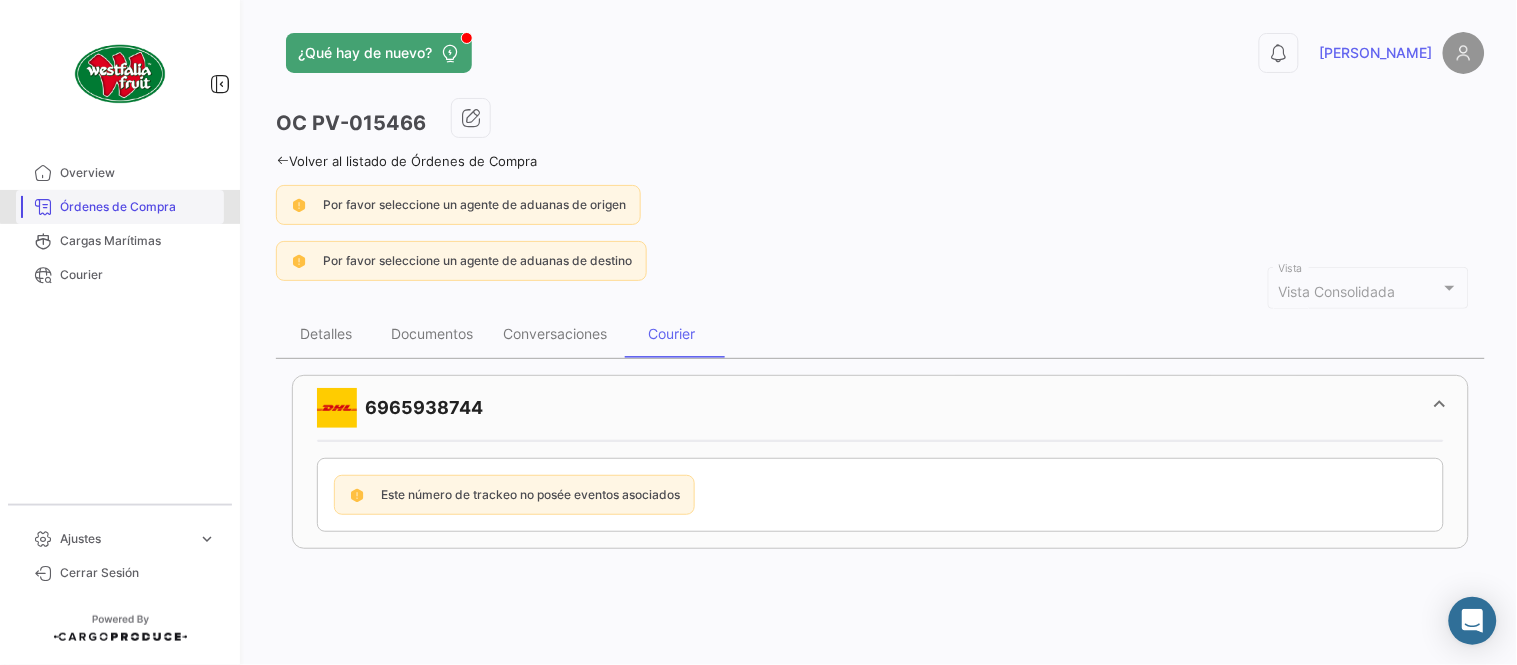 click on "Órdenes de Compra" at bounding box center (138, 207) 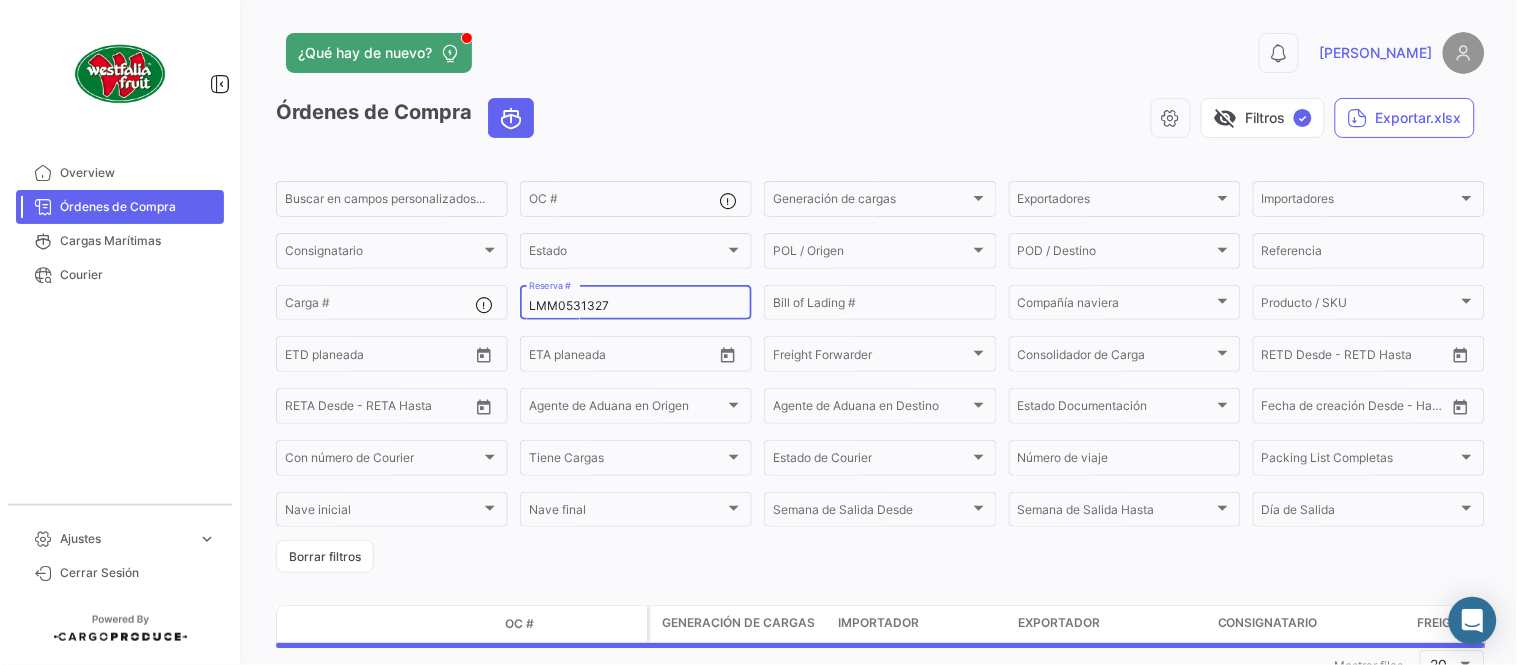 click on "LMM0531327" at bounding box center (636, 306) 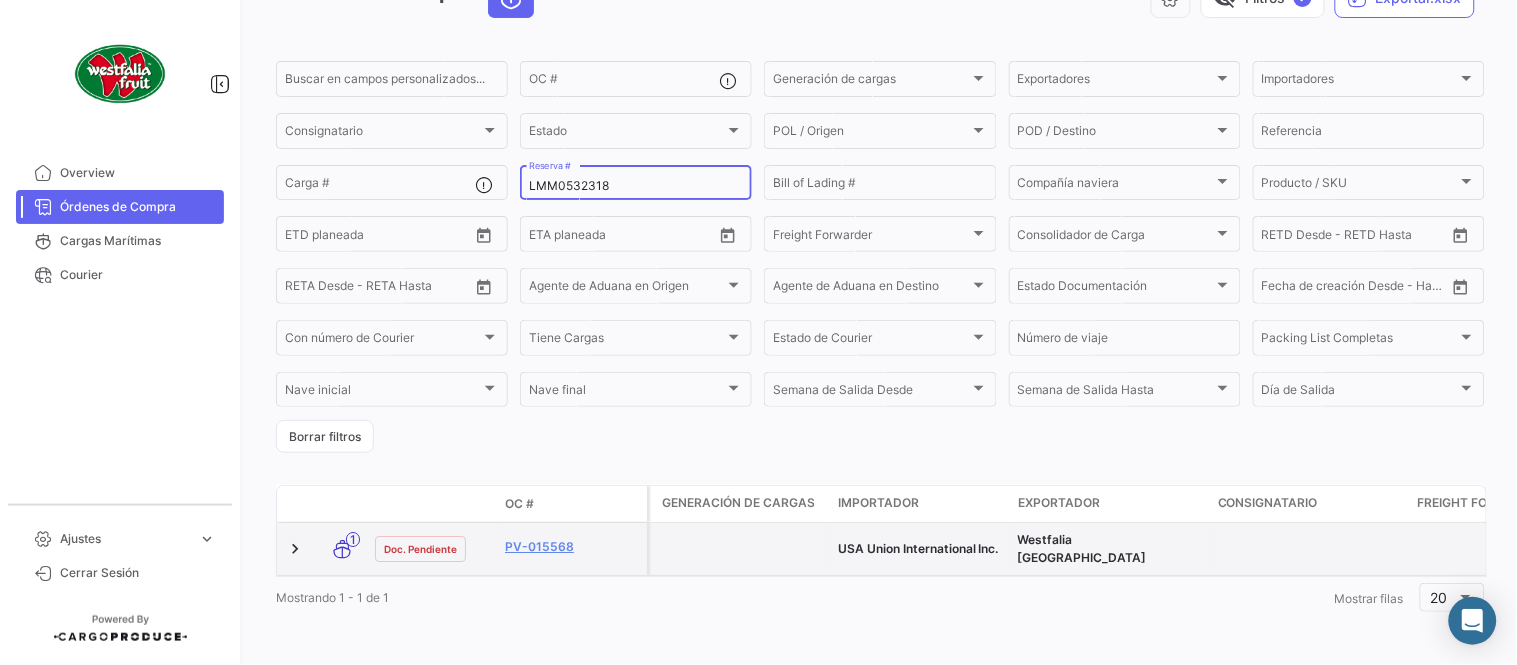 scroll, scrollTop: 128, scrollLeft: 0, axis: vertical 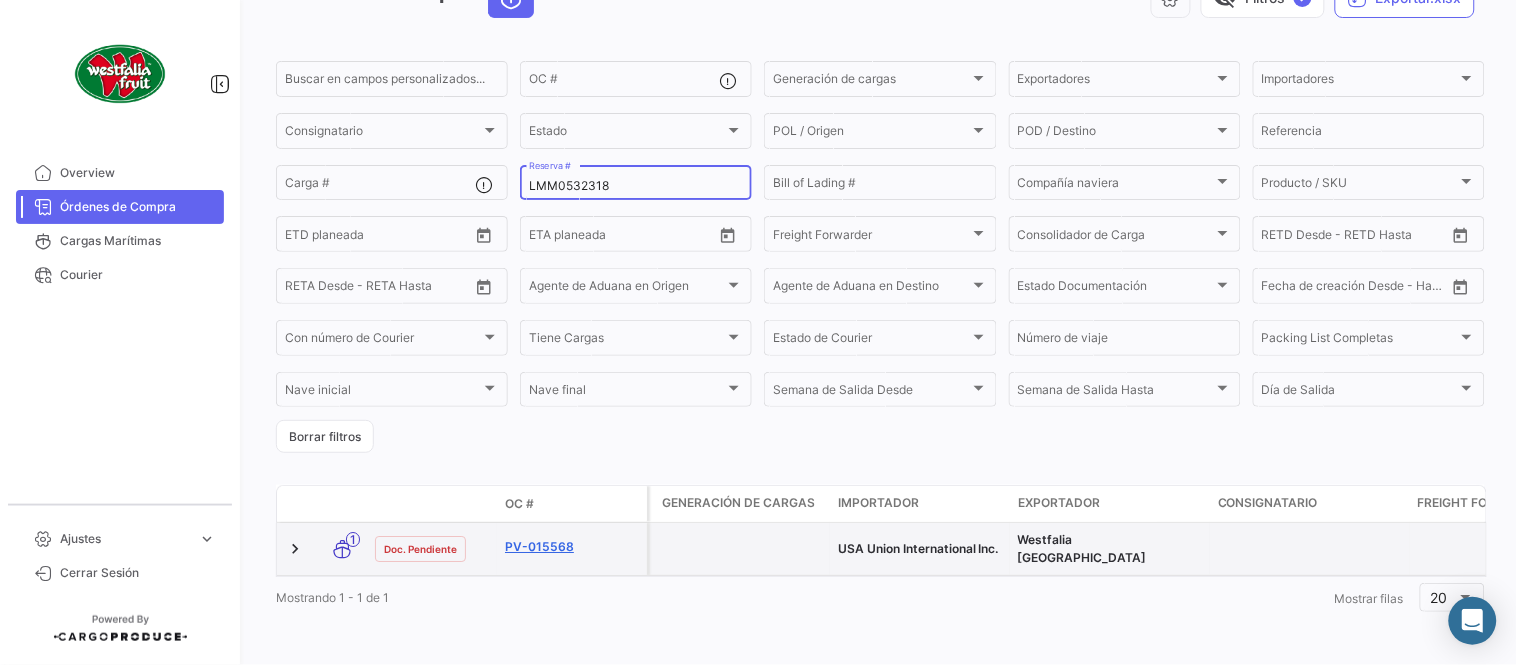 type on "LMM0532318" 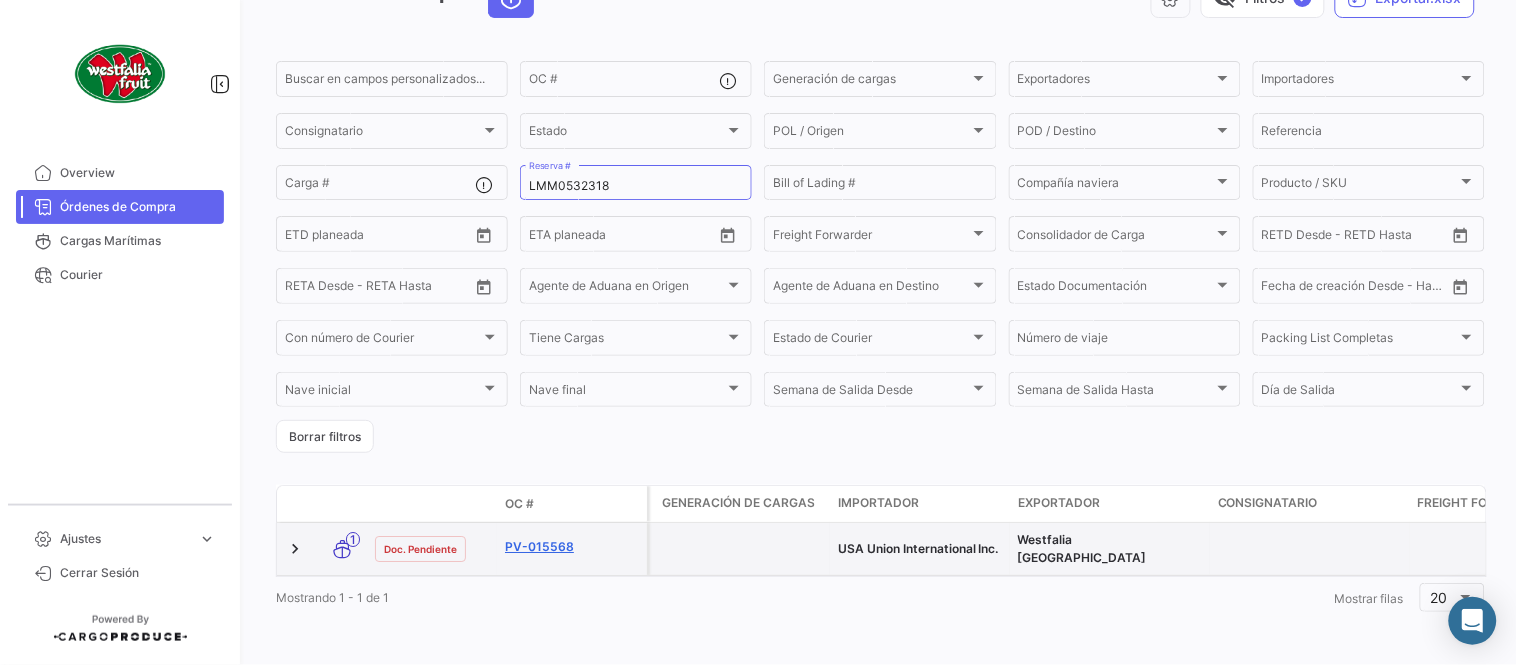 click on "PV-015568" 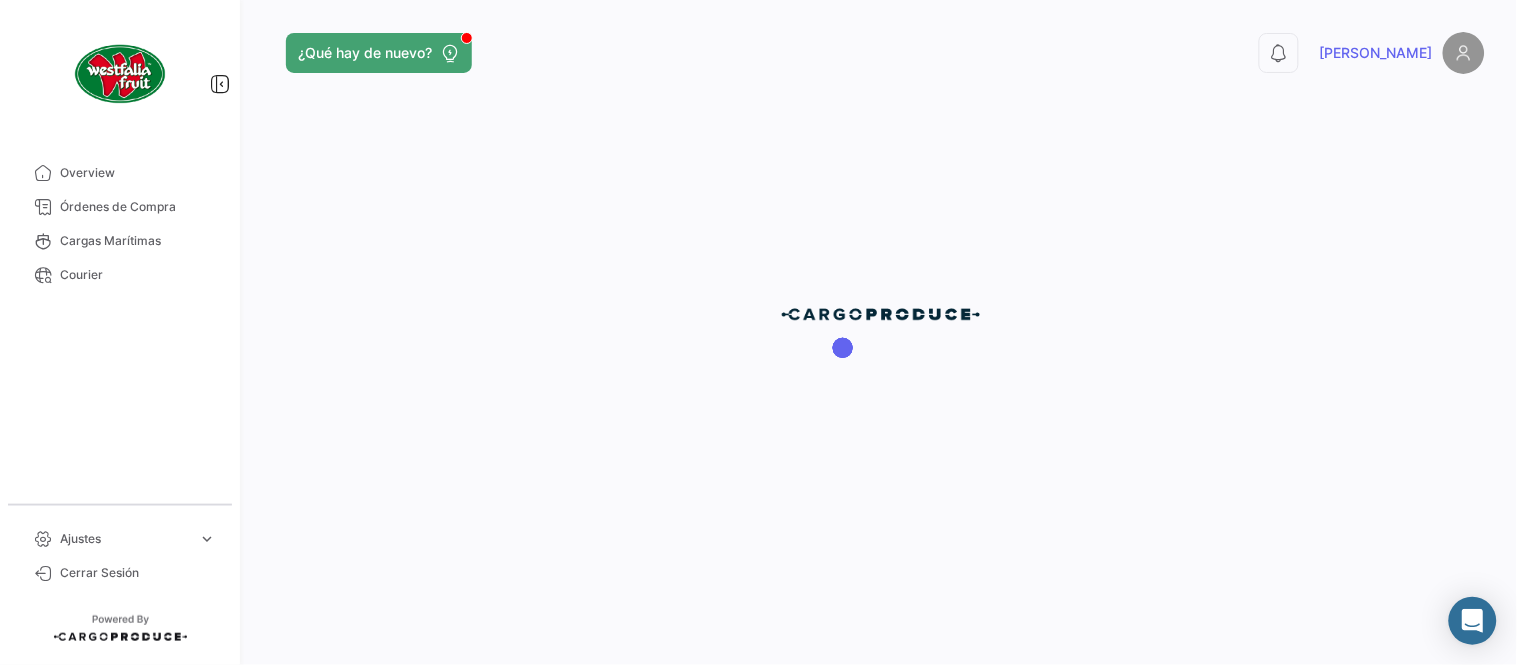 scroll, scrollTop: 0, scrollLeft: 0, axis: both 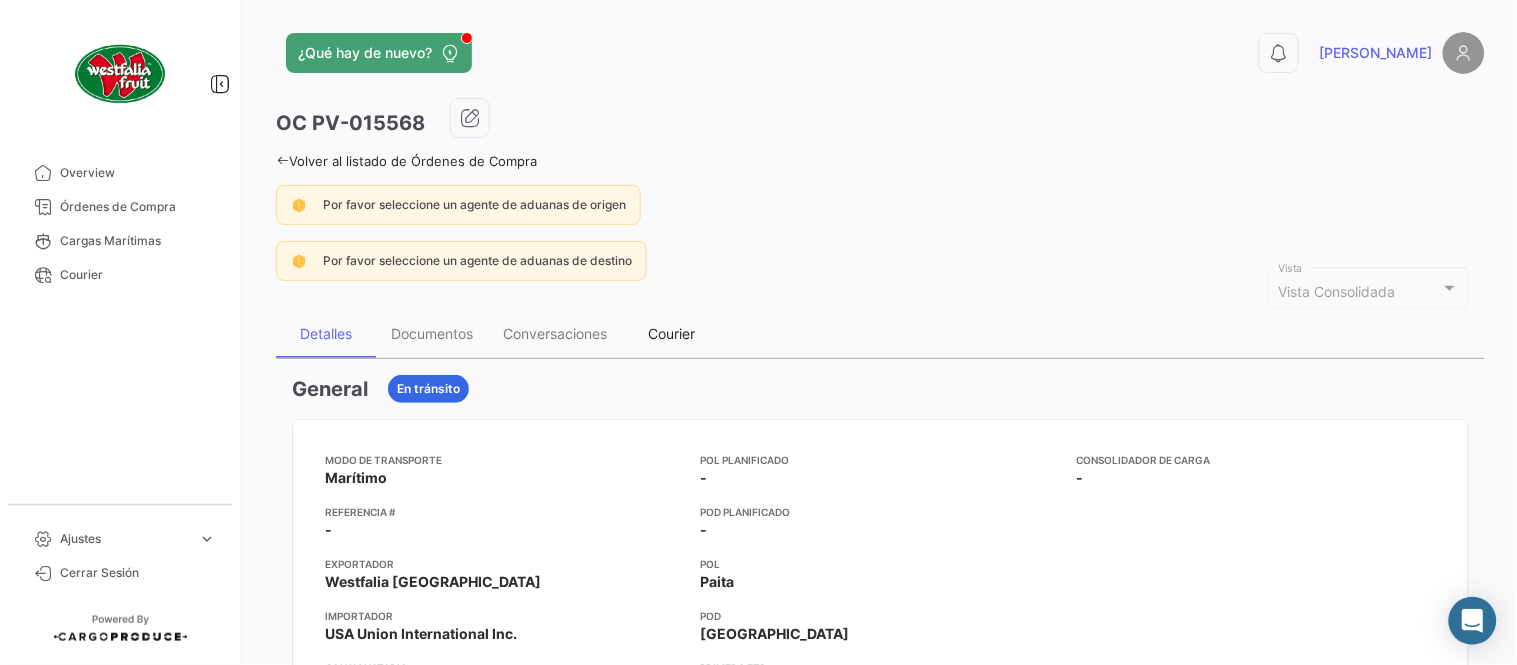 click on "Courier" at bounding box center [672, 333] 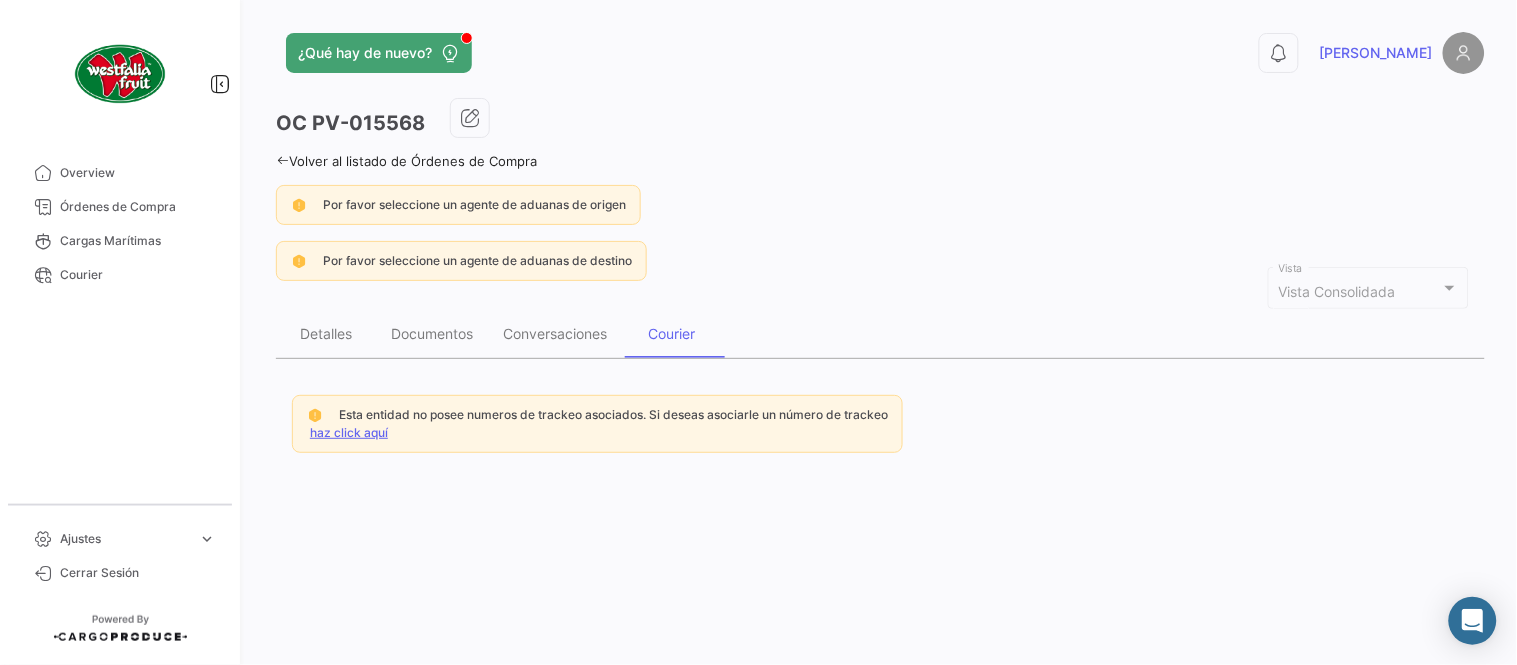 click on "haz click aquí" at bounding box center (349, 432) 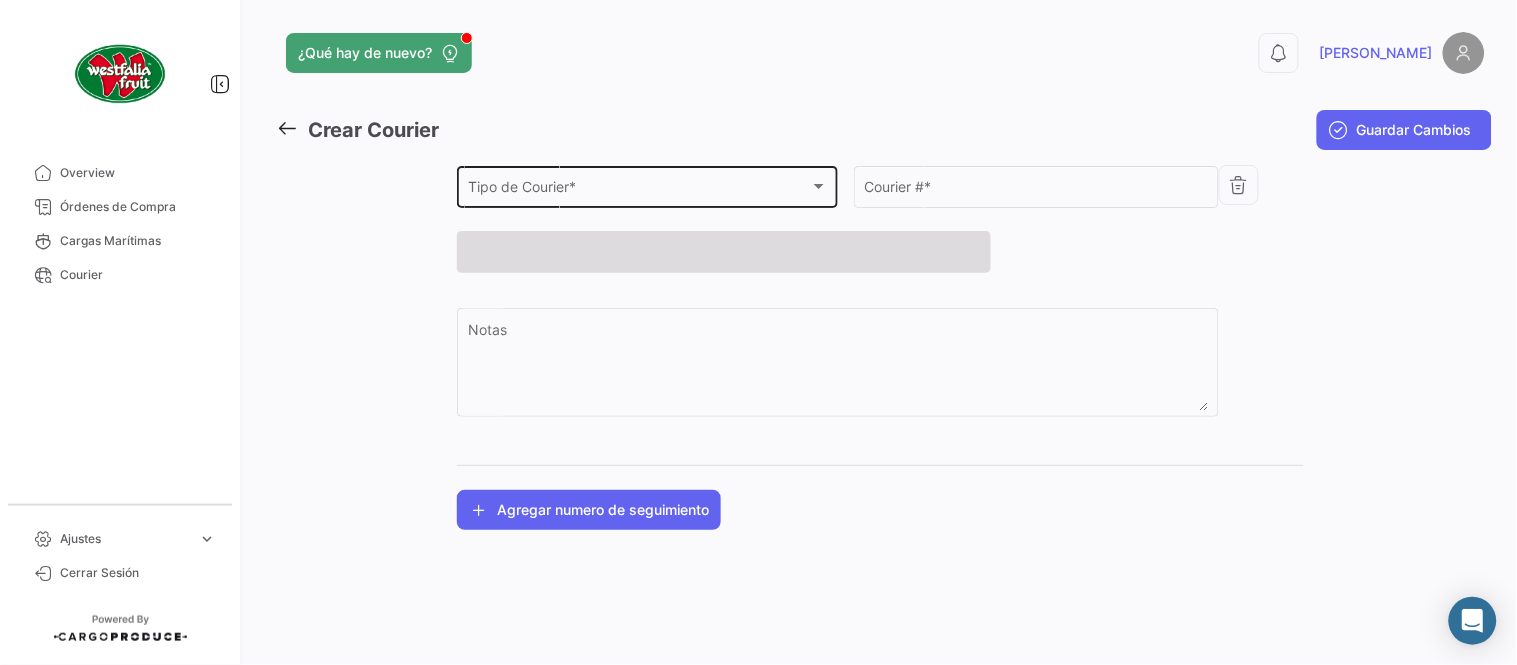 click on "Tipo de Courier * Tipo de Courier  *" 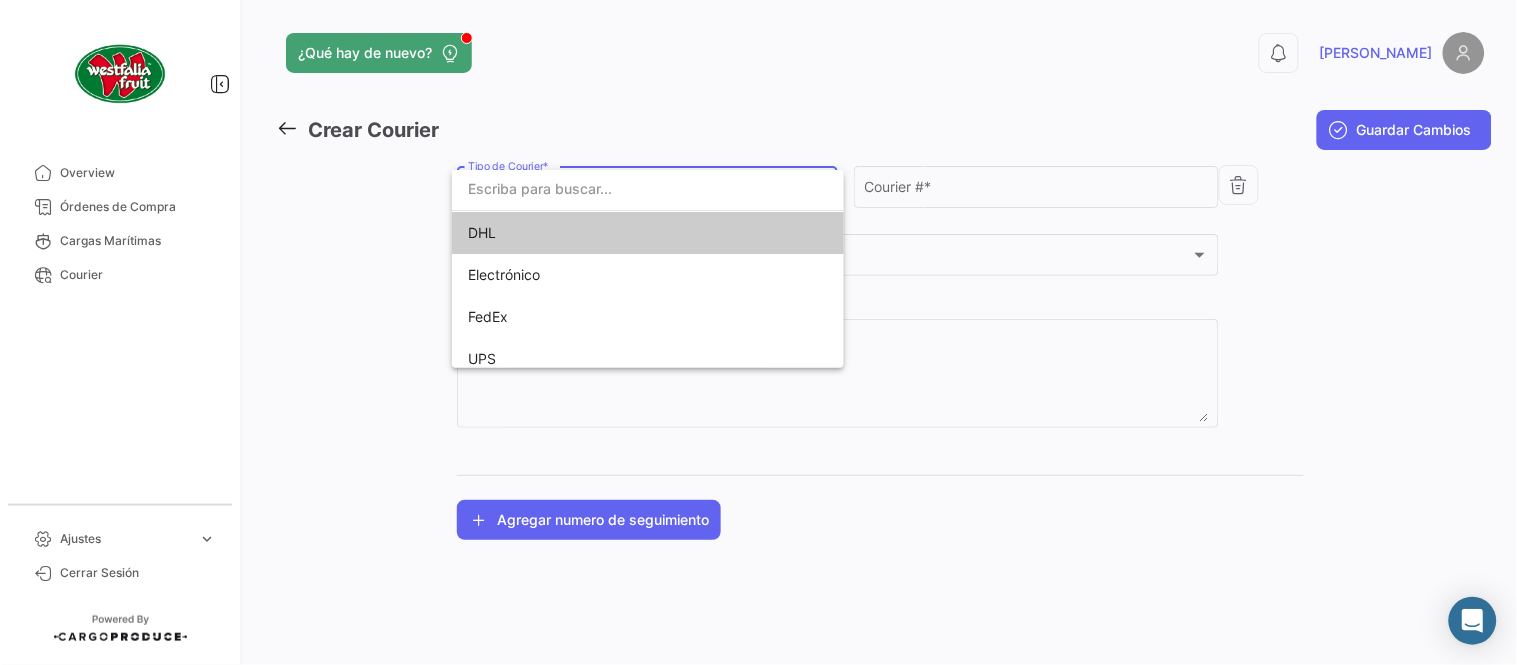 click at bounding box center [648, 189] 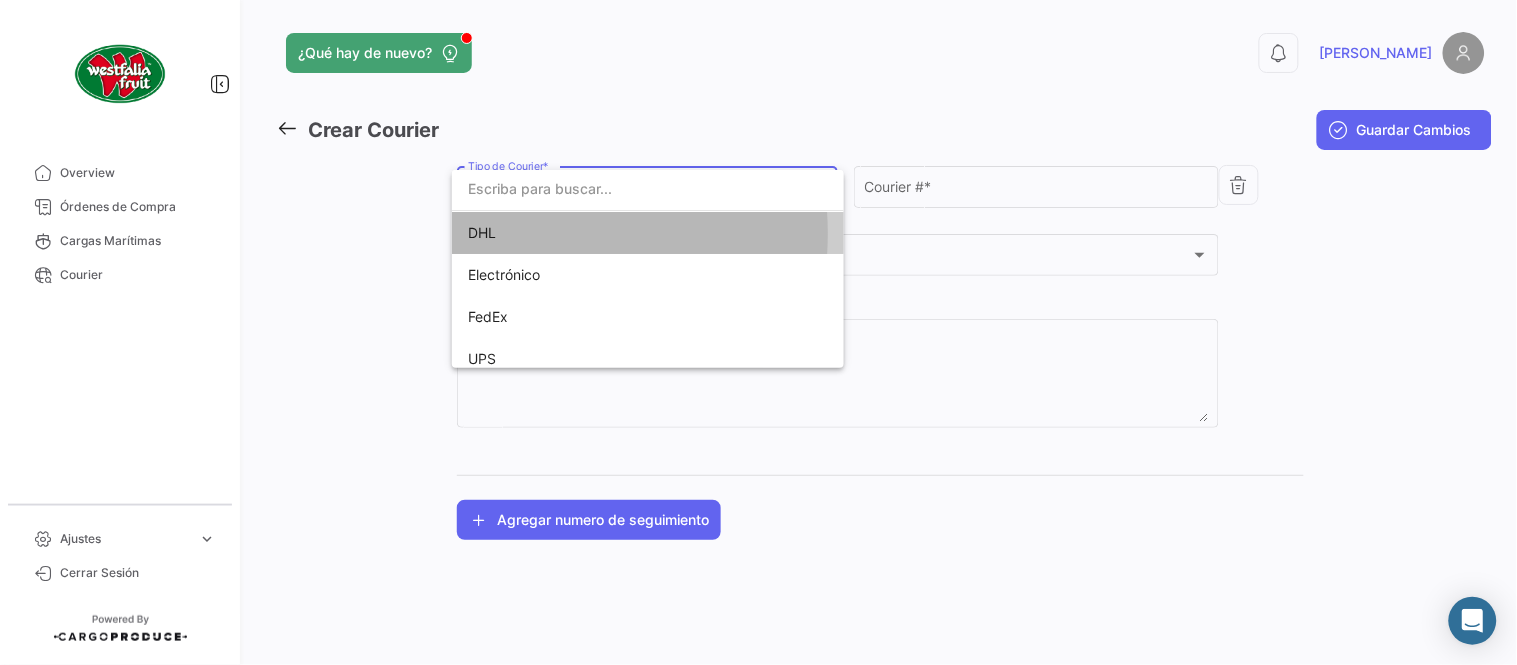 click on "DHL" at bounding box center (608, 233) 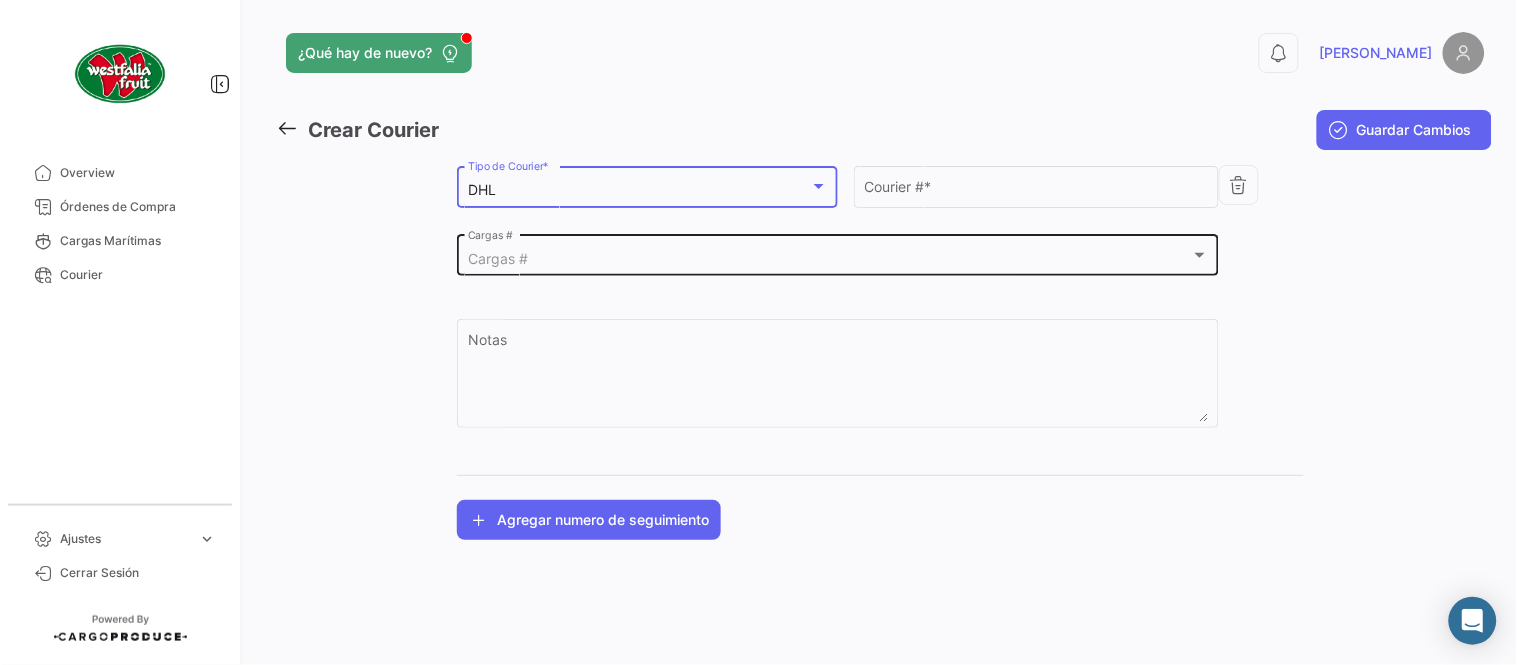 click on "Cargas #" at bounding box center [829, 259] 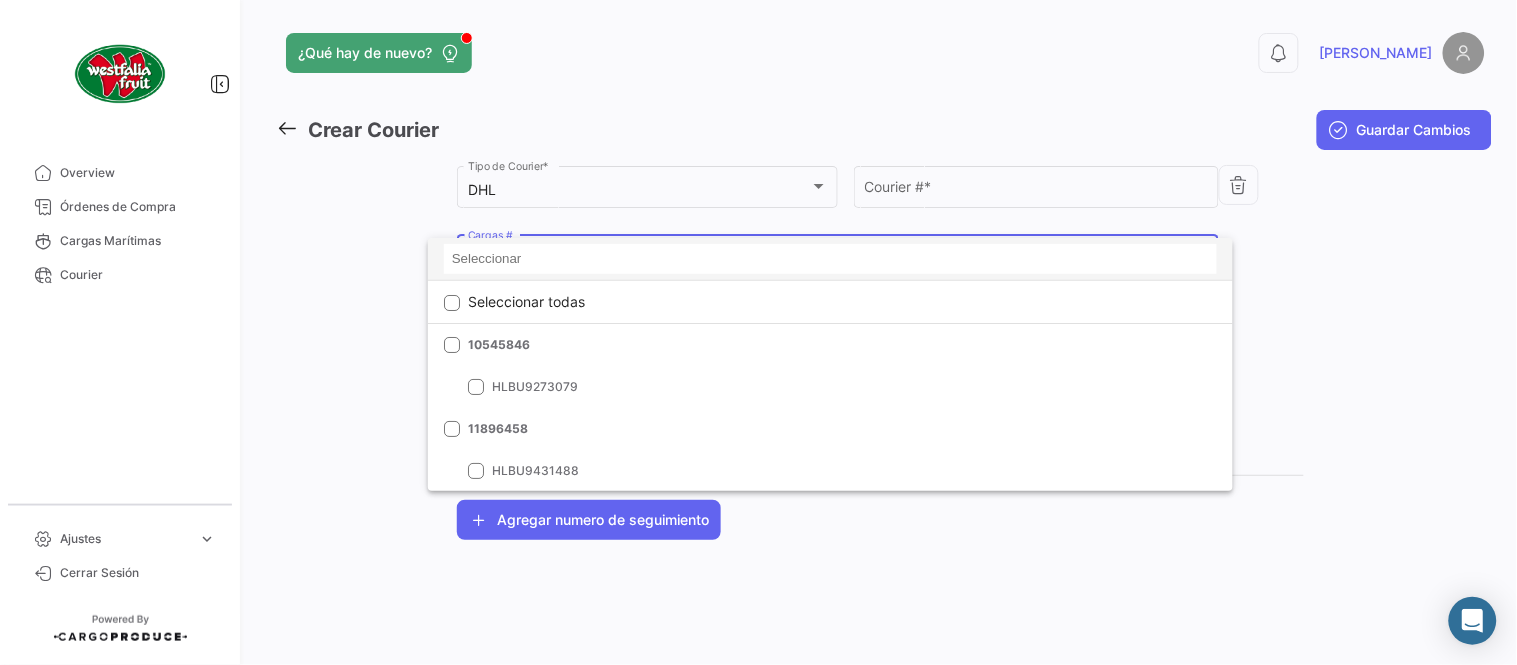 click at bounding box center (830, 259) 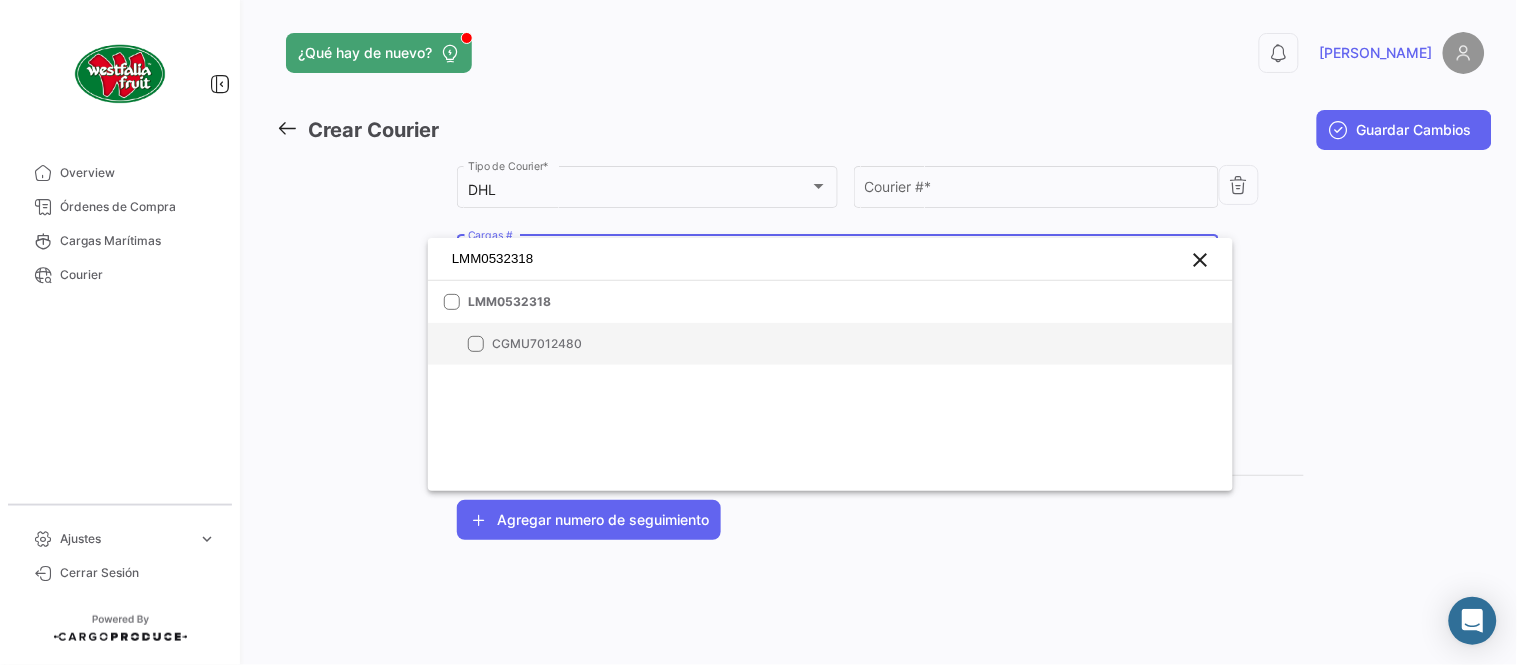 type on "LMM0532318" 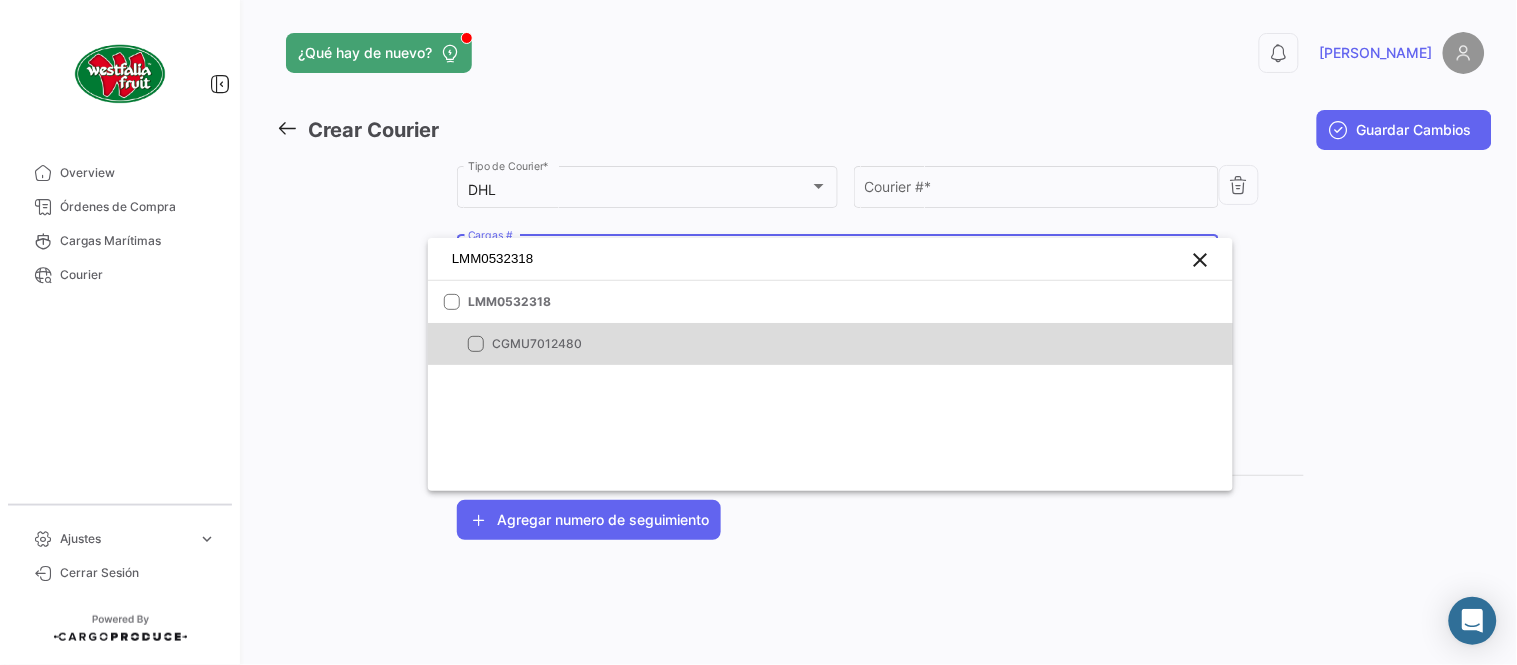 click on "CGMU7012480" at bounding box center (632, 344) 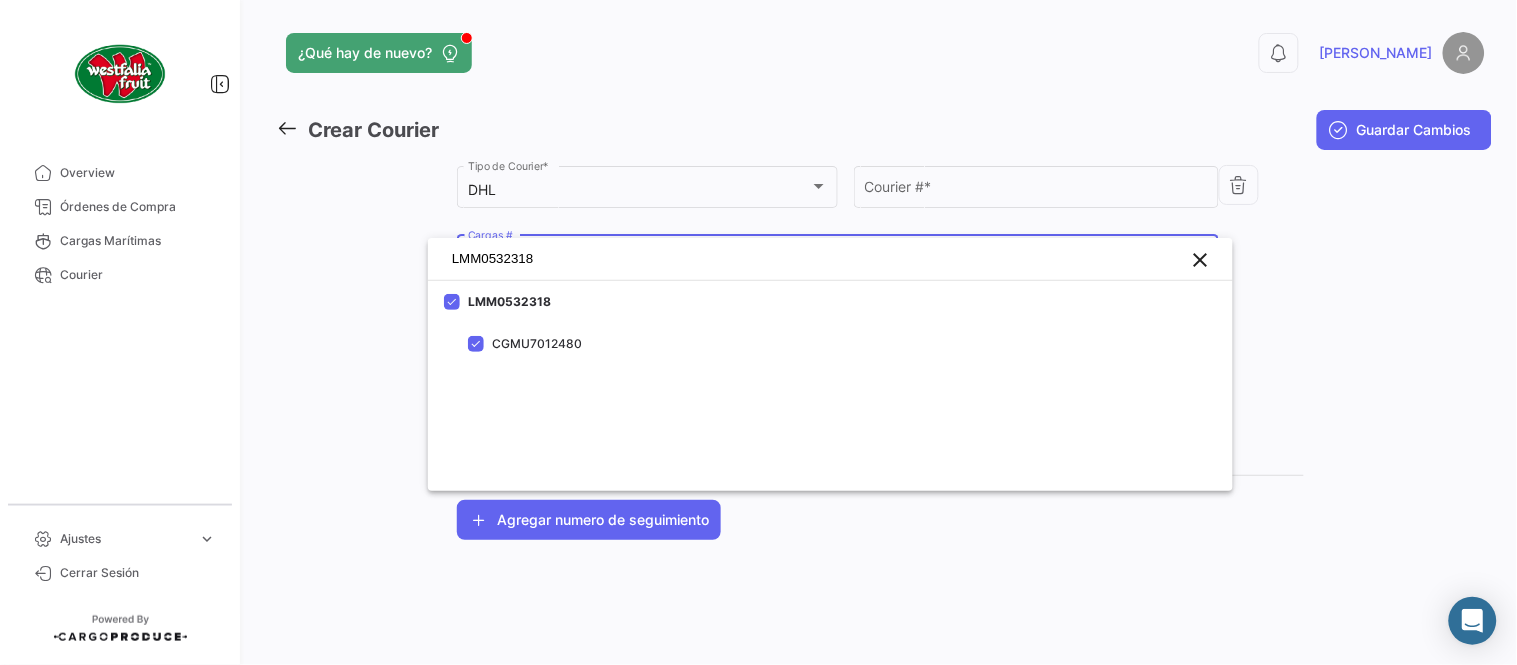 click at bounding box center (758, 332) 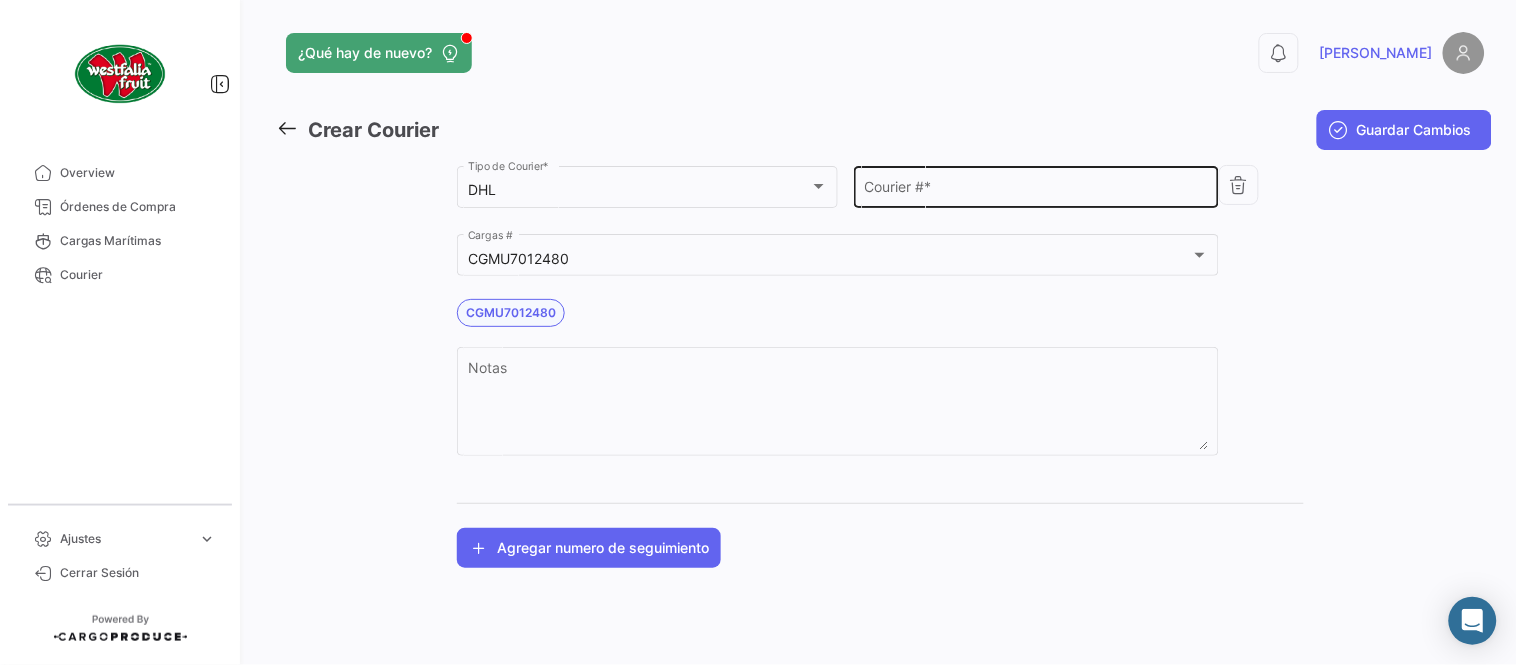 click on "Courier #  *" 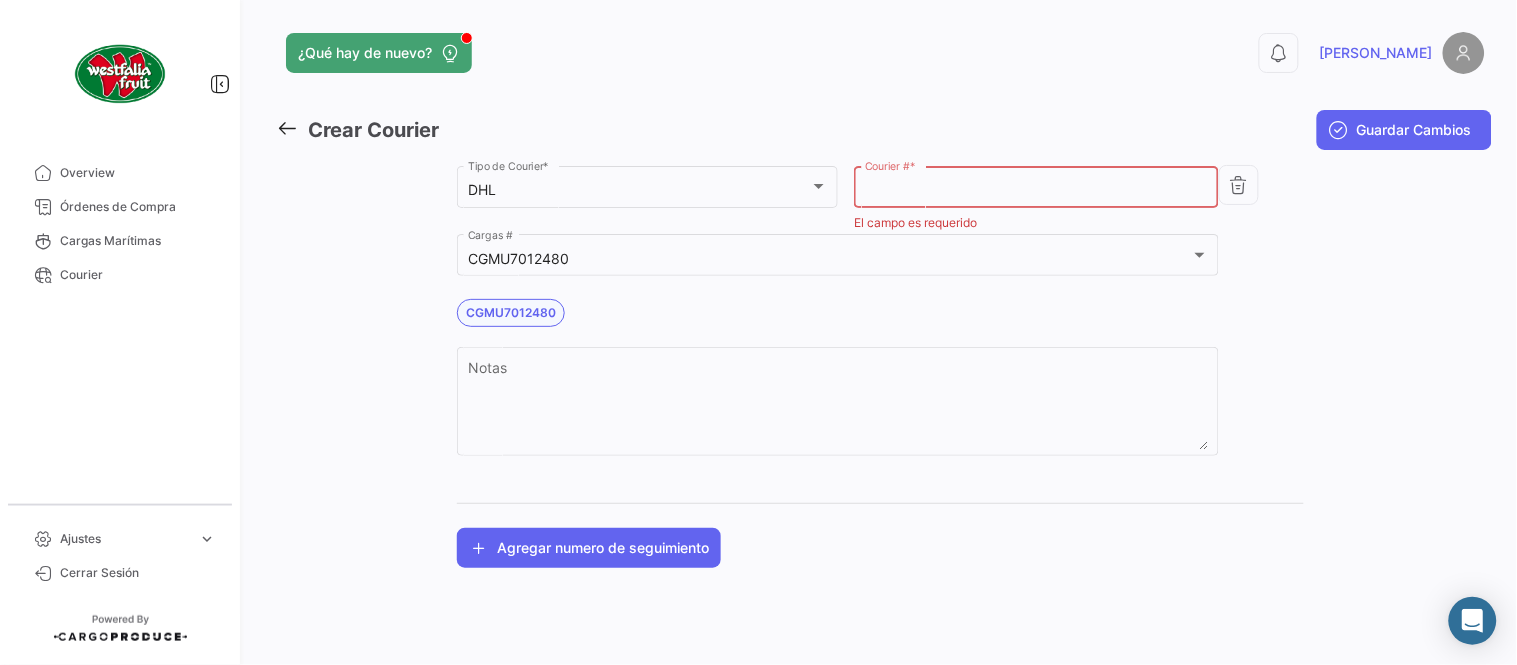 paste on "LMM0532318" 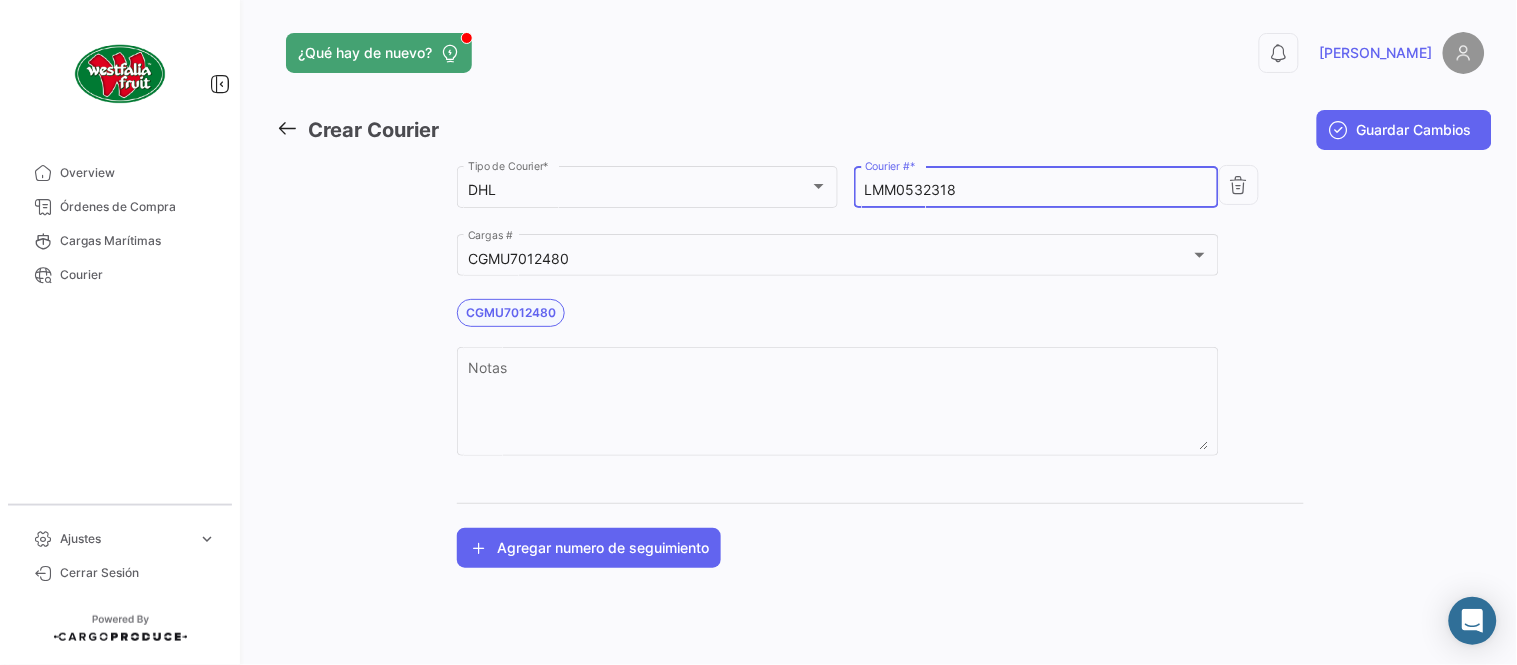 click on "LMM0532318" at bounding box center [1037, 190] 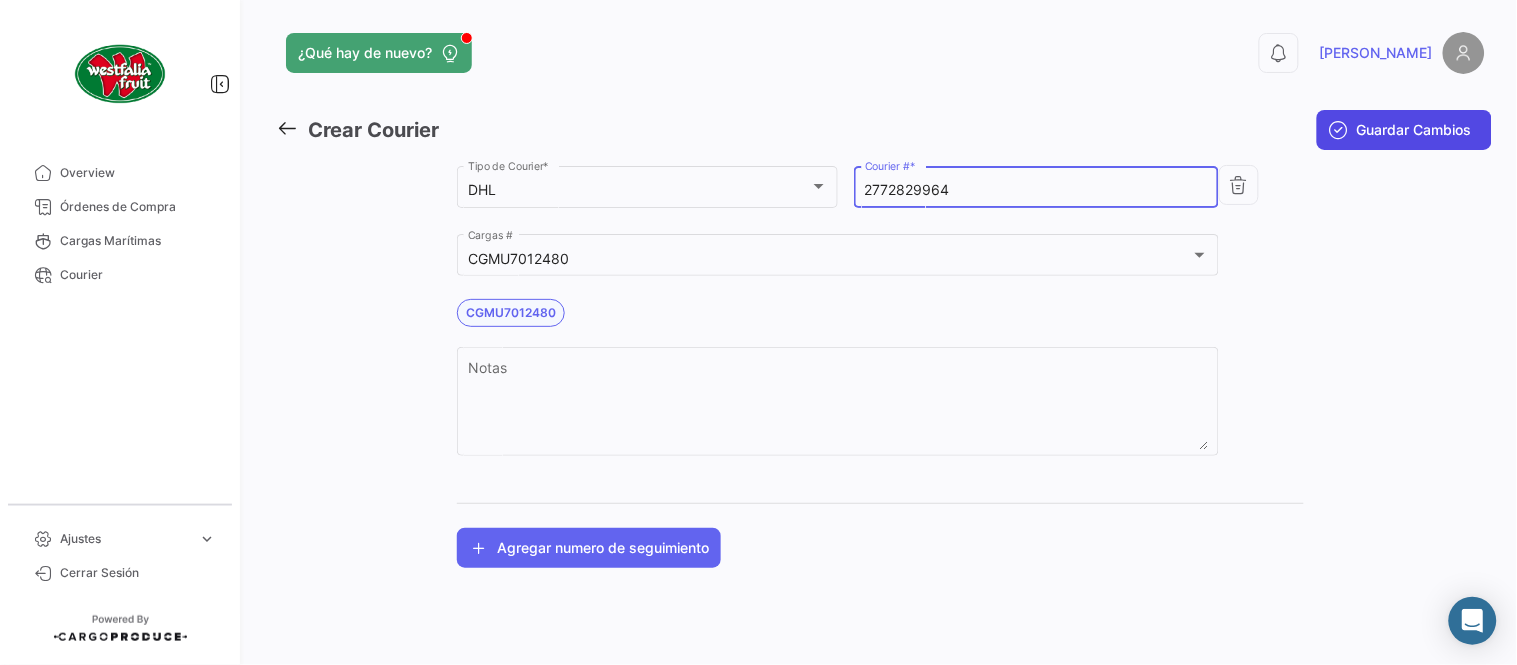 type on "2772829964" 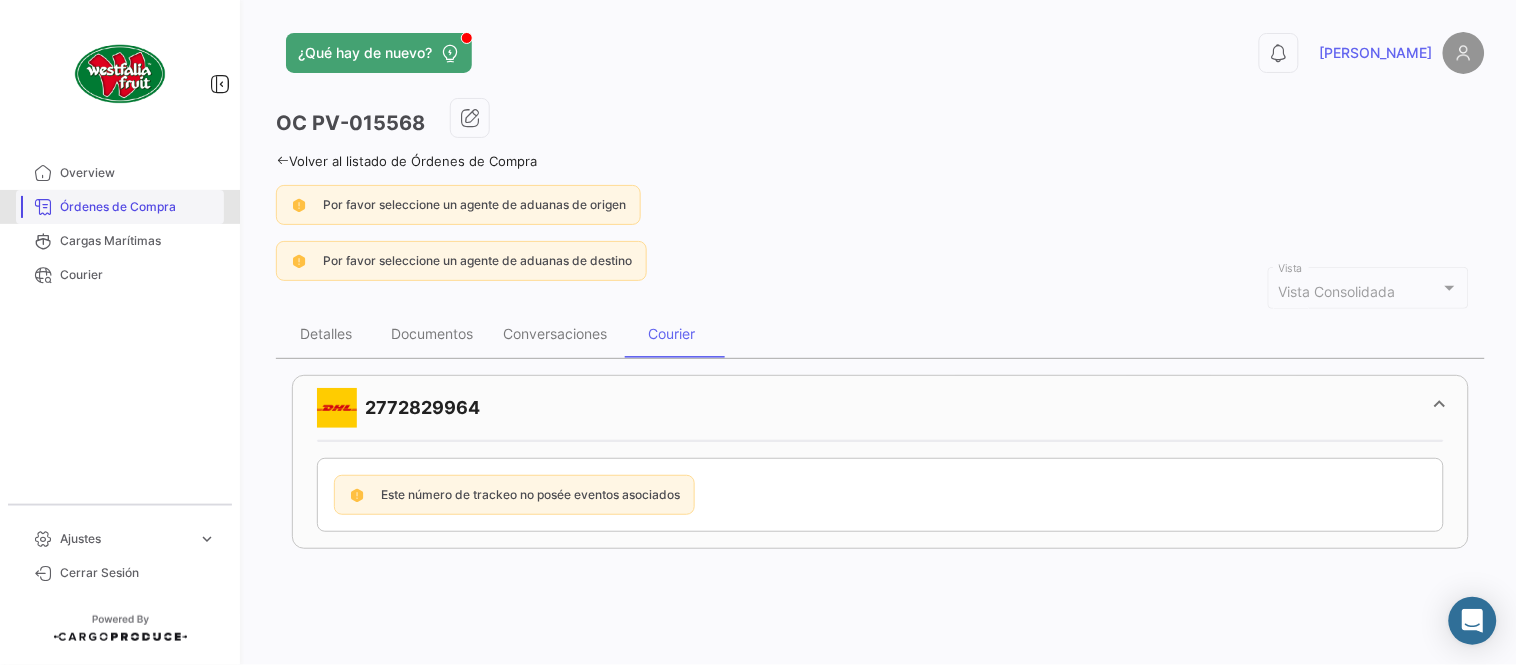 click on "Órdenes de Compra" at bounding box center [138, 207] 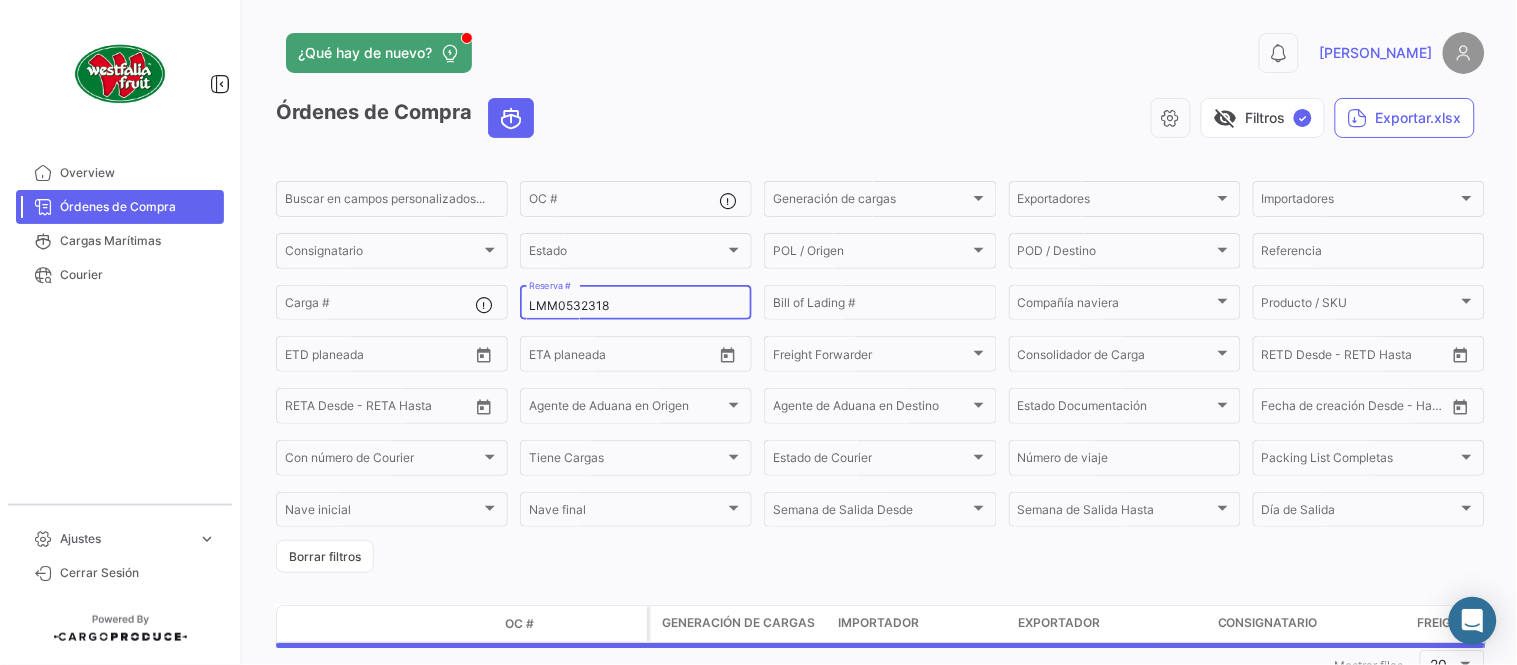 click on "LMM0532318" at bounding box center (636, 306) 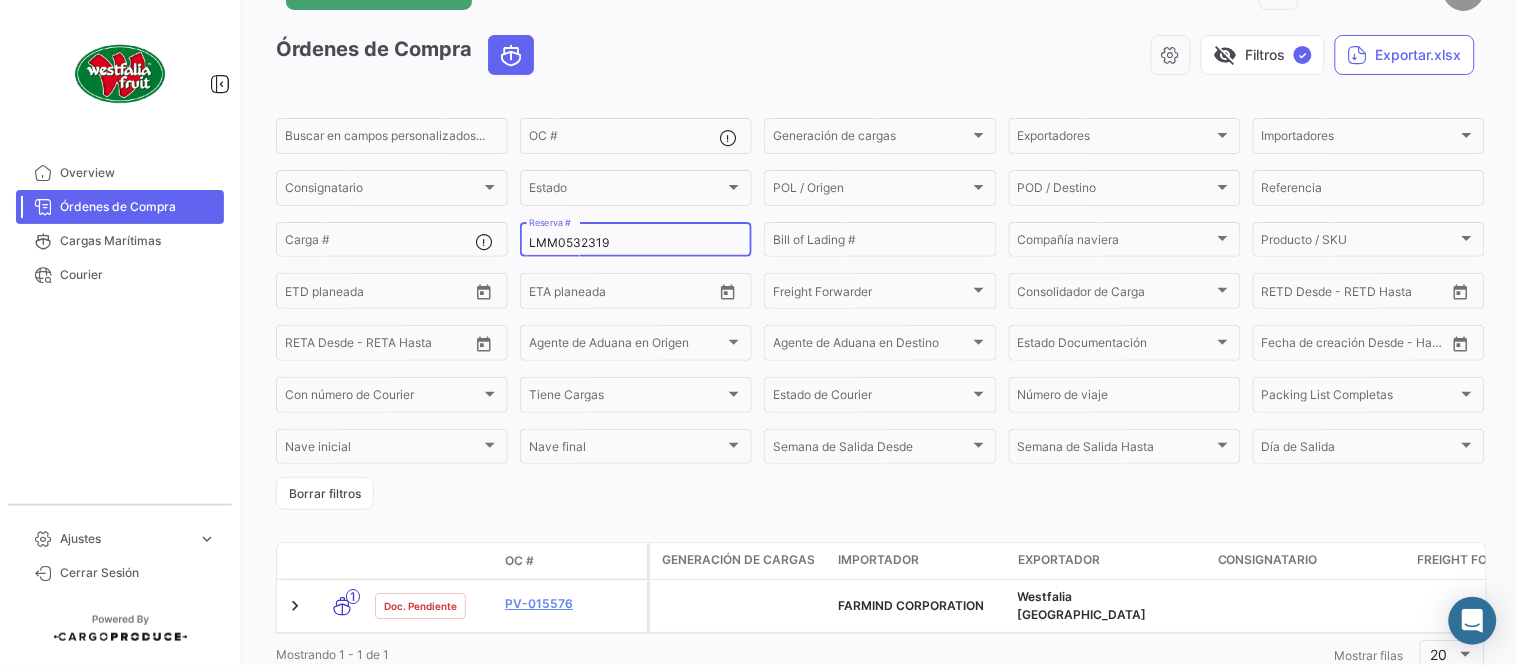 scroll, scrollTop: 128, scrollLeft: 0, axis: vertical 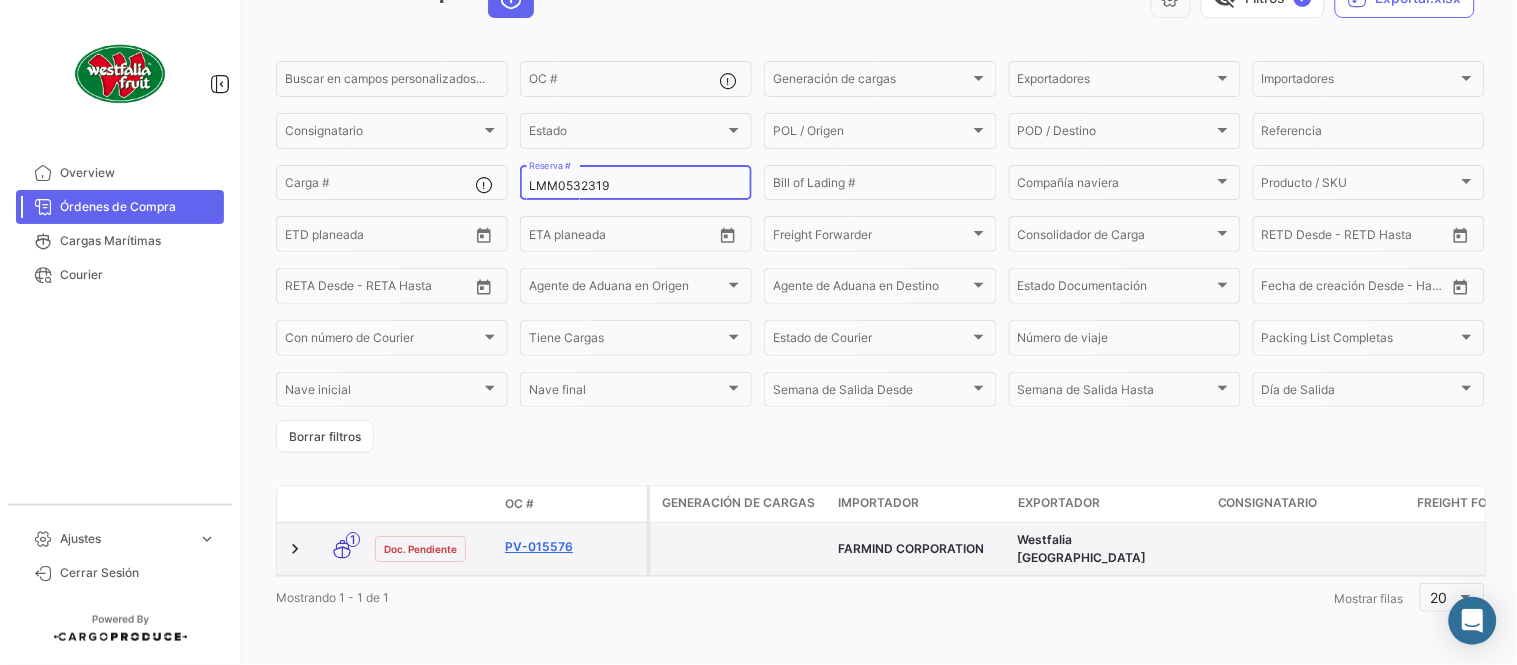 type on "LMM0532319" 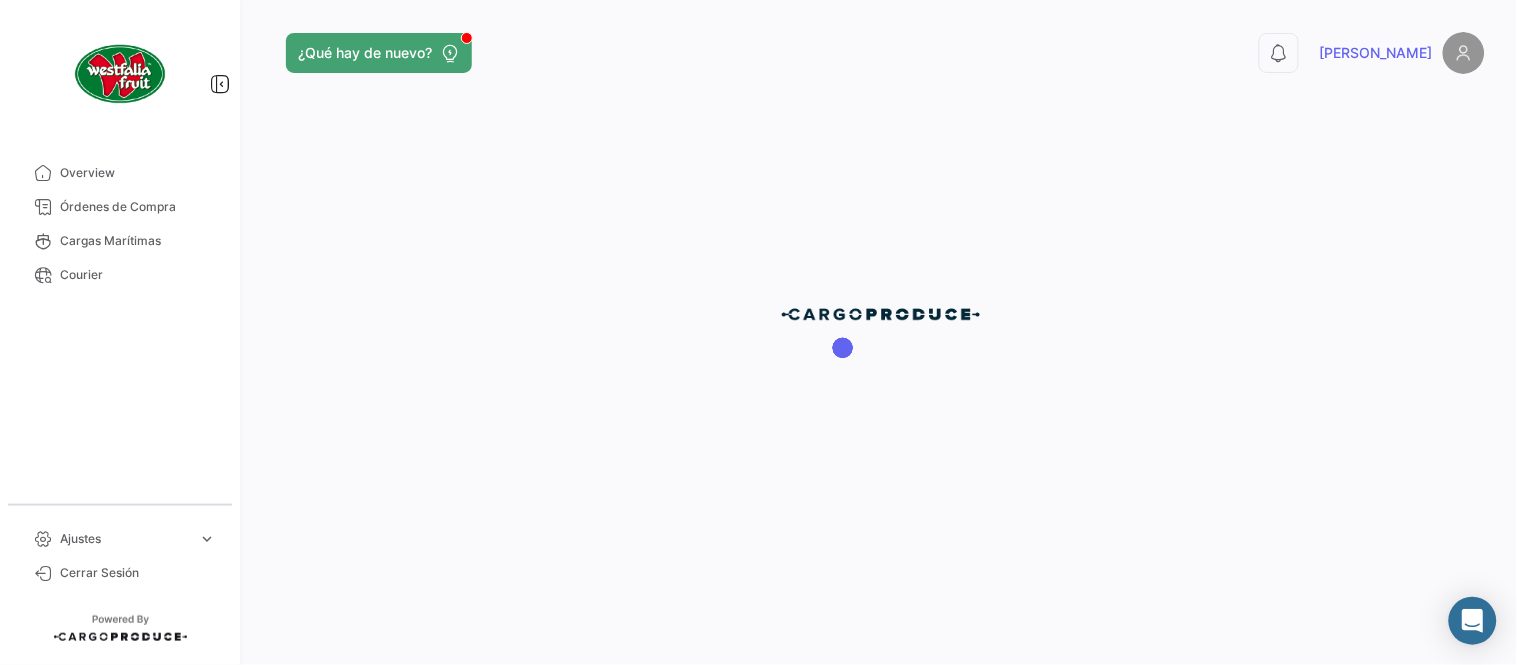 scroll, scrollTop: 0, scrollLeft: 0, axis: both 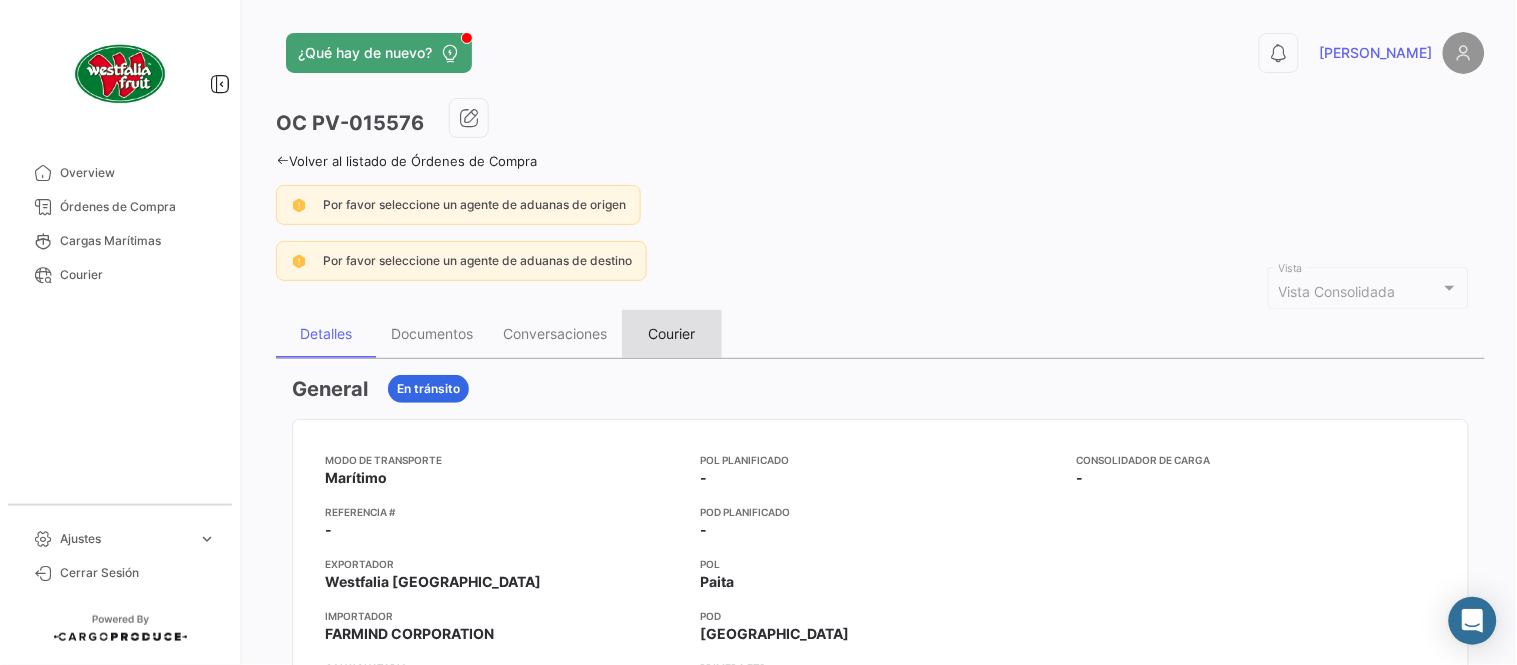 click on "Courier" at bounding box center [672, 333] 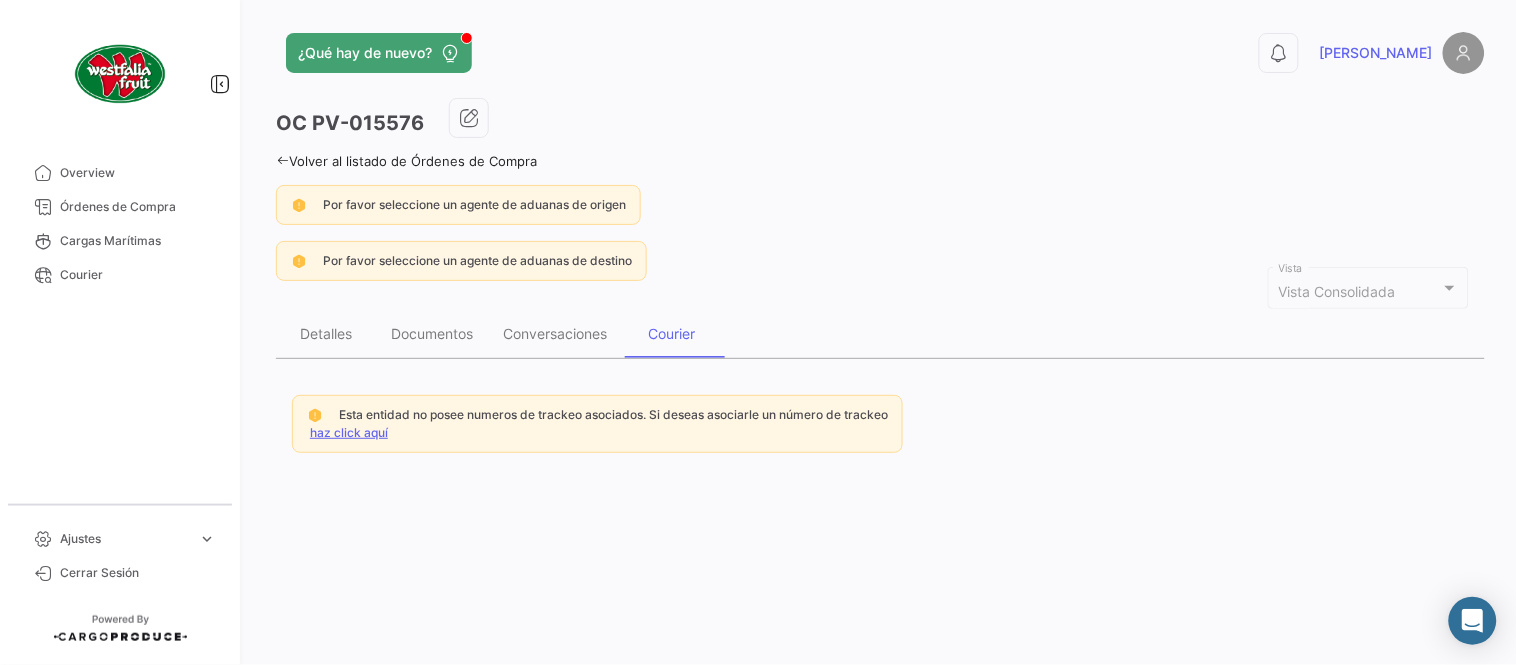 click on "Esta entidad no posee numeros de trackeo asociados. Si deseas asociarle un número de trackeo   haz click aquí" at bounding box center [597, 424] 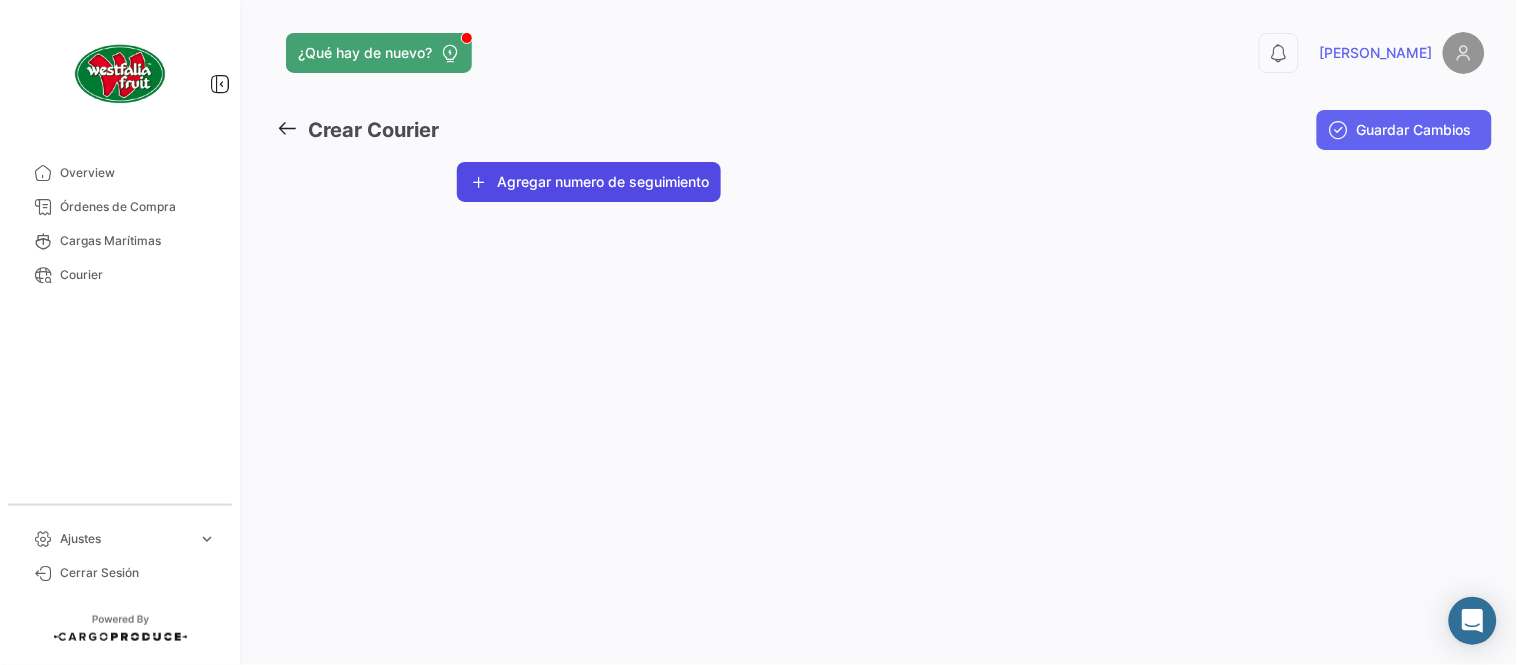 click on "Agregar numero de seguimiento" 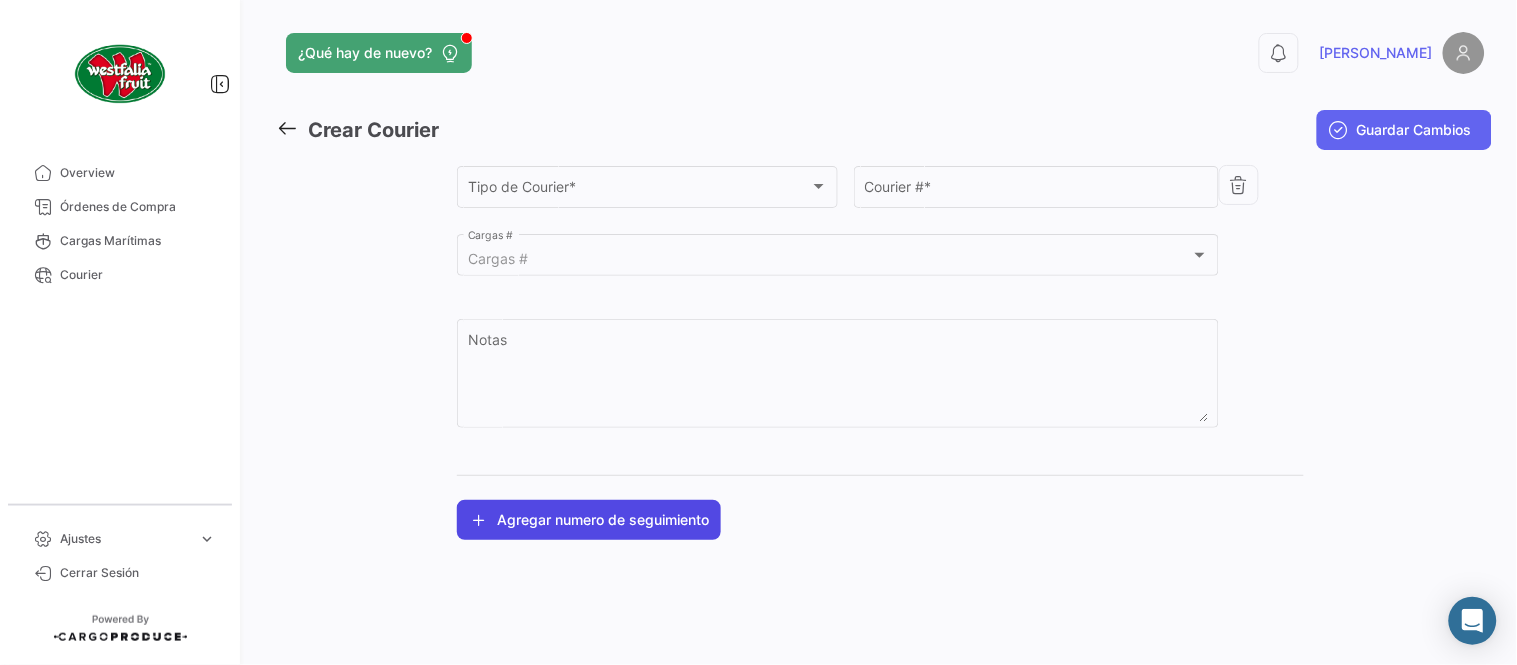 click on "Tipo de Courier *" at bounding box center (639, 190) 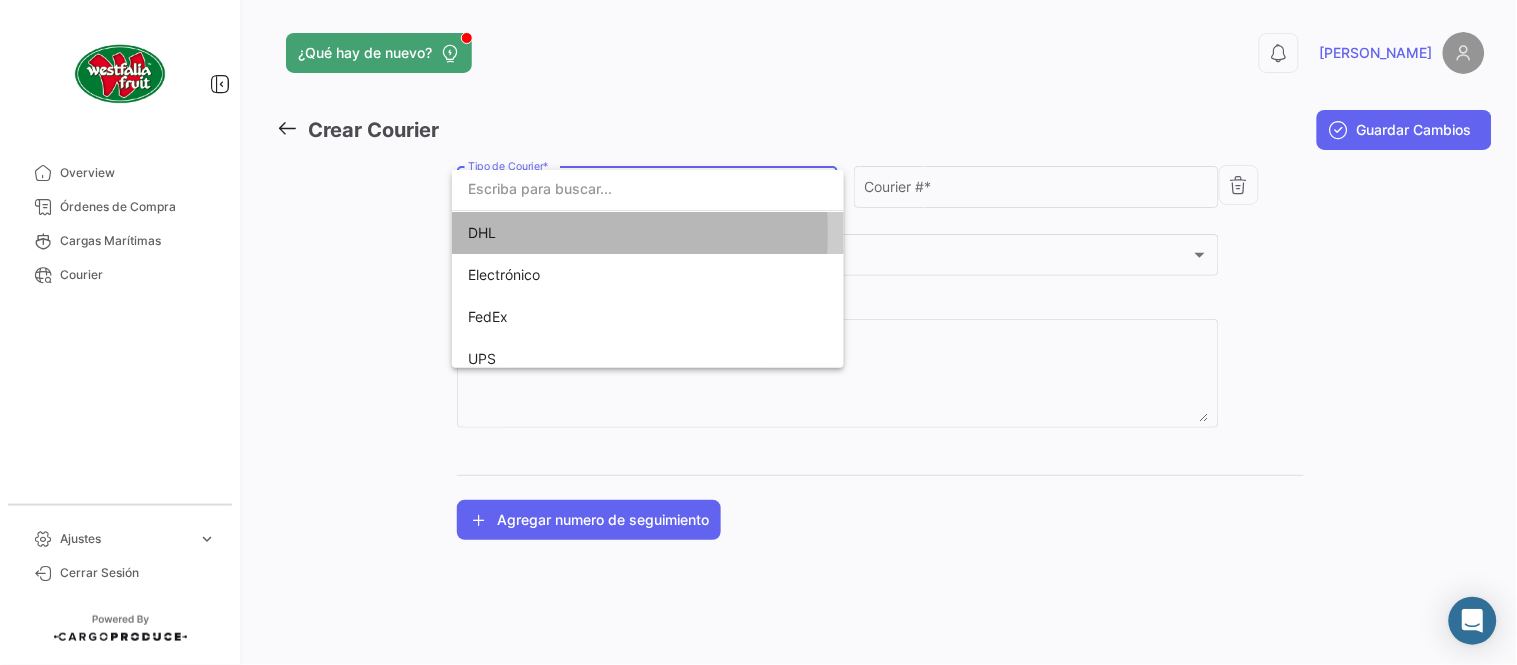 click on "DHL" at bounding box center (608, 233) 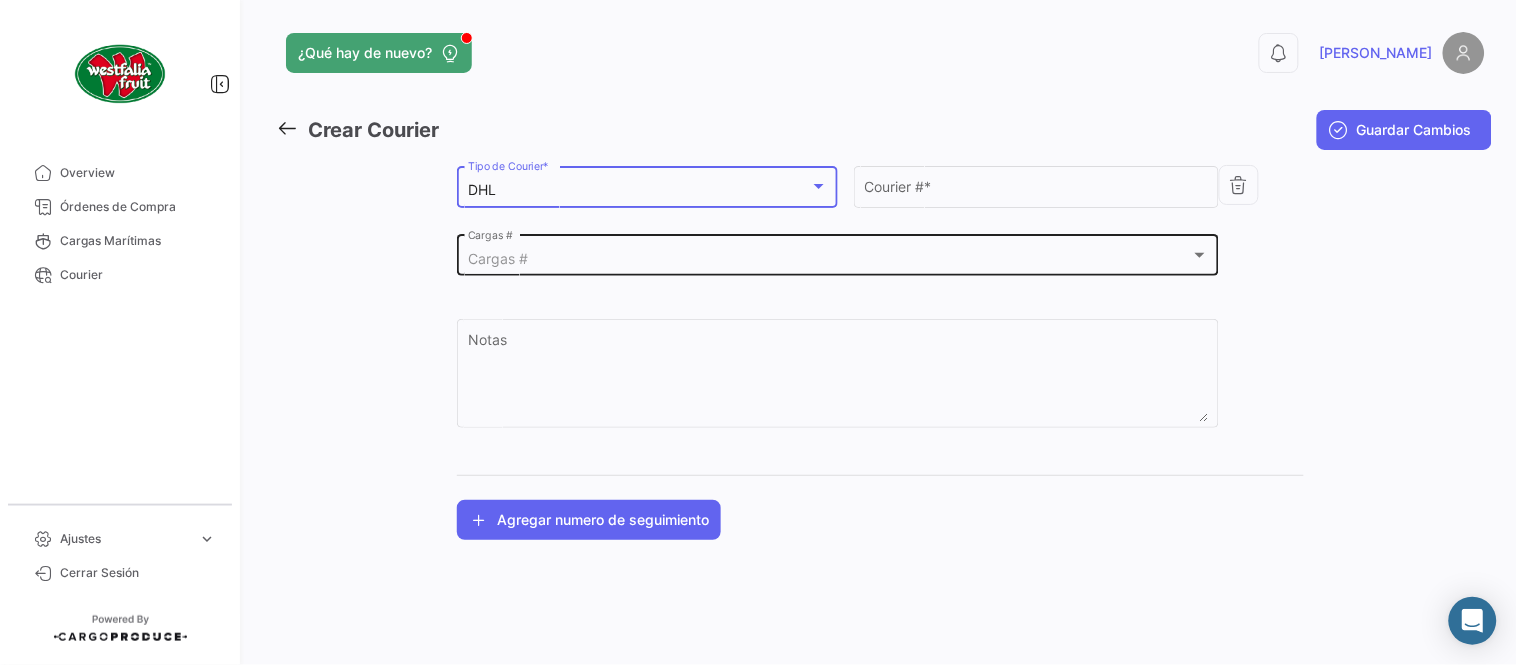 click on "Cargas #  Cargas #" 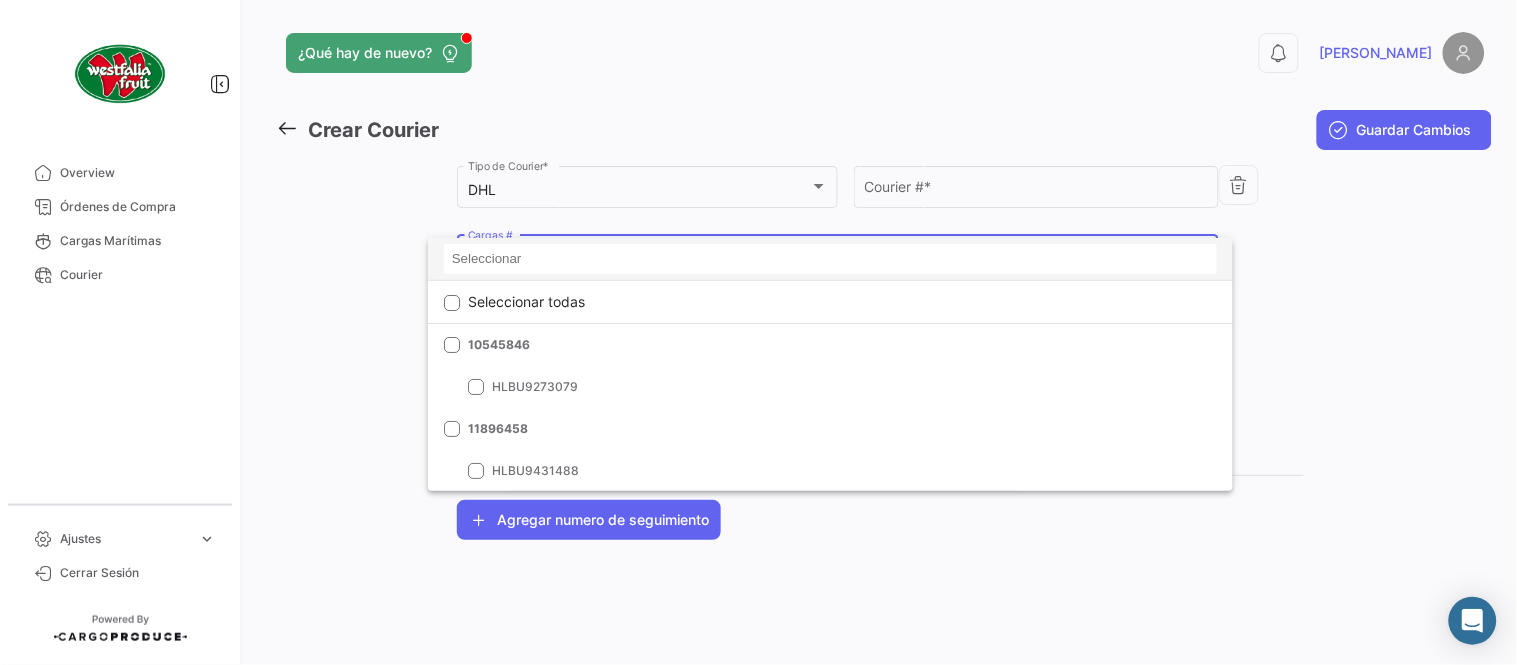 click at bounding box center (830, 259) 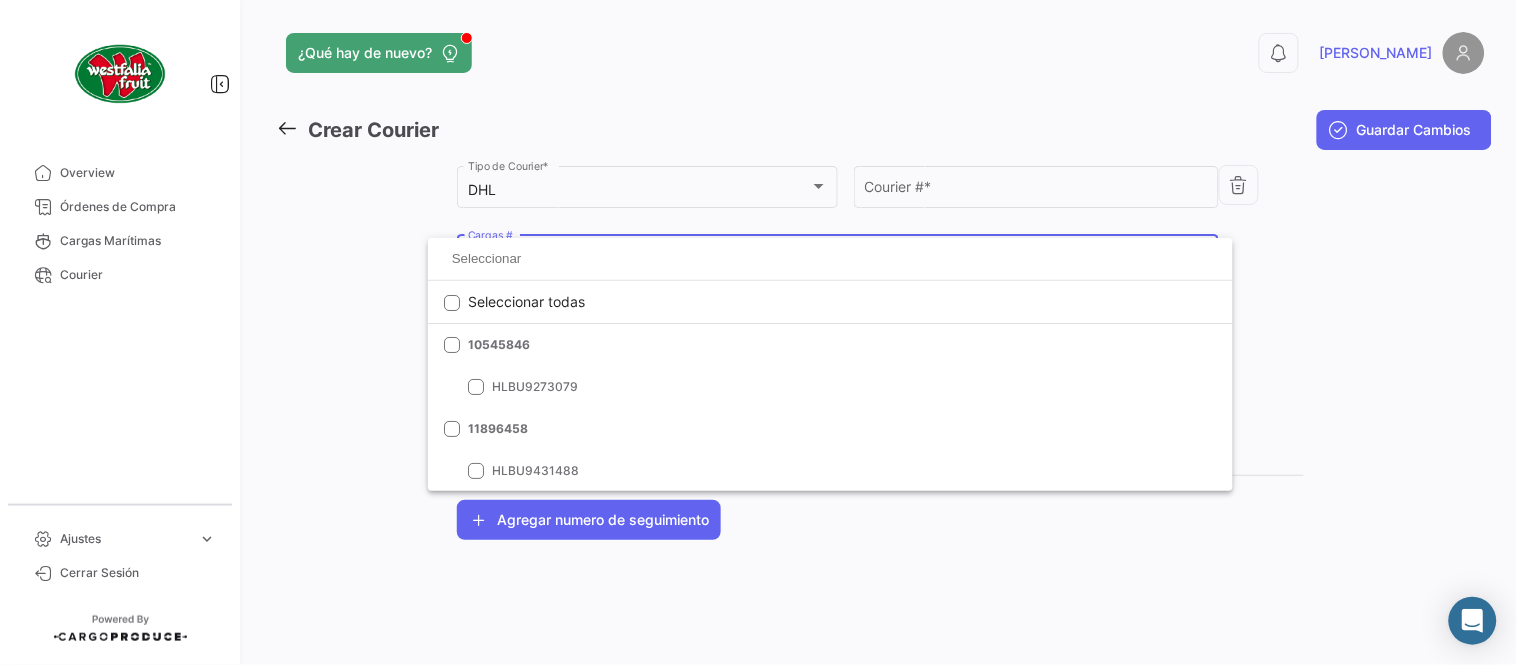 paste on "LMM0532319" 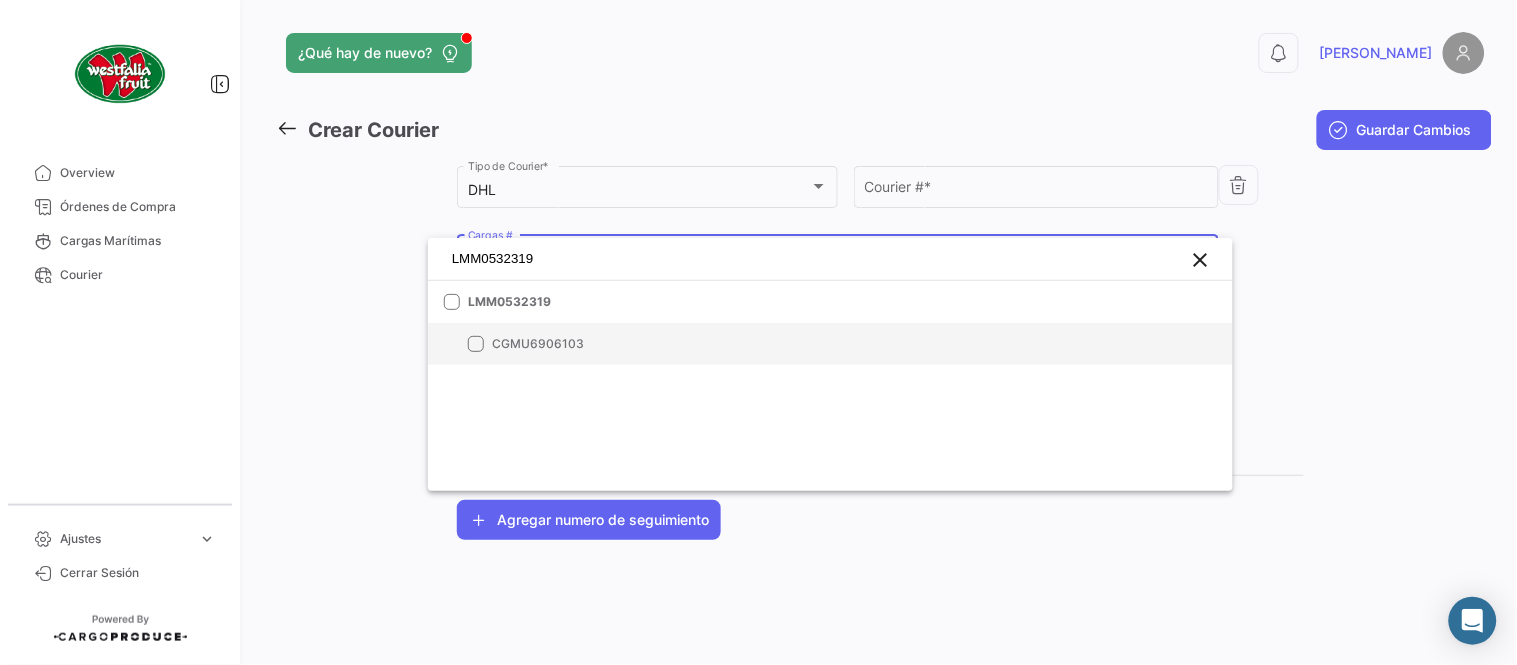 type on "LMM0532319" 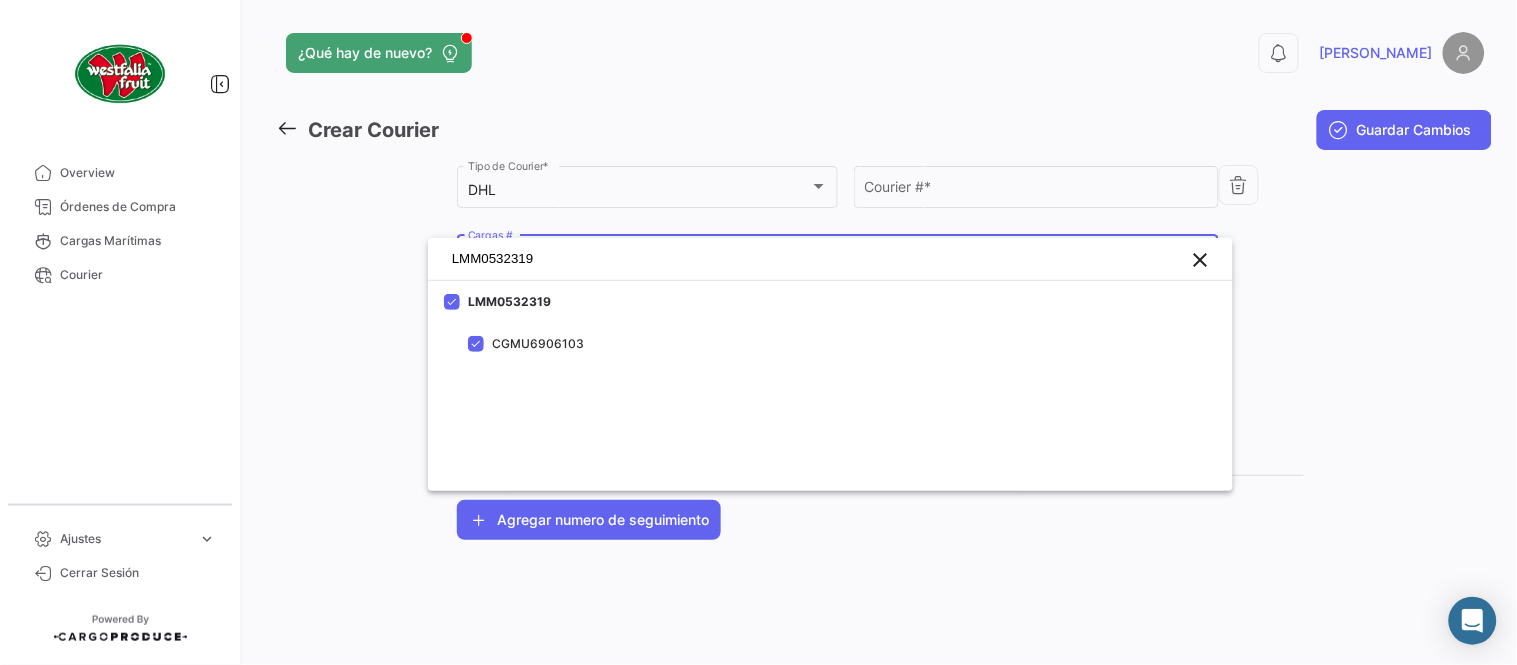 click at bounding box center (758, 332) 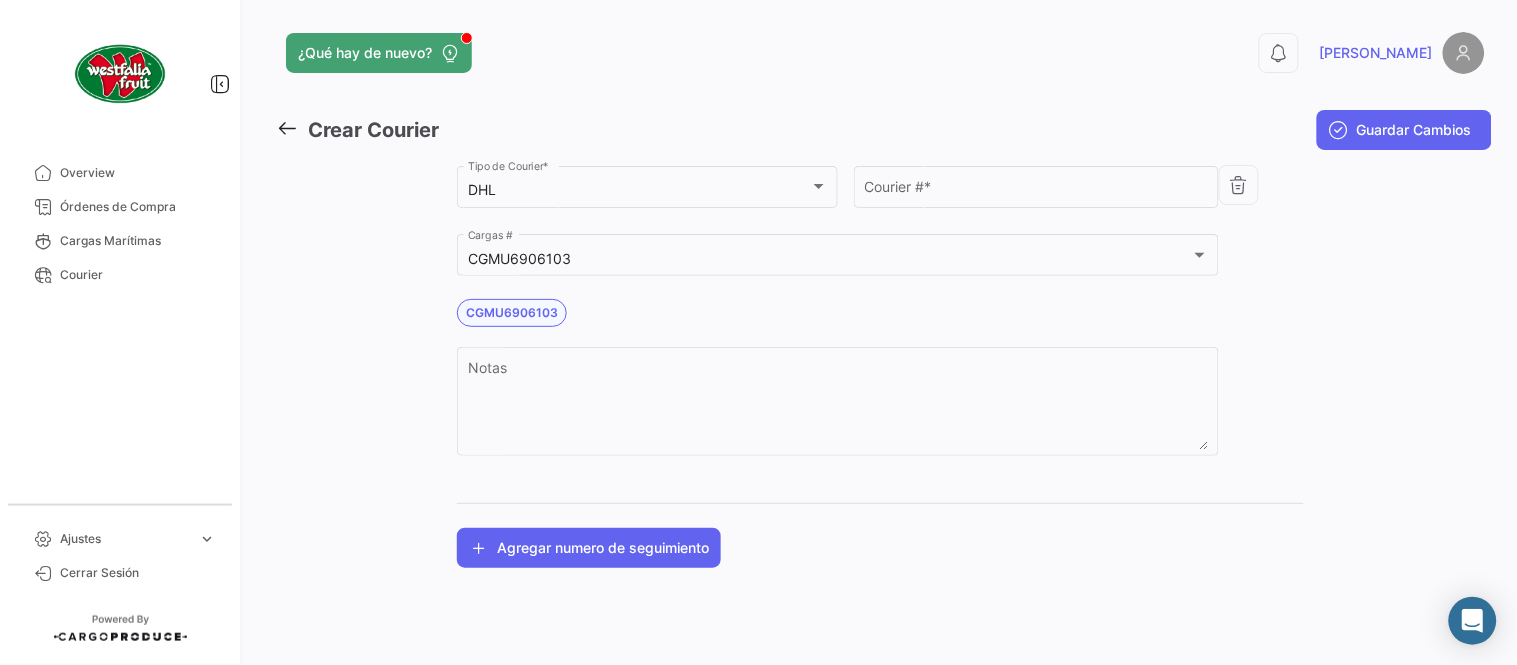 click on "Courier #  *" at bounding box center [1037, 190] 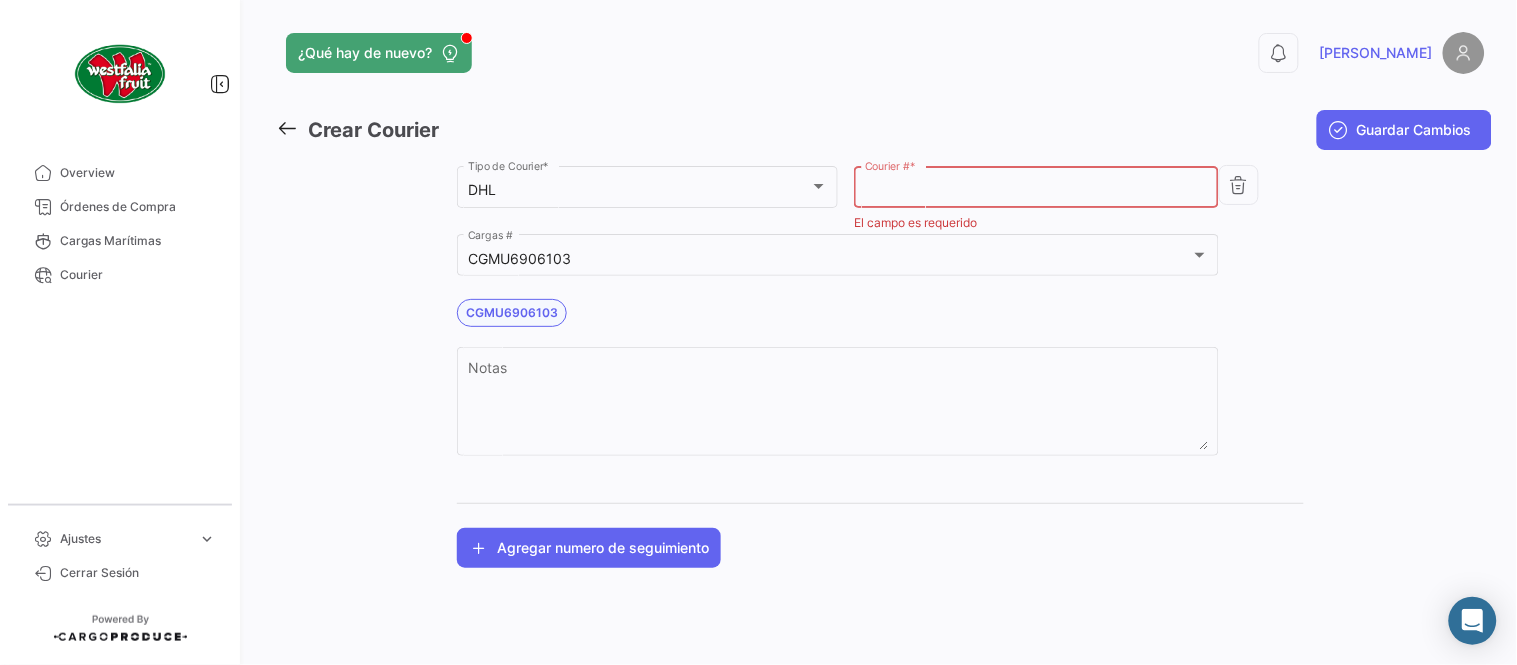 paste on "4221228373" 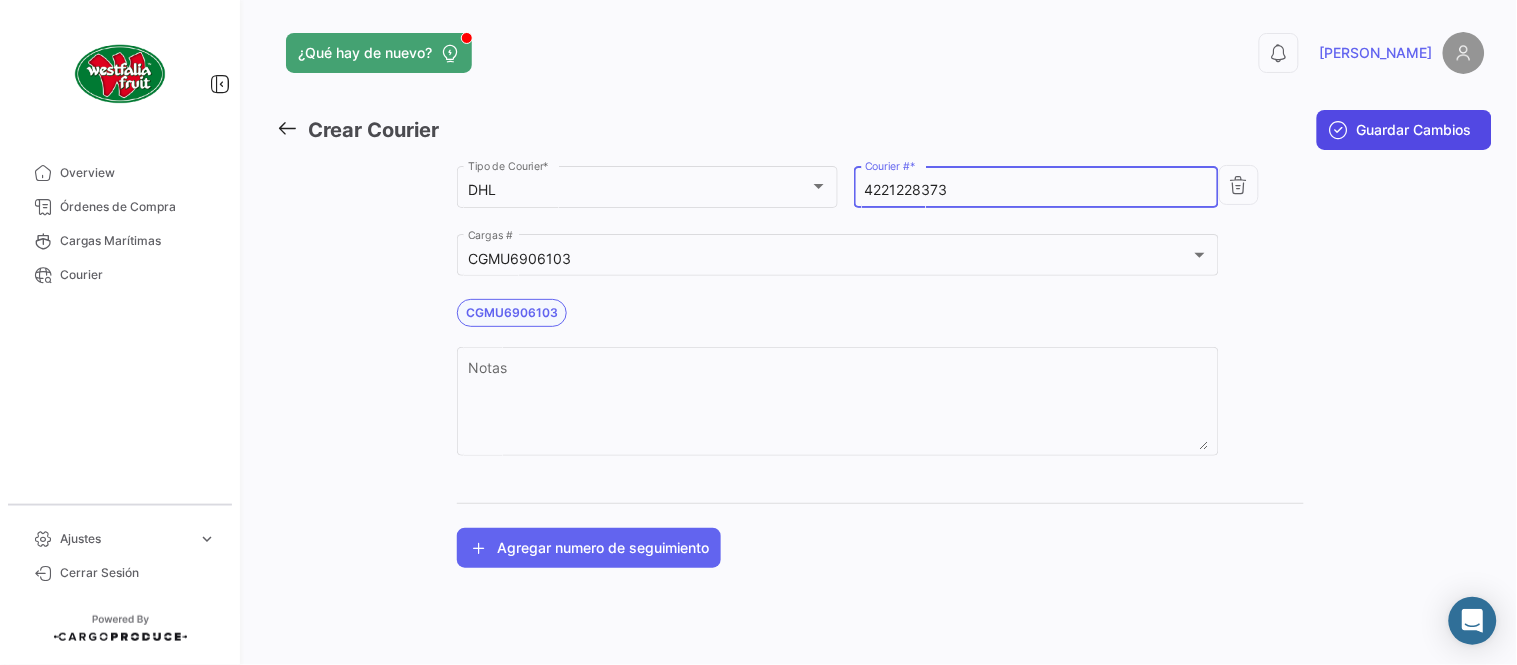 type on "4221228373" 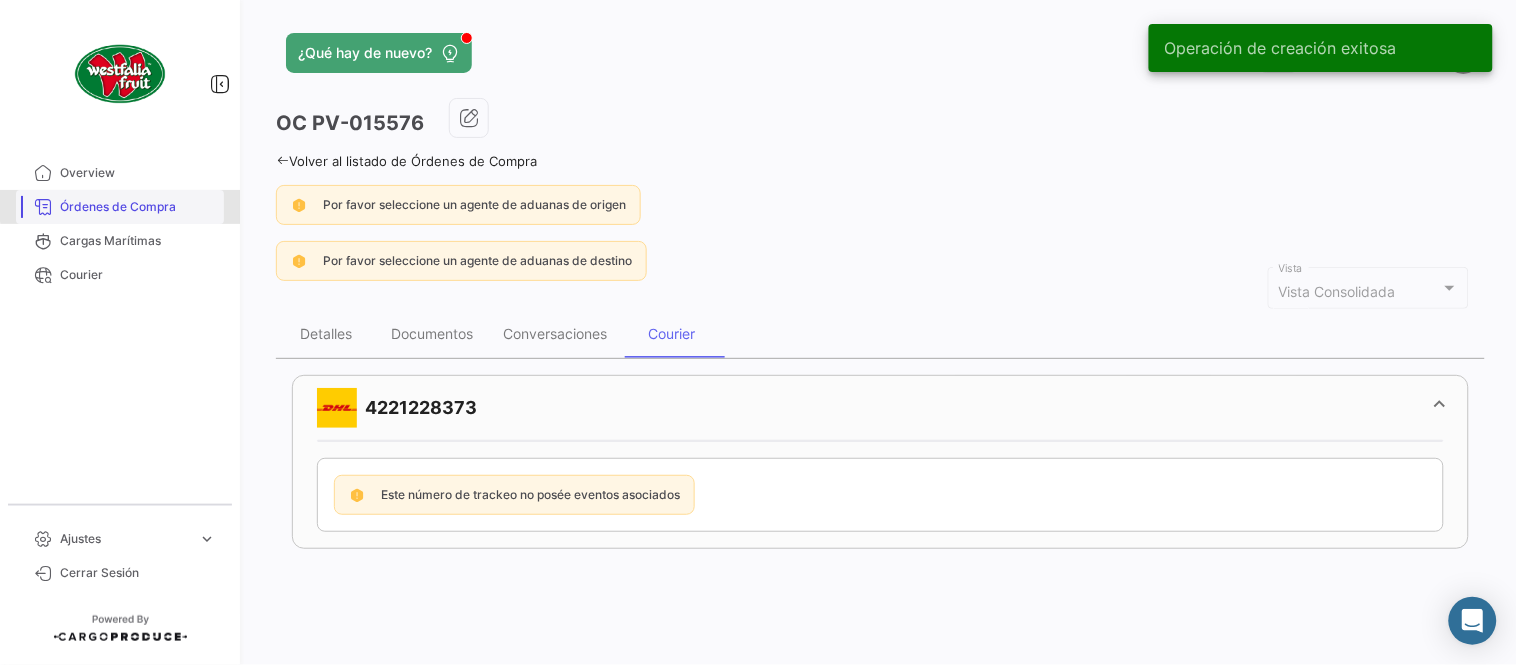 click on "Órdenes de Compra" at bounding box center (120, 207) 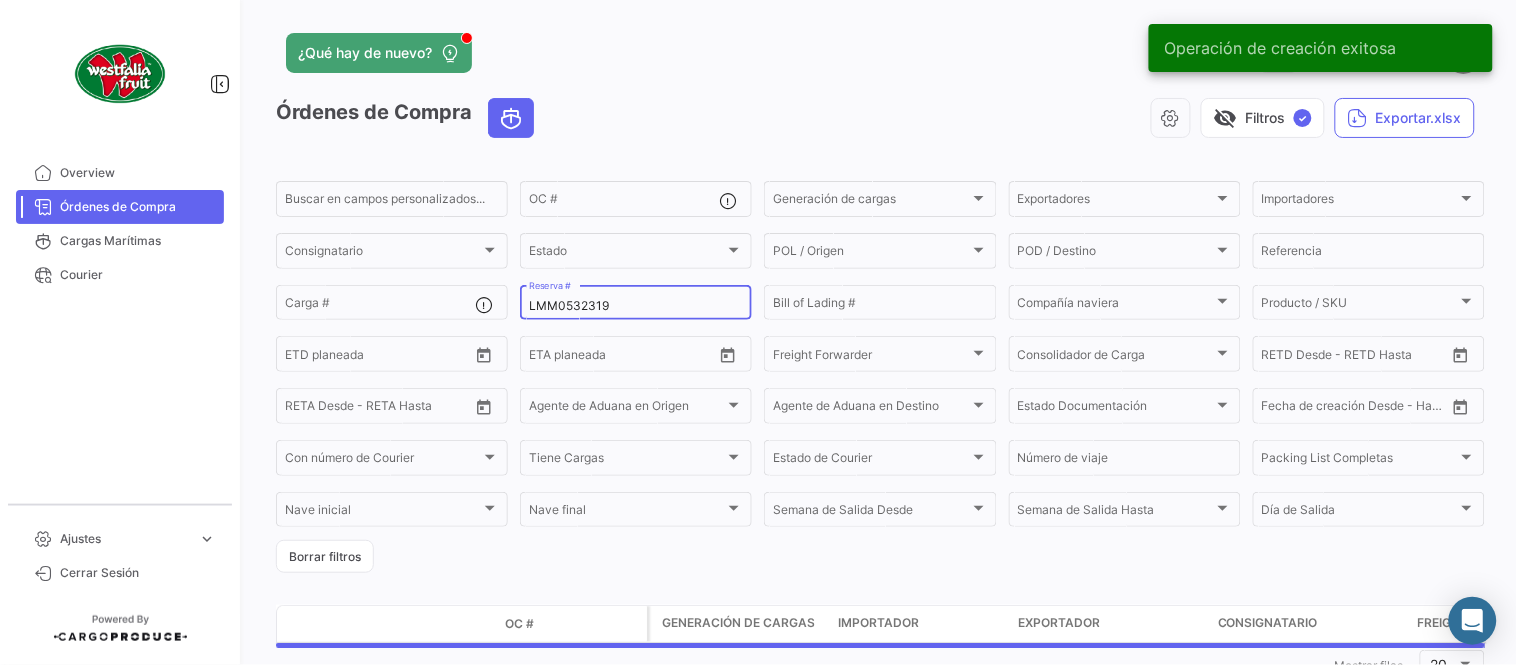 click on "LMM0532319" at bounding box center [636, 306] 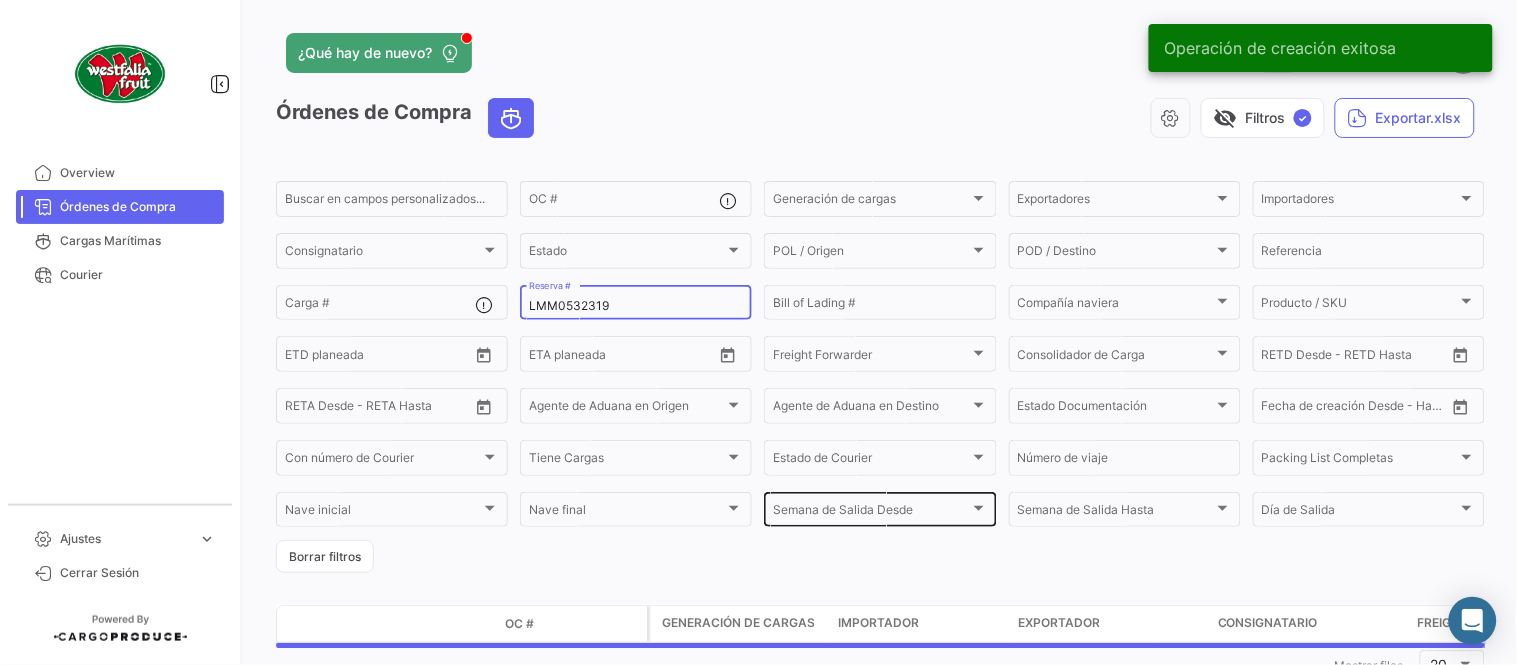 paste on "841" 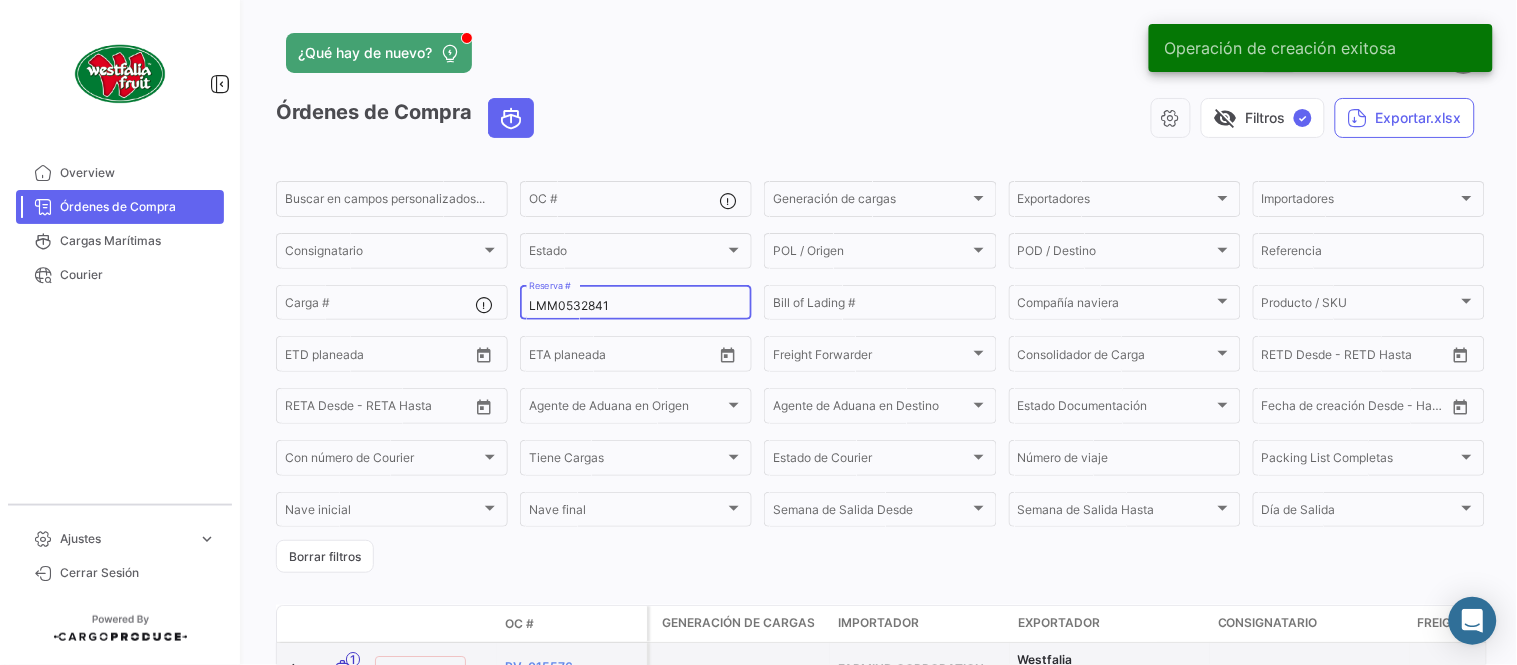 type on "LMM0532841" 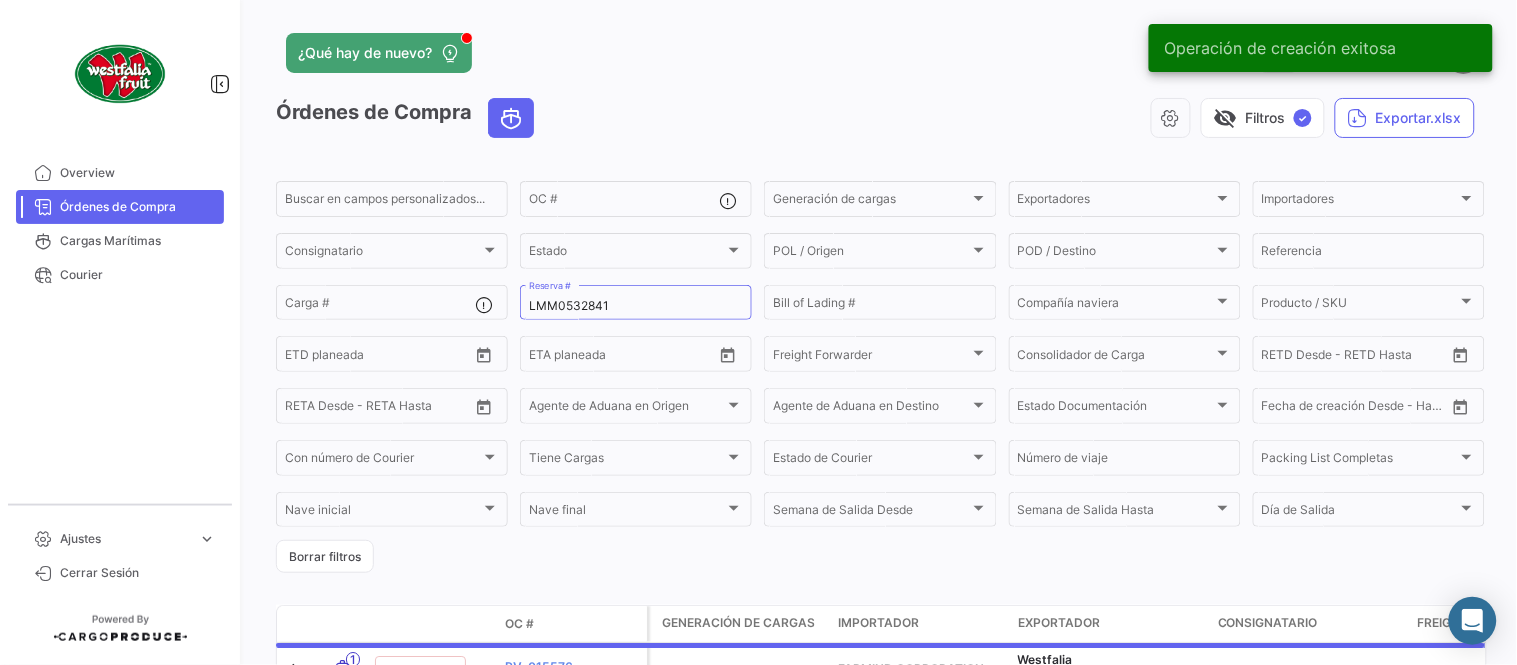 click on "¿Qué hay de nuevo?  0  [PERSON_NAME]" 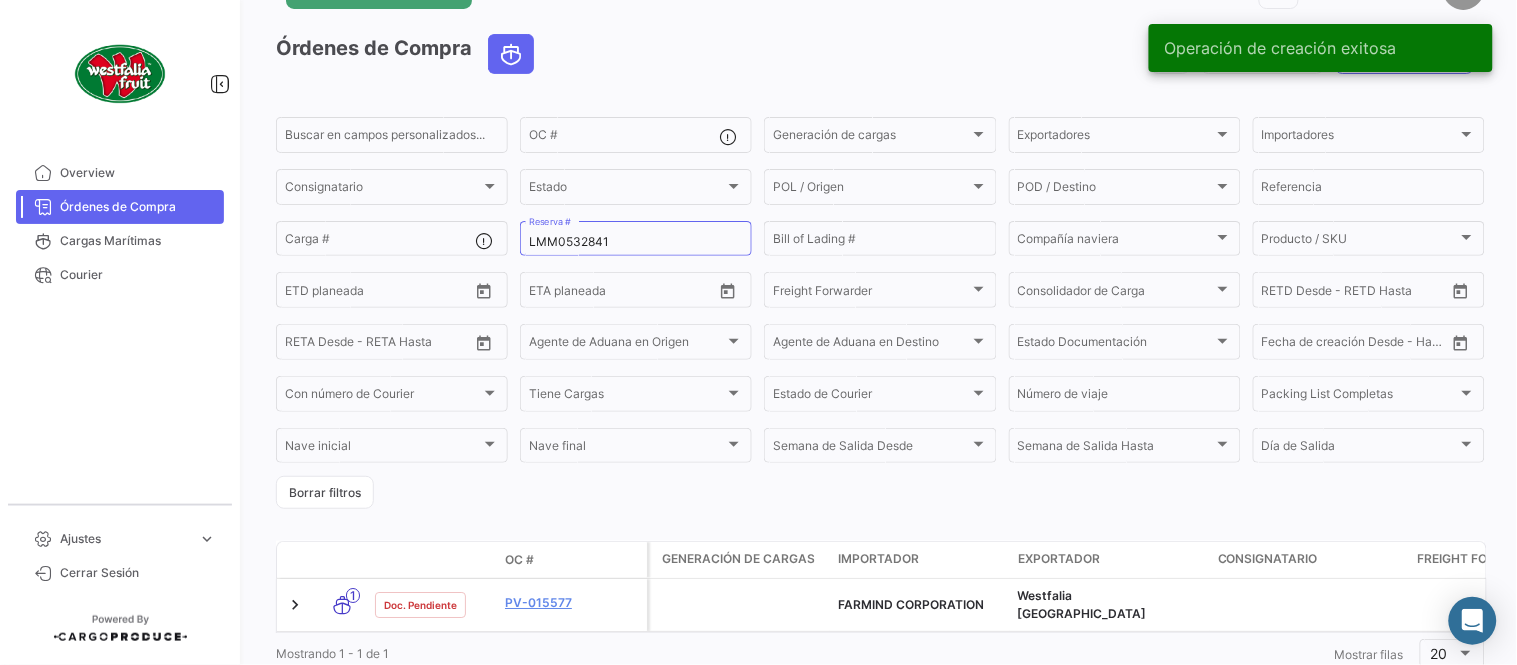 scroll, scrollTop: 128, scrollLeft: 0, axis: vertical 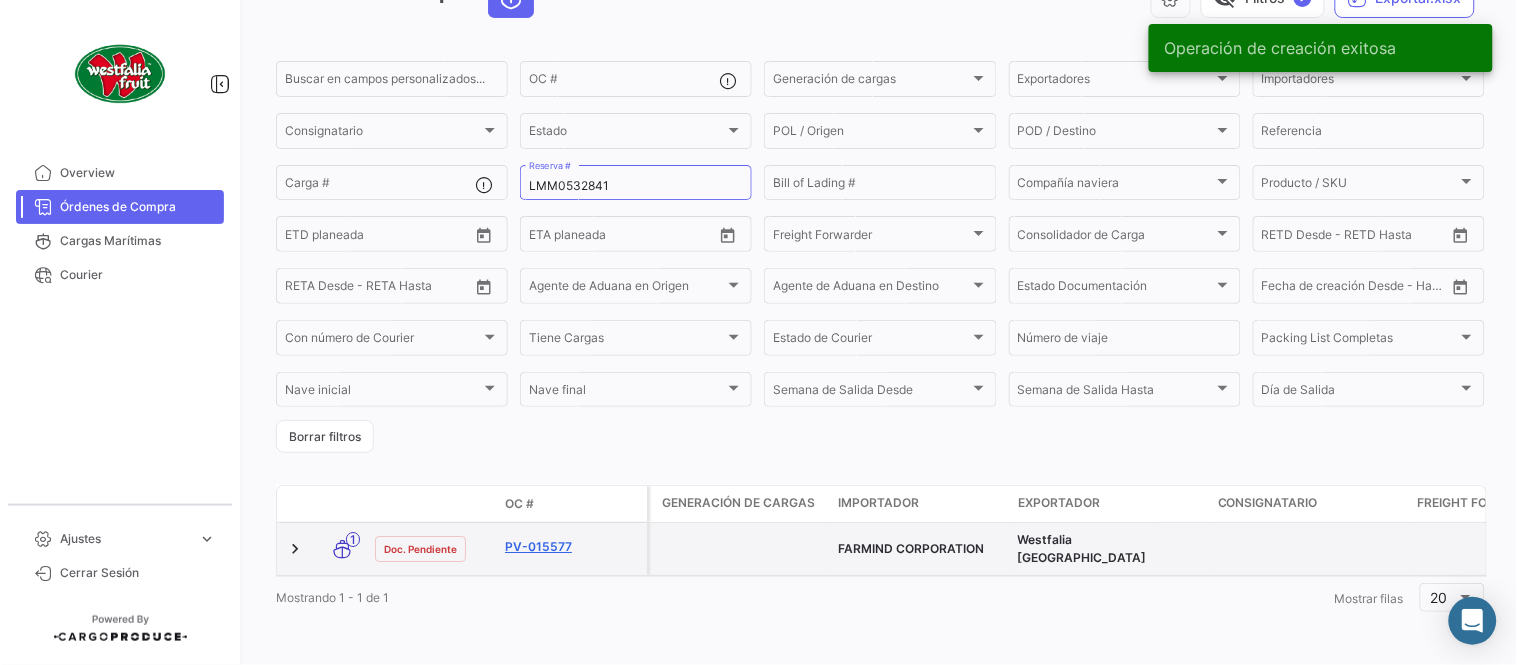 click on "PV-015577" 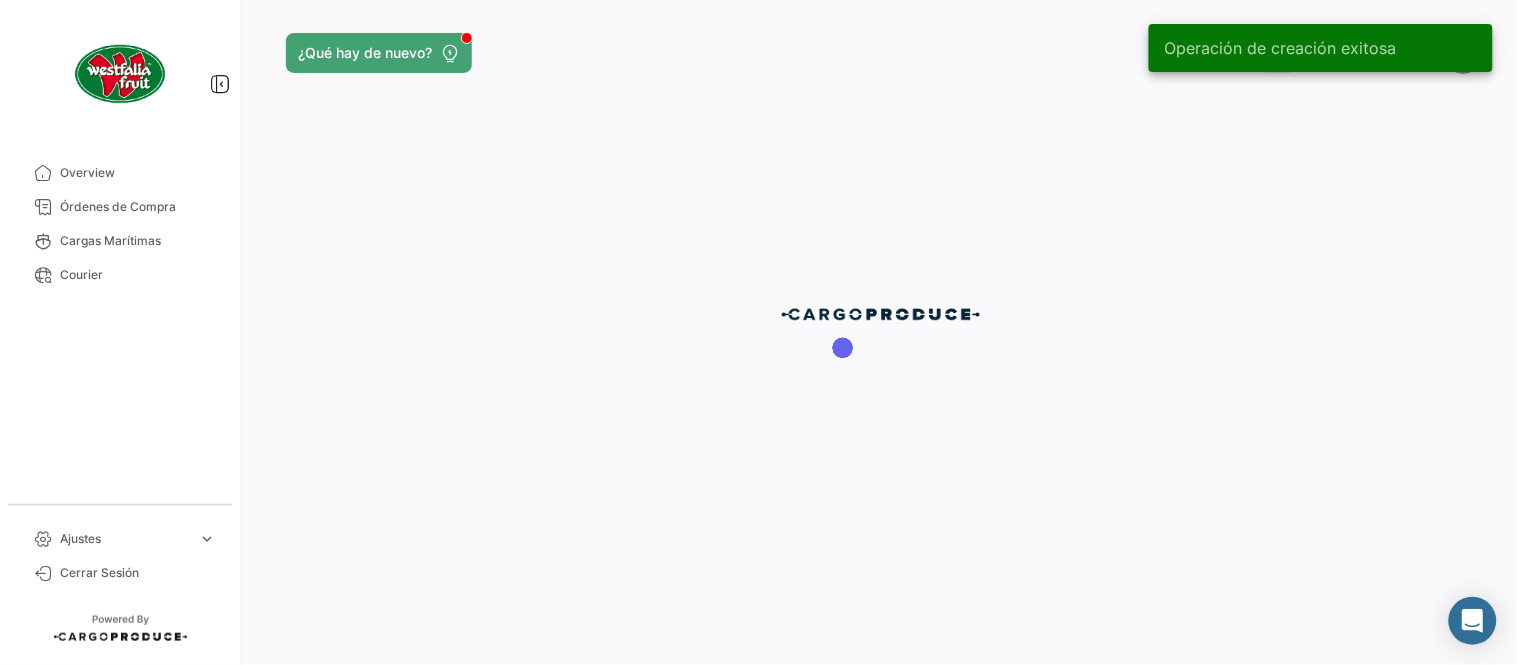 scroll, scrollTop: 0, scrollLeft: 0, axis: both 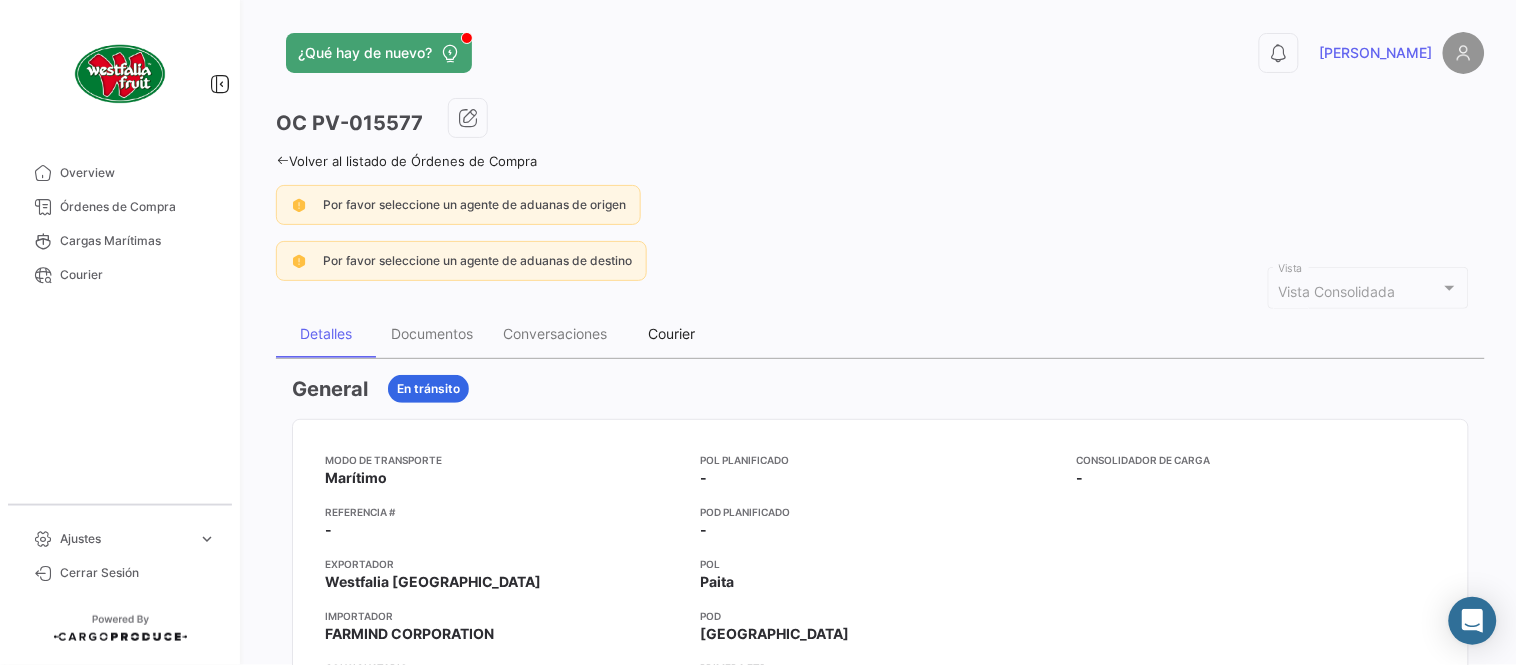 click on "Courier" at bounding box center [672, 333] 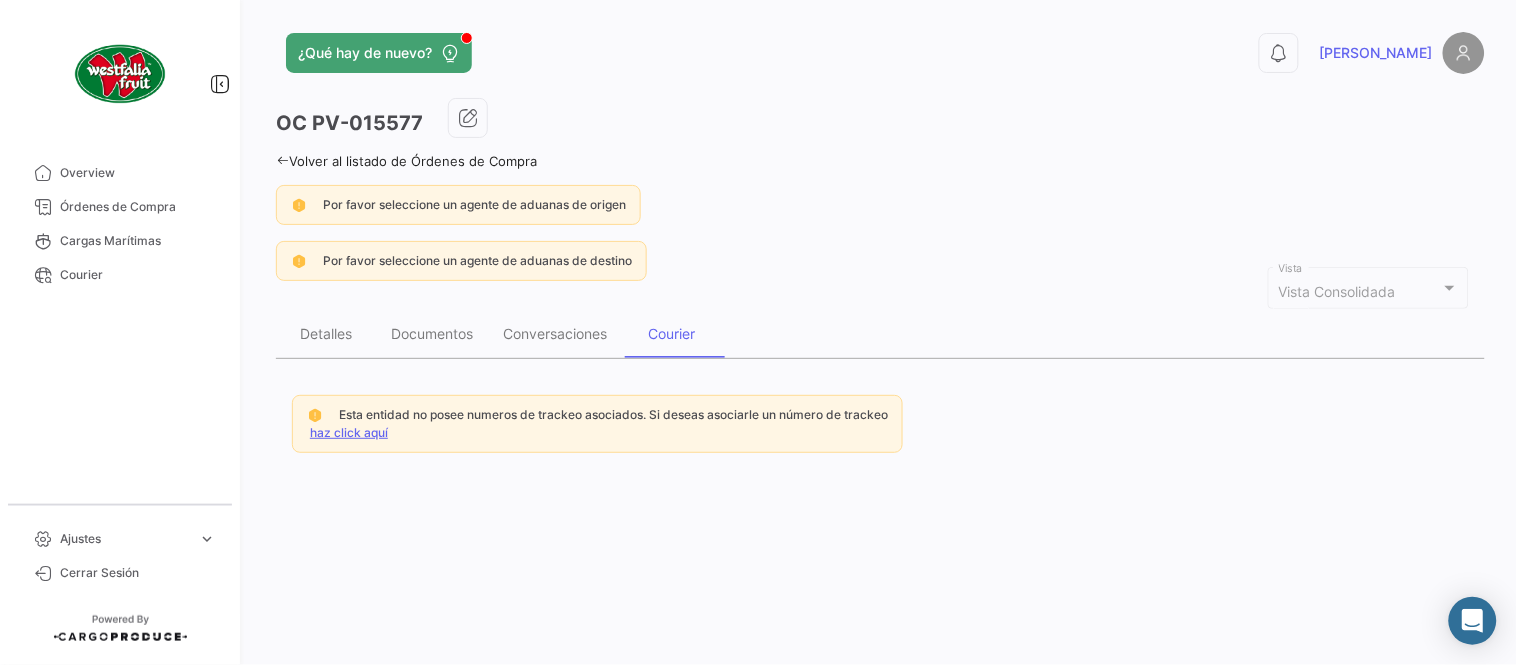 click on "haz click aquí" at bounding box center [349, 432] 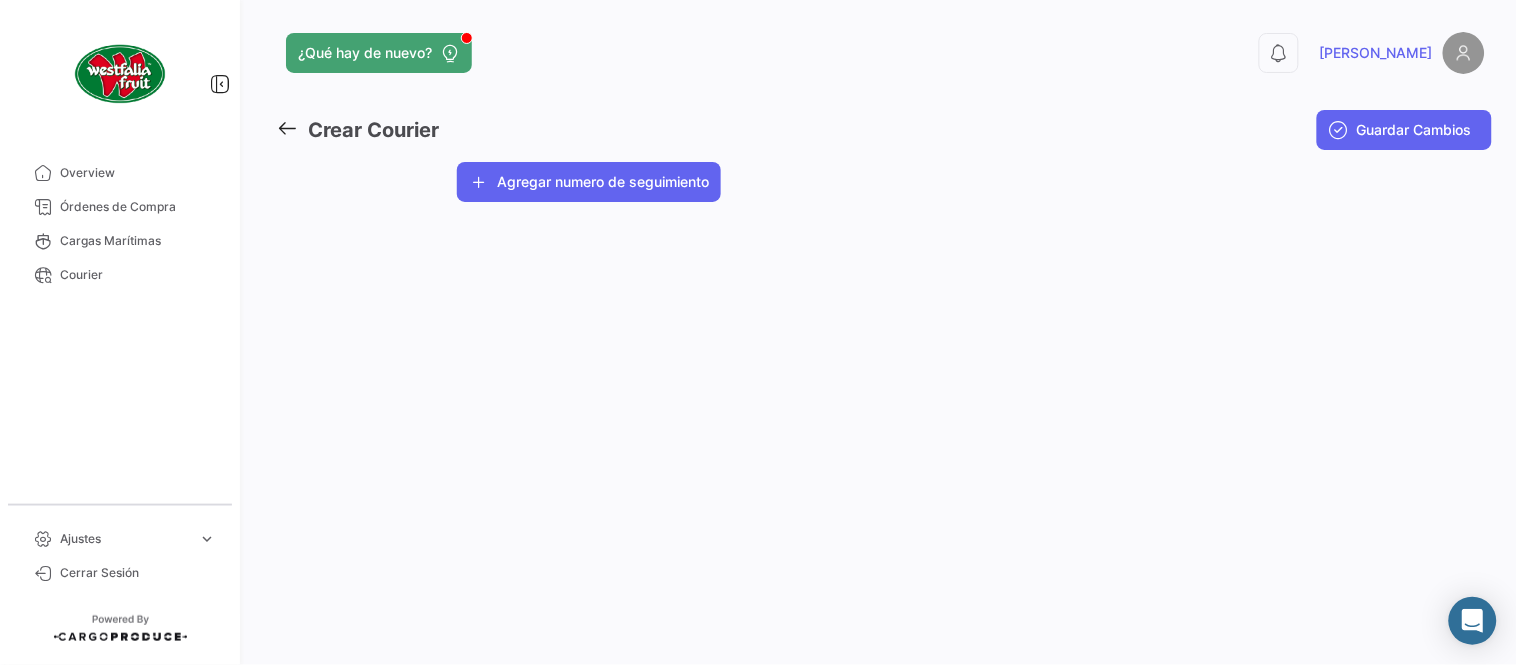 click on "Agregar numero de seguimiento" 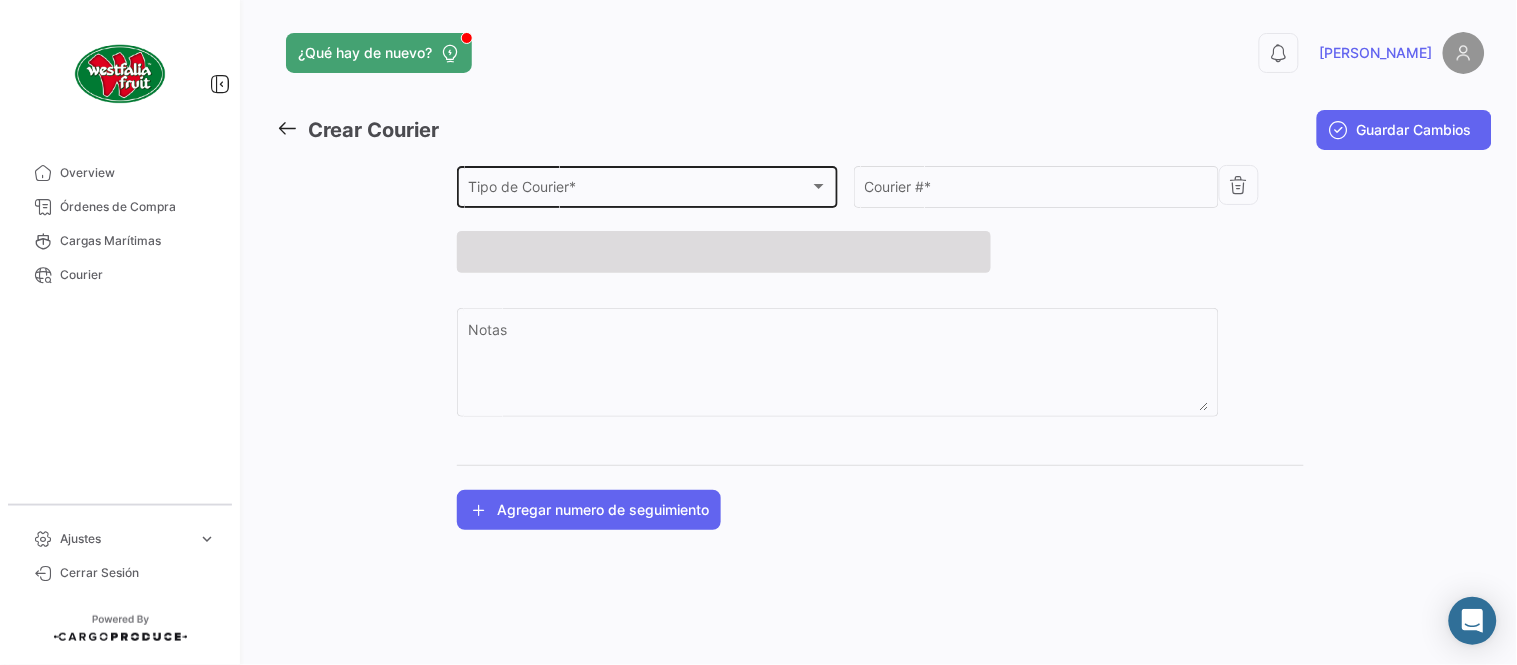 click on "Tipo de Courier *" at bounding box center [639, 190] 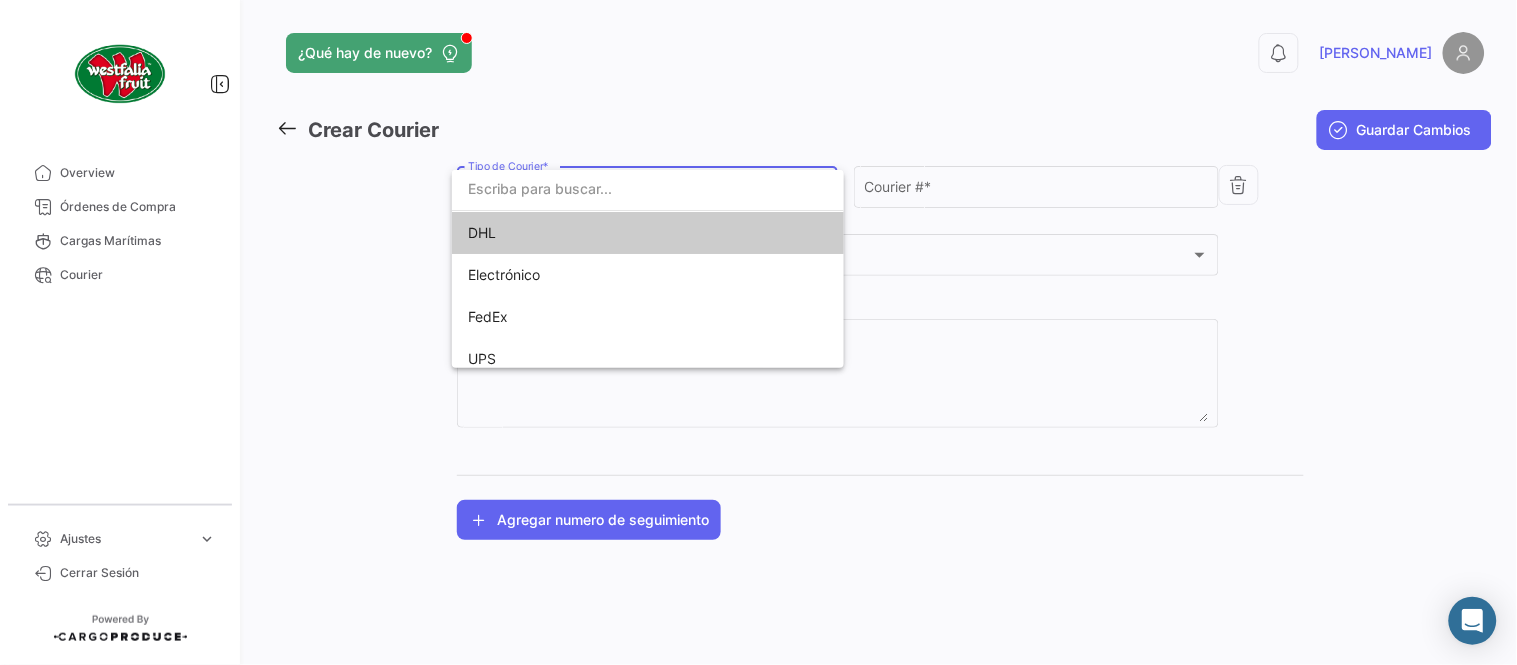click on "DHL" at bounding box center [608, 233] 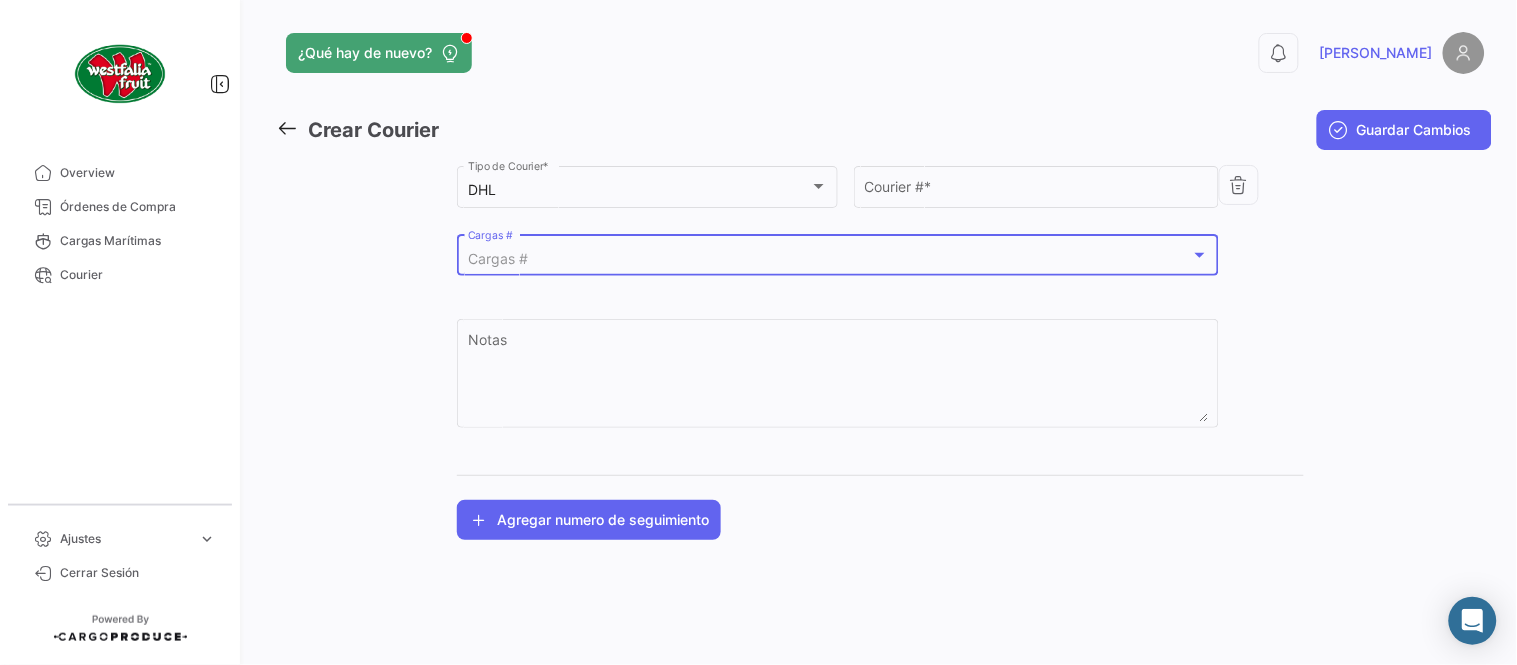 click on "Cargas #" at bounding box center (829, 259) 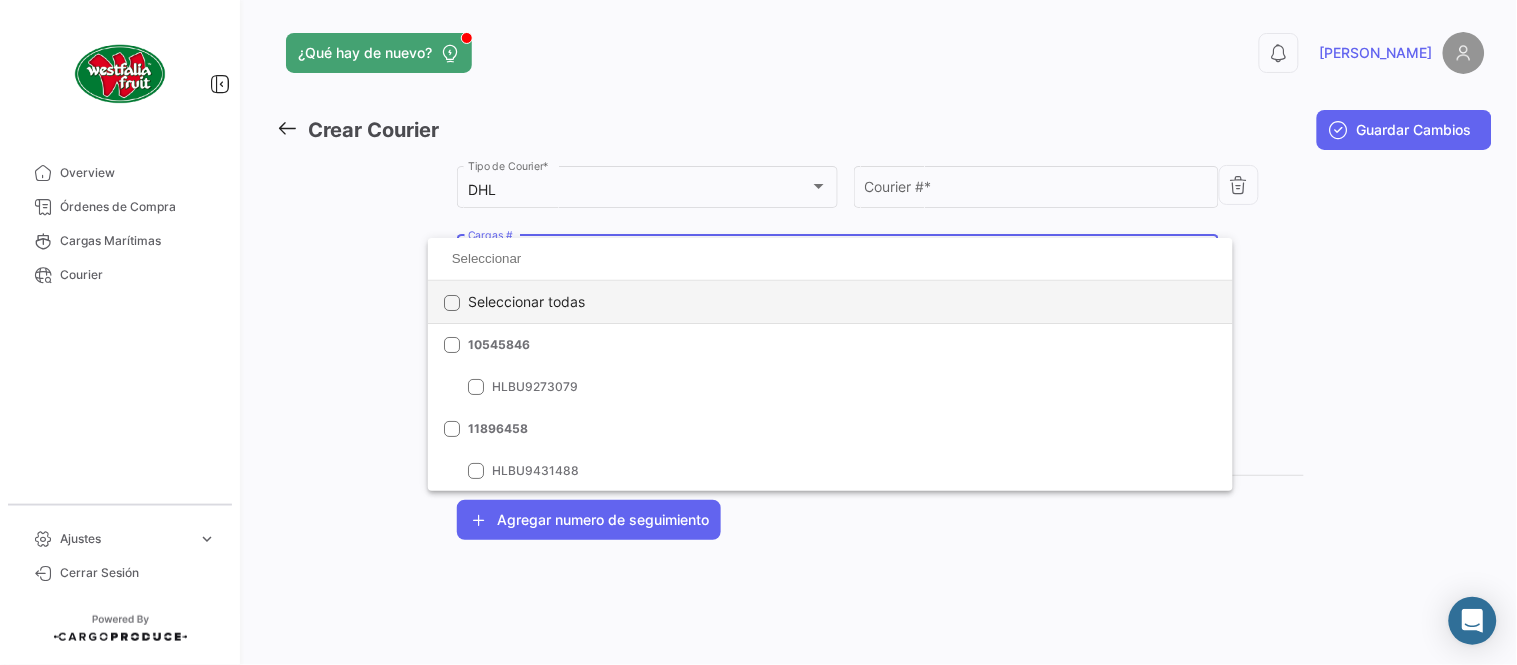 click on "Seleccionar todas" 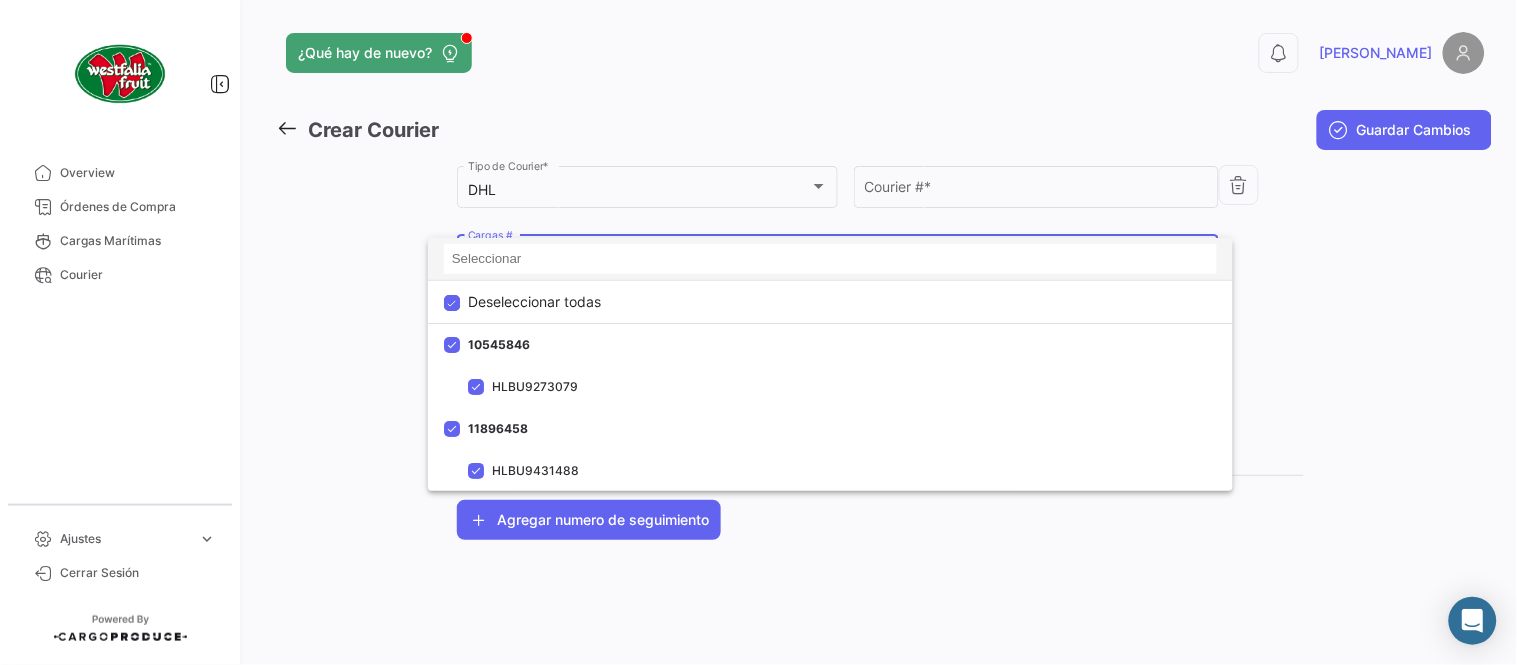 click at bounding box center (830, 259) 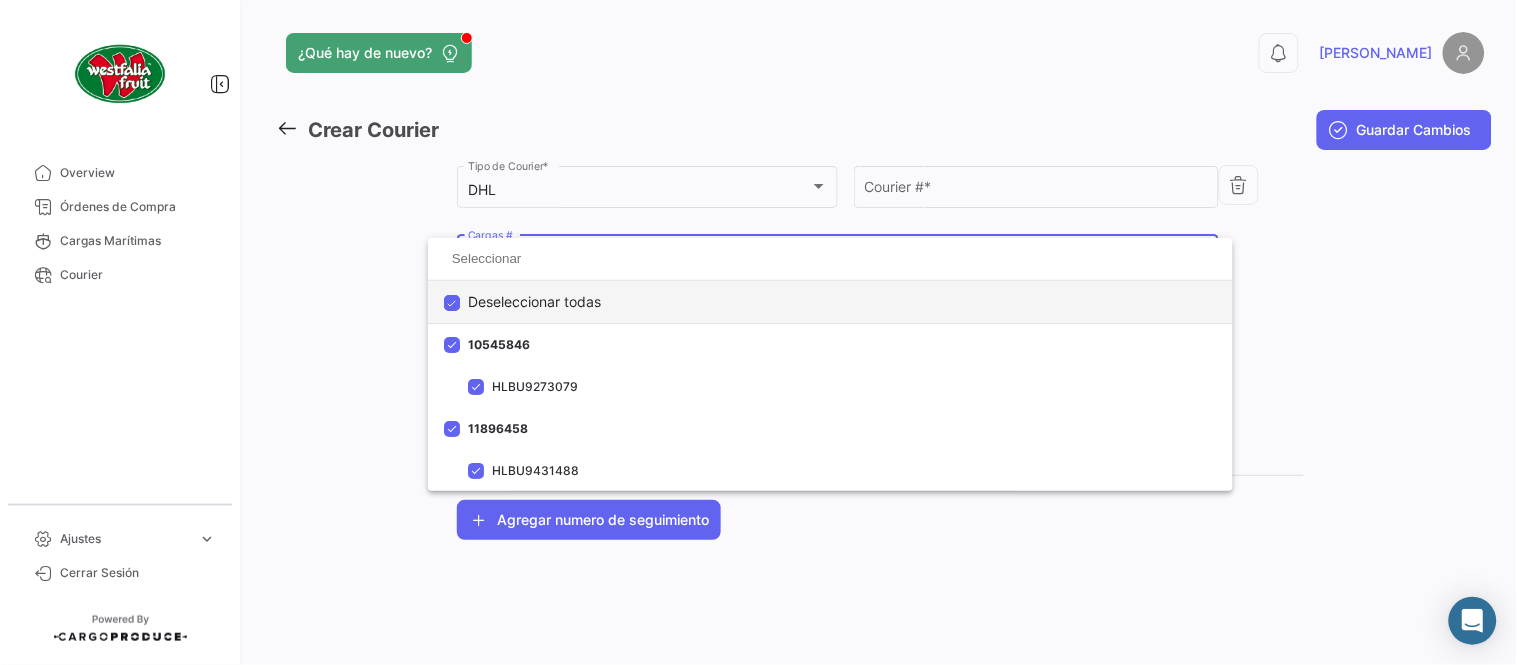 click on "Deseleccionar todas" 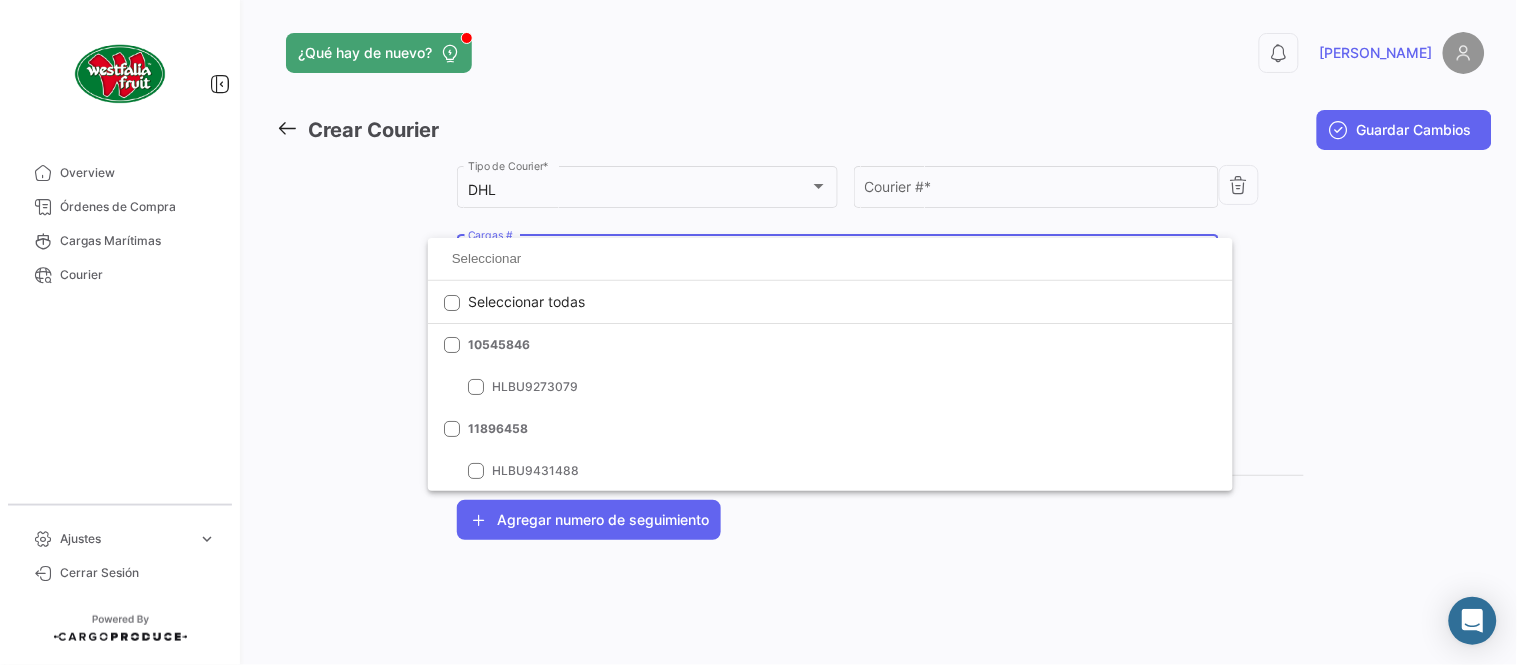 click at bounding box center (758, 332) 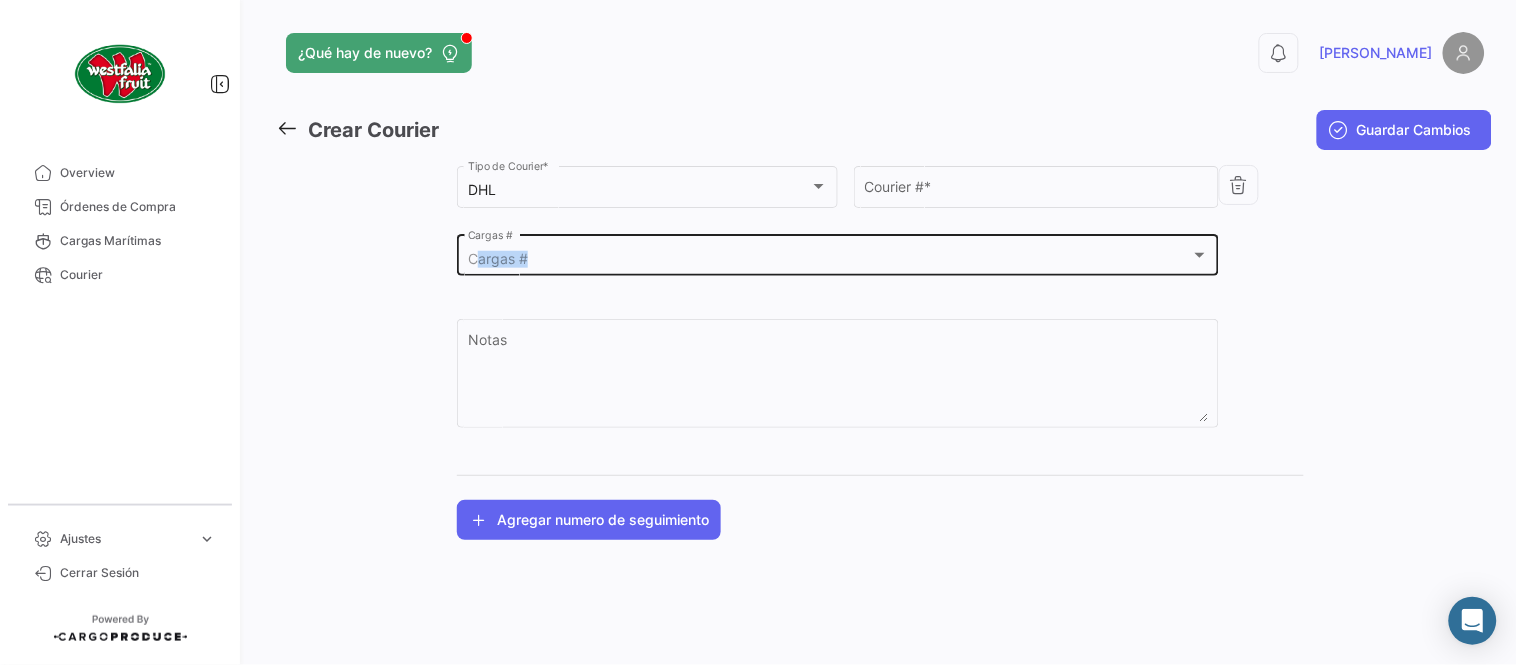 click on "Cargas #  Cargas #" 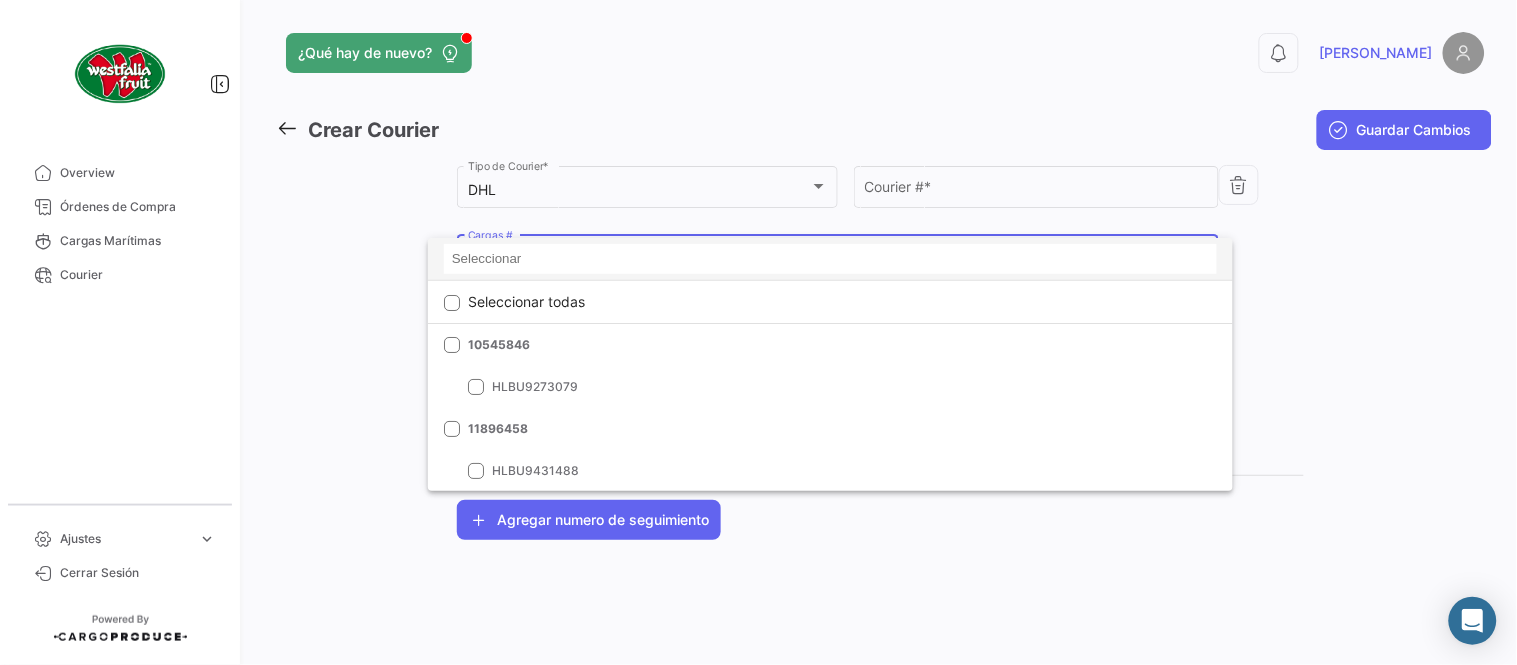 click at bounding box center [830, 259] 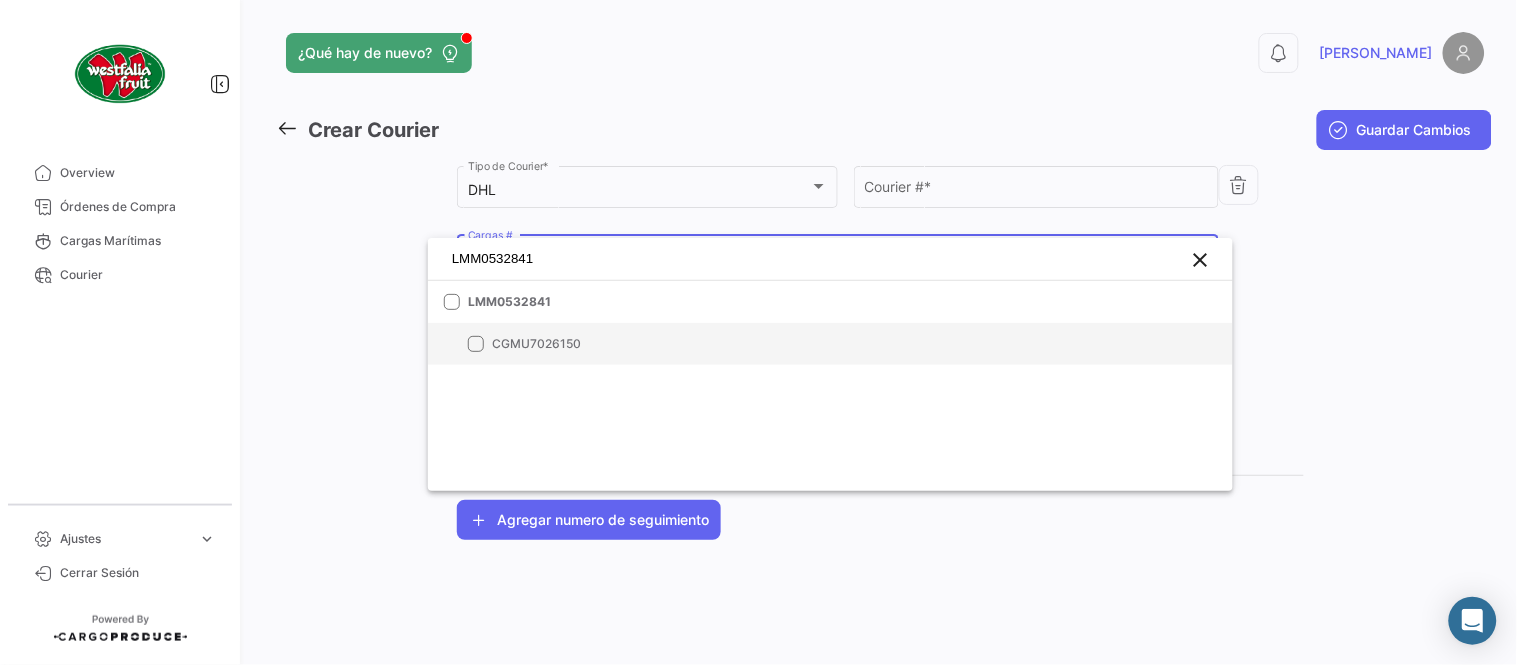 type on "LMM0532841" 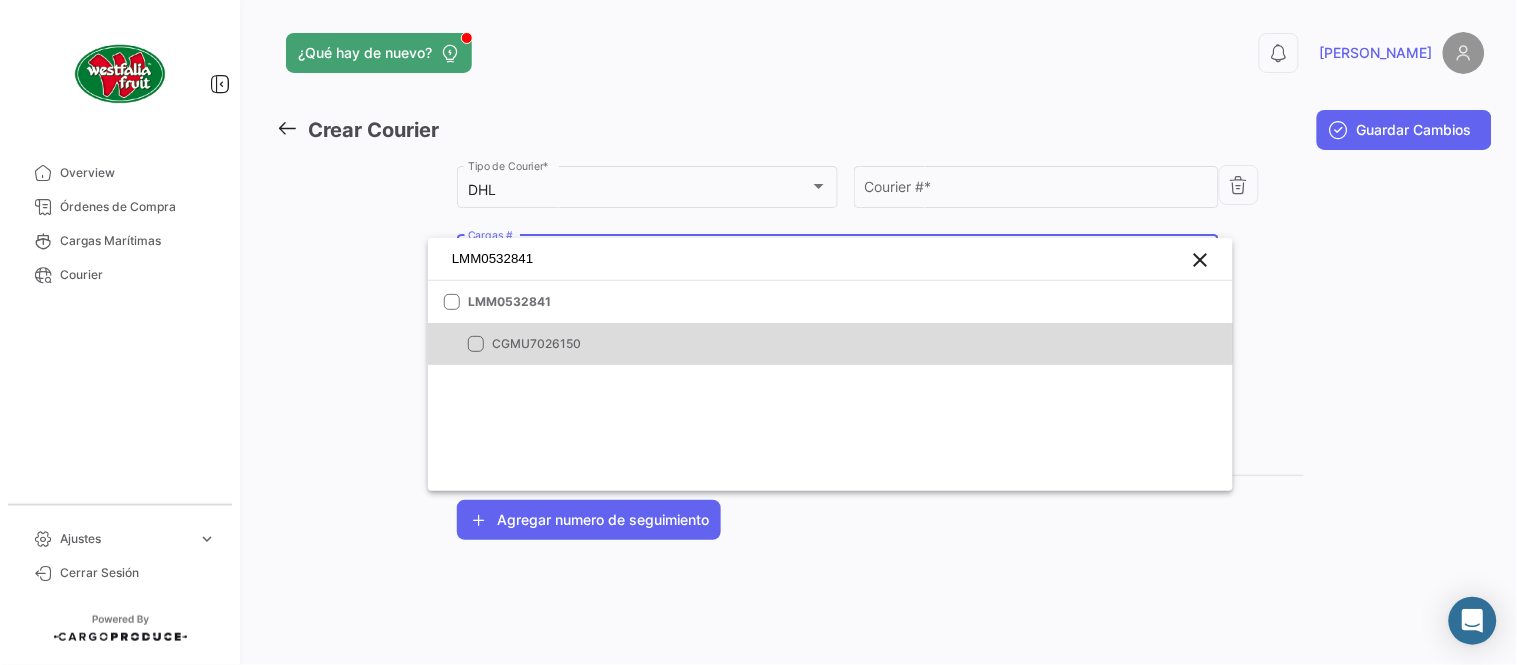 click on "CGMU7026150" at bounding box center (830, 344) 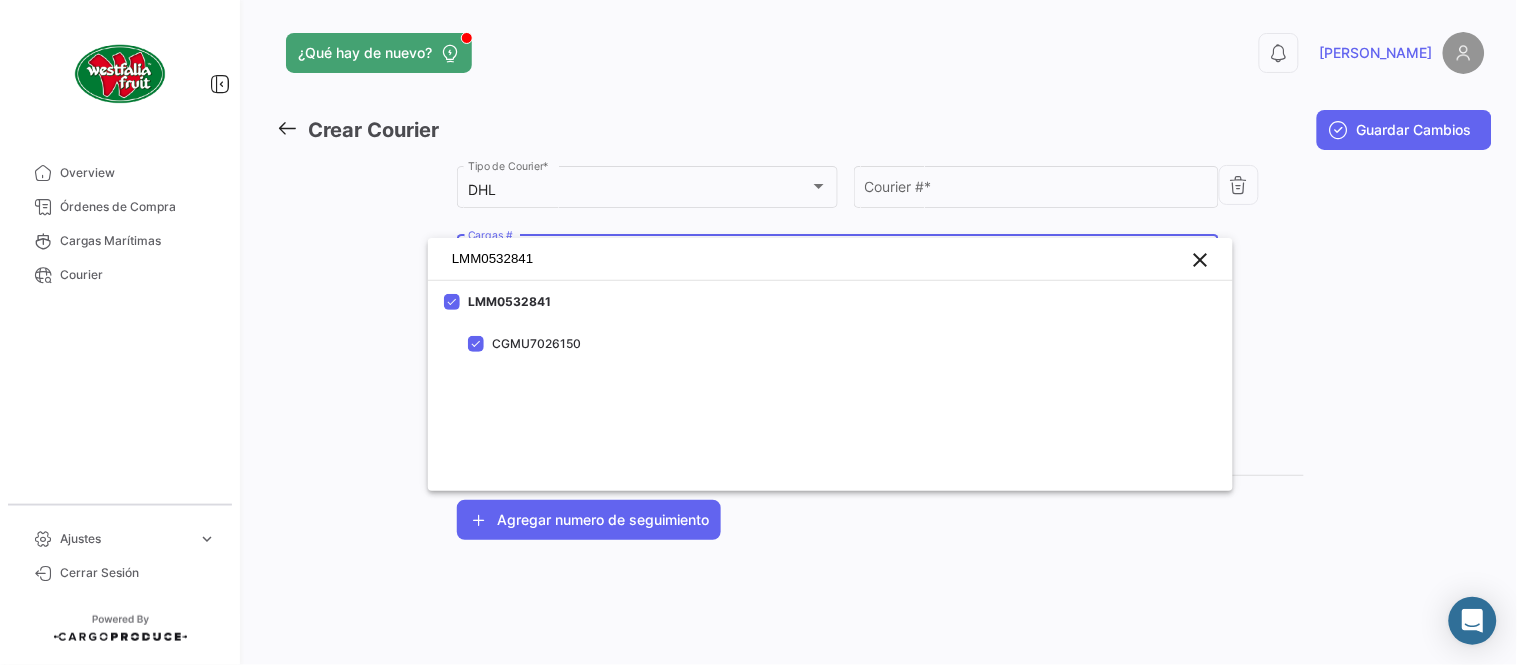 click at bounding box center [758, 332] 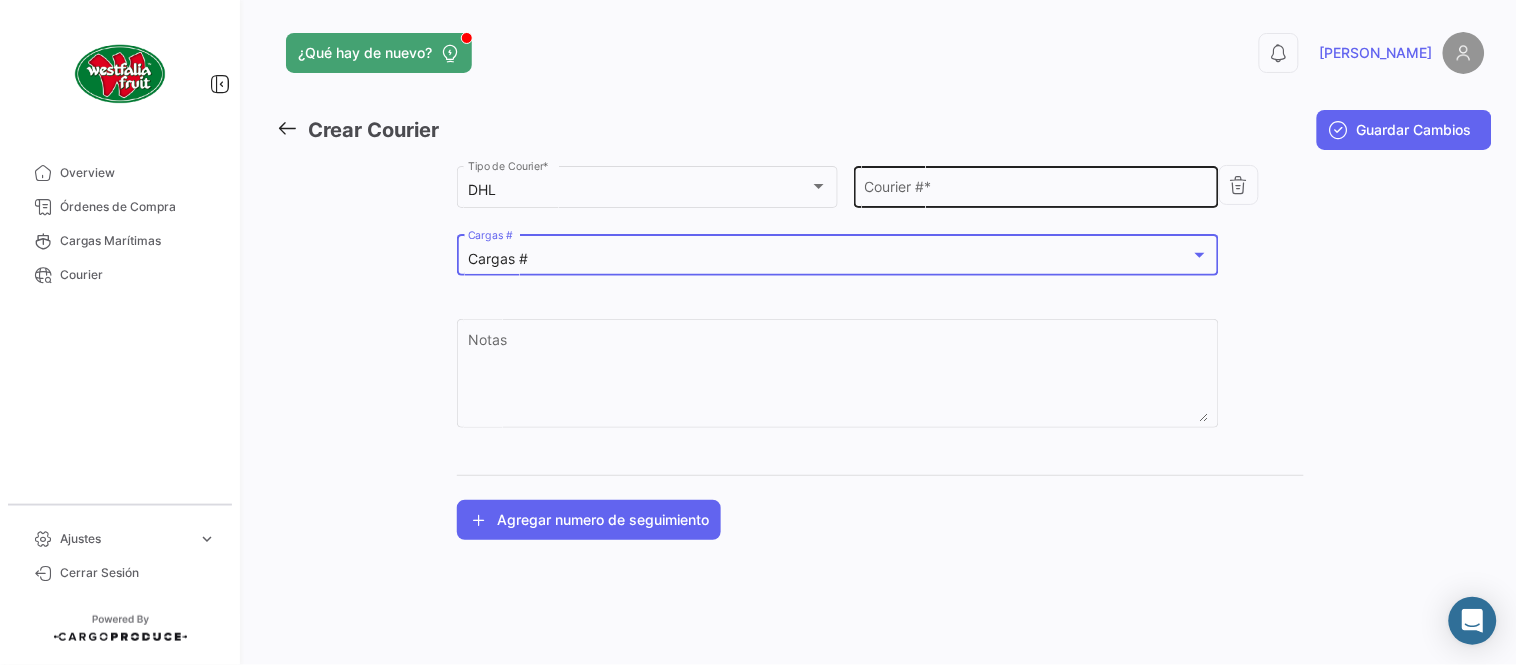 click on "Courier #  *" 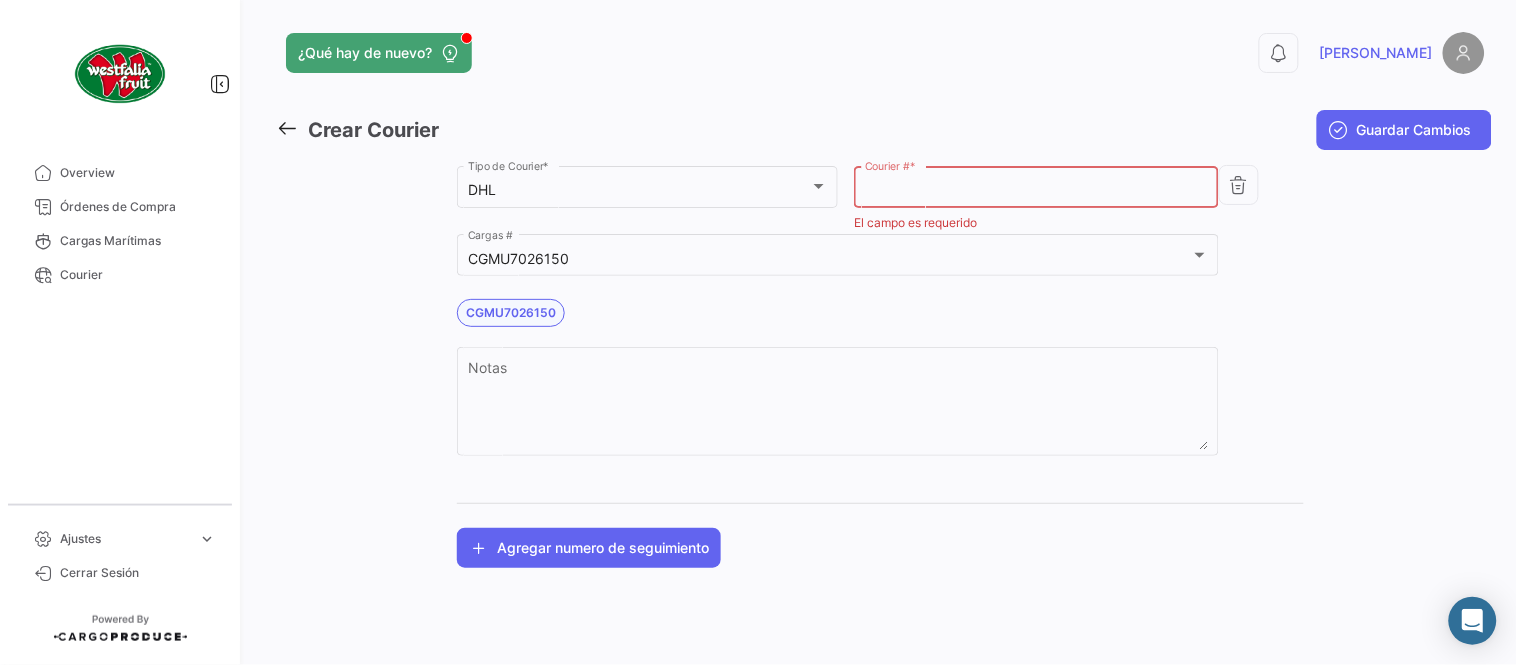 paste on "8468081801" 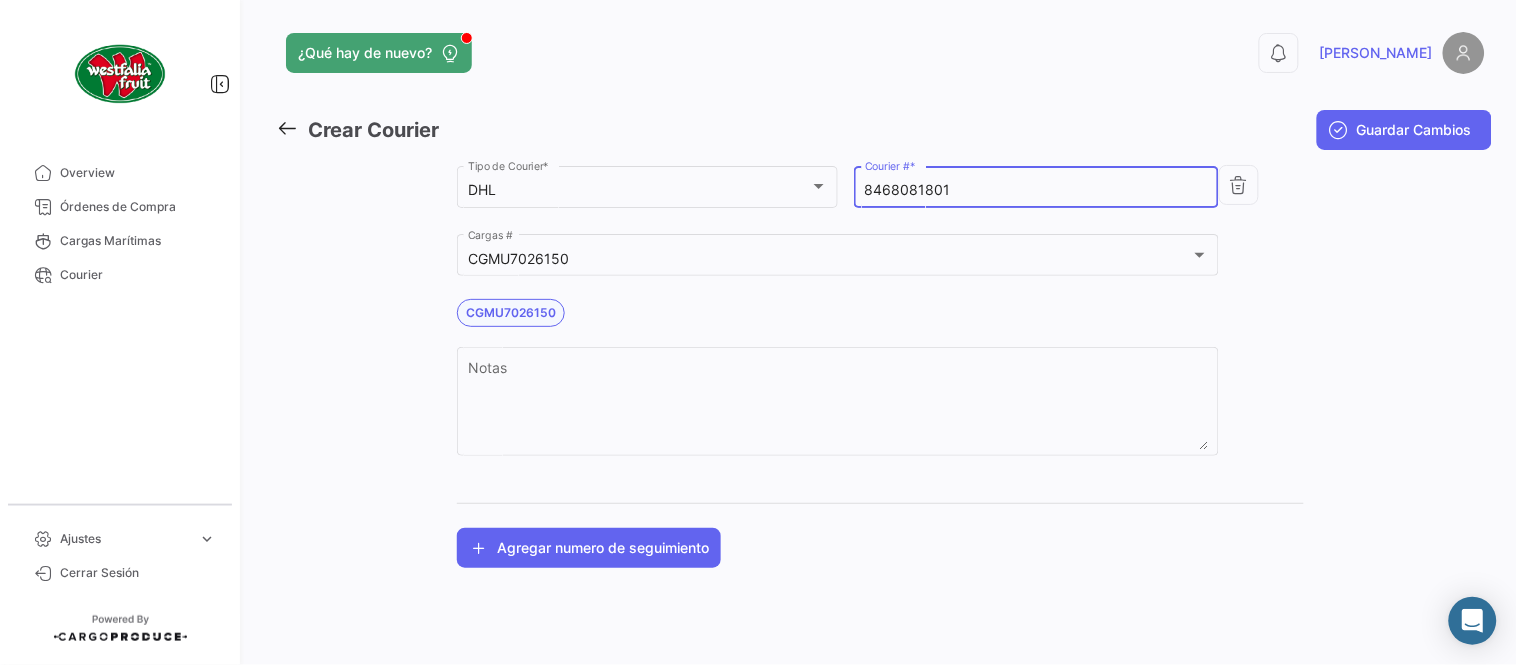 type on "8468081801" 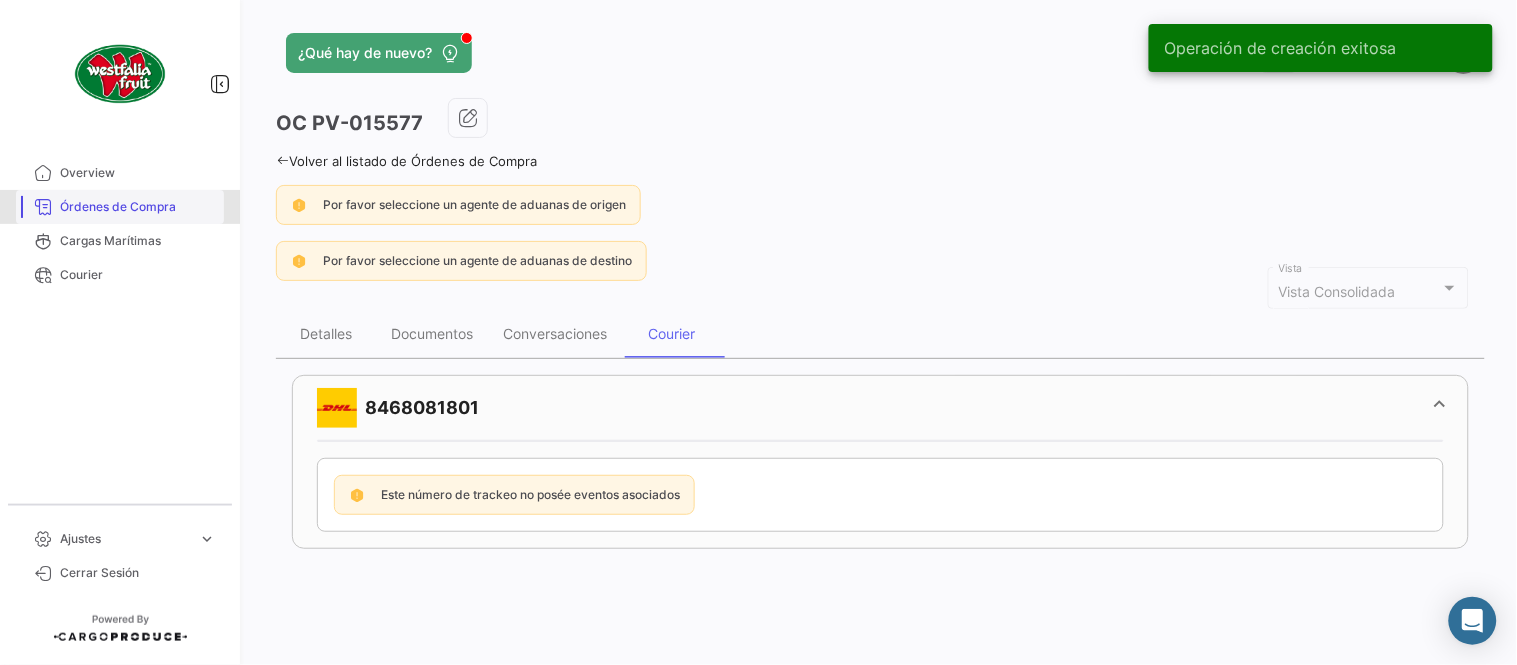 click on "Órdenes de Compra" at bounding box center [138, 207] 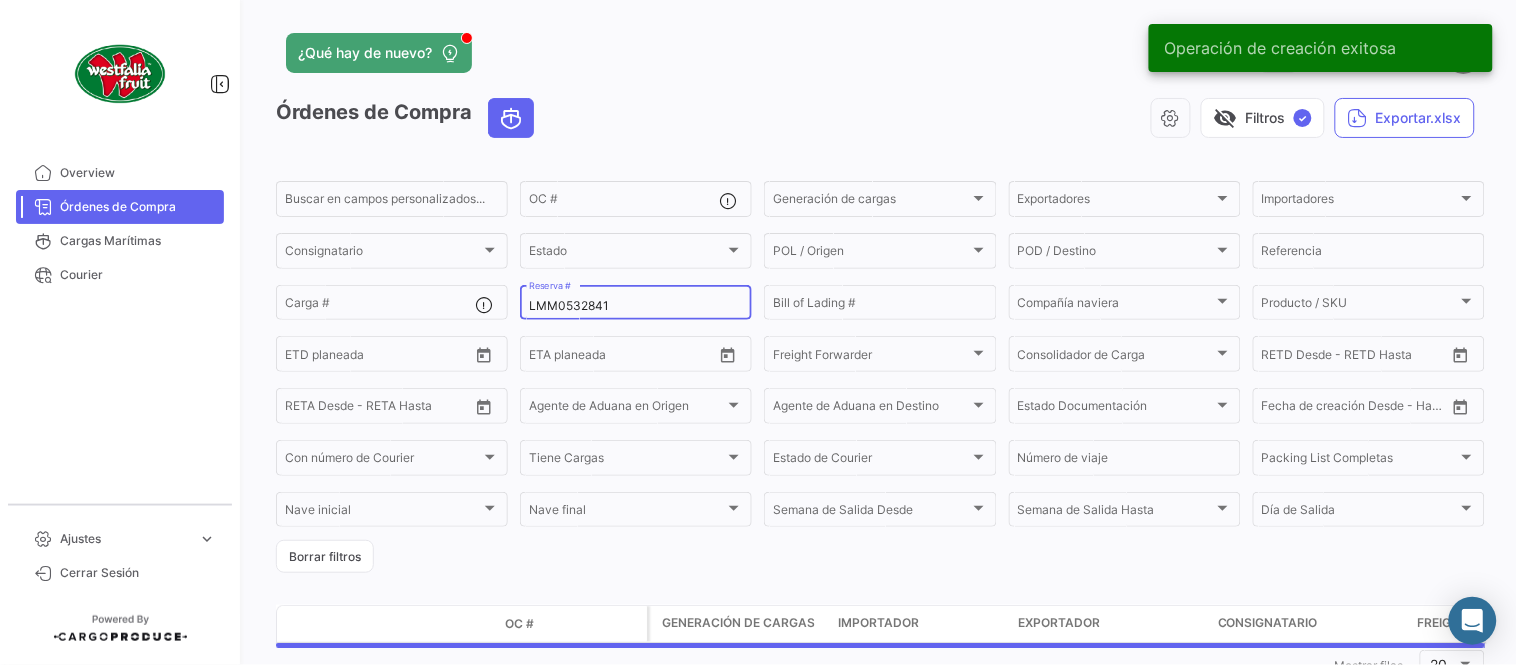 click on "LMM0532841" at bounding box center [636, 306] 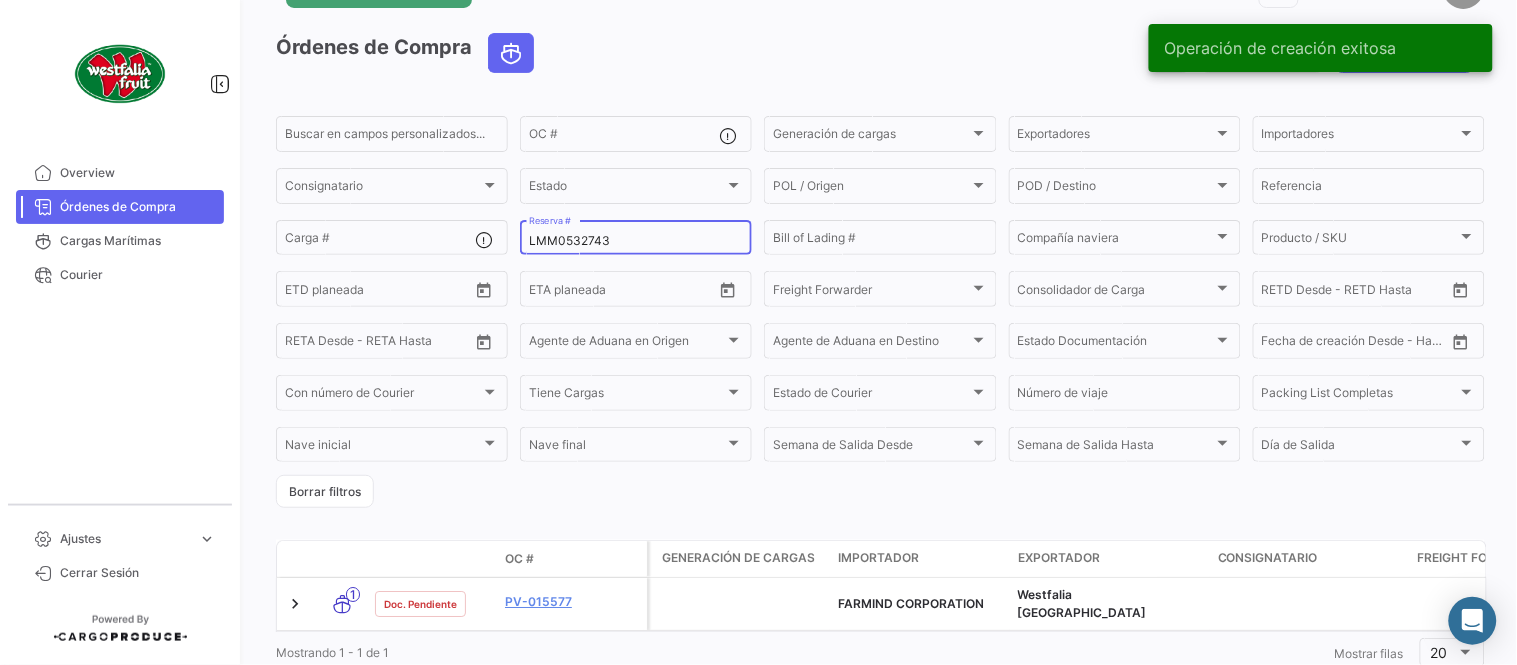 scroll, scrollTop: 128, scrollLeft: 0, axis: vertical 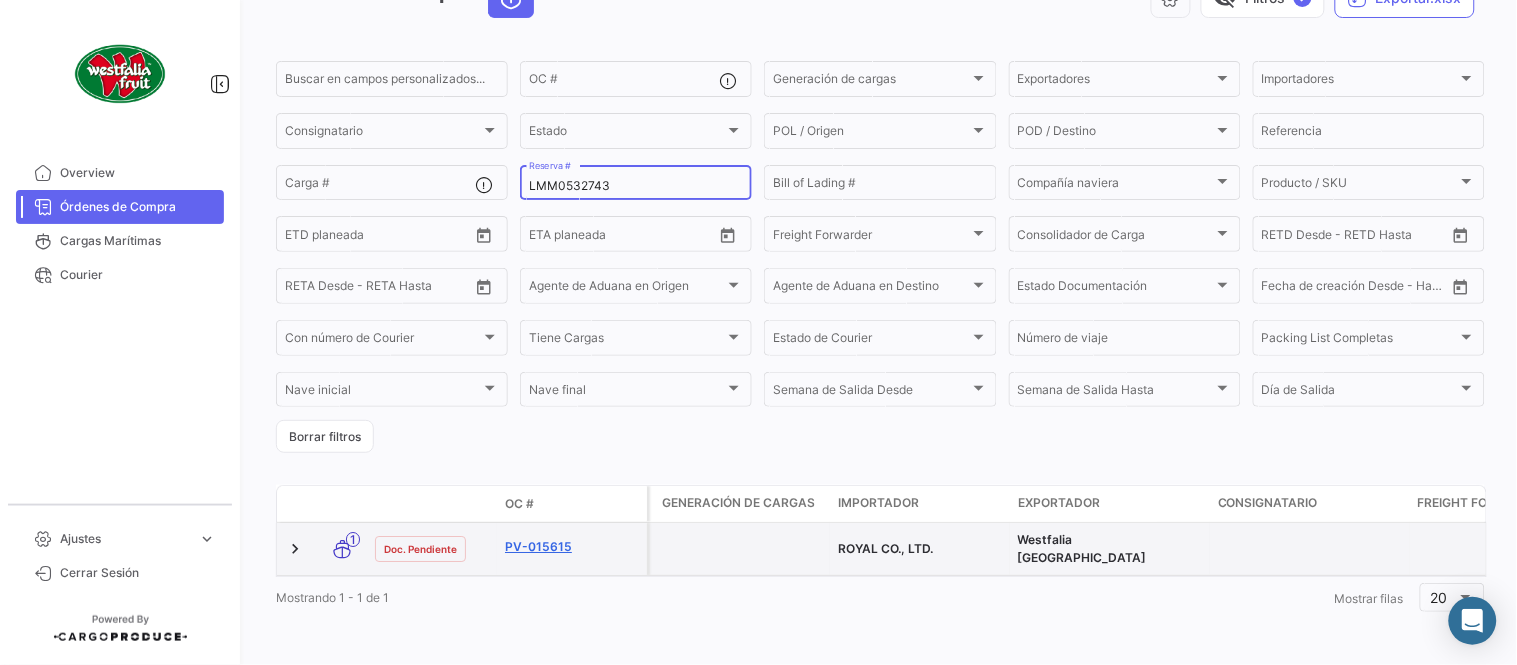 type on "LMM0532743" 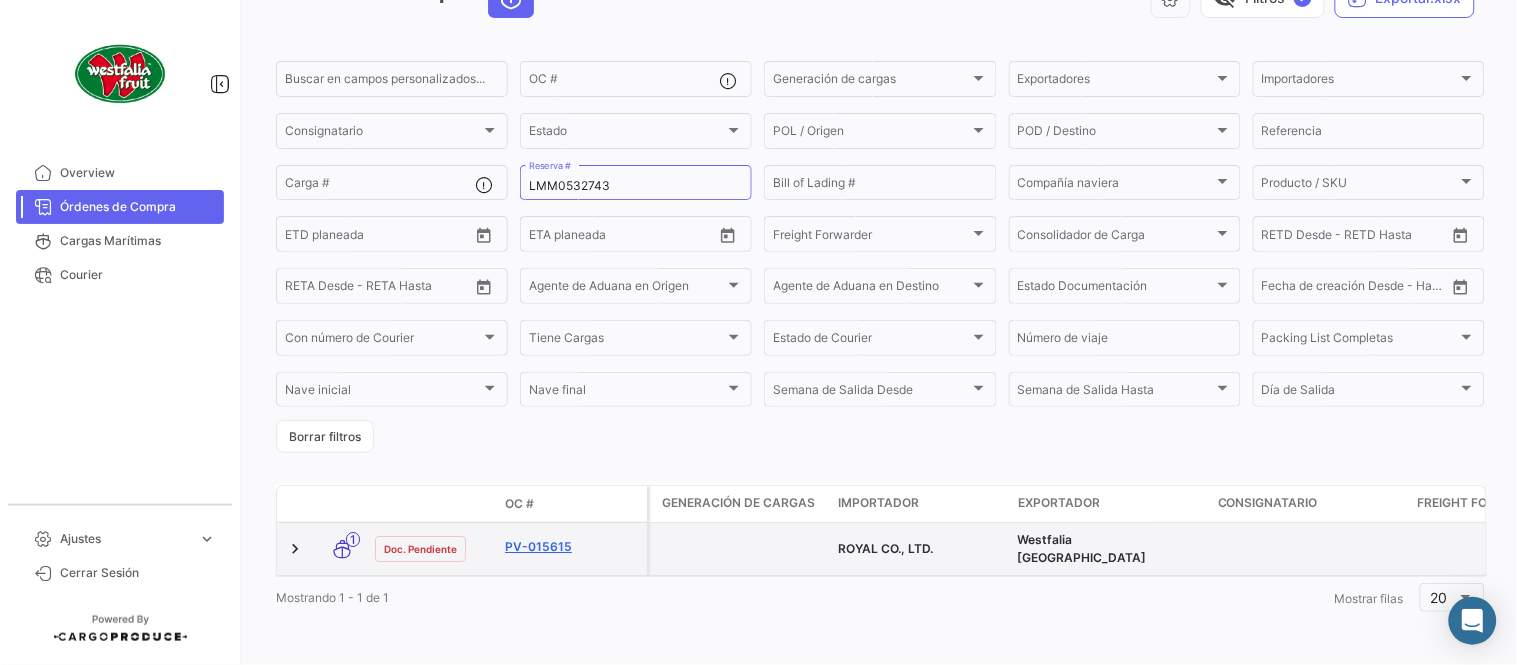 click on "PV-015615" 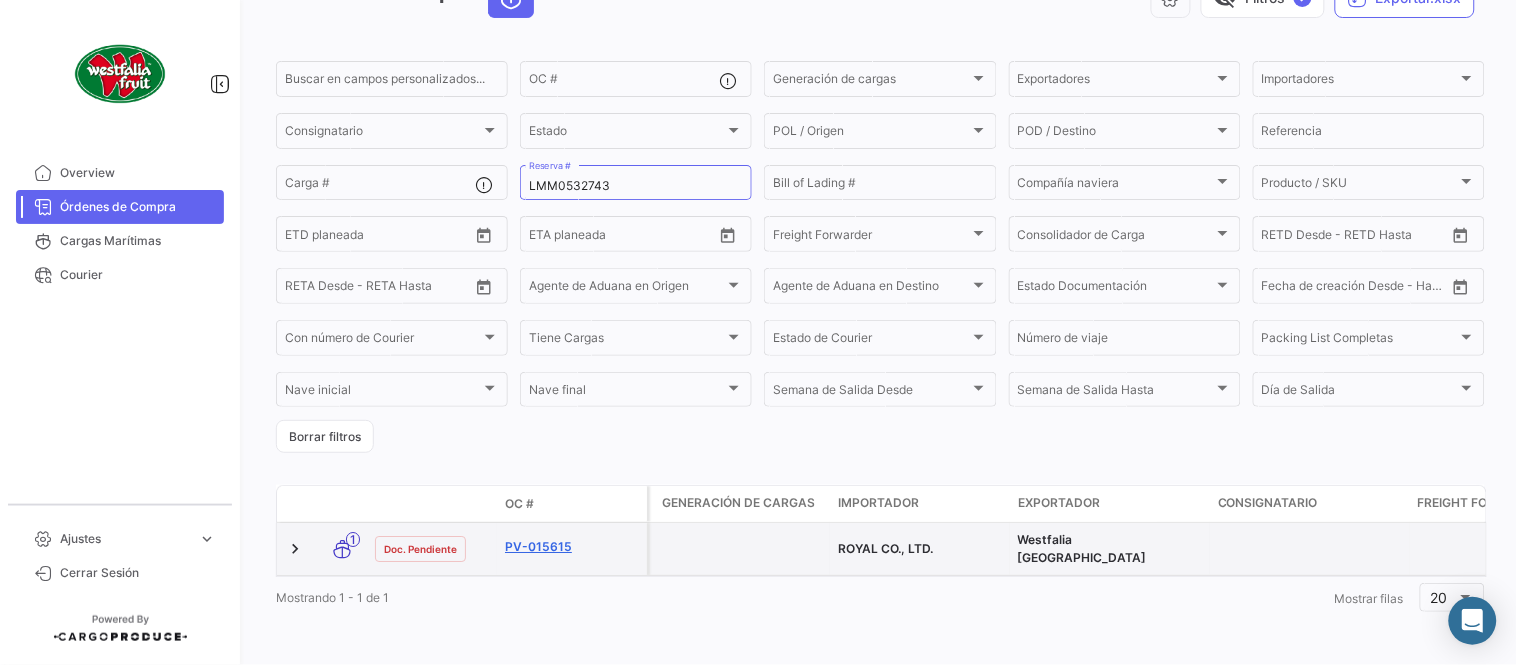 scroll, scrollTop: 0, scrollLeft: 0, axis: both 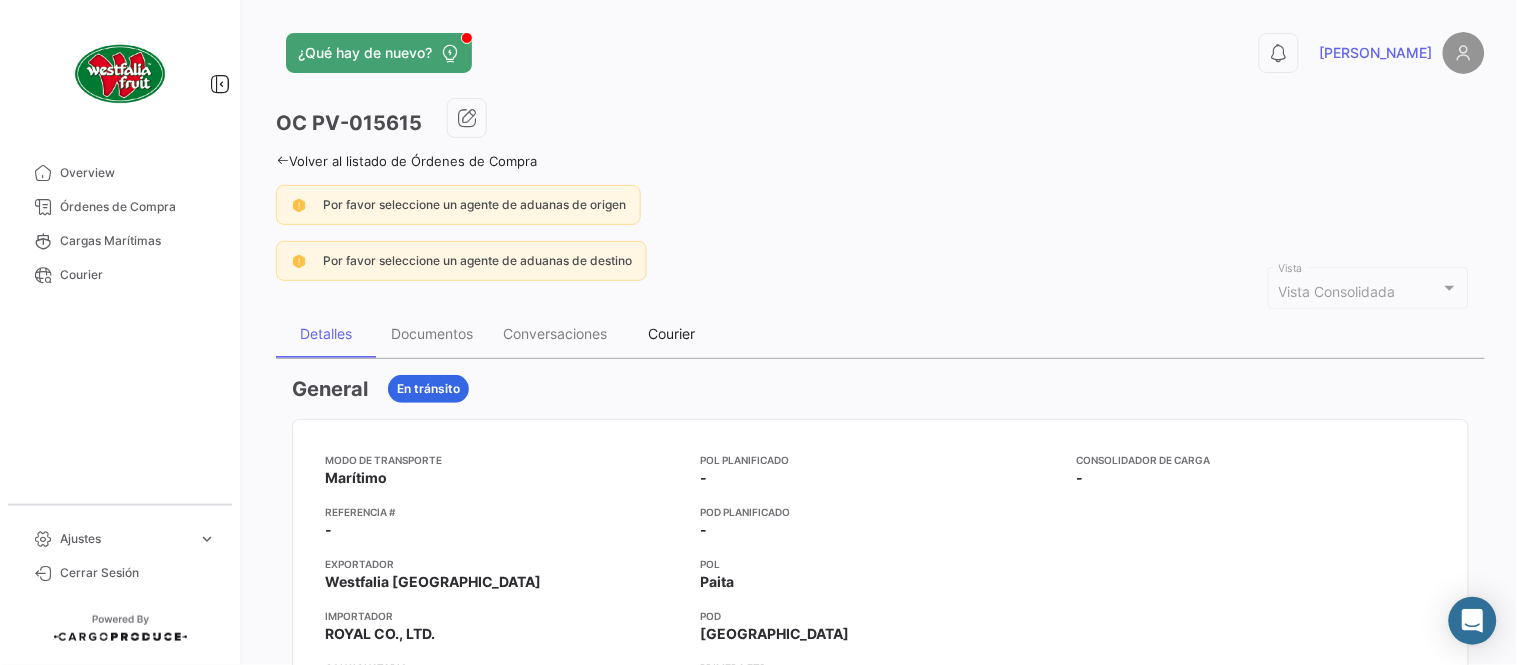 click on "Courier" at bounding box center [672, 333] 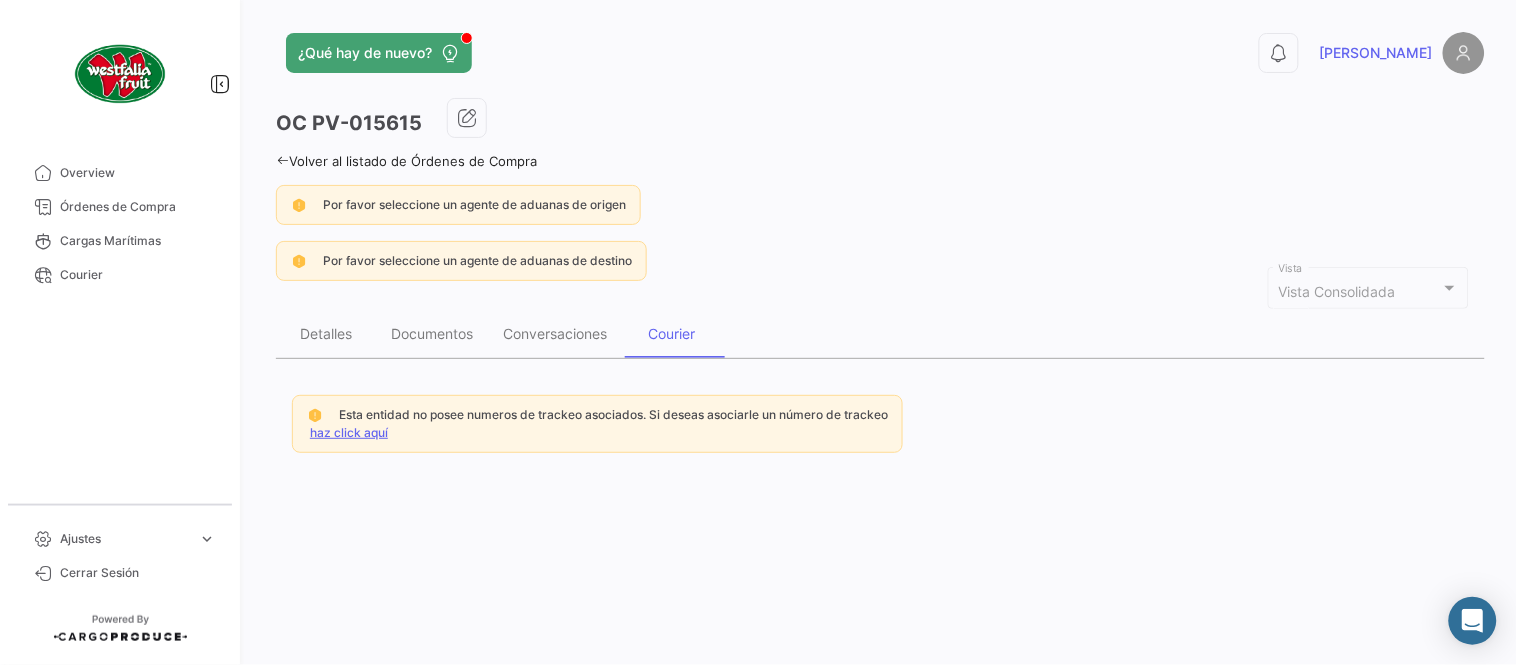 click on "haz click aquí" at bounding box center (349, 432) 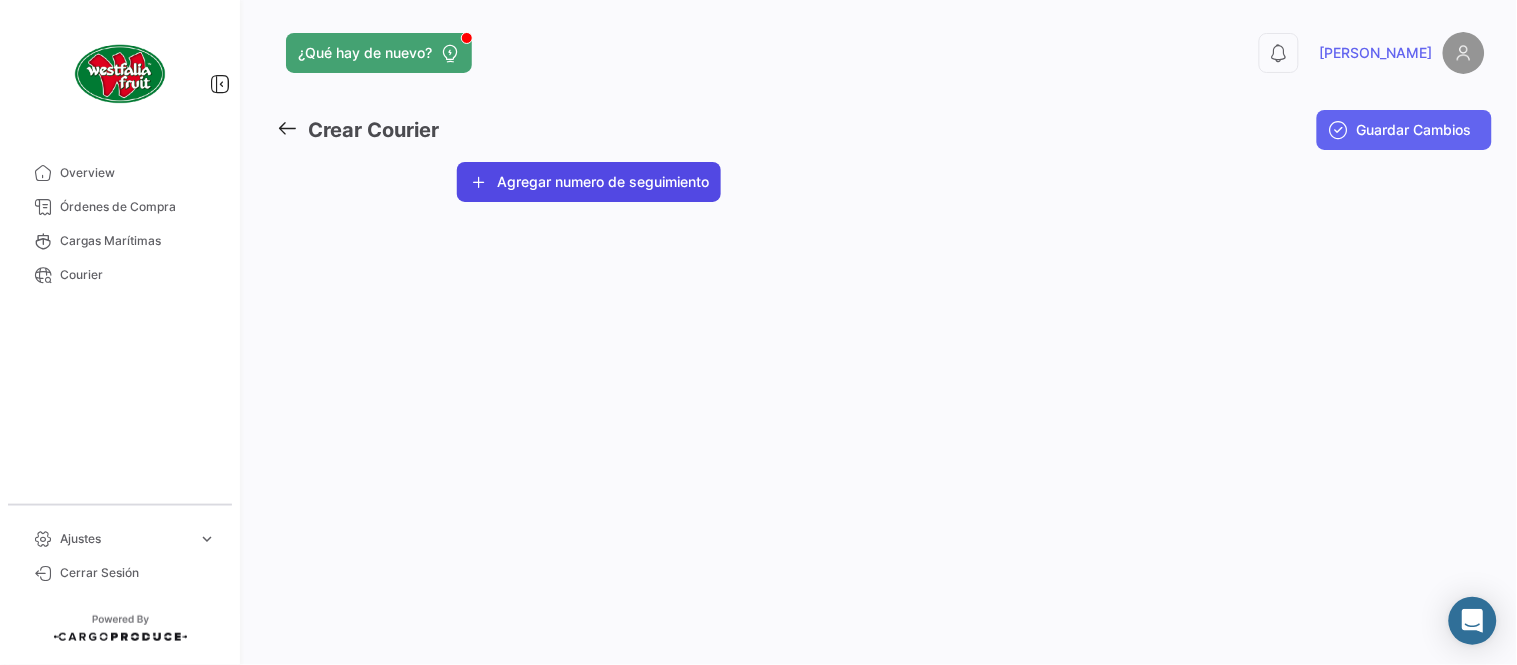 click on "Agregar numero de seguimiento" 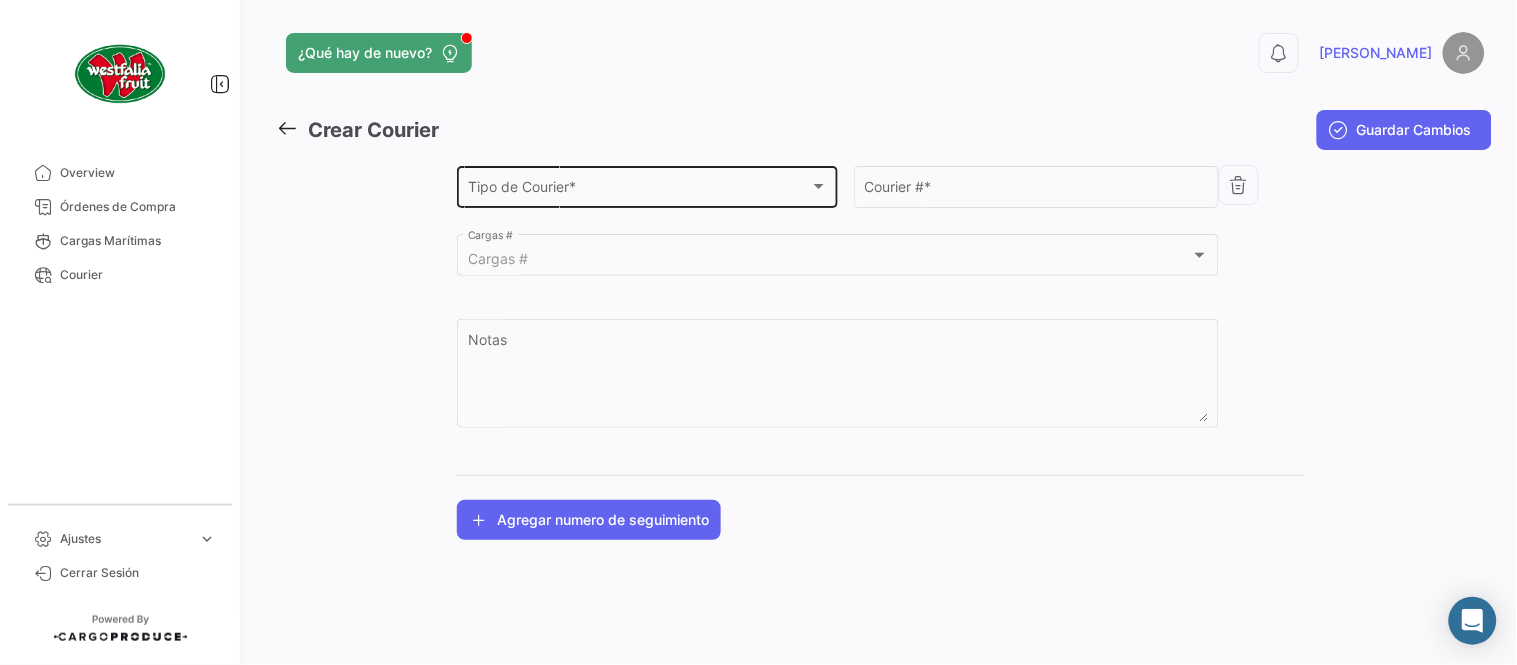 click on "Tipo de Courier *" at bounding box center (639, 190) 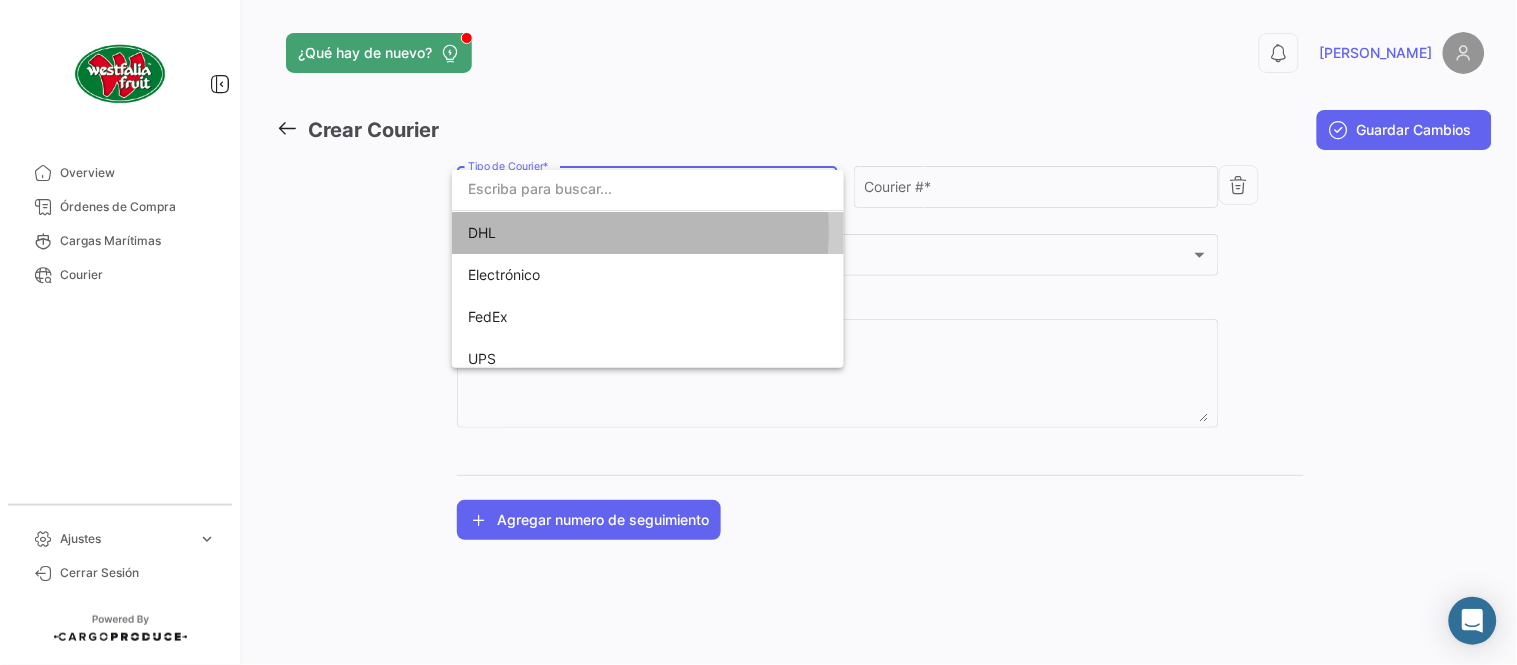 click on "DHL" at bounding box center (608, 233) 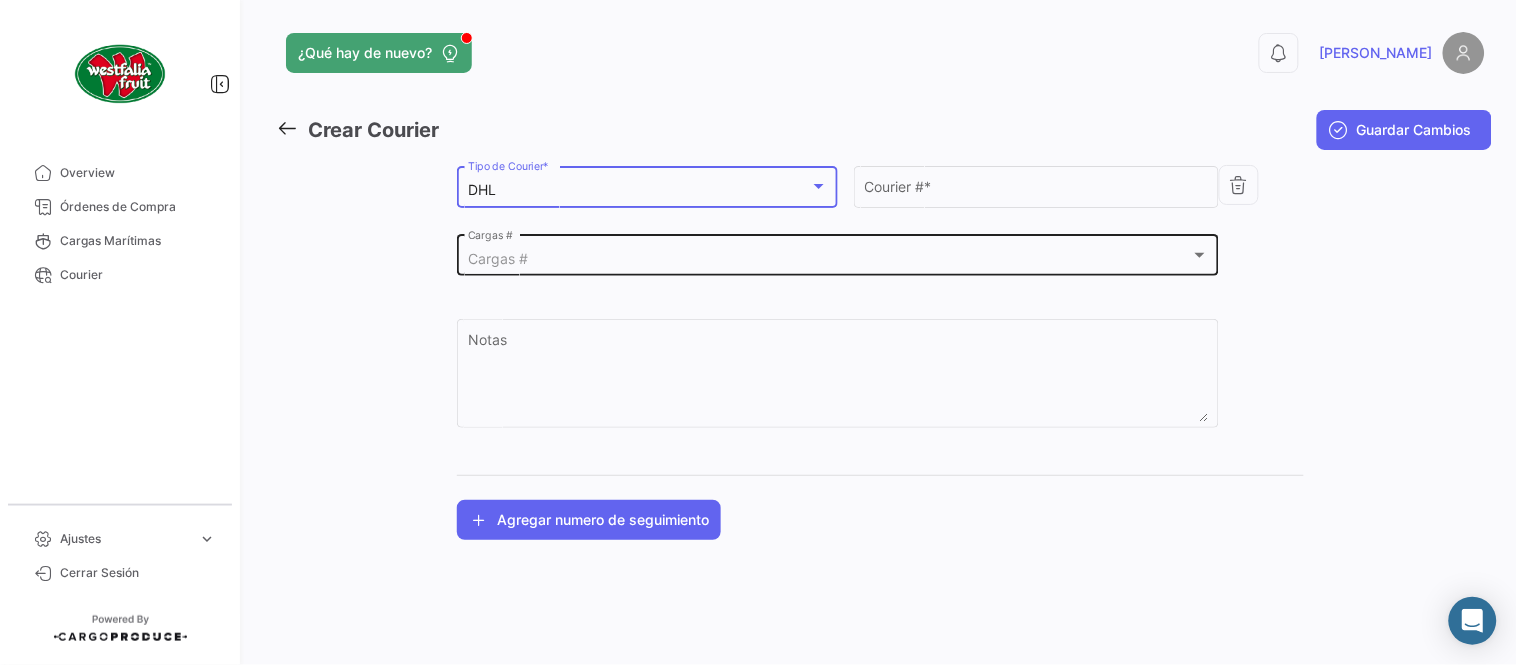 click on "Cargas #" at bounding box center [829, 259] 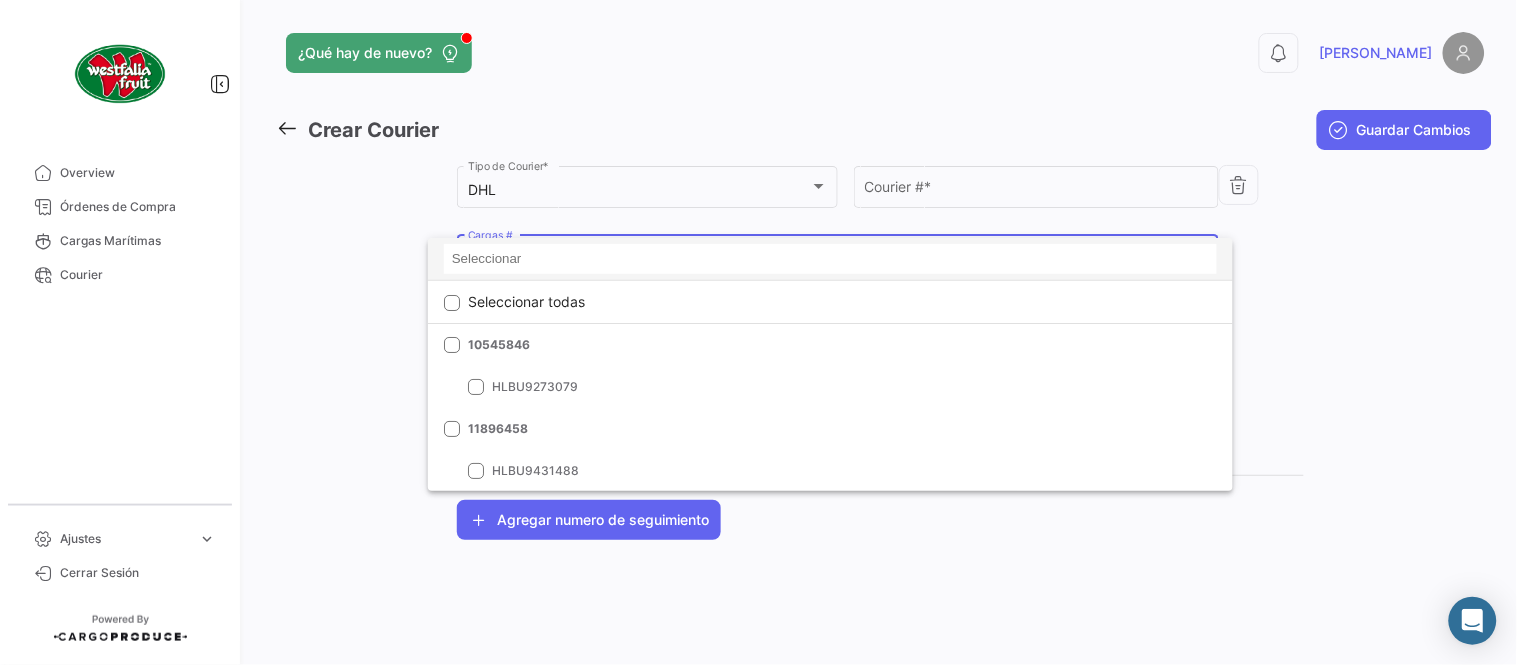 click at bounding box center (830, 259) 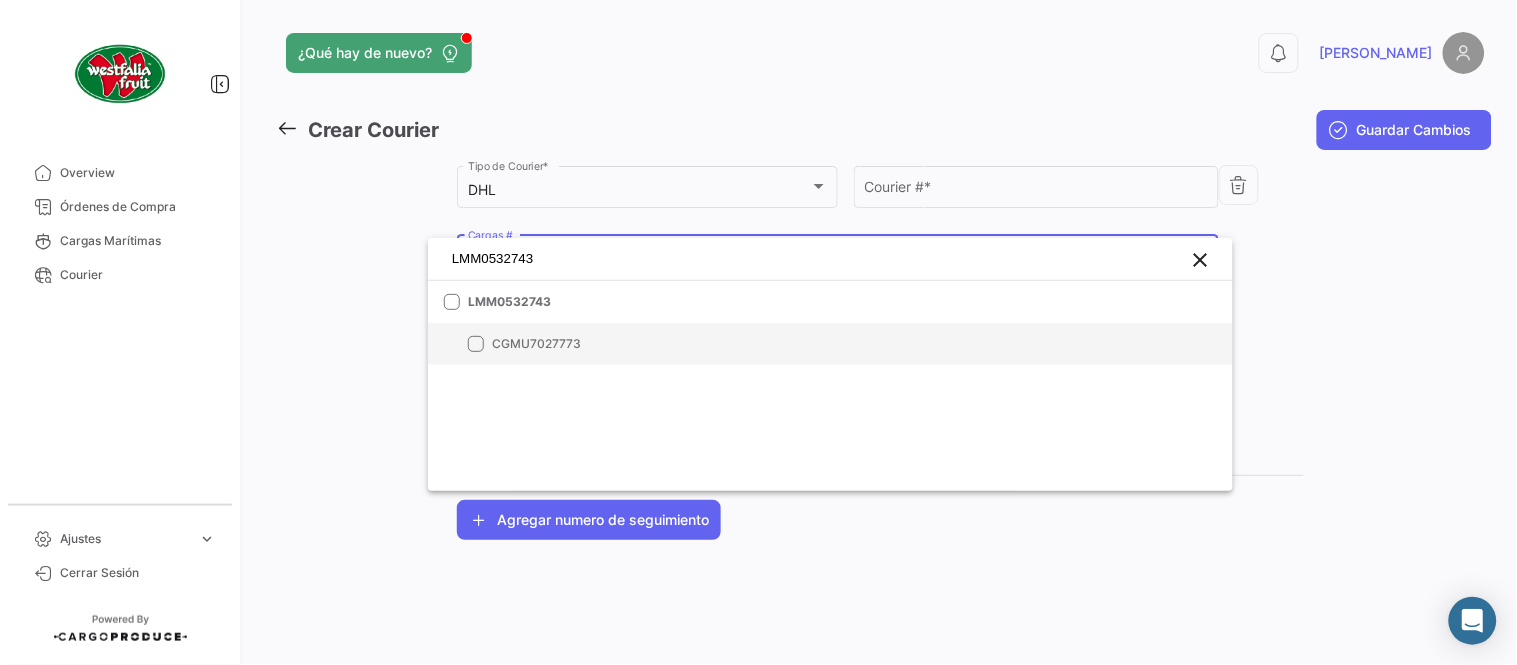 type on "LMM0532743" 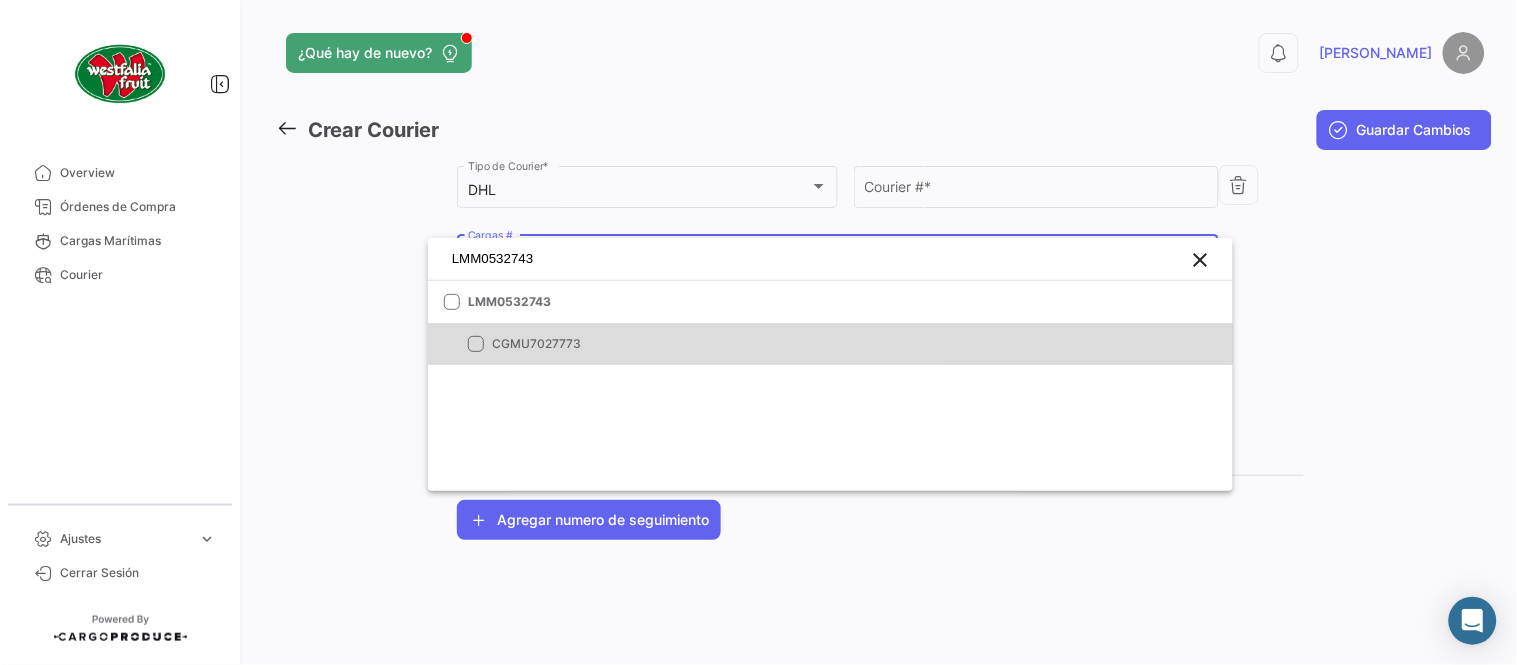 click on "CGMU7027773" at bounding box center [830, 344] 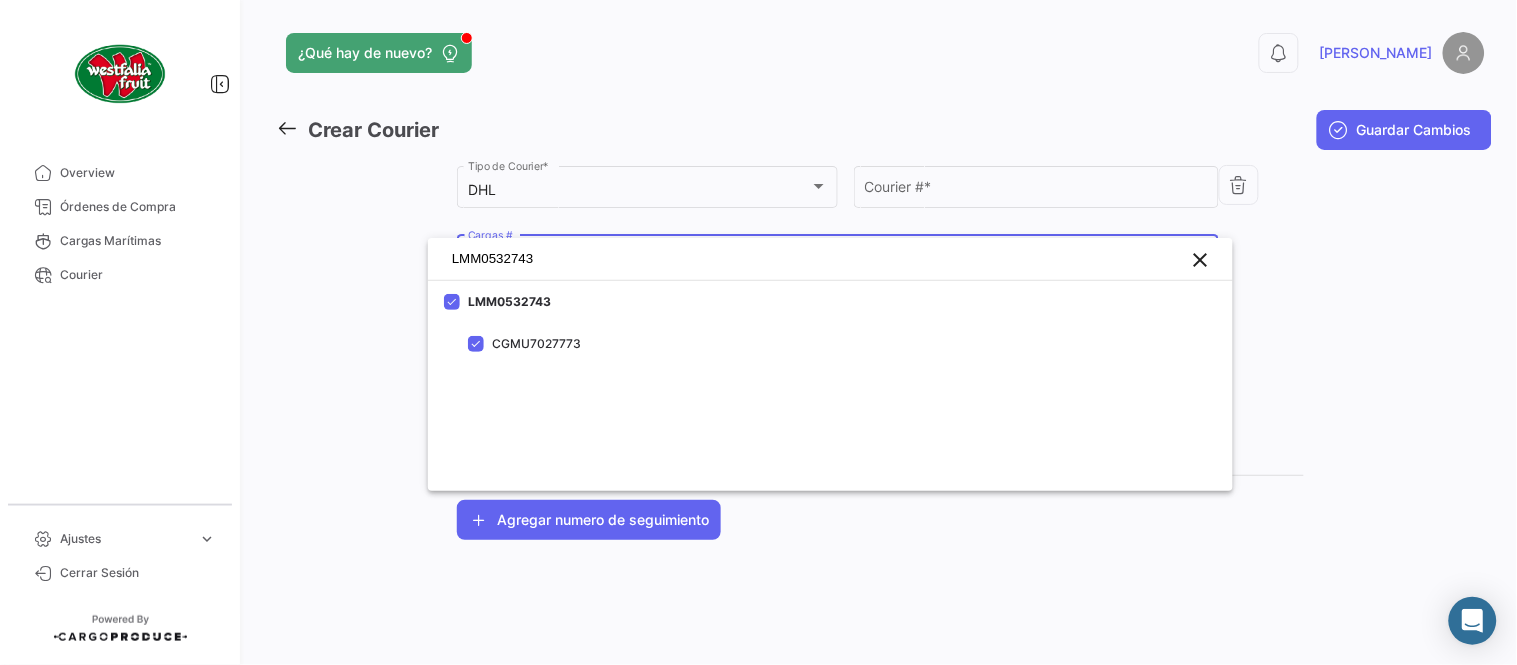 click at bounding box center (758, 332) 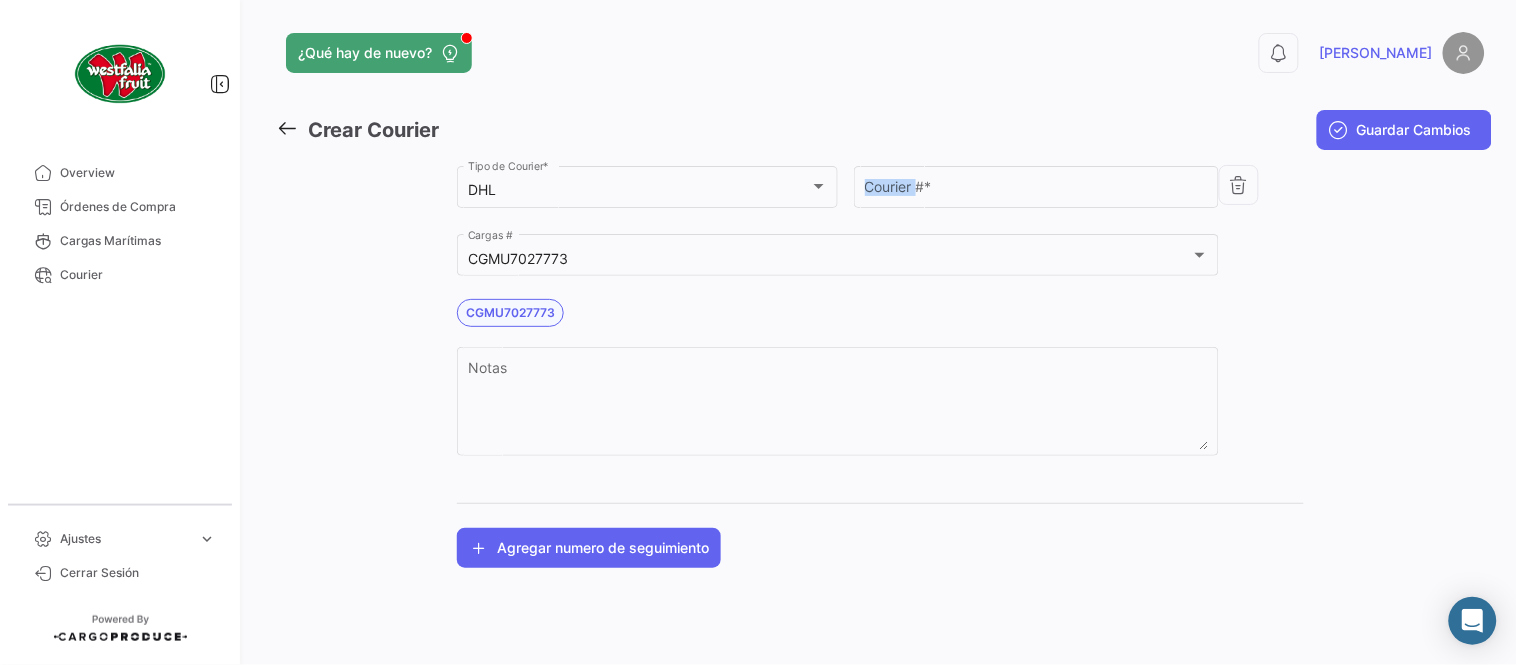 click on "Courier #  *" 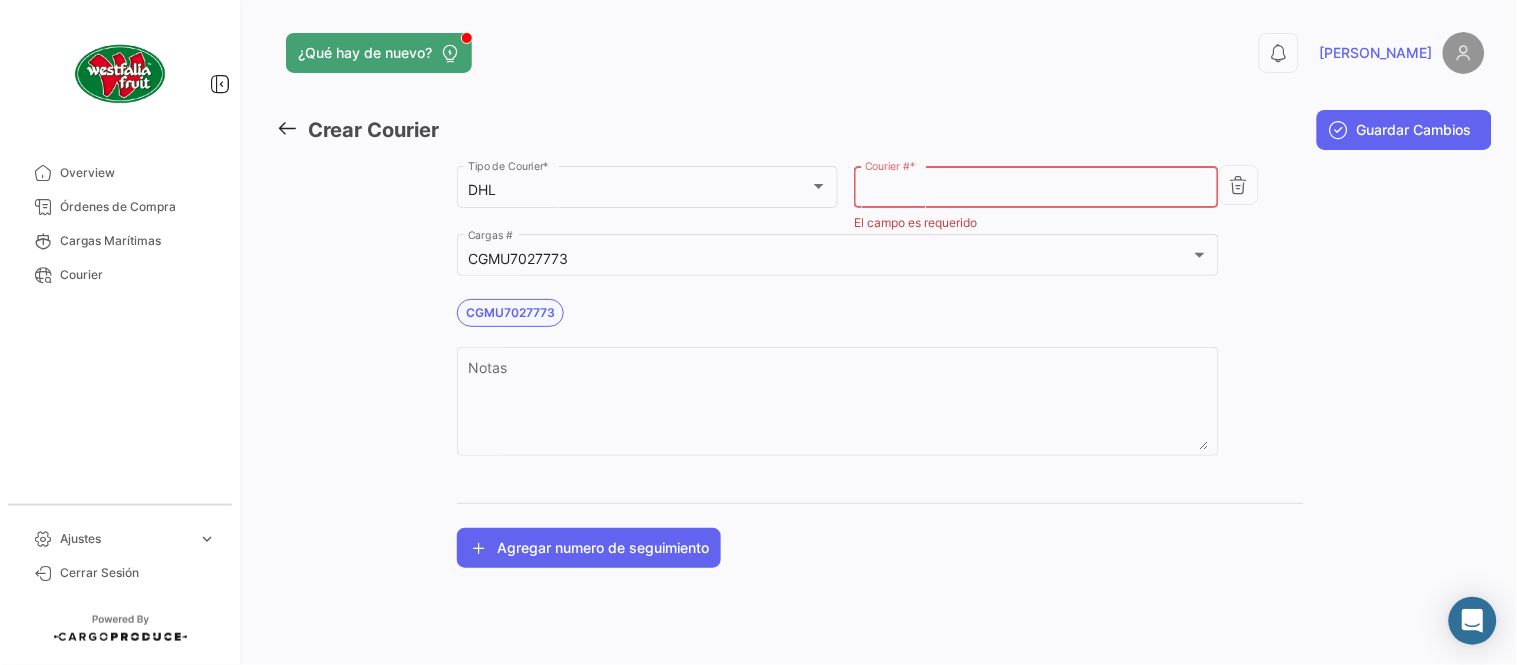 paste on "2772836356" 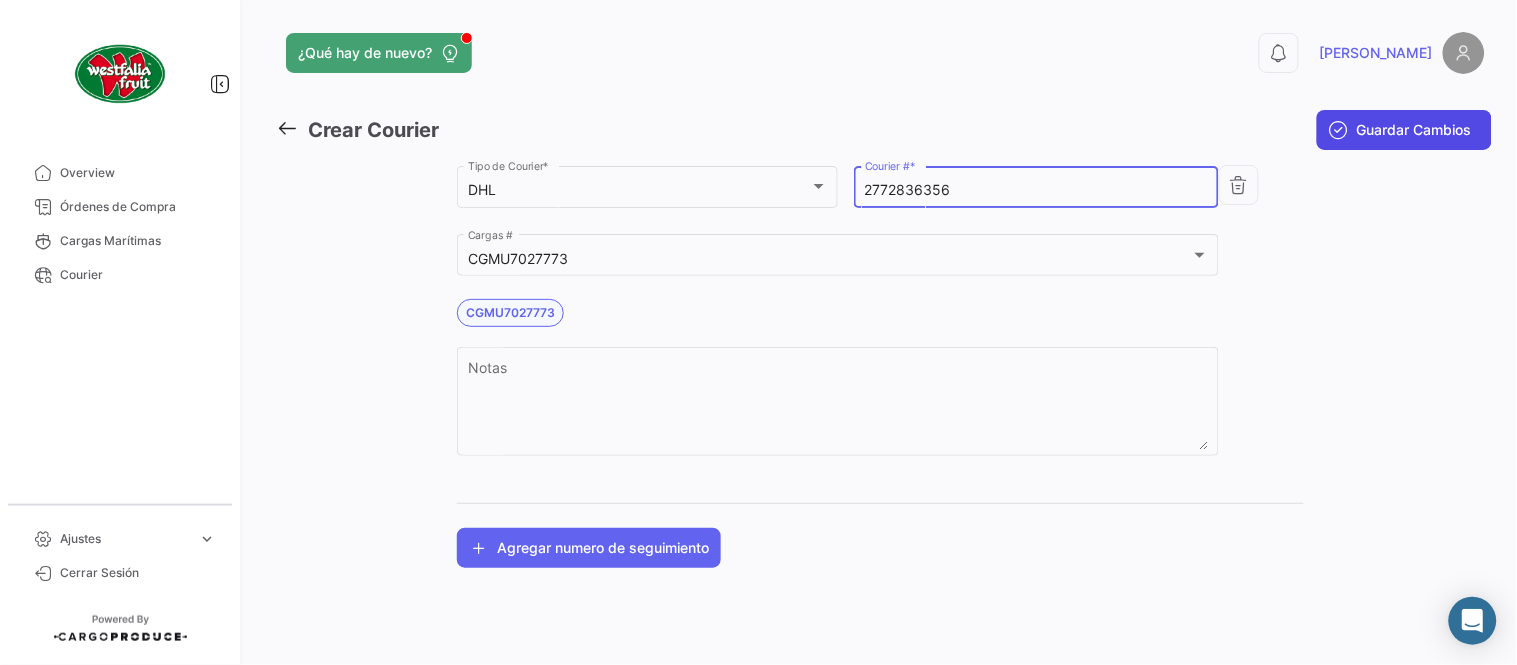 type on "2772836356" 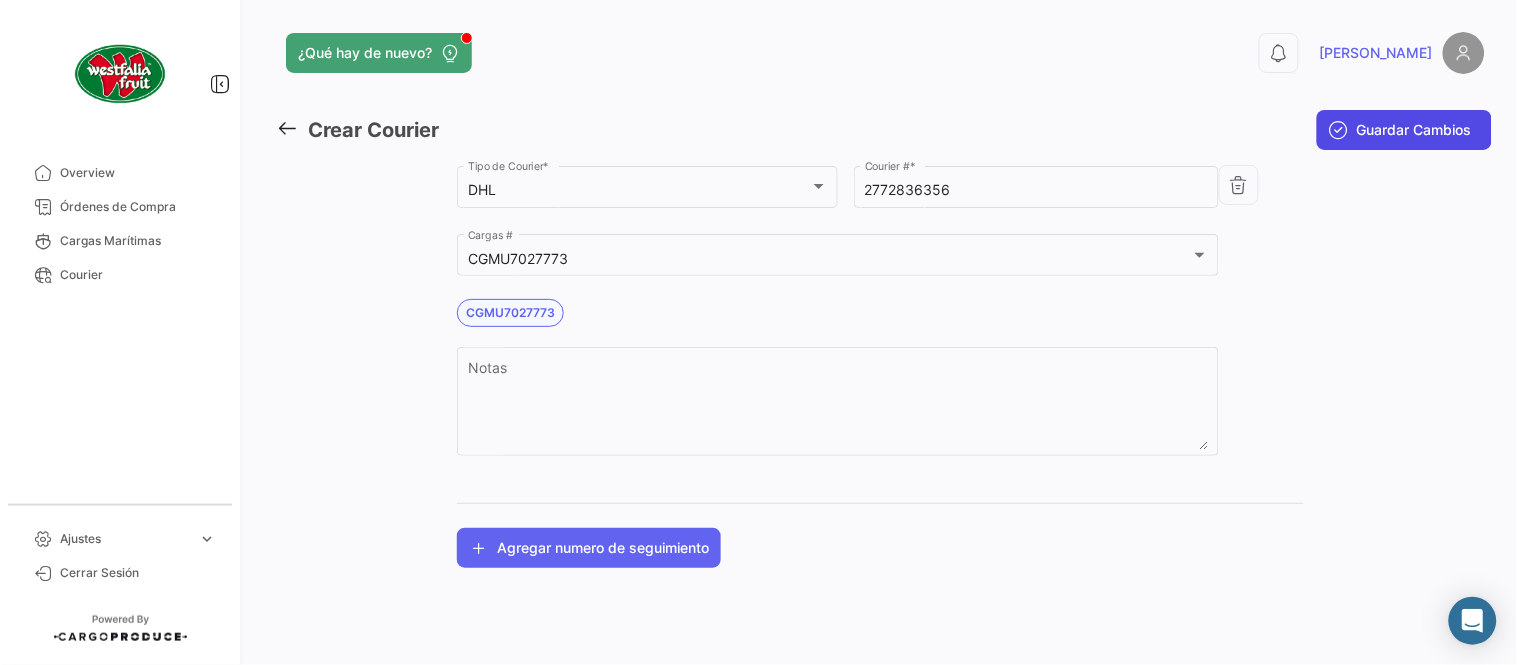 click on "Guardar Cambios" 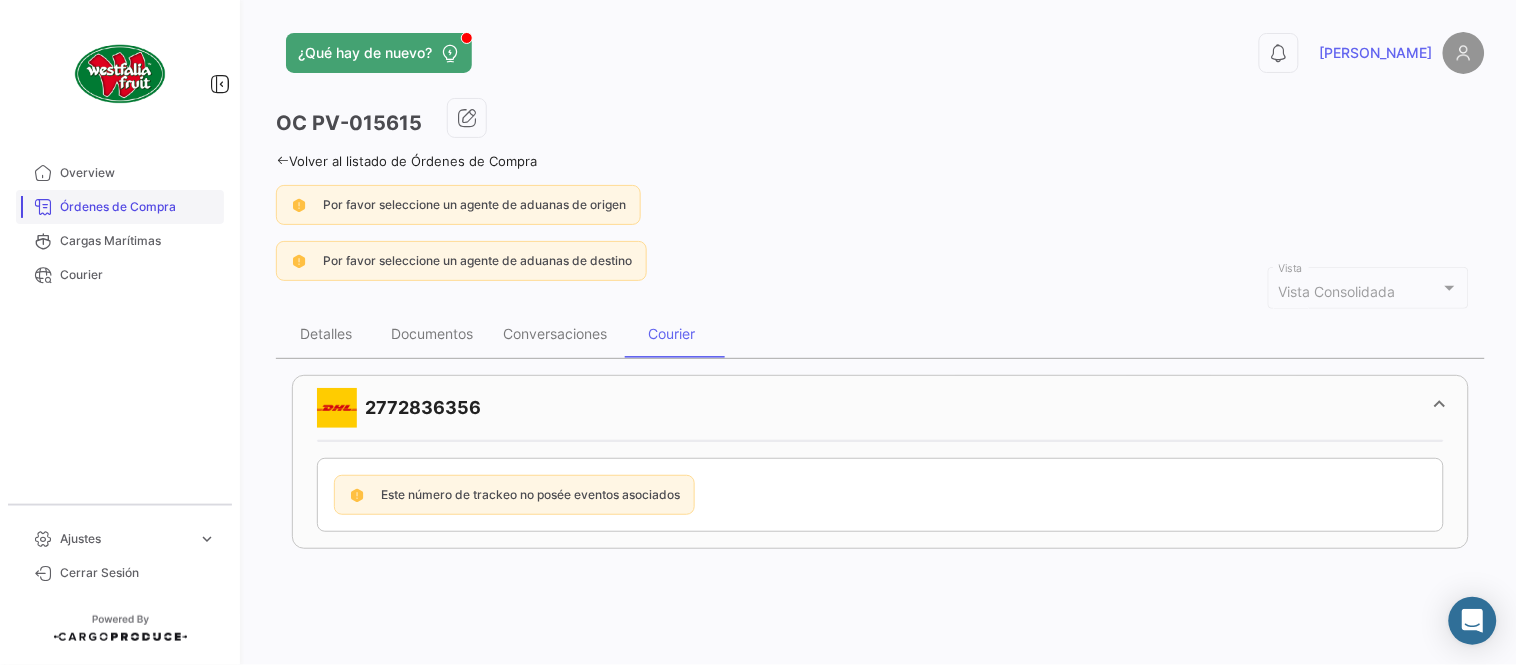 click on "Órdenes de Compra" at bounding box center (138, 207) 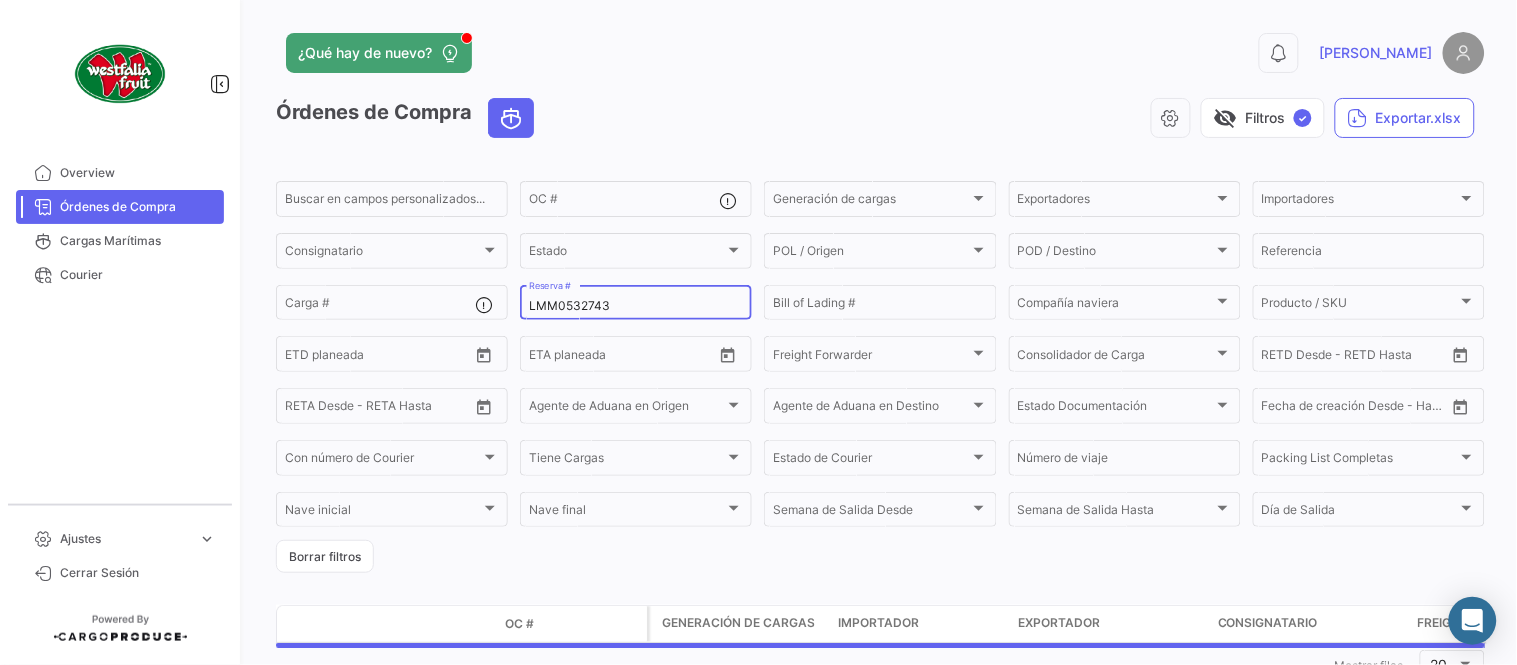 click on "LMM0532743" at bounding box center [636, 306] 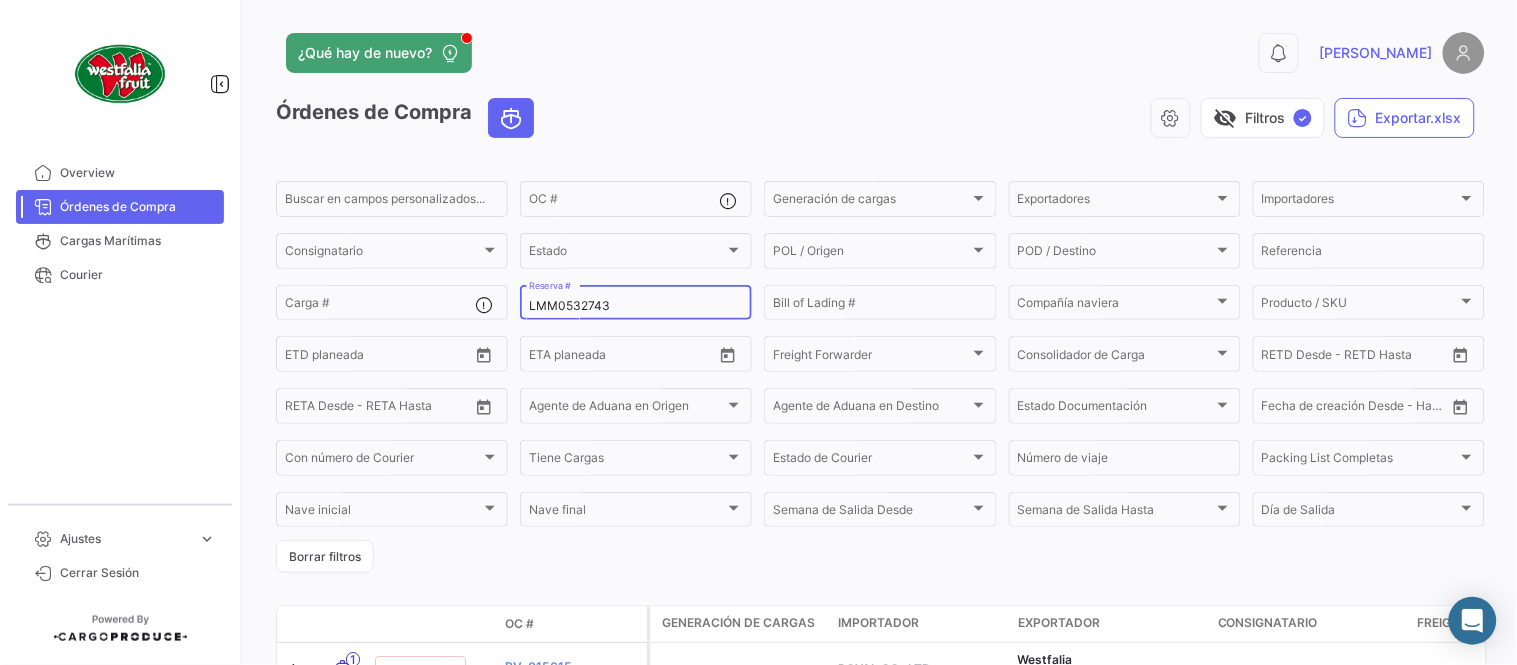 click on "LMM0532743" at bounding box center [636, 306] 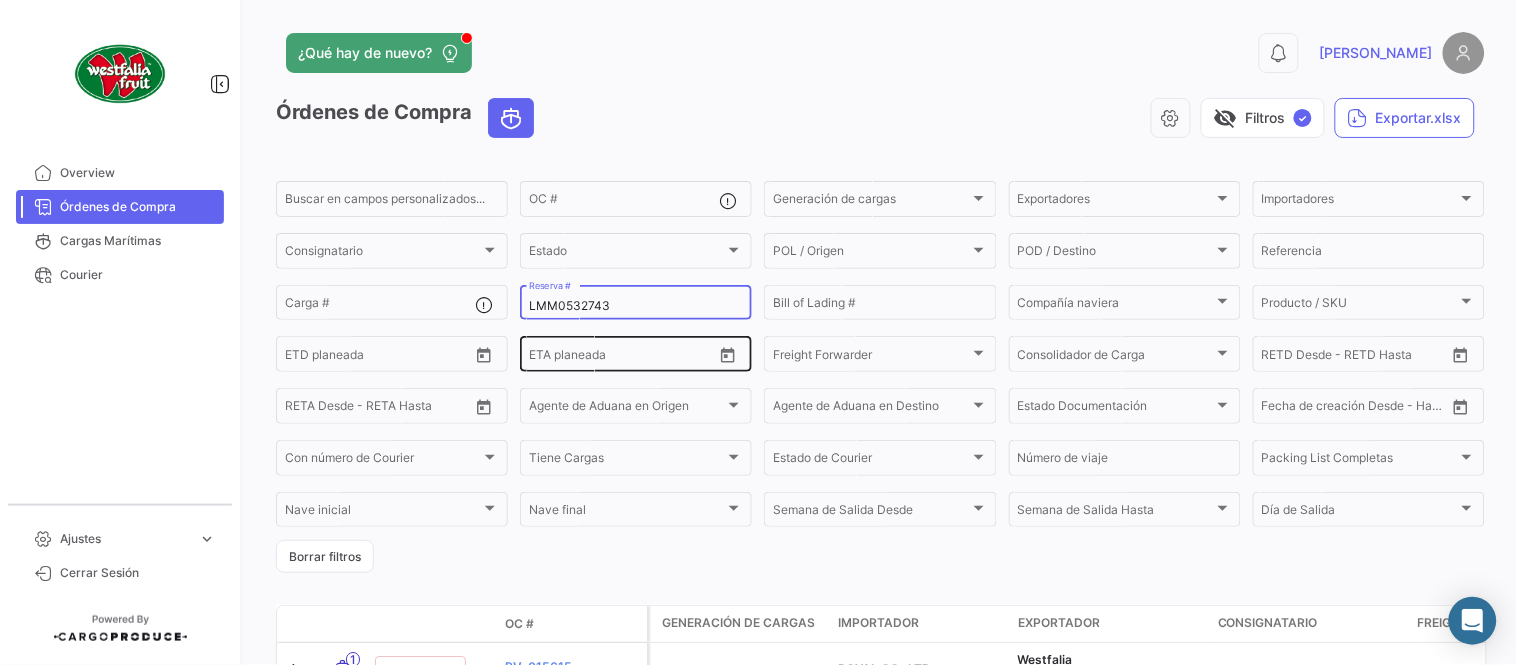 paste on "326" 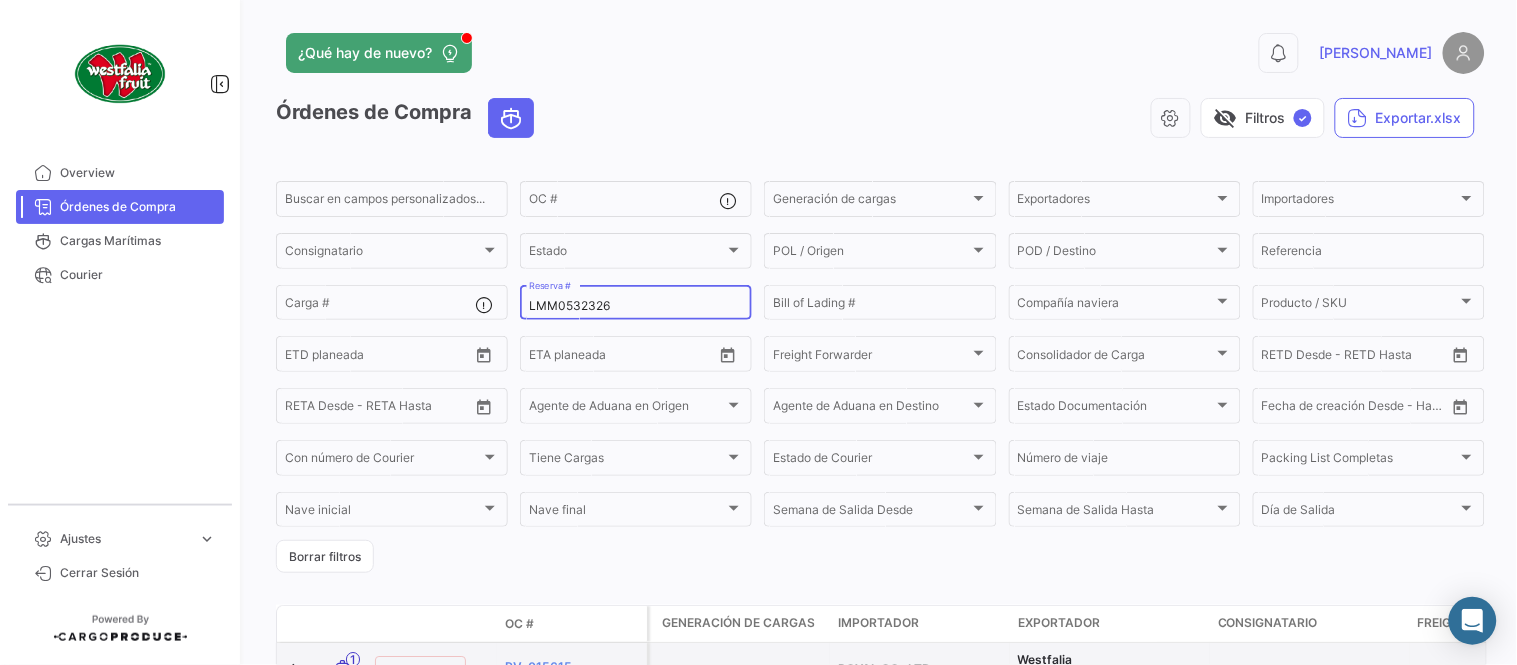 type on "LMM0532326" 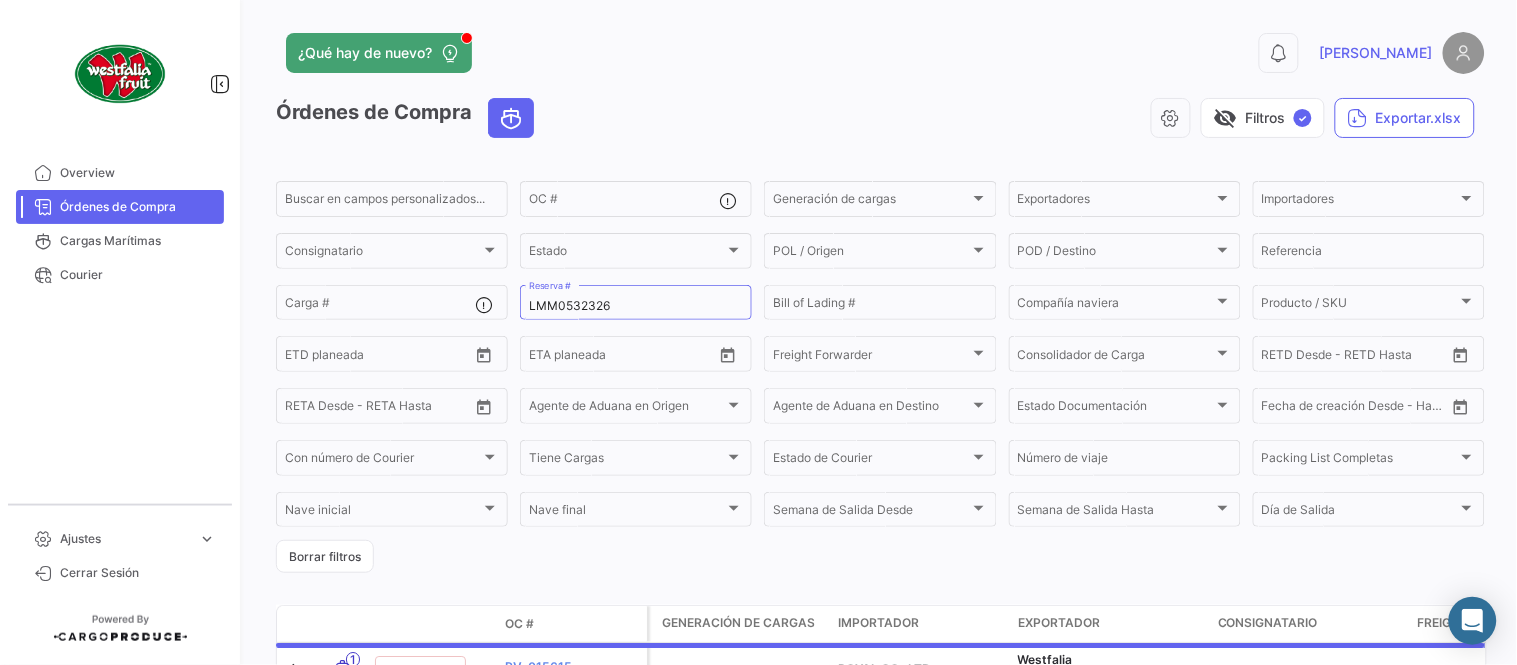 click on "¿Qué hay de nuevo?  0  [PERSON_NAME]" 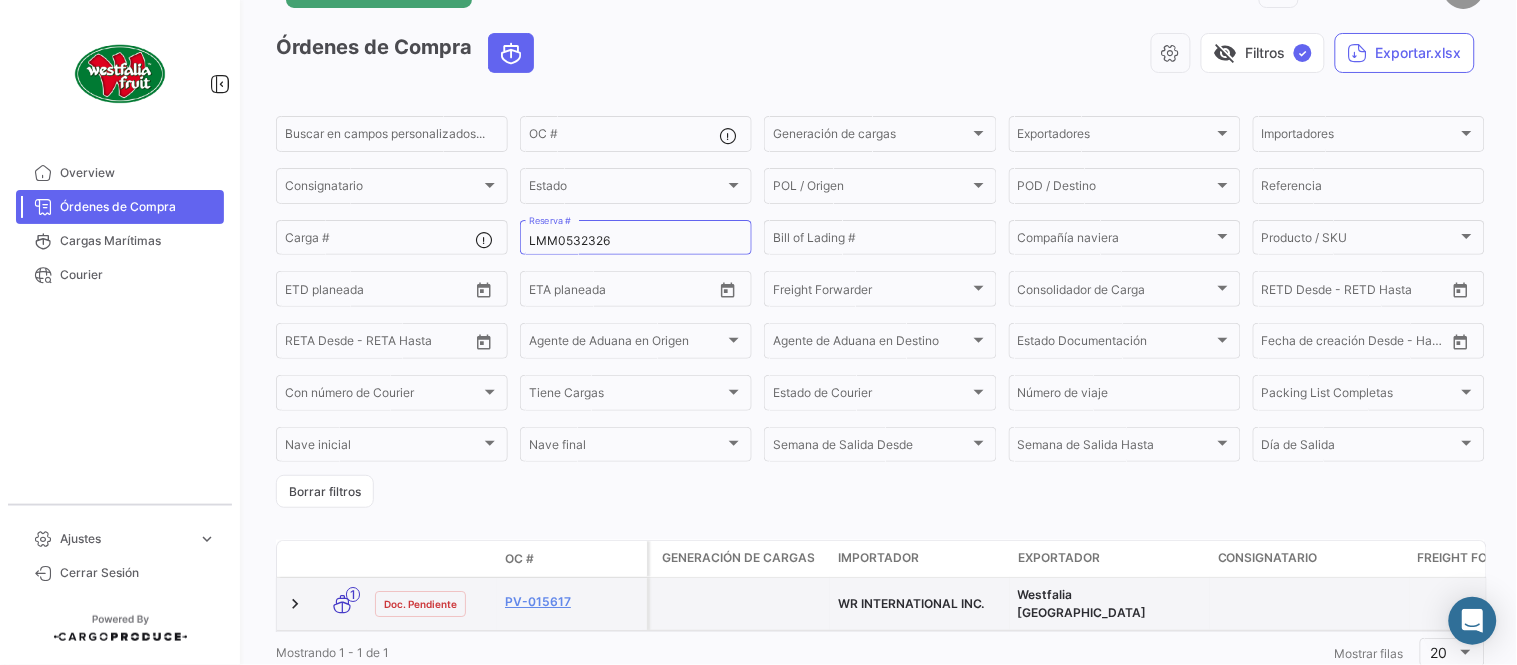 scroll, scrollTop: 128, scrollLeft: 0, axis: vertical 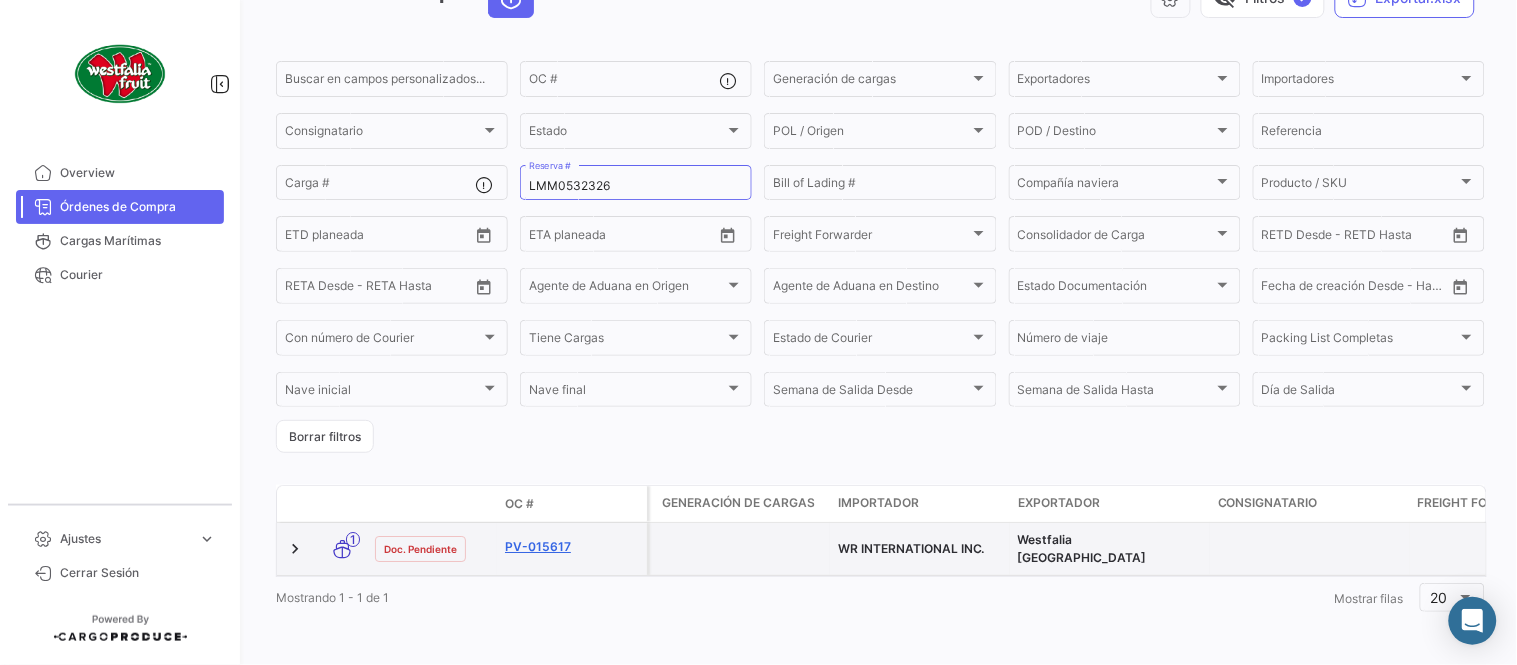 click on "PV-015617" 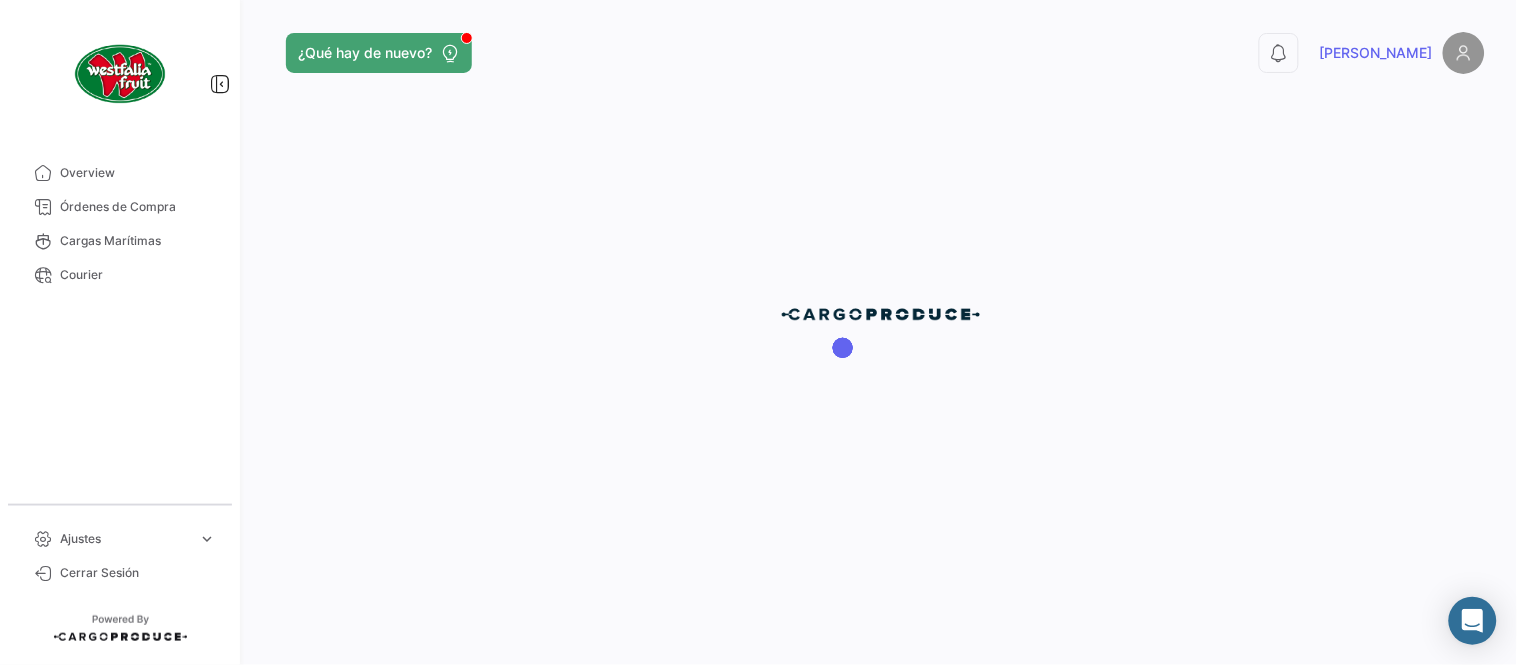 scroll, scrollTop: 0, scrollLeft: 0, axis: both 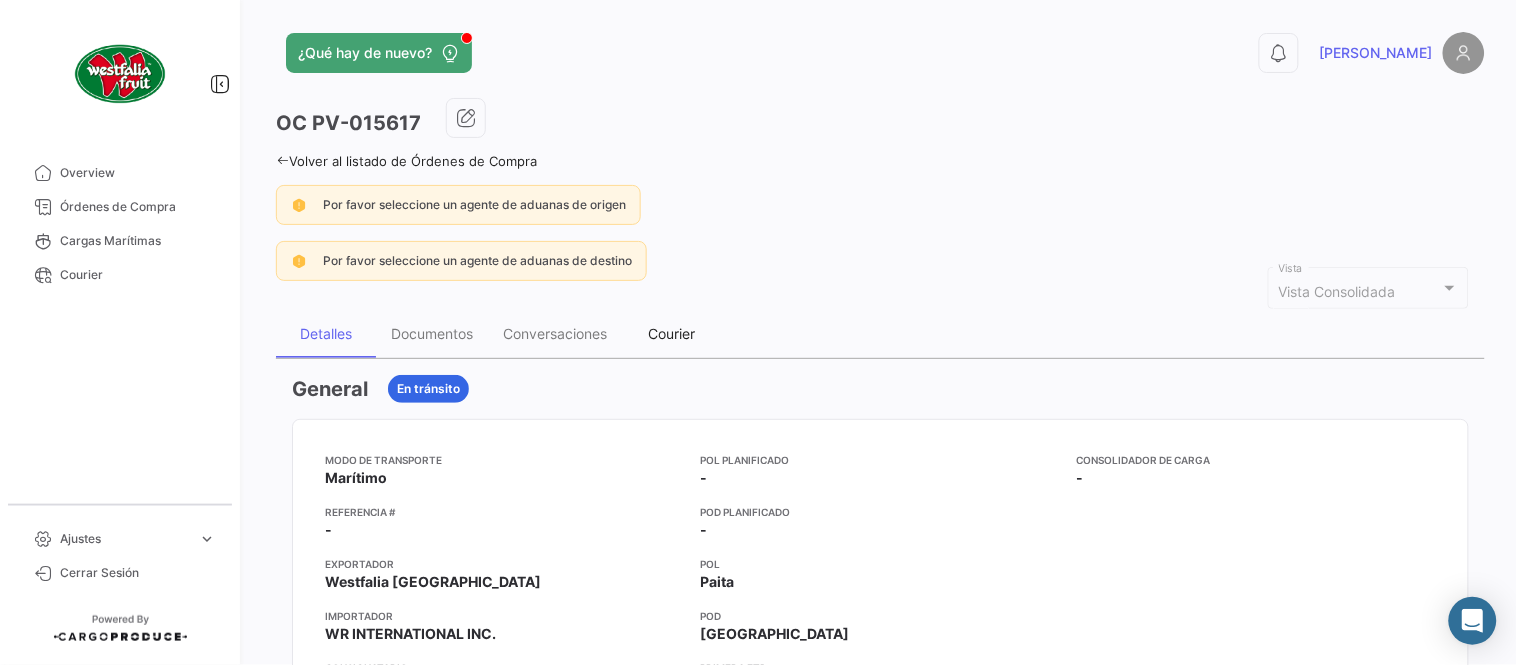 click on "Courier" at bounding box center [672, 333] 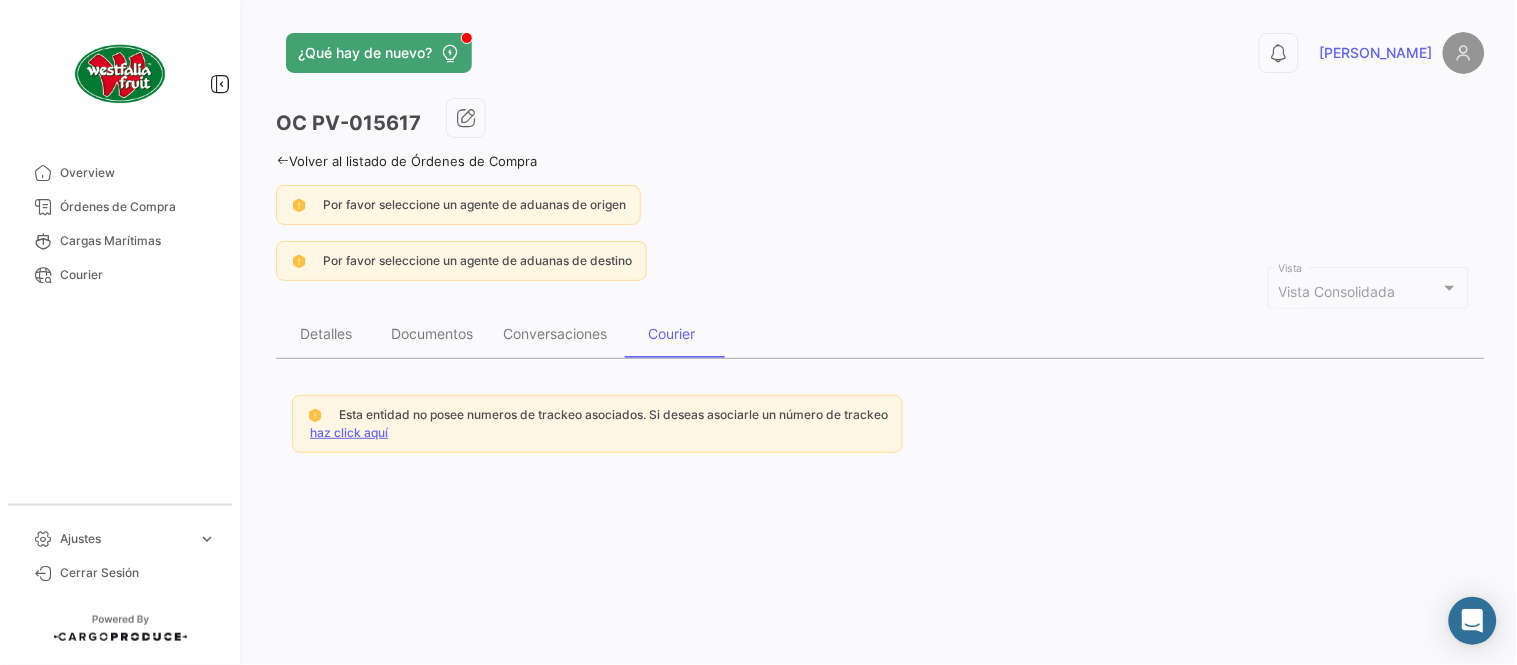 click on "haz click aquí" at bounding box center (349, 432) 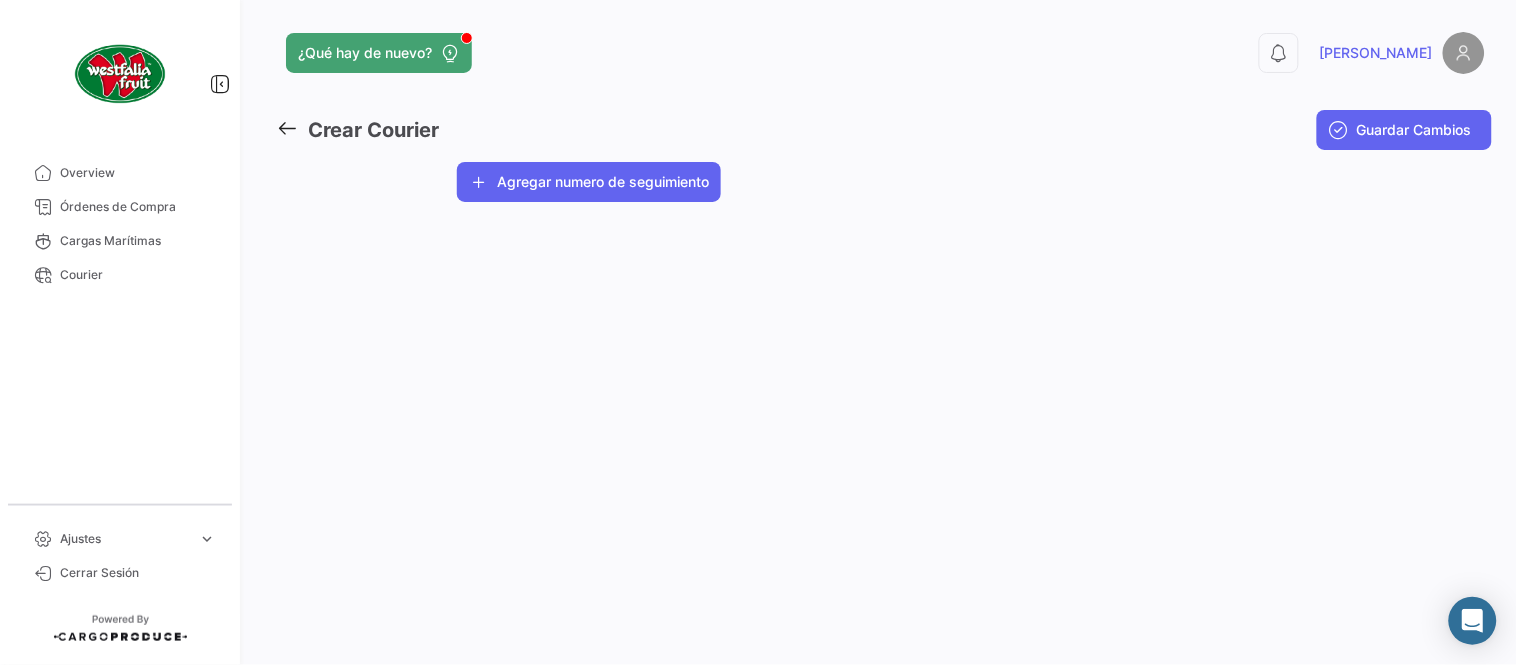 click on "¿Qué hay de nuevo?  0  [PERSON_NAME] Courier  Guardar Cambios Westfalia Fruit Seleccionar un Cliente  *  Agregar numero de seguimiento" 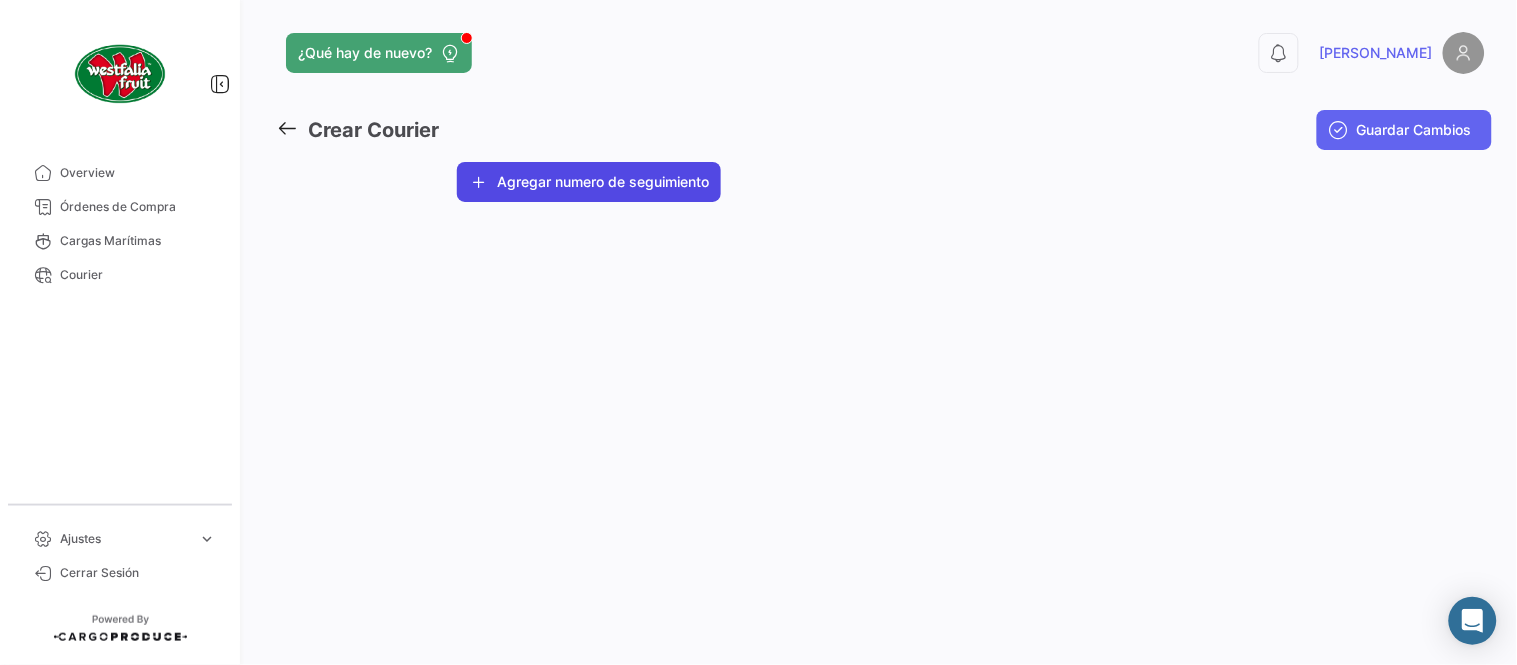 click on "Agregar numero de seguimiento" 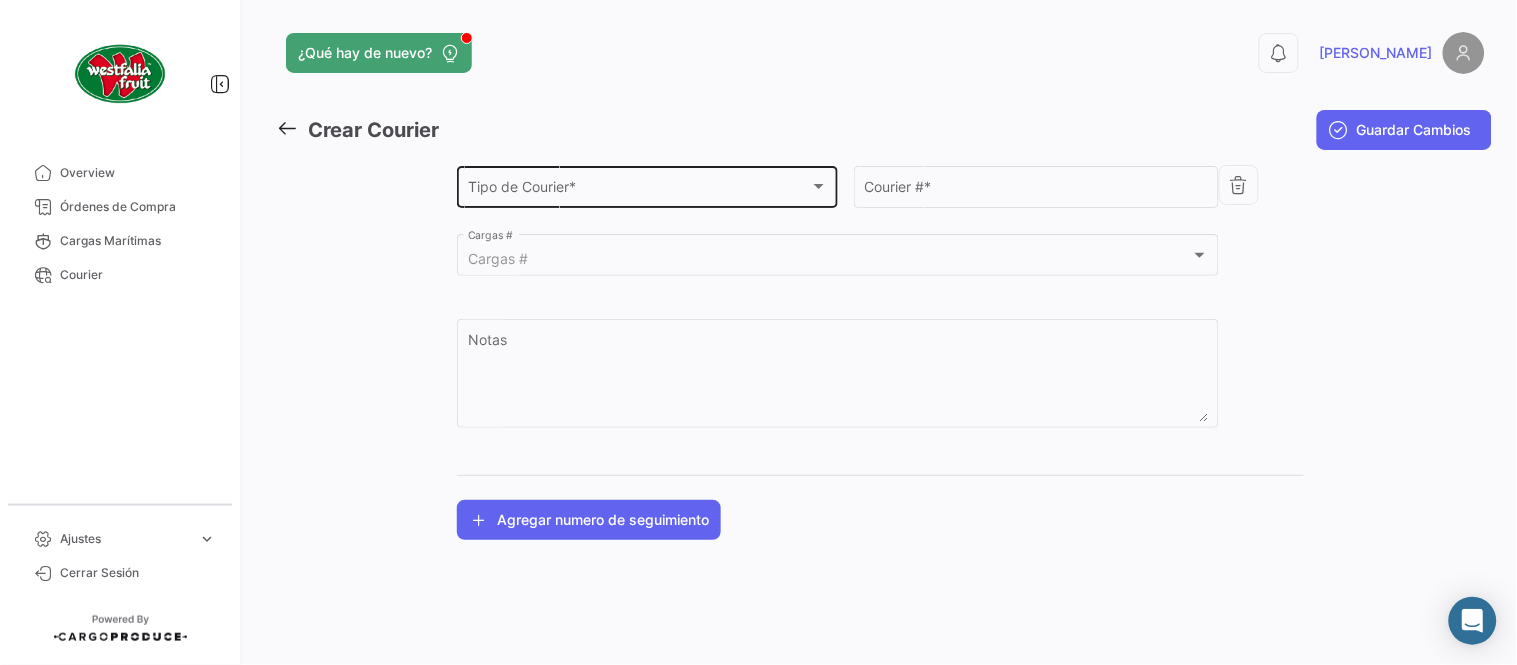 click on "Tipo de Courier *" at bounding box center [639, 190] 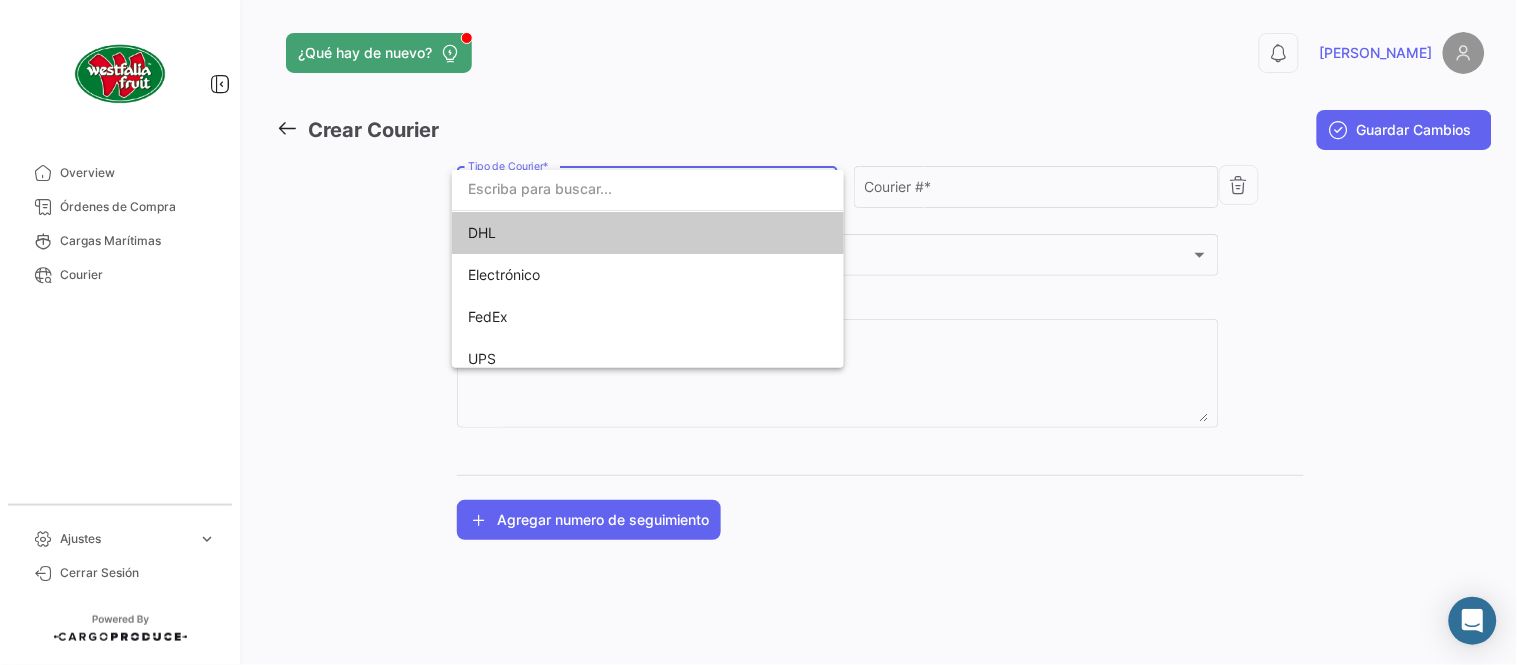 click on "DHL" at bounding box center (608, 233) 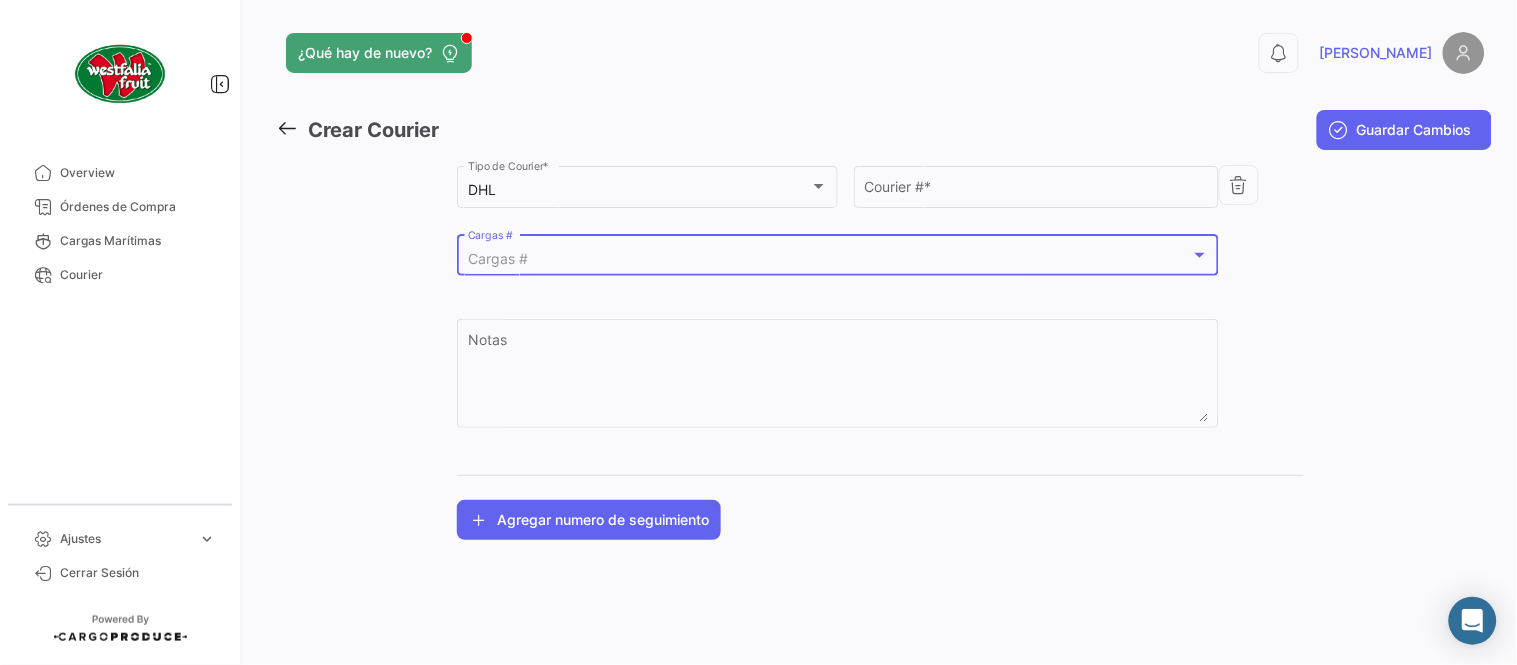 click on "Cargas #" at bounding box center [829, 259] 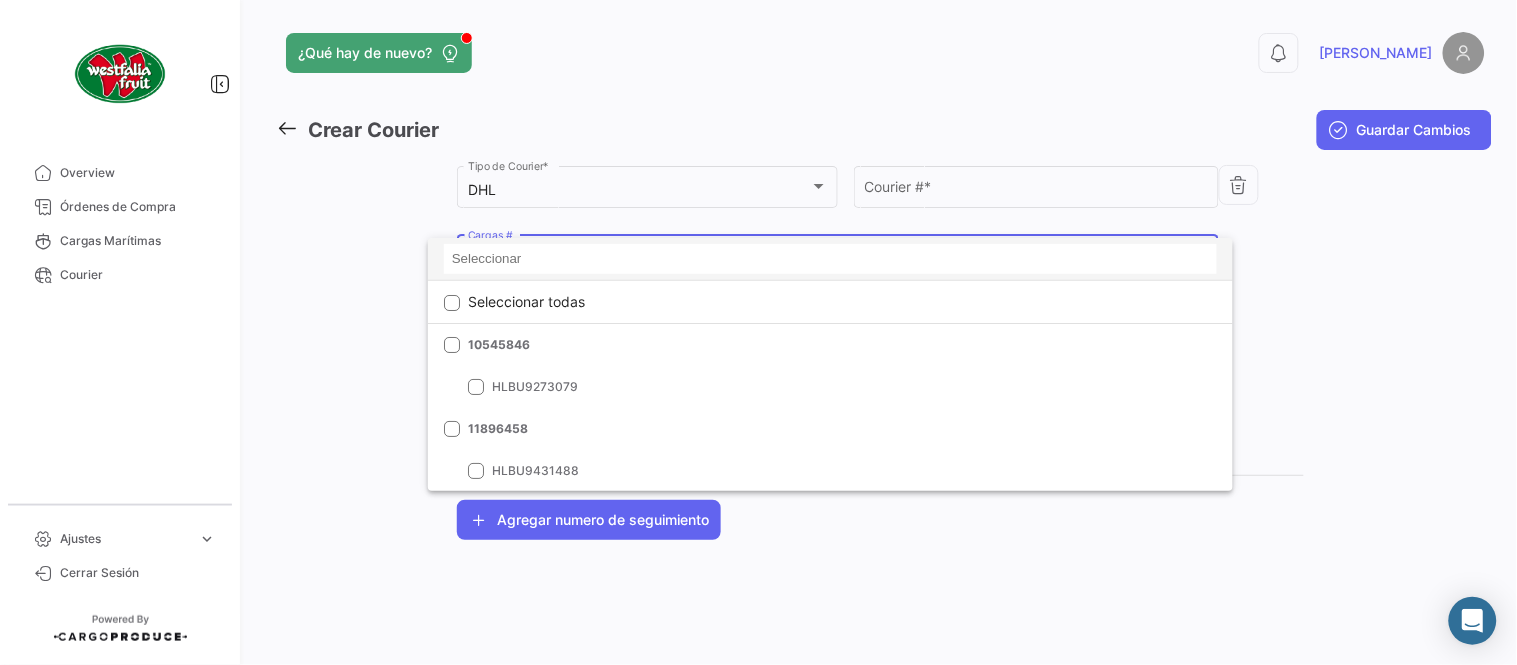 click at bounding box center (830, 259) 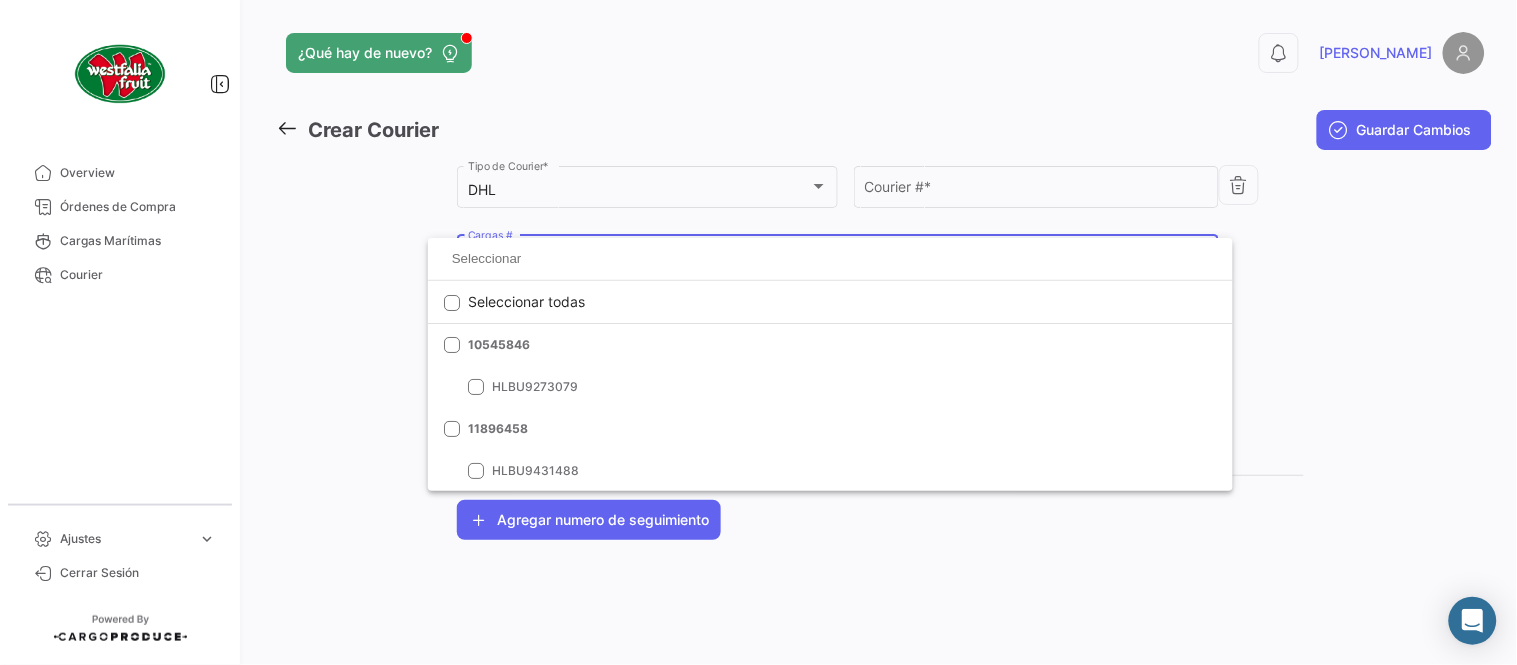 paste on "LMM0532326" 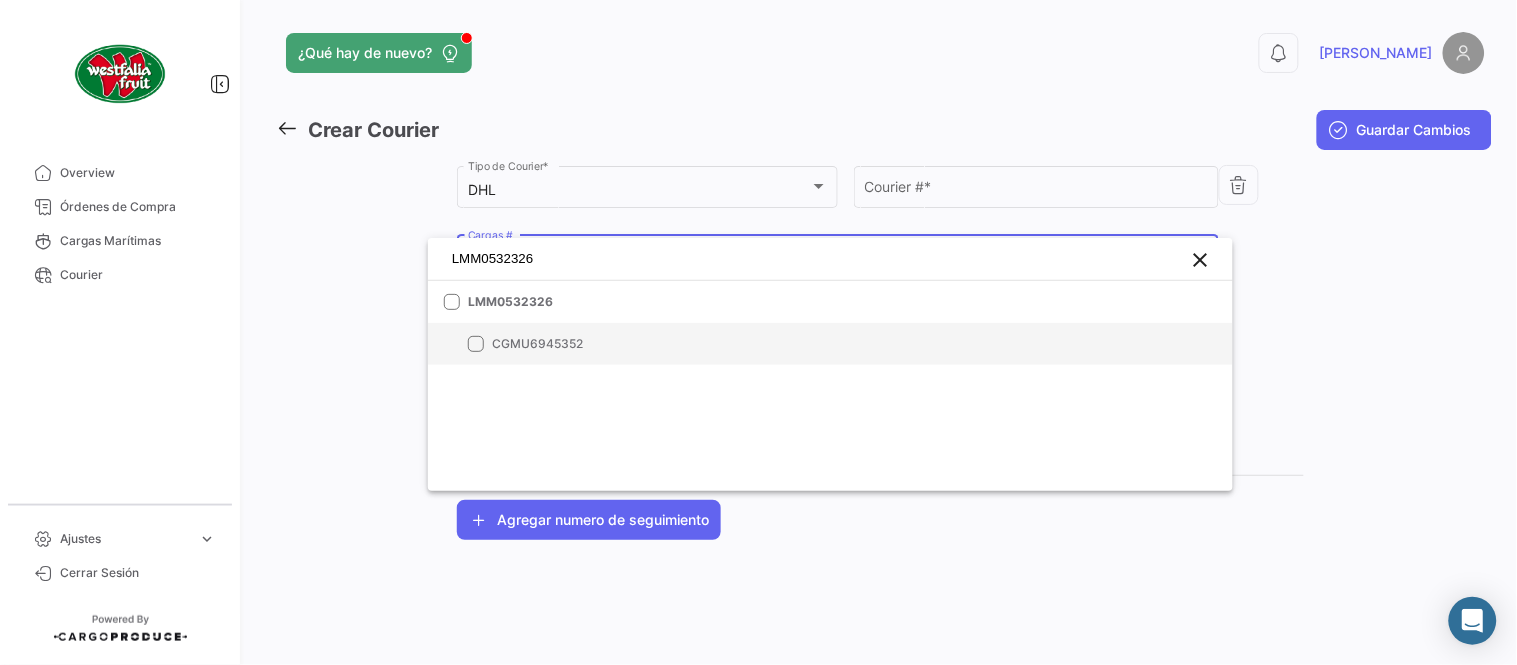 type on "LMM0532326" 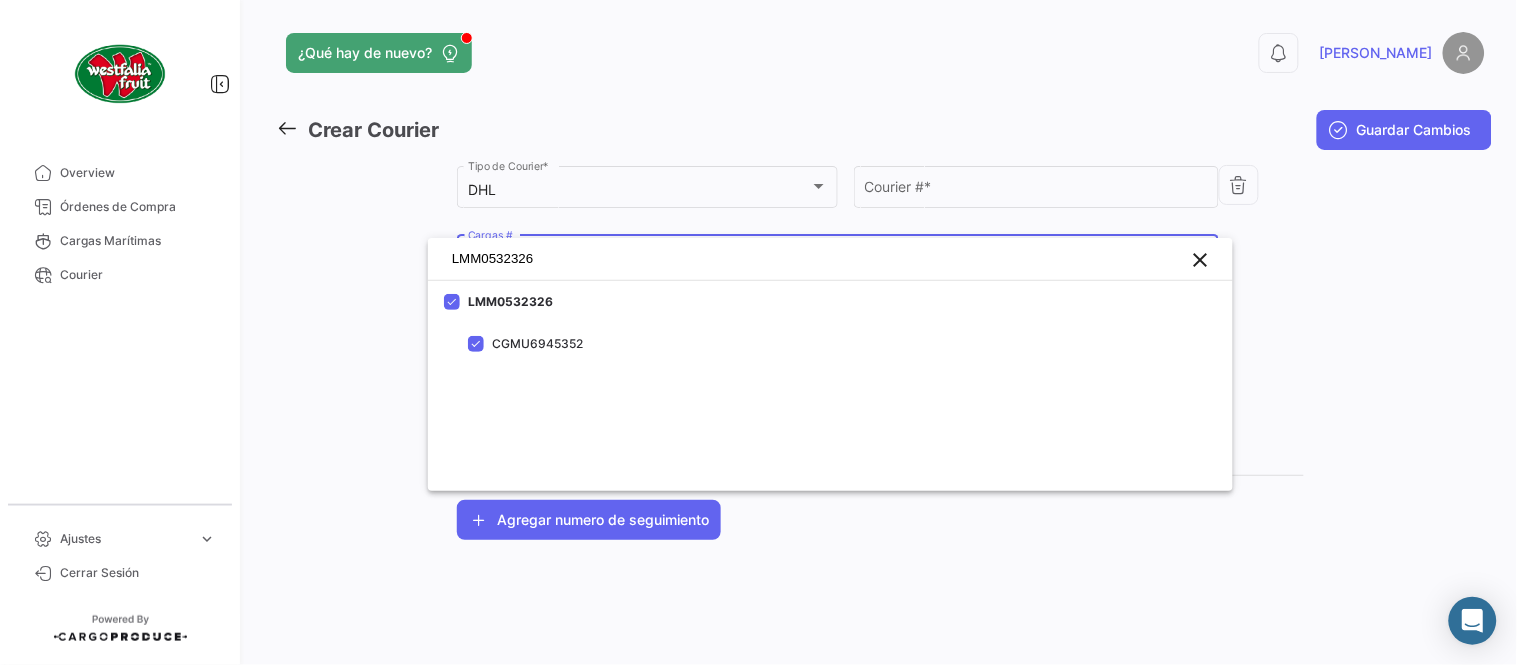 click at bounding box center (758, 332) 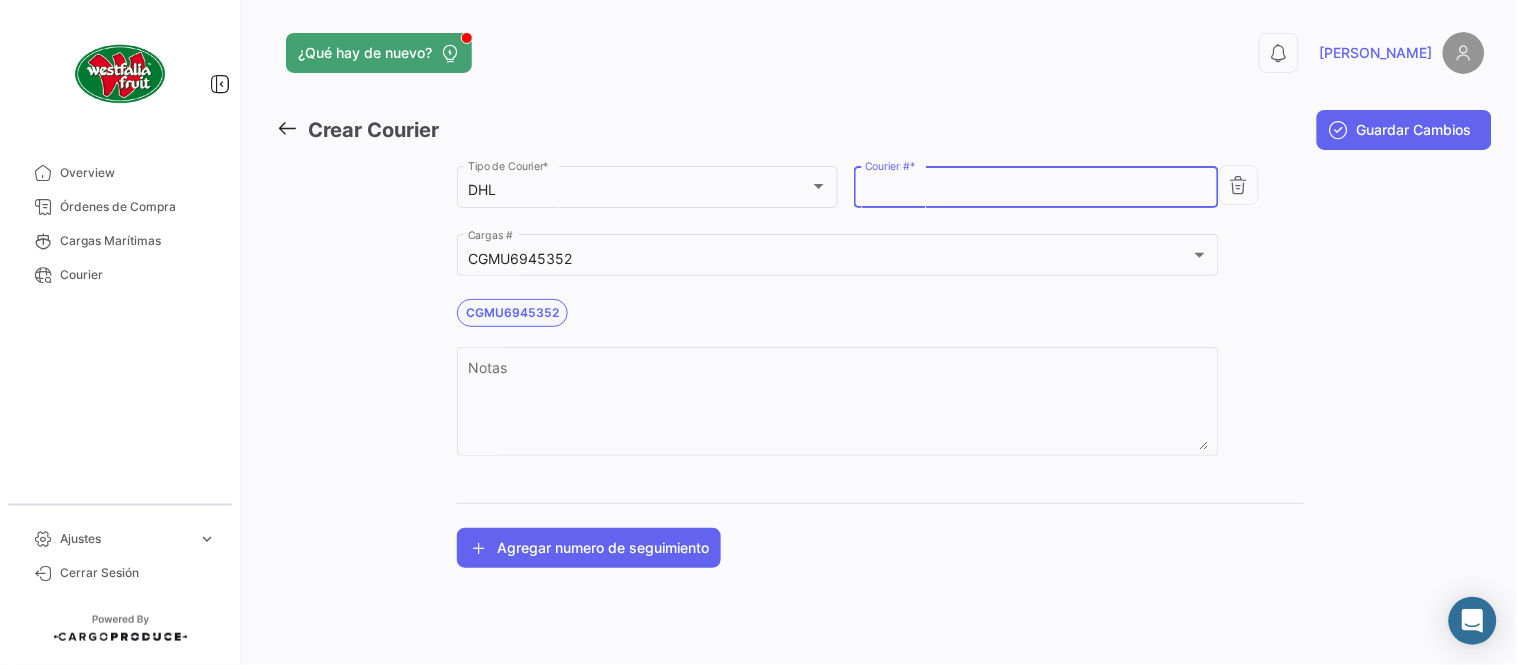 click on "Courier #  *" at bounding box center [1037, 190] 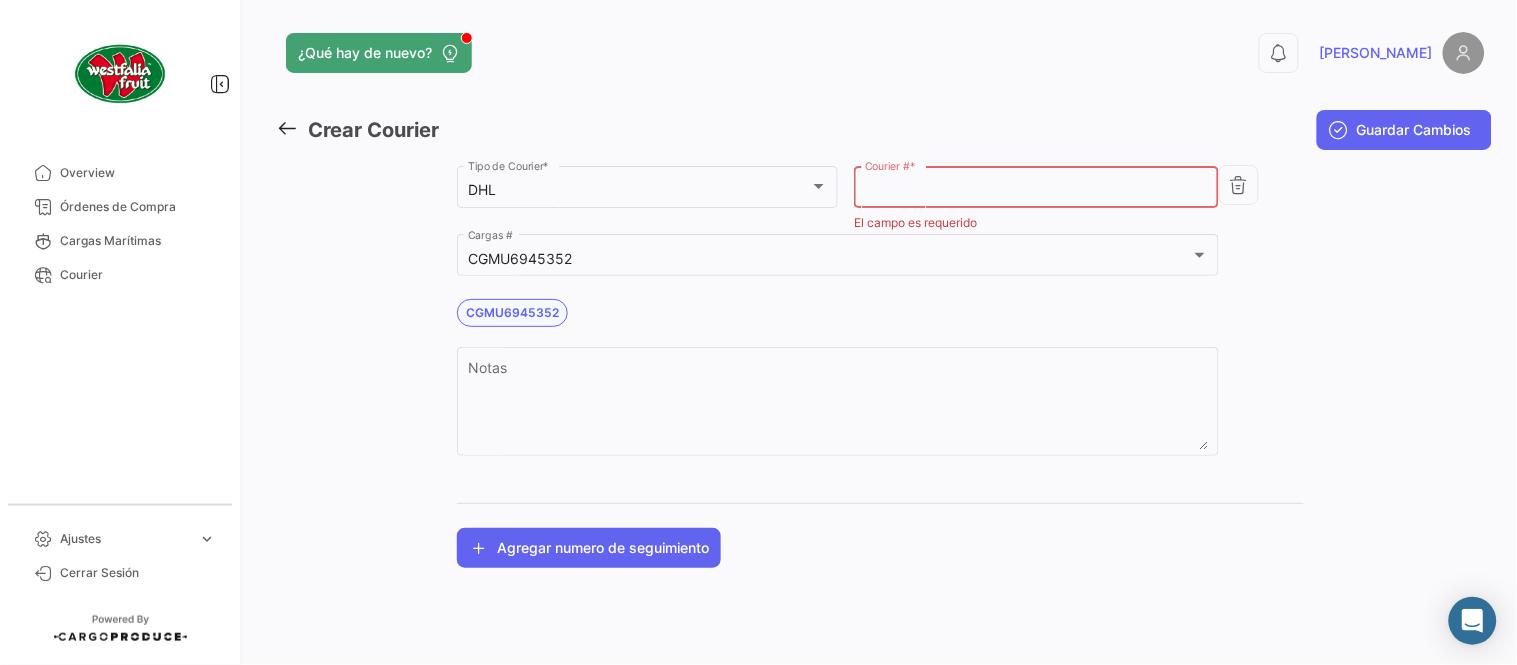 paste on "8468072060" 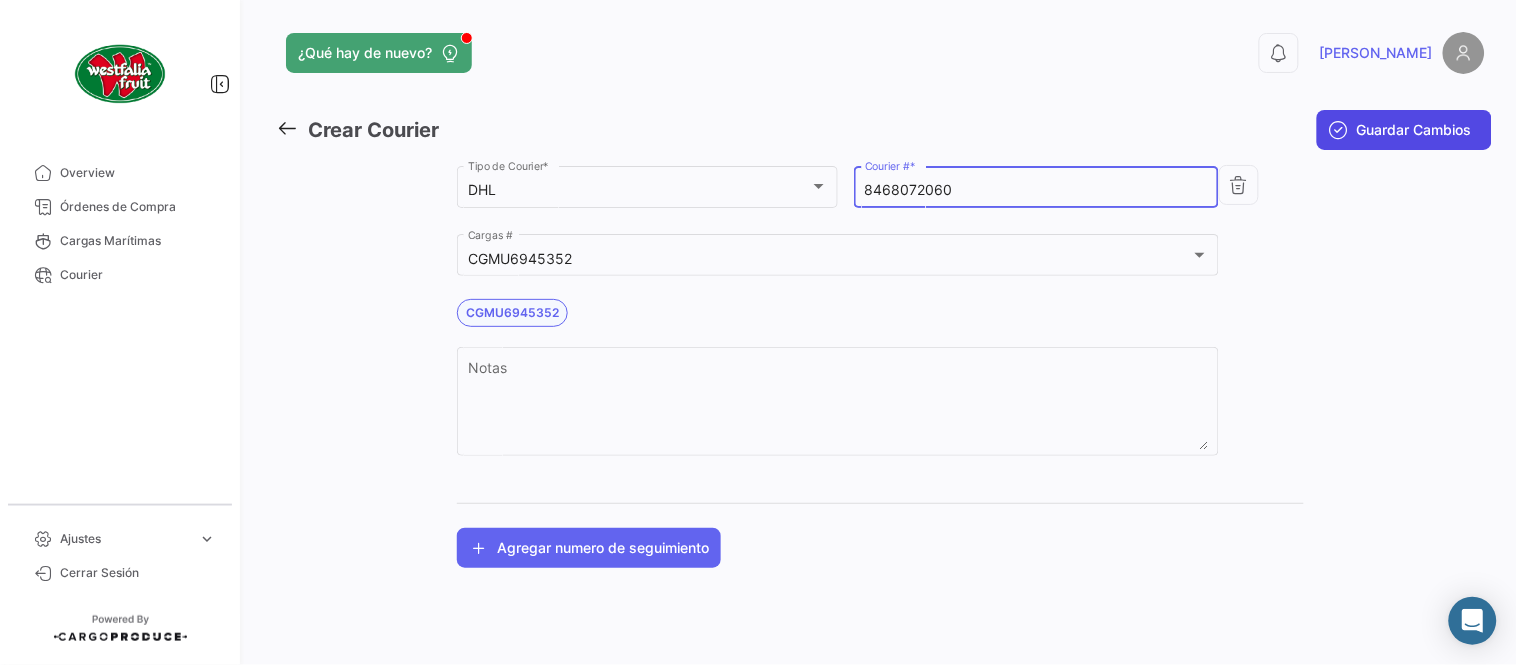 type on "8468072060" 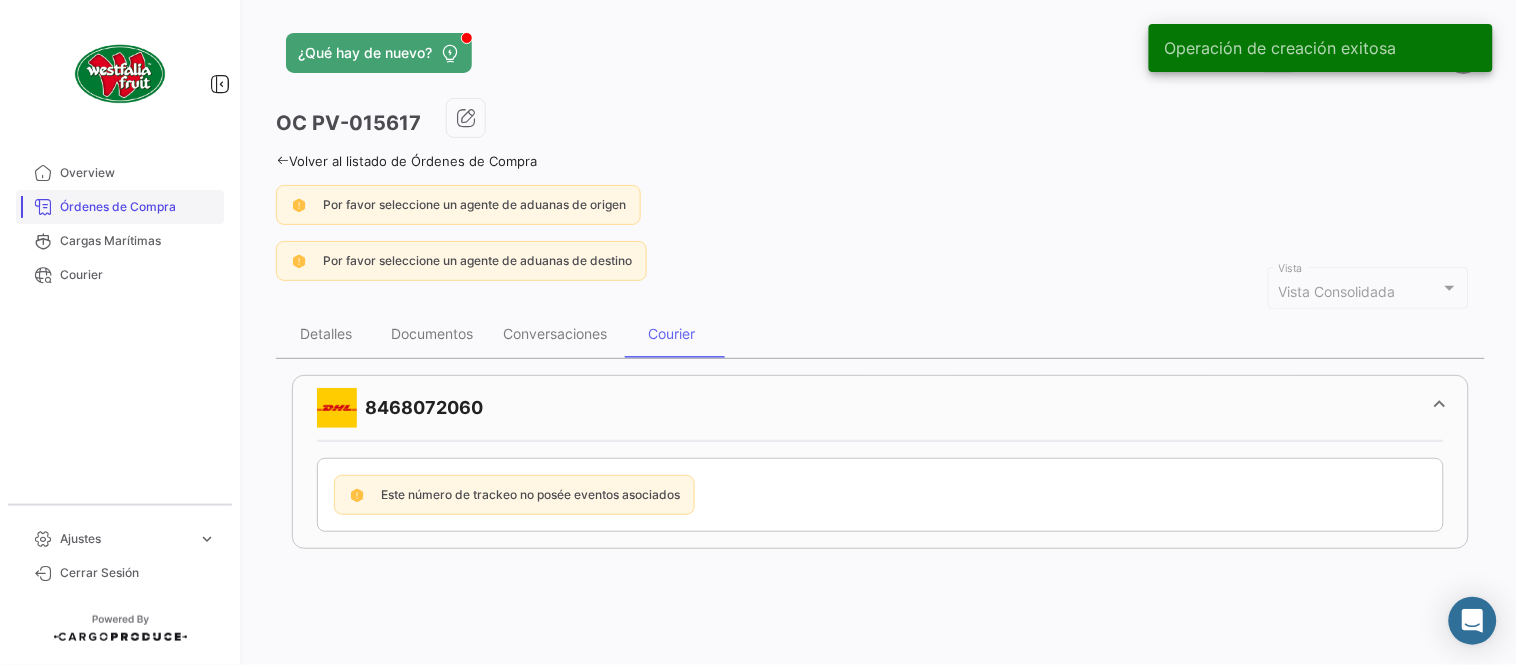 click on "Órdenes de Compra" at bounding box center [138, 207] 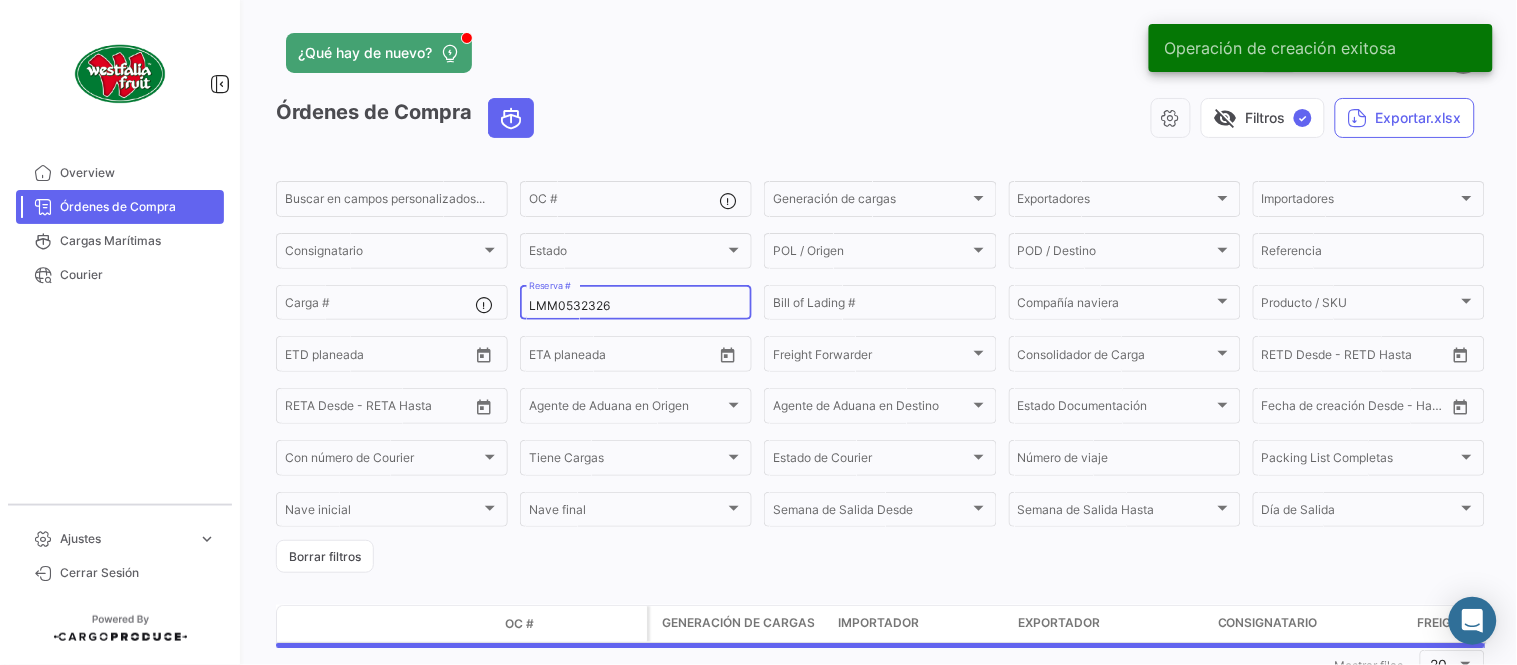 click on "LMM0532326 Reserva #" 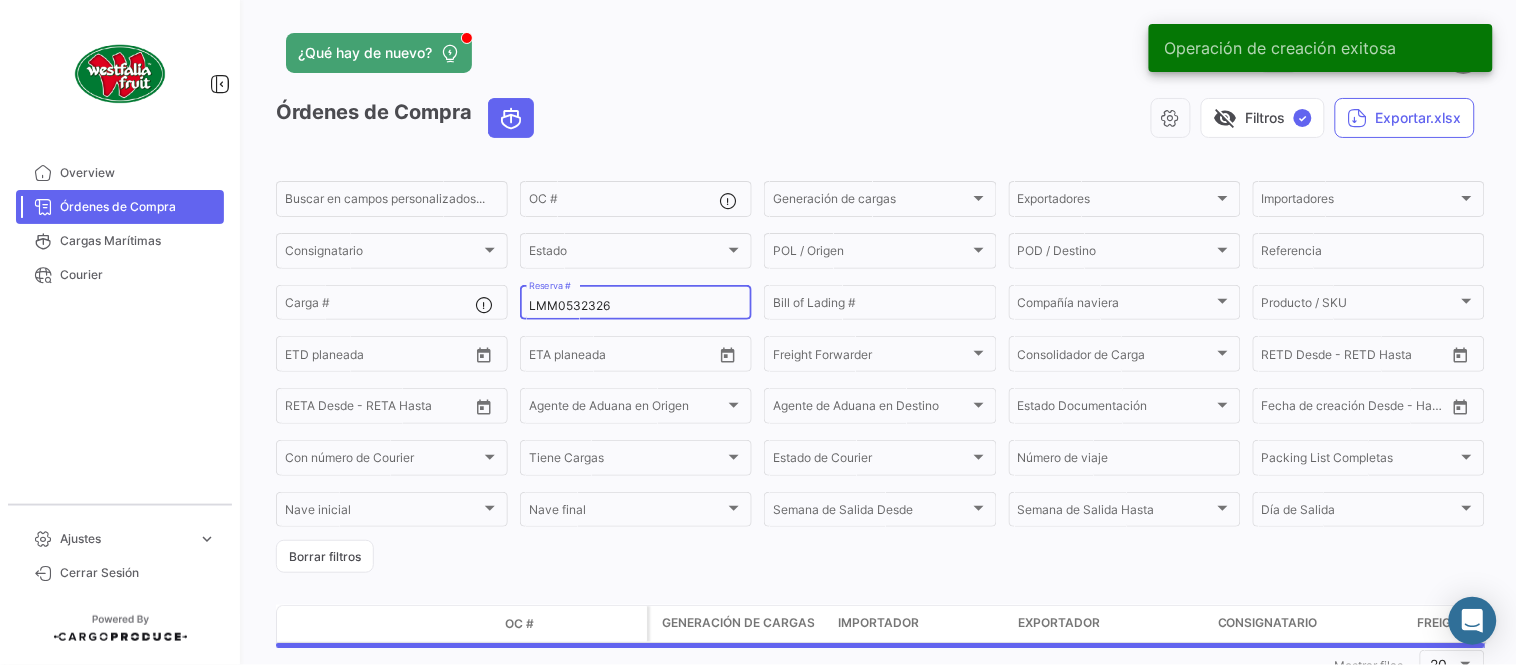 click on "LMM0532326" at bounding box center [636, 306] 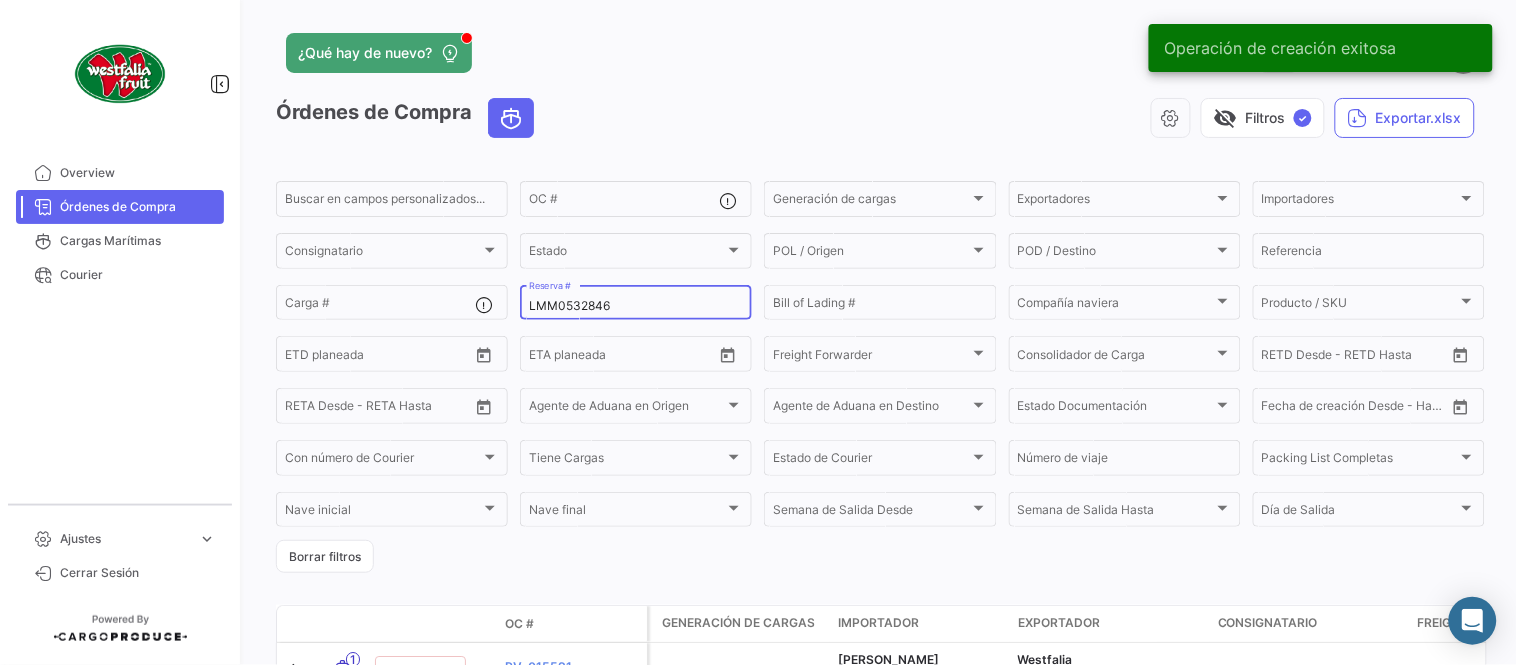 scroll, scrollTop: 128, scrollLeft: 0, axis: vertical 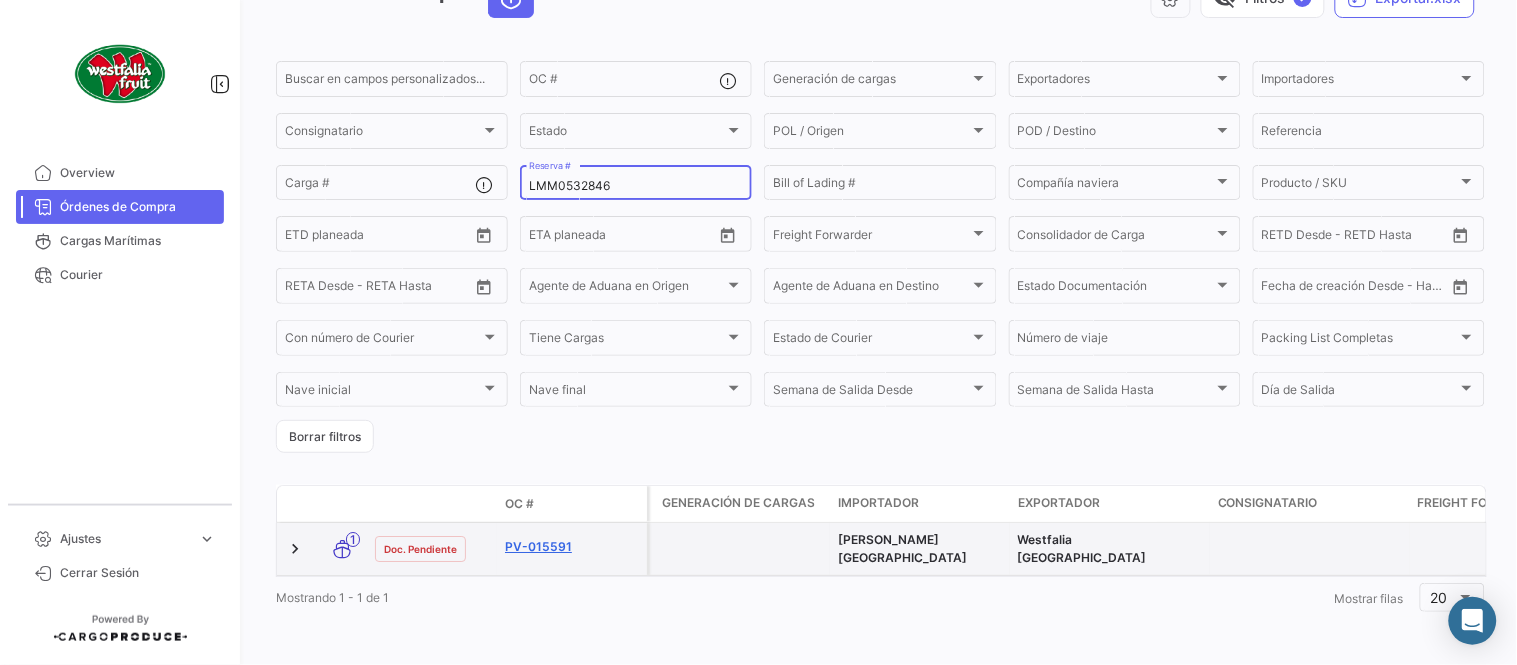 type on "LMM0532846" 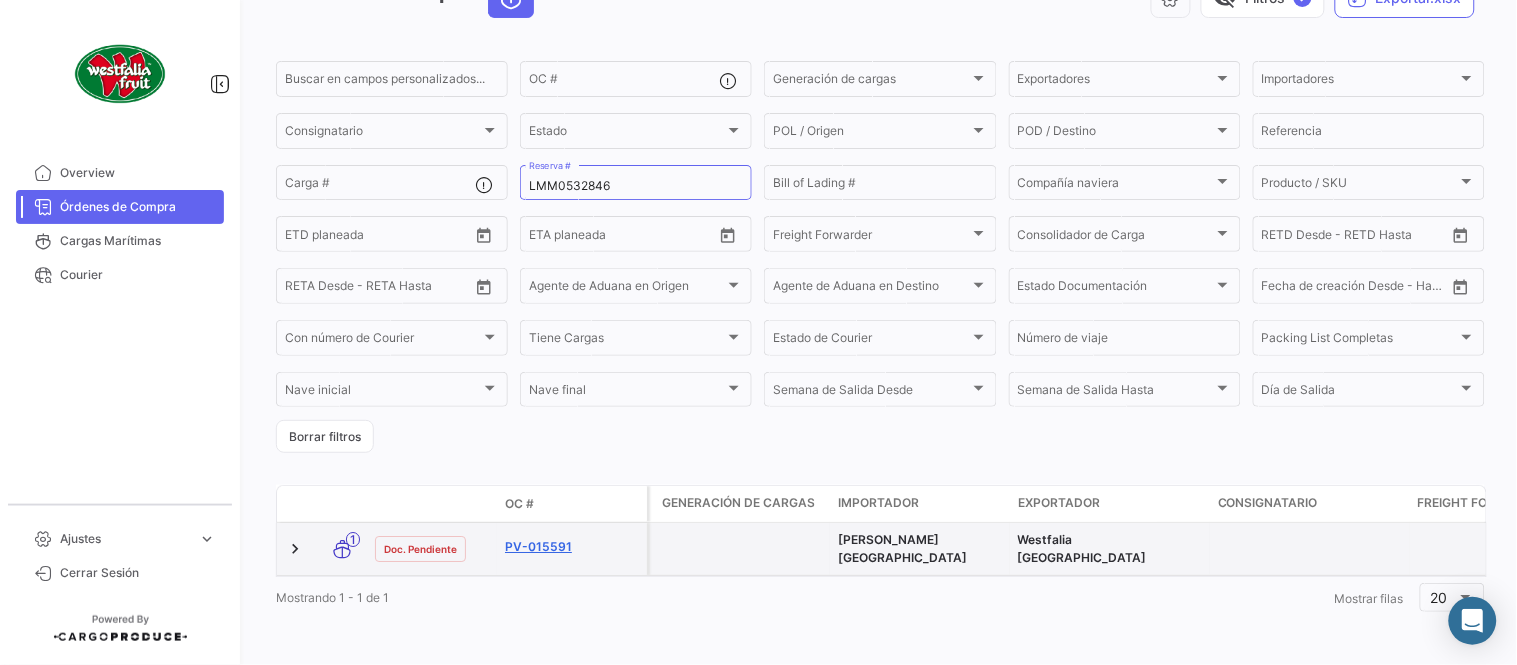 click on "PV-015591" 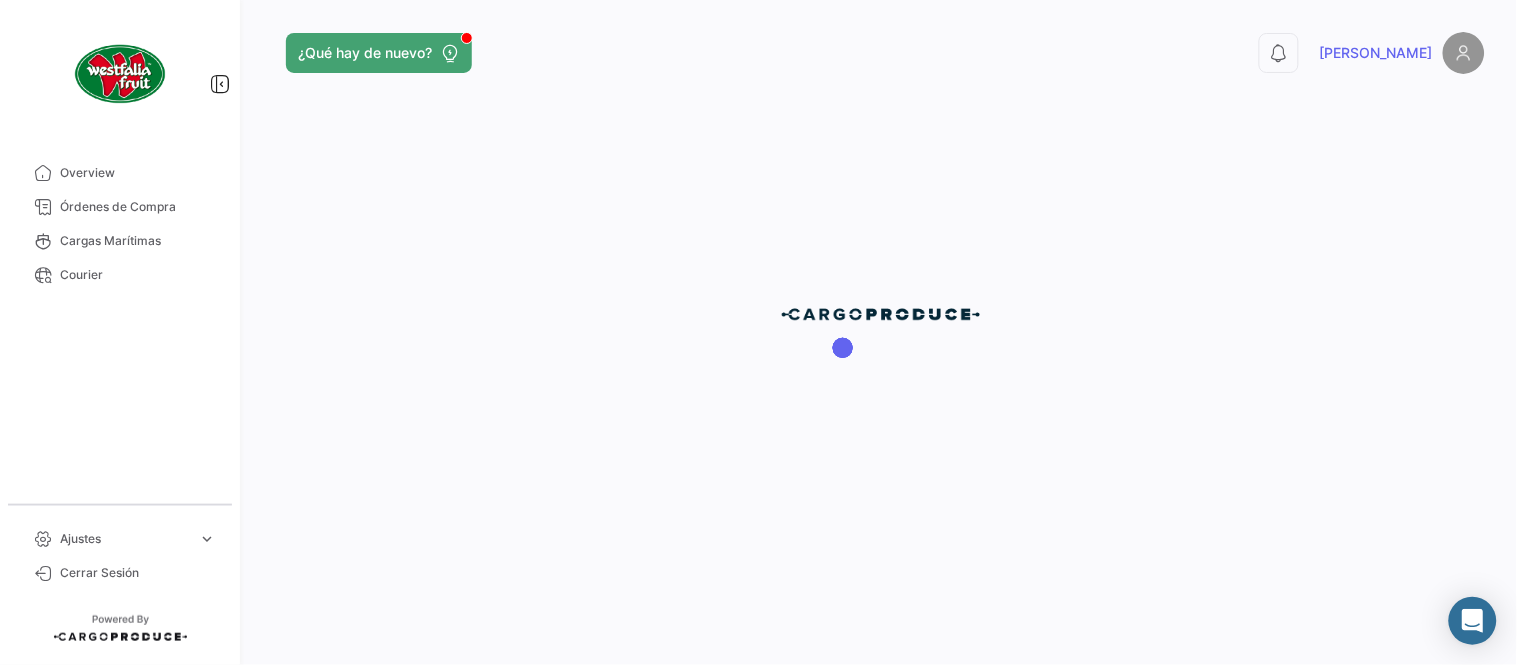 scroll, scrollTop: 0, scrollLeft: 0, axis: both 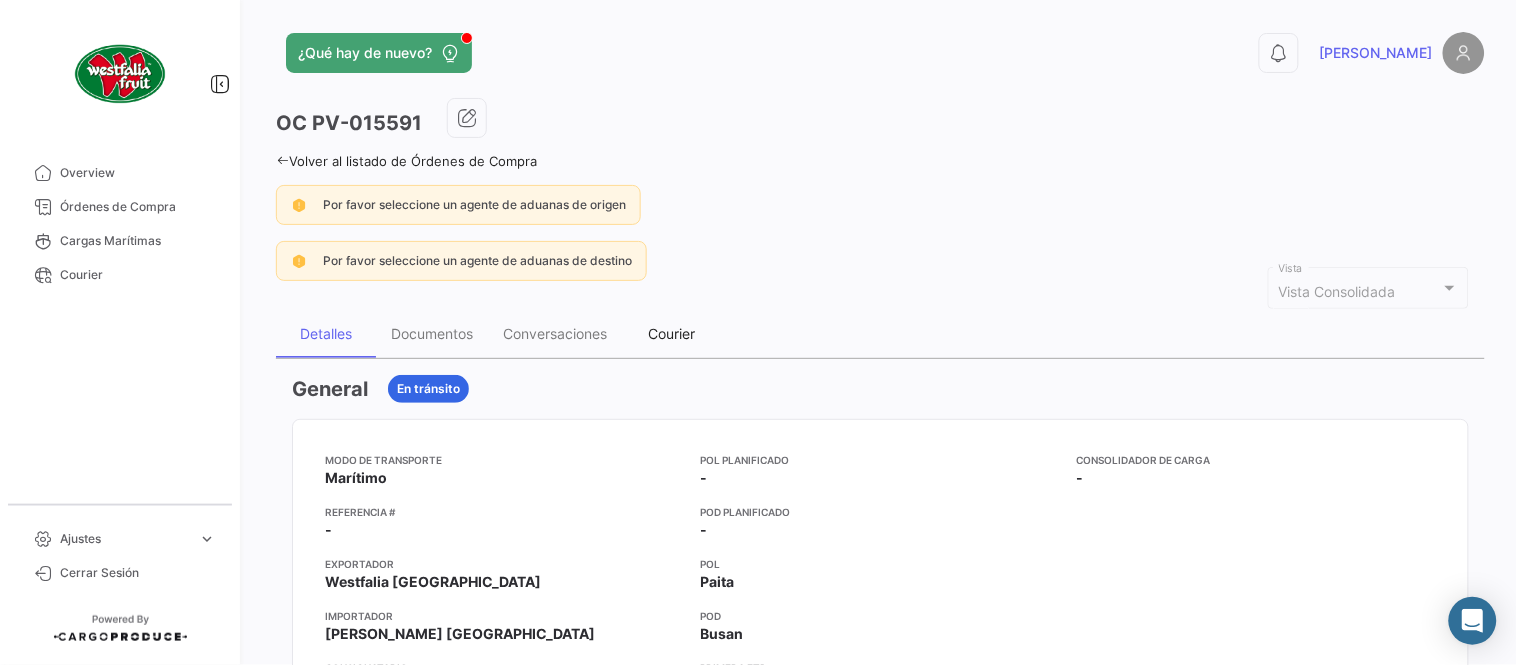 click on "Courier" at bounding box center (672, 333) 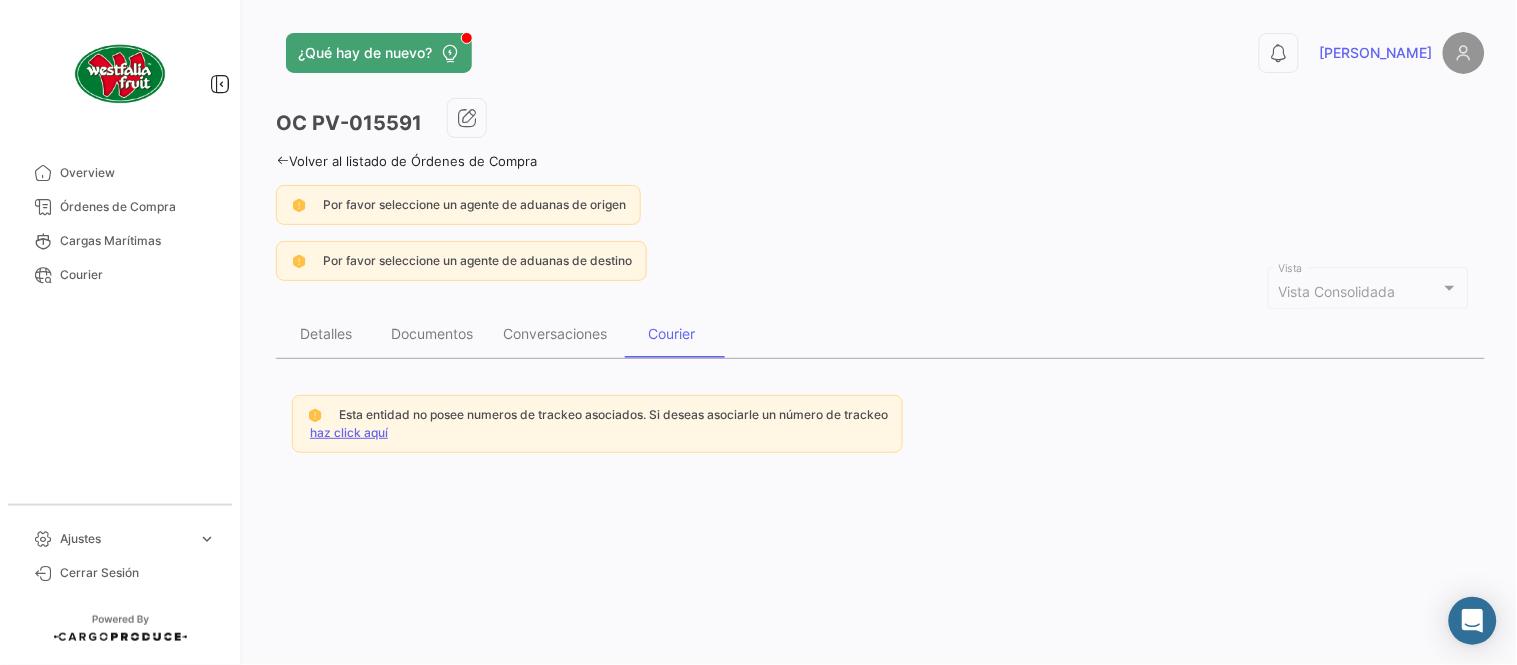 click on "haz click aquí" at bounding box center (349, 432) 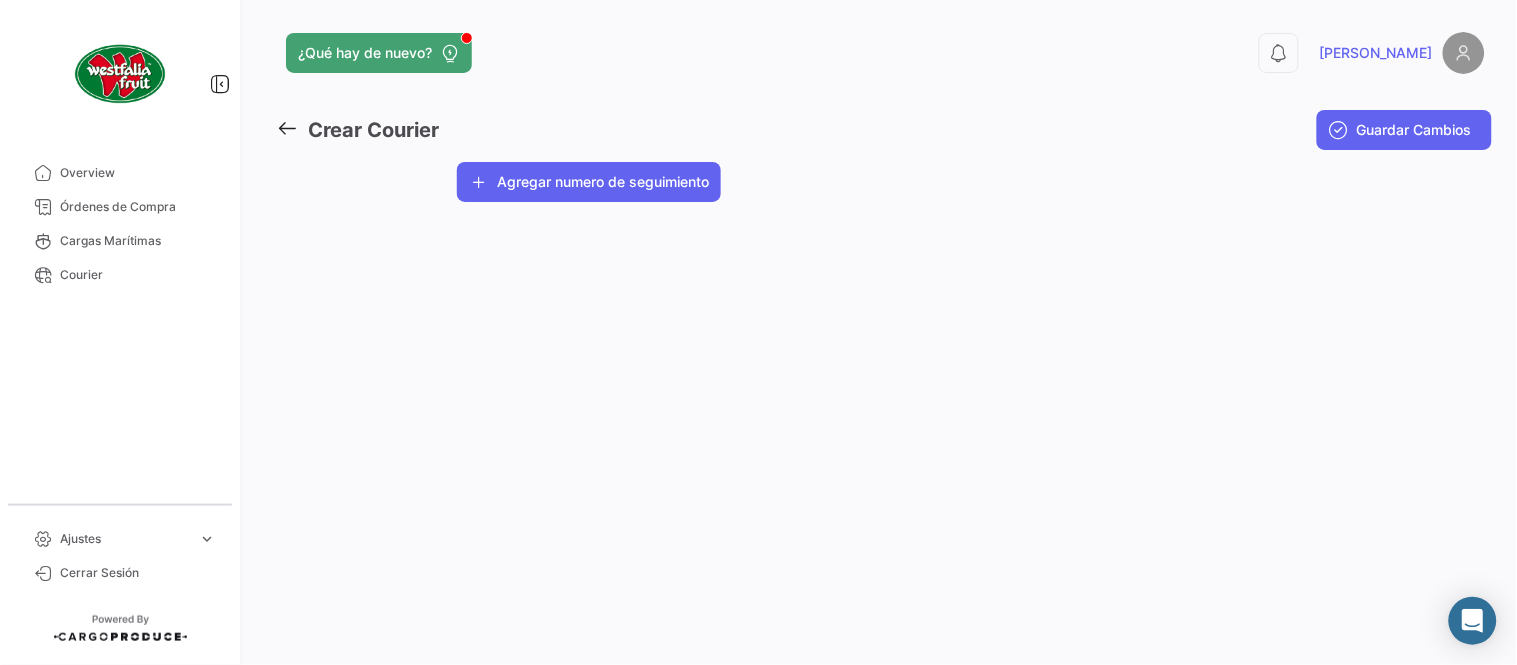 click on "Agregar numero de seguimiento" 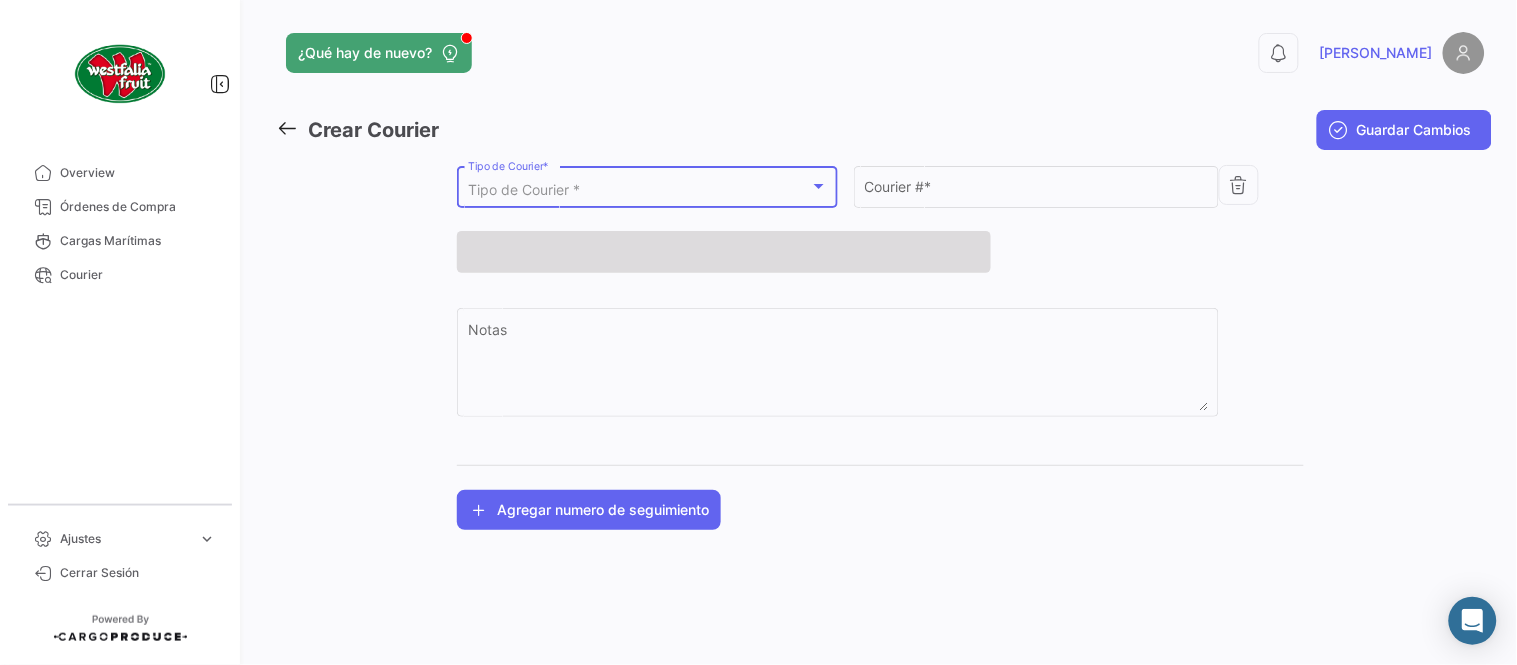 click on "Tipo de Courier *" at bounding box center (524, 189) 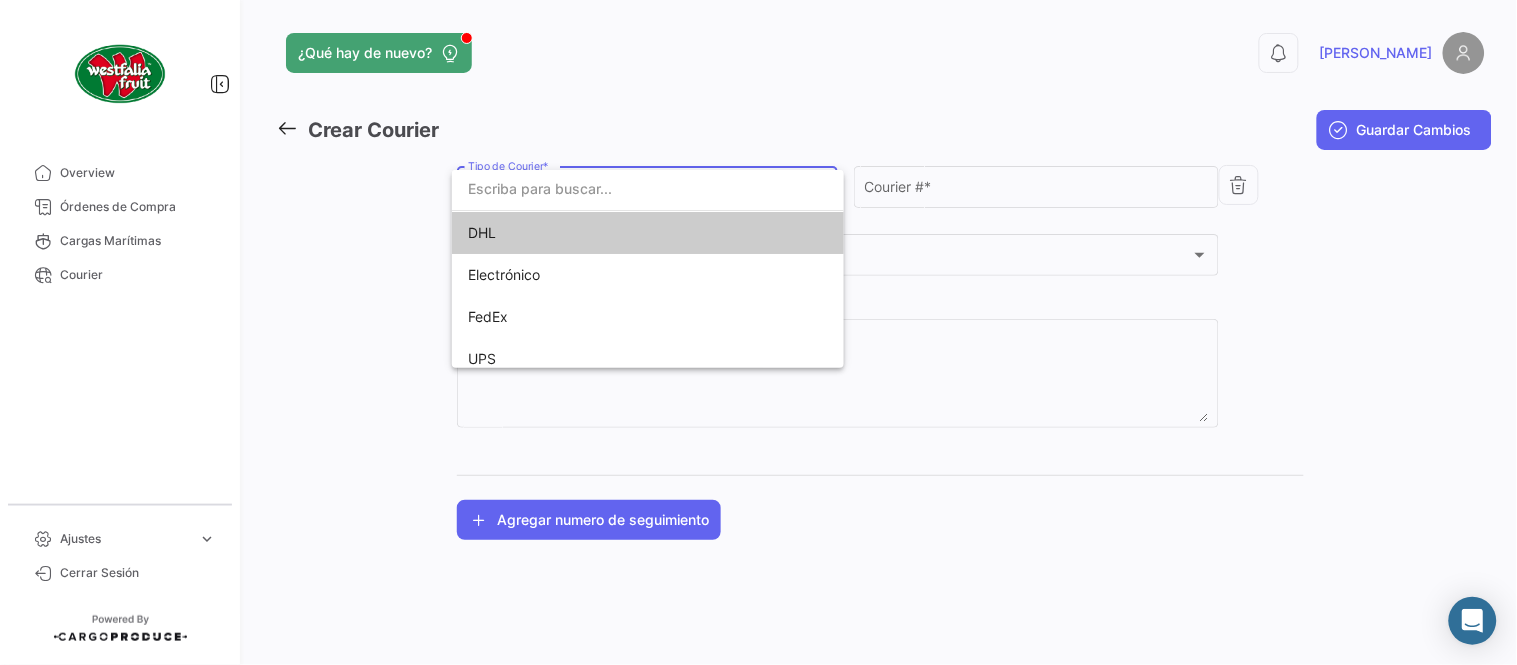 click on "DHL" at bounding box center [608, 233] 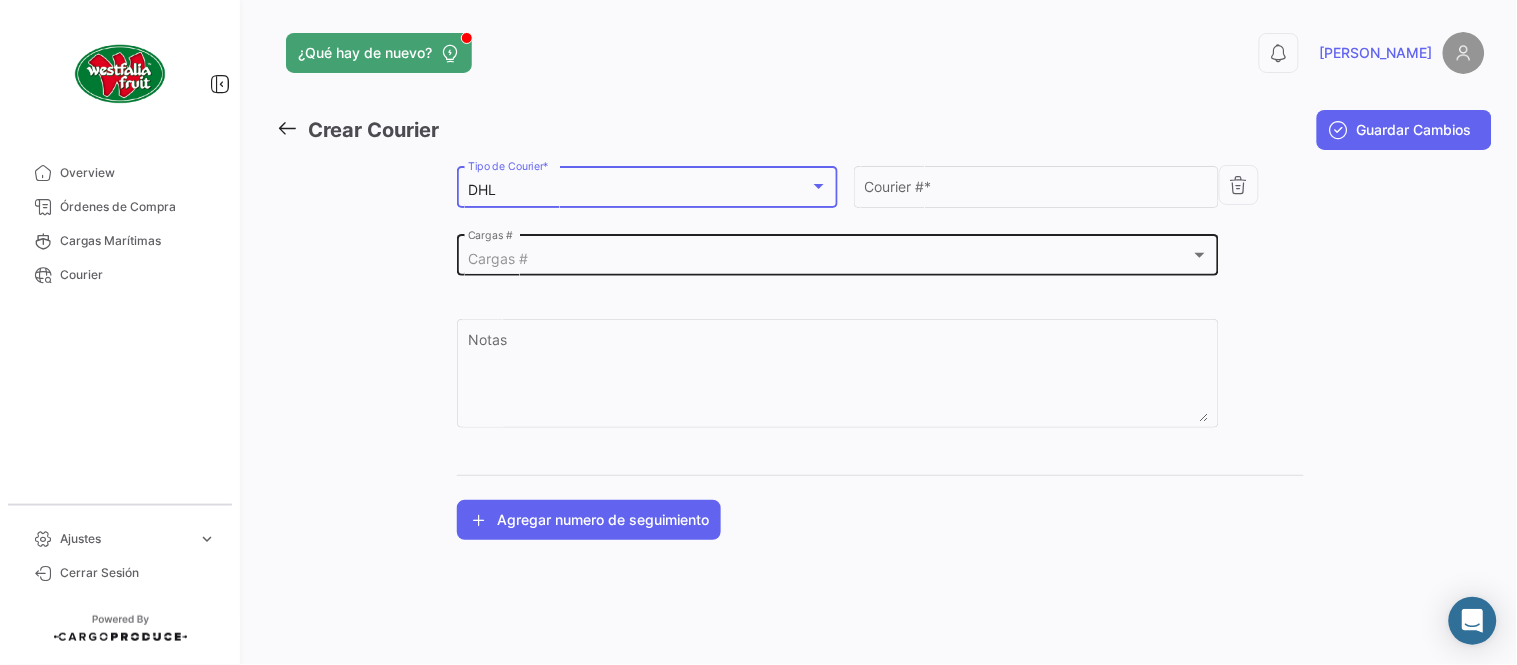 click on "Cargas #" at bounding box center (829, 259) 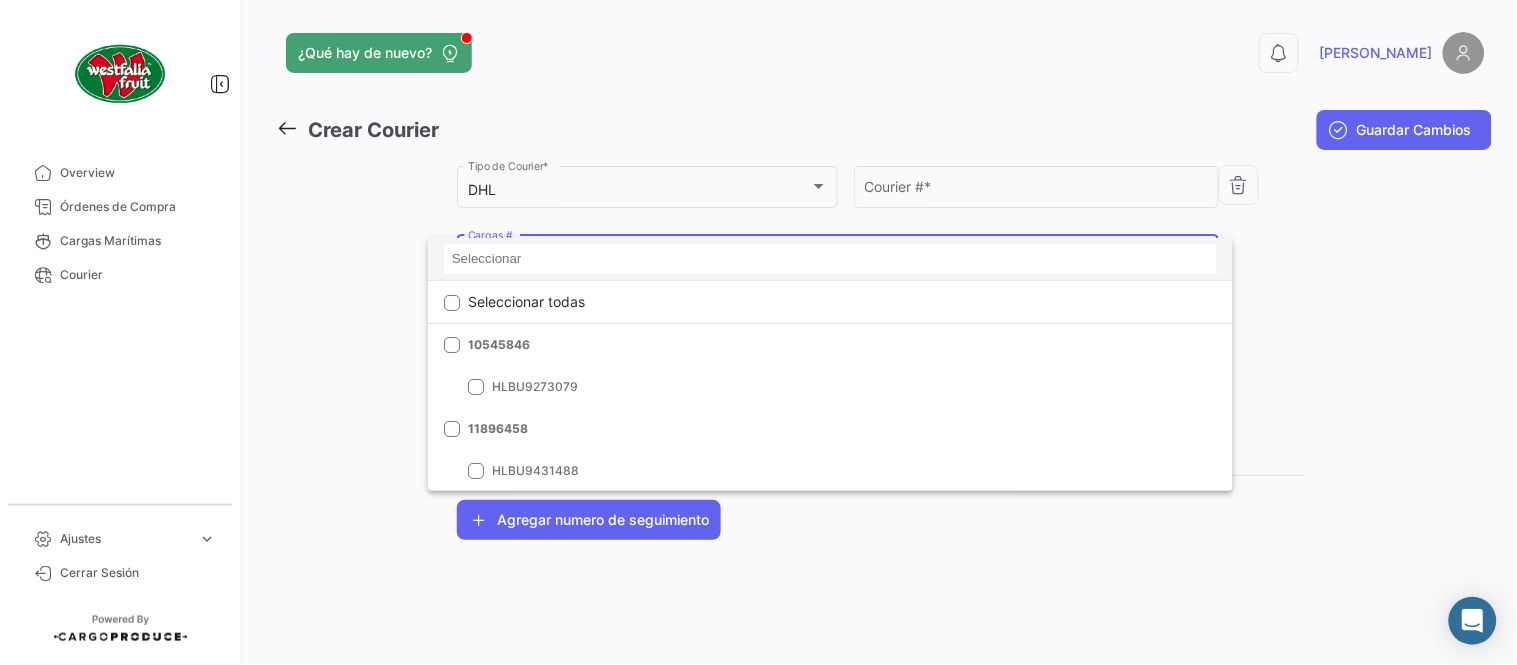 click at bounding box center (830, 259) 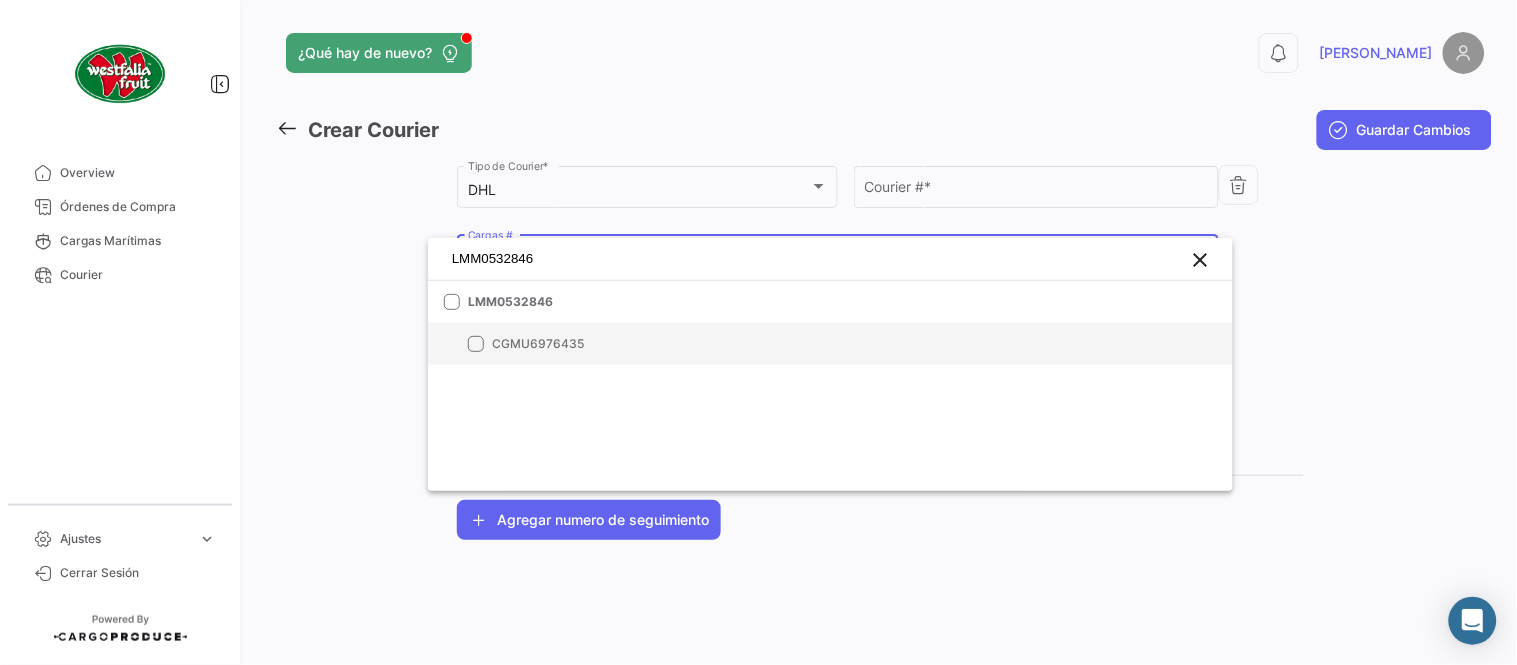 type on "LMM0532846" 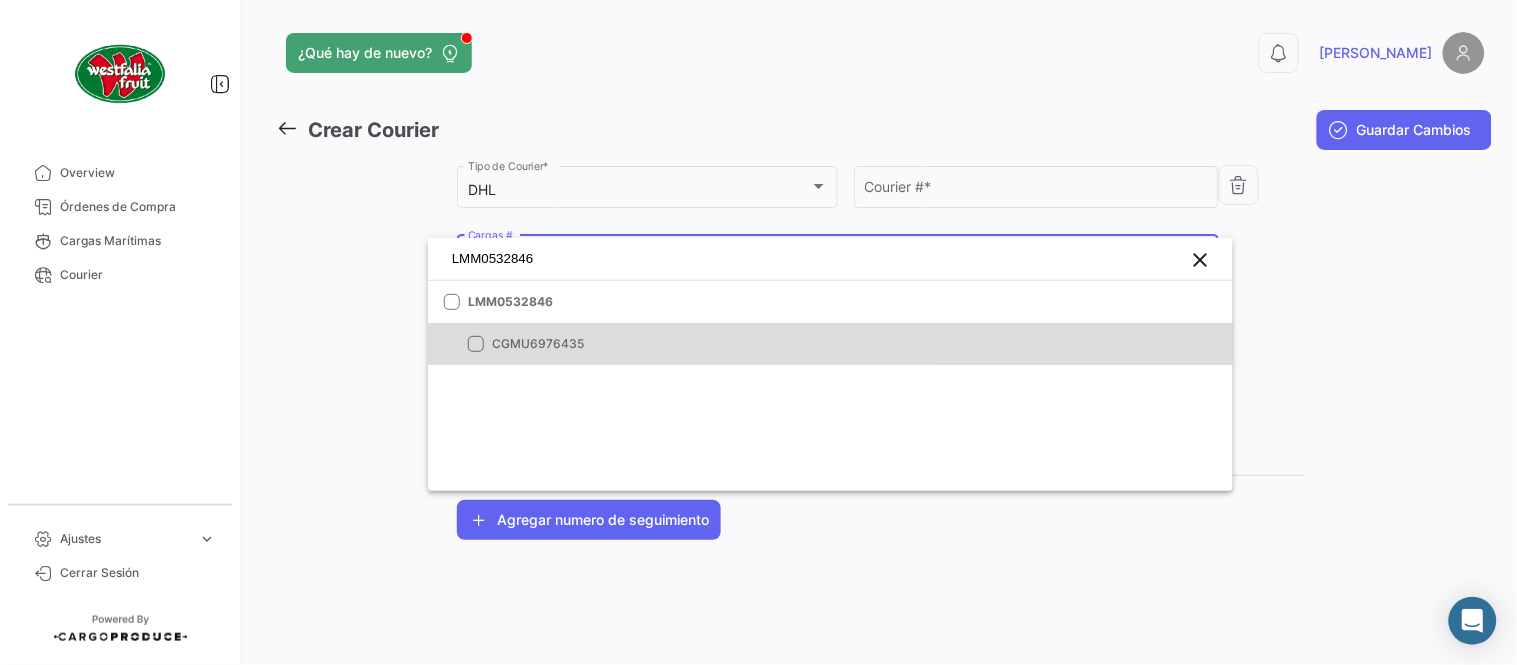 click on "CGMU6976435" at bounding box center [830, 344] 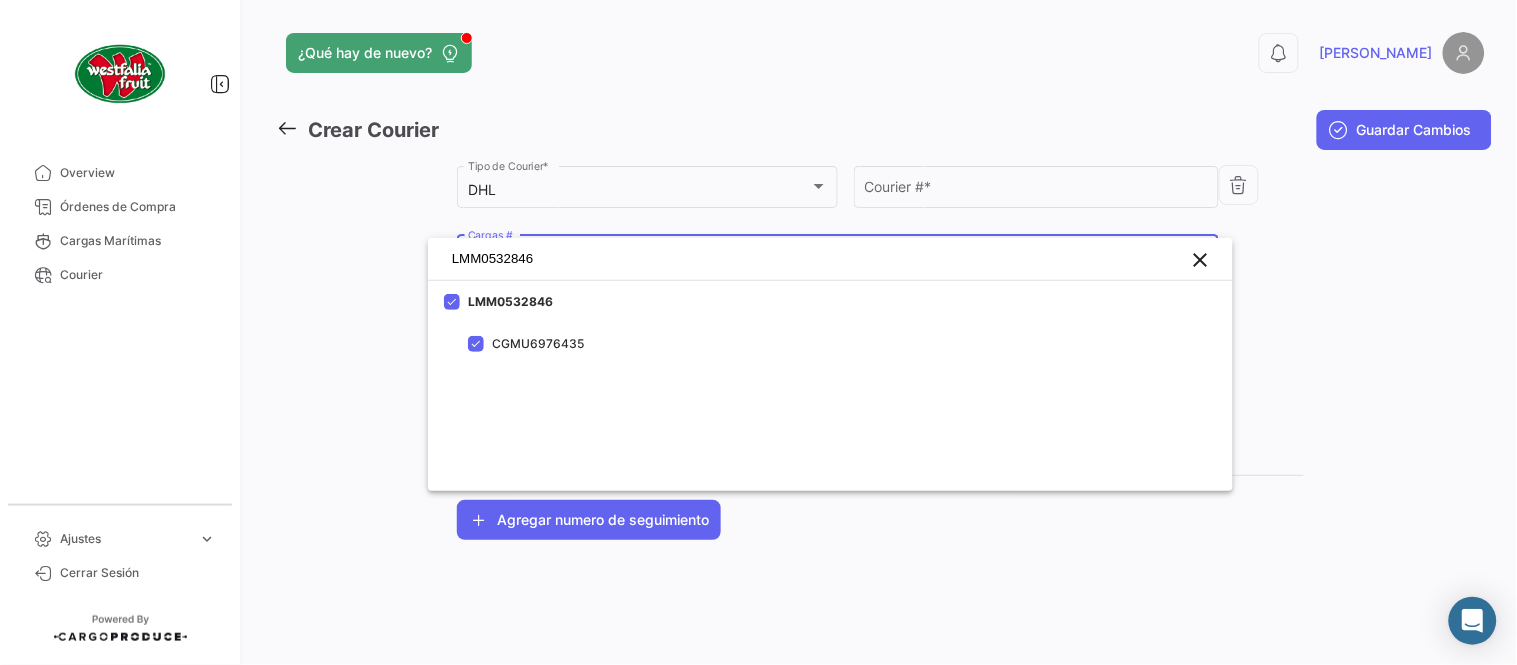 click at bounding box center (758, 332) 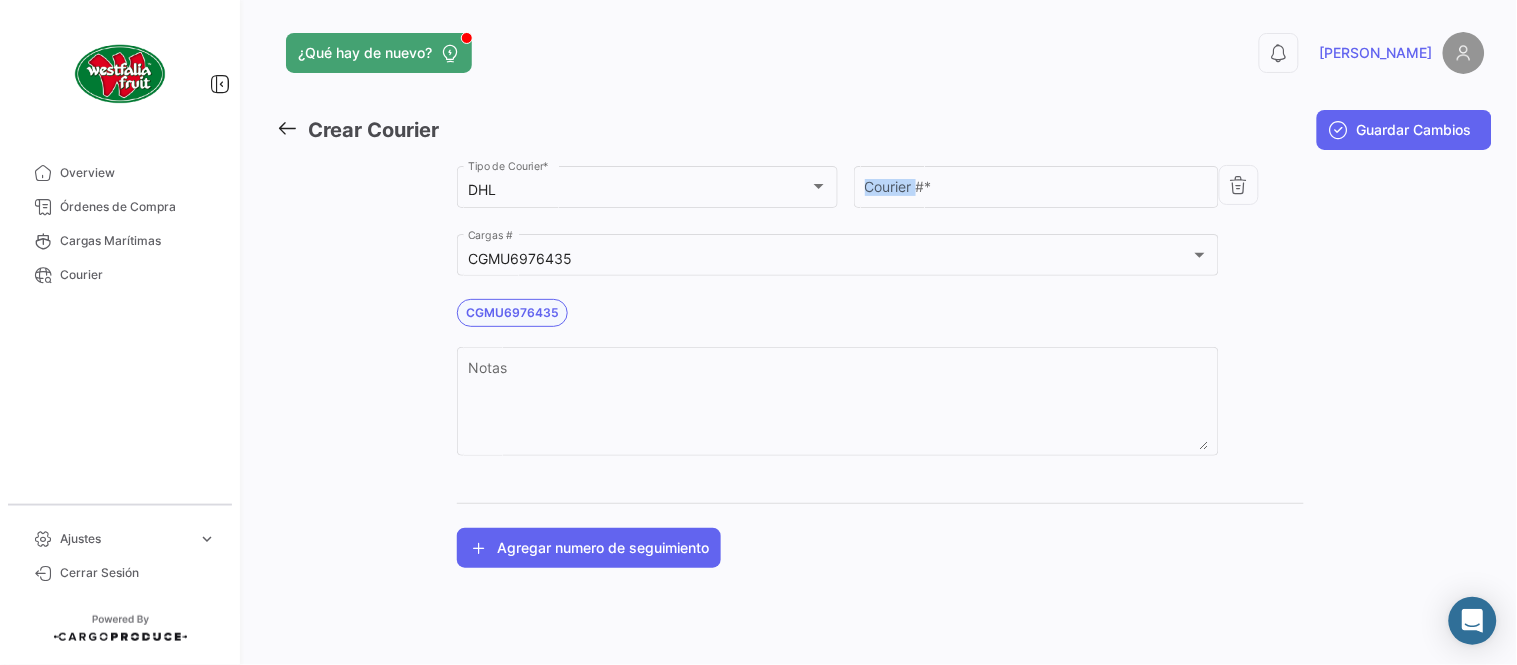 click on "Courier #  *" 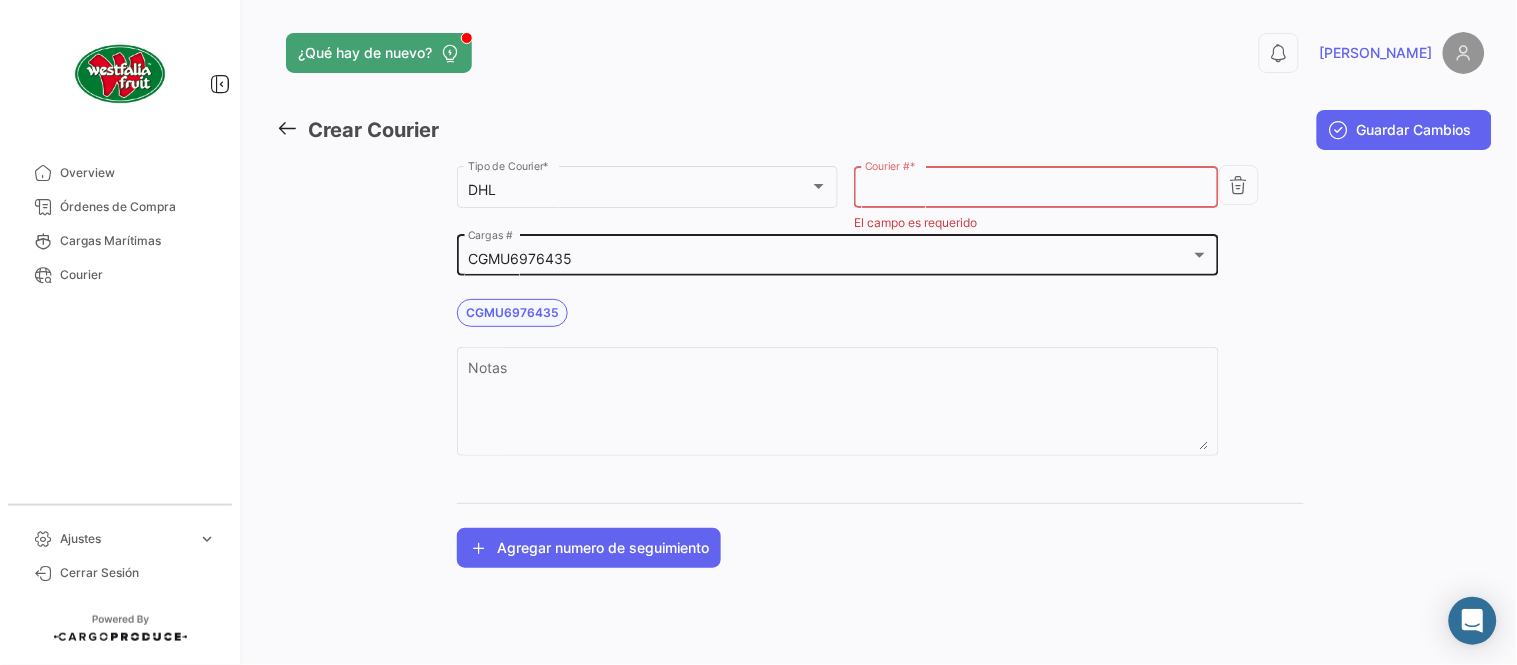 paste on "8468048525" 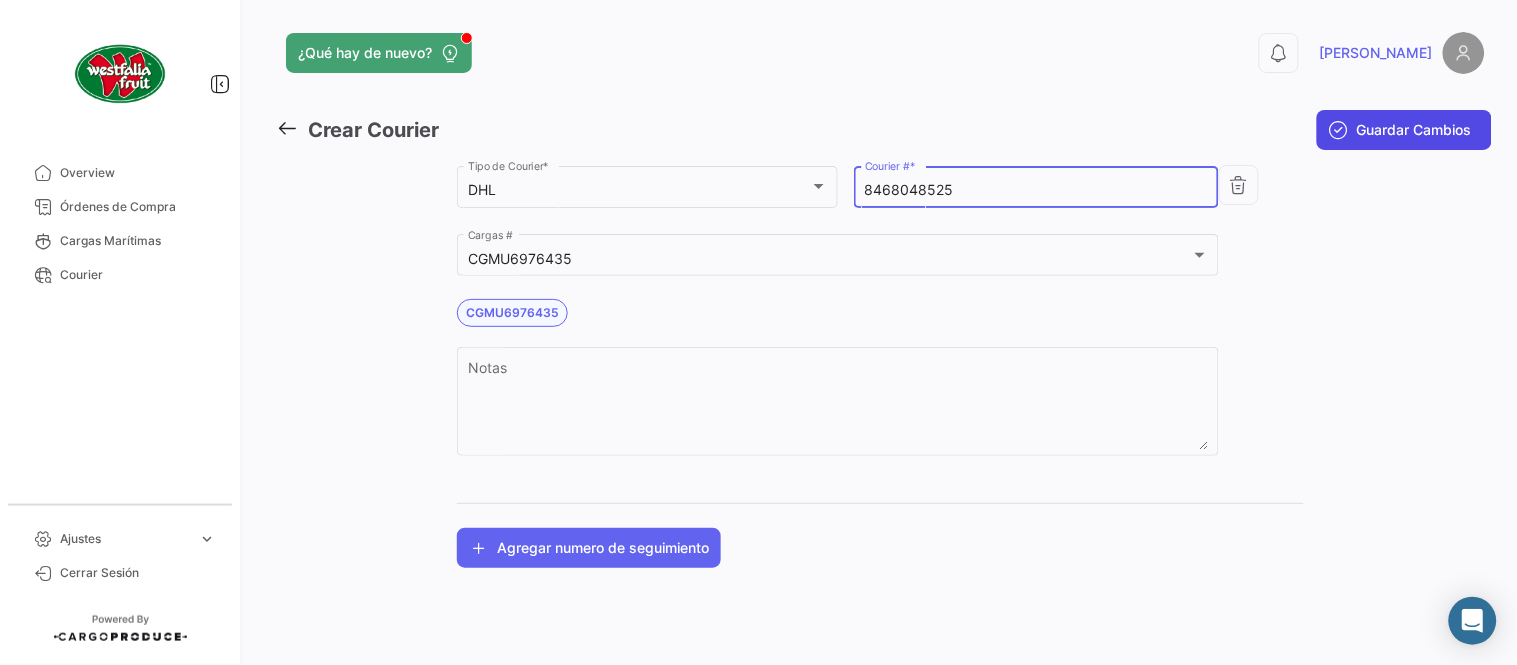 type on "8468048525" 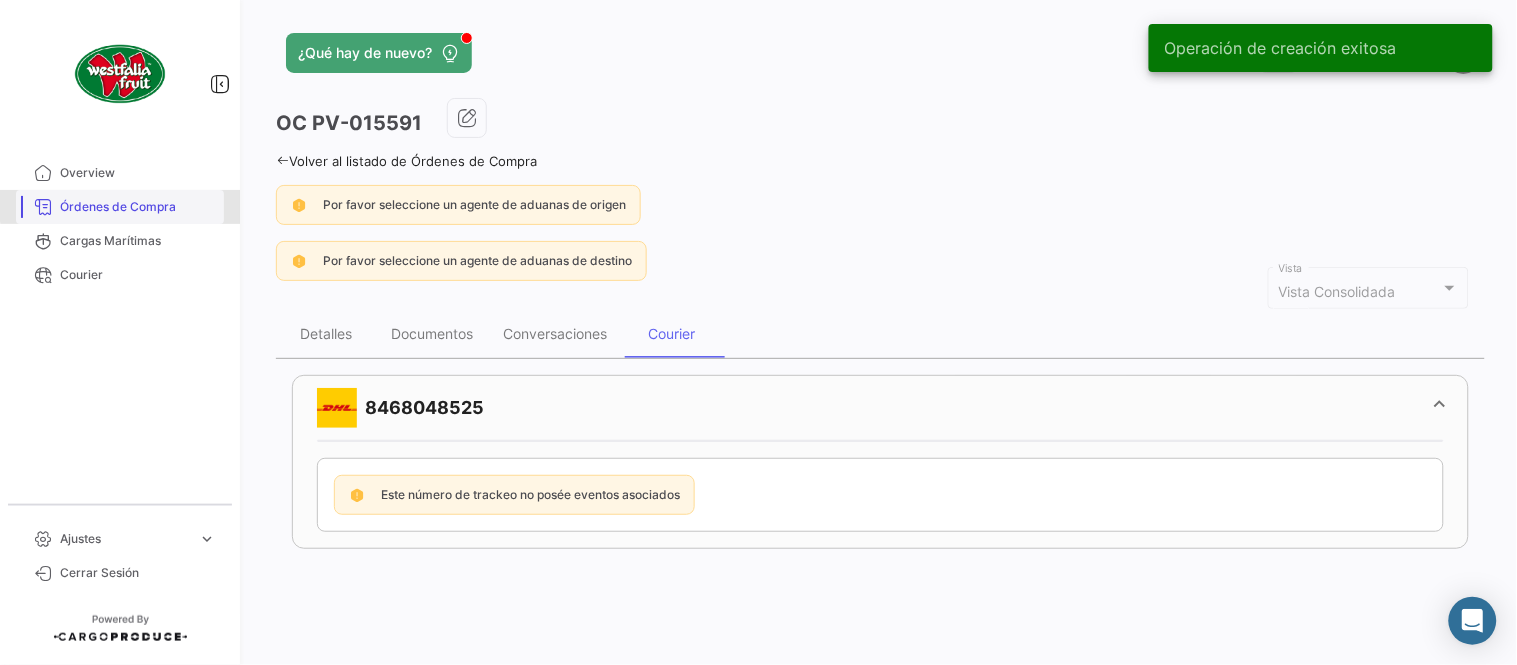 click on "Órdenes de Compra" at bounding box center [138, 207] 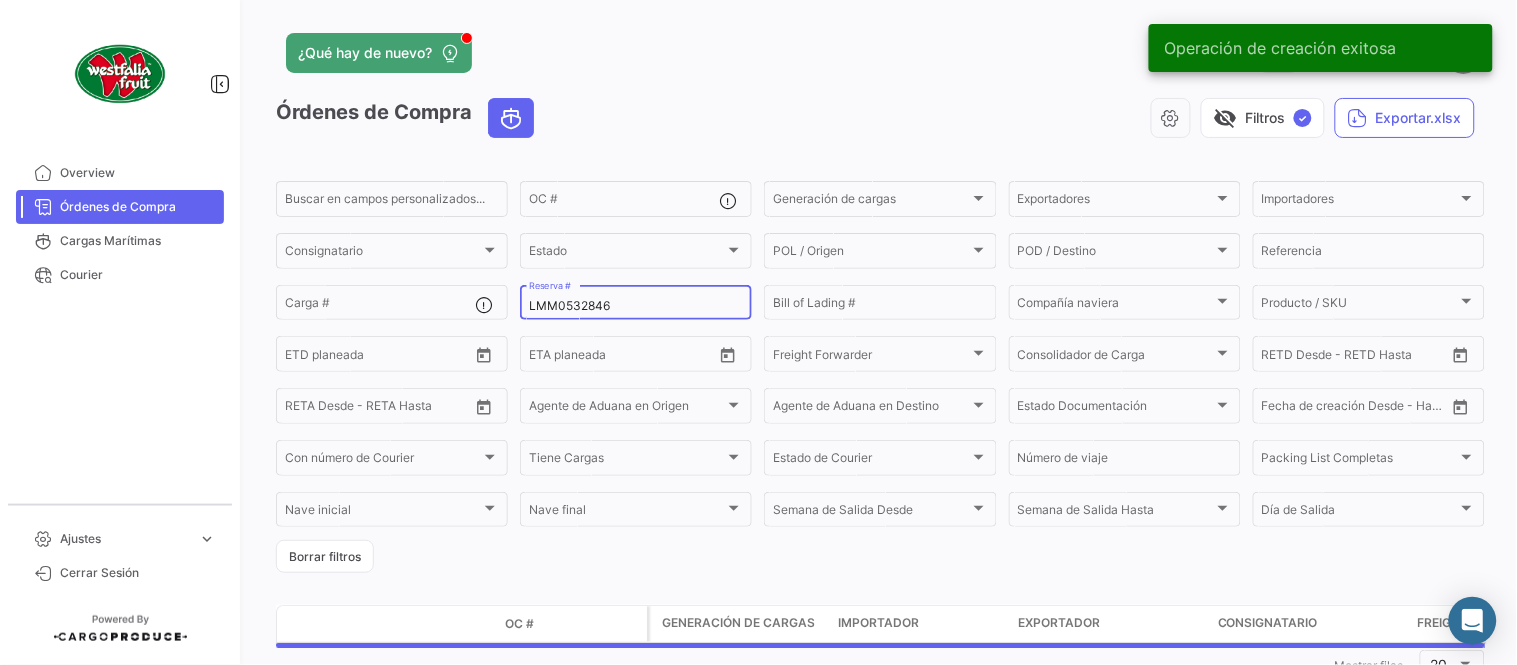 click on "LMM0532846" at bounding box center (636, 306) 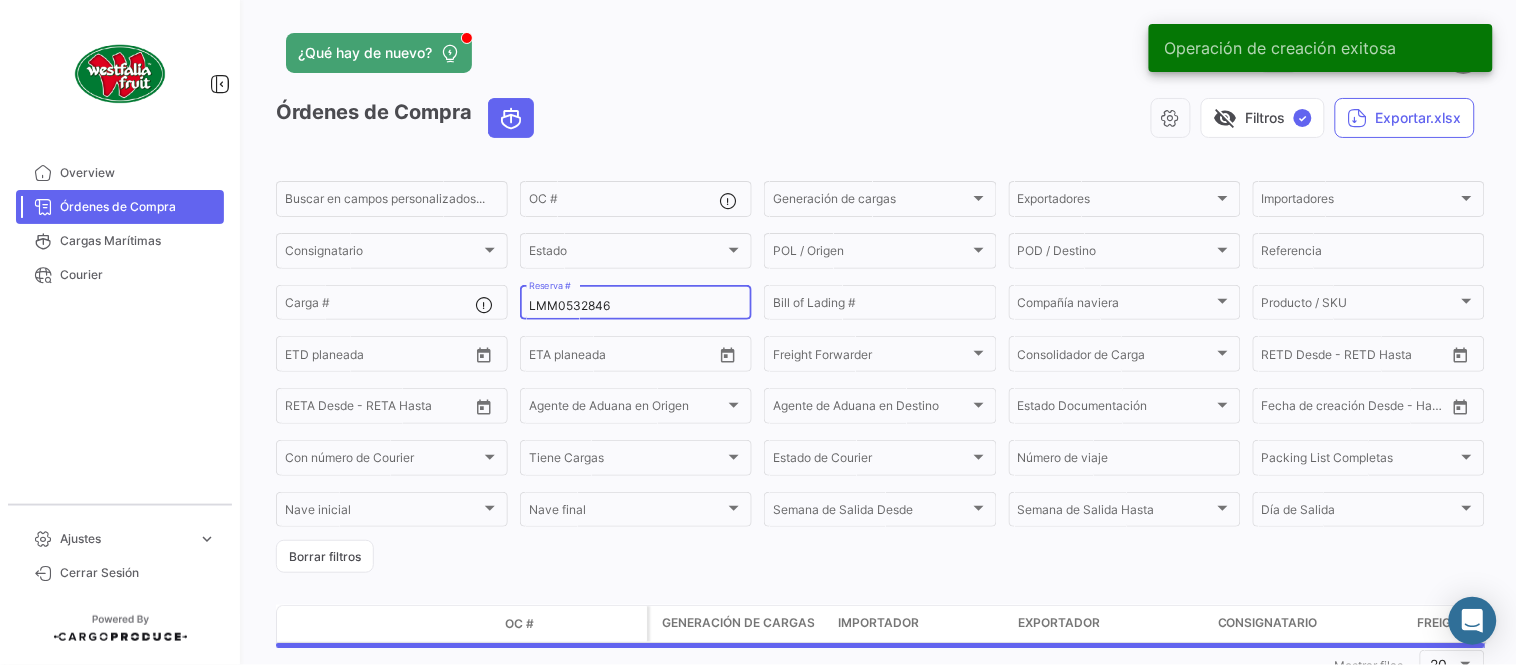 click on "LMM0532846" at bounding box center [636, 306] 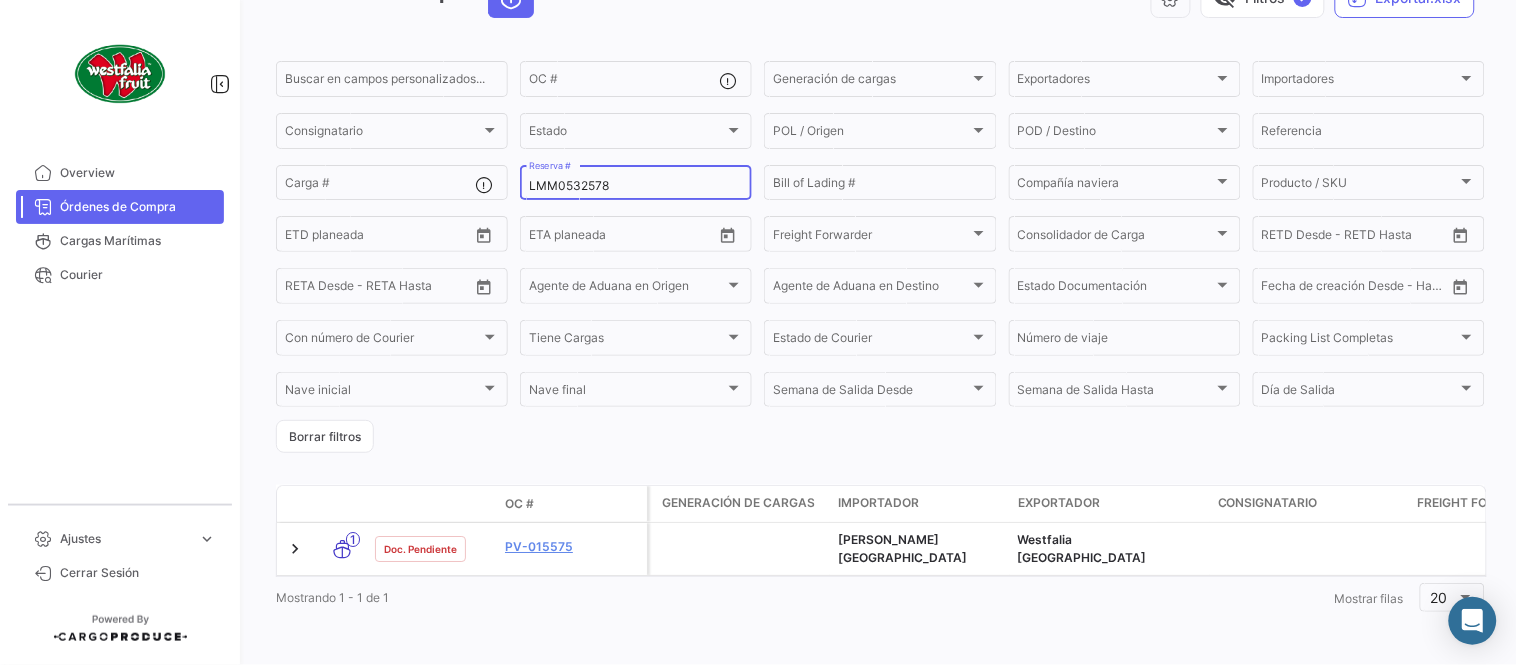 scroll, scrollTop: 128, scrollLeft: 0, axis: vertical 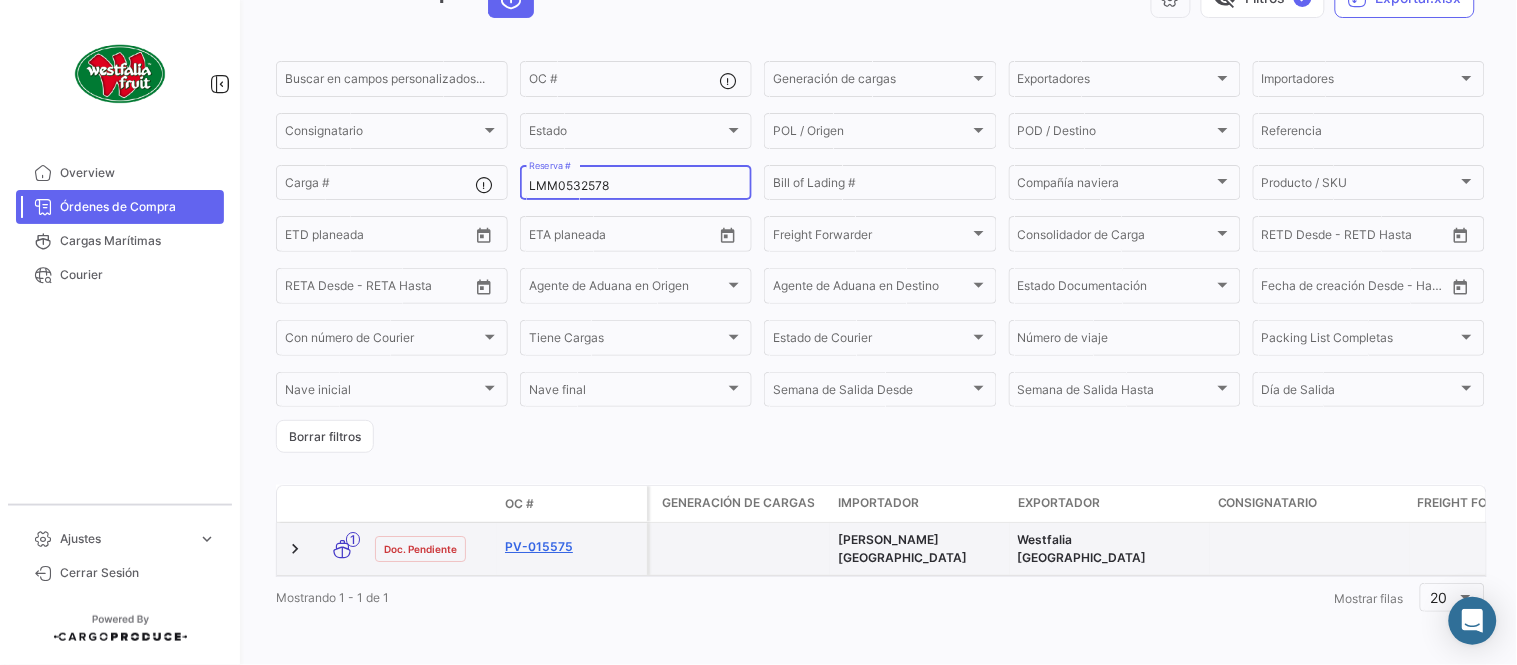type on "LMM0532578" 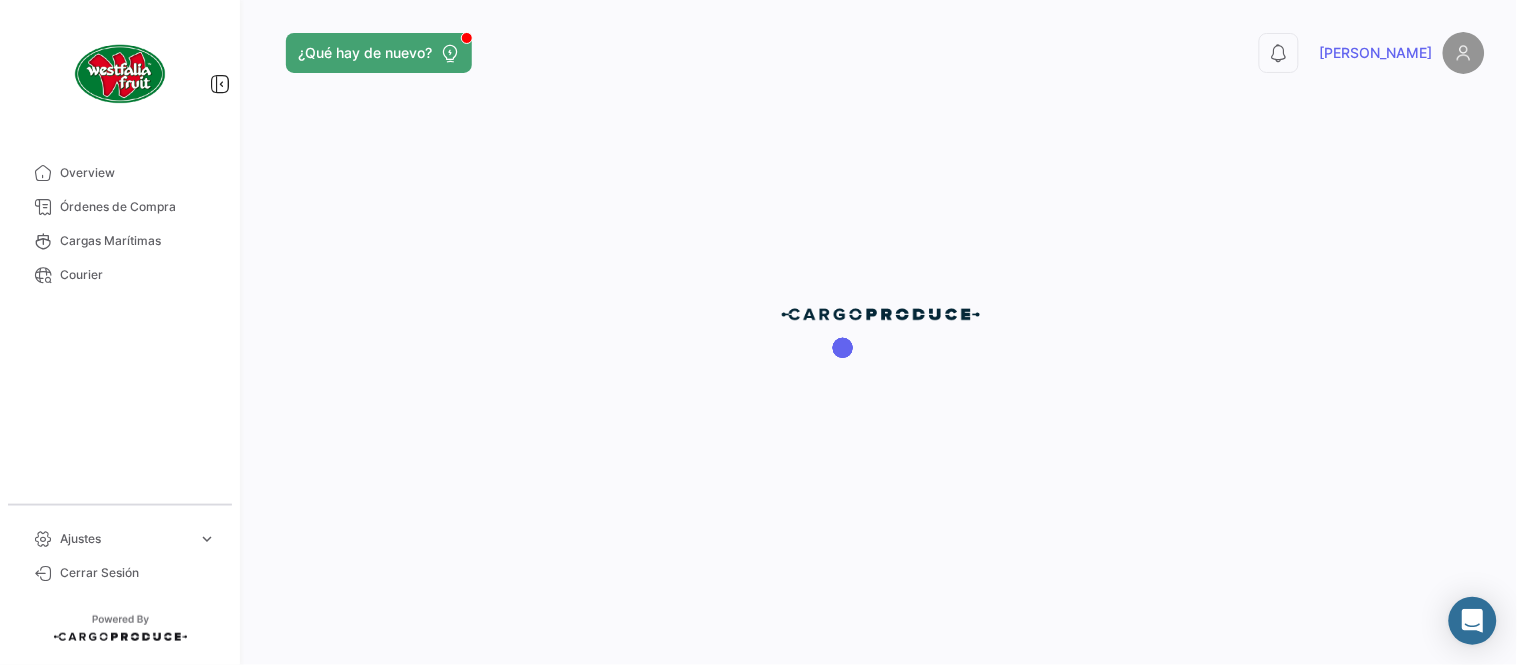 scroll, scrollTop: 0, scrollLeft: 0, axis: both 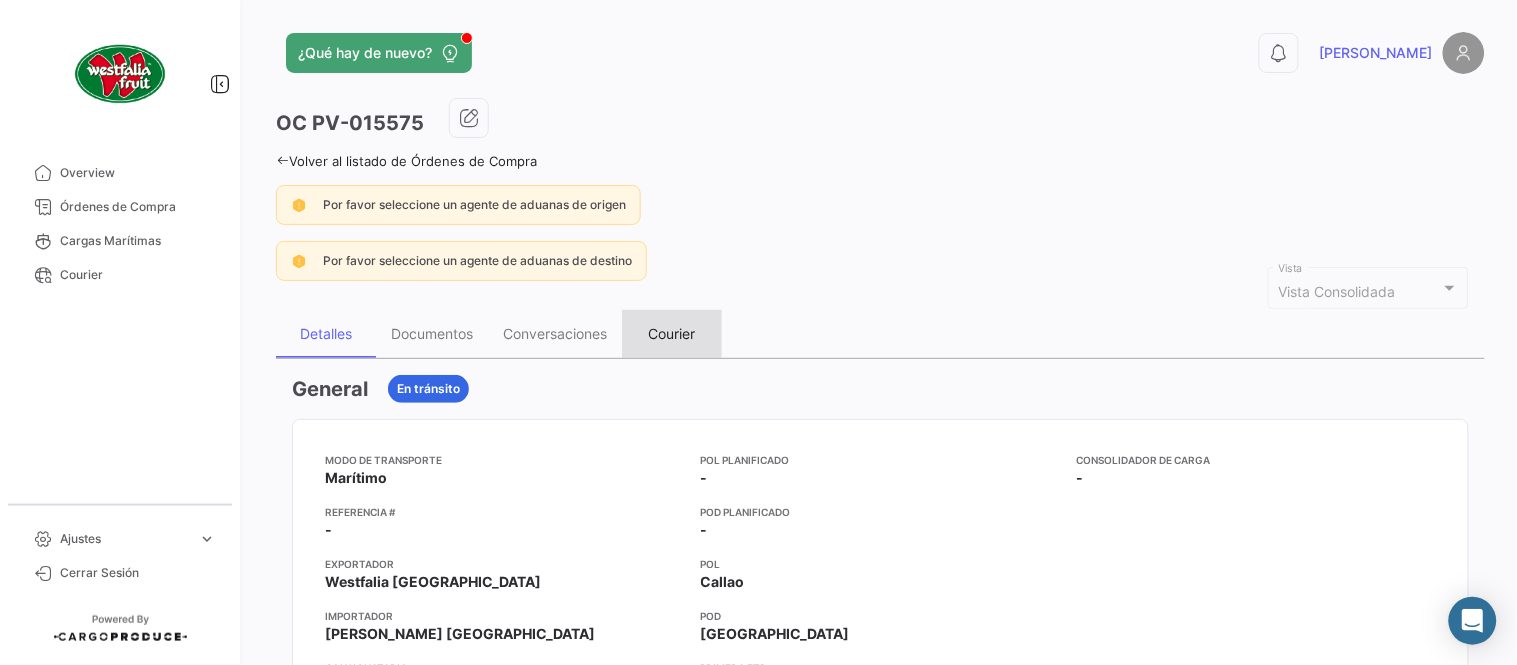 click on "Courier" at bounding box center (672, 333) 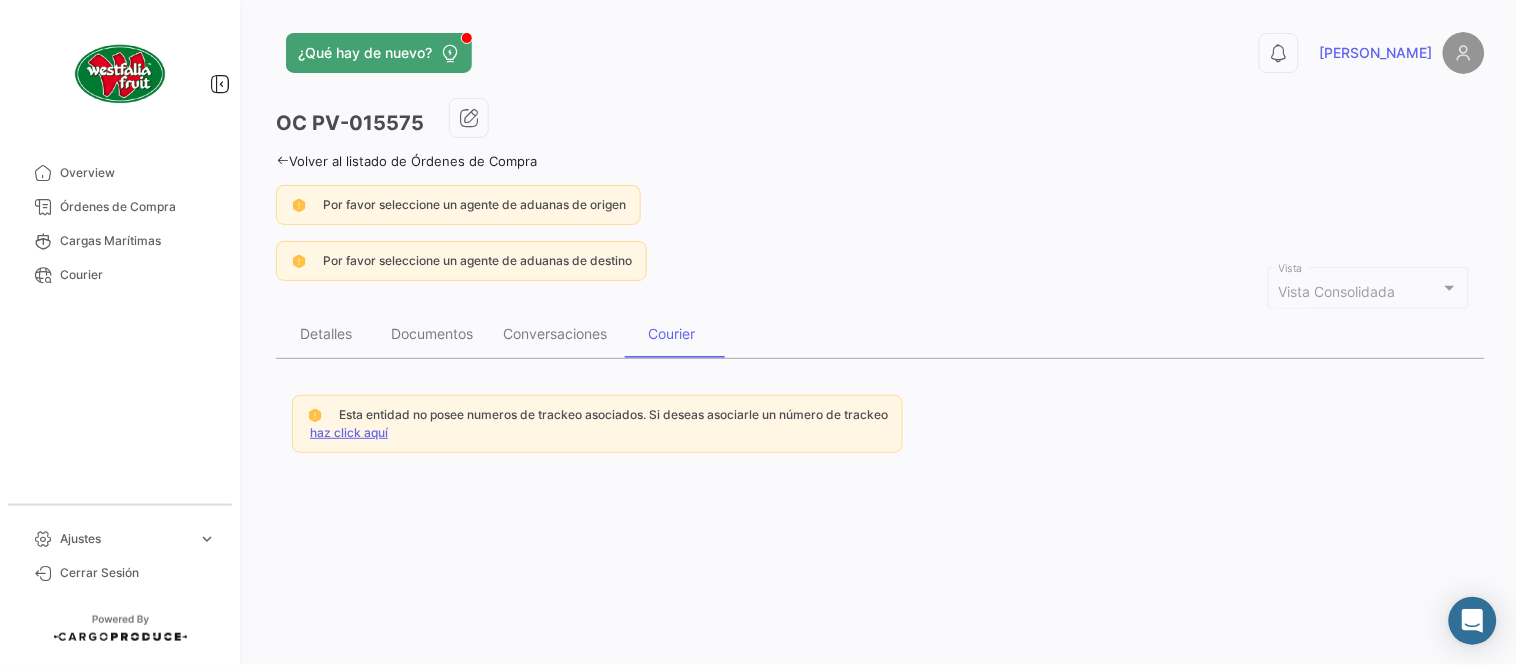 click on "haz click aquí" at bounding box center [349, 432] 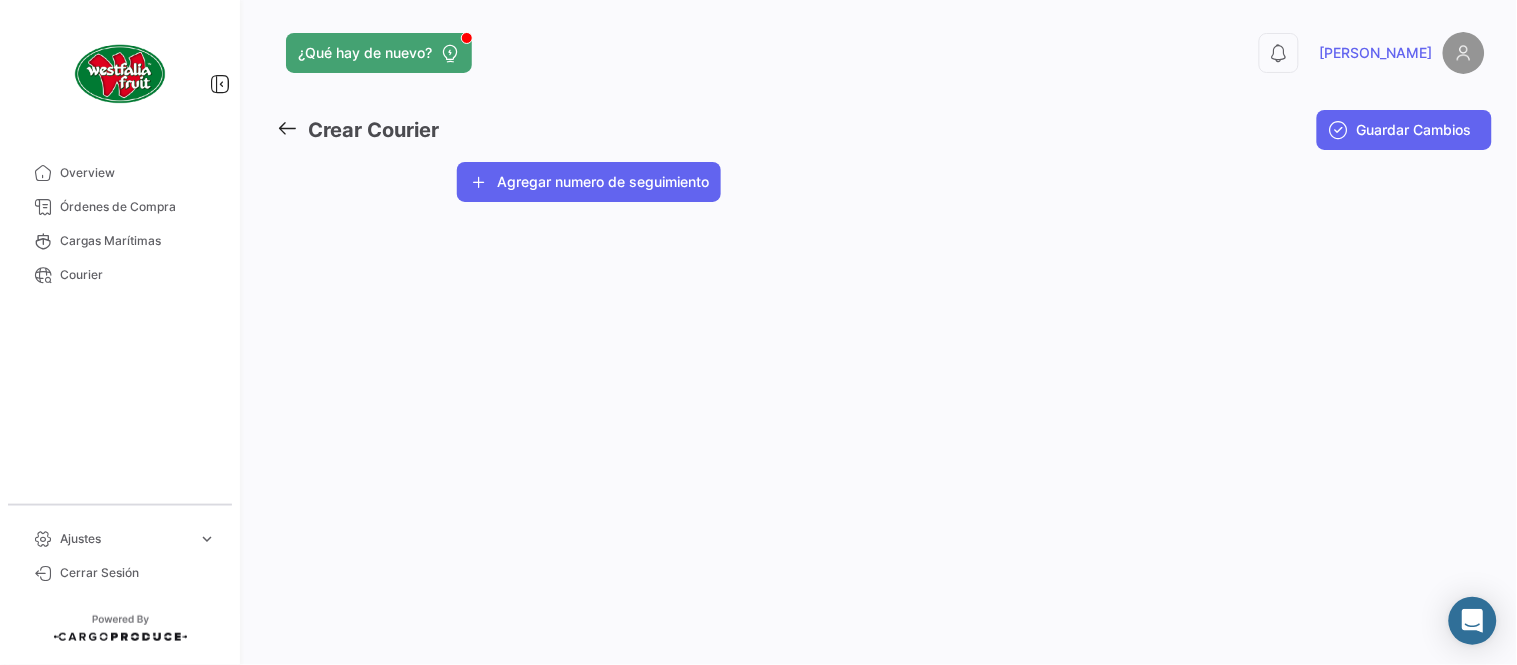 click on "Agregar numero de seguimiento" 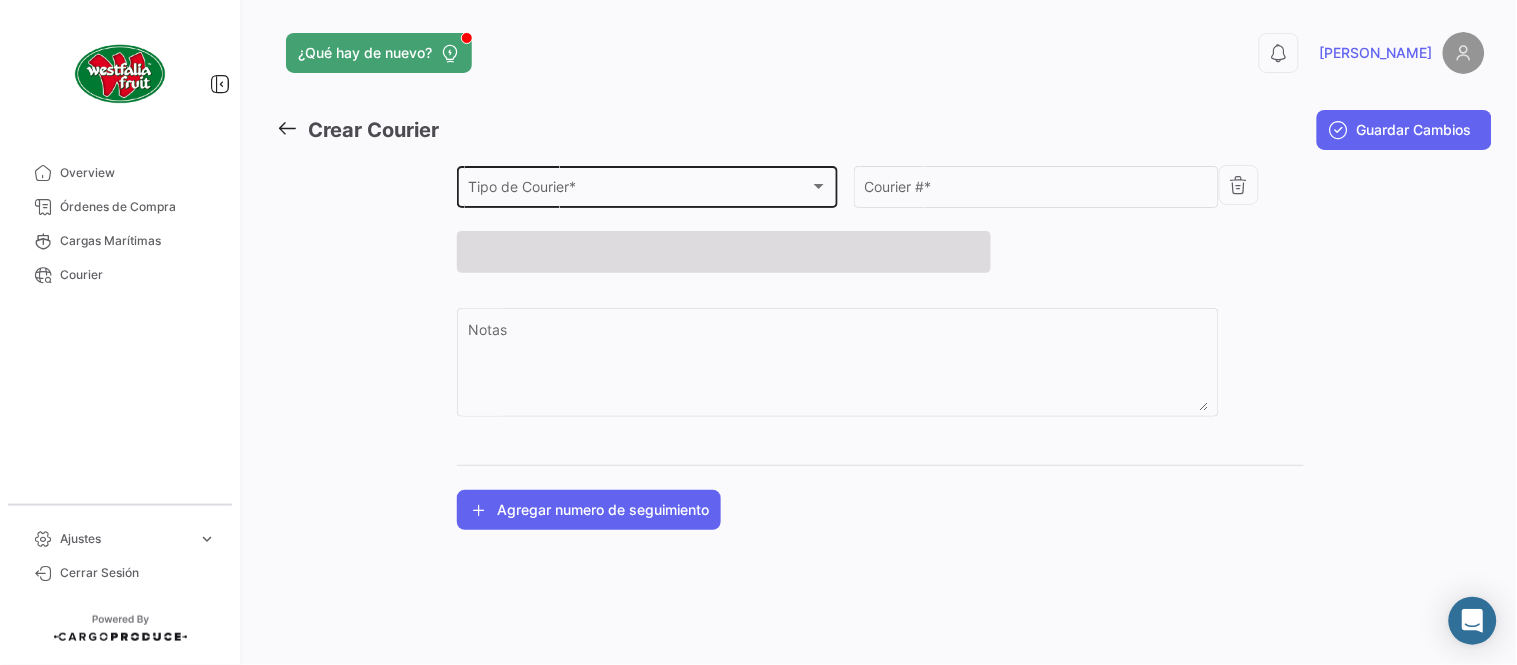 click on "Tipo de Courier * Tipo de Courier  *" 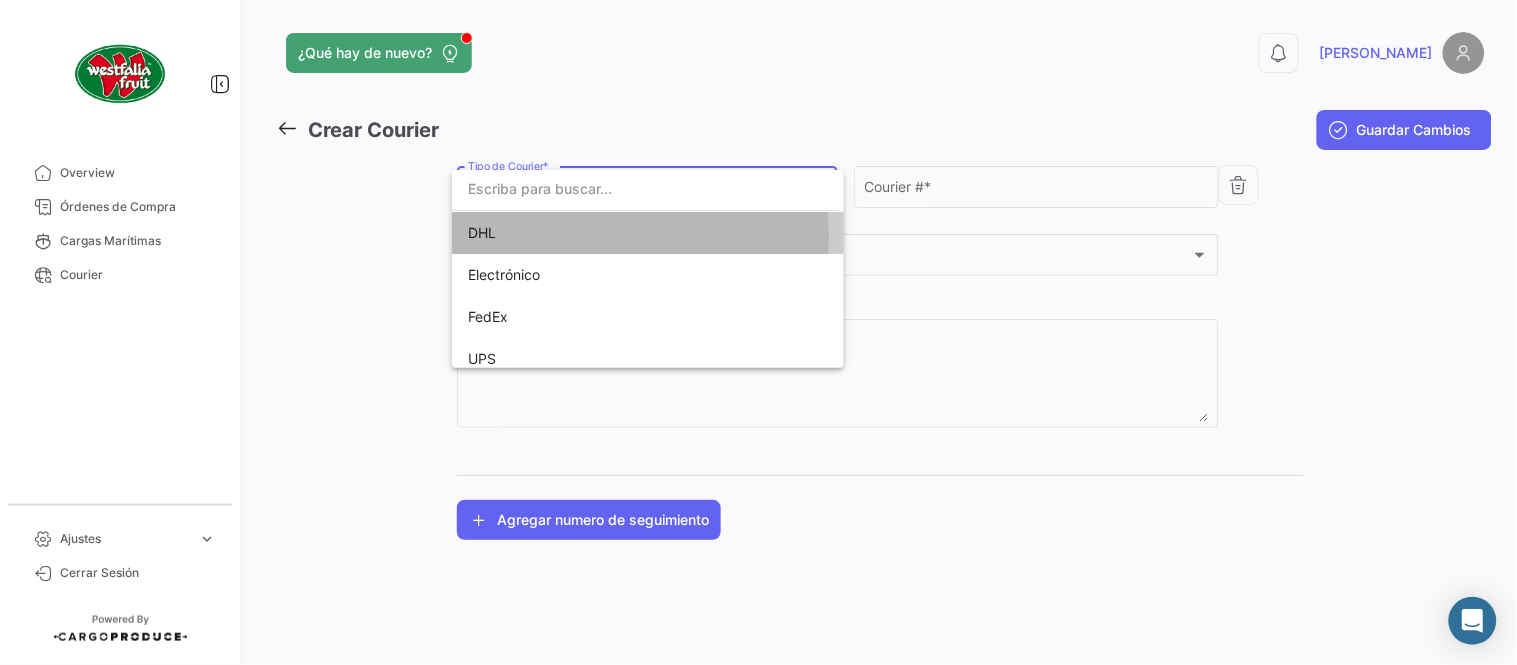 click on "DHL" at bounding box center (608, 233) 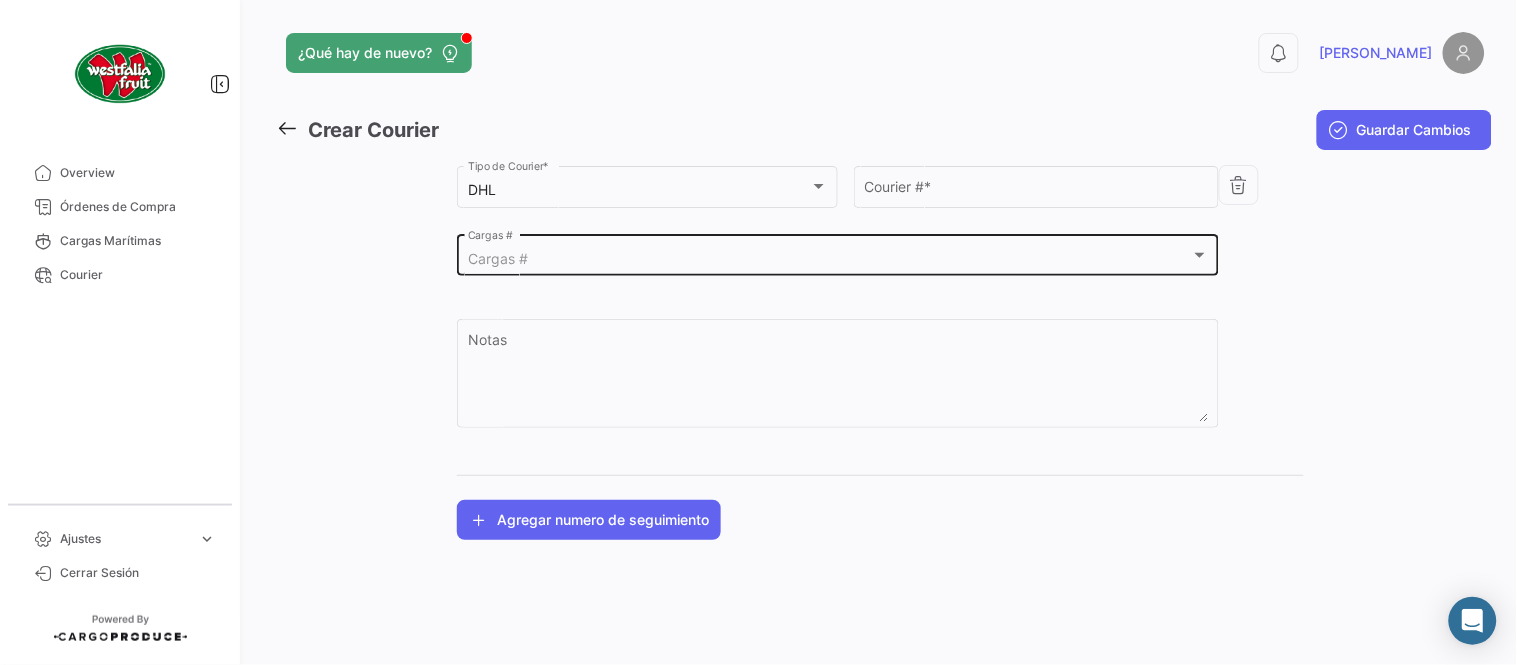 click on "Cargas #  Cargas #" 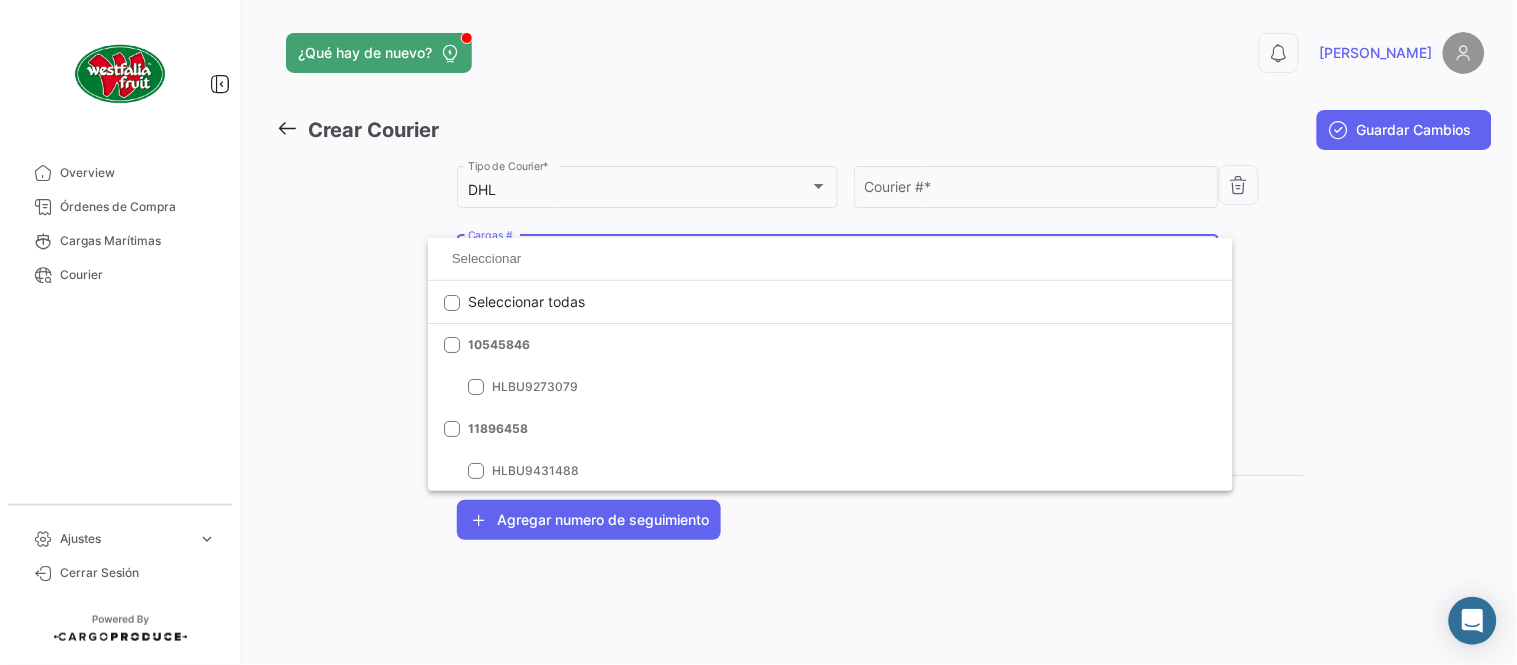 click at bounding box center [830, 259] 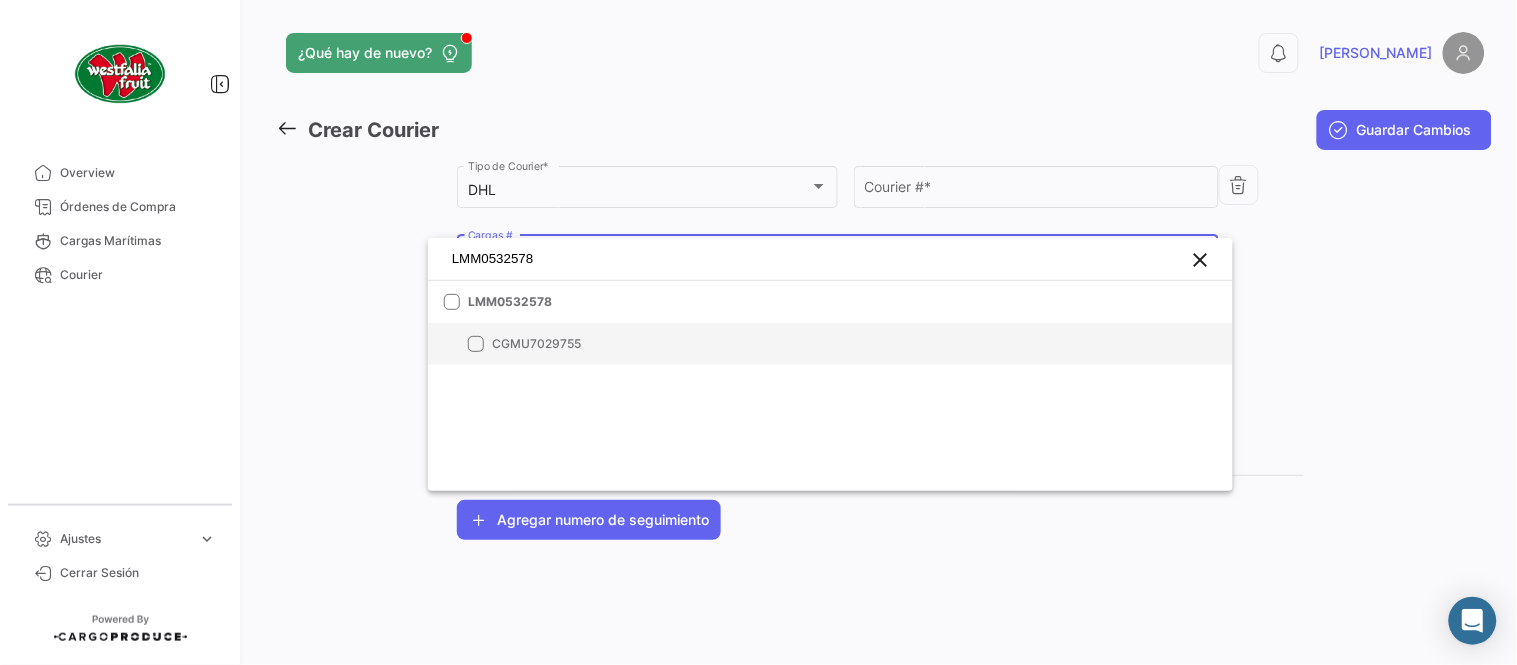 type on "LMM0532578" 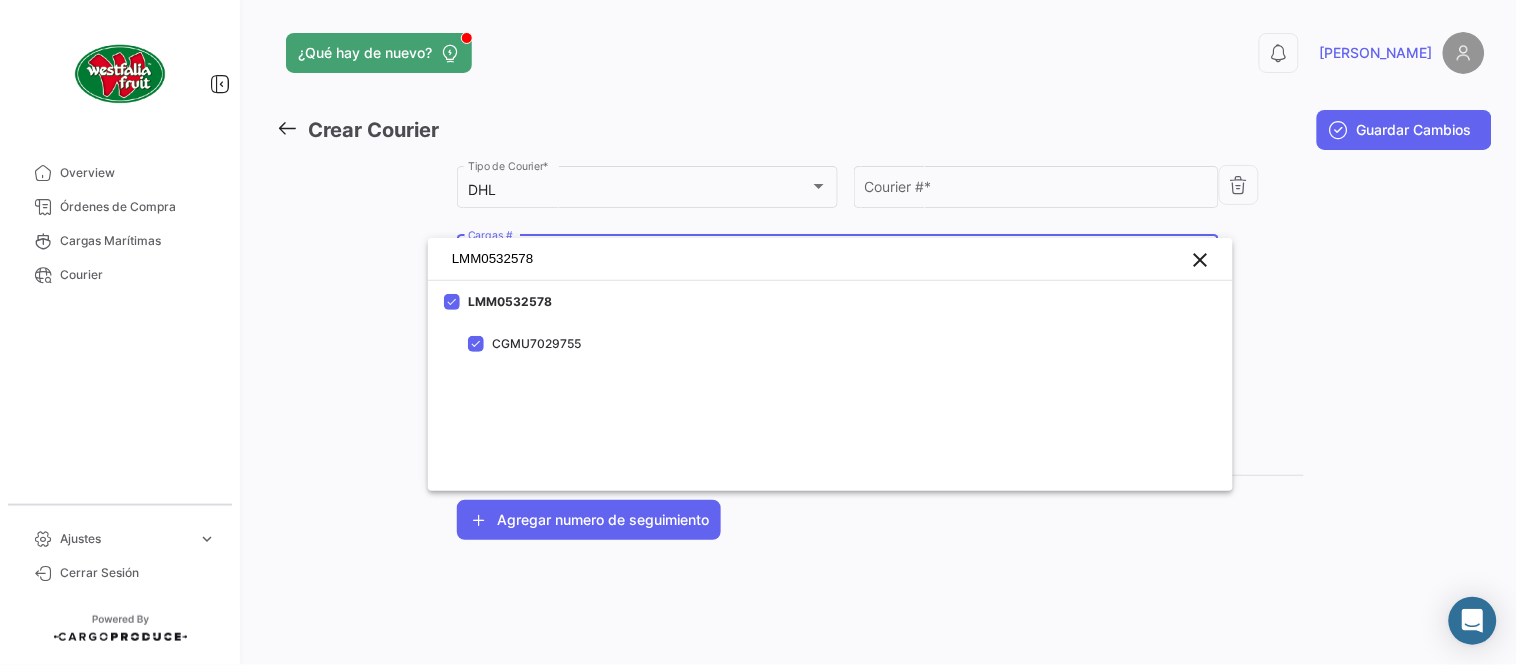 click at bounding box center (758, 332) 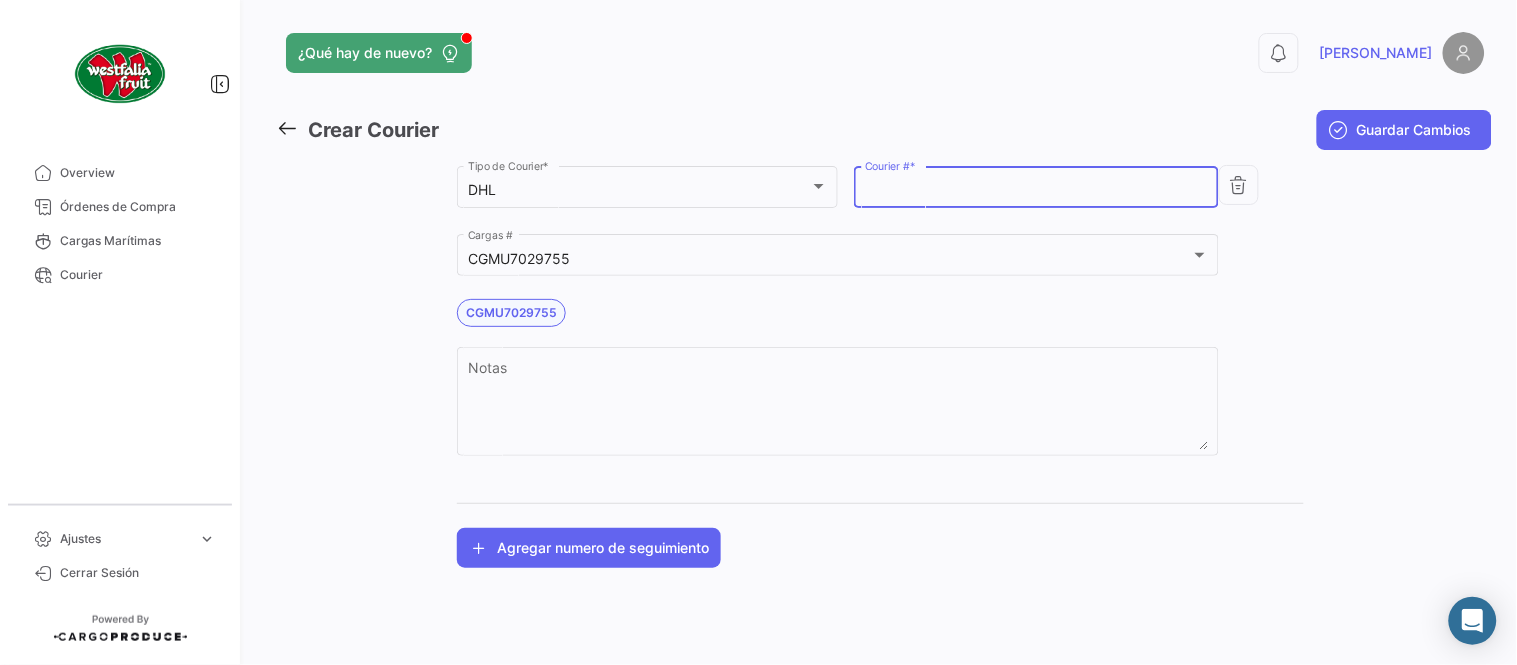 click on "Courier #  *" at bounding box center [1037, 190] 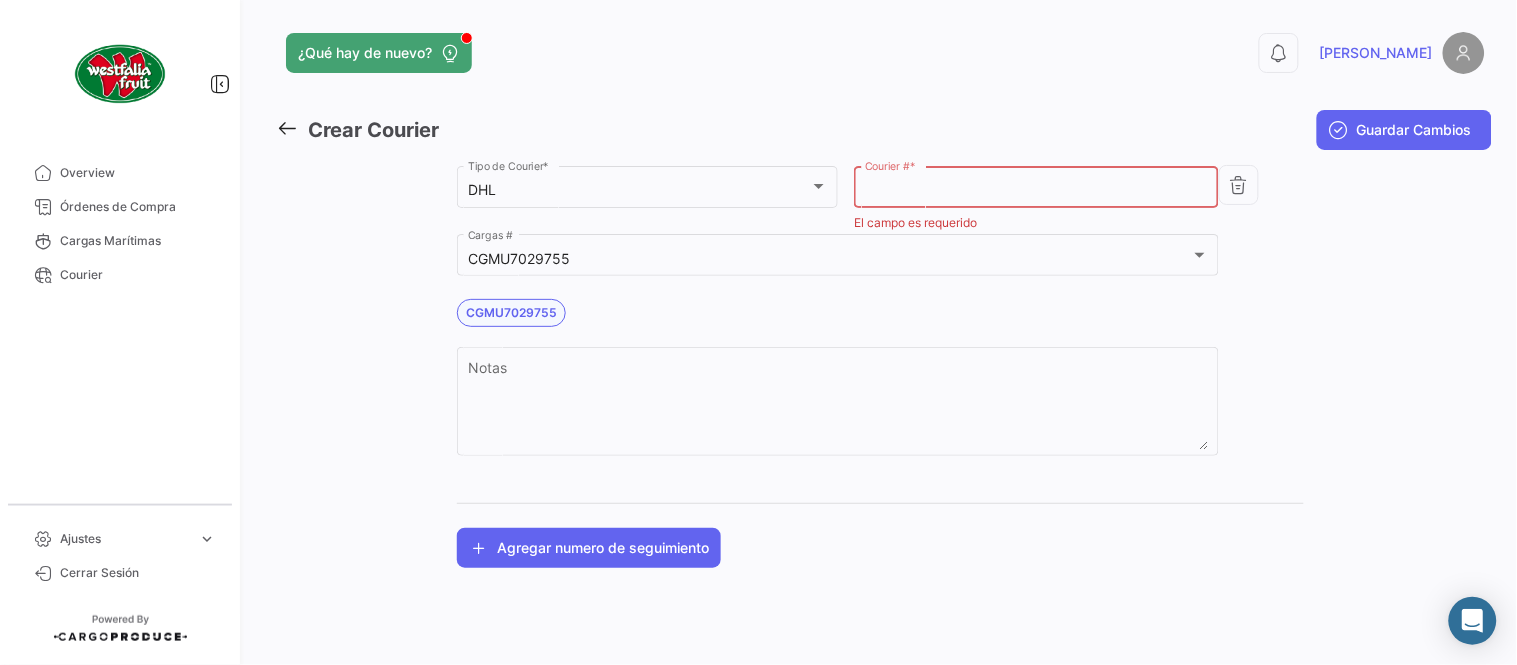 paste on "2772869750" 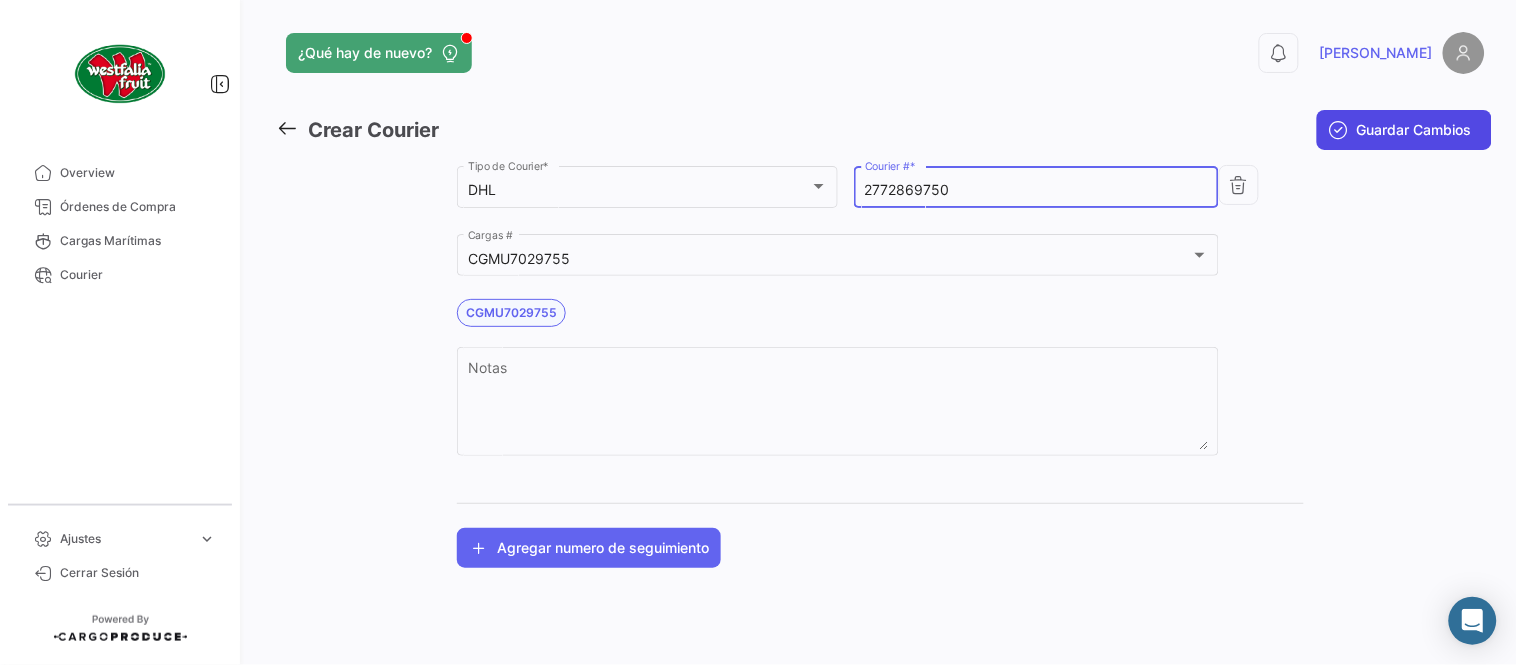 type on "2772869750" 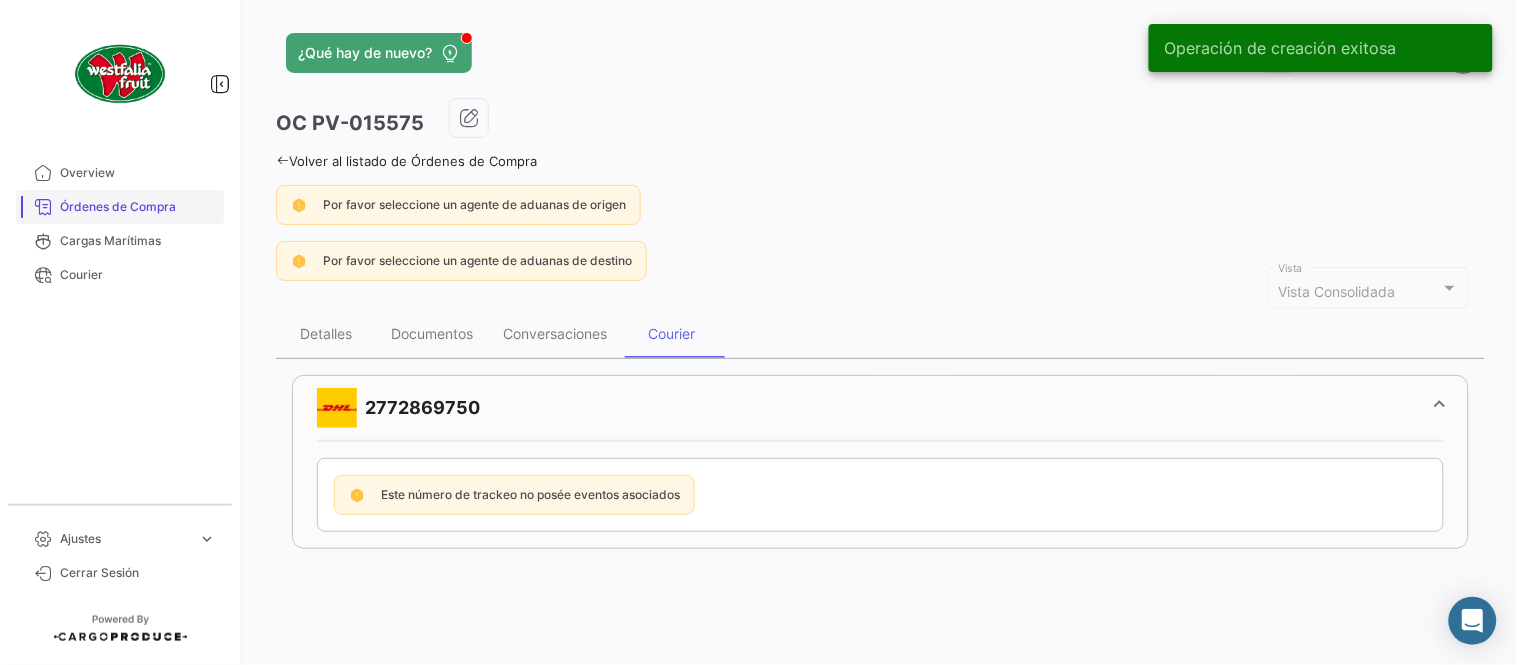 click on "Órdenes de Compra" at bounding box center [138, 207] 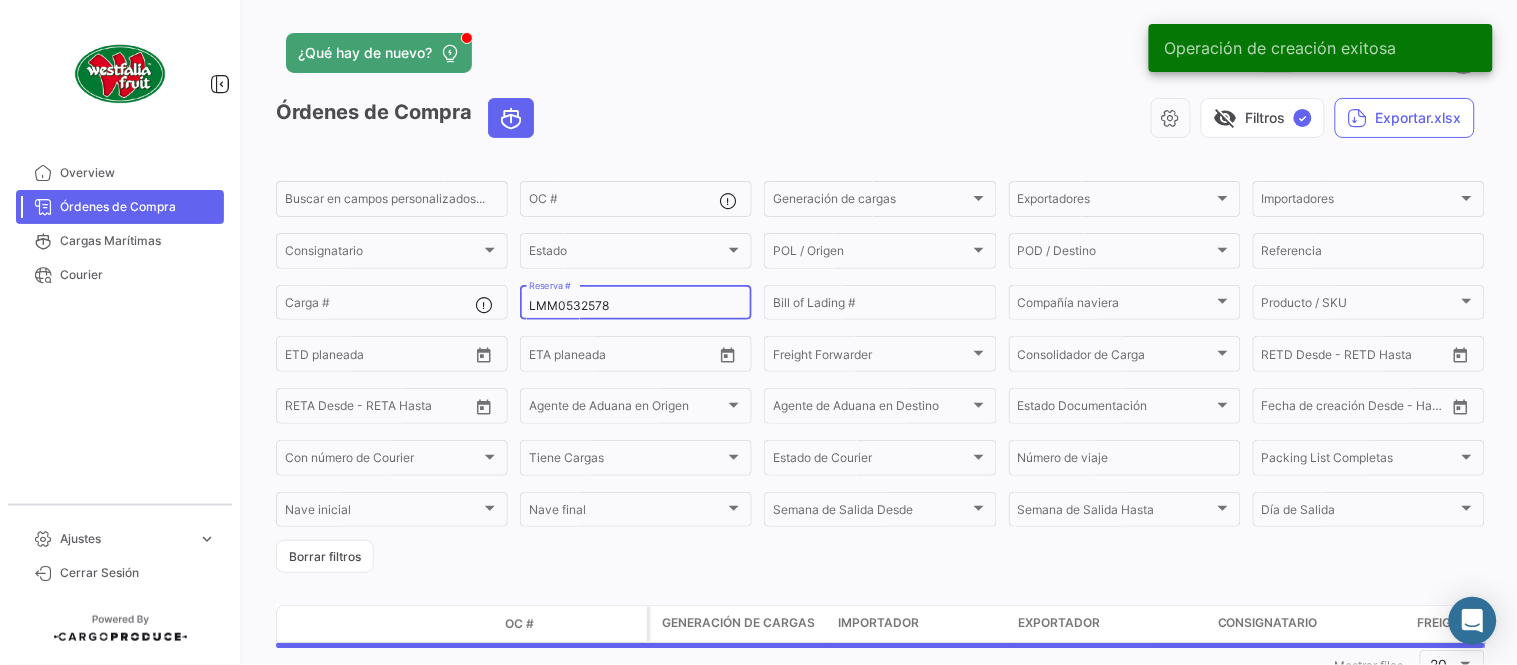 click on "LMM0532578" at bounding box center [636, 306] 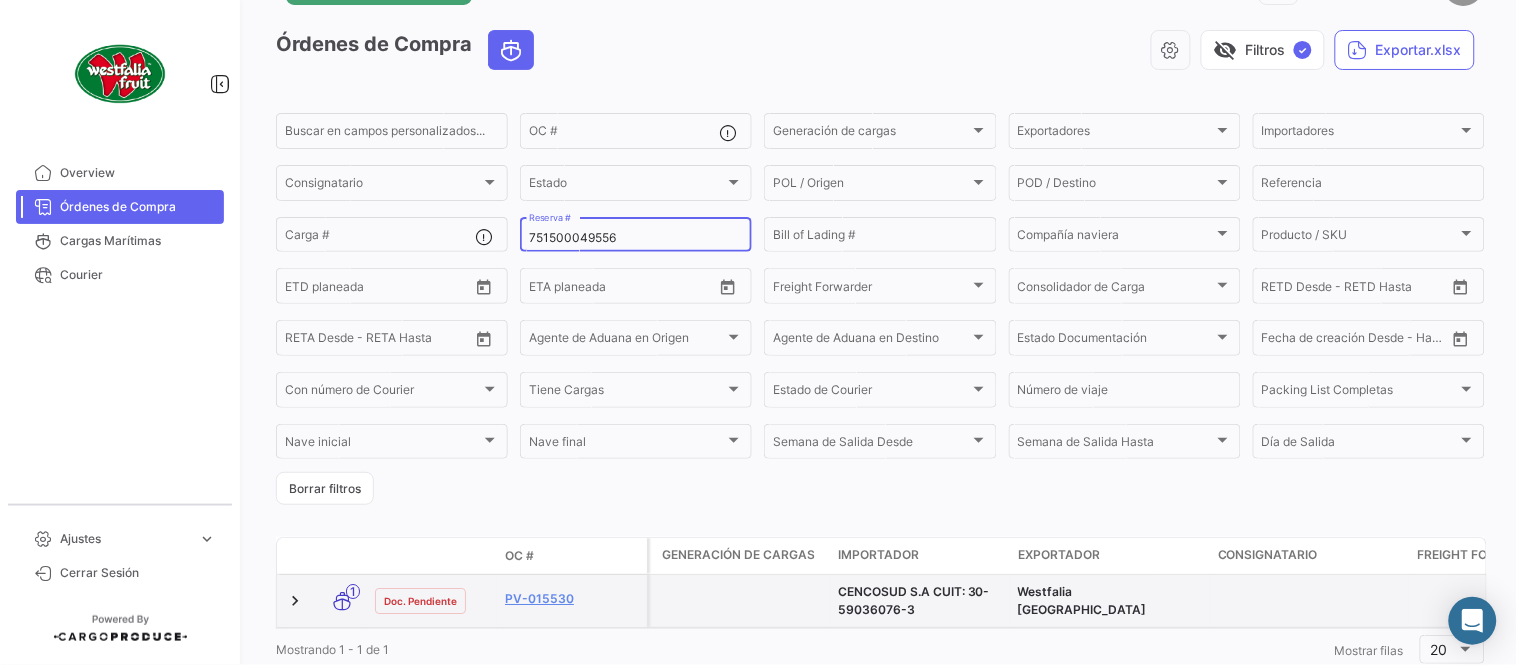 scroll, scrollTop: 136, scrollLeft: 0, axis: vertical 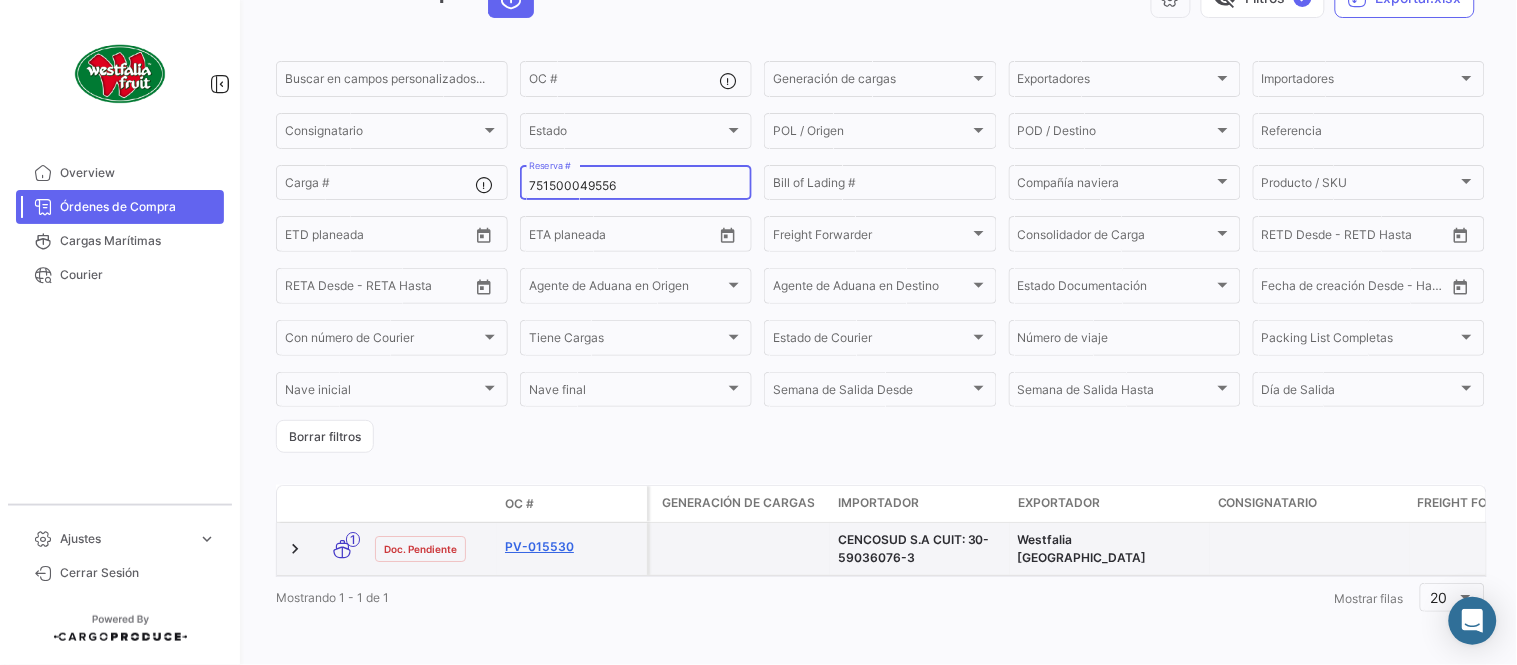 type on "751500049556" 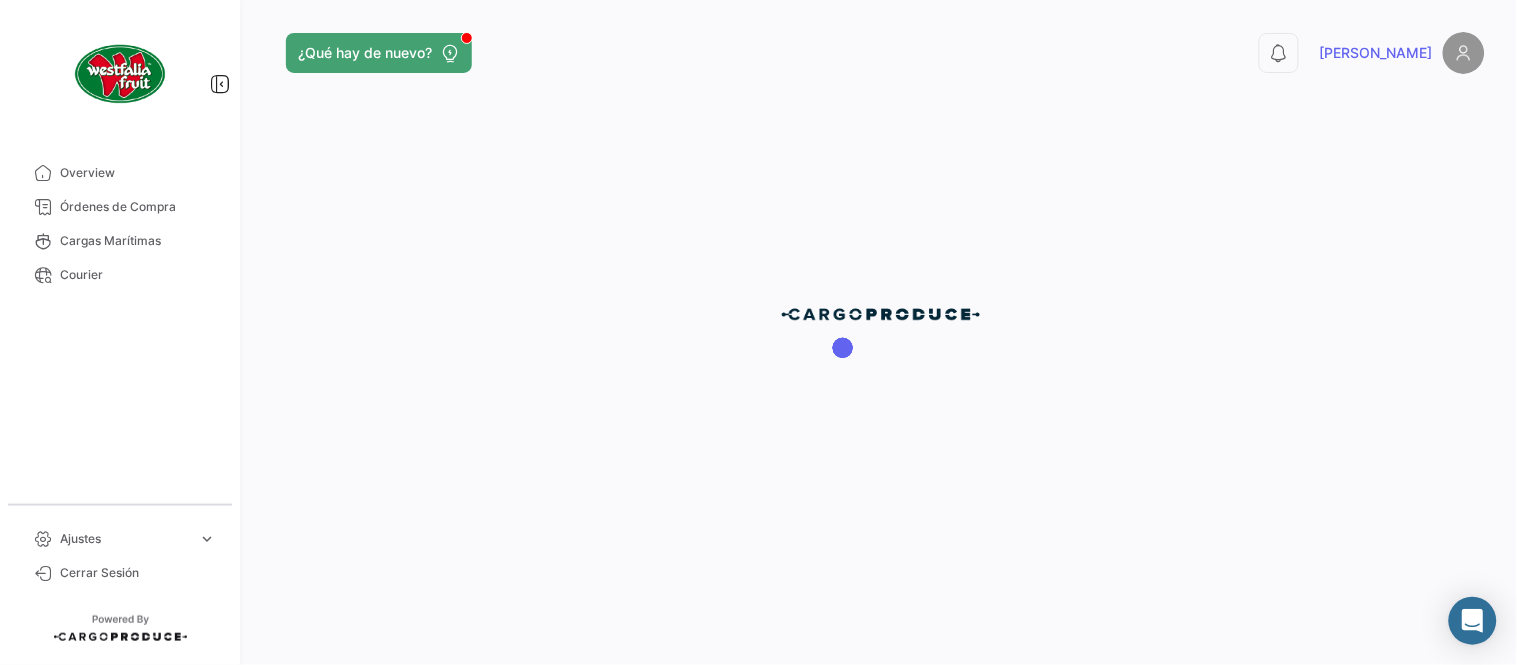 scroll, scrollTop: 0, scrollLeft: 0, axis: both 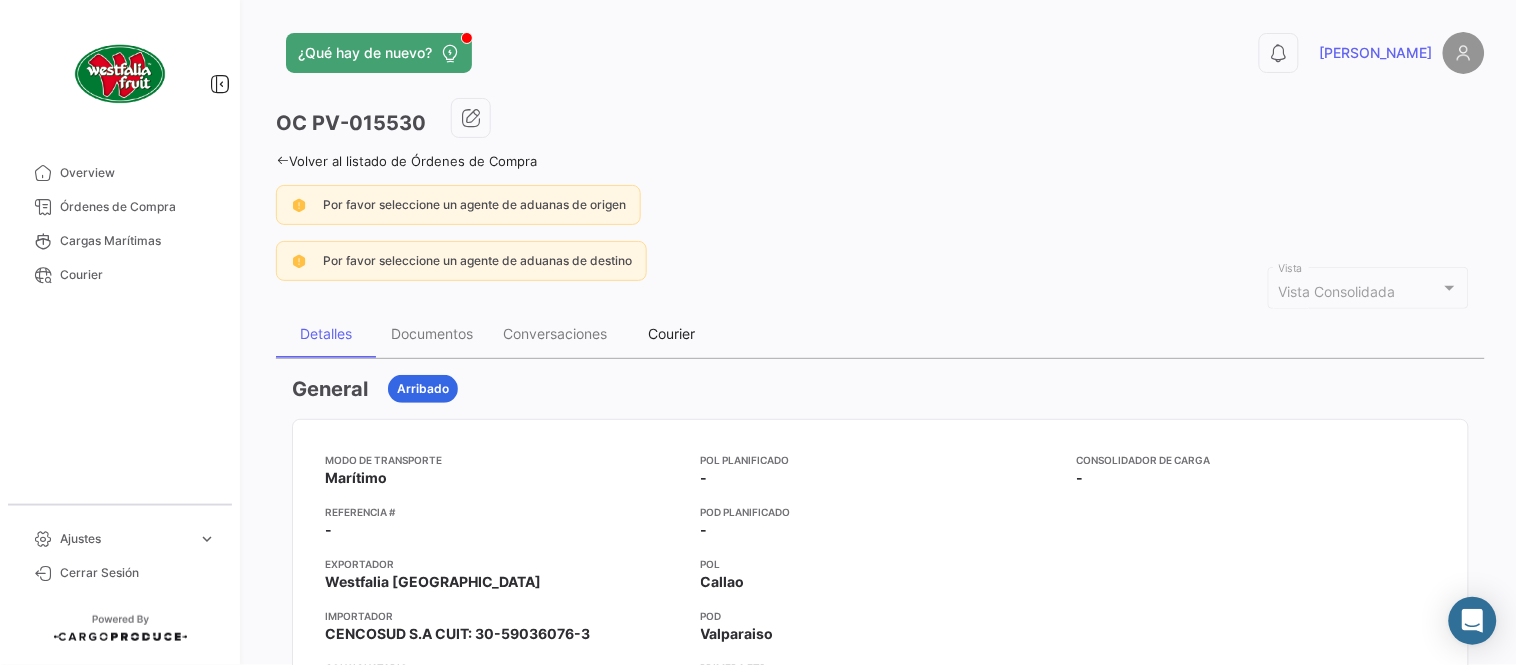 click on "Courier" at bounding box center (672, 333) 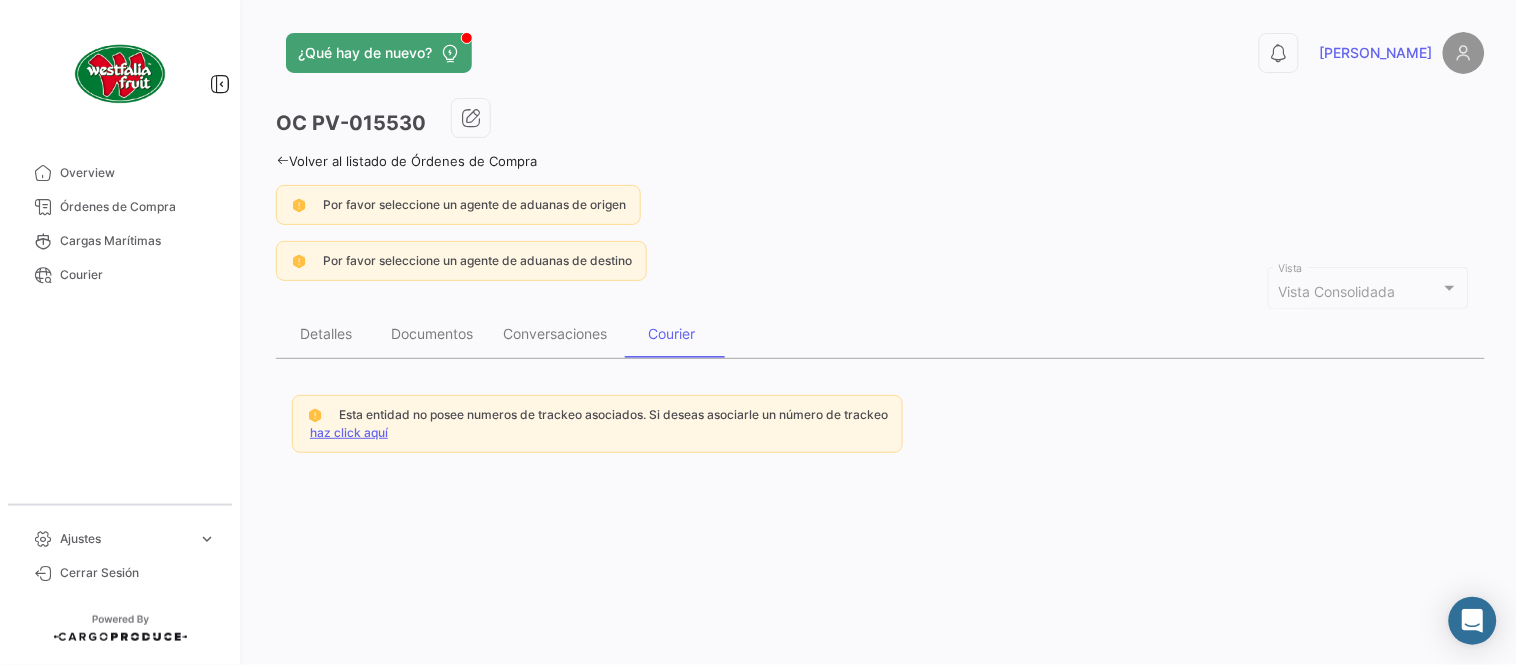 click on "haz click aquí" at bounding box center [349, 432] 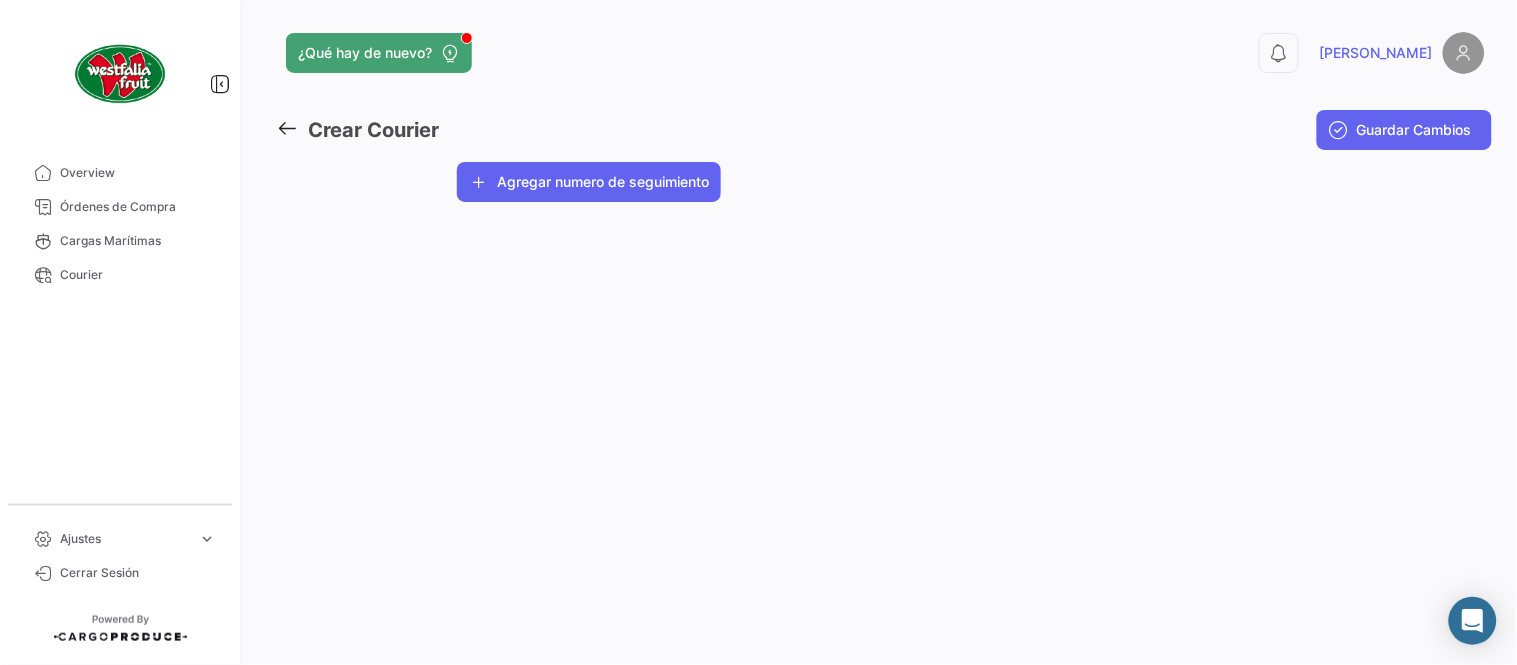 click on "Agregar numero de seguimiento" 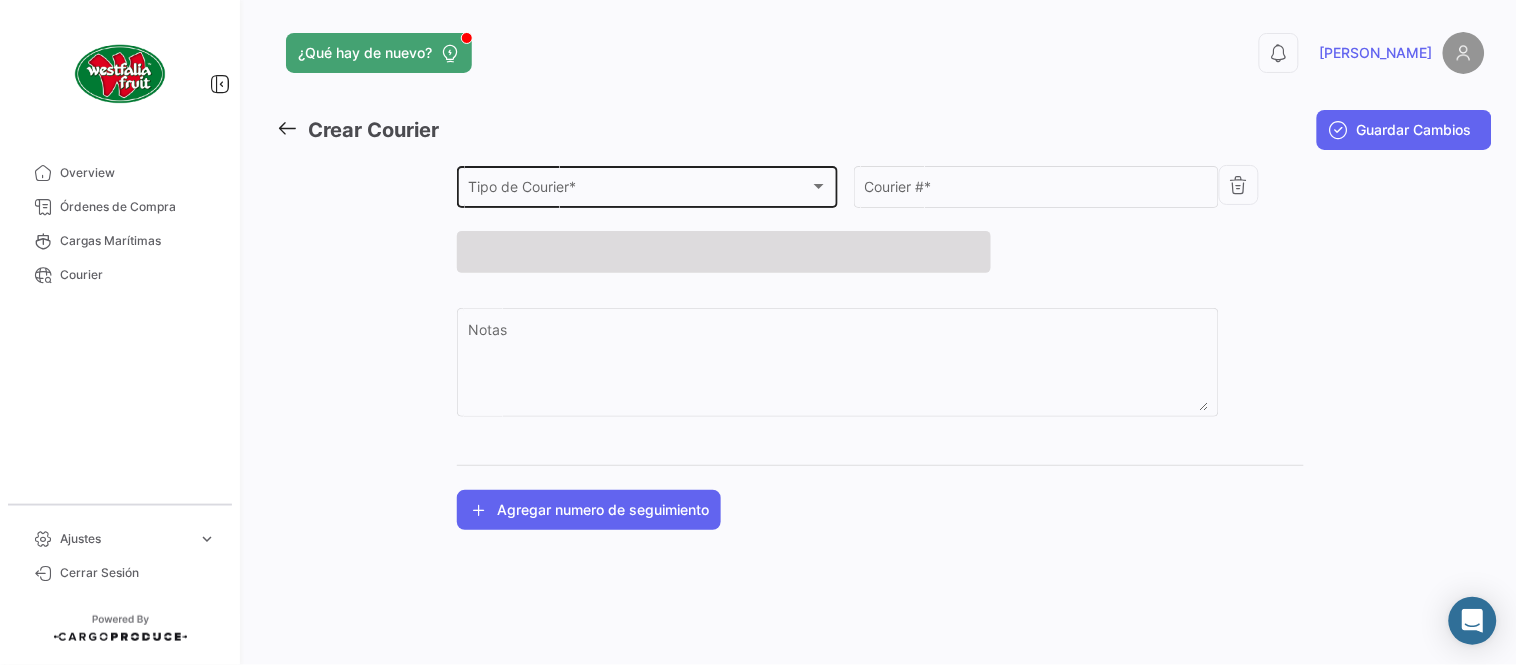 click on "Tipo de Courier *" at bounding box center [639, 190] 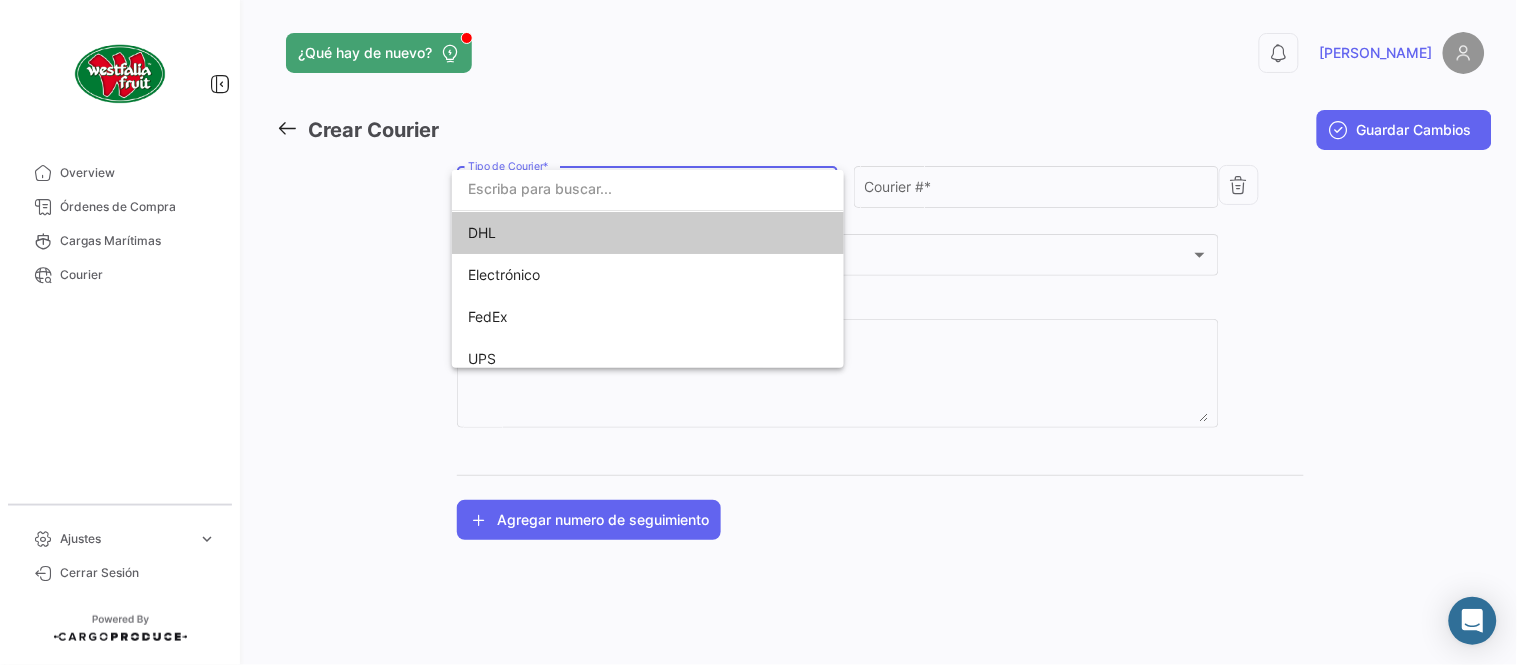 click on "DHL" at bounding box center (608, 233) 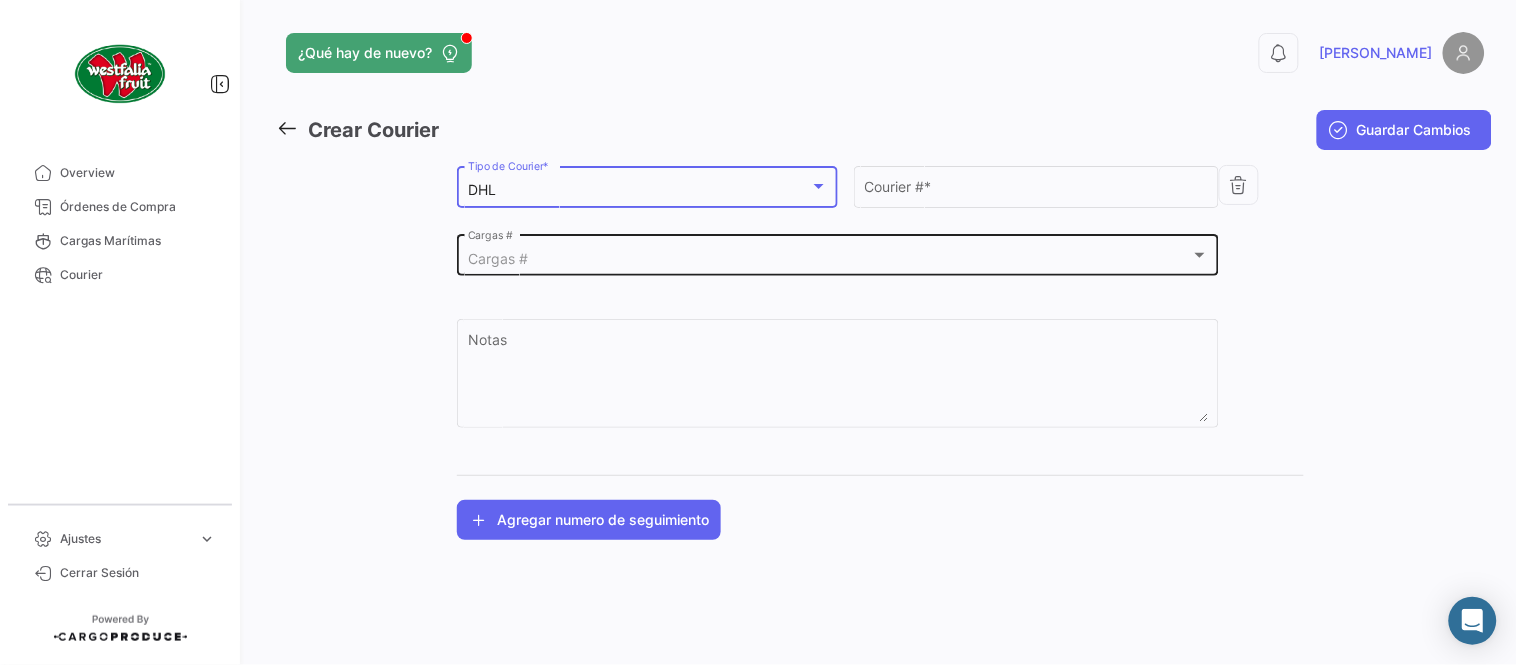 click on "Cargas #" at bounding box center [829, 259] 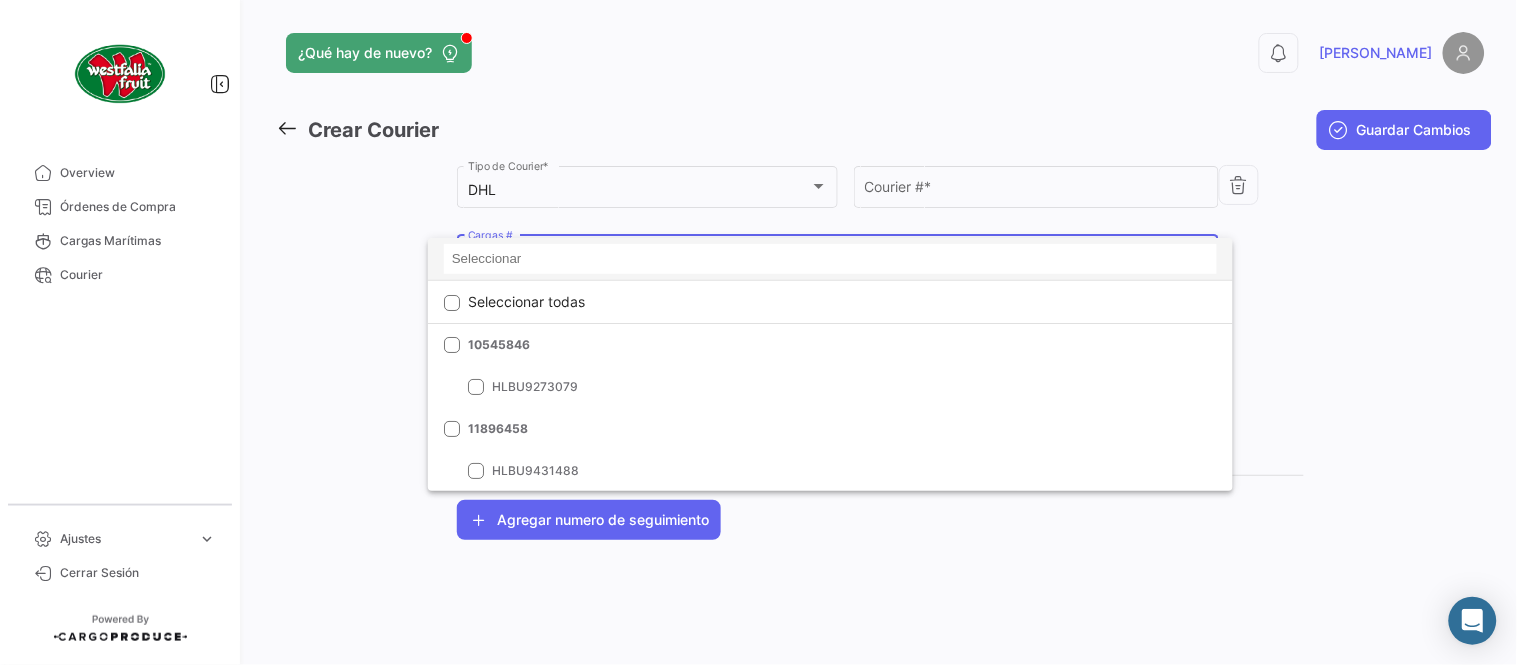 click at bounding box center (830, 259) 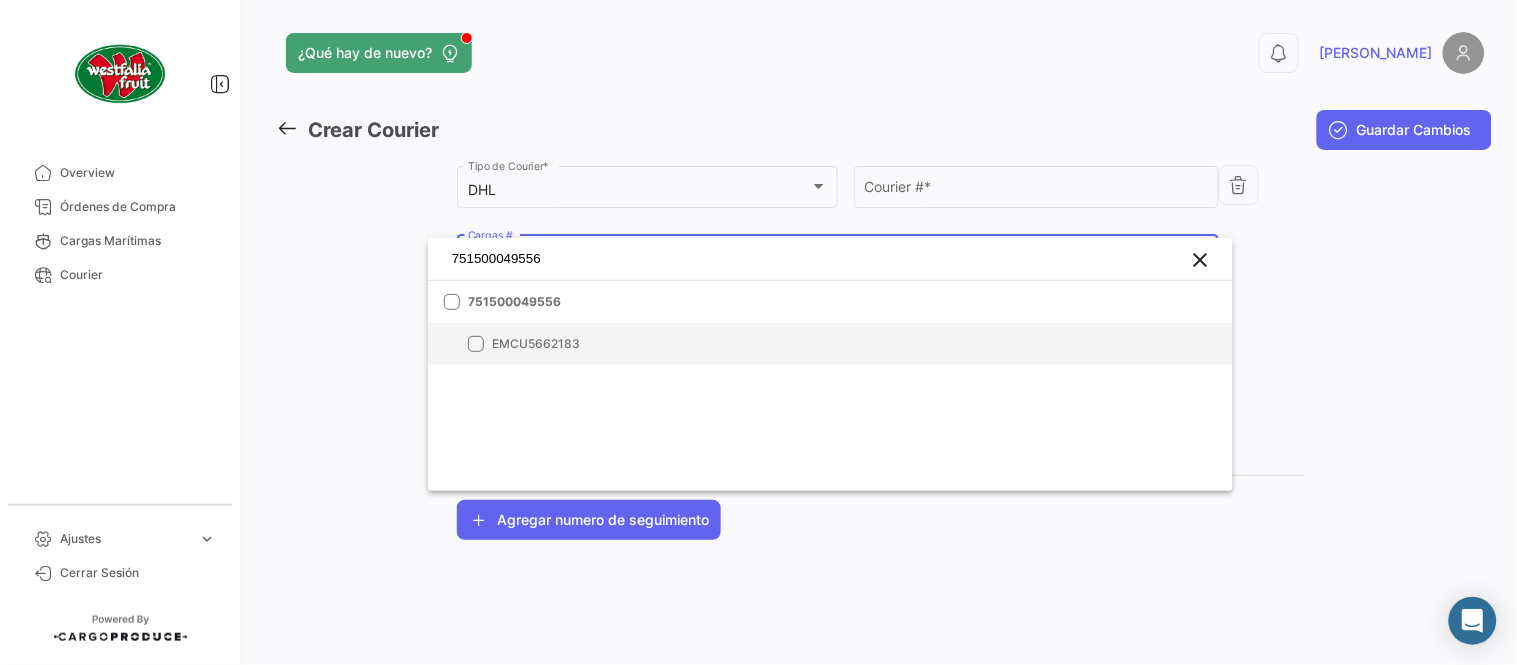 type on "751500049556" 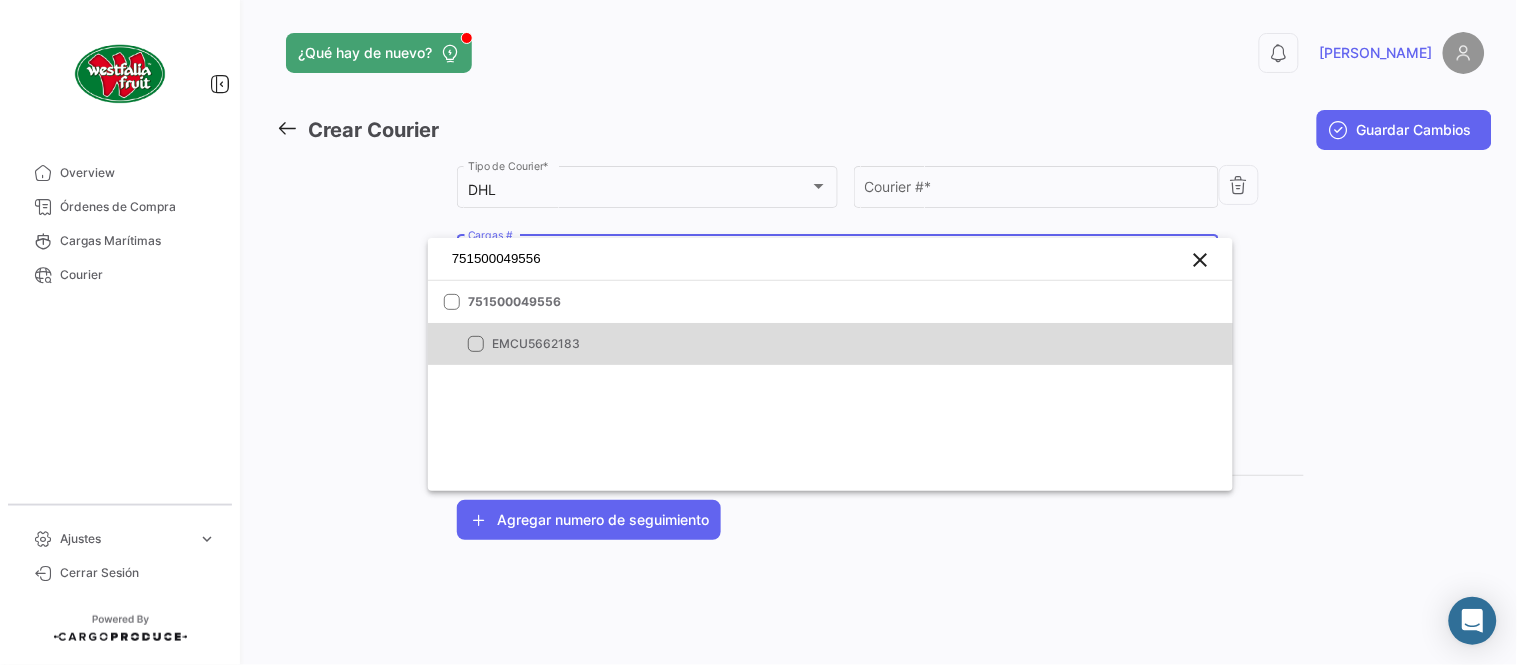 click on "EMCU5662183" at bounding box center [830, 344] 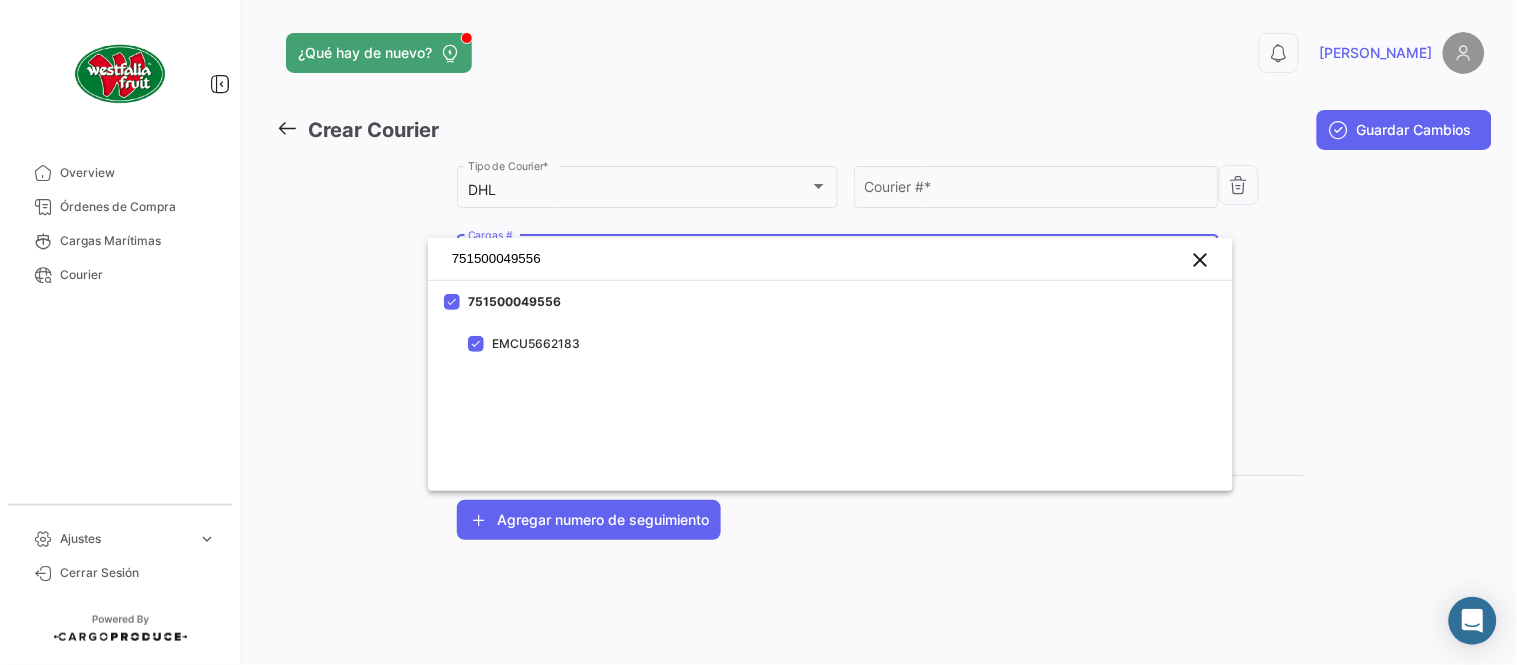 click at bounding box center [758, 332] 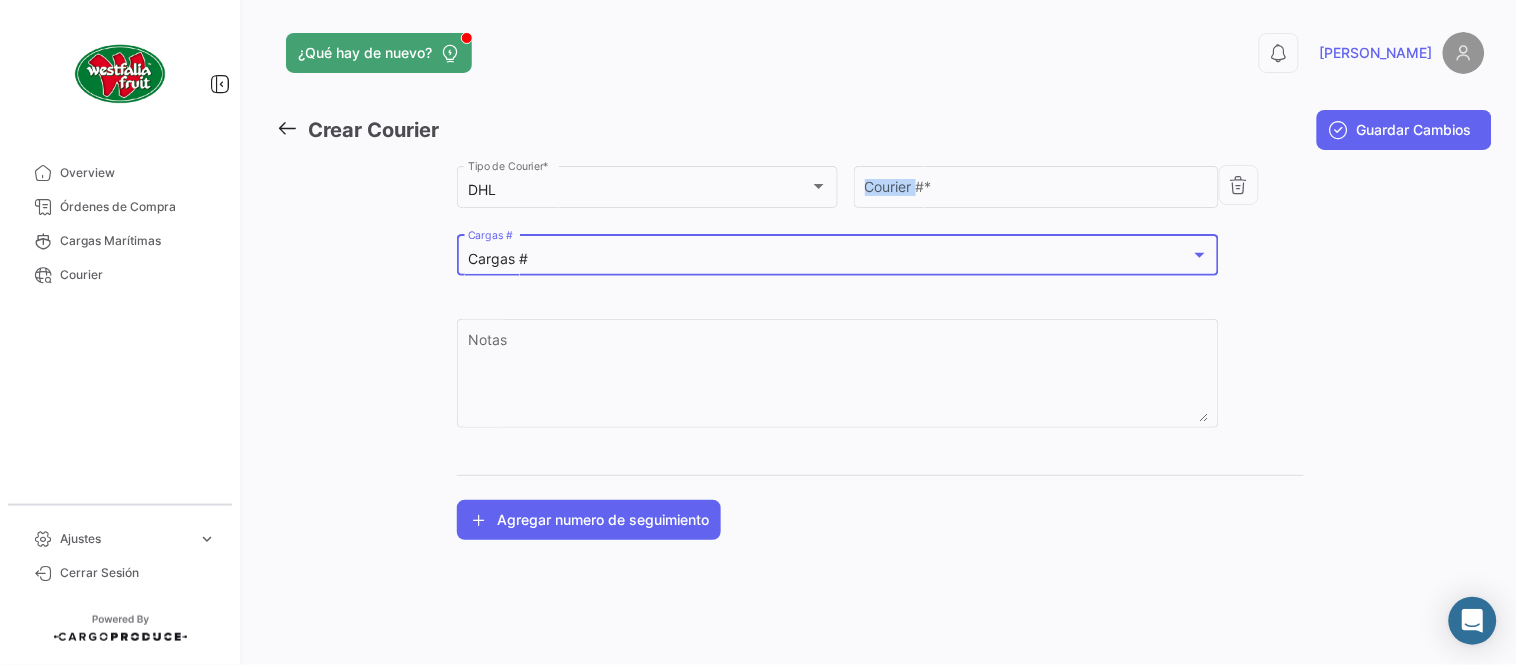 click on "Courier #  *" 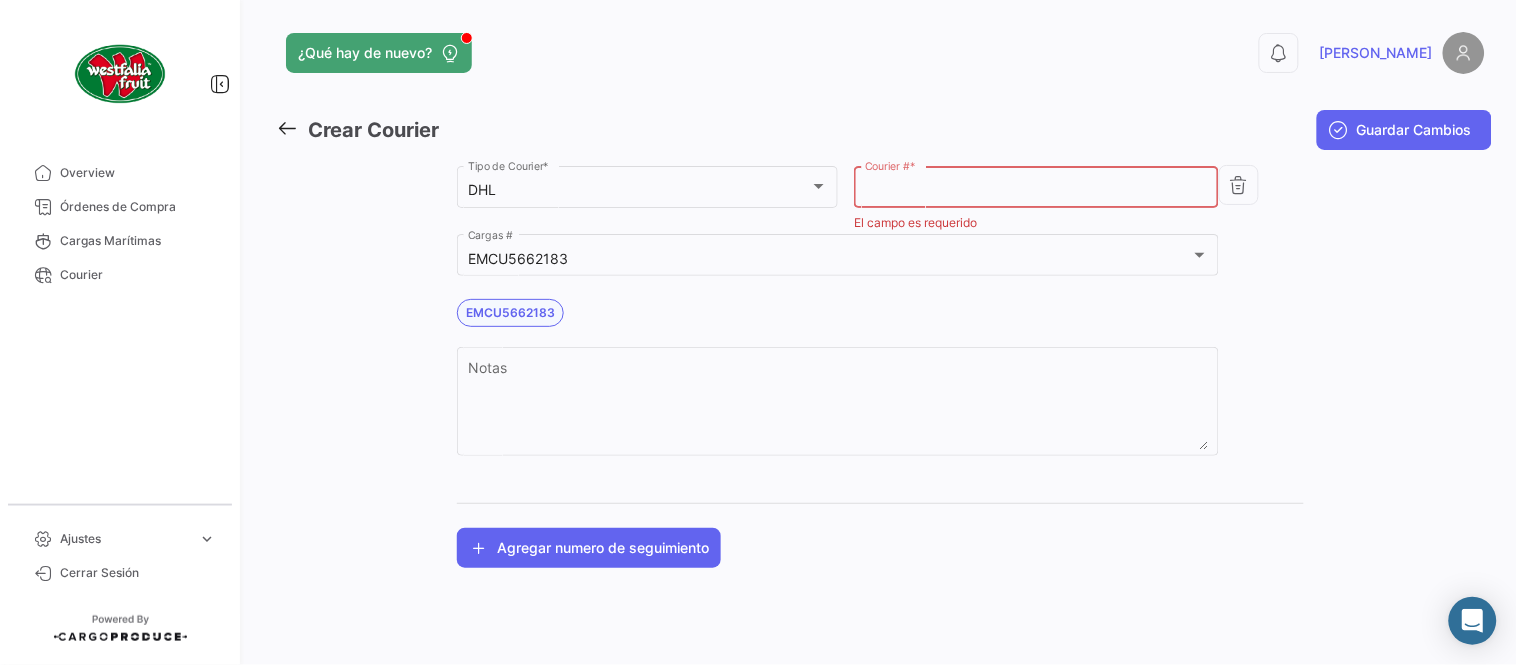 paste on "3093603494" 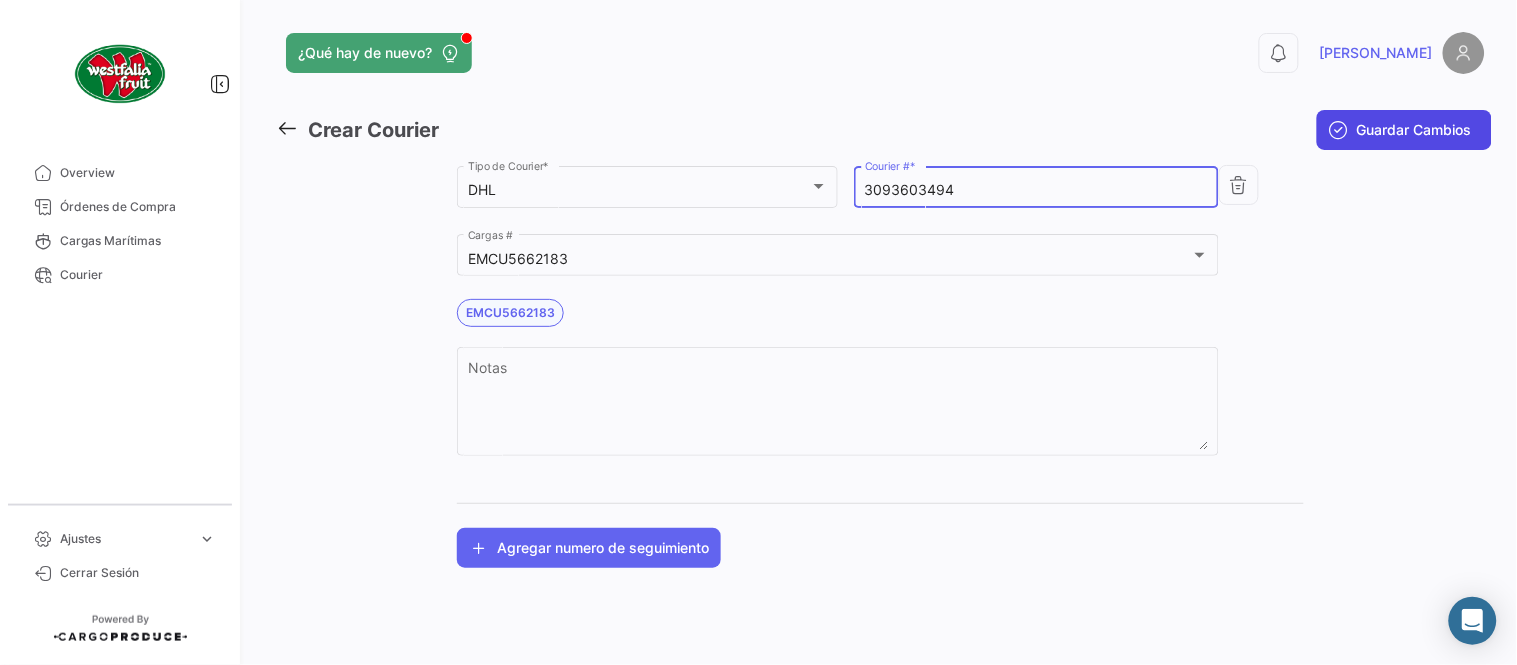 type on "3093603494" 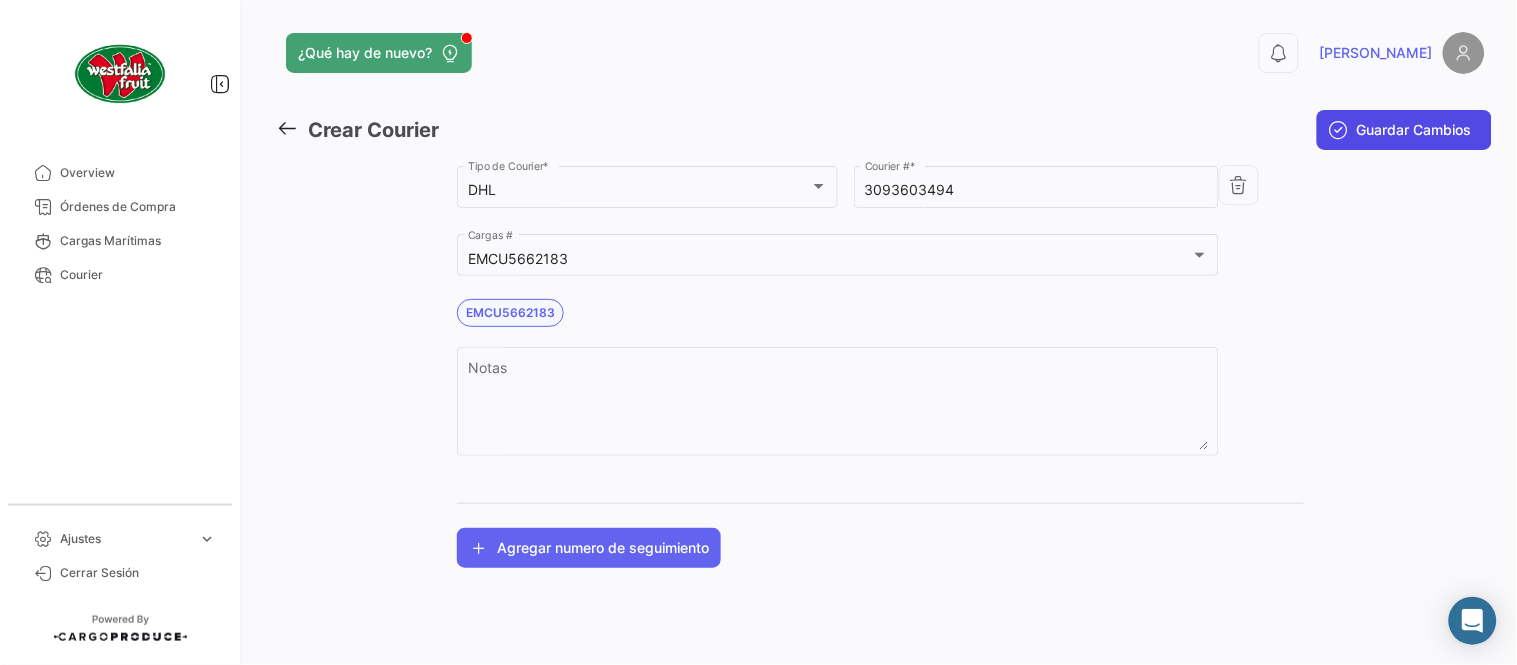 click 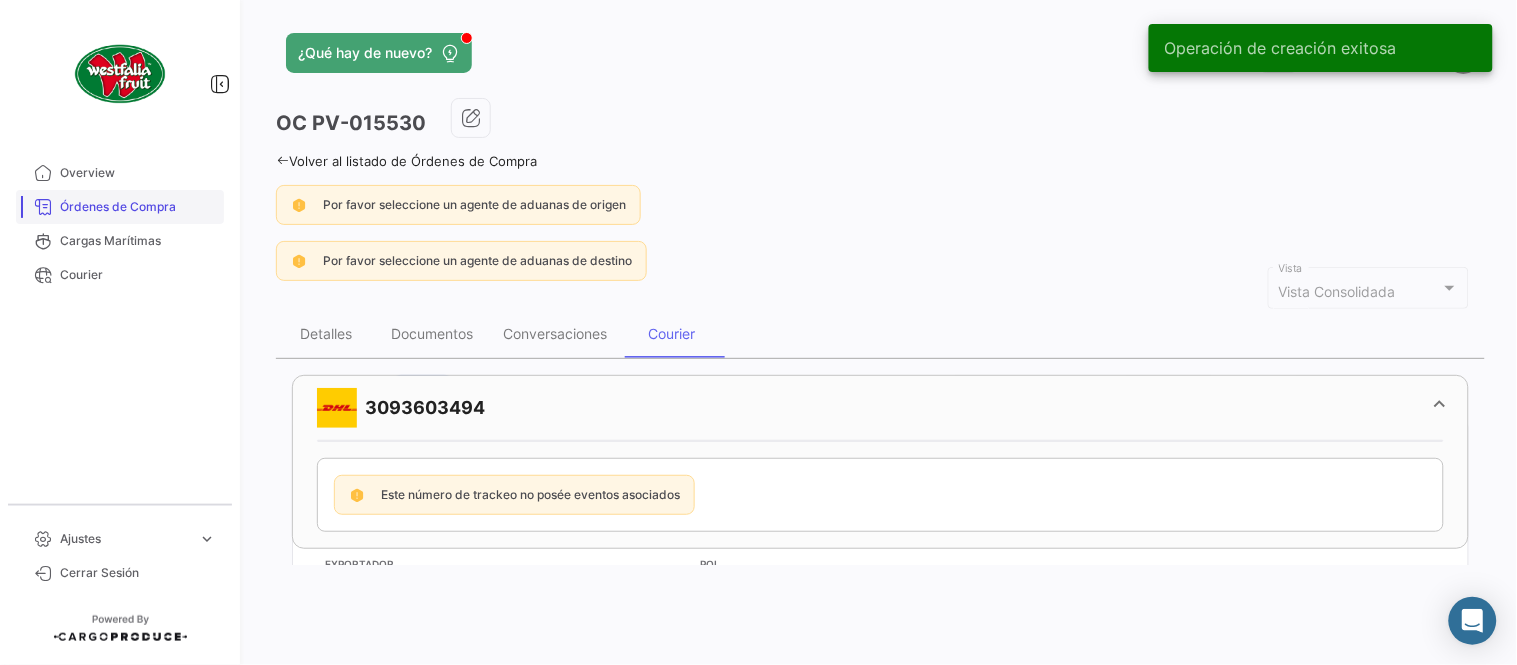 click on "Órdenes de Compra" at bounding box center [138, 207] 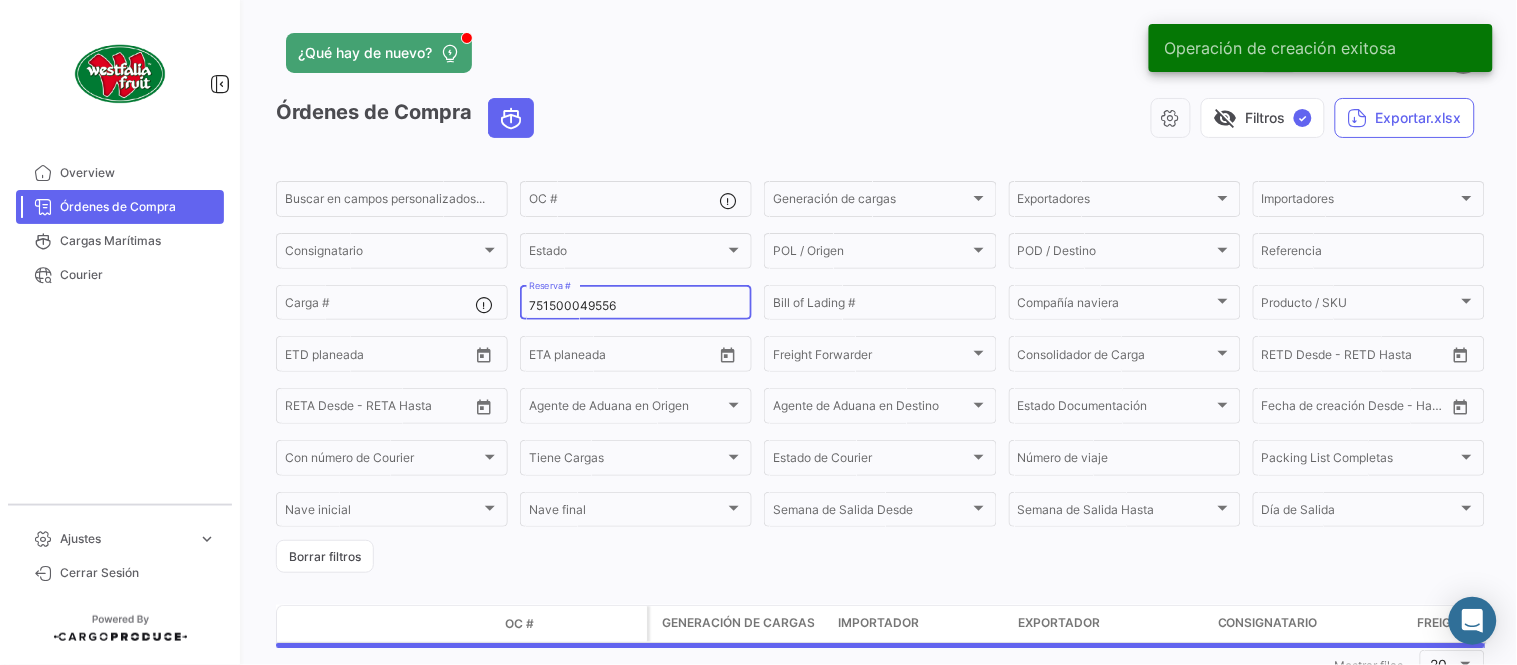 click on "751500049556" at bounding box center (636, 306) 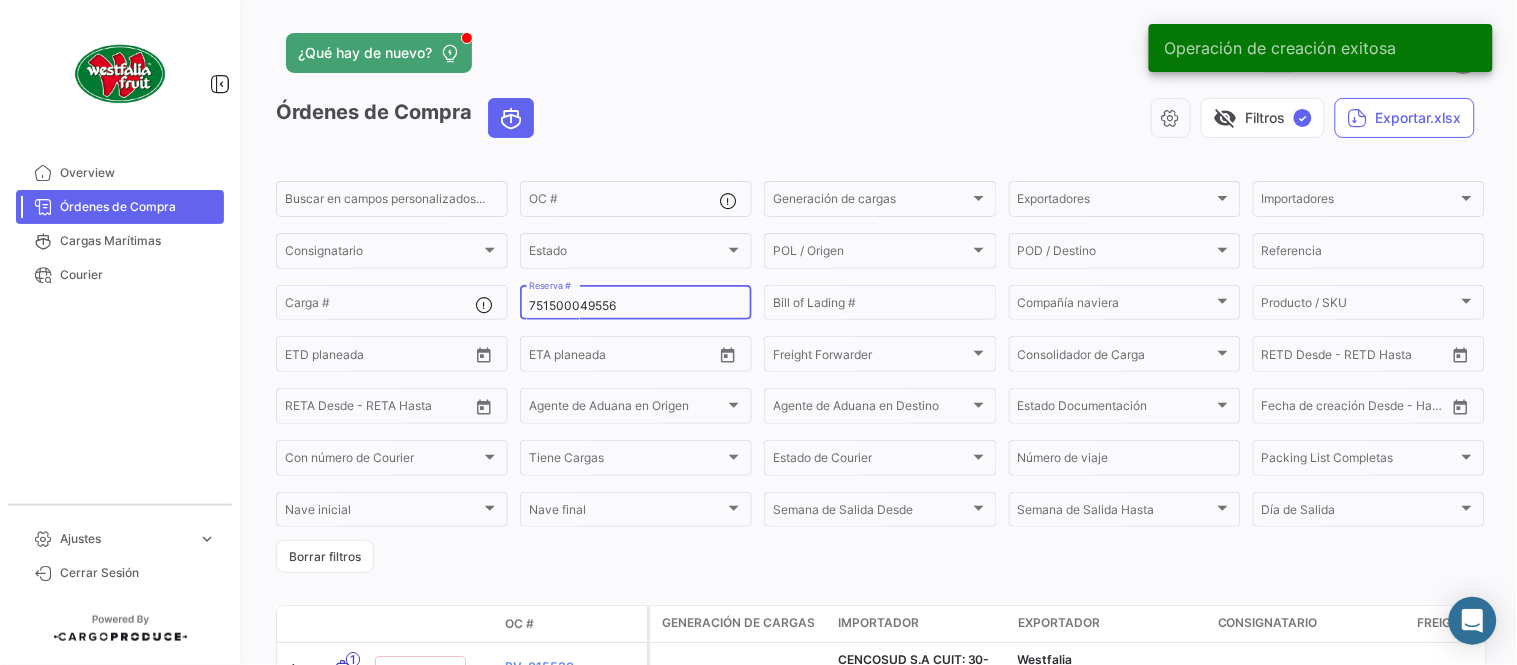 paste on "93638970" 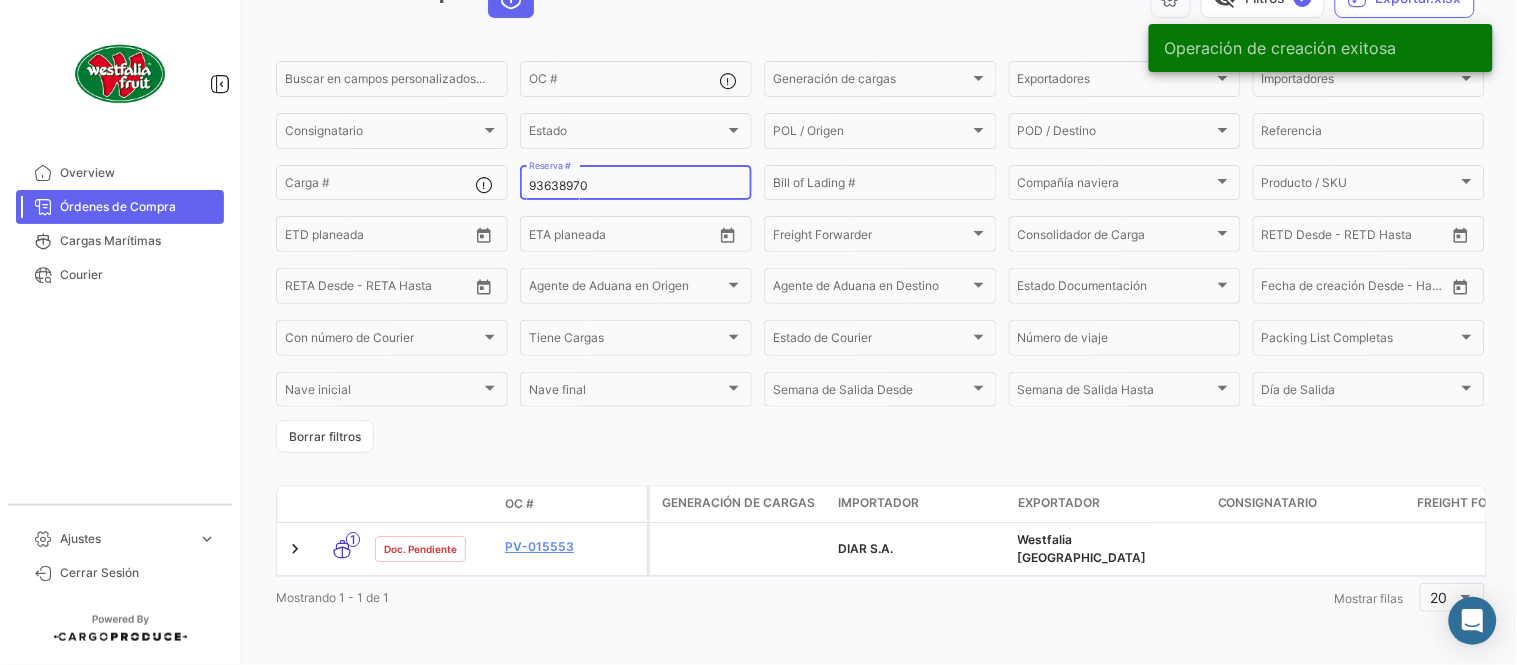 scroll, scrollTop: 128, scrollLeft: 0, axis: vertical 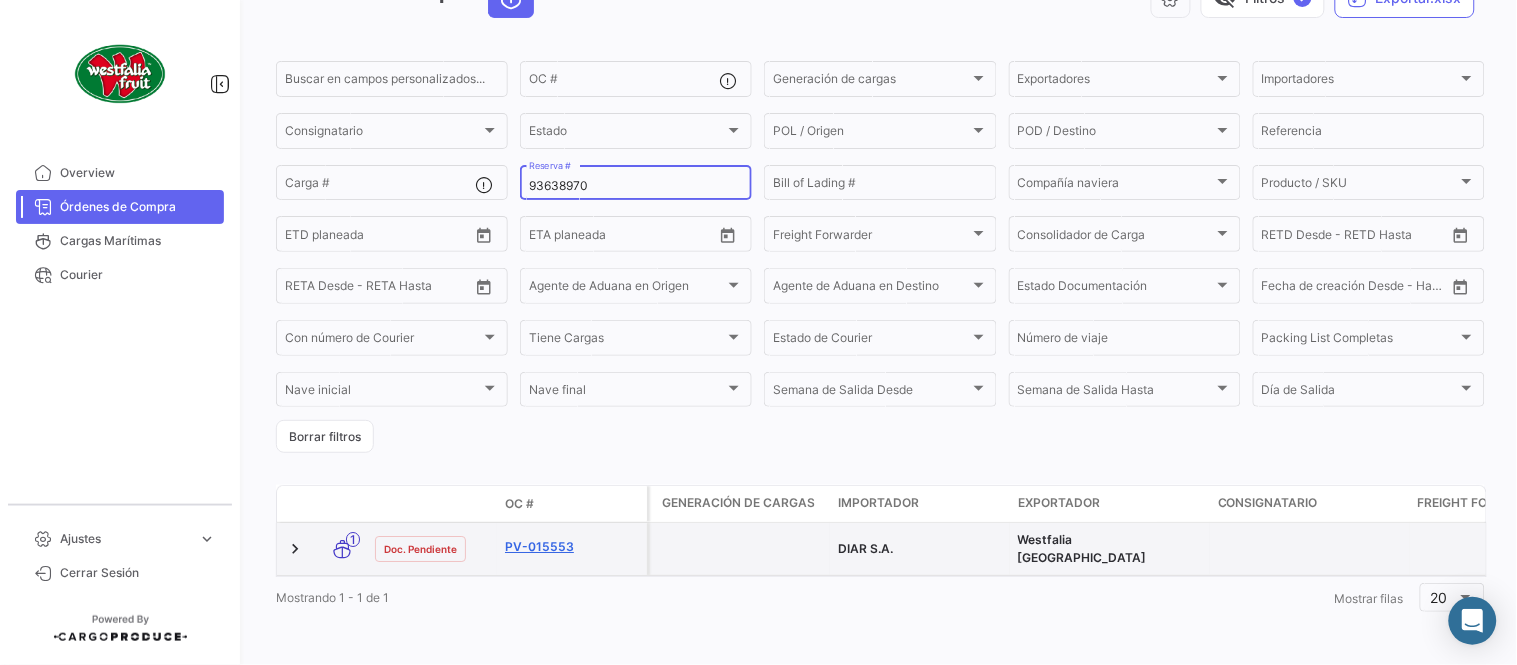 type on "93638970" 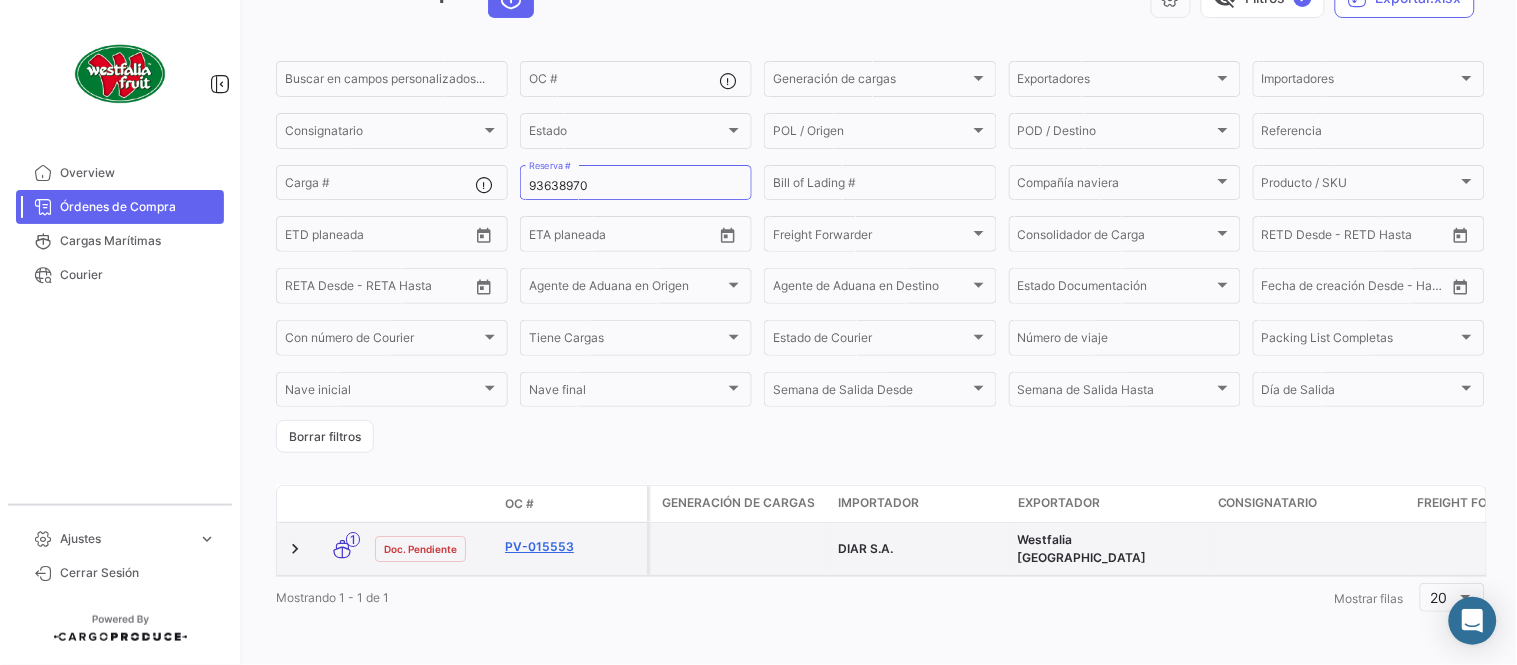 click on "PV-015553" 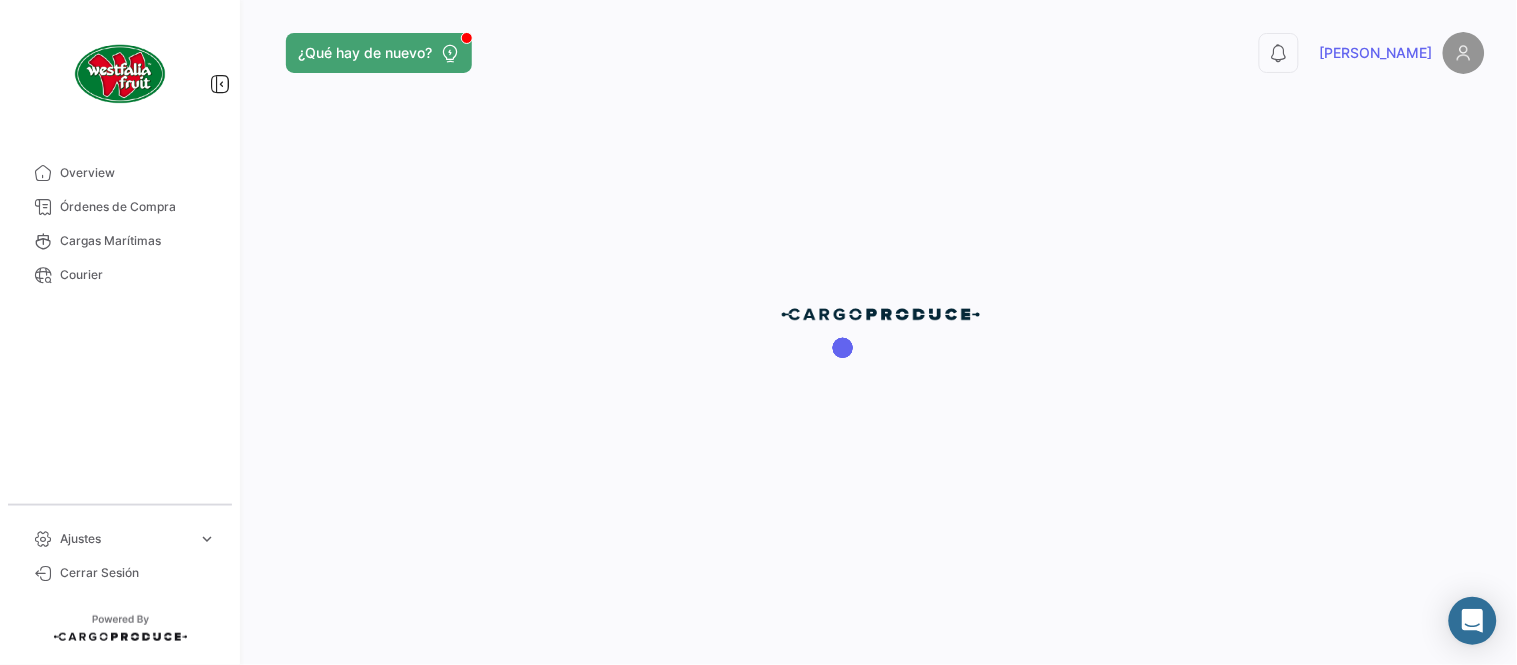 scroll, scrollTop: 0, scrollLeft: 0, axis: both 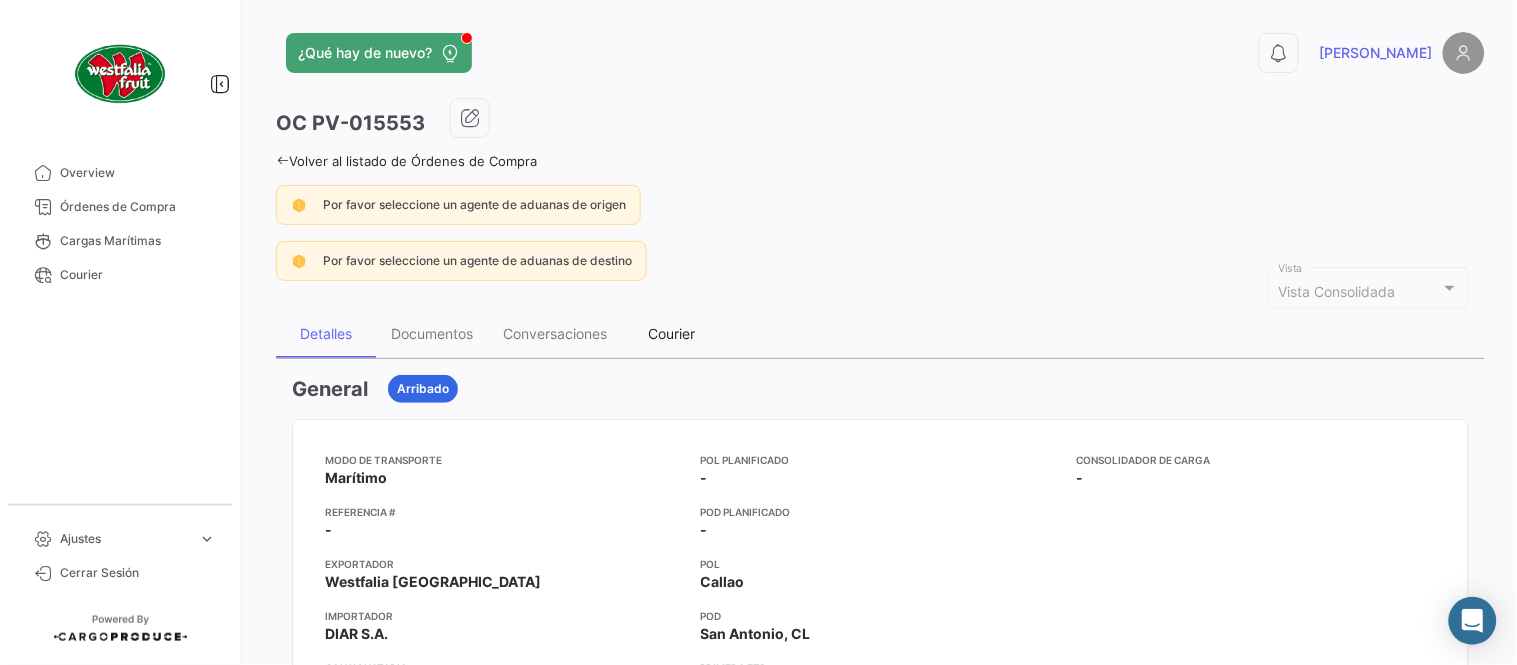 click on "Courier" at bounding box center (672, 333) 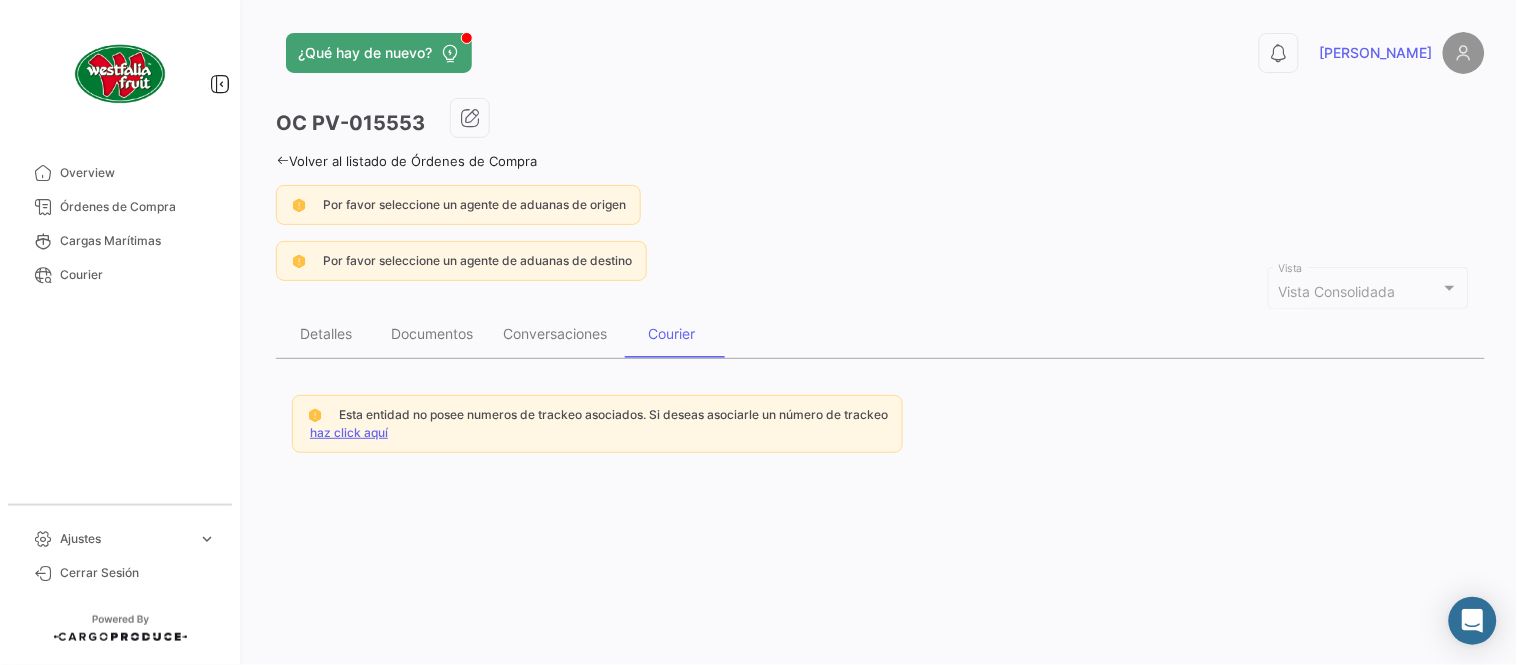 click on "haz click aquí" at bounding box center [349, 432] 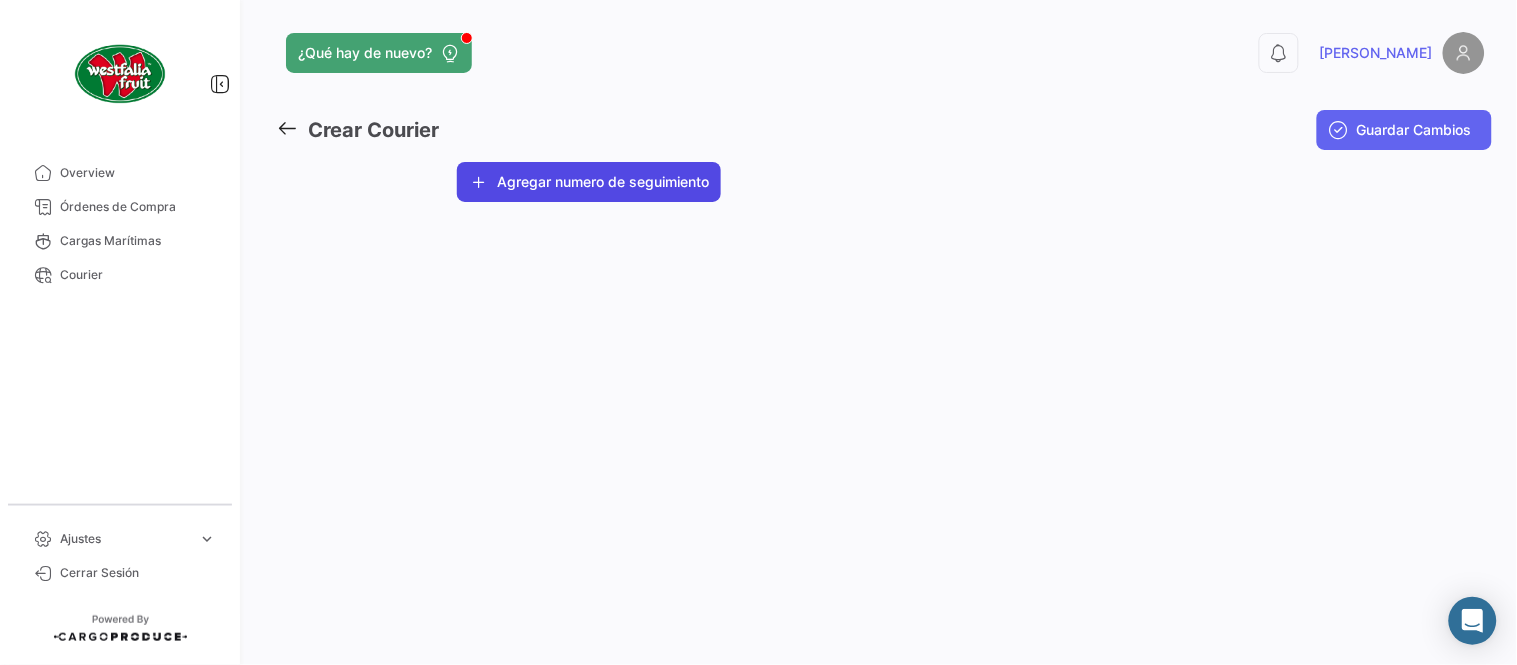 click on "Agregar numero de seguimiento" 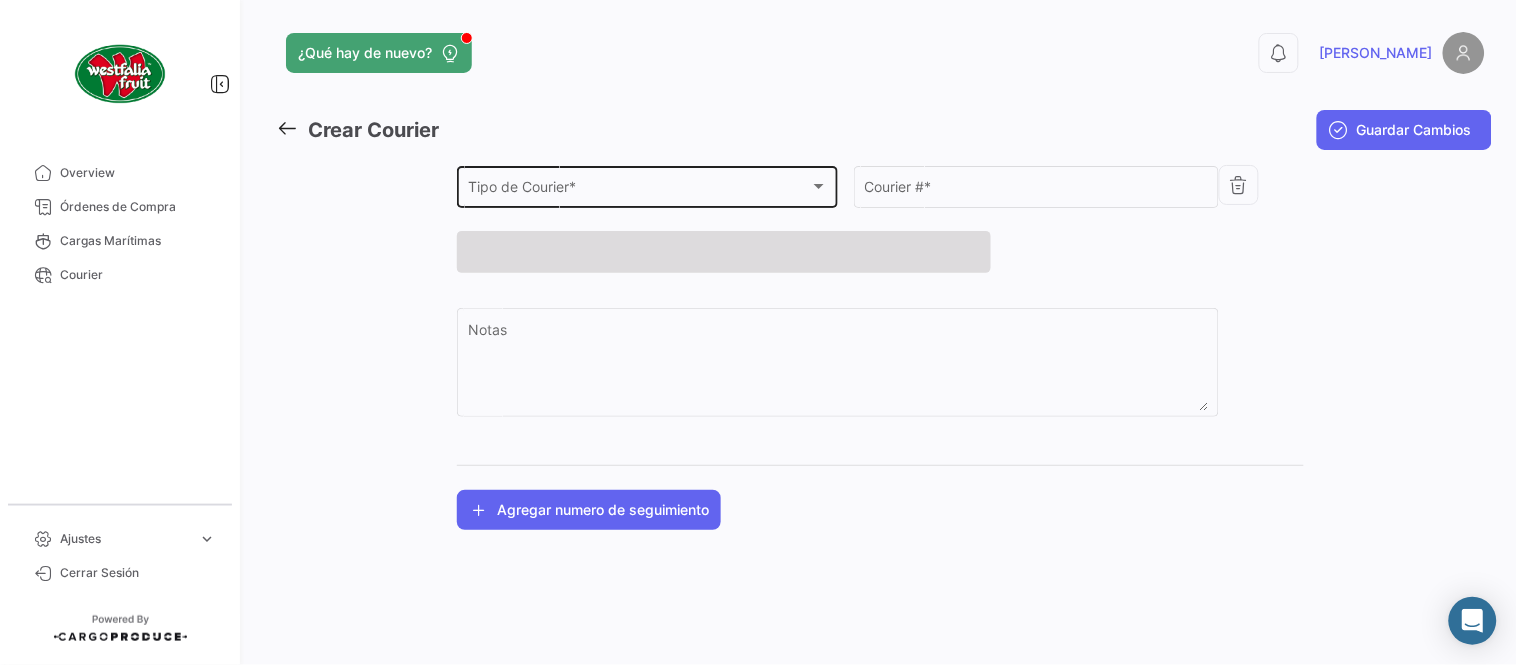 click on "Tipo de Courier *" at bounding box center [639, 190] 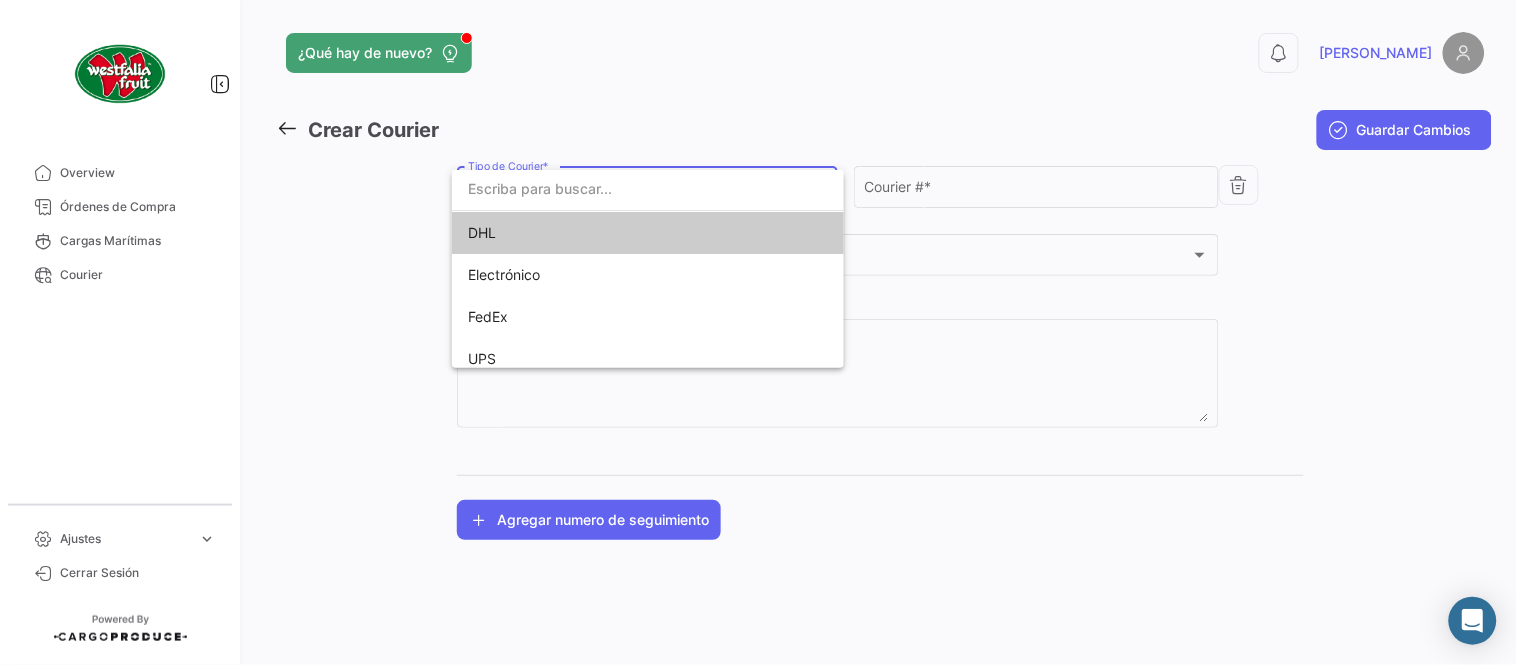 click on "DHL" at bounding box center (608, 233) 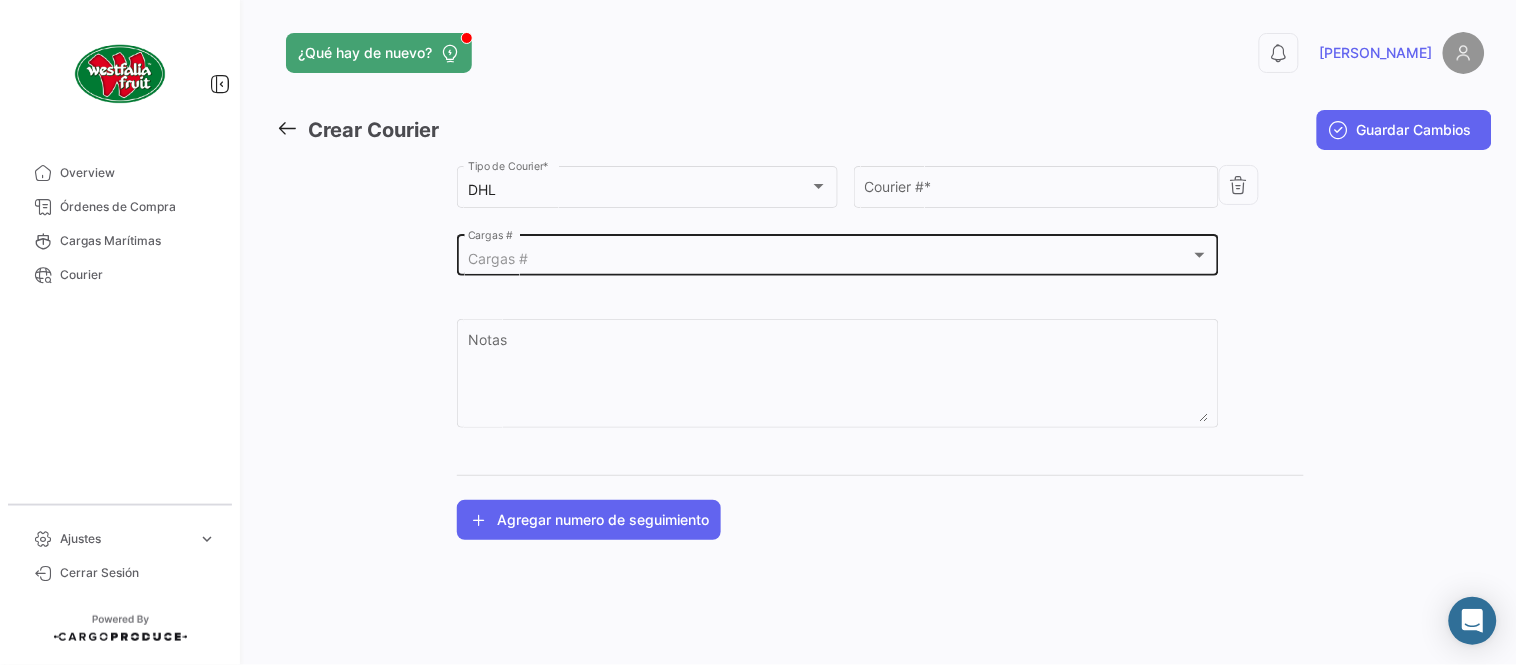 click on "Cargas #  Cargas #" 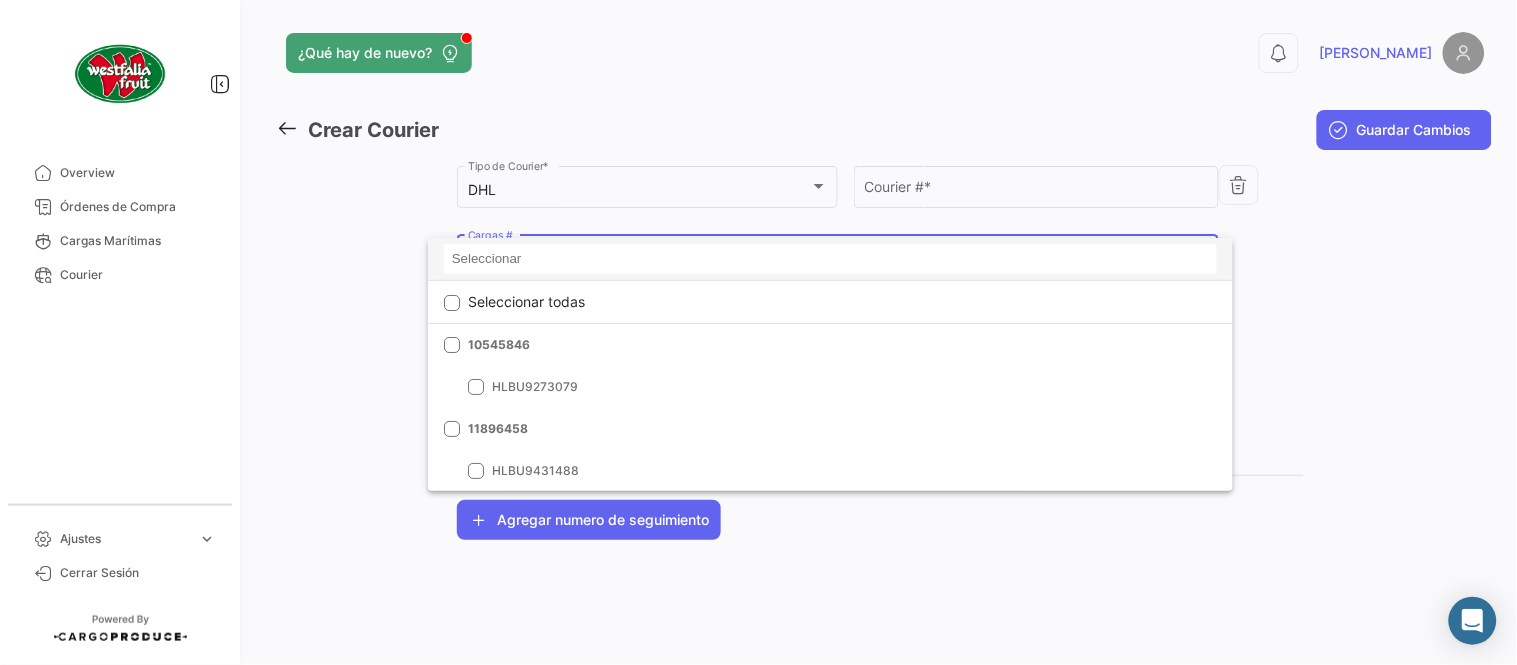 click at bounding box center (830, 259) 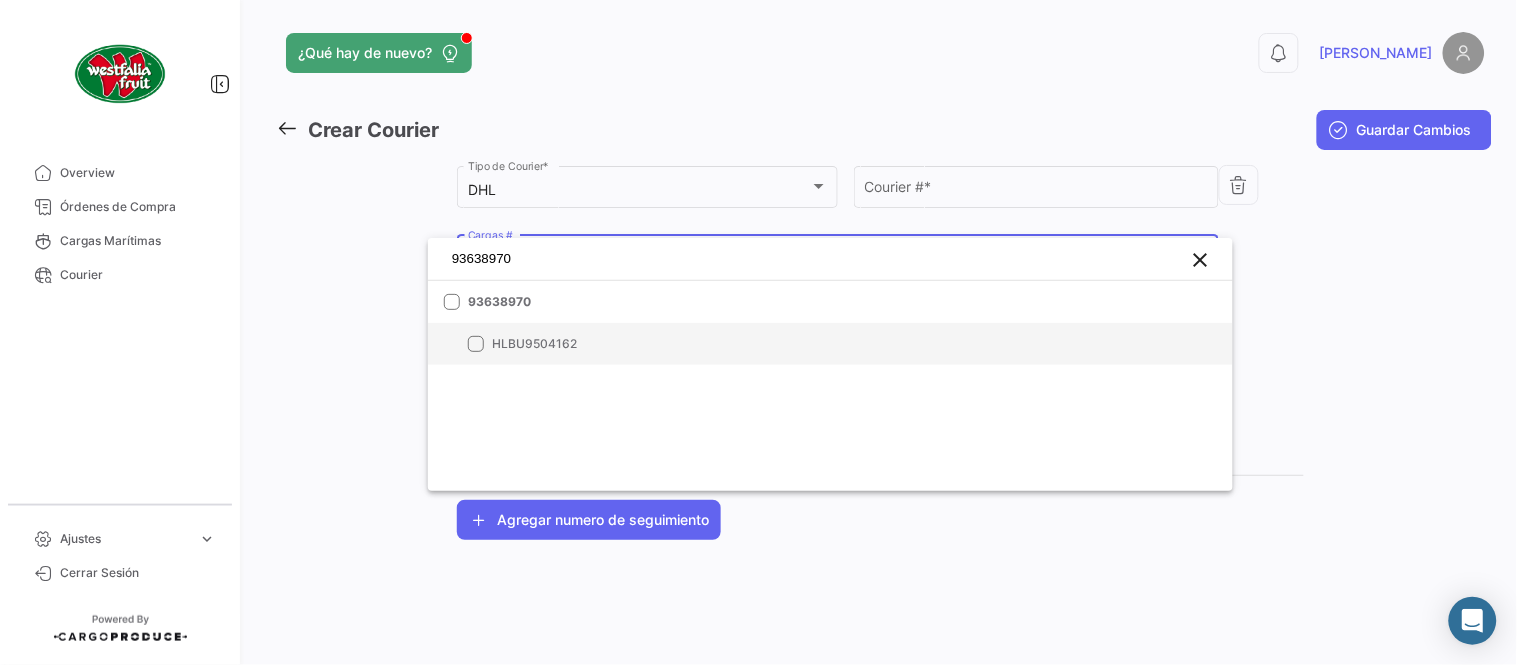 type on "93638970" 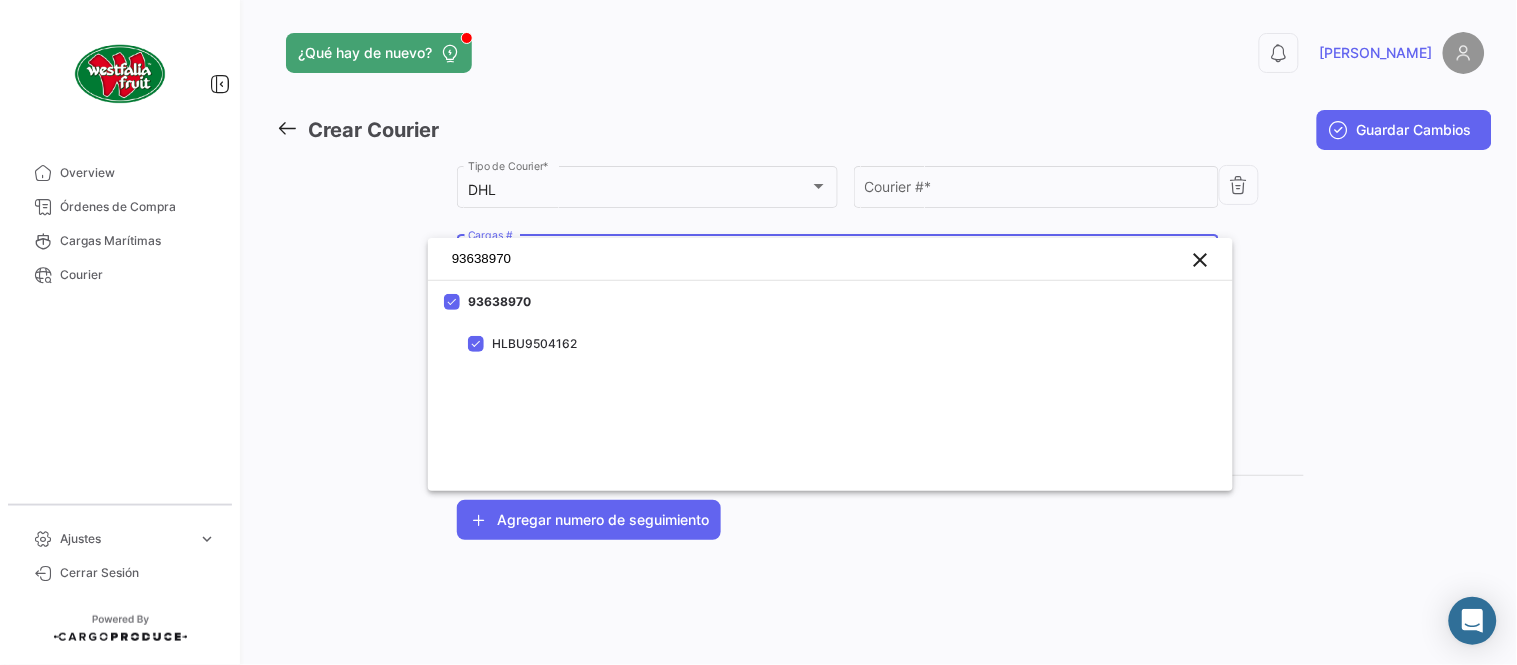click at bounding box center (758, 332) 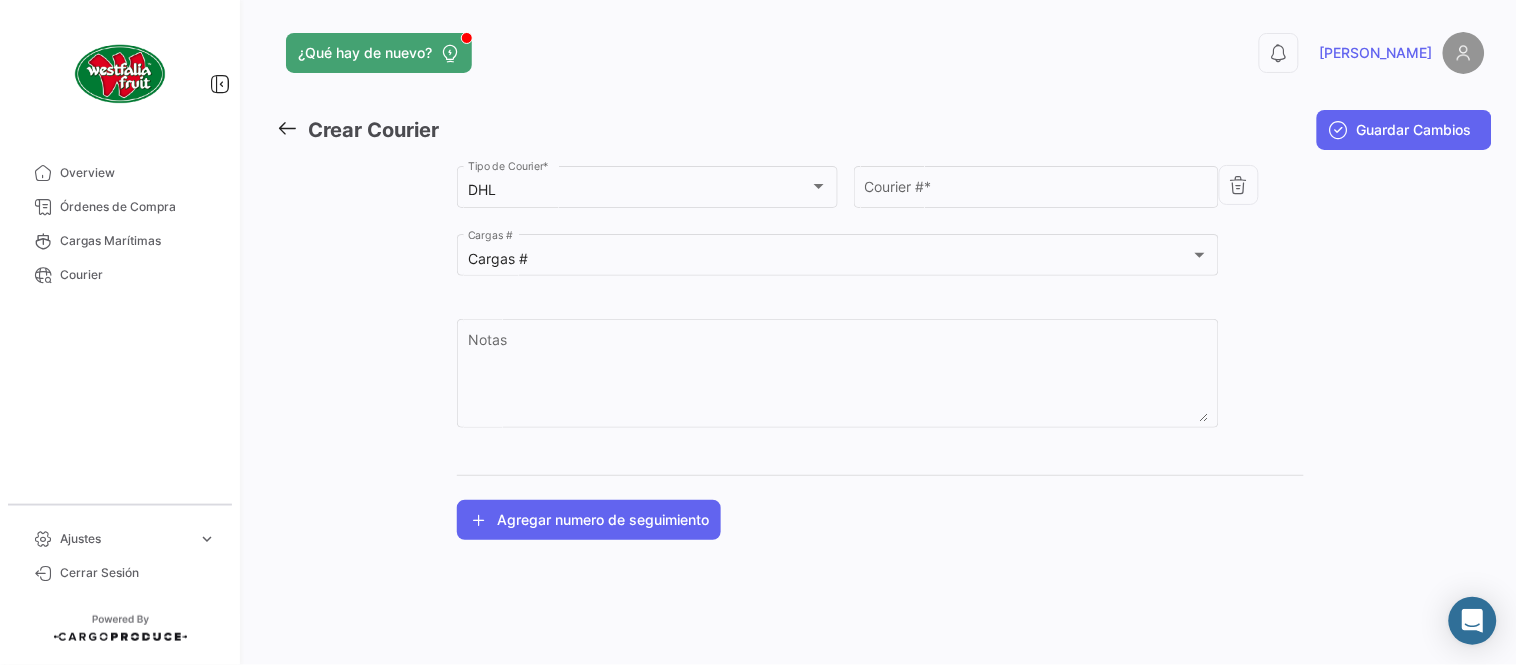 click on "Courier #  *" at bounding box center (1037, 190) 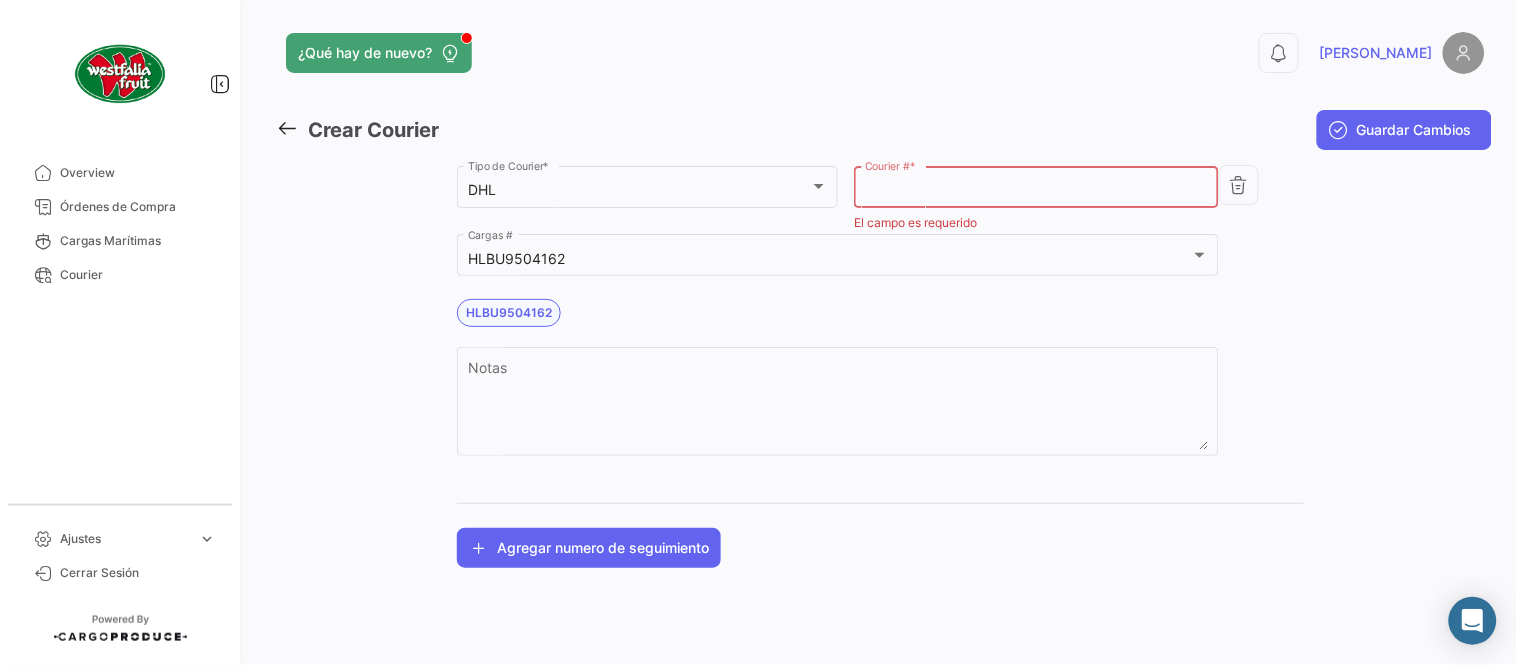 paste on "1466911843" 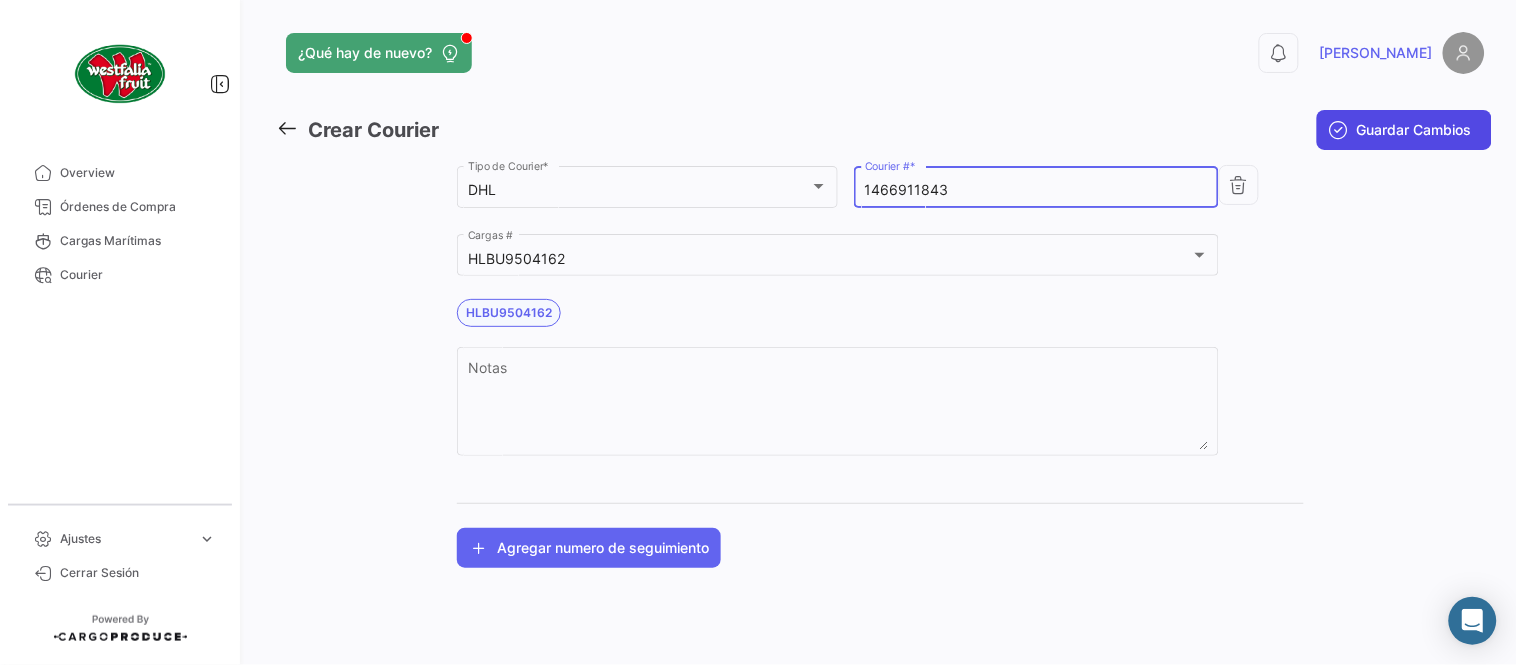 type on "1466911843" 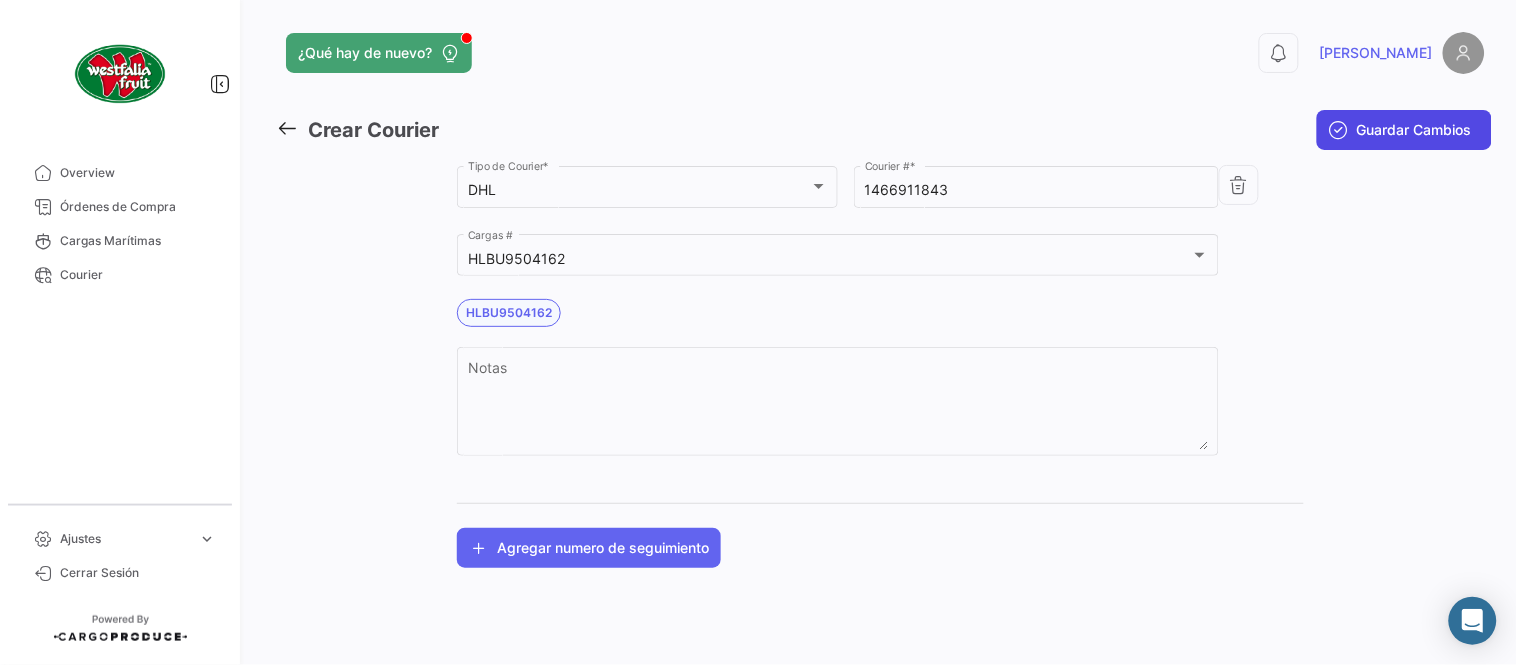 click on "Guardar Cambios" 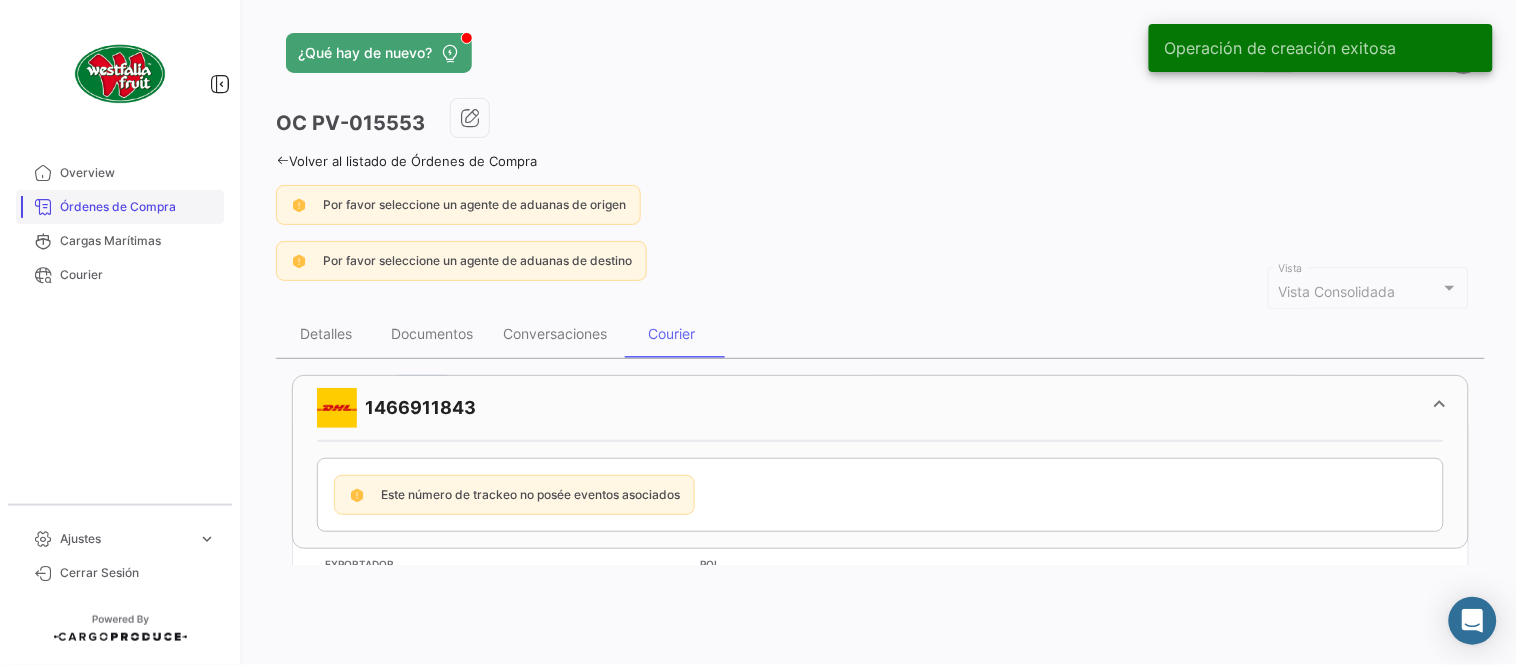 click on "Órdenes de Compra" at bounding box center (138, 207) 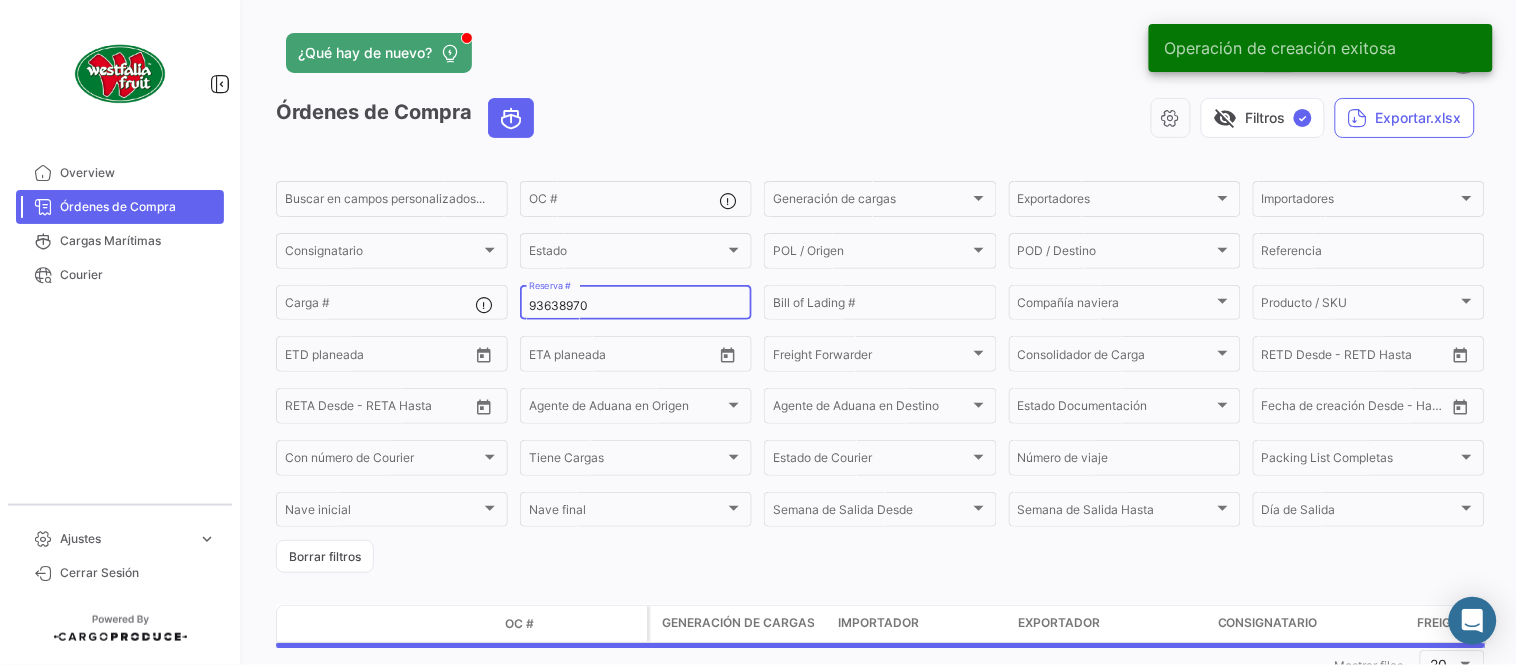 click on "93638970" at bounding box center (636, 306) 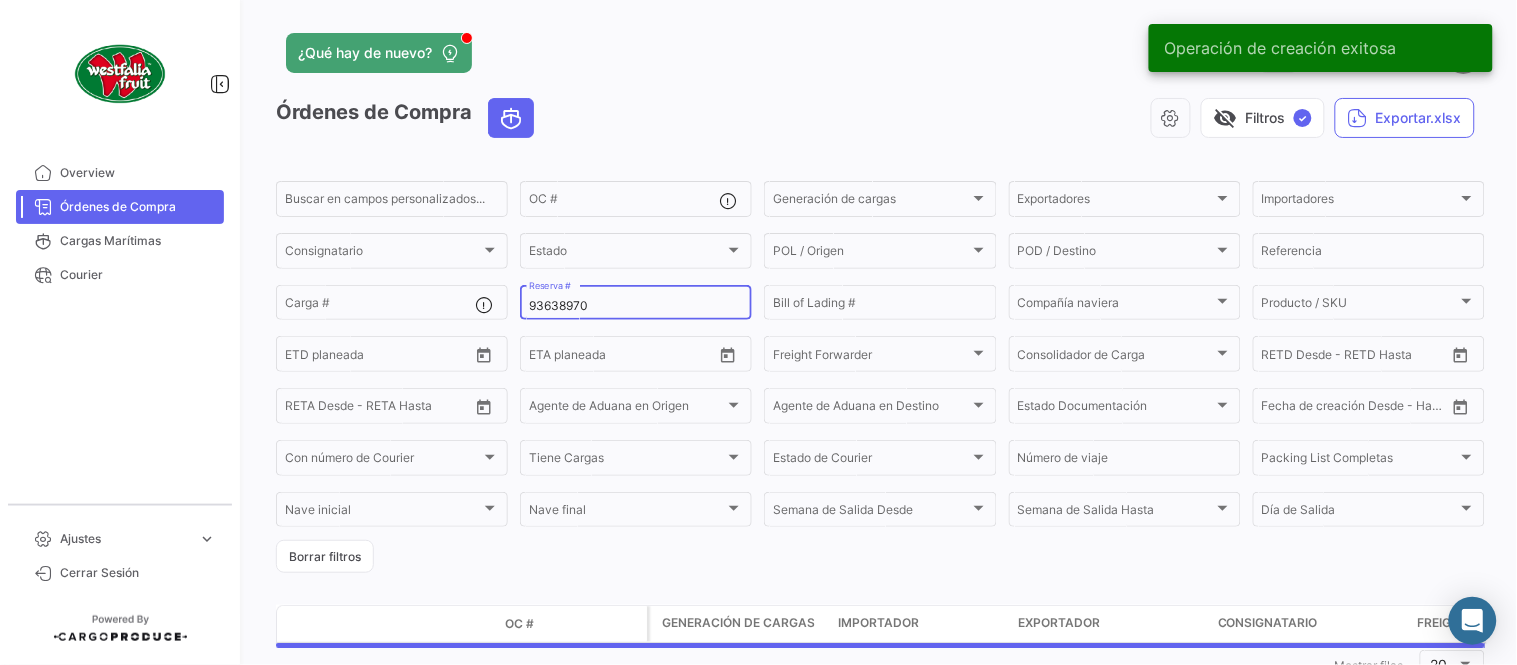 click on "93638970" at bounding box center (636, 306) 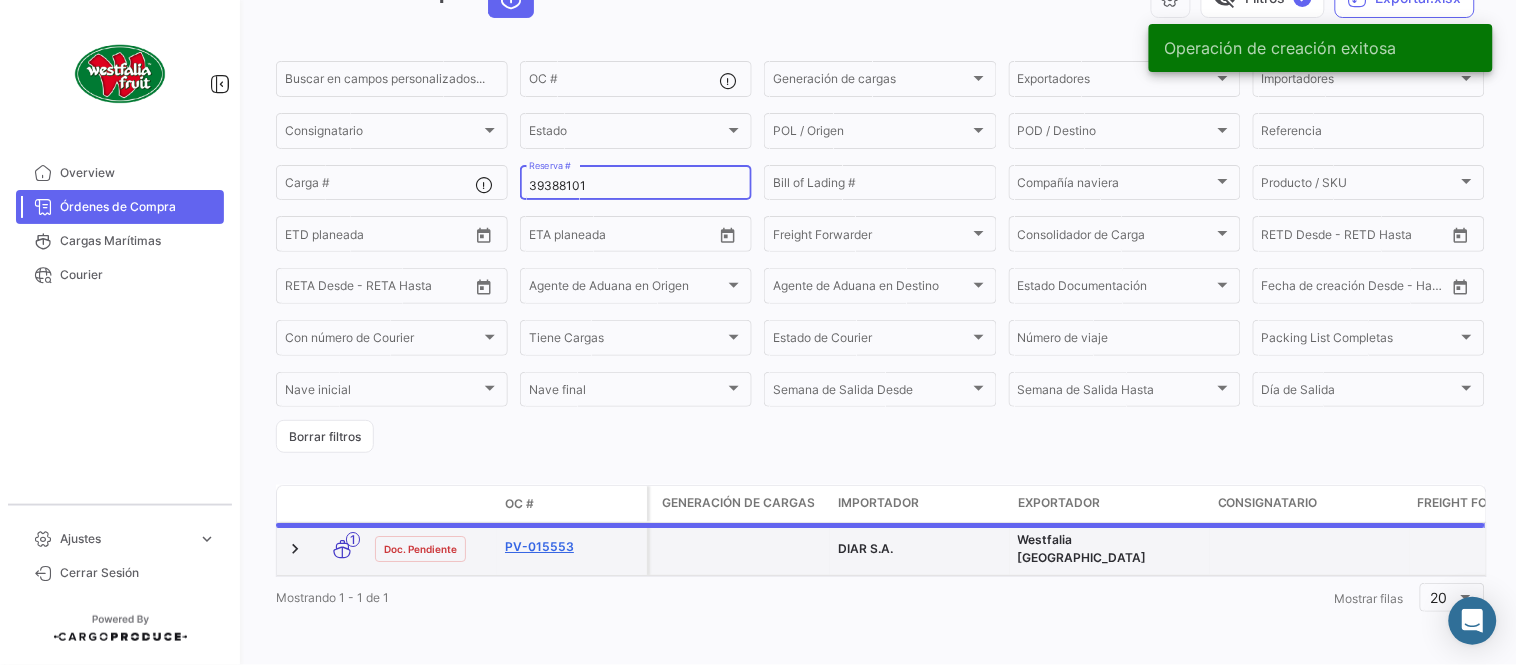 scroll, scrollTop: 128, scrollLeft: 0, axis: vertical 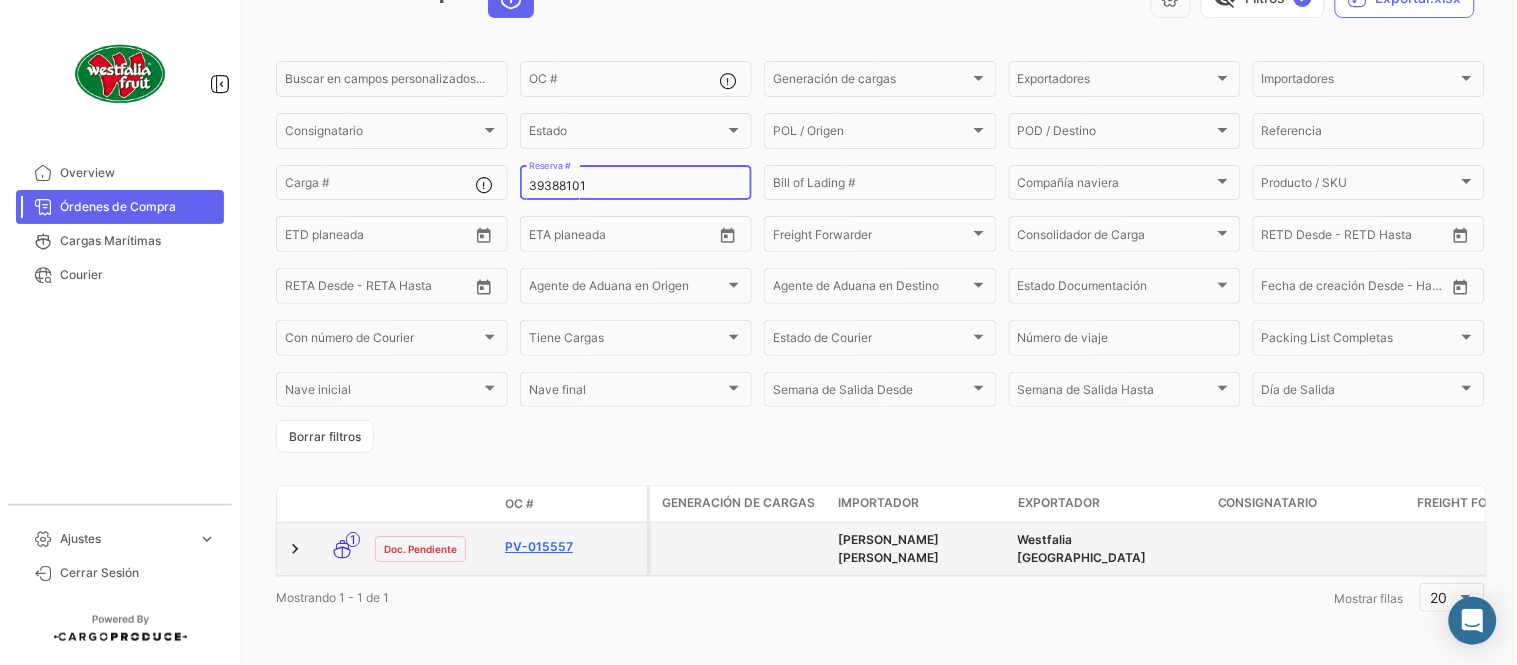 type on "39388101" 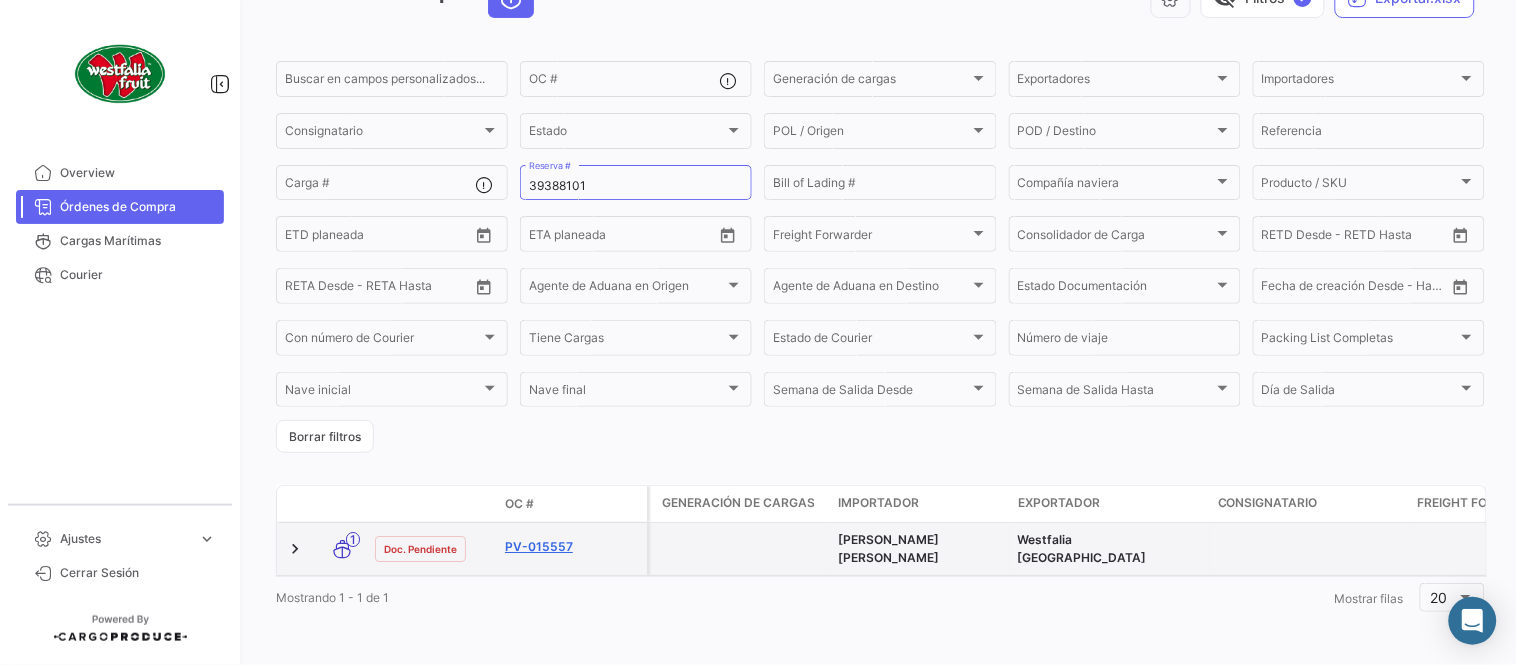 click on "PV-015557" 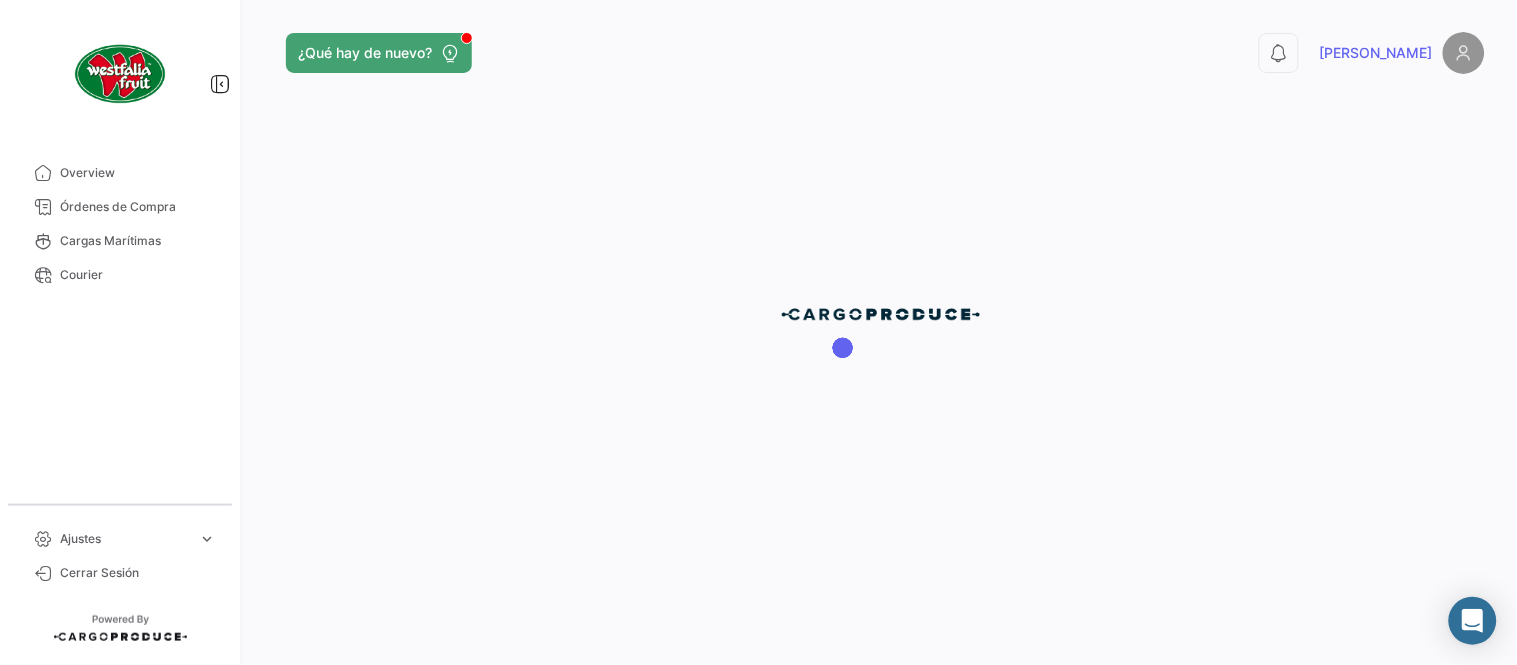 scroll, scrollTop: 0, scrollLeft: 0, axis: both 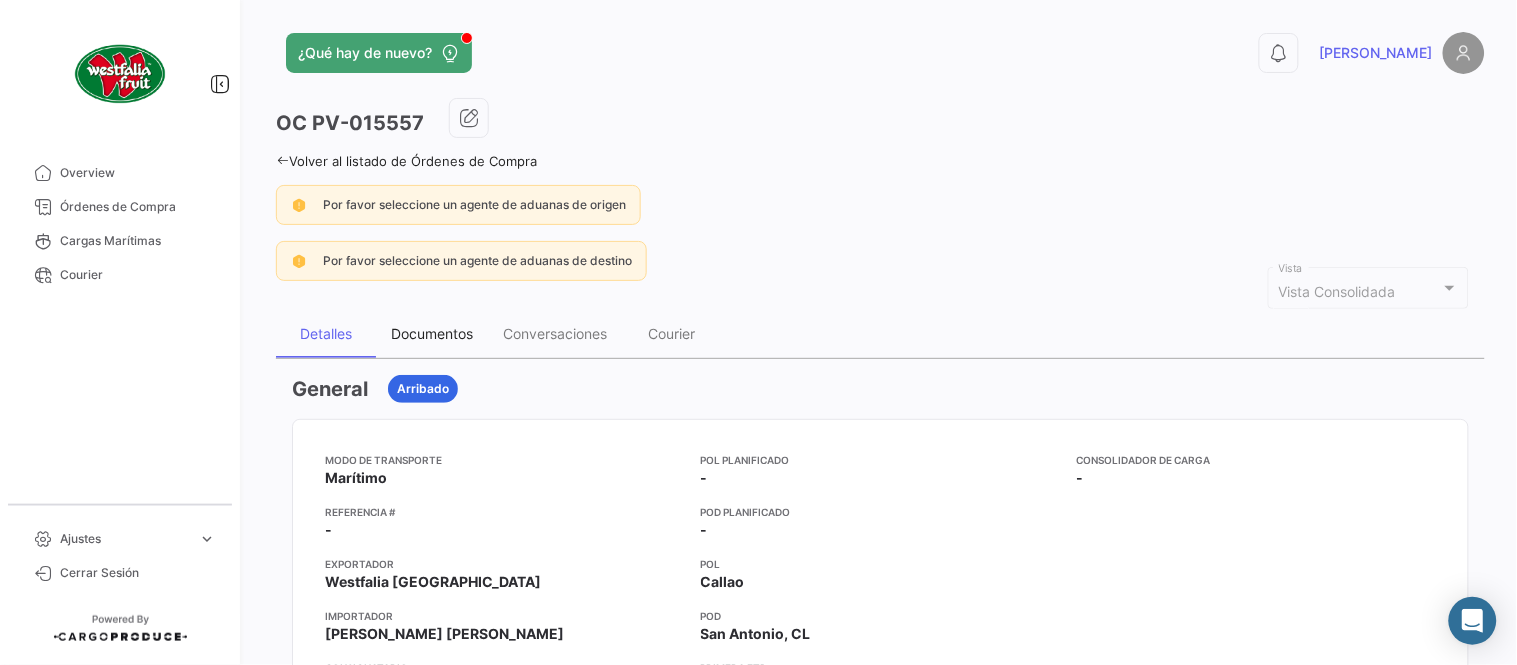 click on "Documentos" at bounding box center [432, 333] 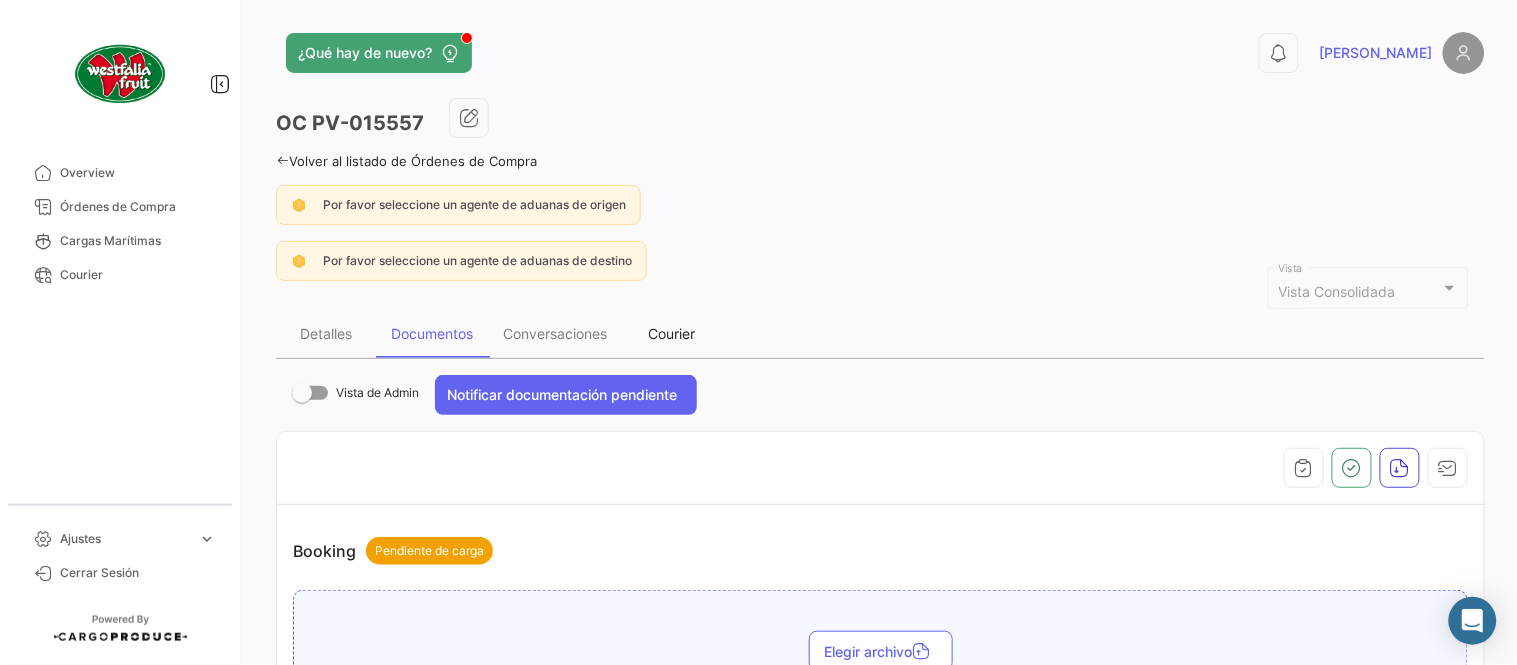 click on "Courier" at bounding box center [672, 333] 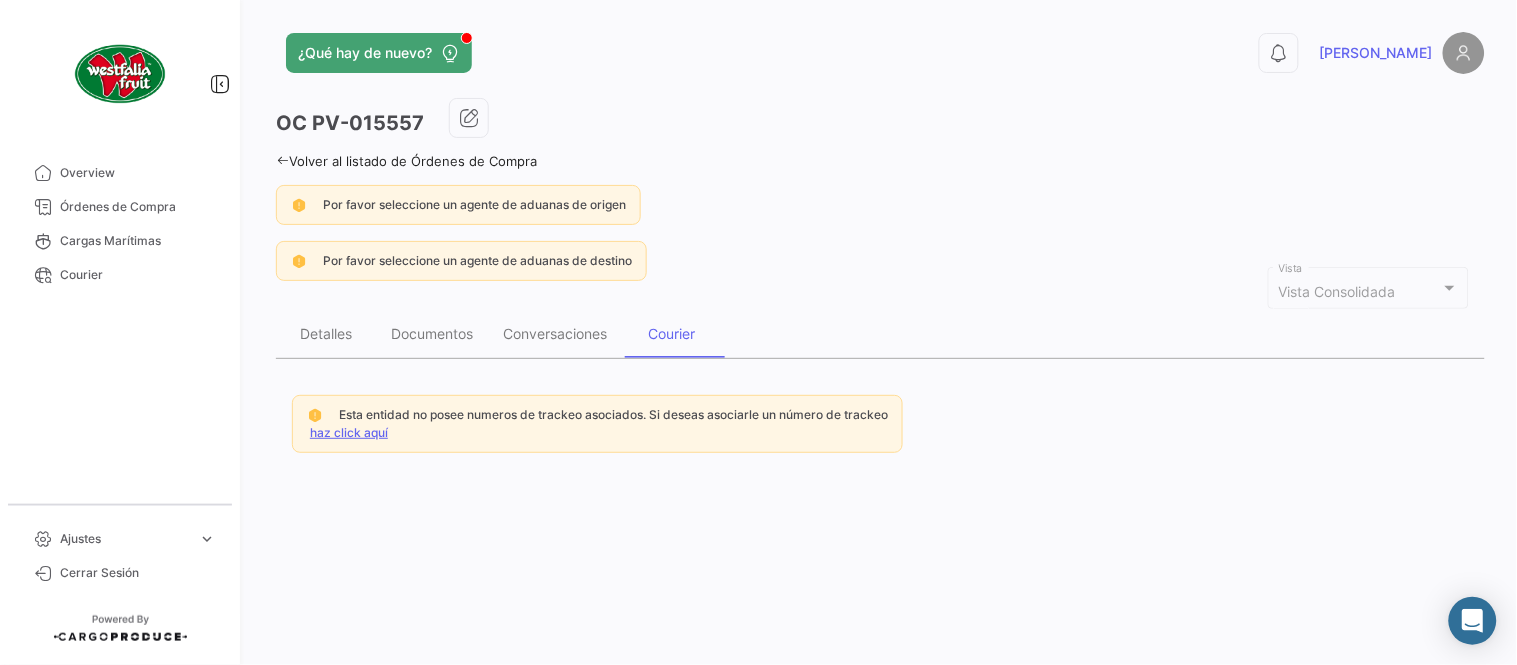 click on "haz click aquí" at bounding box center (349, 432) 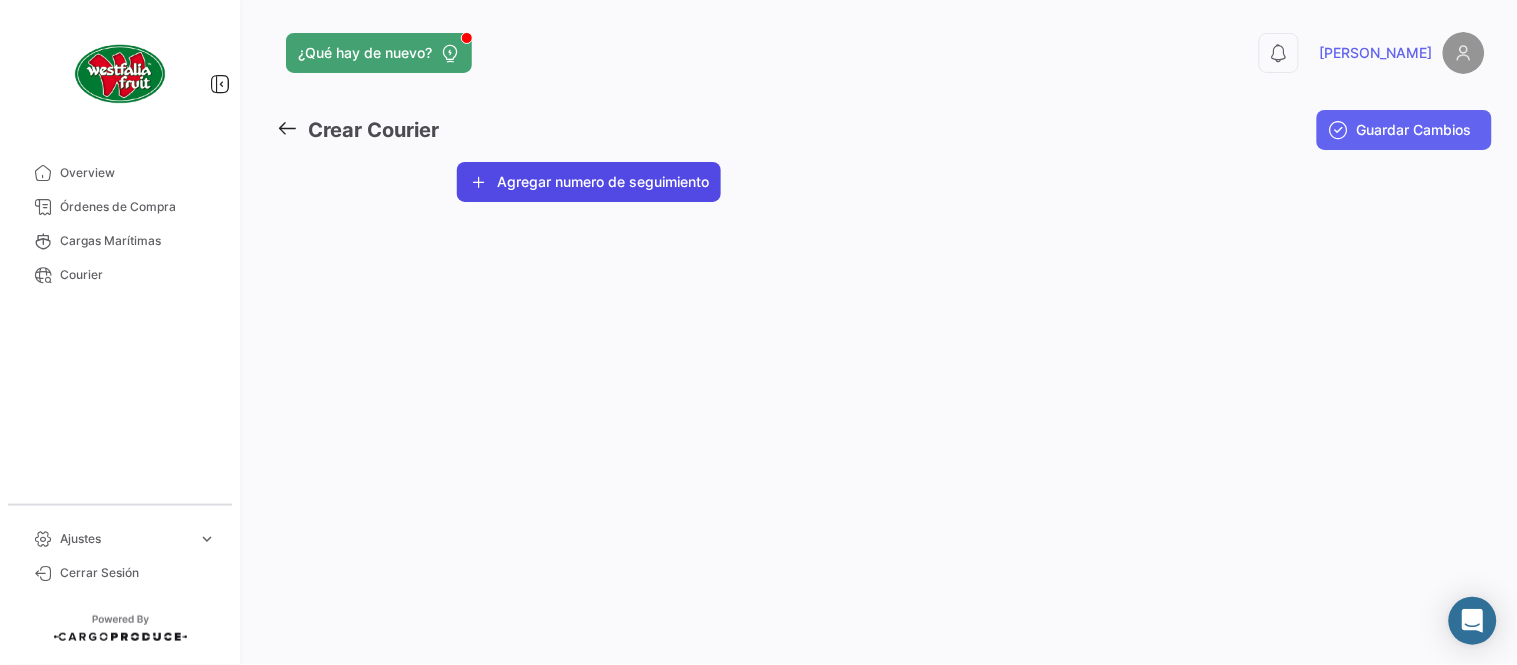 click on "Agregar numero de seguimiento" 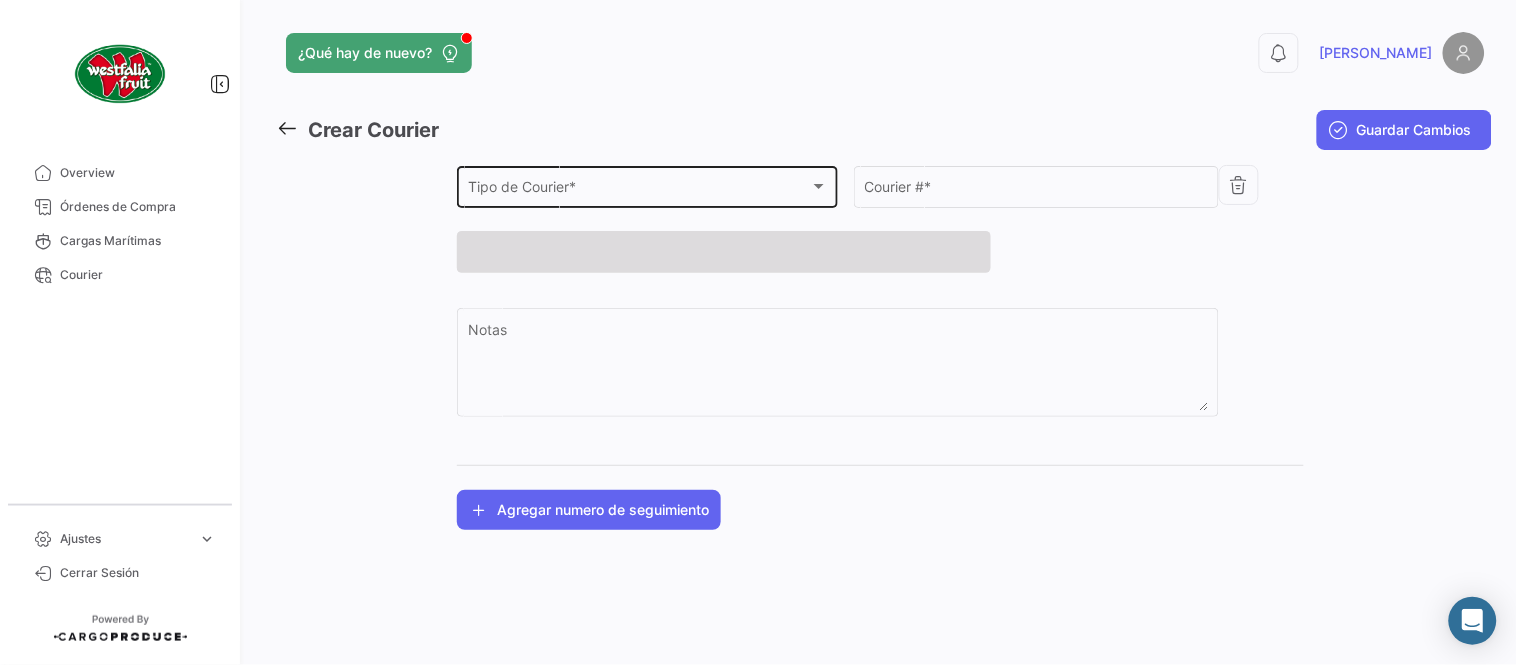 click on "Tipo de Courier *" at bounding box center [639, 190] 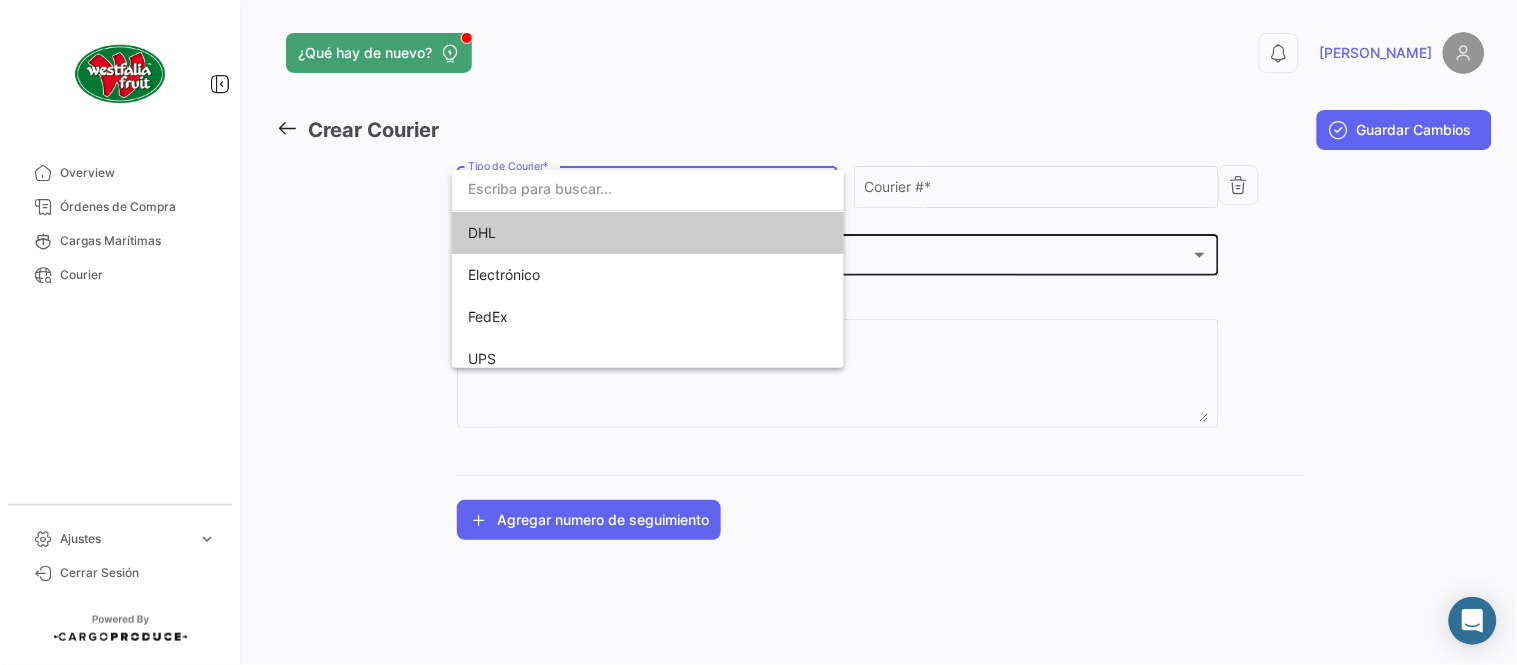 click on "DHL" at bounding box center (608, 233) 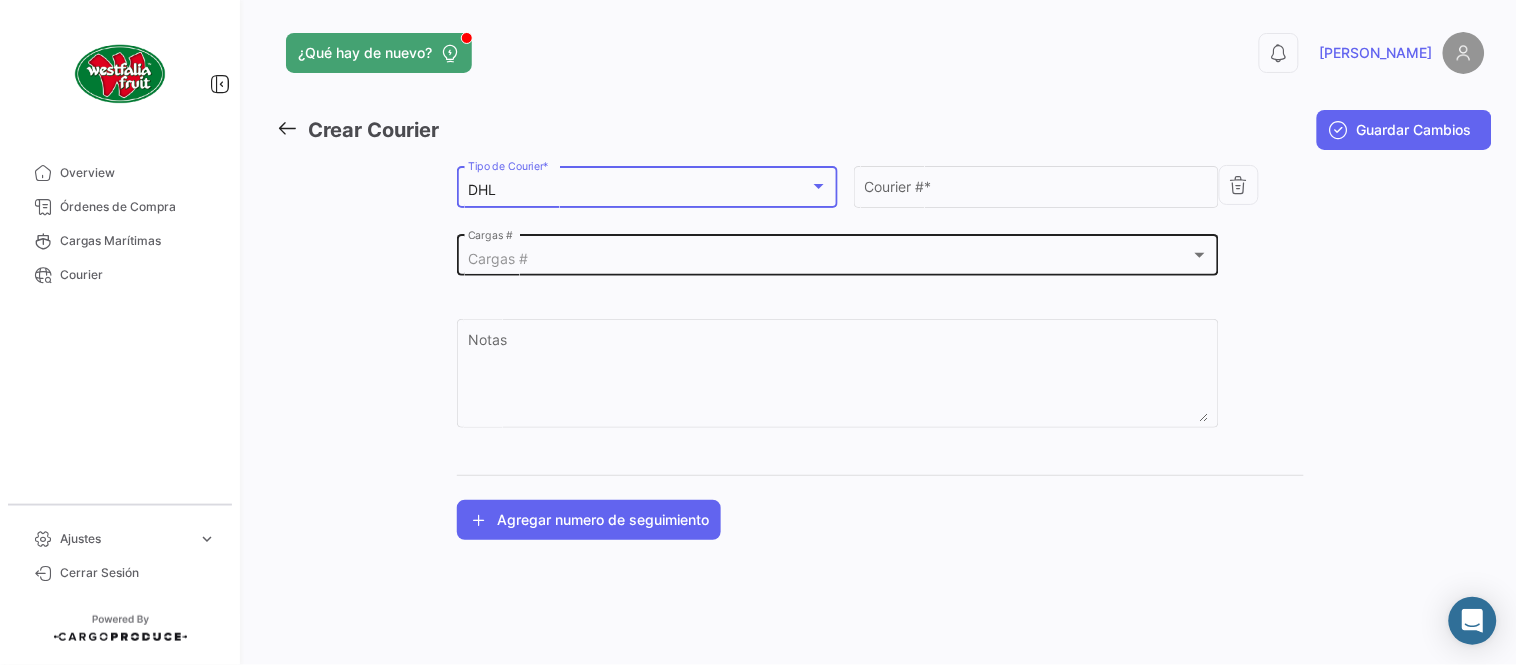 click on "Cargas #" at bounding box center (498, 258) 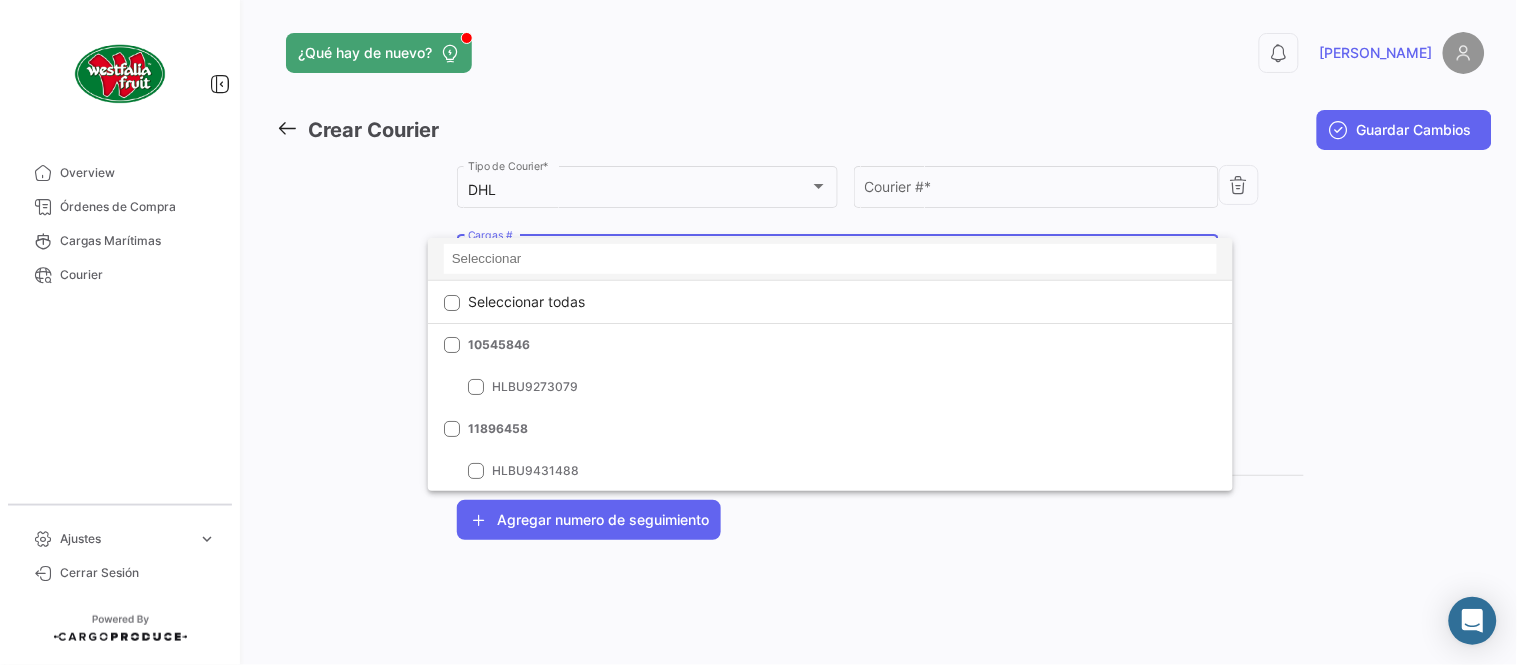 click at bounding box center [830, 259] 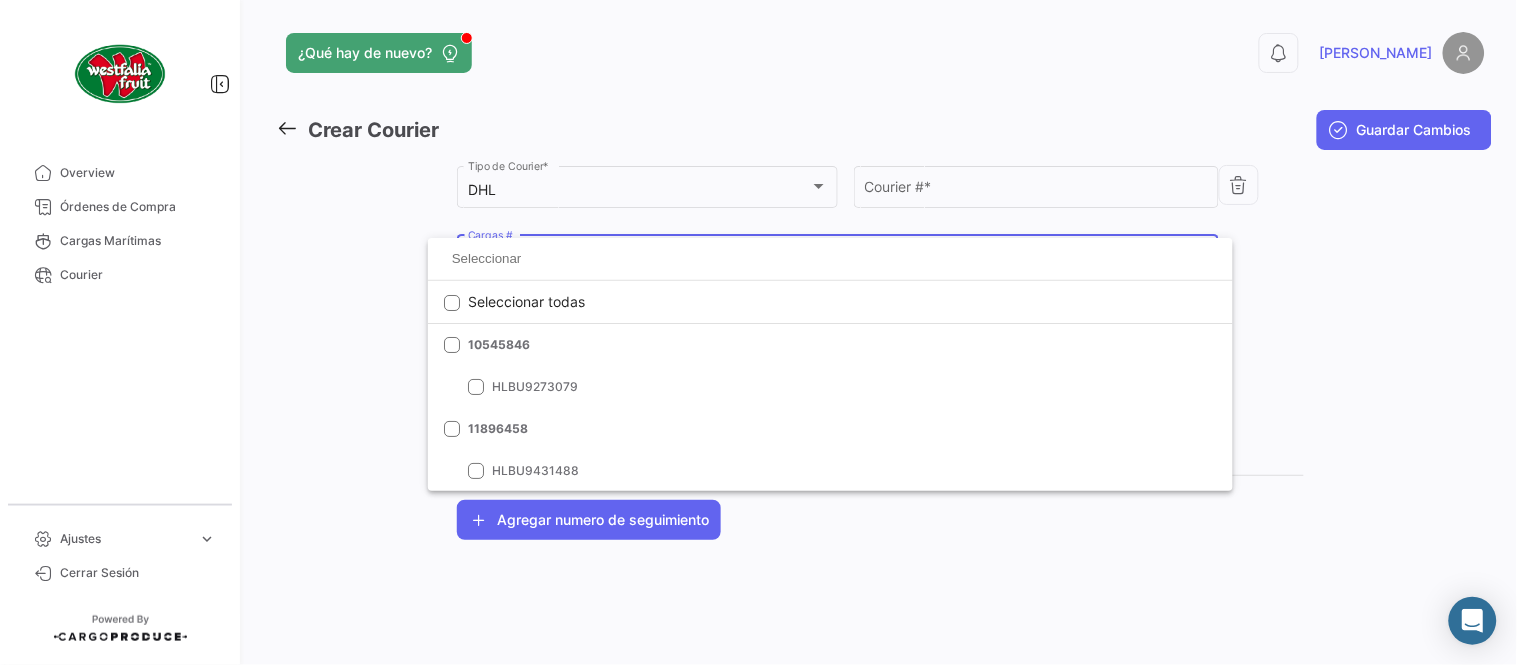 paste on "39388101" 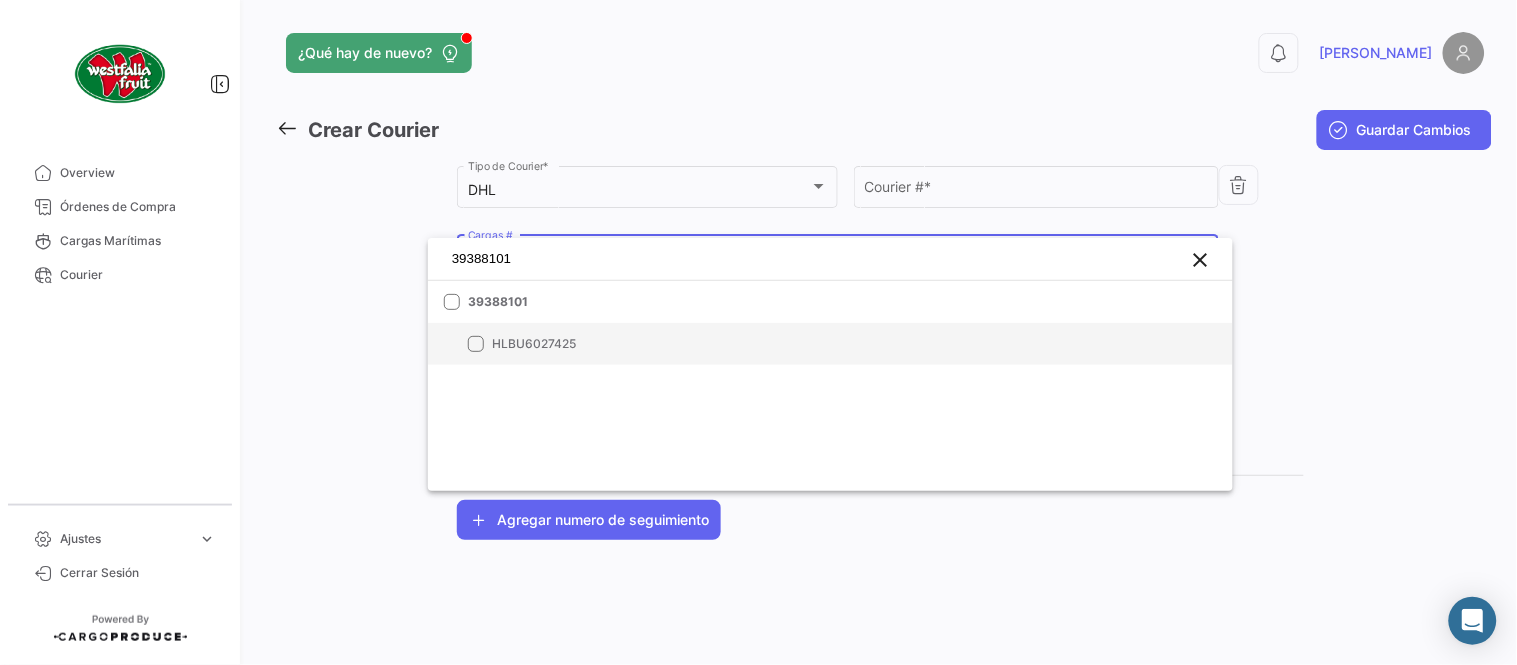 type on "39388101" 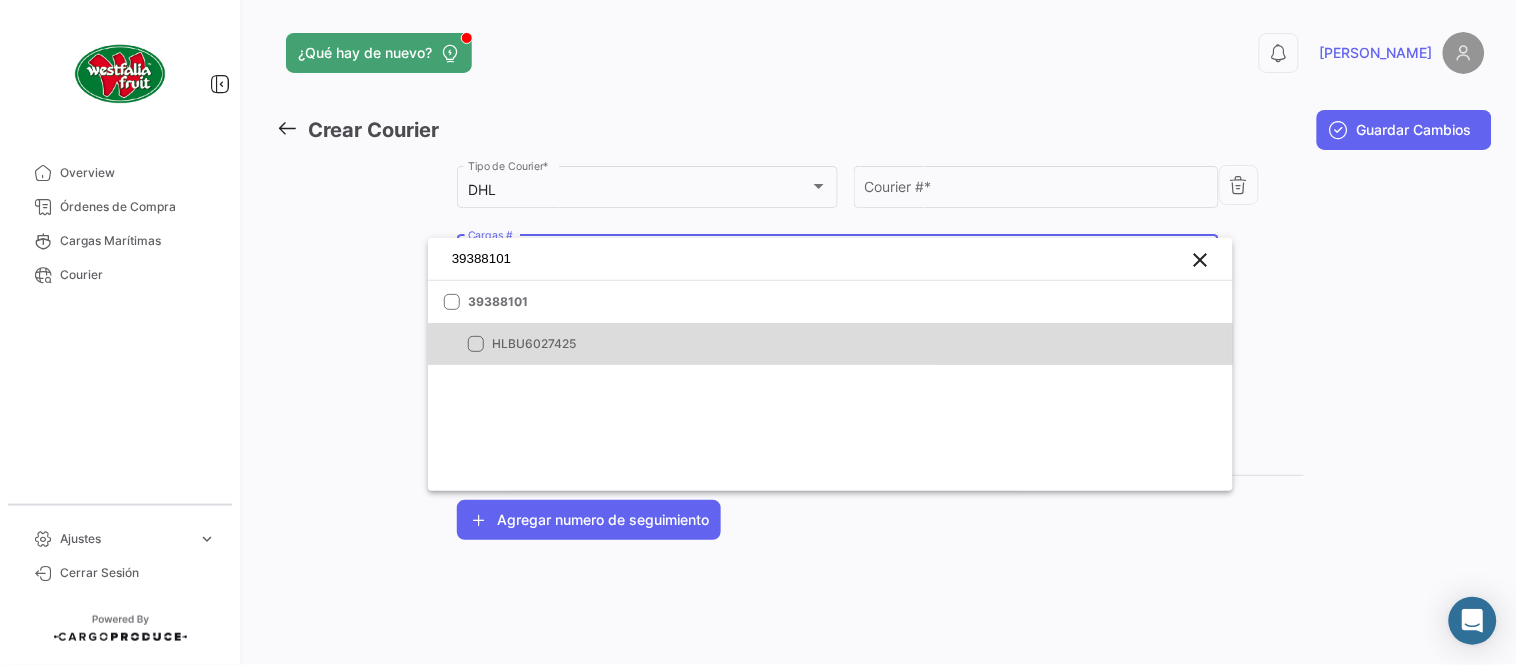 click on "HLBU6027425" at bounding box center (632, 344) 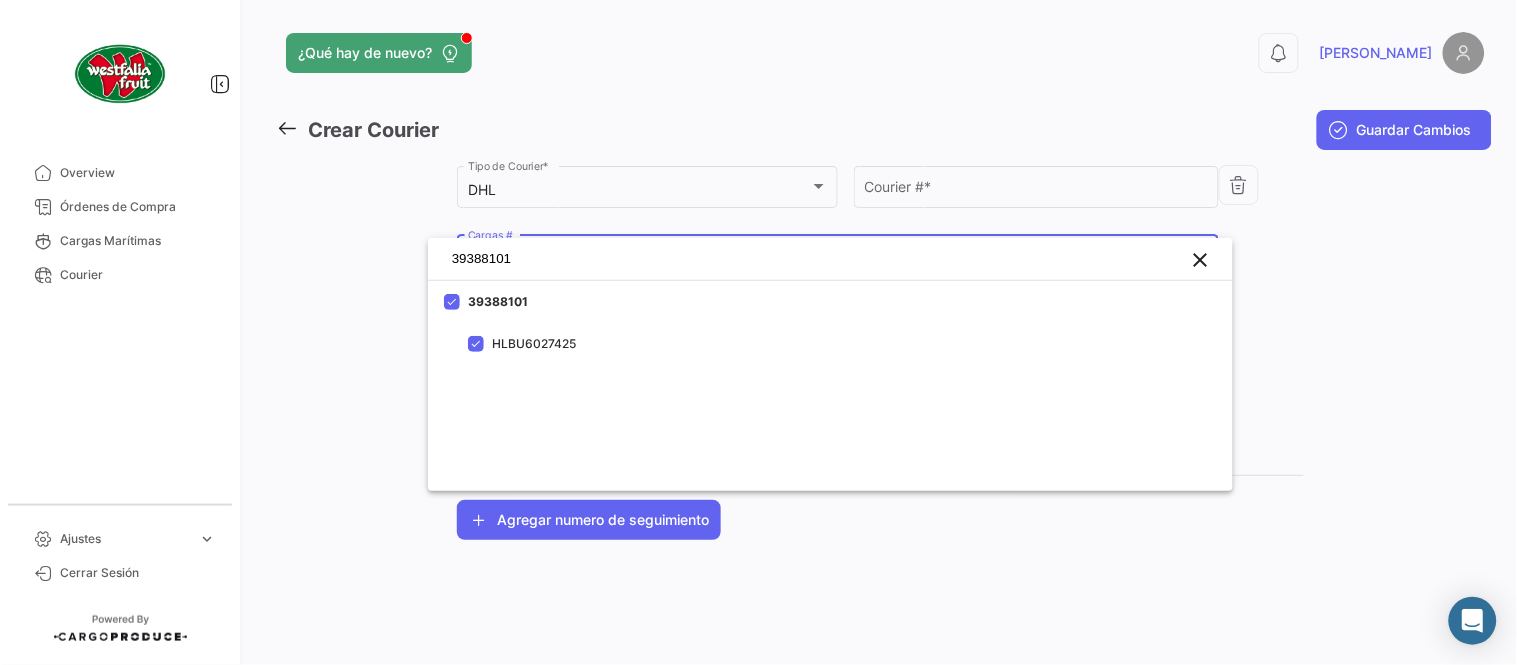 click at bounding box center (758, 332) 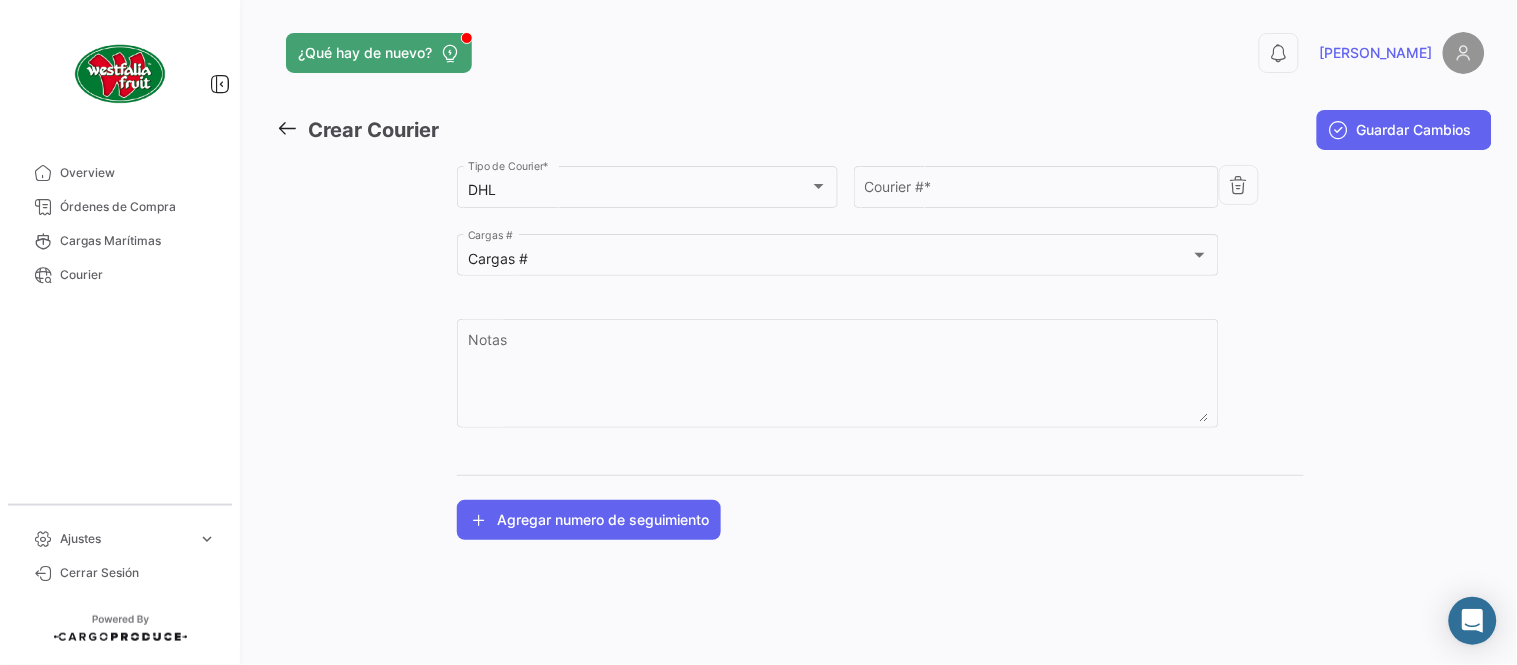 click on "Courier #  *" at bounding box center [1037, 190] 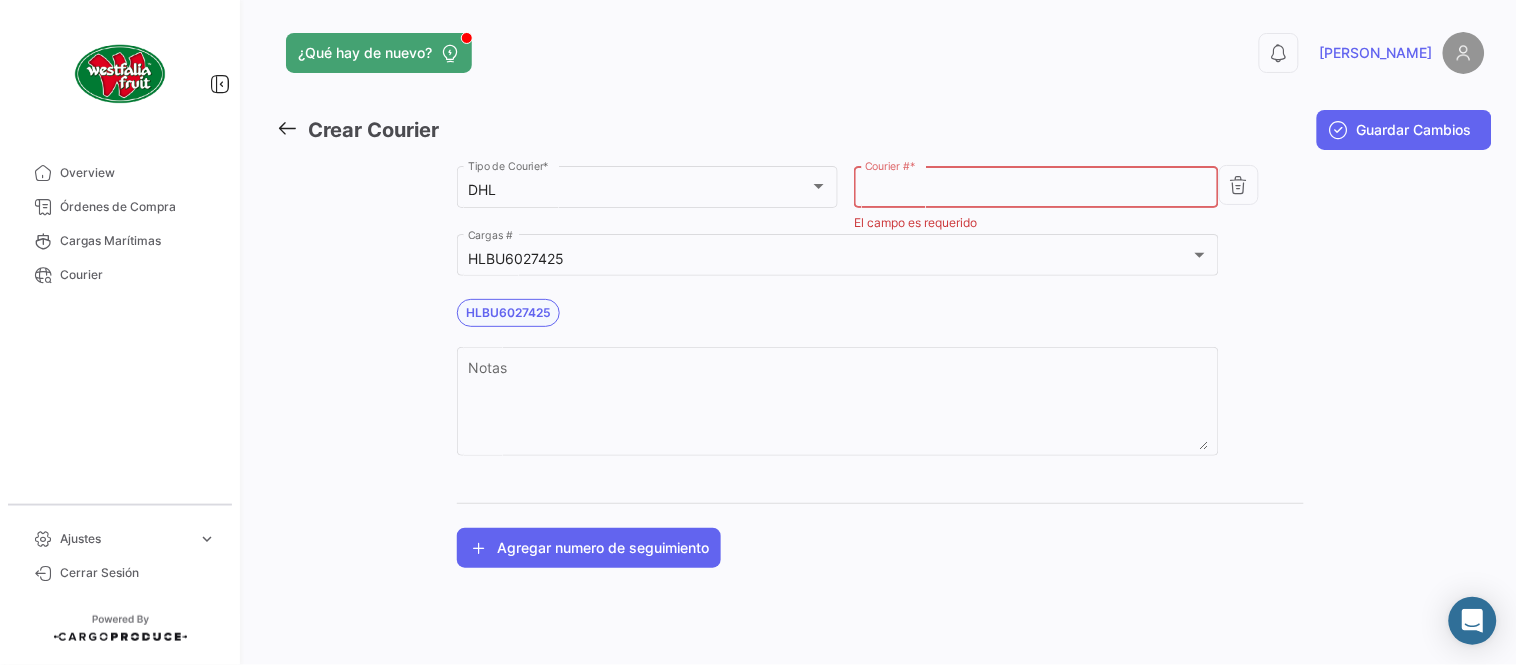 paste on "3371798231" 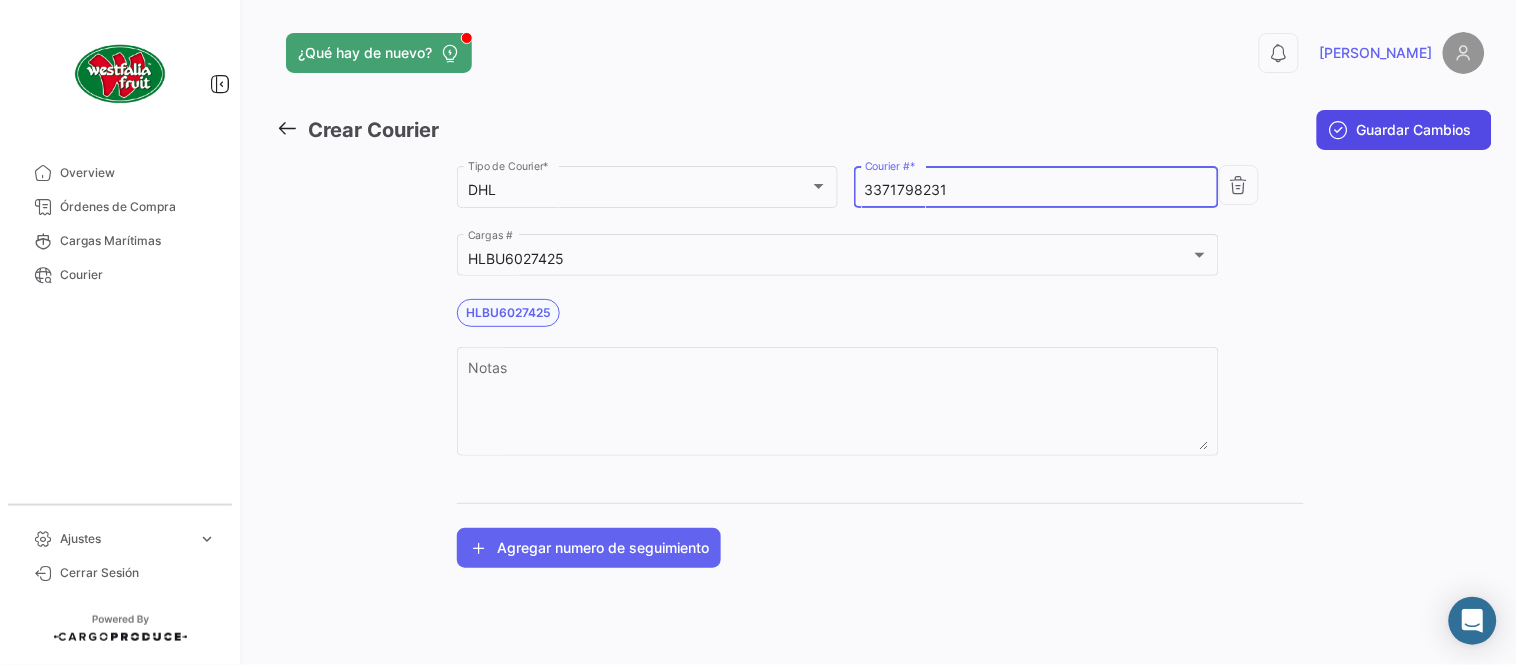 type on "3371798231" 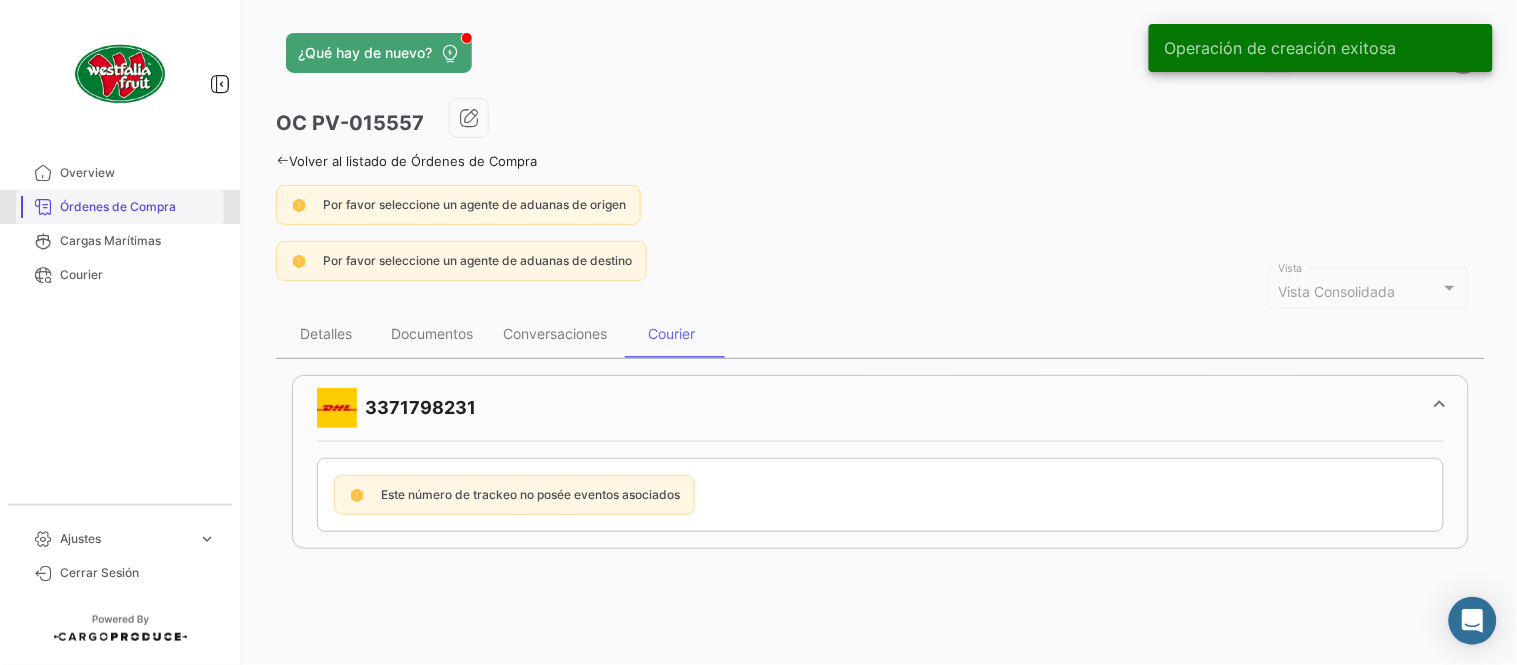 click on "Órdenes de Compra" at bounding box center [138, 207] 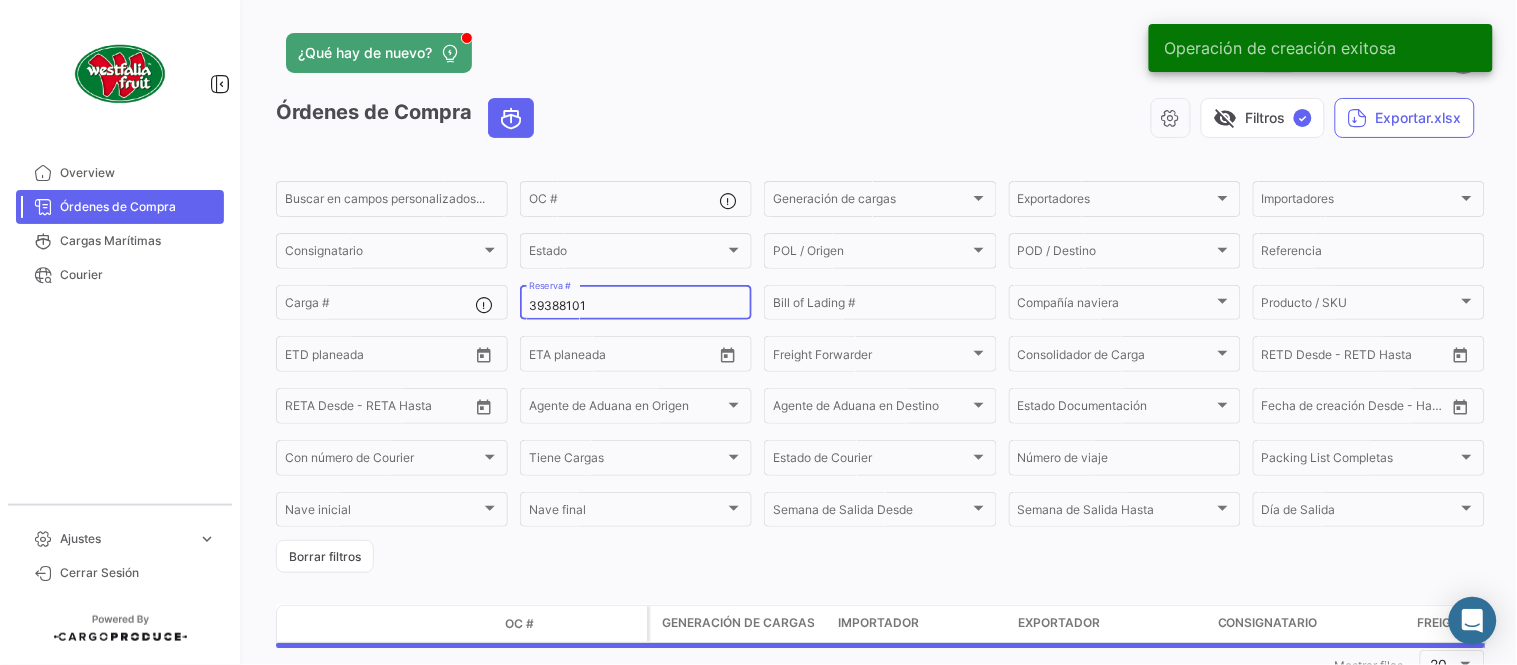 click on "39388101" at bounding box center (636, 306) 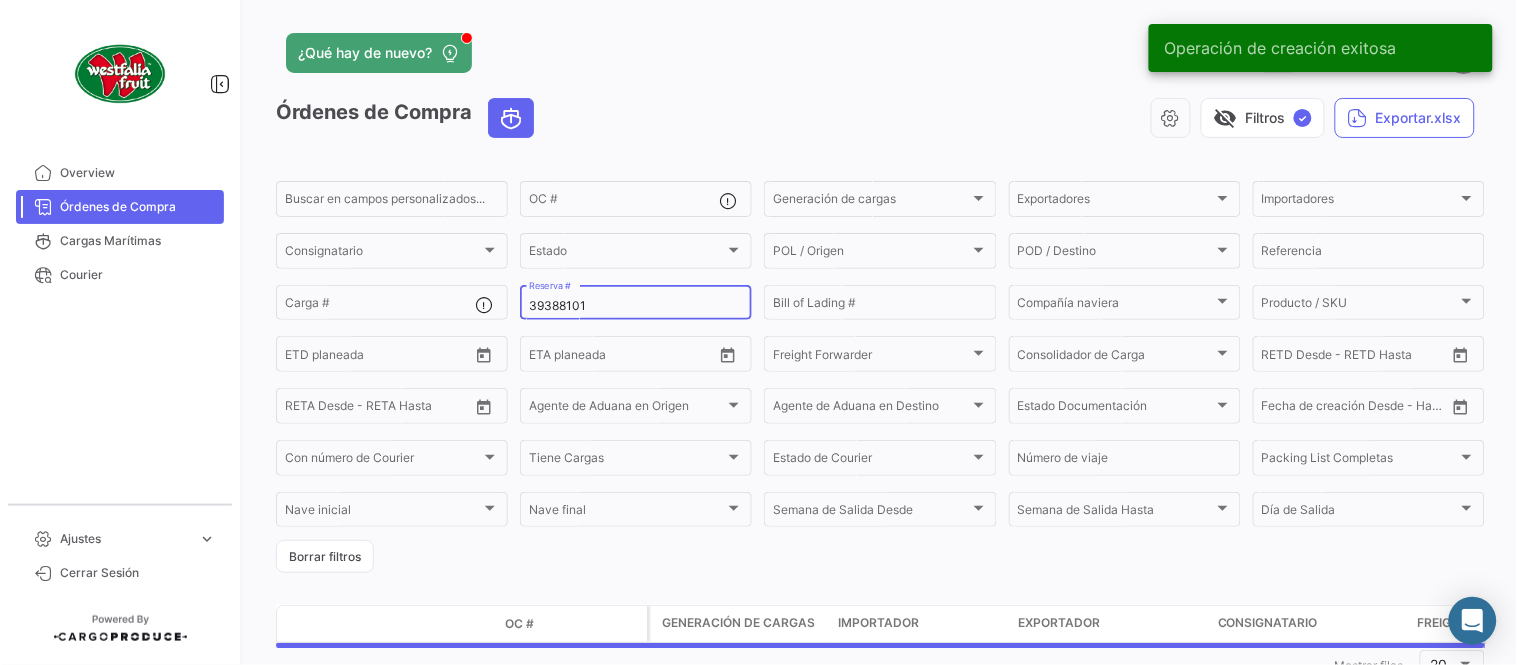 click on "39388101" at bounding box center (636, 306) 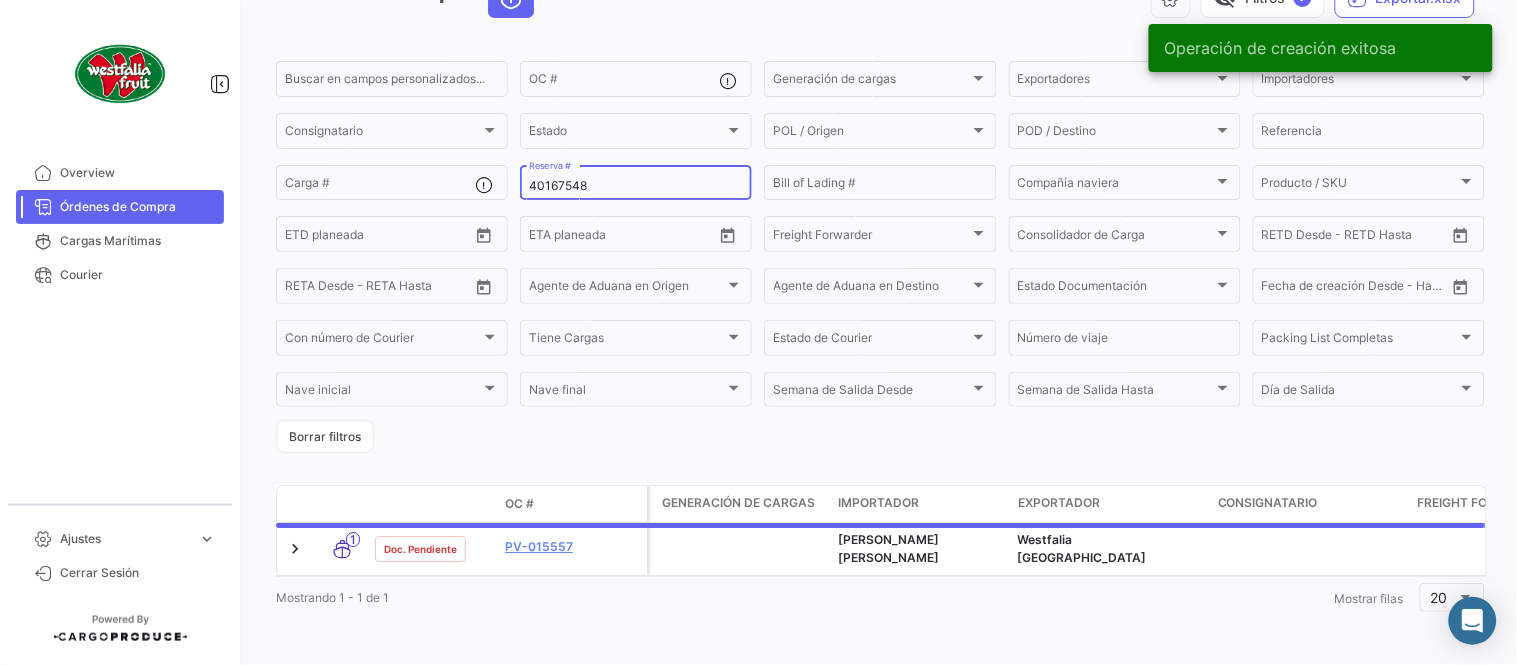 scroll, scrollTop: 128, scrollLeft: 0, axis: vertical 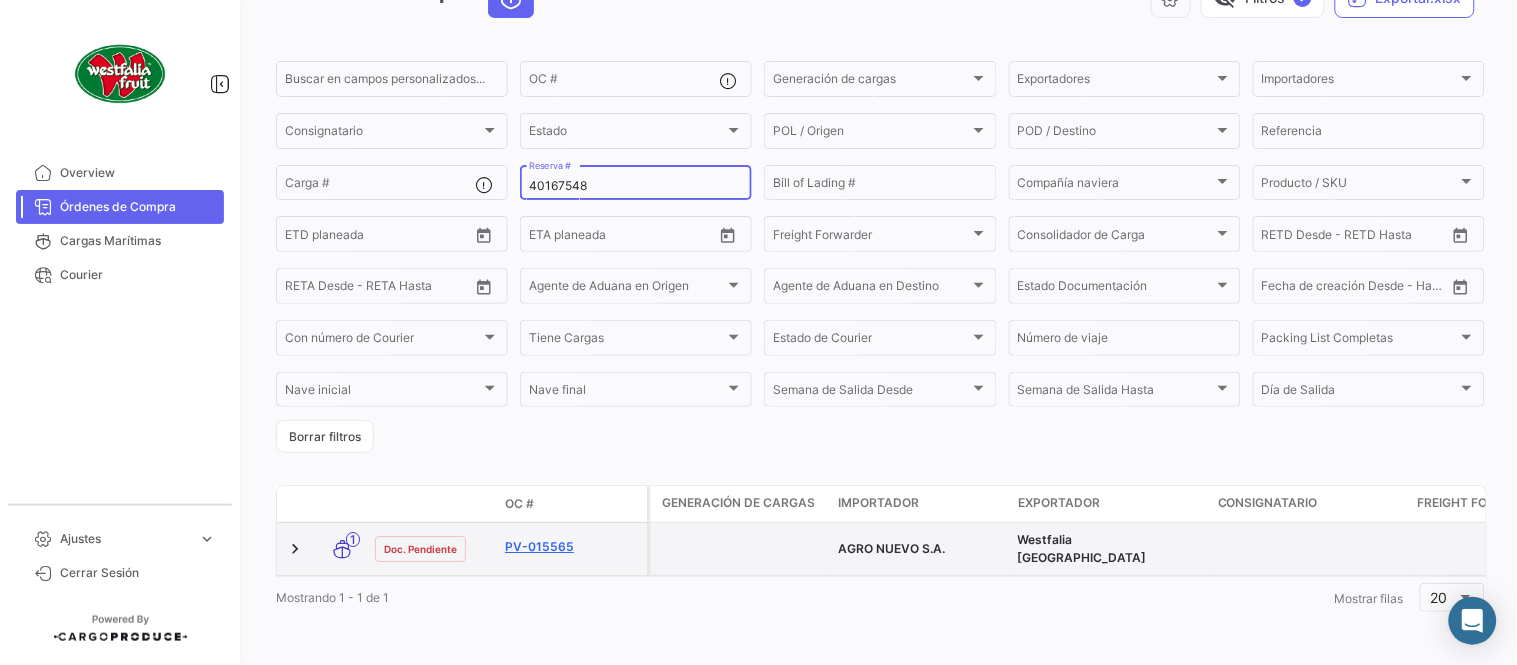 type on "40167548" 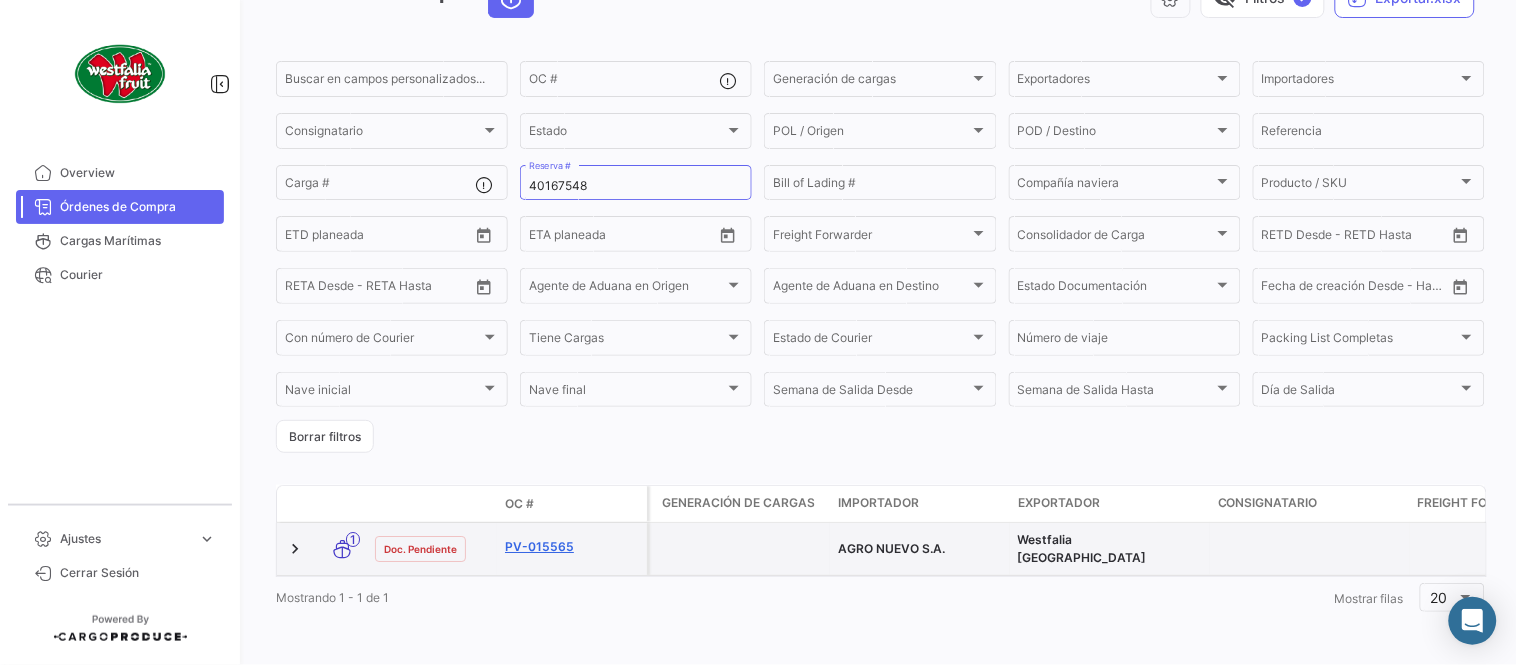 click on "PV-015565" 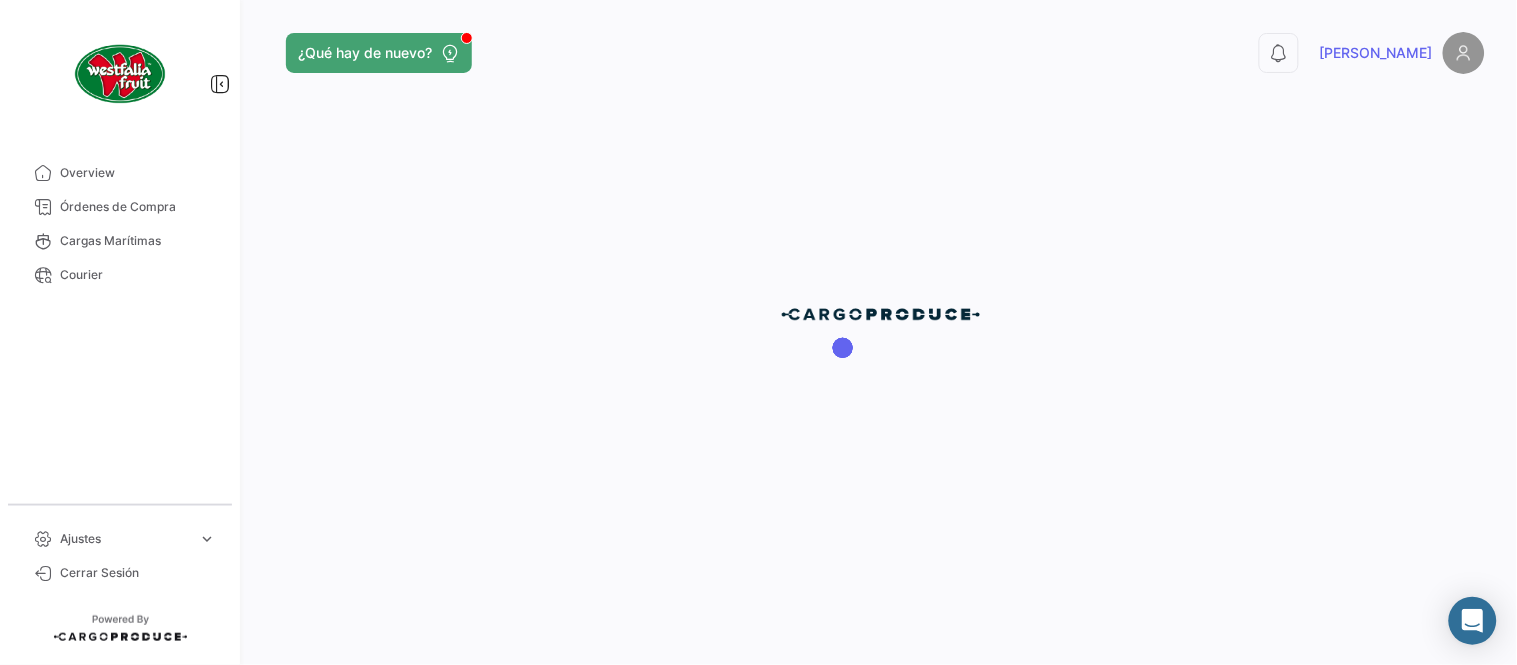 scroll, scrollTop: 0, scrollLeft: 0, axis: both 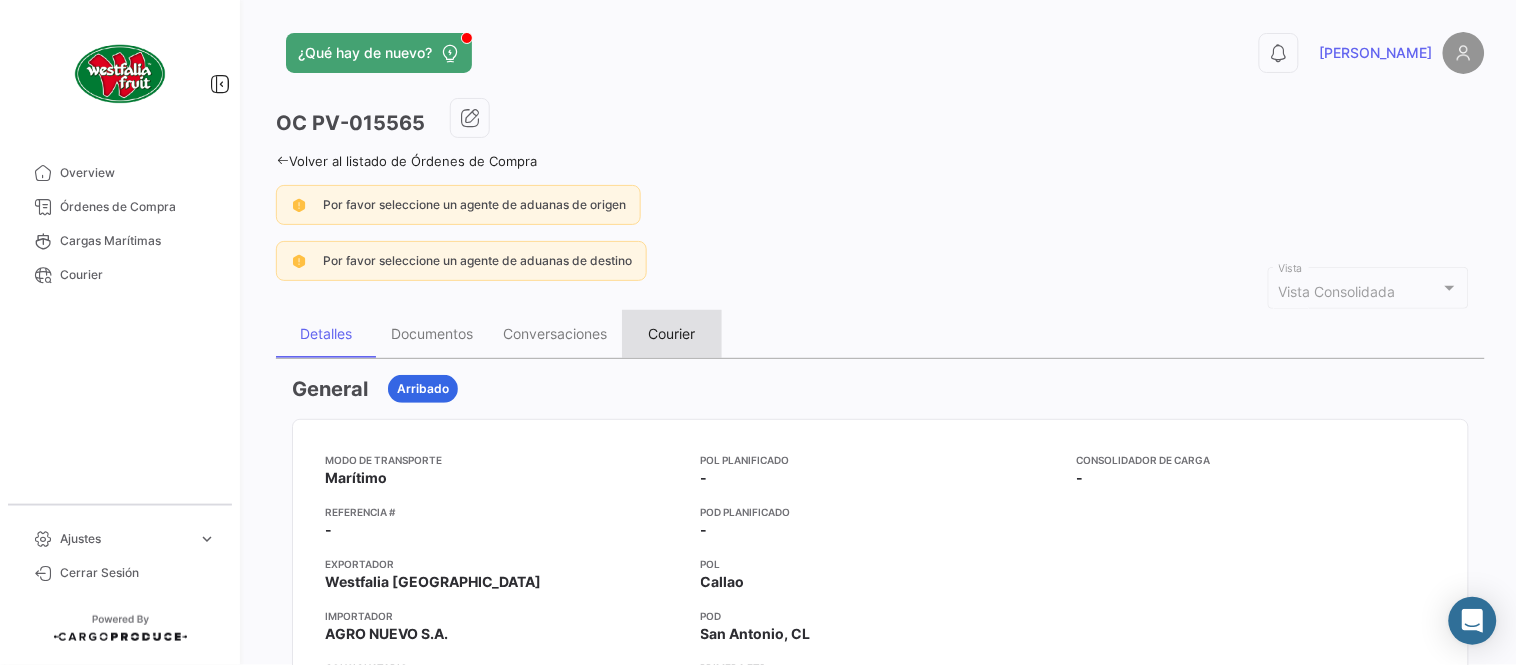 click on "Courier" at bounding box center (672, 333) 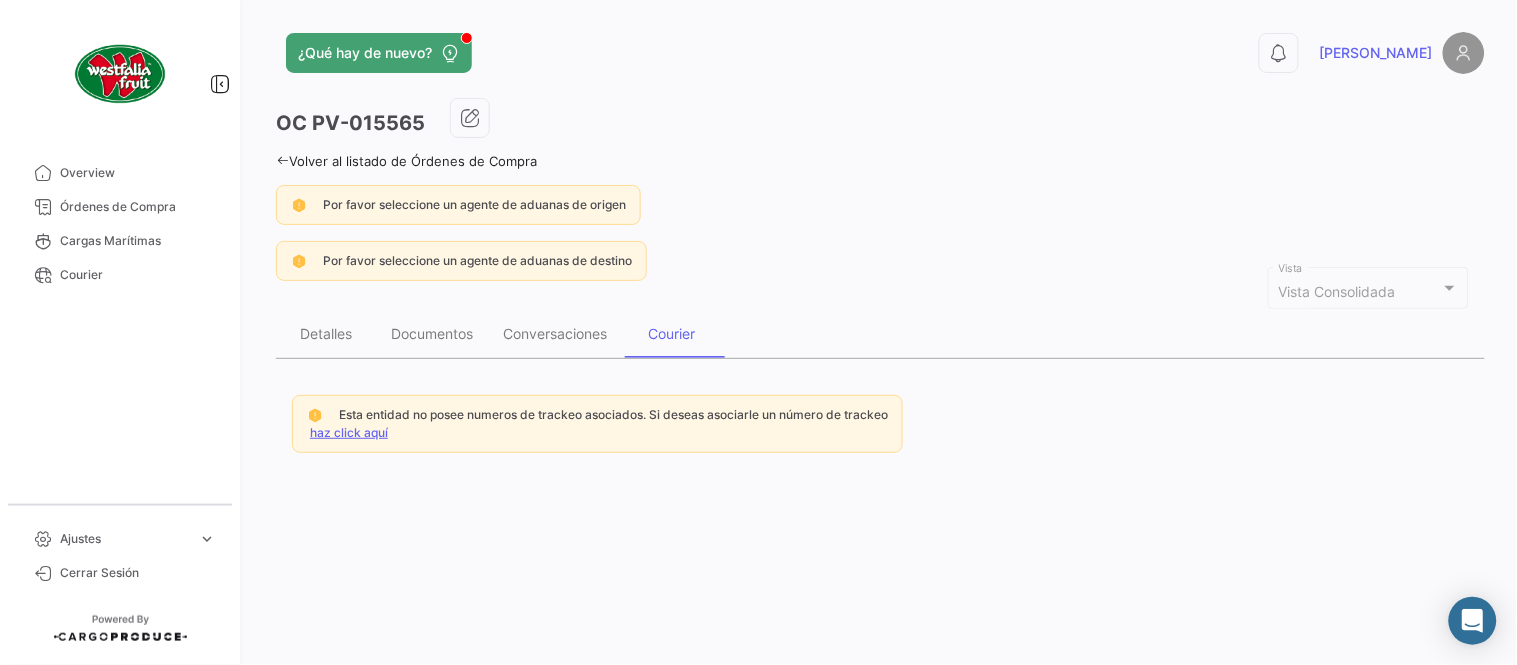 click on "Esta entidad no posee numeros de trackeo asociados. Si deseas asociarle un número de trackeo   haz click aquí" at bounding box center [597, 424] 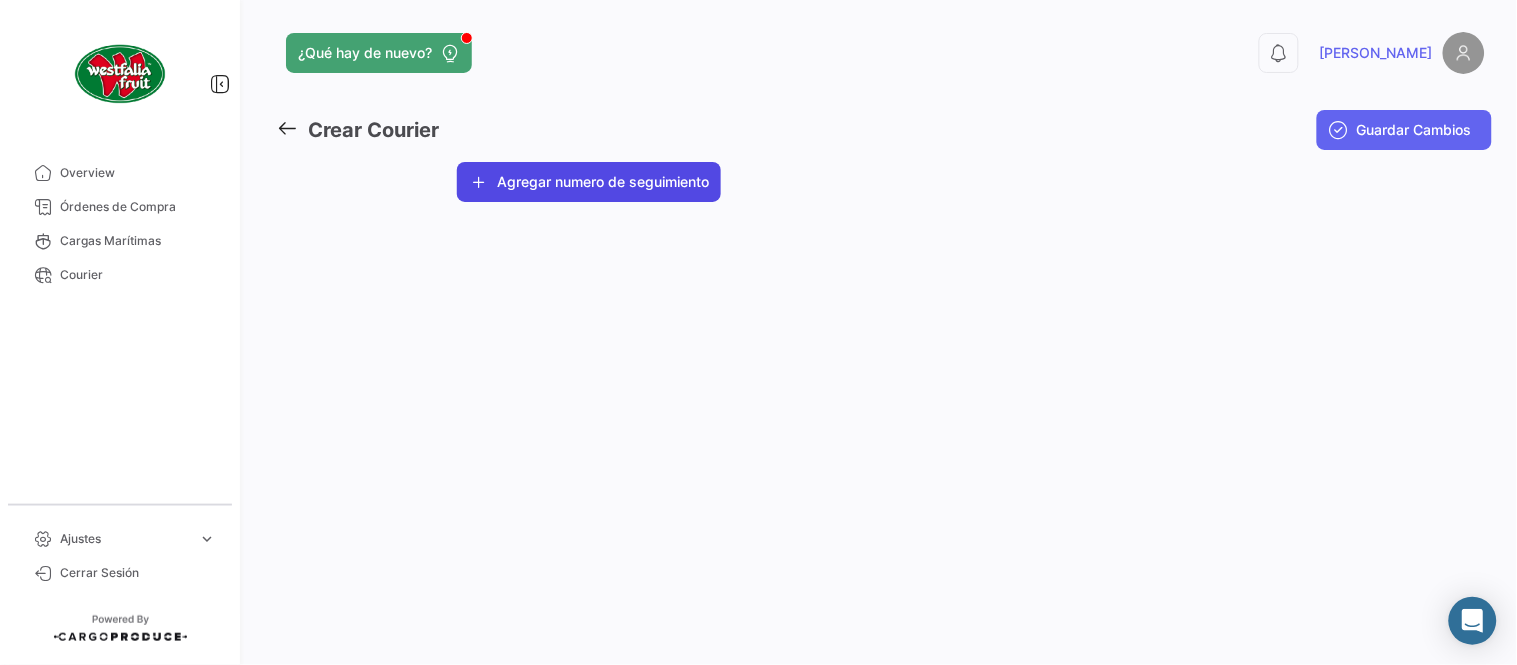 click on "Agregar numero de seguimiento" 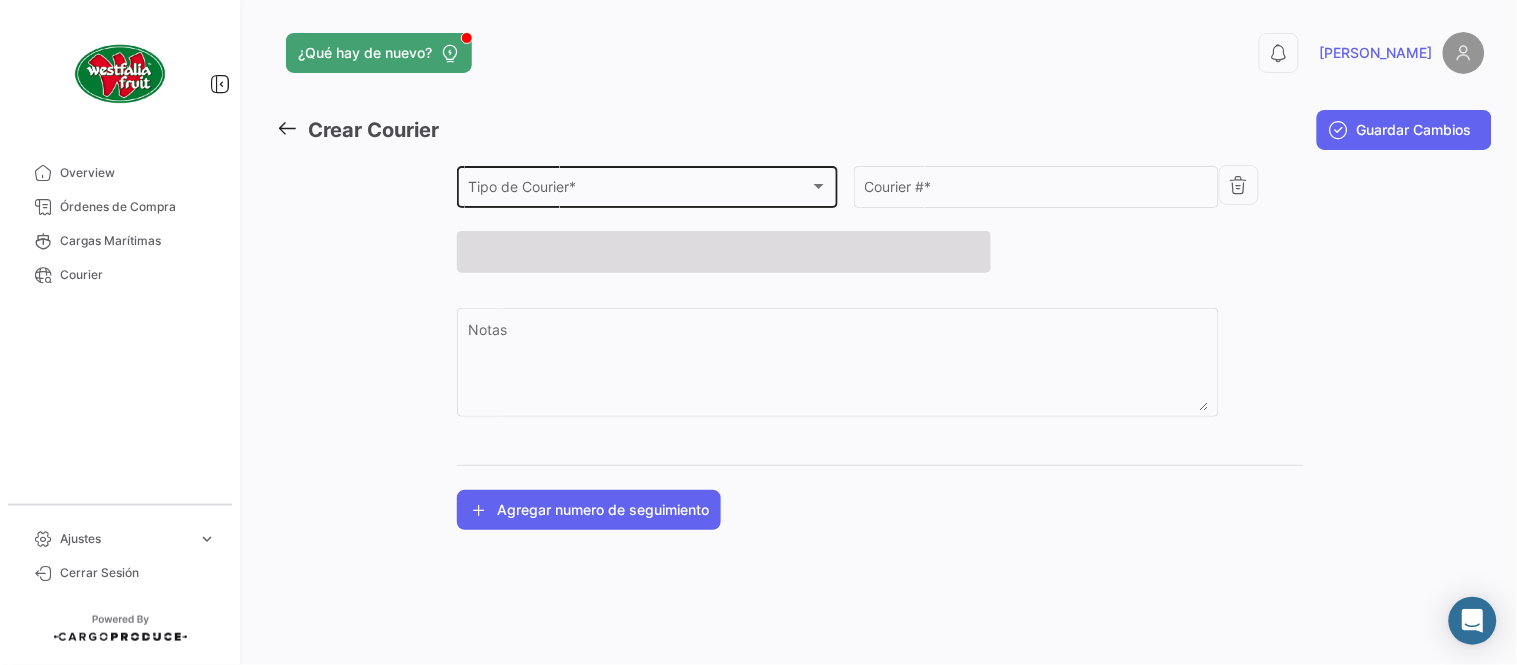 click on "Tipo de Courier * Tipo de Courier  *" 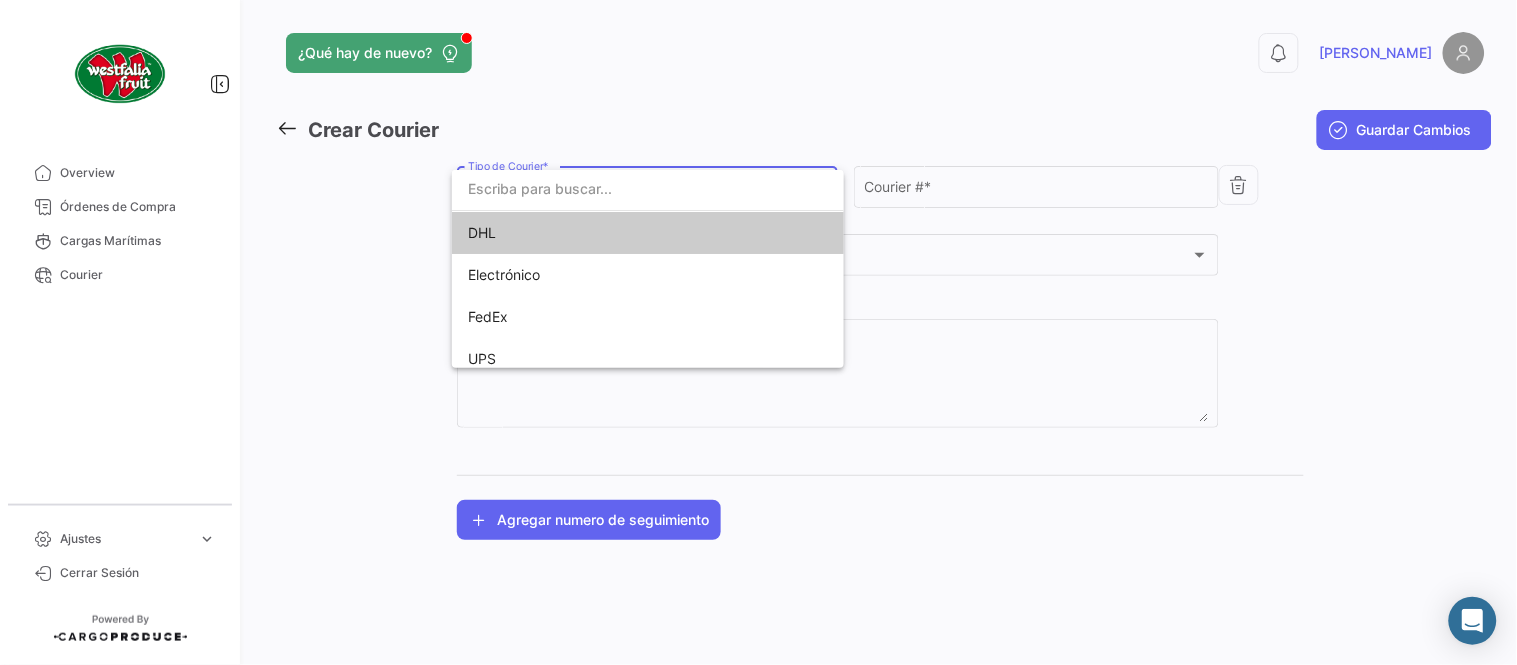 click on "DHL" at bounding box center (608, 233) 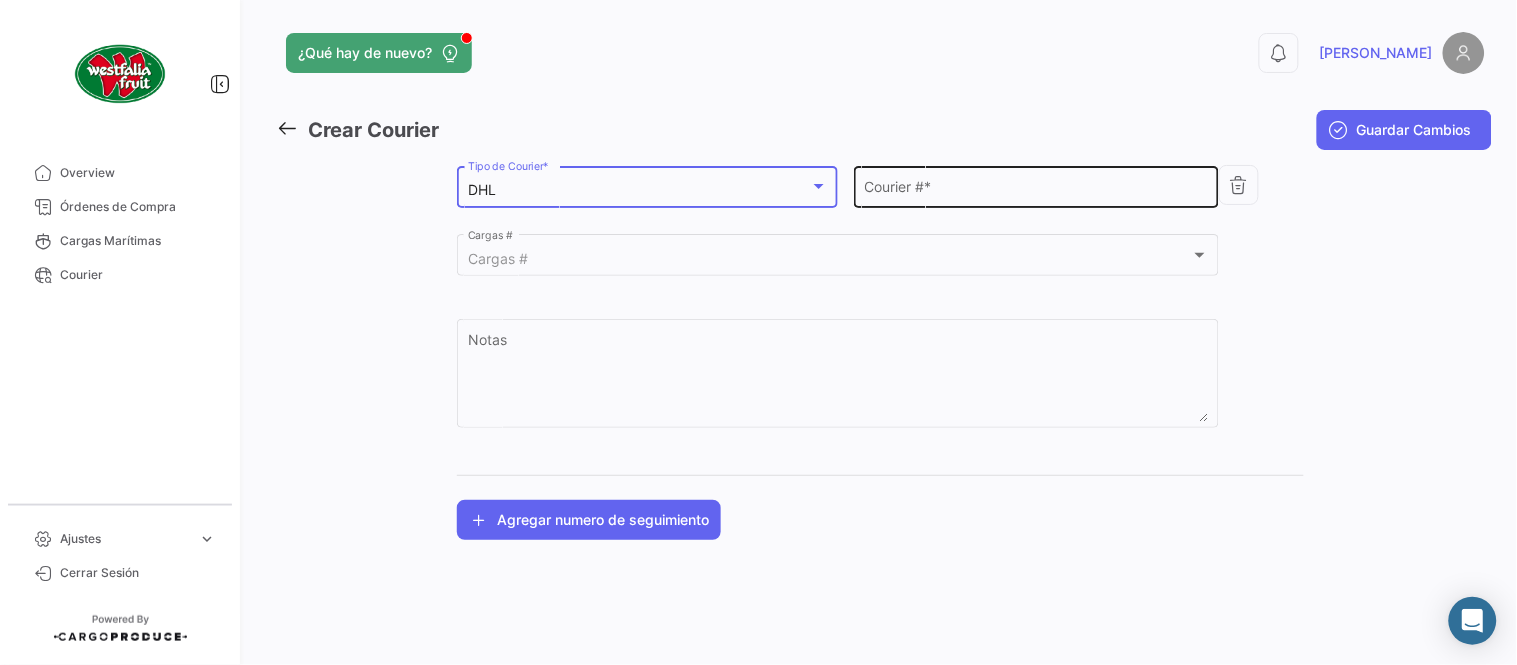 click on "Courier #  *" at bounding box center (1037, 190) 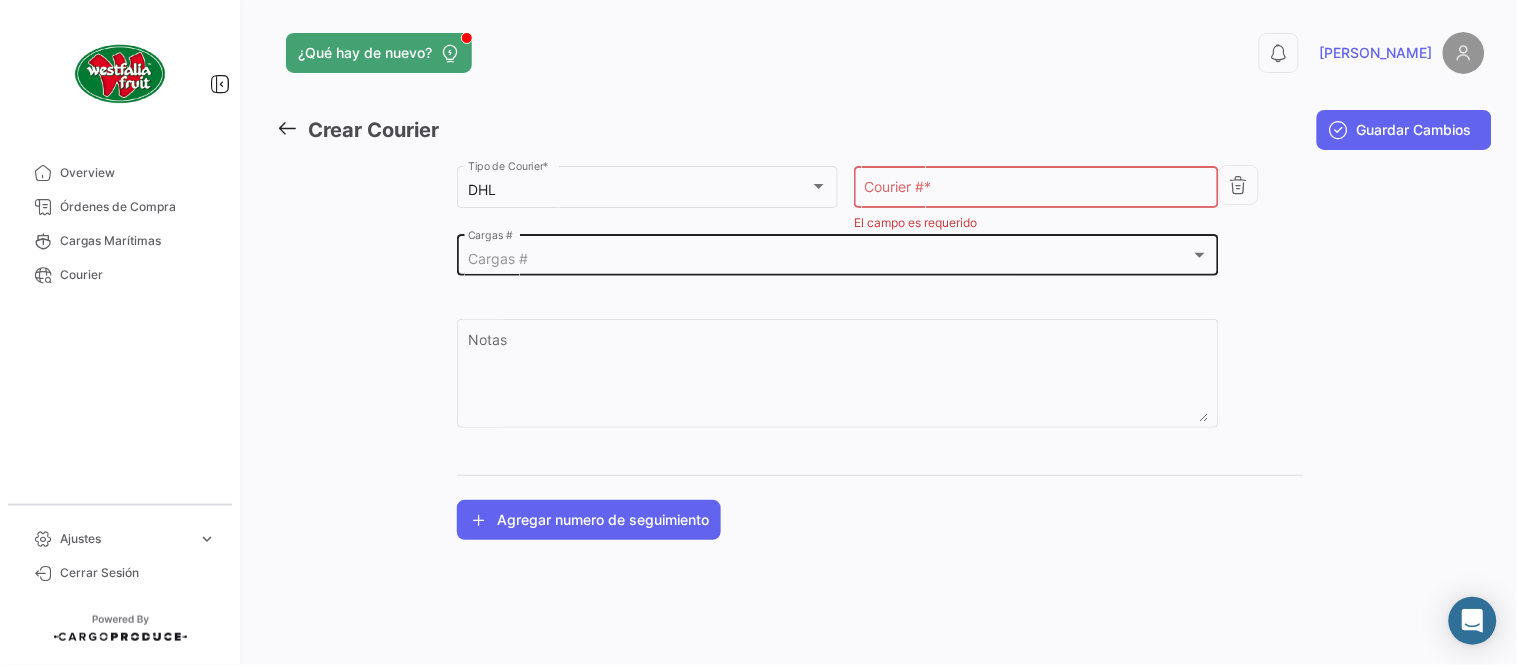 click on "Cargas #  Cargas #" 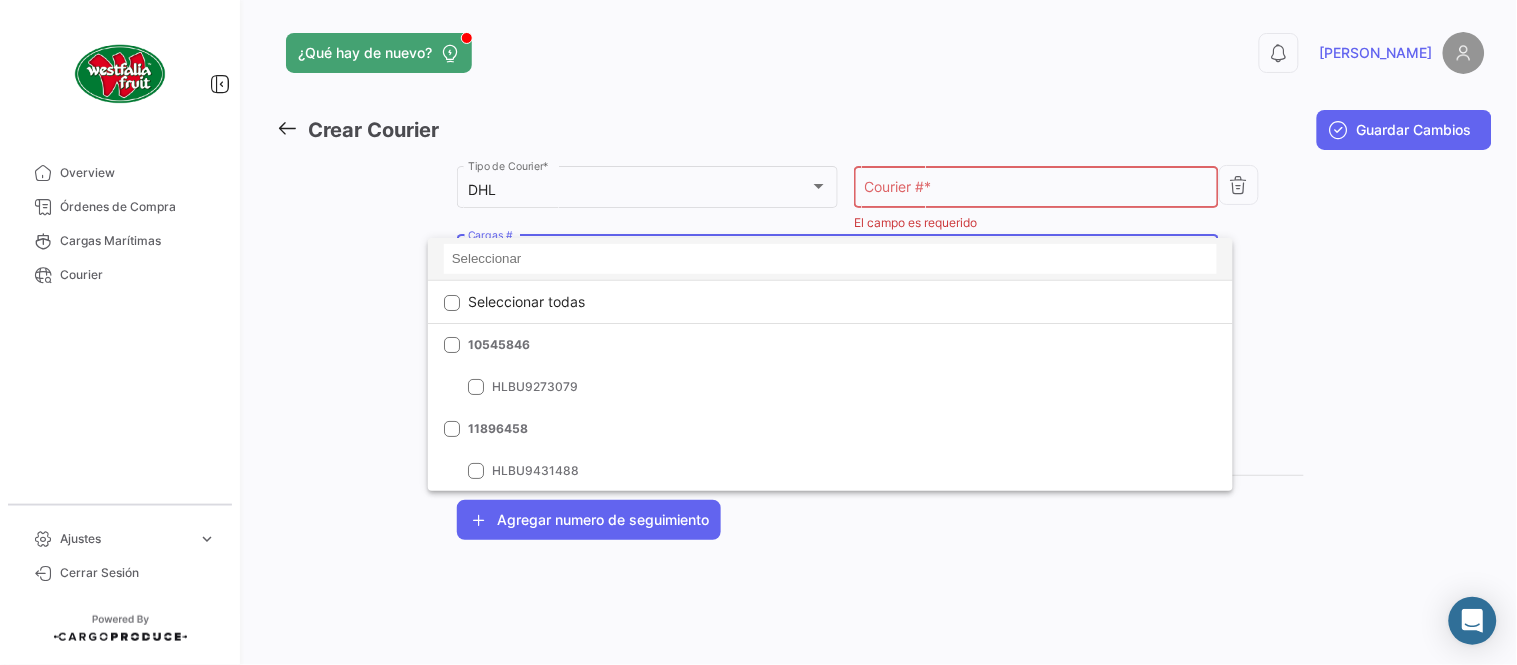 click at bounding box center [830, 259] 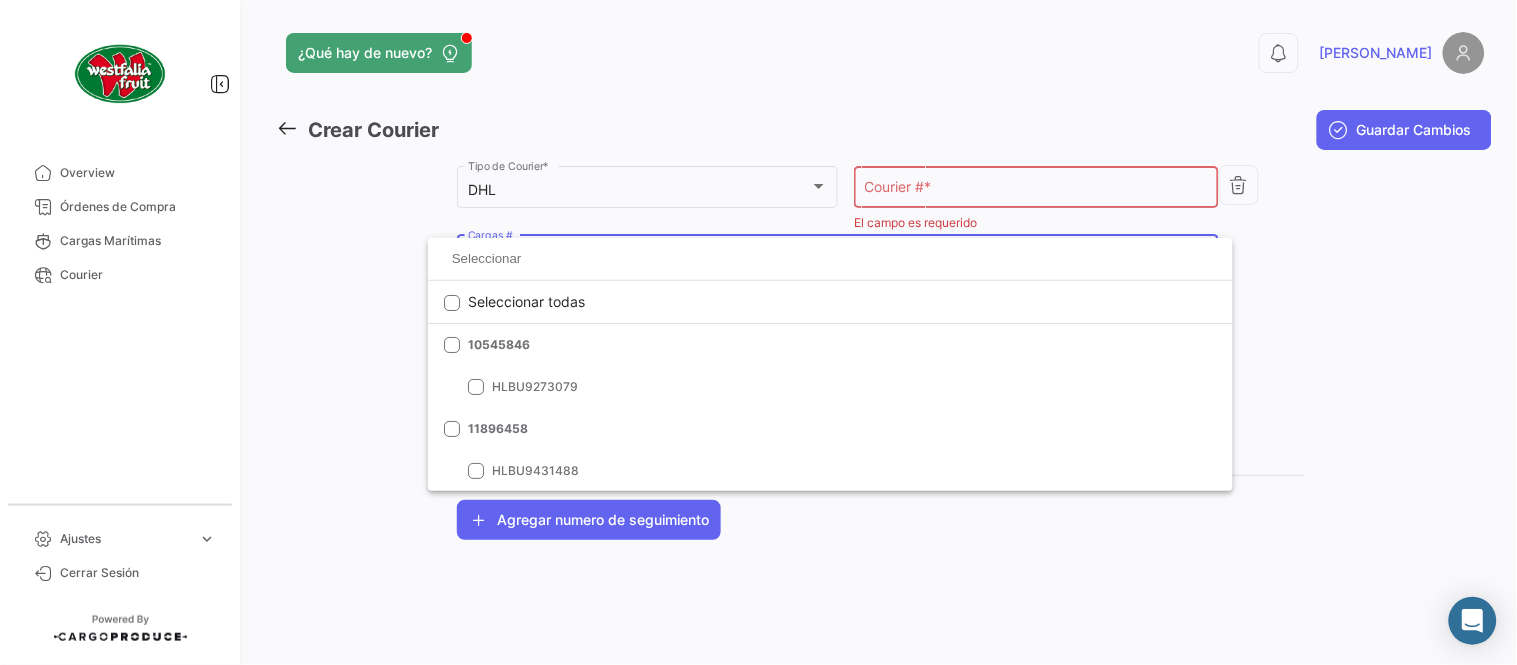 paste on "40167548" 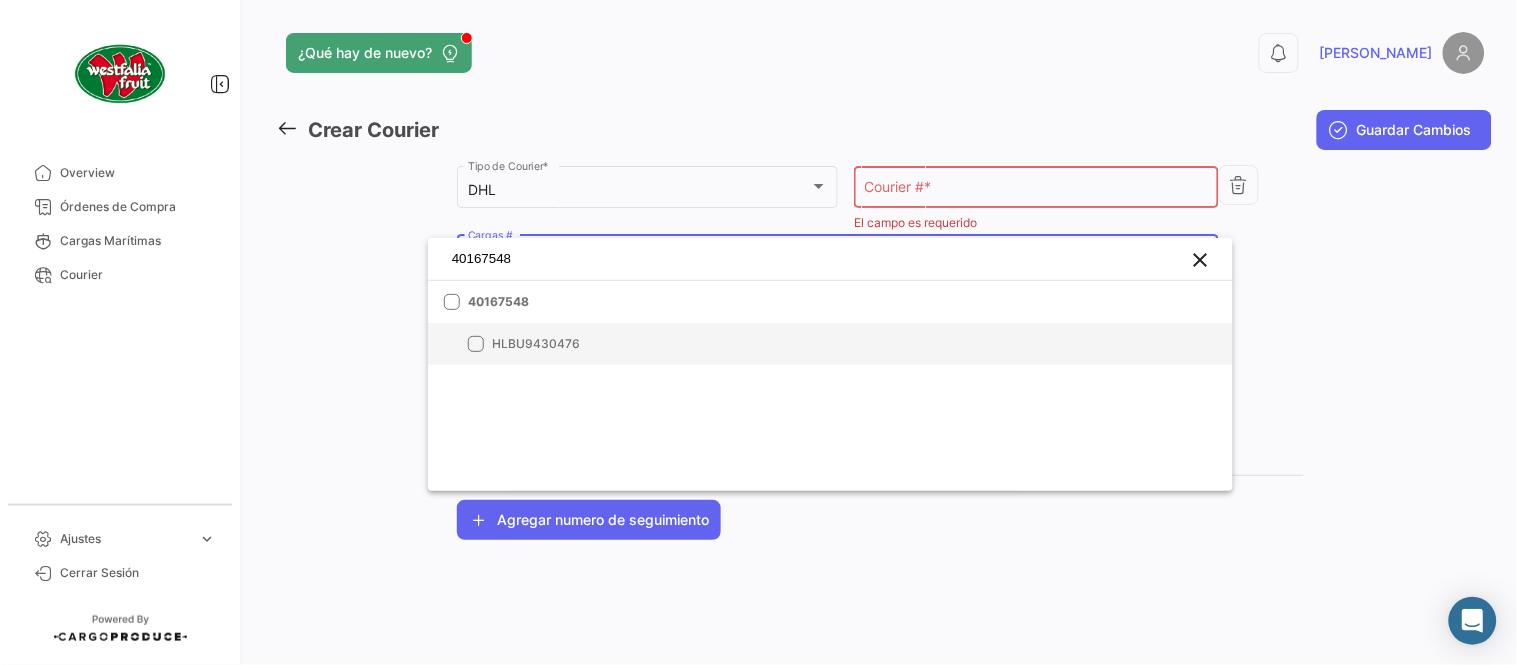 type on "40167548" 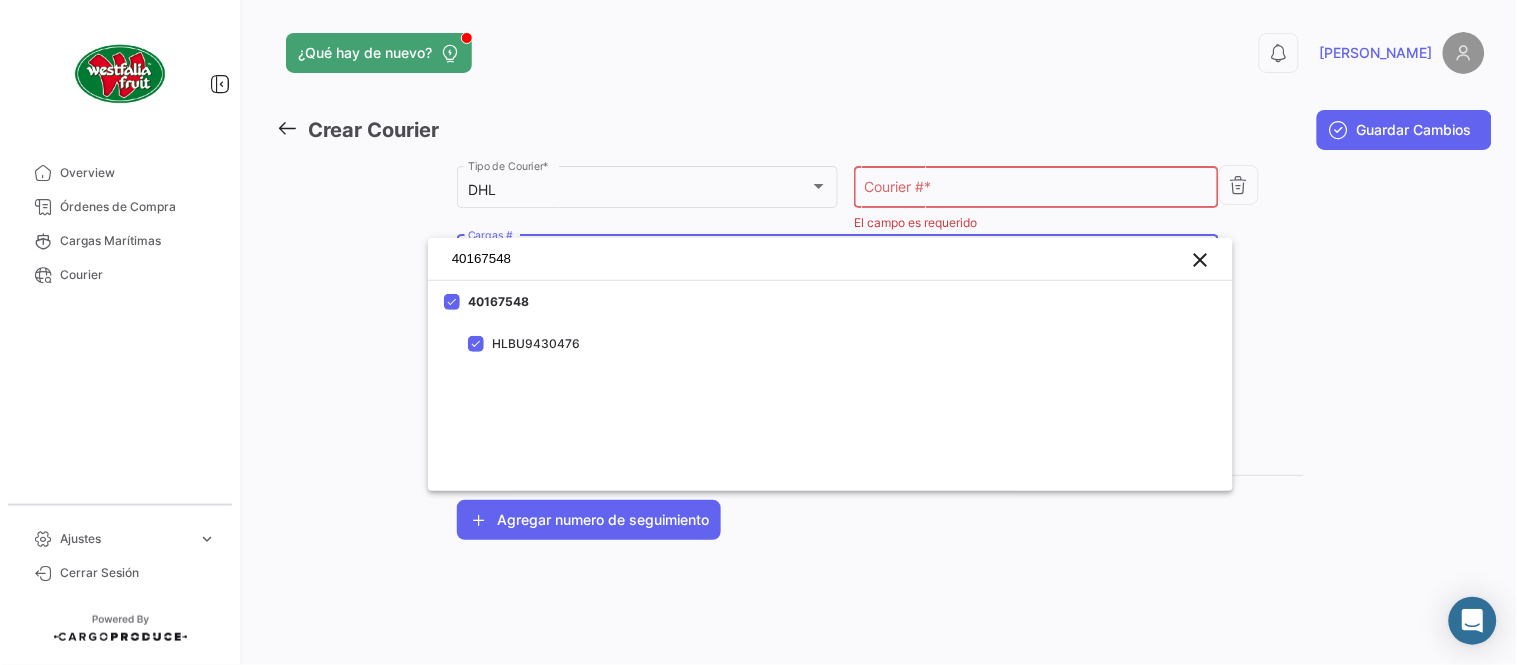 click at bounding box center (758, 332) 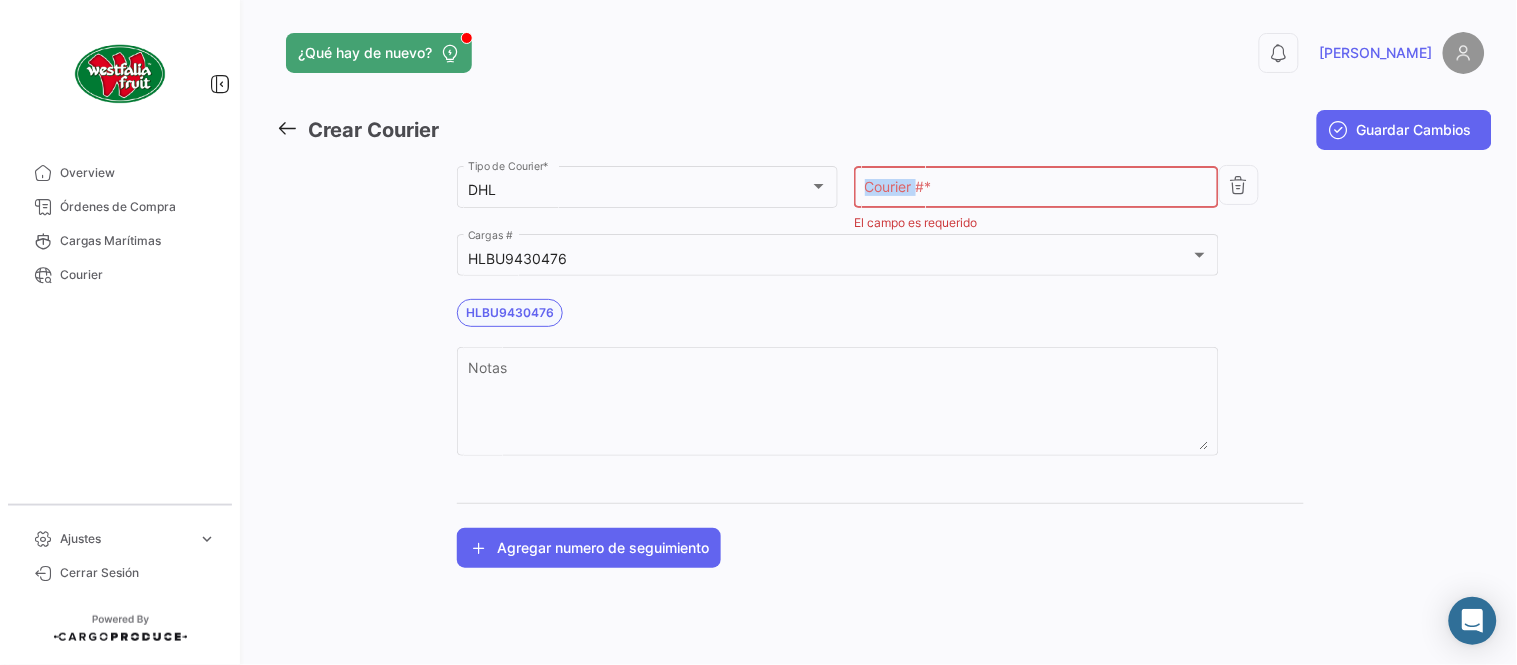 click on "Courier #  *" 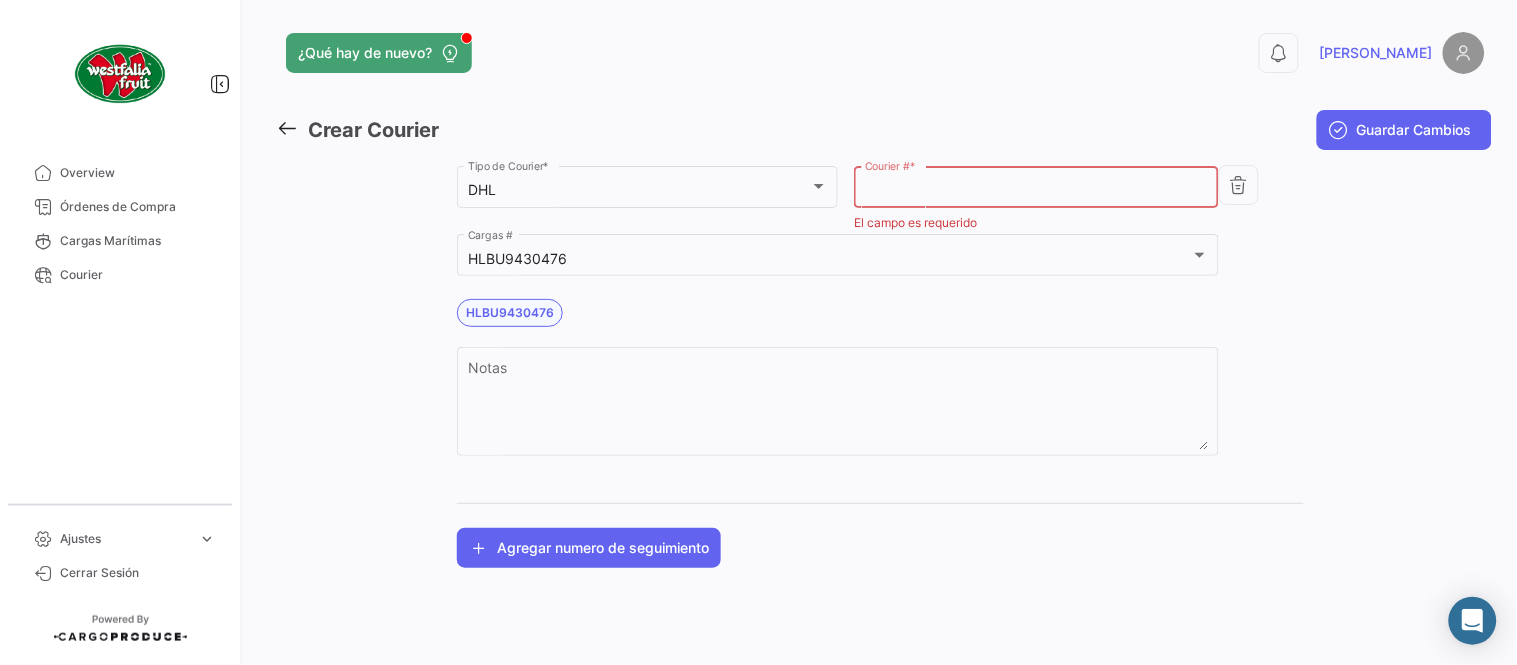 paste on "6851781845" 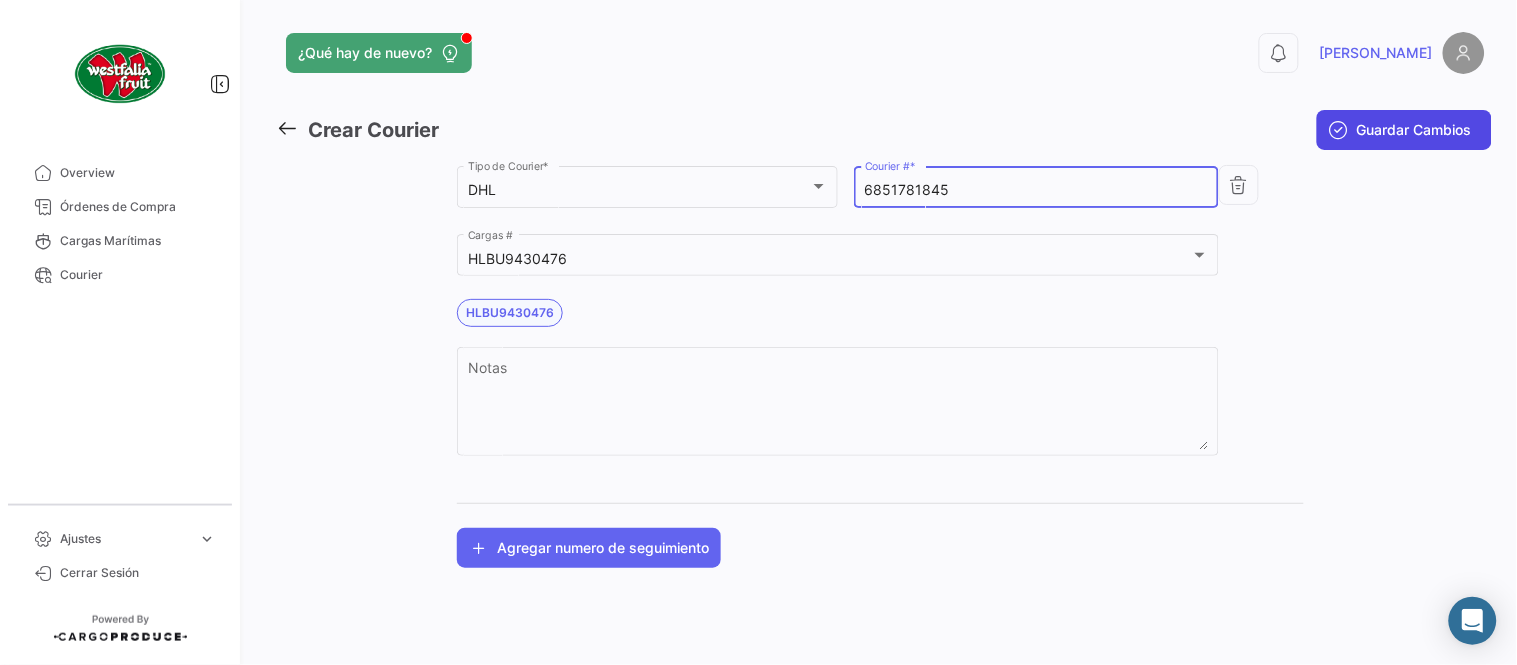 type on "6851781845" 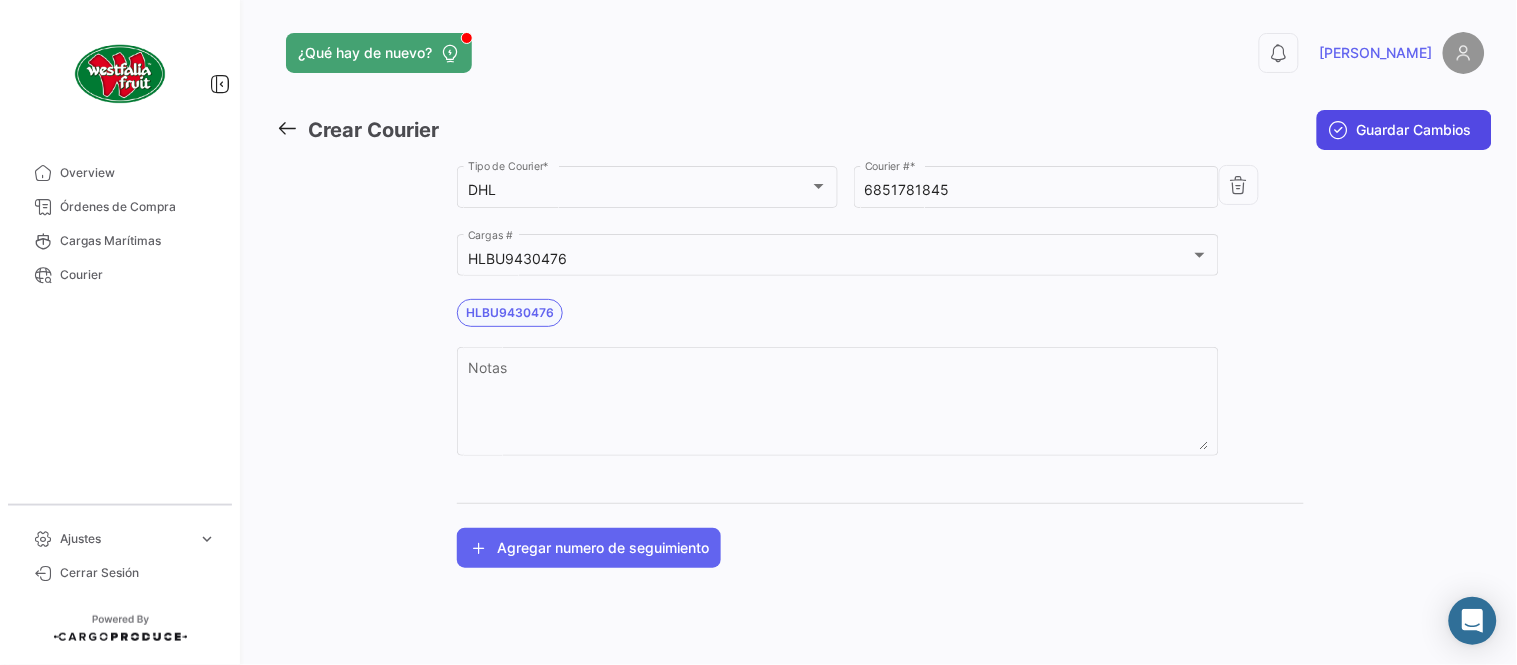 click 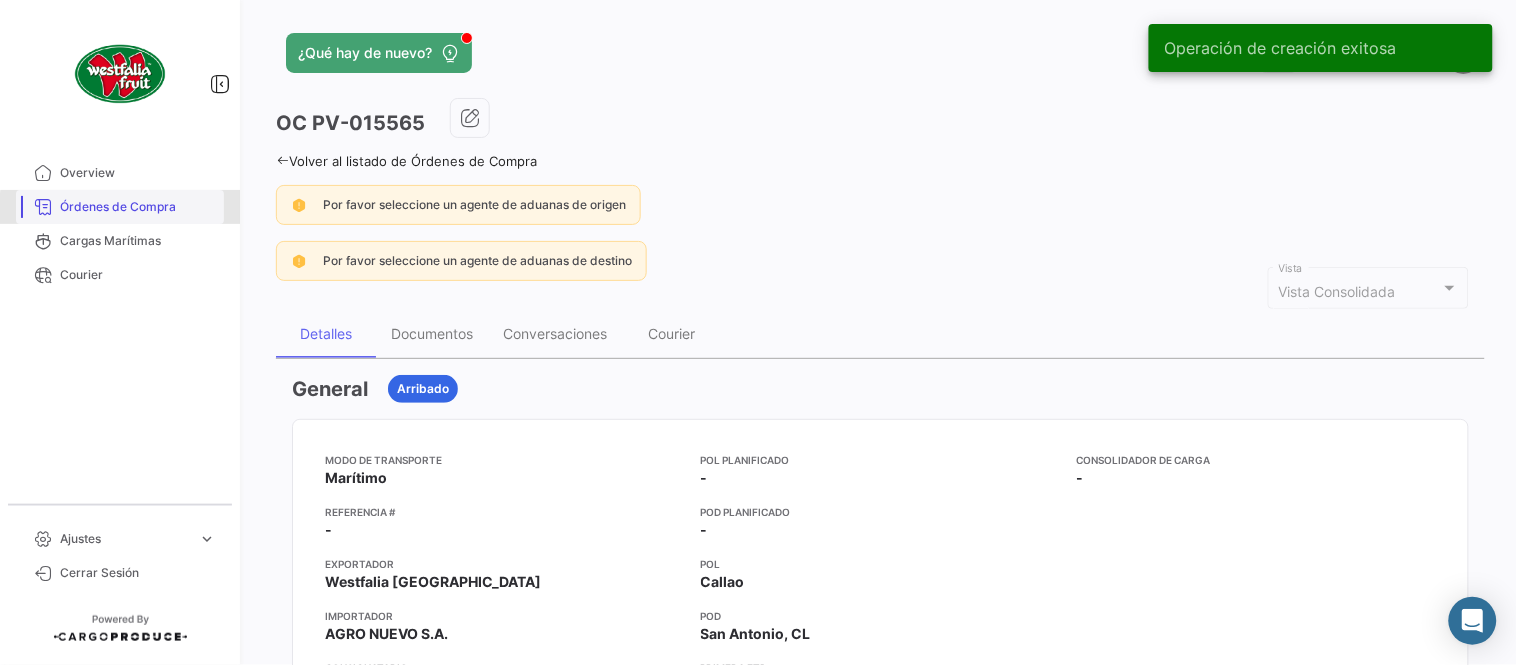 click on "Órdenes de Compra" at bounding box center (138, 207) 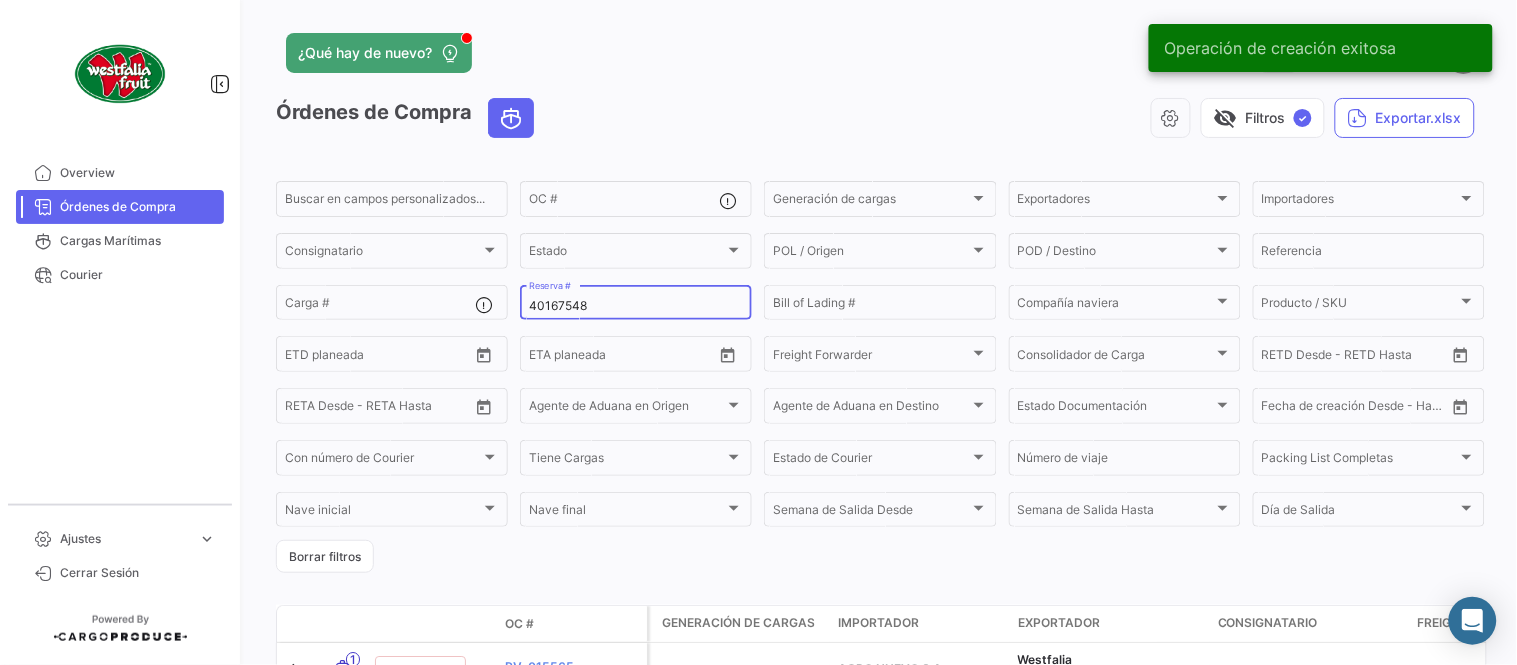 click on "40167548" at bounding box center [636, 306] 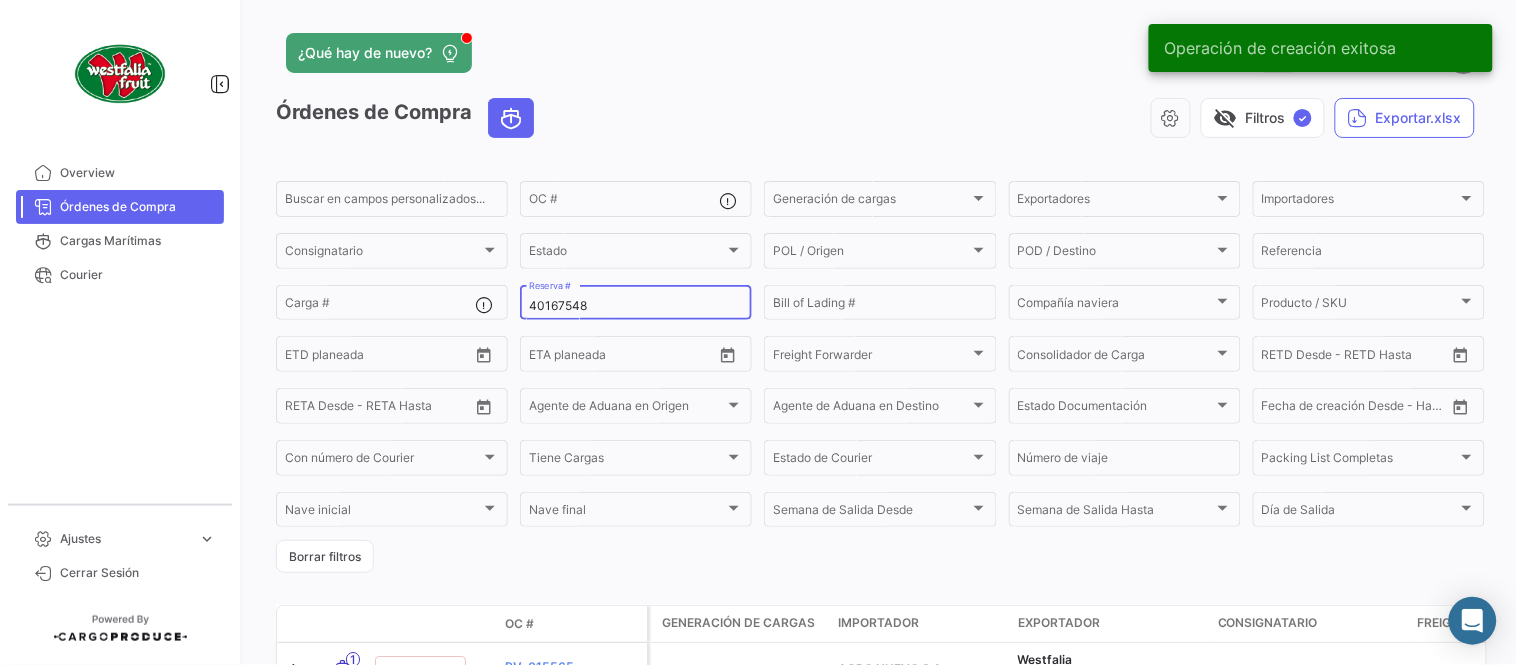 click on "40167548" at bounding box center (636, 306) 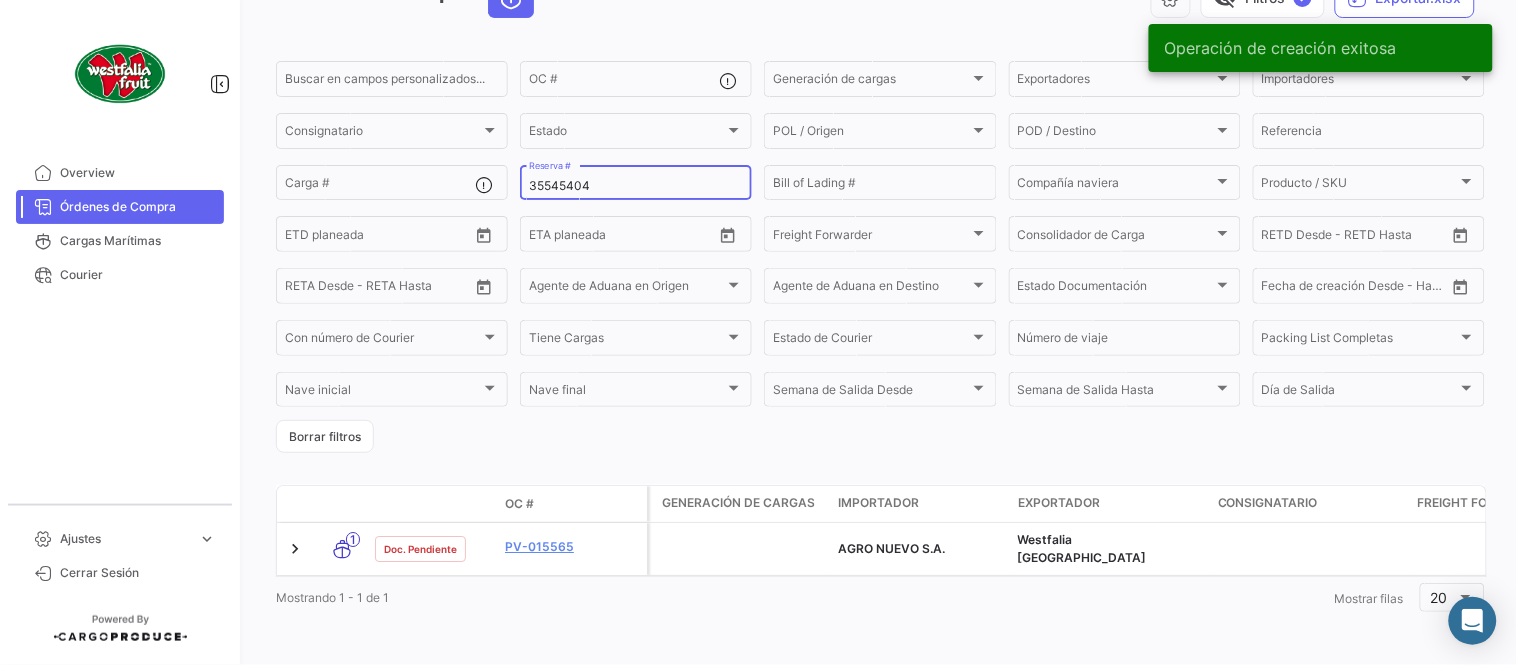 scroll, scrollTop: 128, scrollLeft: 0, axis: vertical 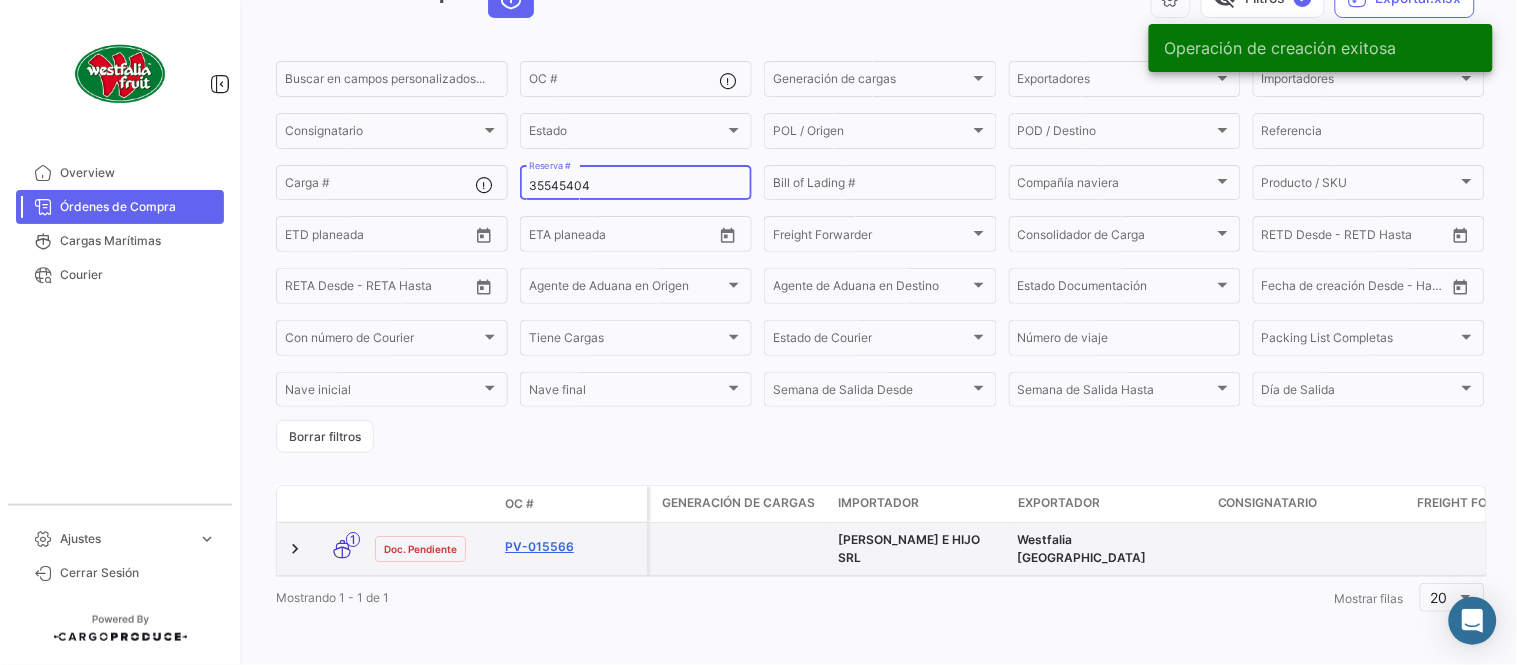 type on "35545404" 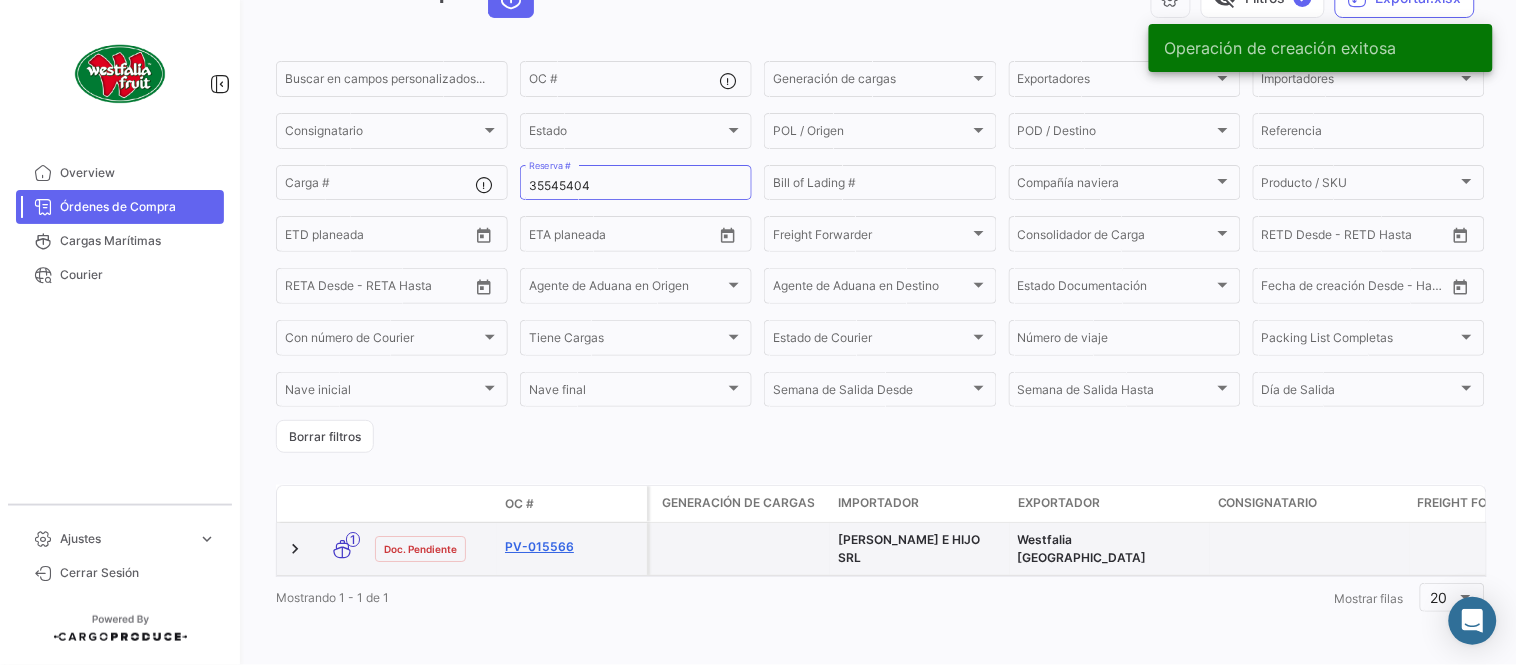click on "PV-015566" 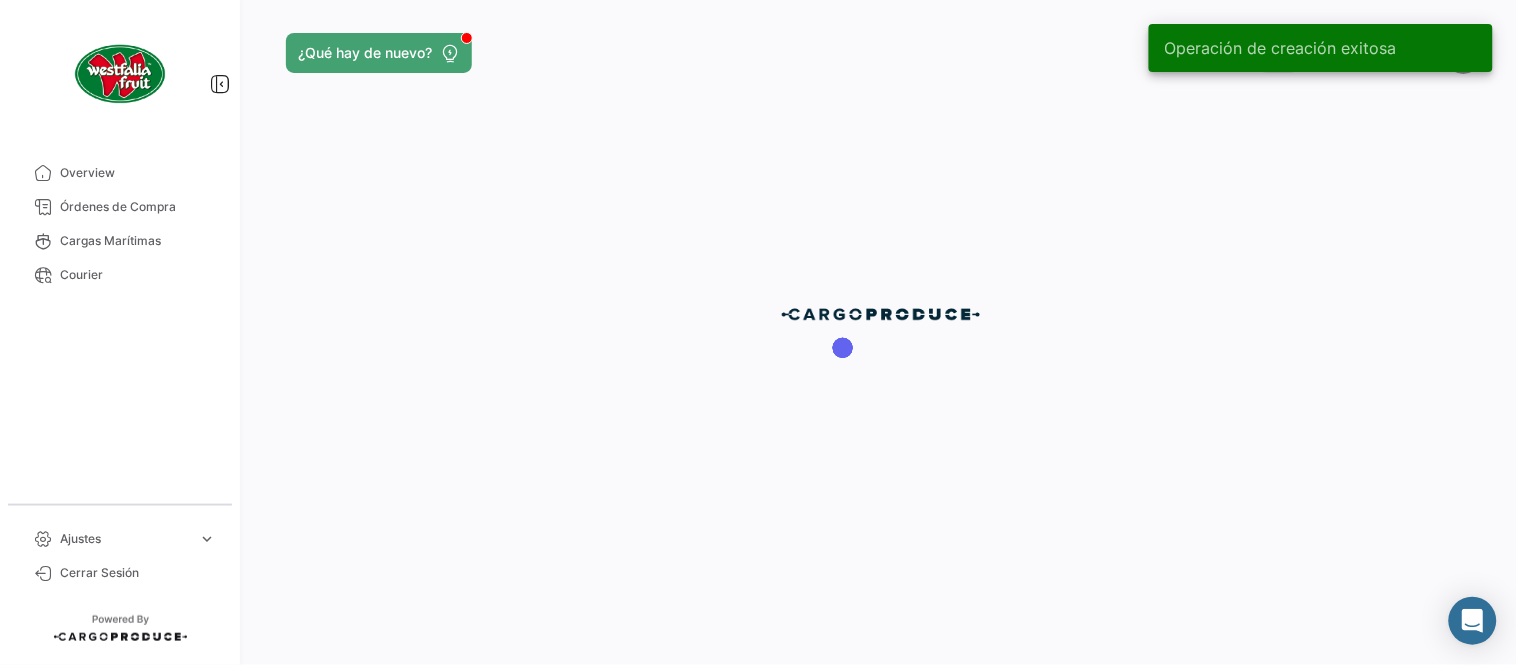 scroll, scrollTop: 0, scrollLeft: 0, axis: both 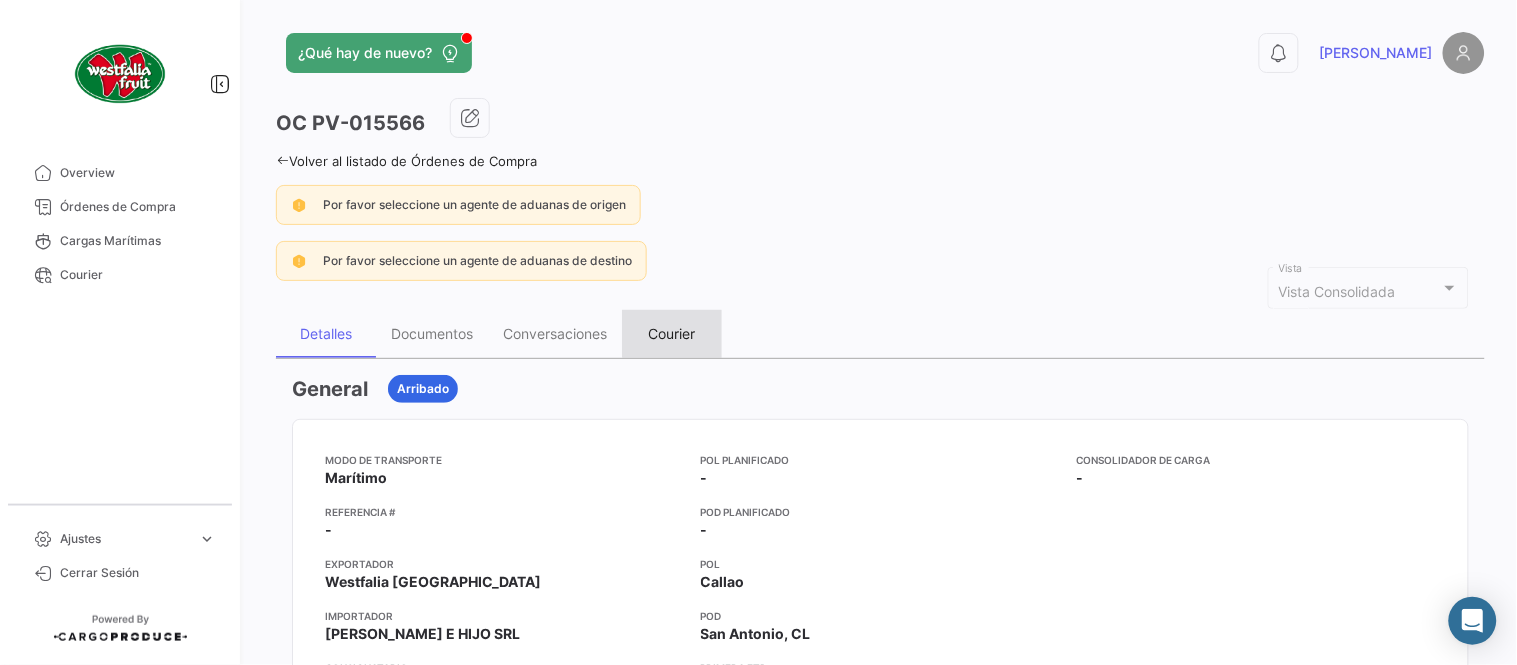 click on "Courier" at bounding box center (672, 333) 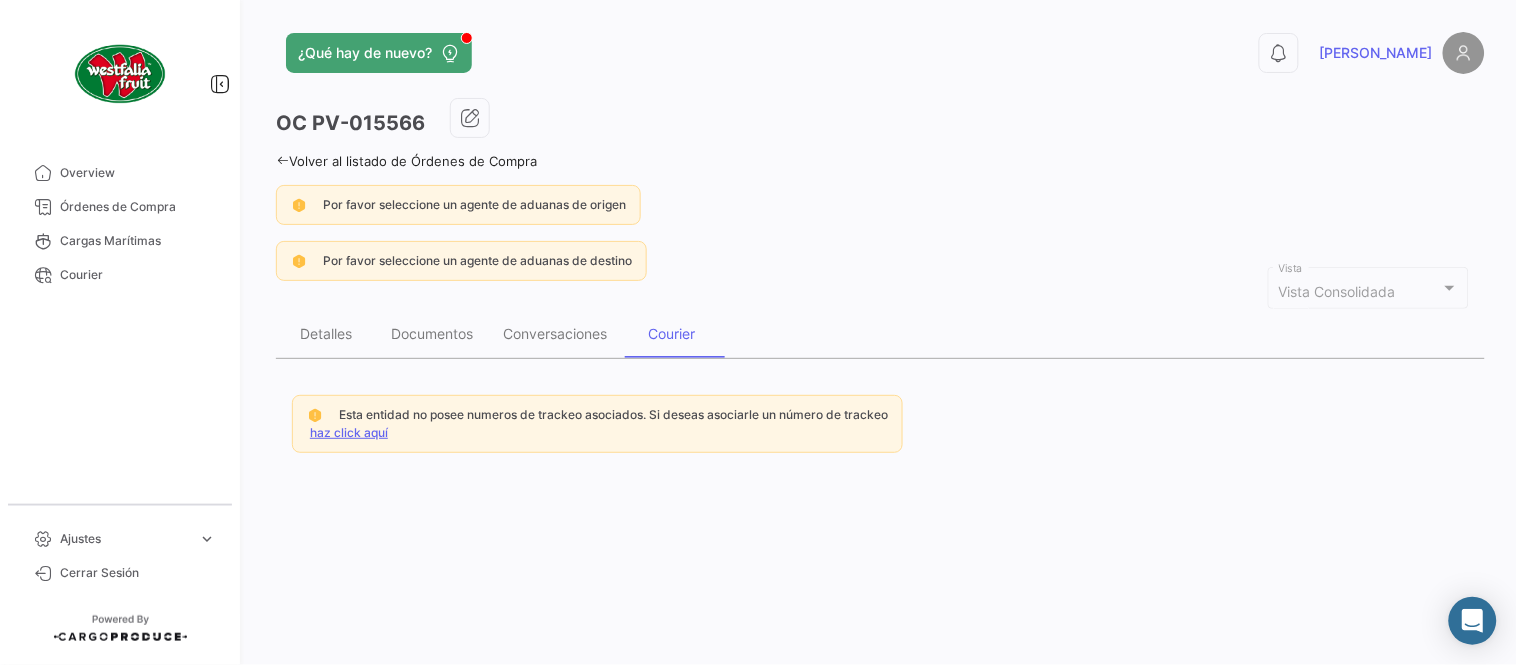 click on "haz click aquí" at bounding box center (349, 432) 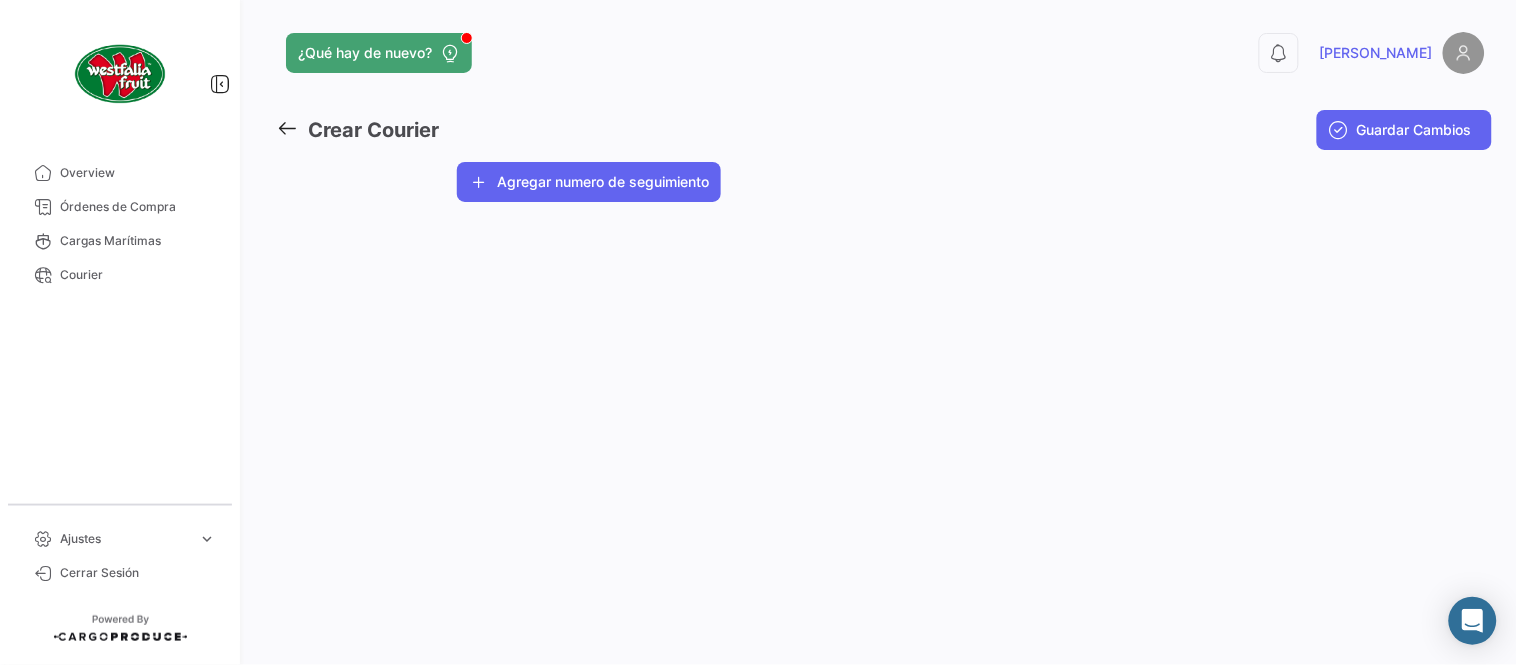 click on "Agregar numero de seguimiento" 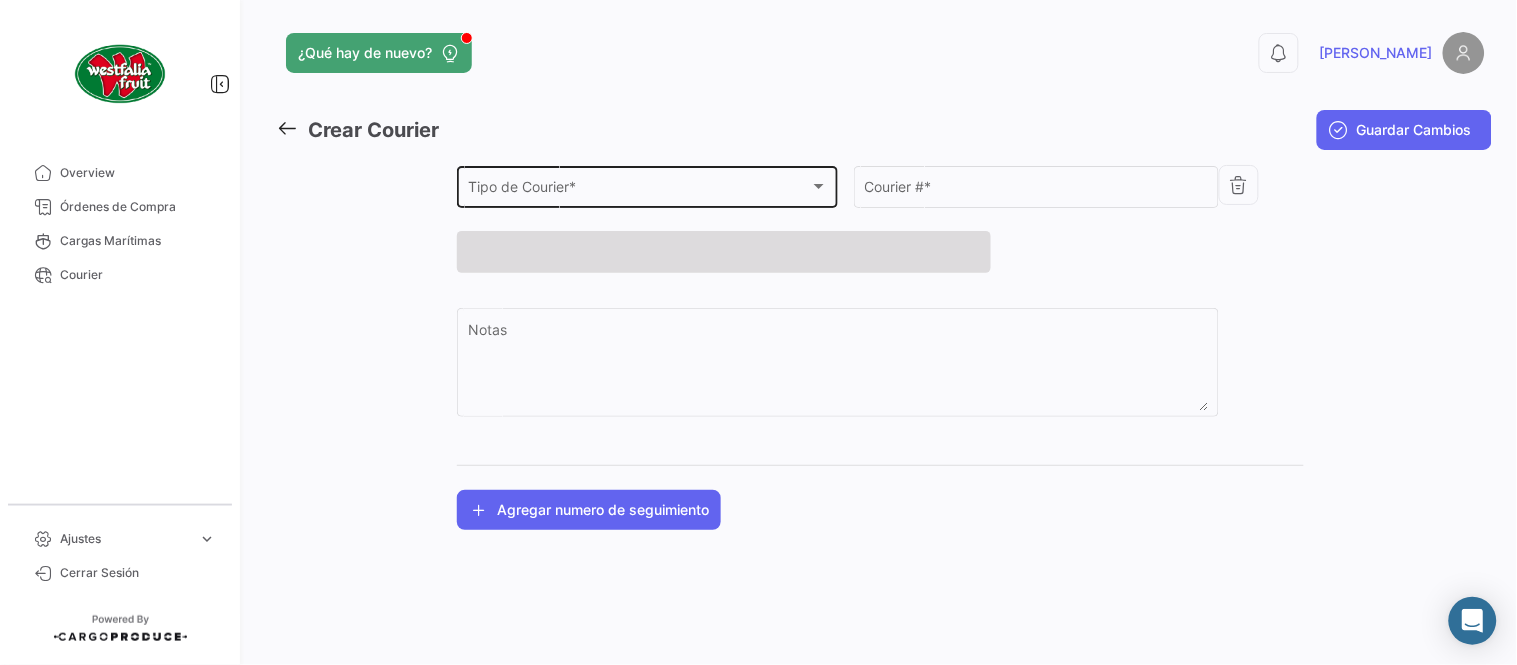 click on "Tipo de Courier *" at bounding box center (639, 190) 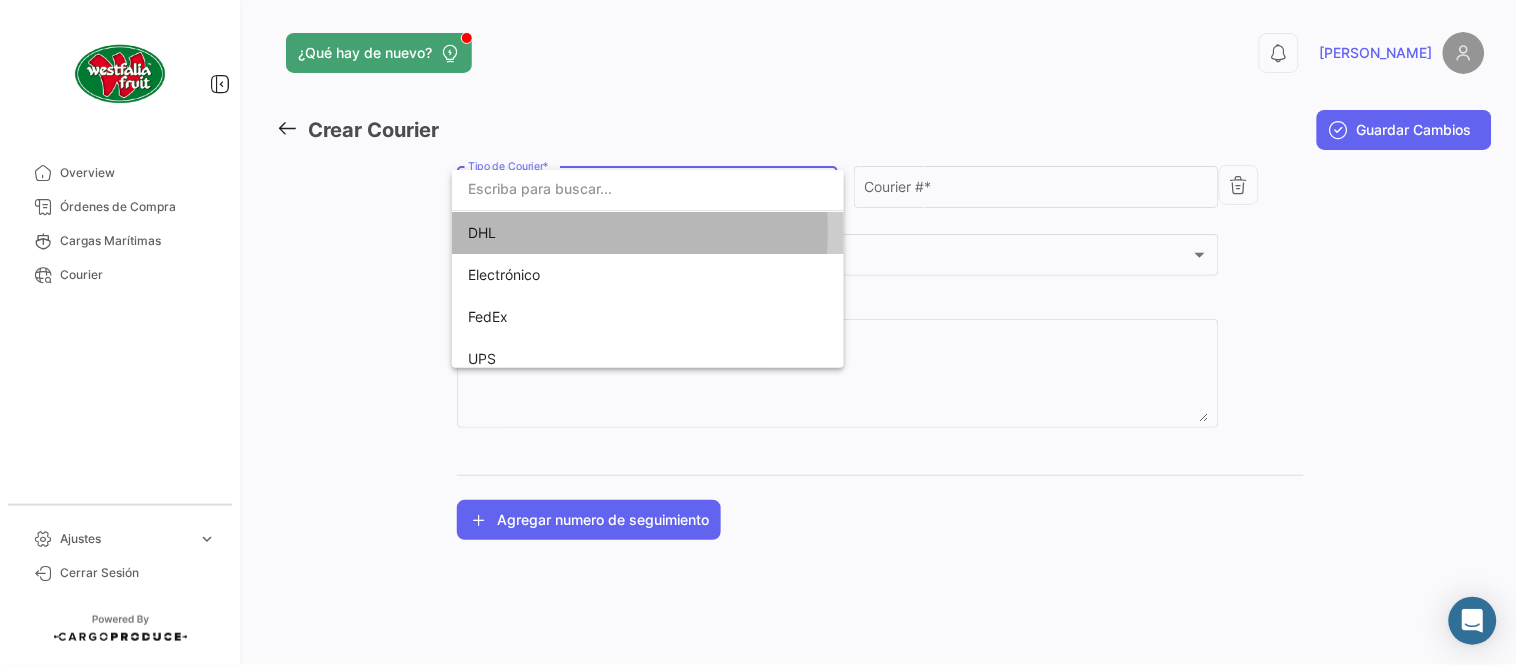 click on "DHL" at bounding box center (608, 233) 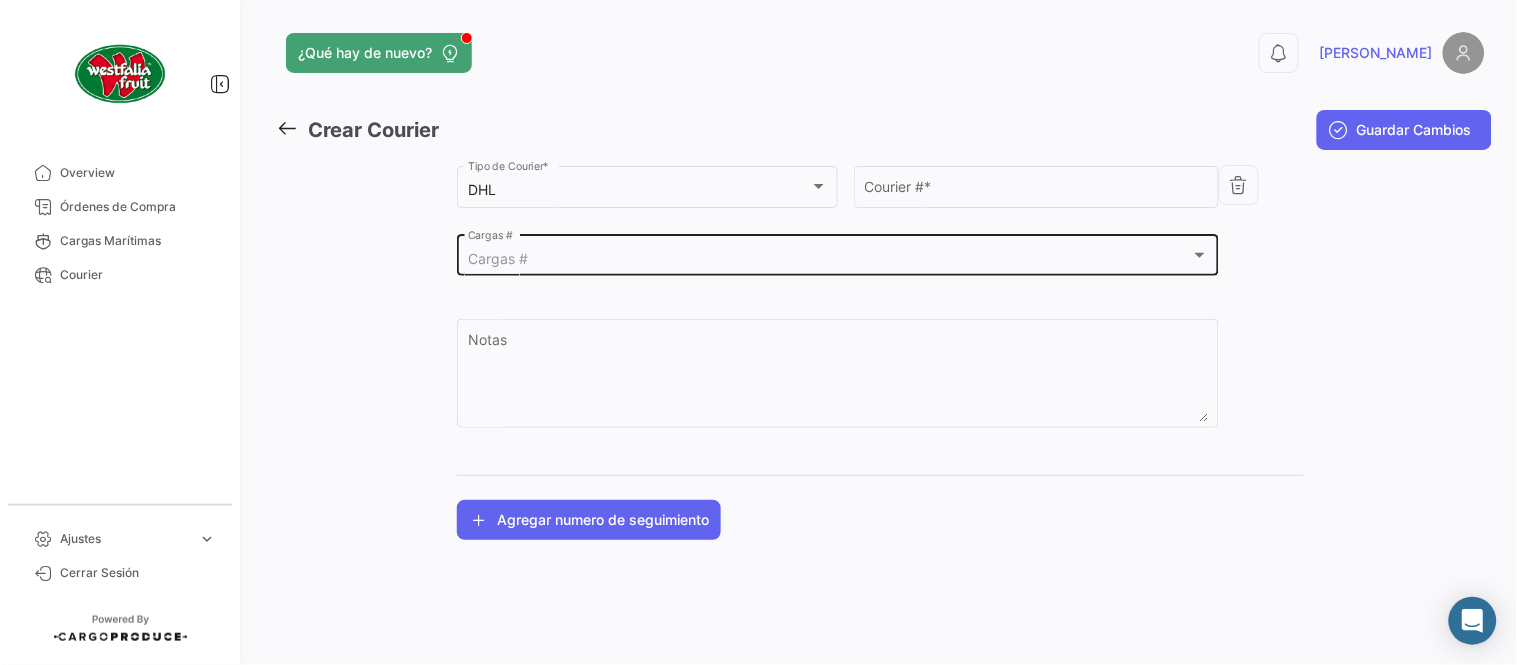 click on "Cargas #  Cargas #" 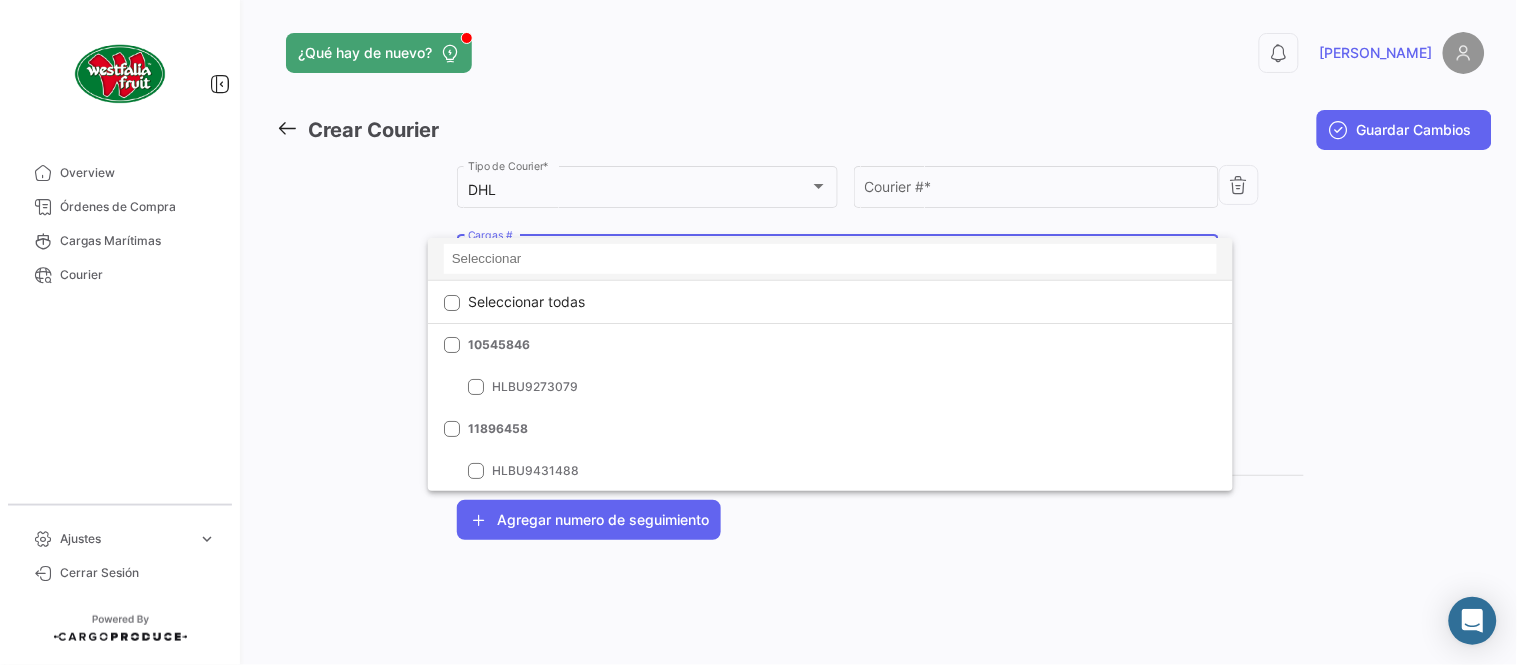 click at bounding box center (830, 259) 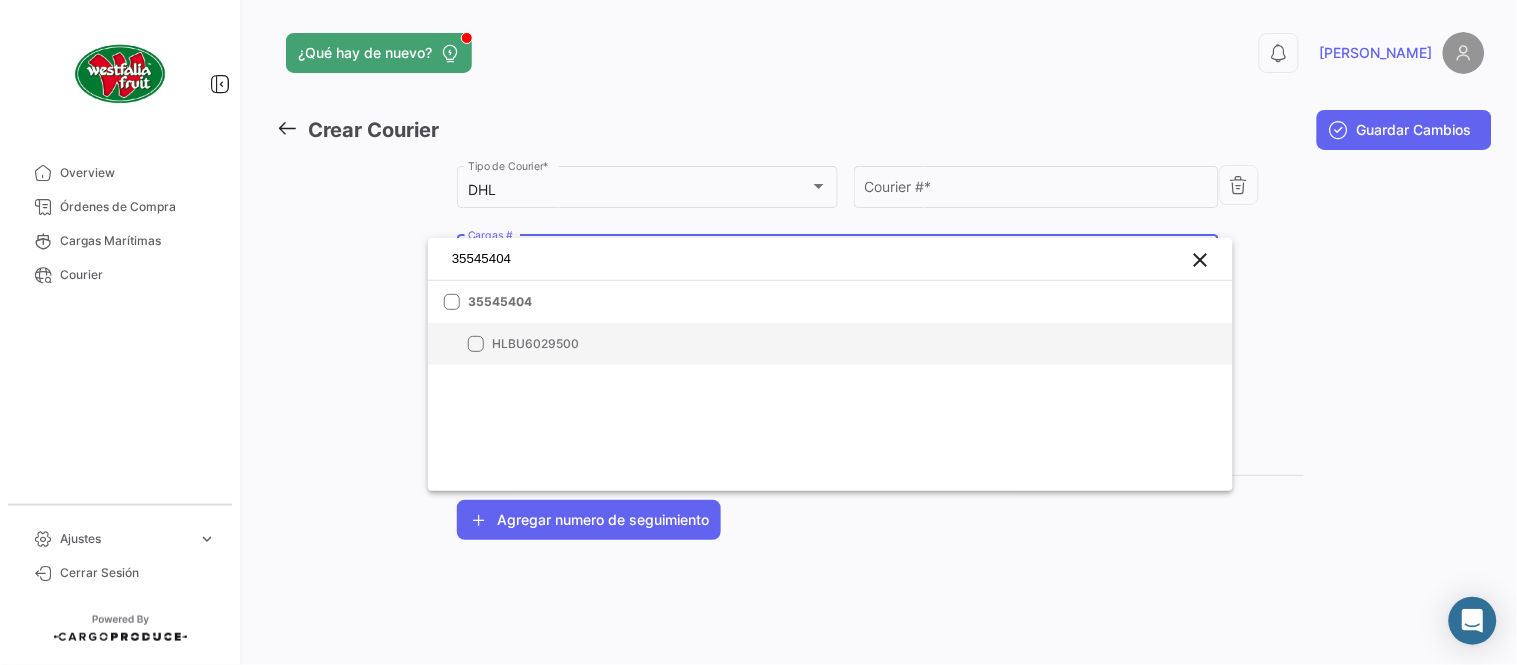 type on "35545404" 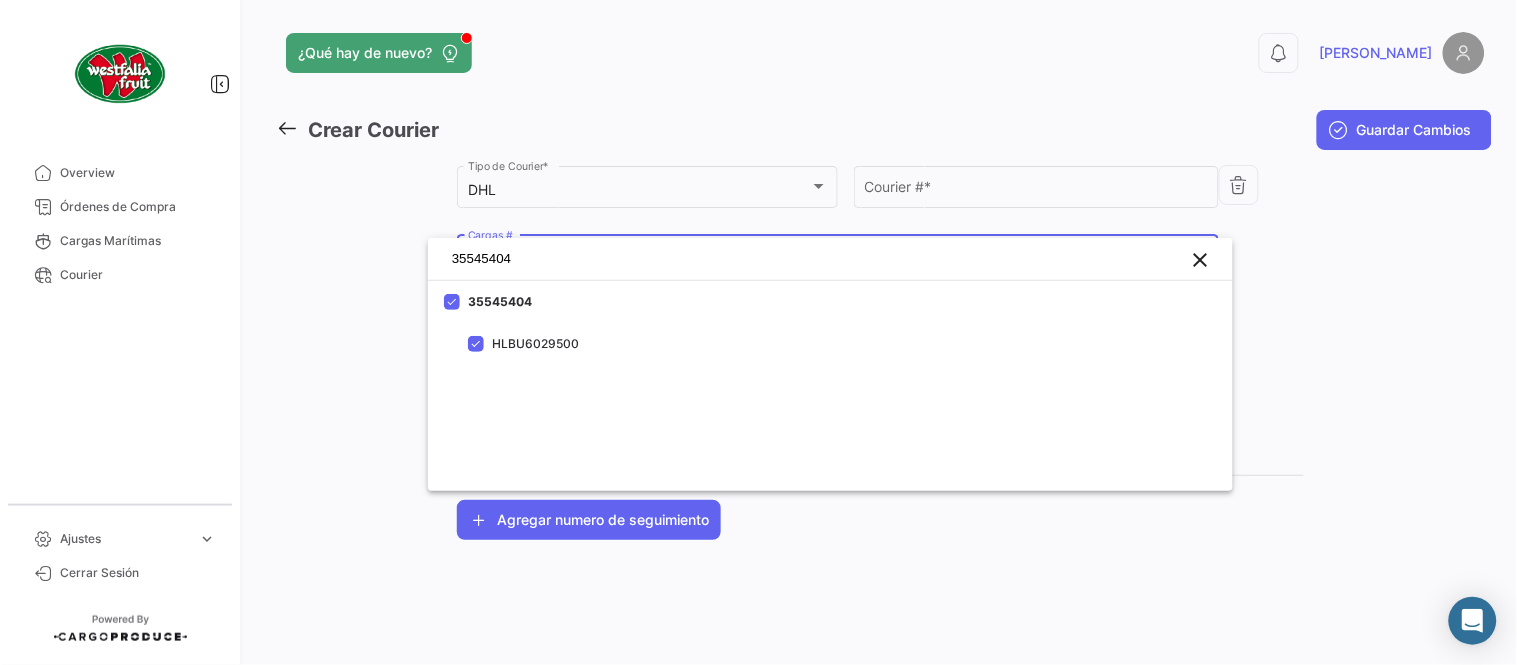 click at bounding box center (758, 332) 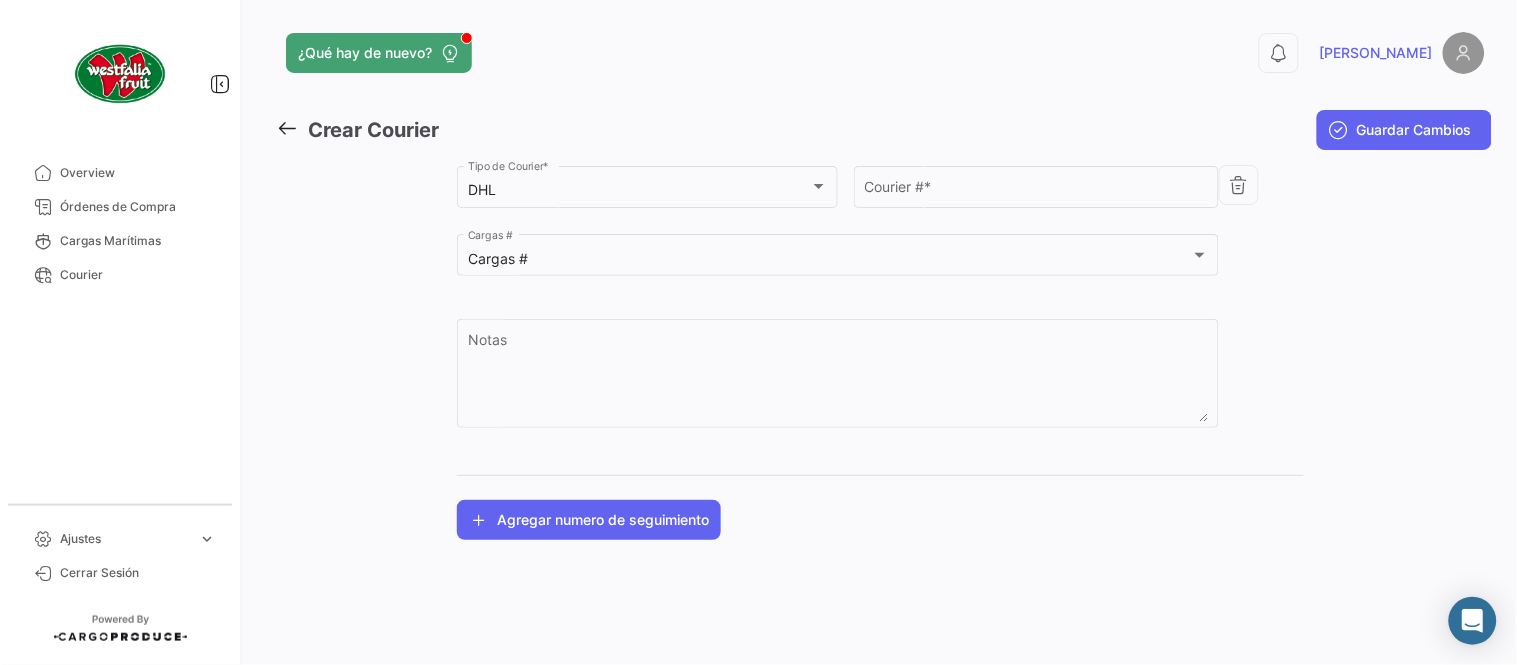 click on "Courier #  *" at bounding box center [1037, 190] 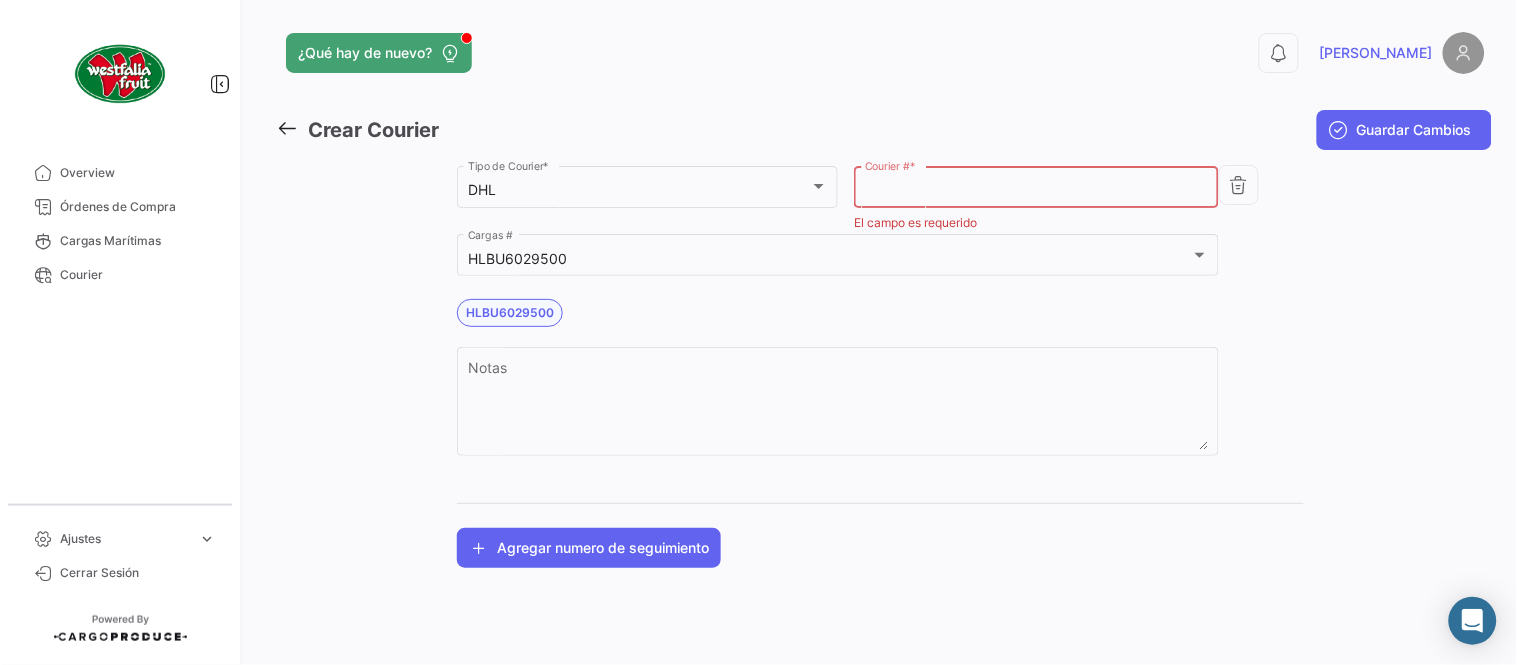 paste on "6851783761" 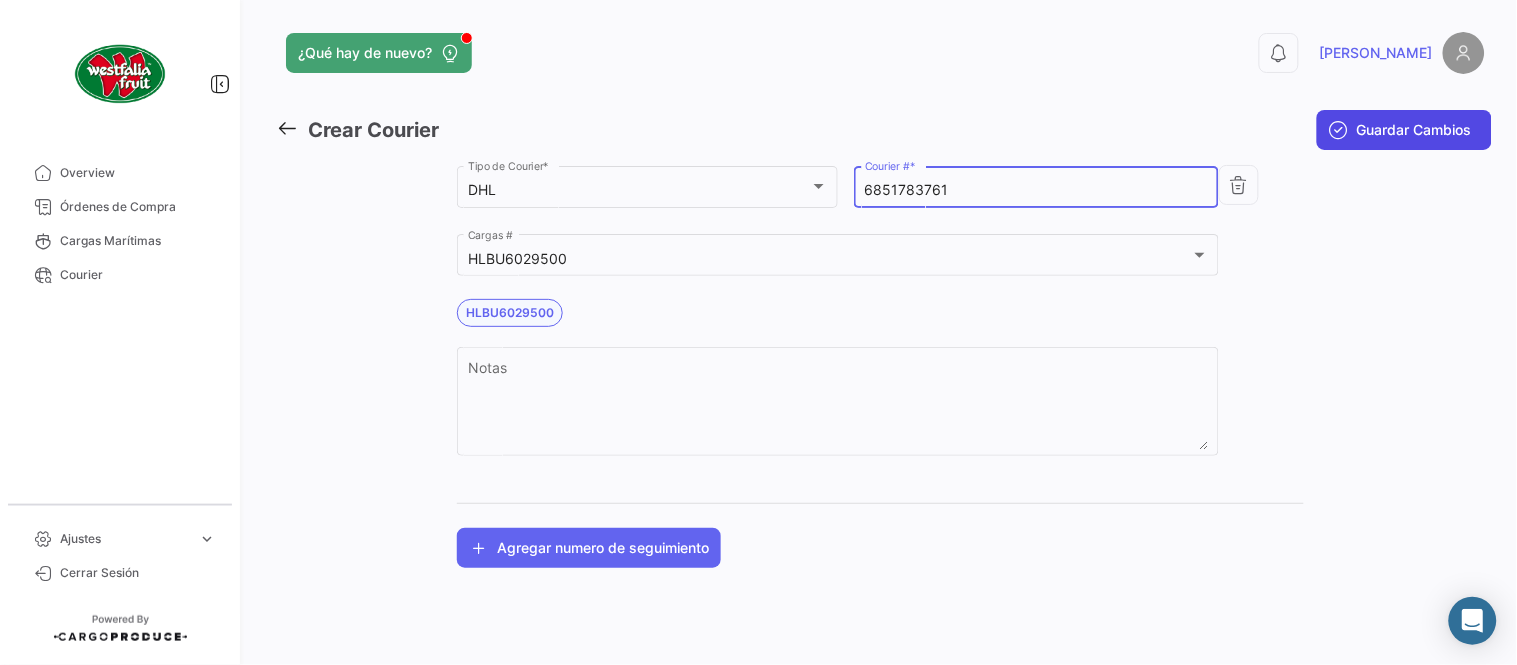 type on "6851783761" 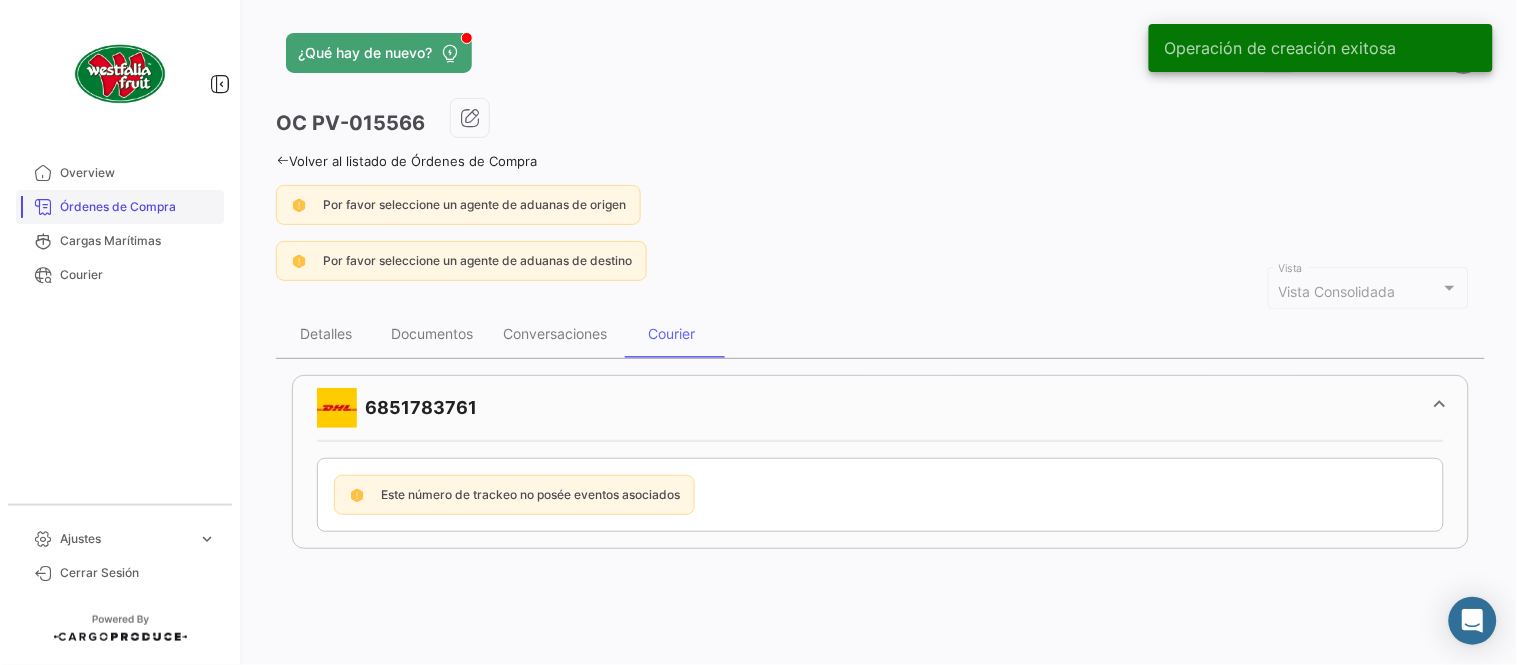 click on "Órdenes de Compra" at bounding box center (138, 207) 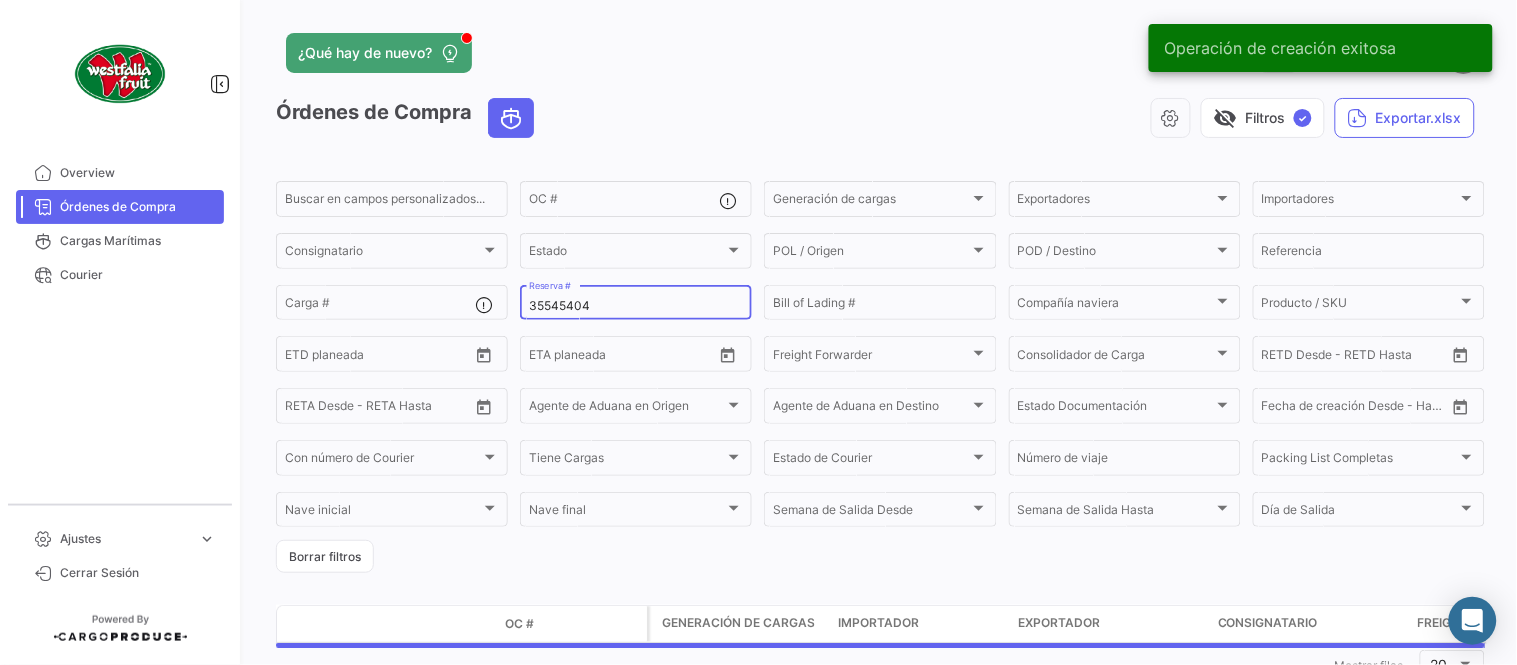 click on "35545404" at bounding box center [636, 306] 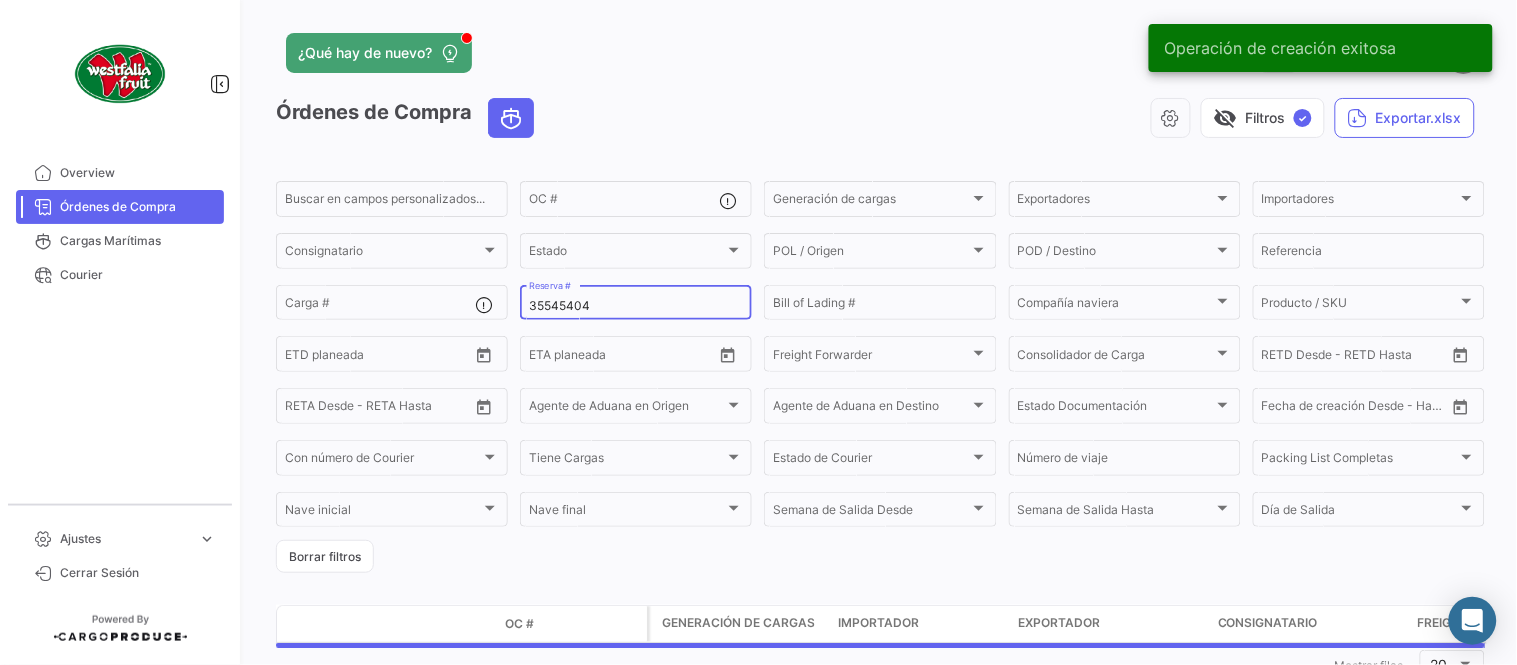 click on "35545404" at bounding box center [636, 306] 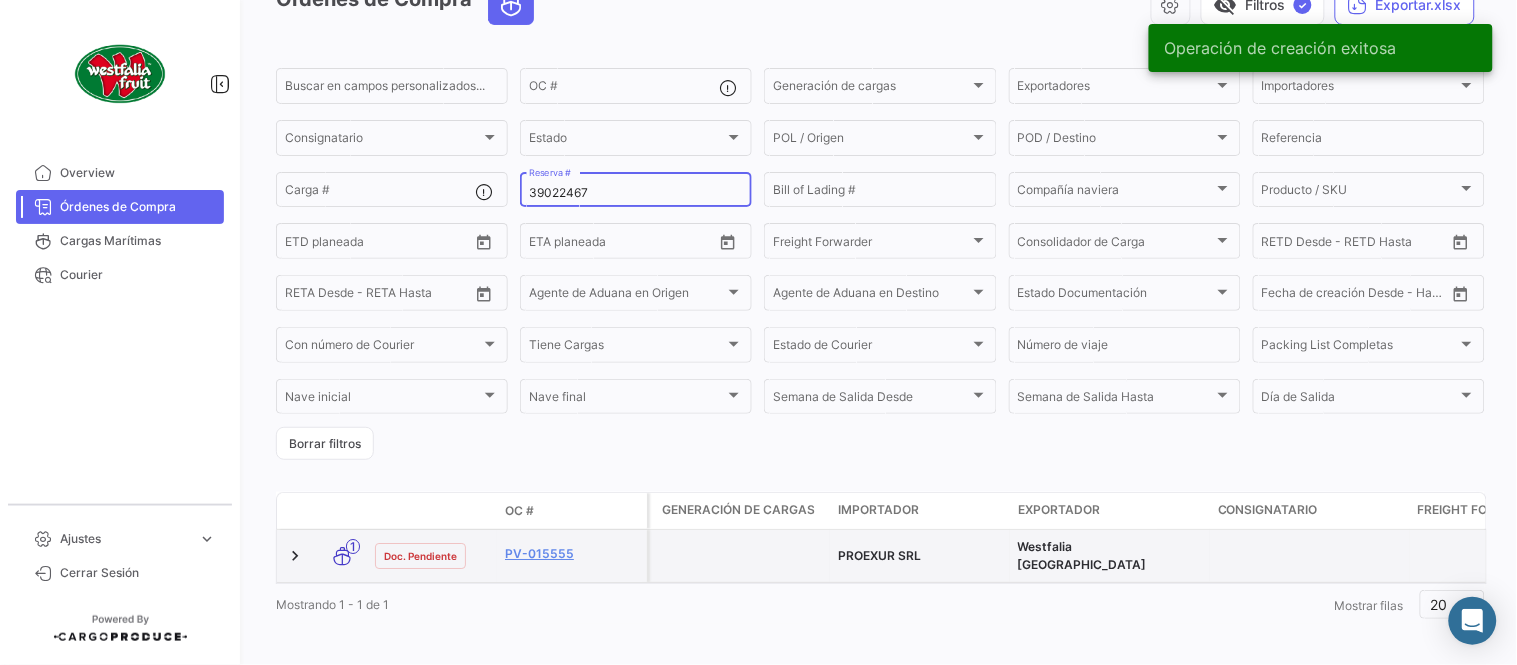 scroll, scrollTop: 128, scrollLeft: 0, axis: vertical 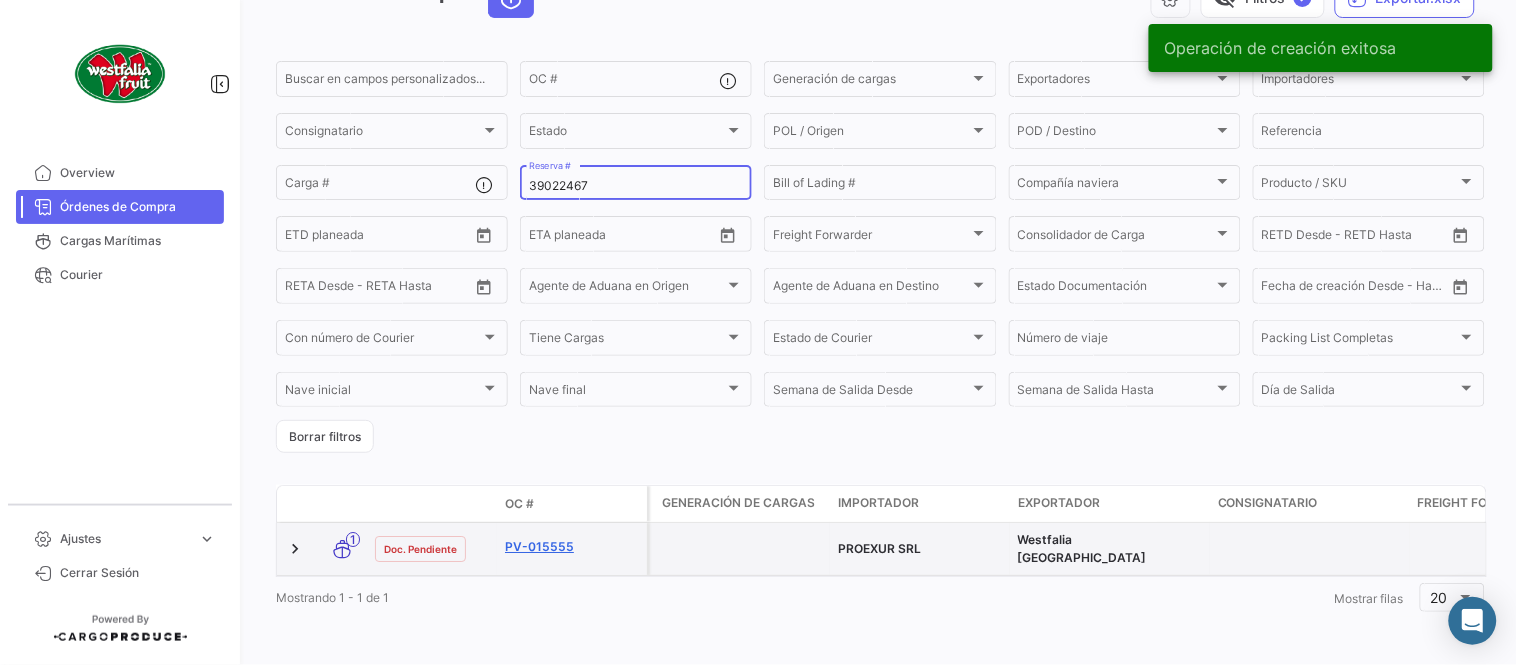 type on "39022467" 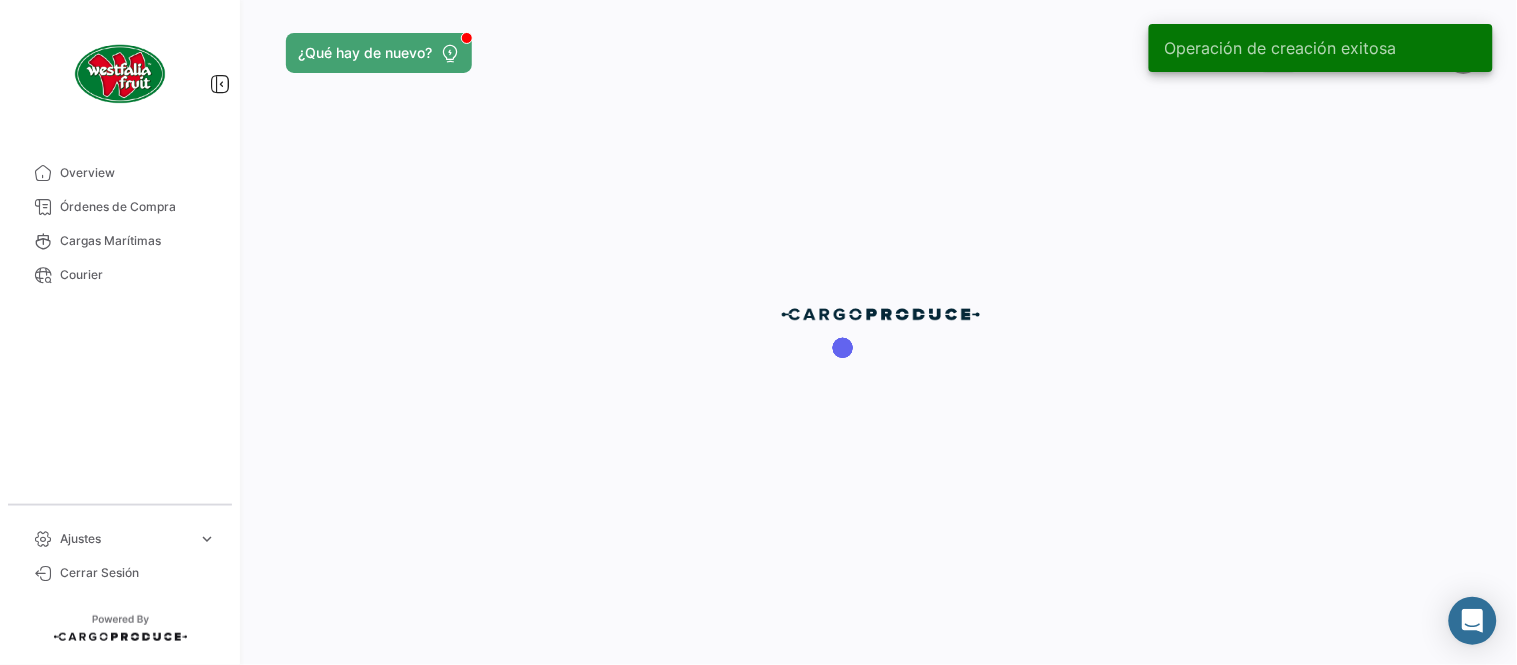 scroll, scrollTop: 0, scrollLeft: 0, axis: both 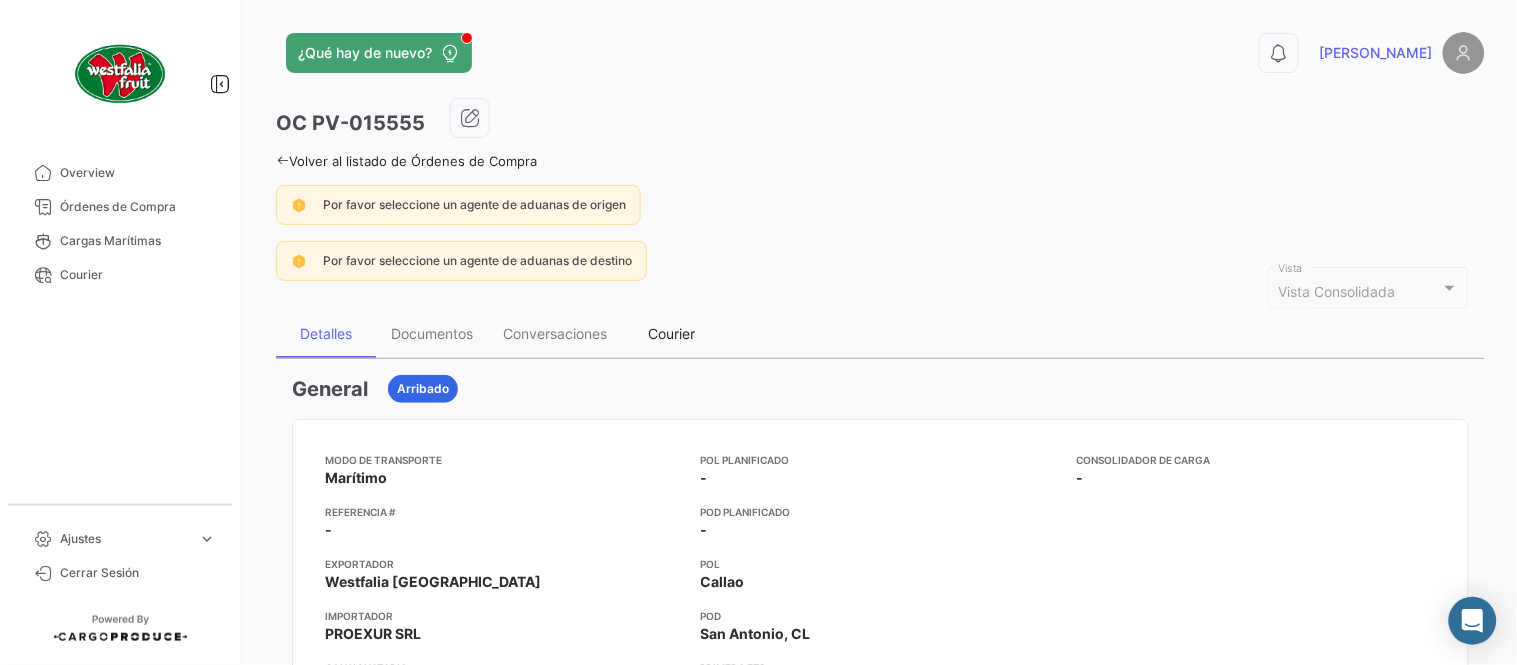 click on "Courier" at bounding box center [672, 333] 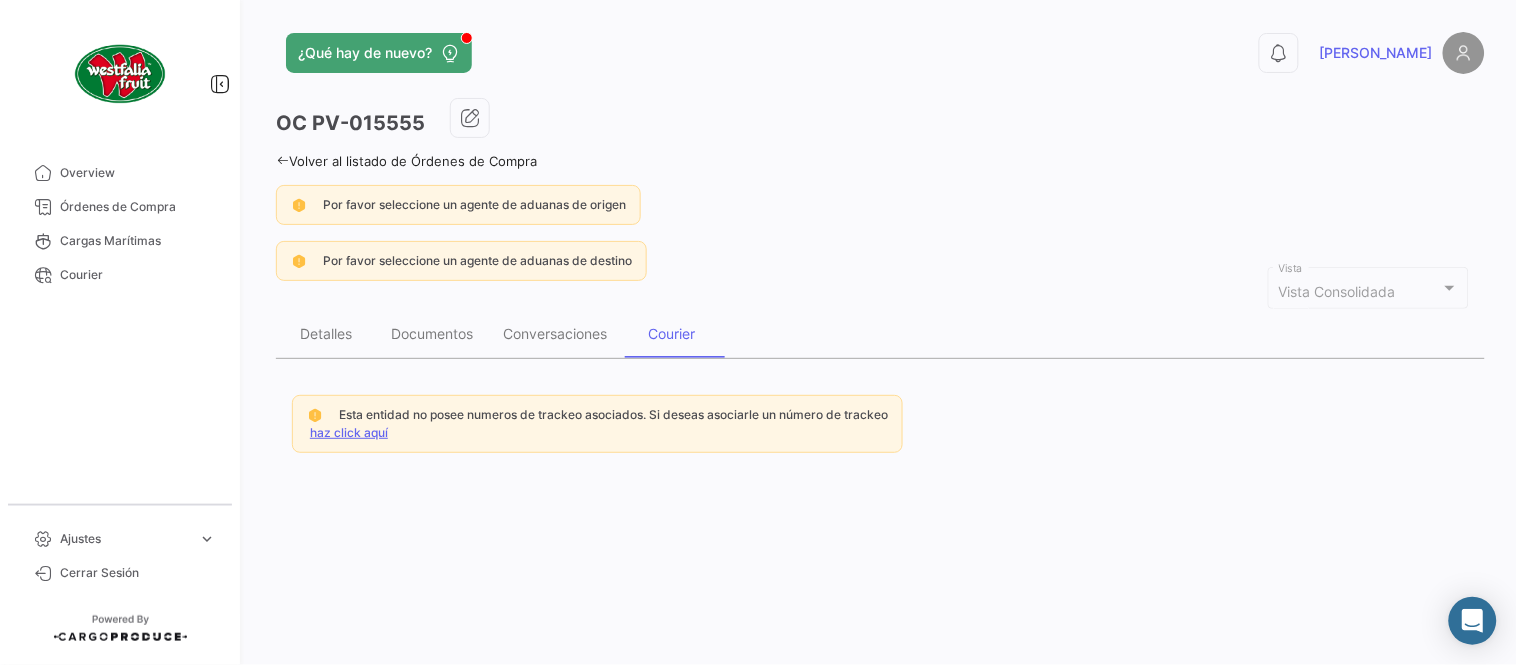 click on "haz click aquí" at bounding box center [349, 432] 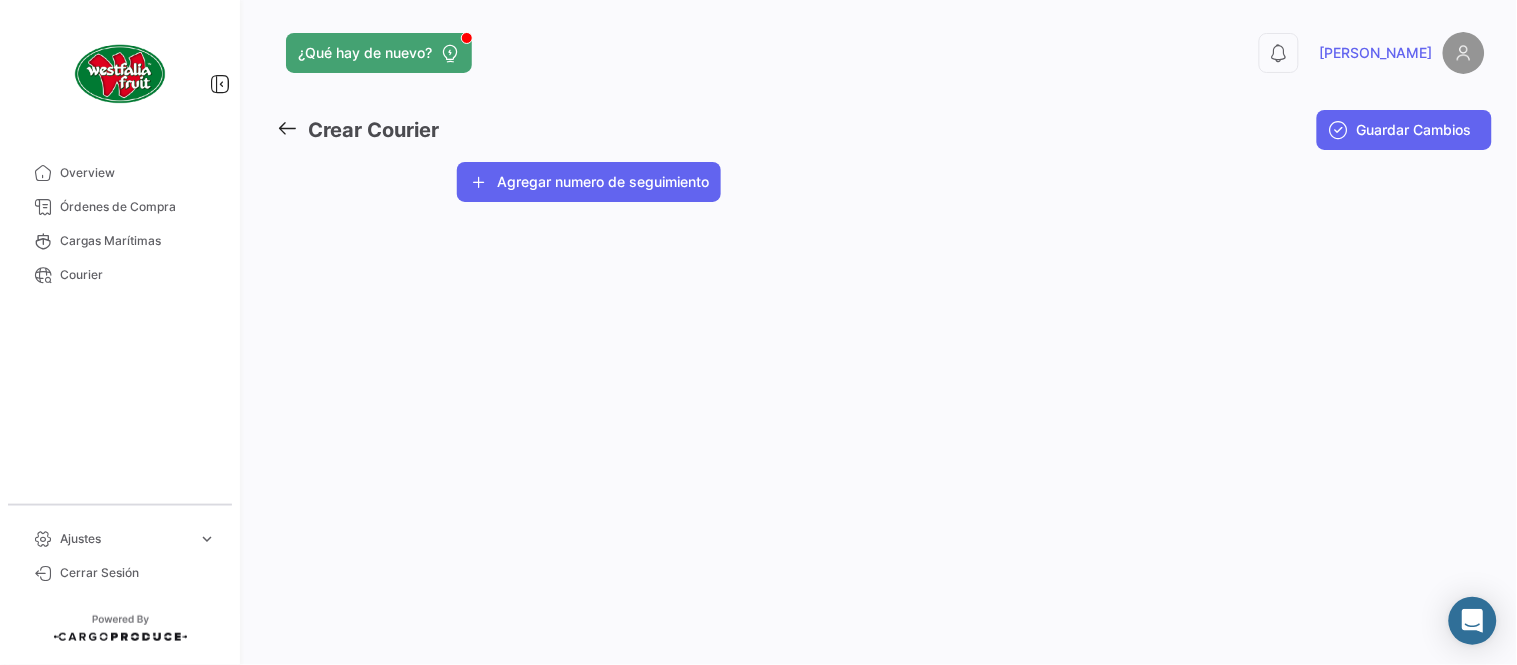 click on "Agregar numero de seguimiento" 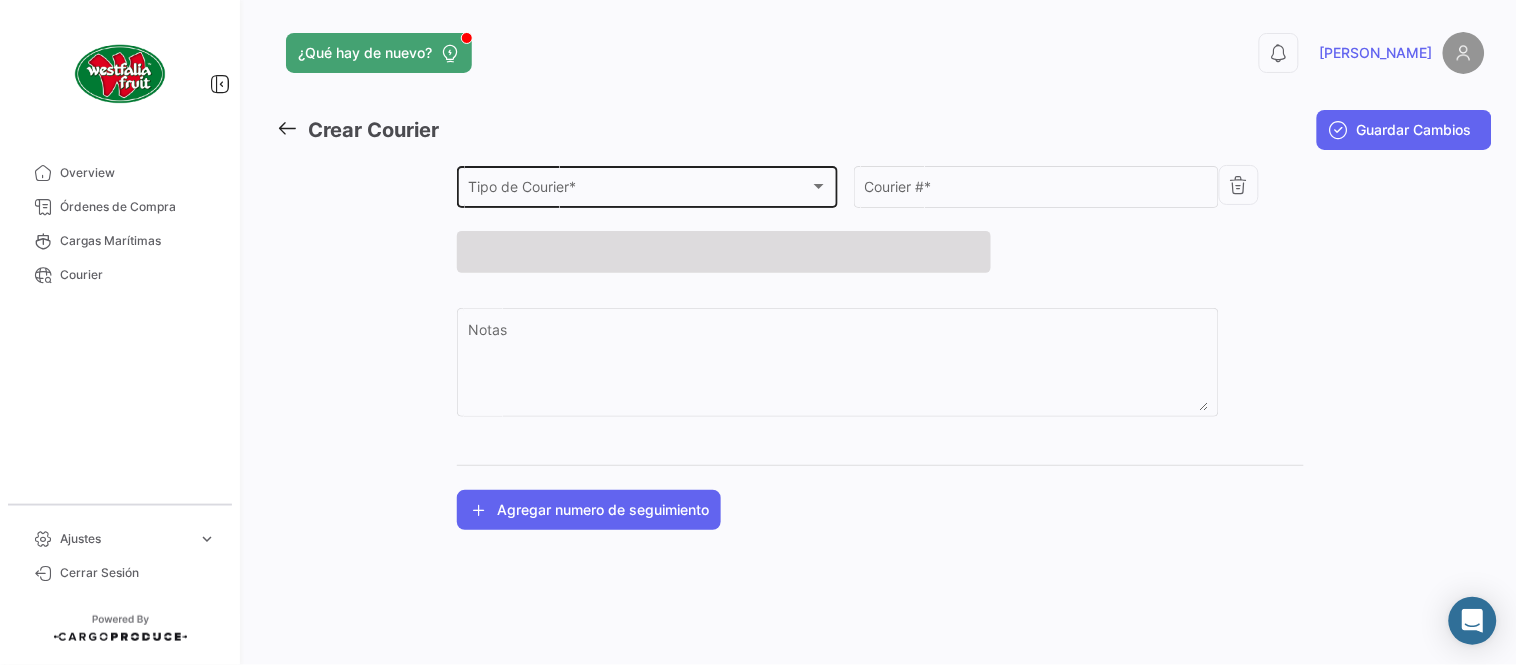 click on "Tipo de Courier *" at bounding box center [639, 190] 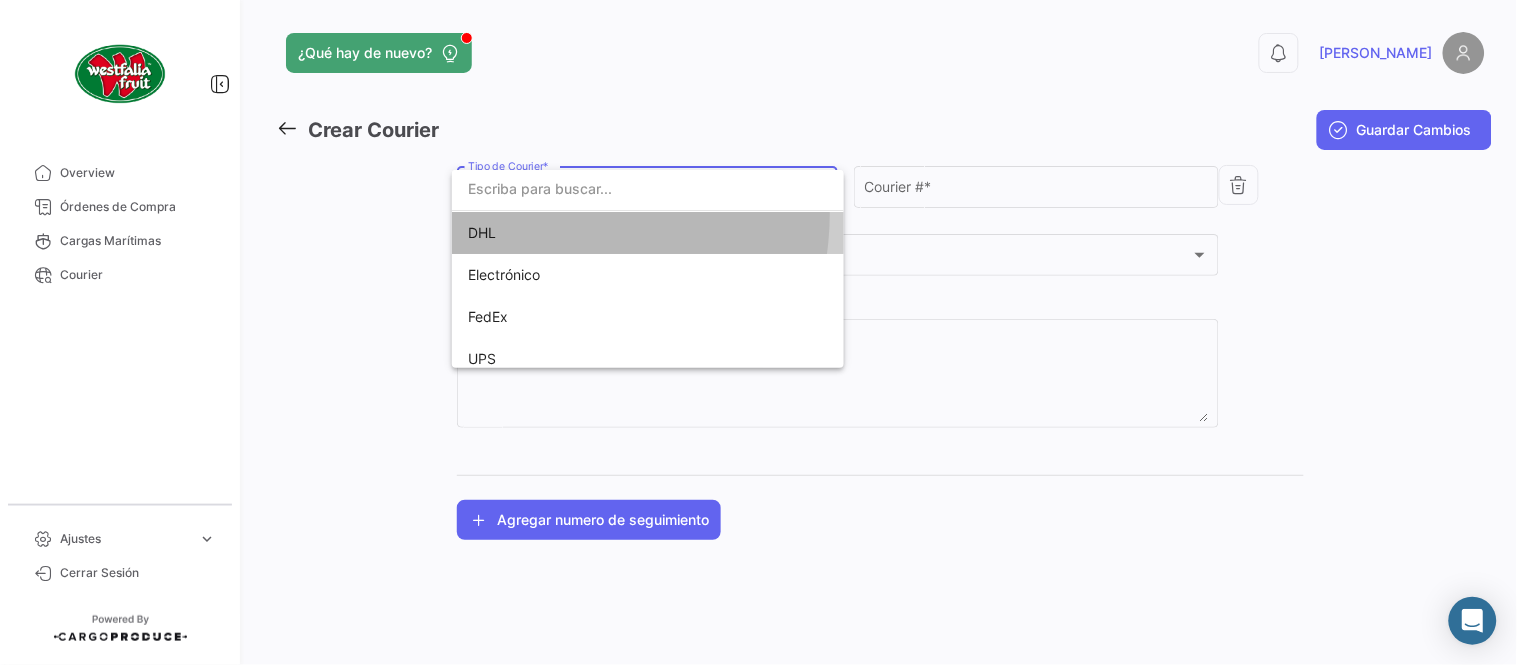 click on "DHL" at bounding box center [608, 233] 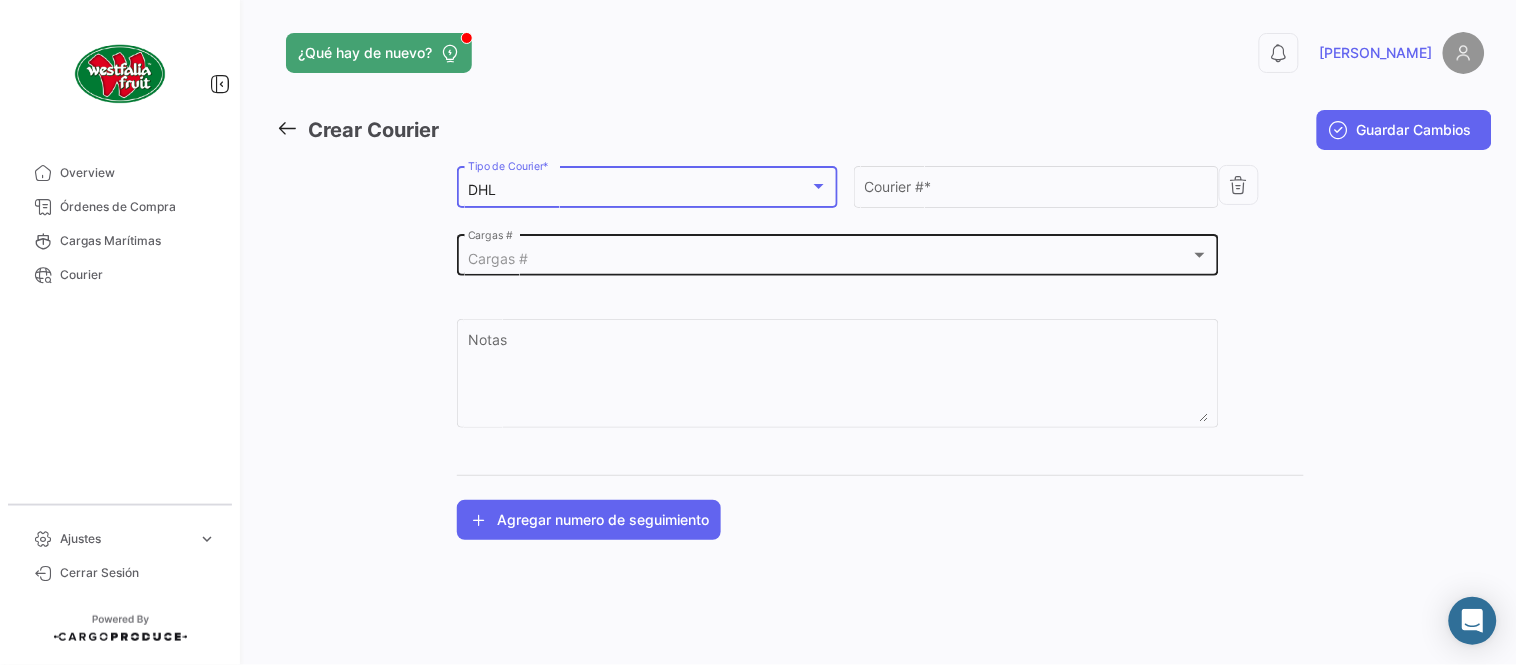 click on "Cargas #  Cargas #" 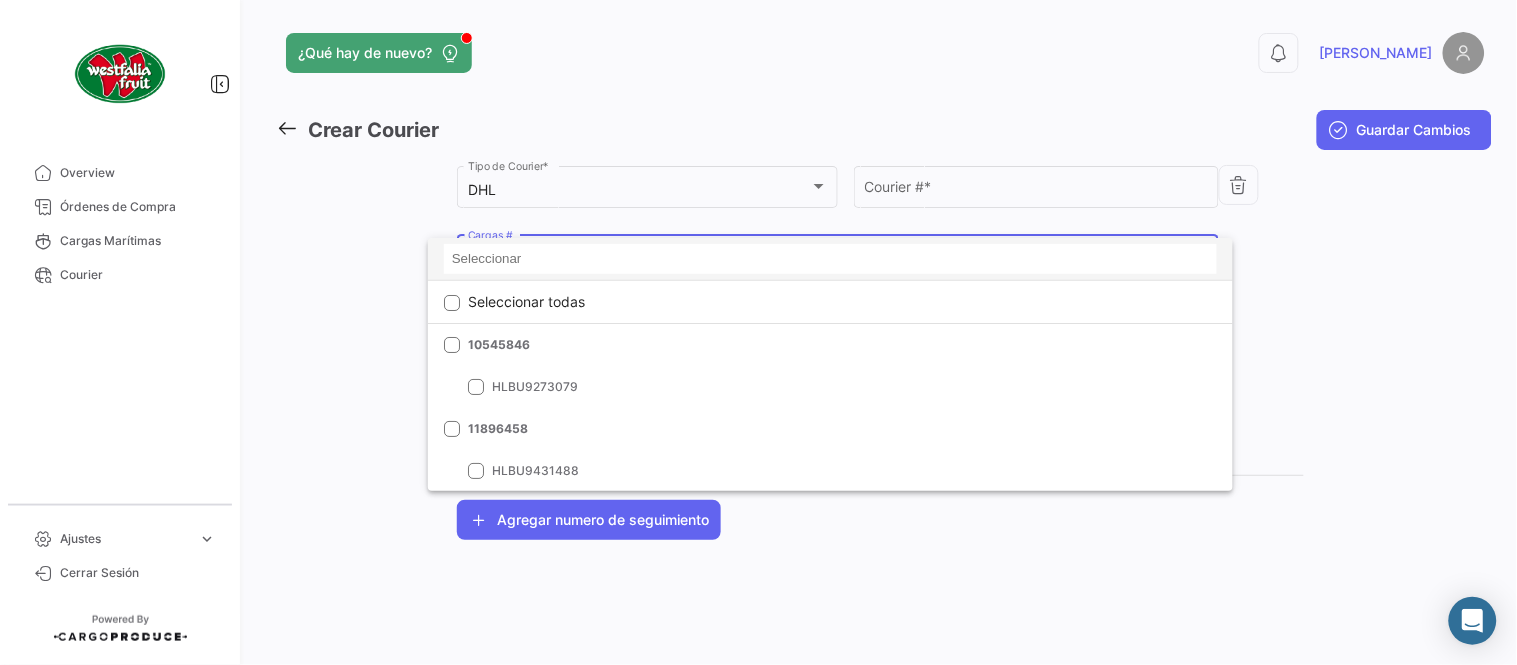 click at bounding box center [830, 259] 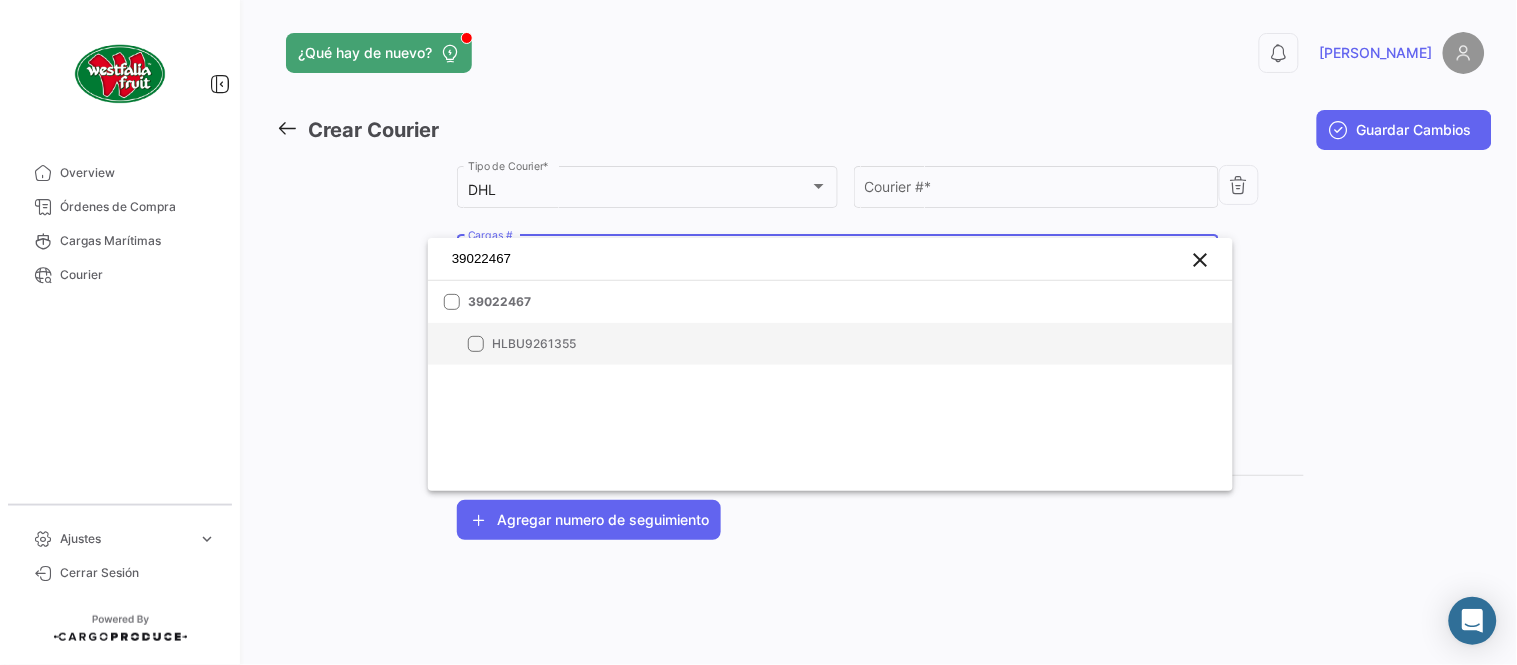type on "39022467" 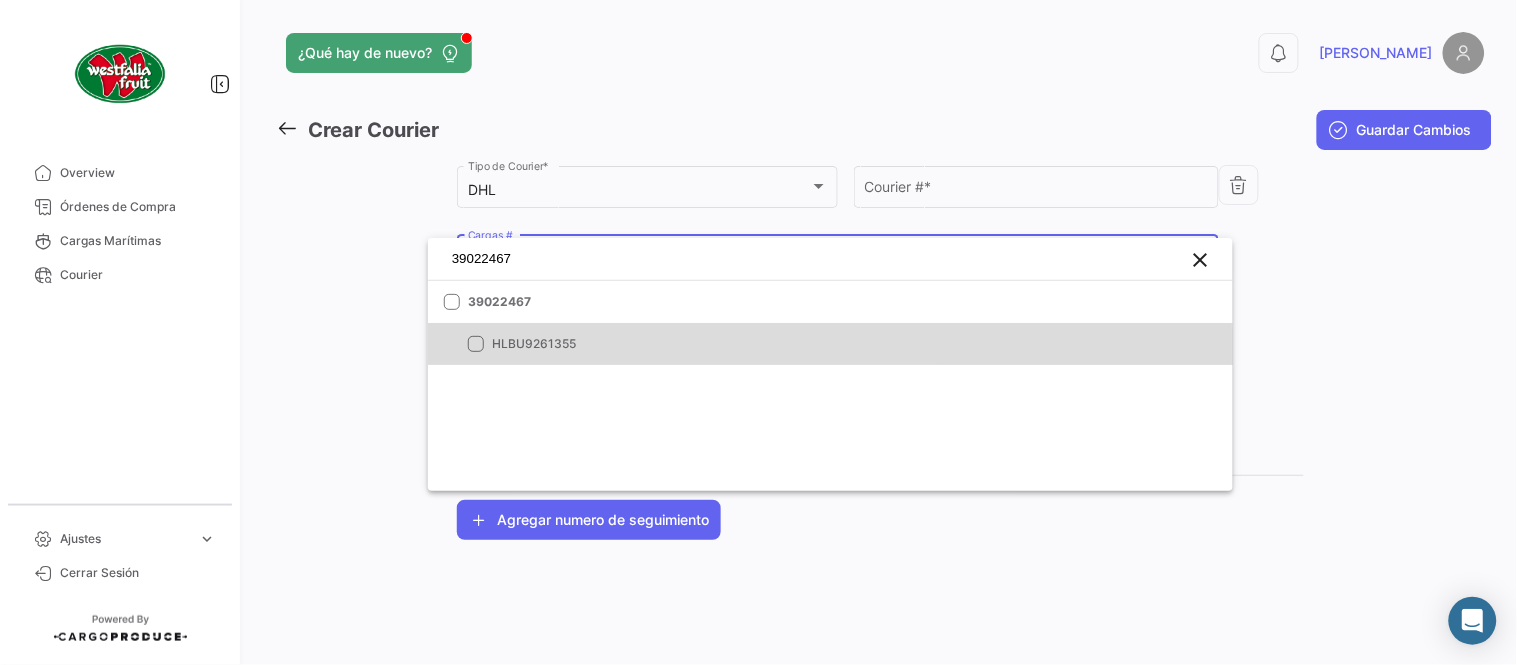 click on "HLBU9261355" at bounding box center [830, 344] 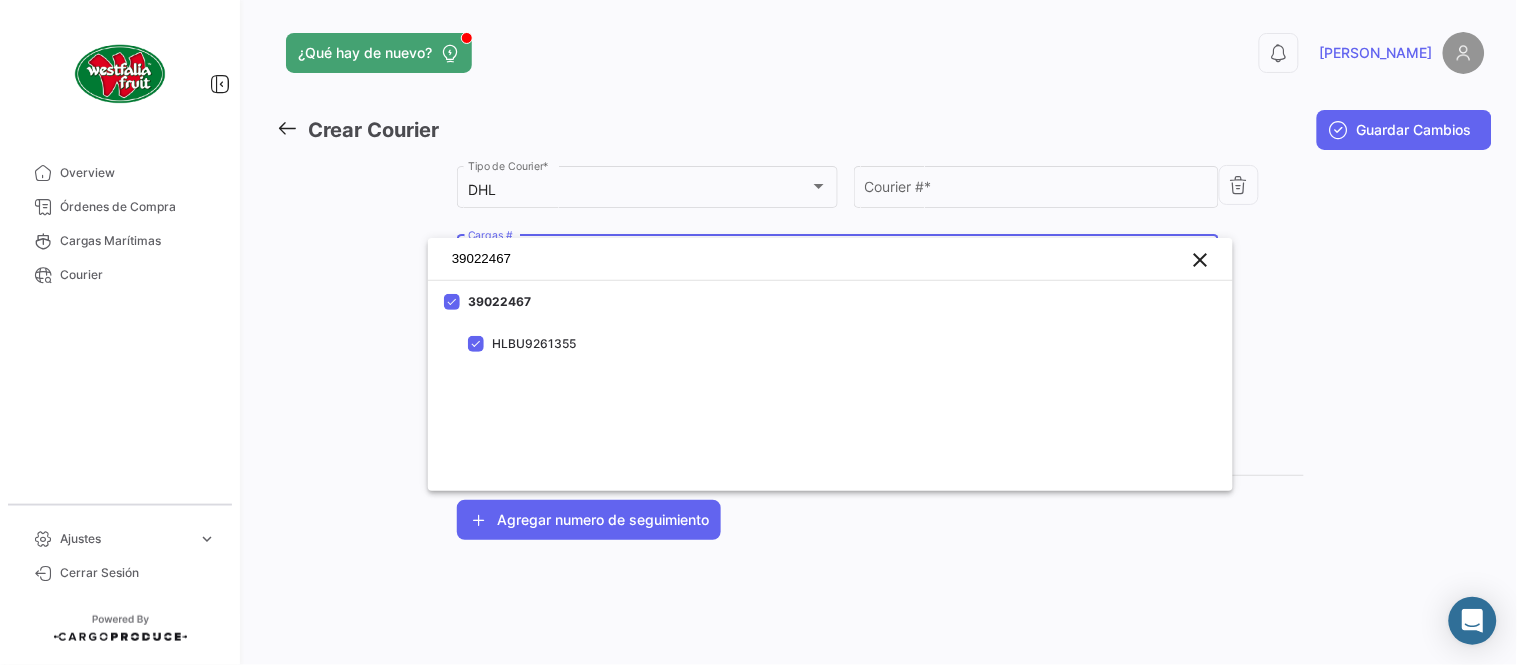 click at bounding box center (758, 332) 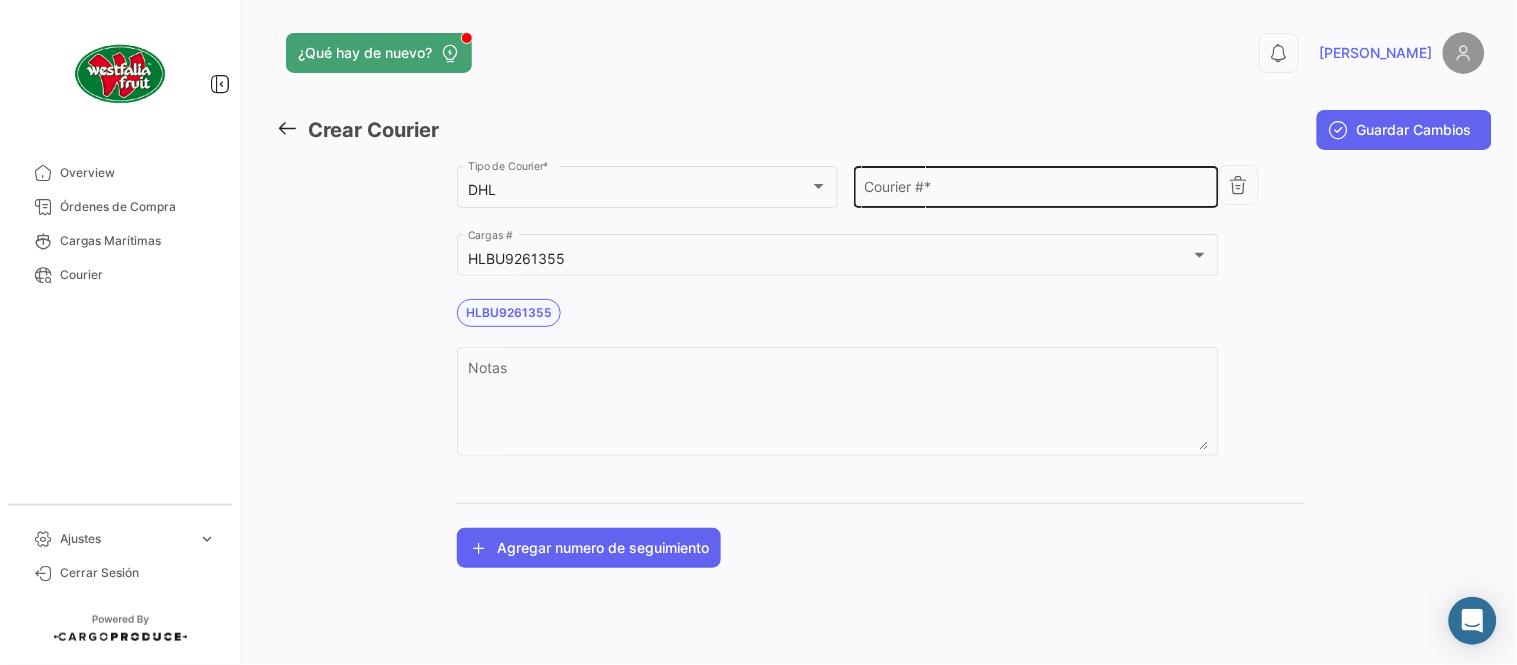 click on "Courier #  *" 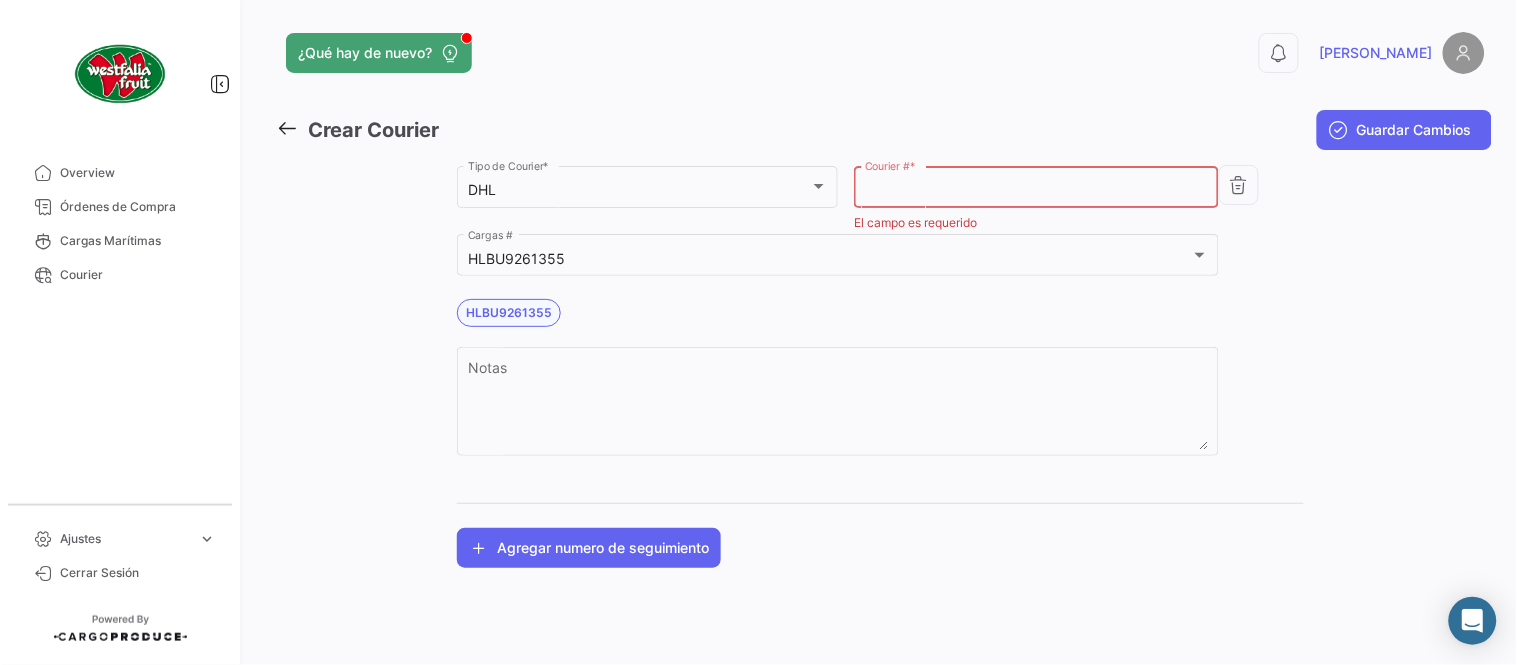 paste on "6851784623" 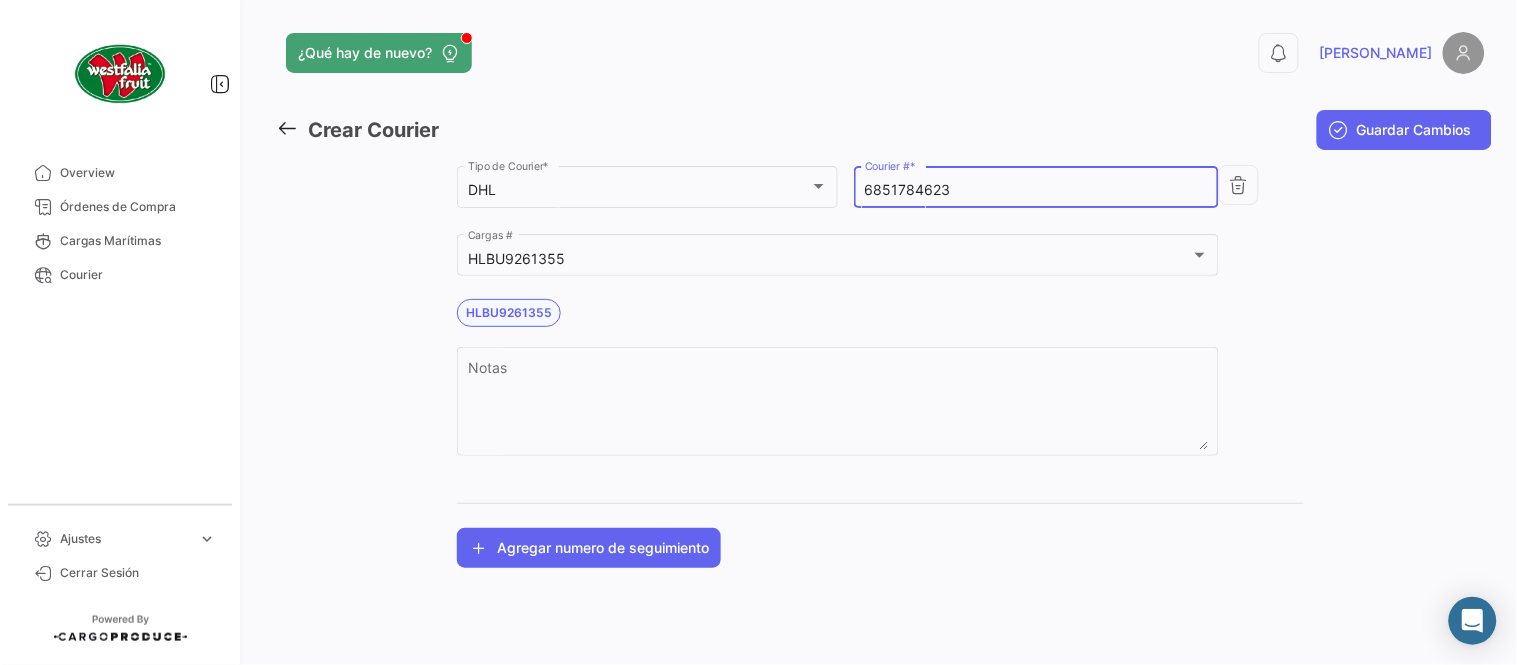 type on "6851784623" 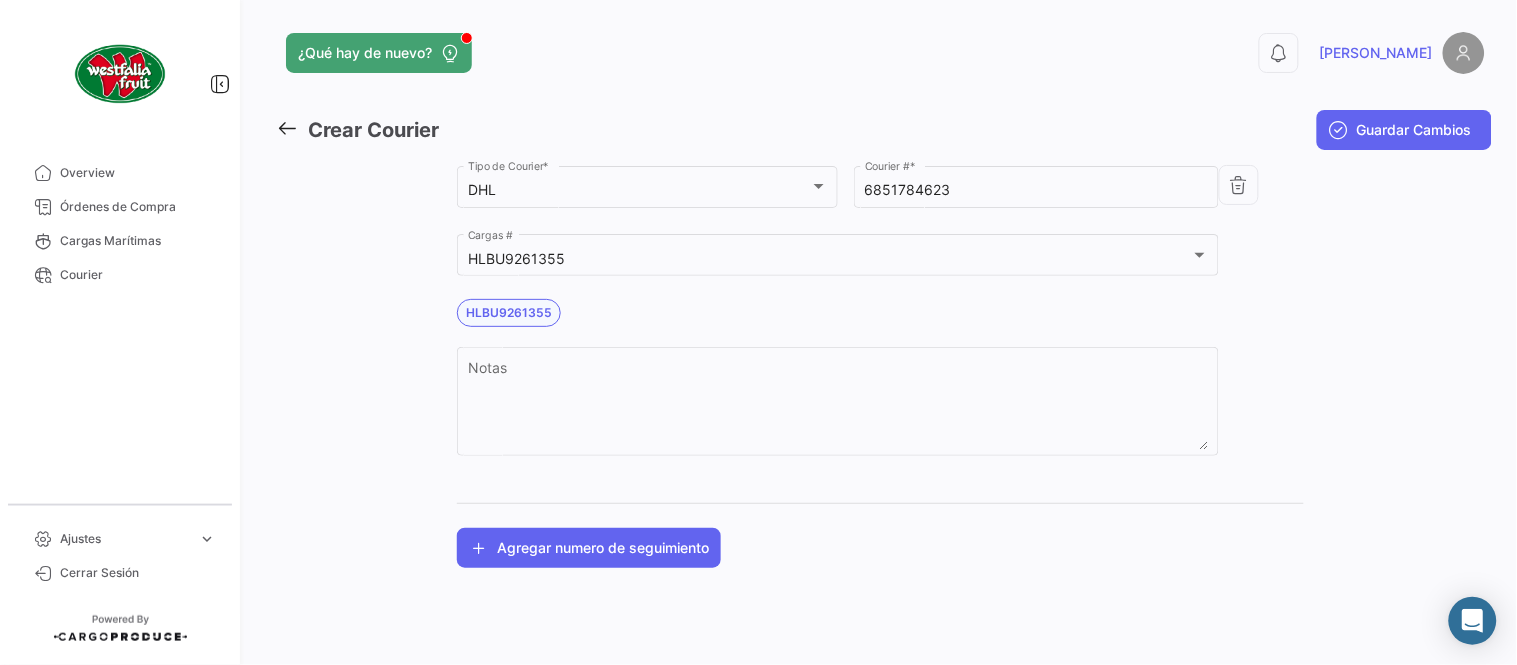 click on "DHL Tipo de Courier  *   6851784623 Courier #  *  HLBU9261355  Cargas # HLBU9261355   Notas  Agregar numero de seguimiento" 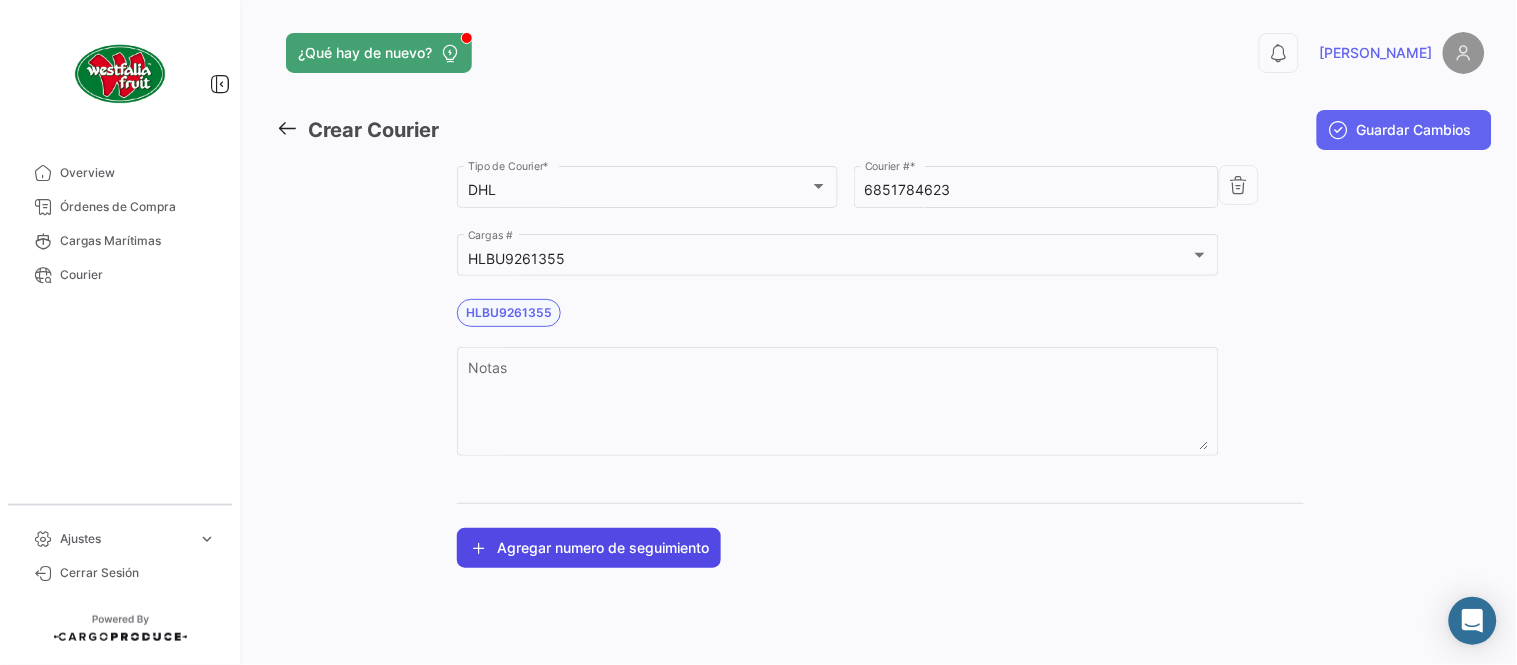 click on "Agregar numero de seguimiento" 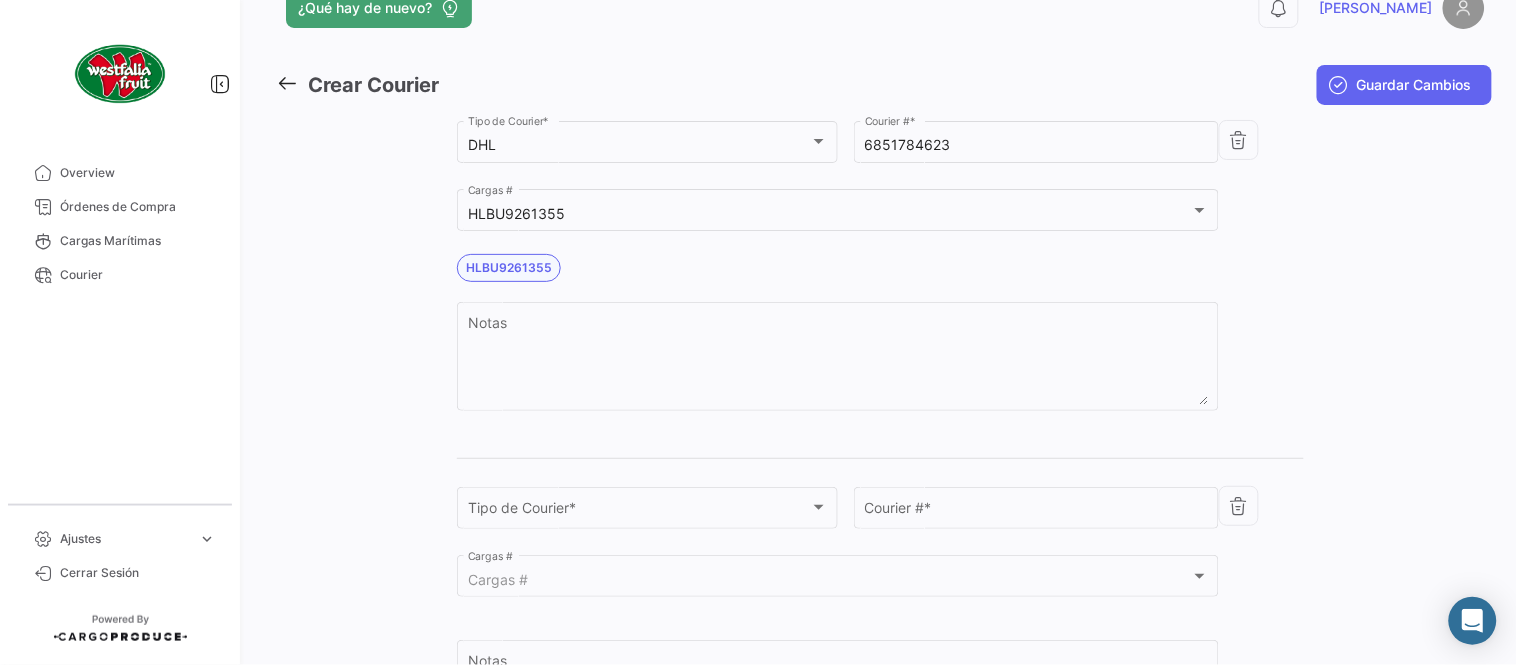 scroll, scrollTop: 290, scrollLeft: 0, axis: vertical 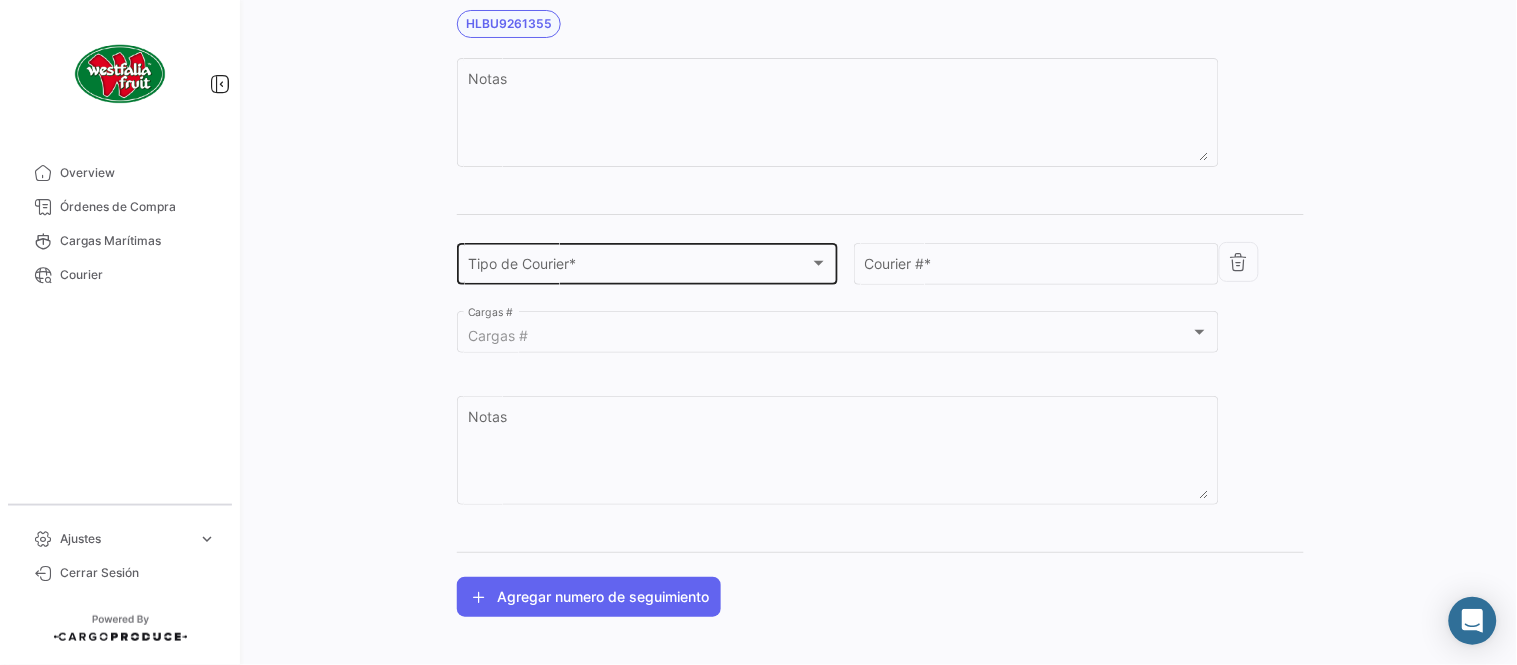 click on "Tipo de Courier *" at bounding box center (639, 268) 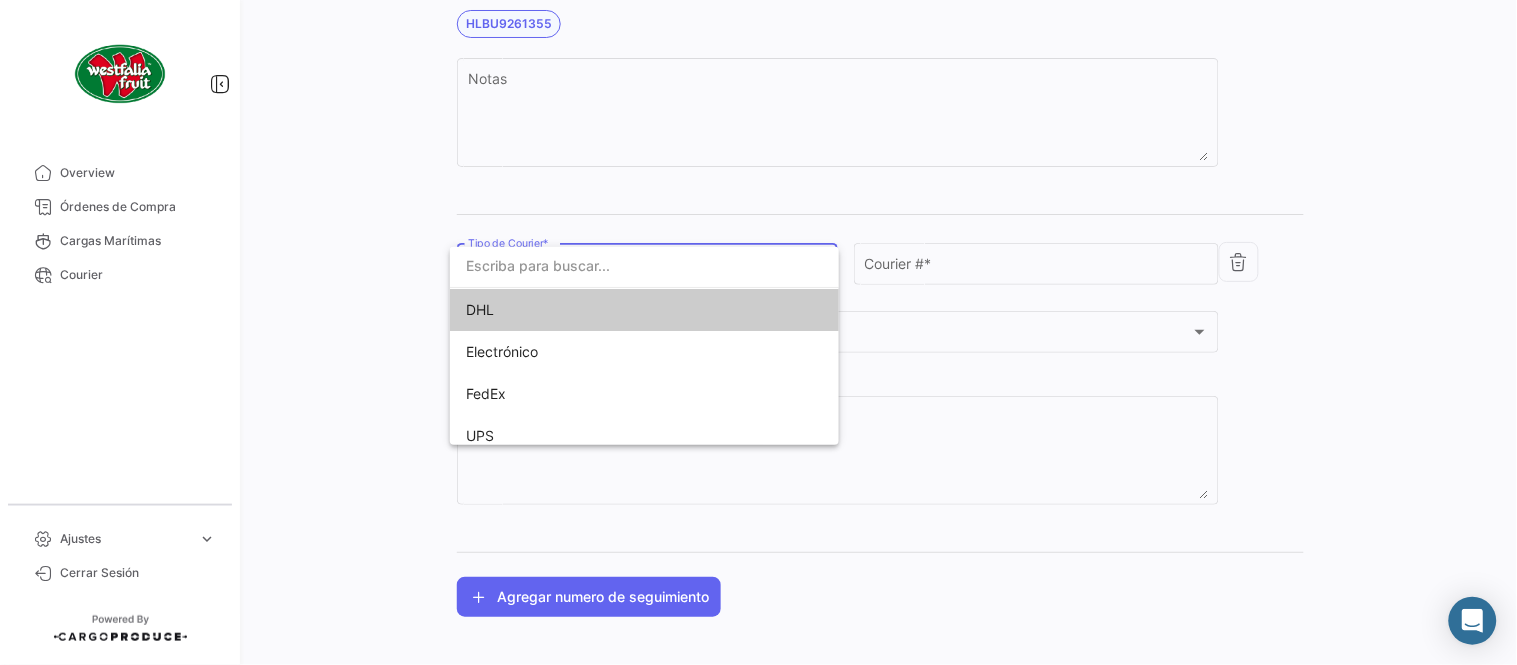 paste on "39022467" 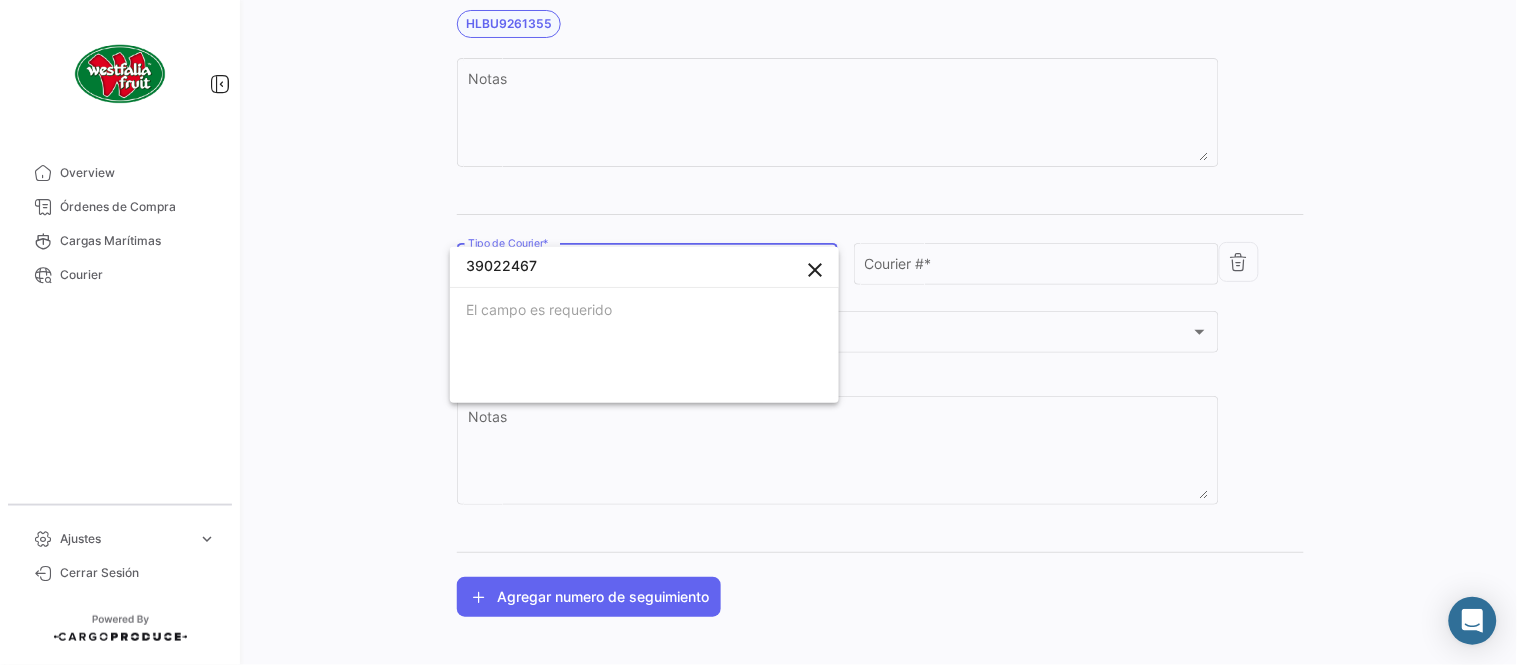type on "39022467" 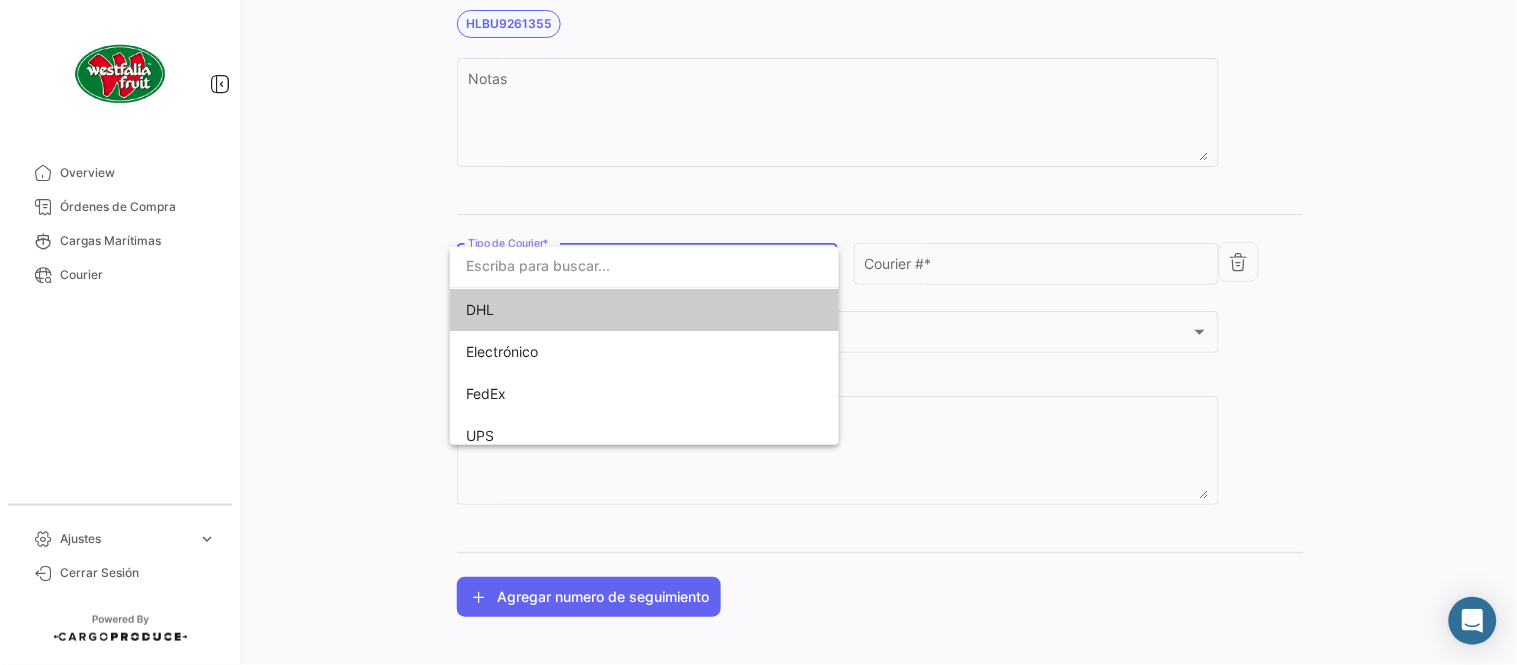 click on "DHL" at bounding box center (606, 310) 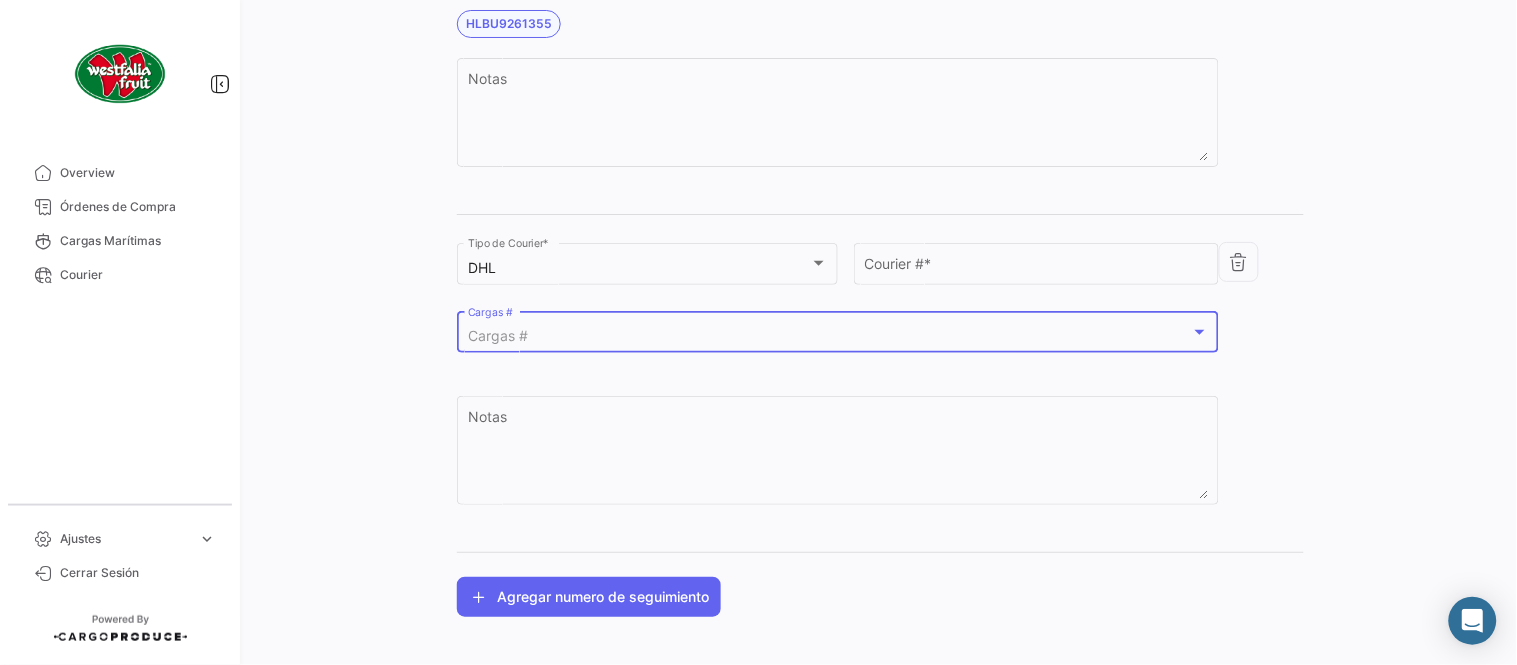 click on "Cargas #" at bounding box center (829, 336) 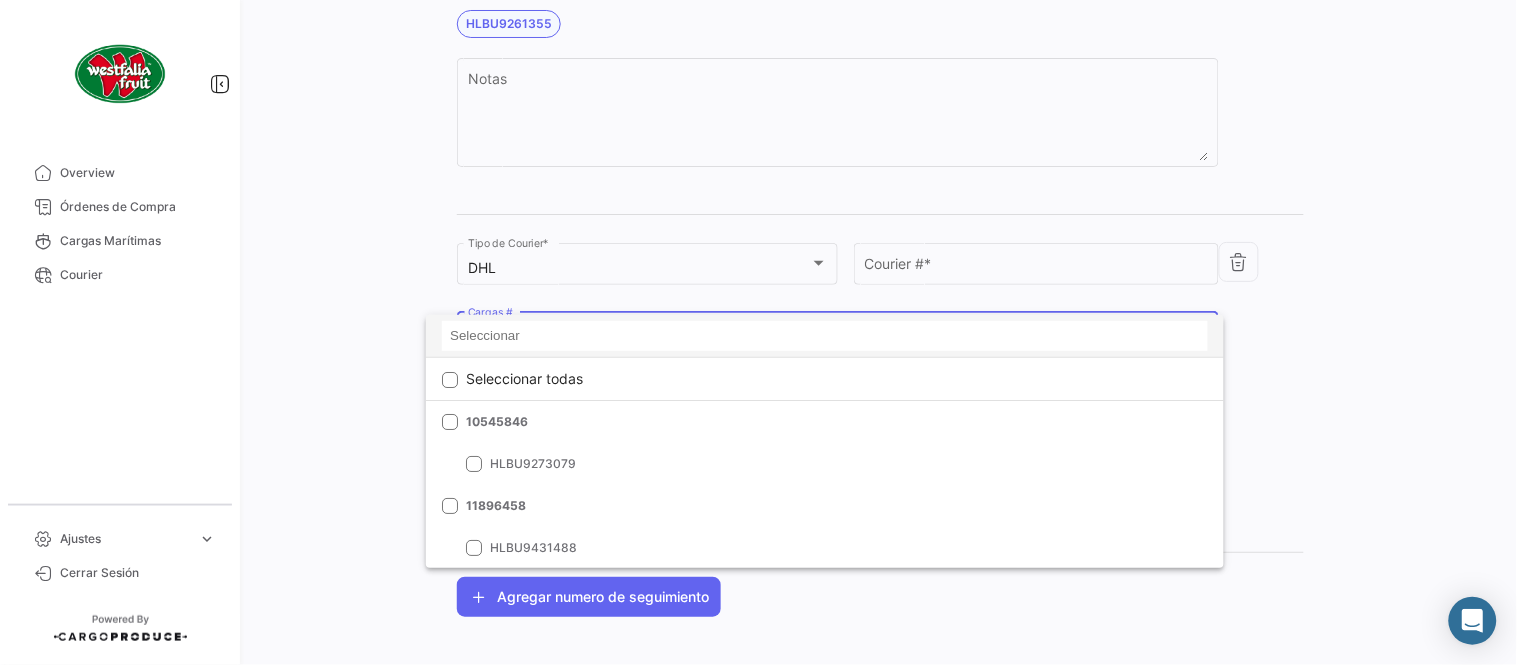 click at bounding box center (825, 336) 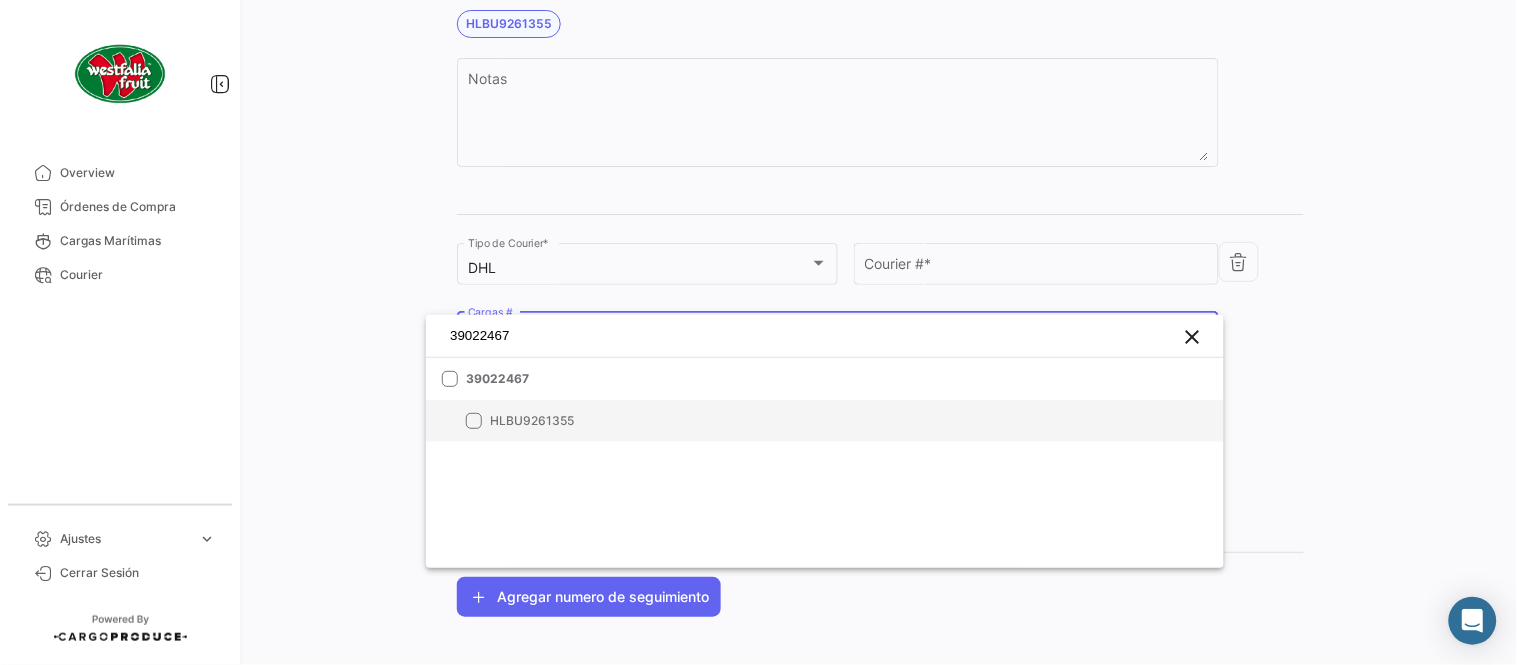 type on "39022467" 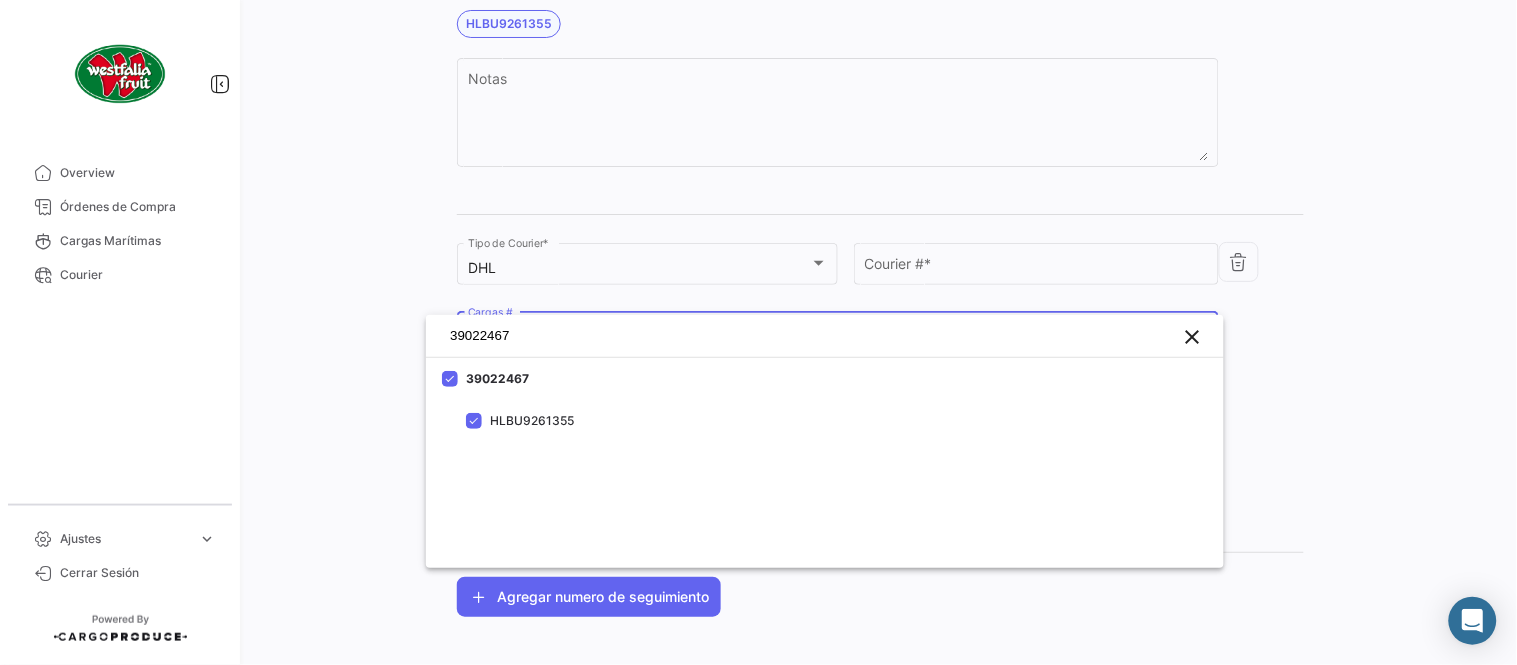 click at bounding box center (758, 332) 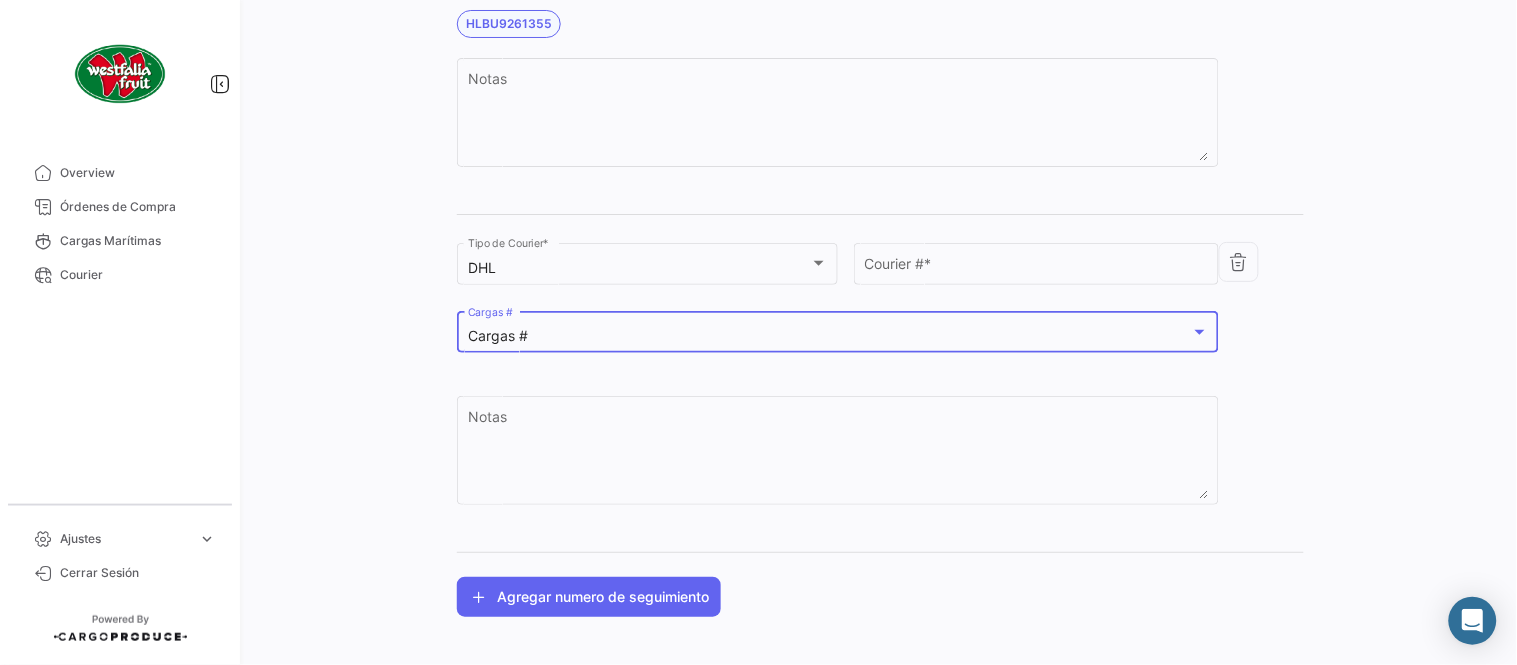 click on "Courier #  *" at bounding box center (1037, 268) 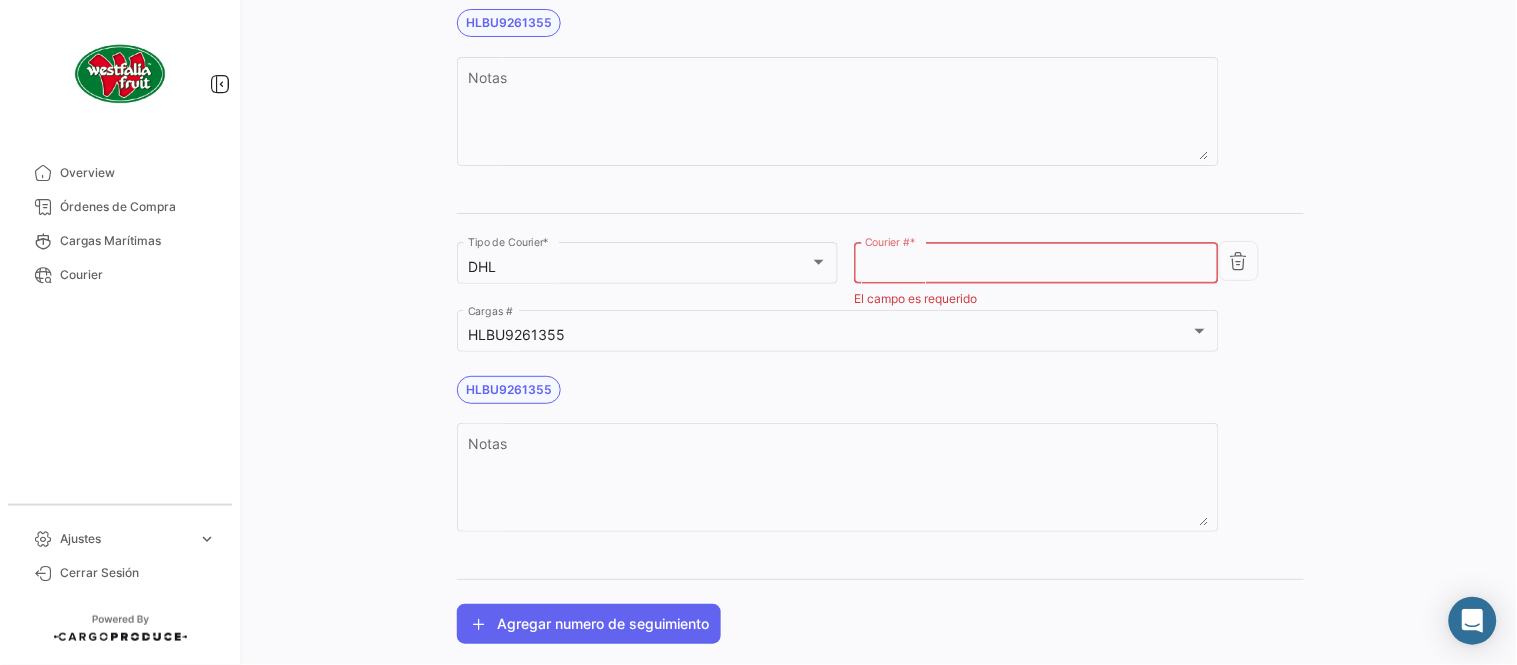 paste on "3278974322" 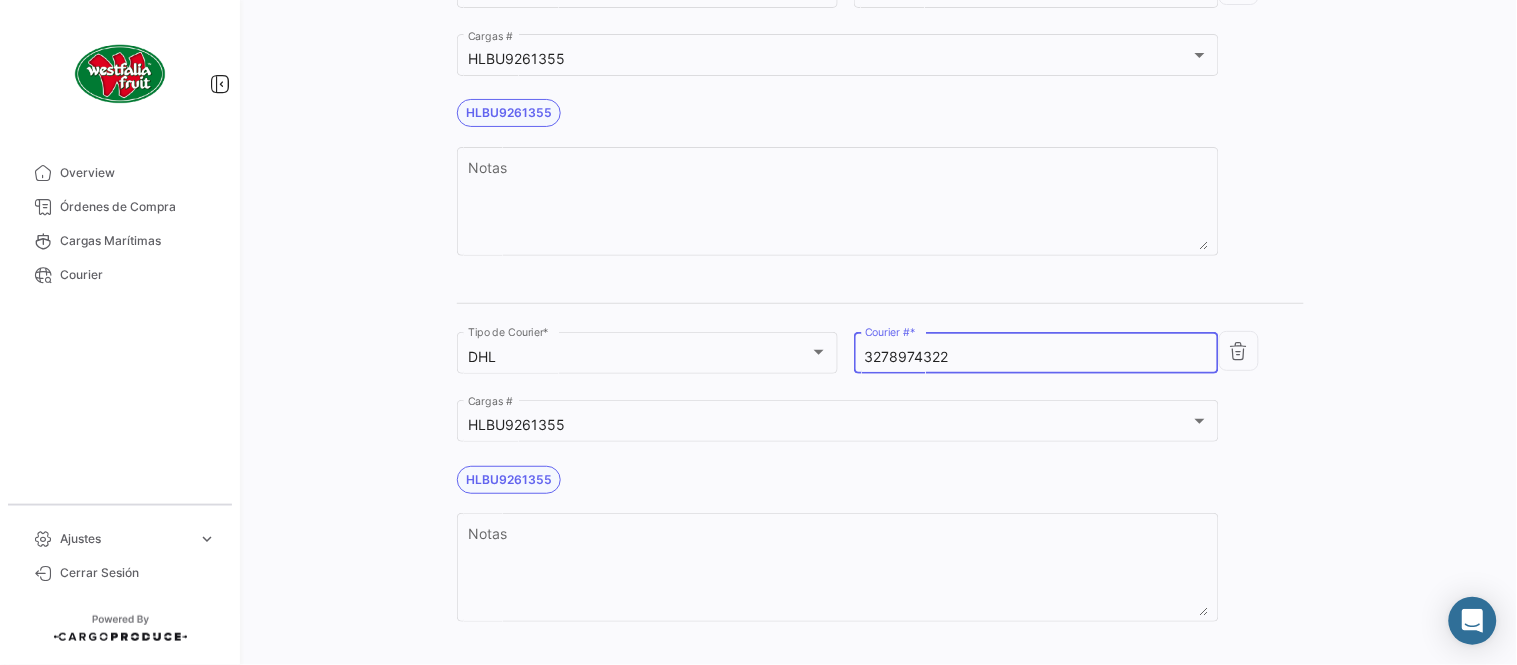 scroll, scrollTop: 0, scrollLeft: 0, axis: both 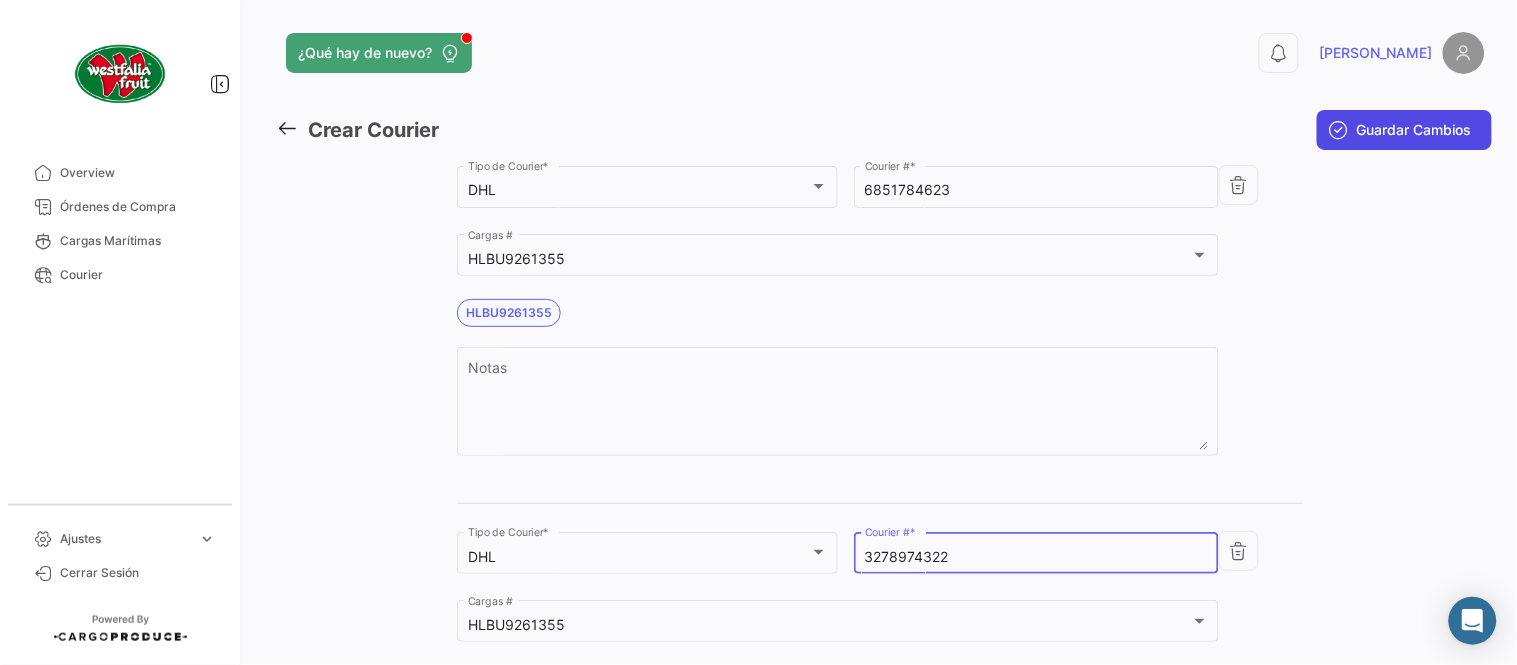 type on "3278974322" 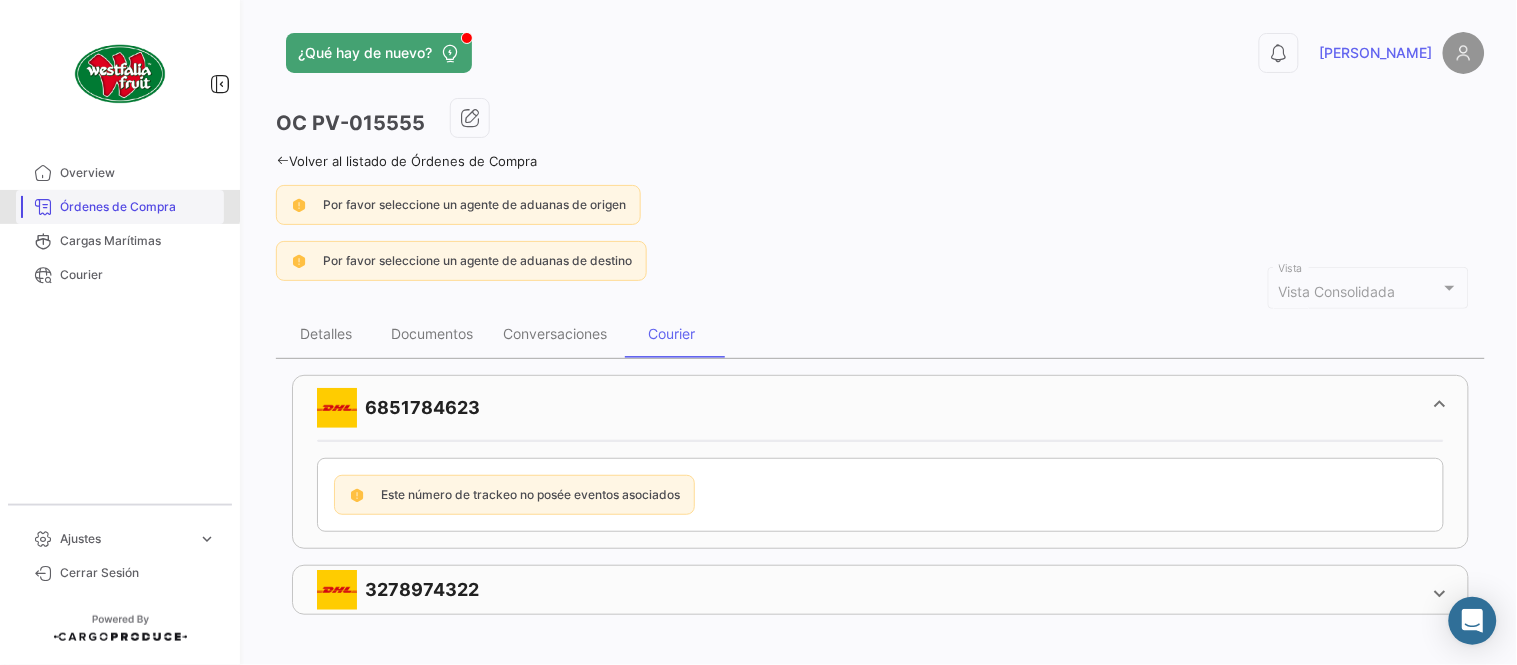 click on "Órdenes de Compra" at bounding box center (138, 207) 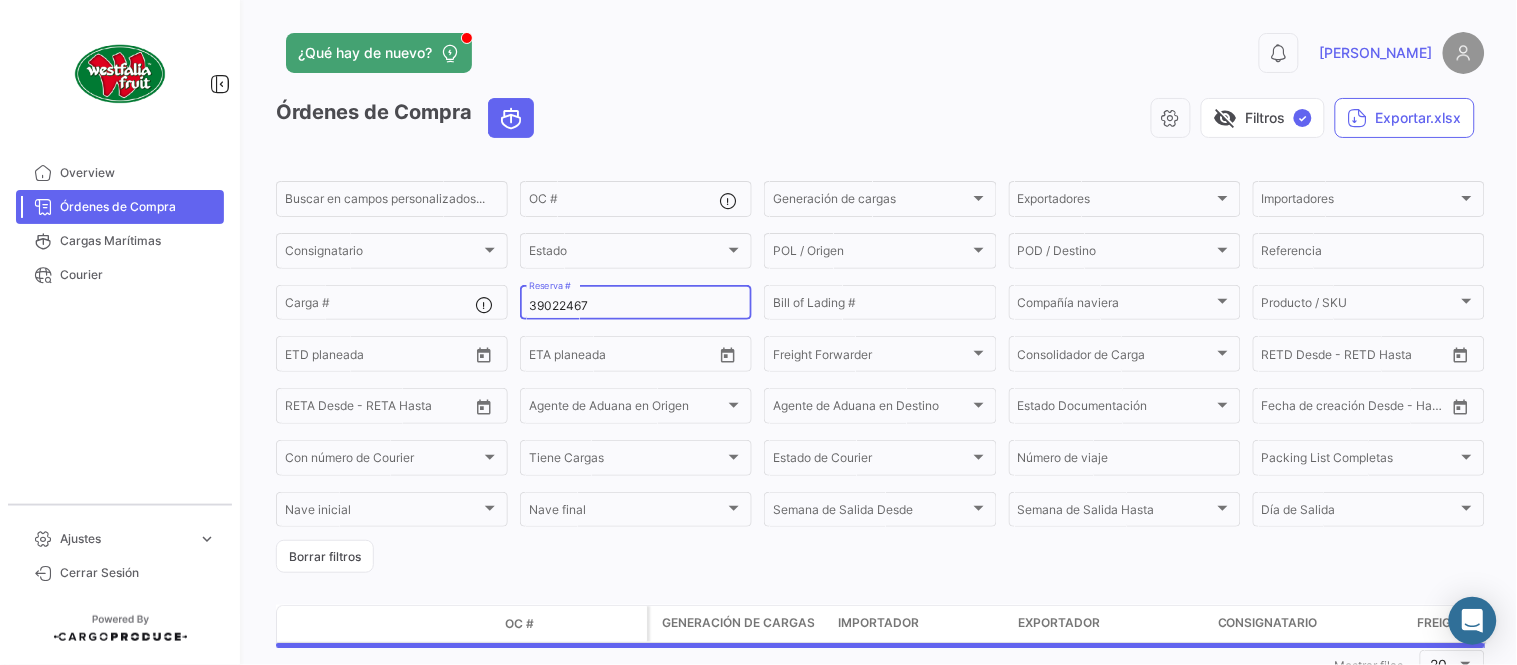 click on "39022467 Reserva #" 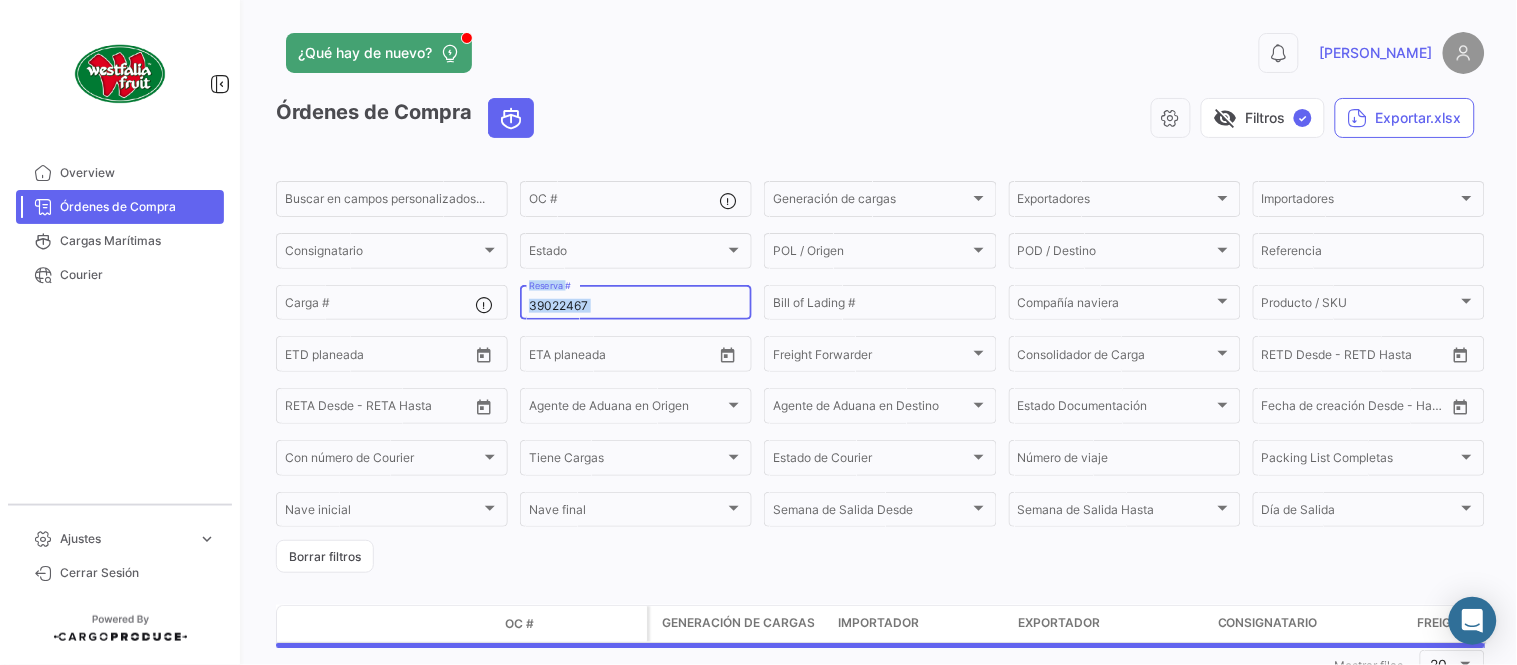 click on "39022467 Reserva #" 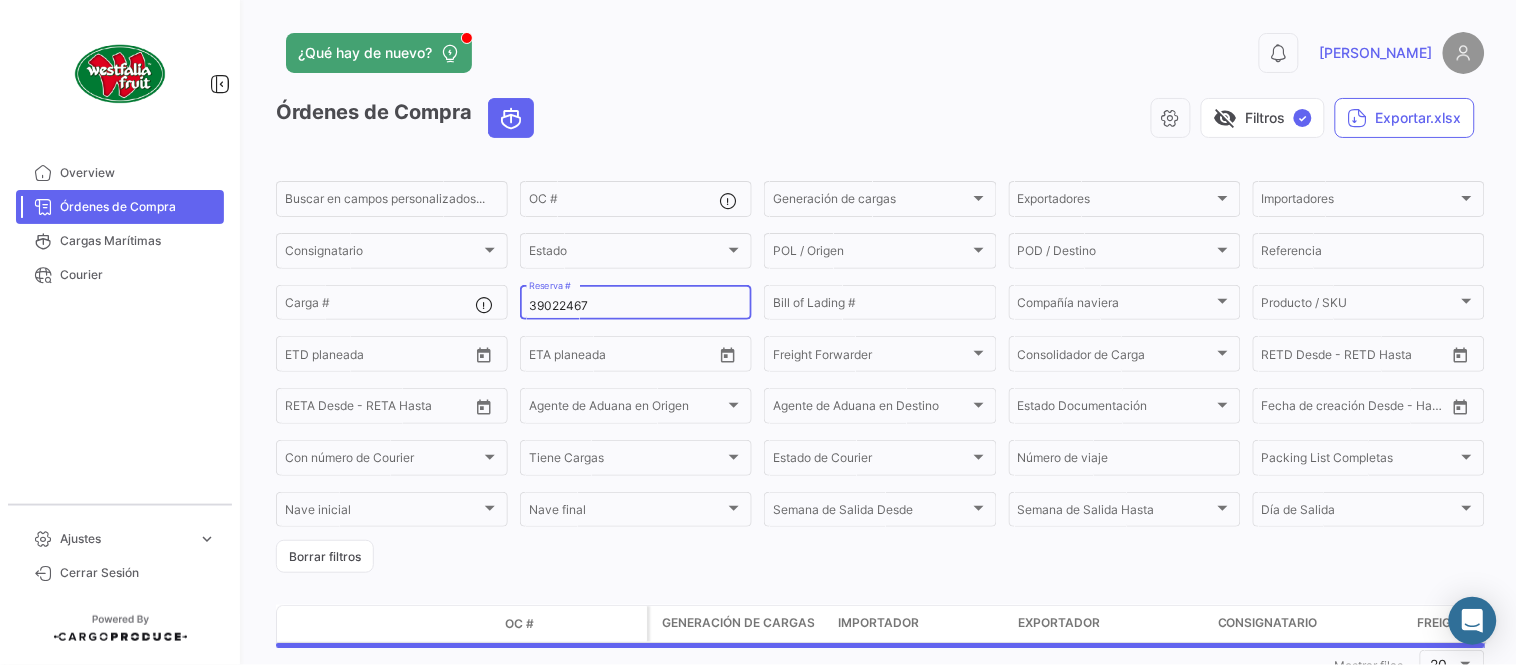 click on "39022467" at bounding box center (636, 306) 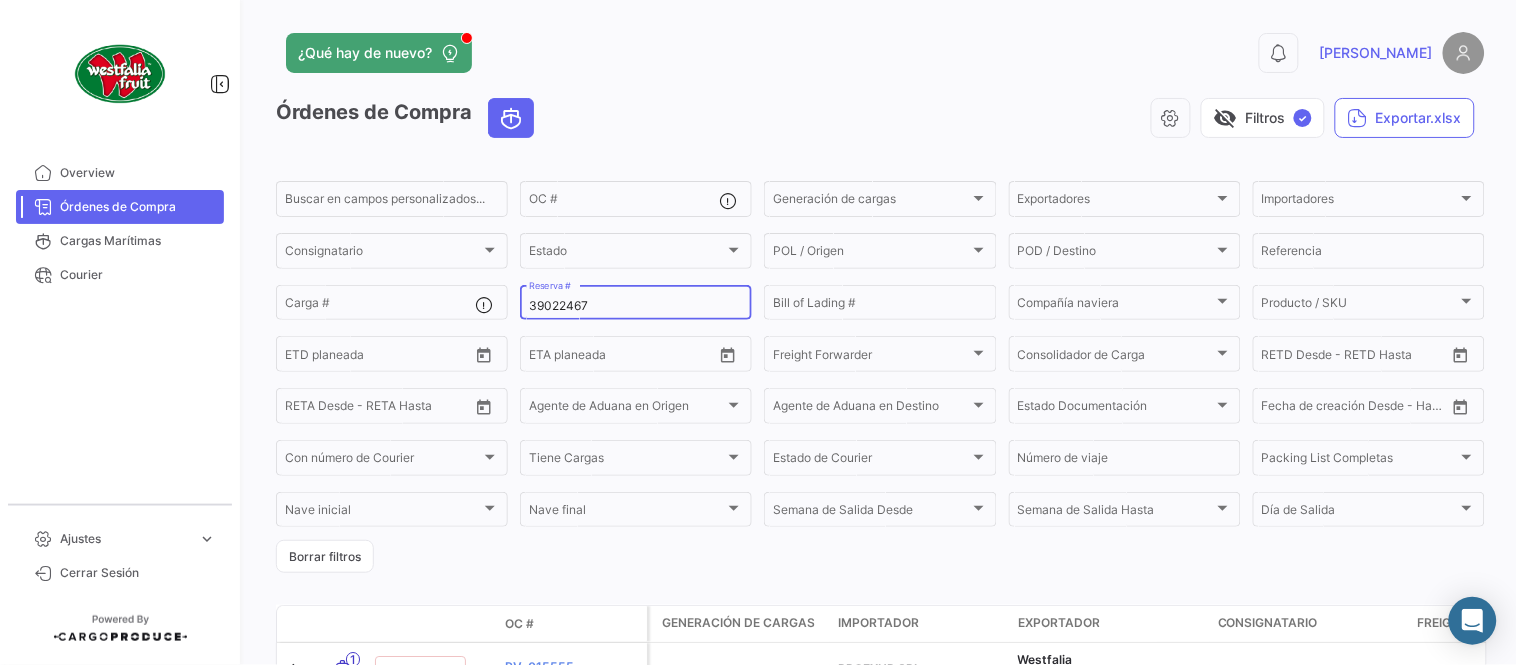 click on "39022467" at bounding box center (636, 306) 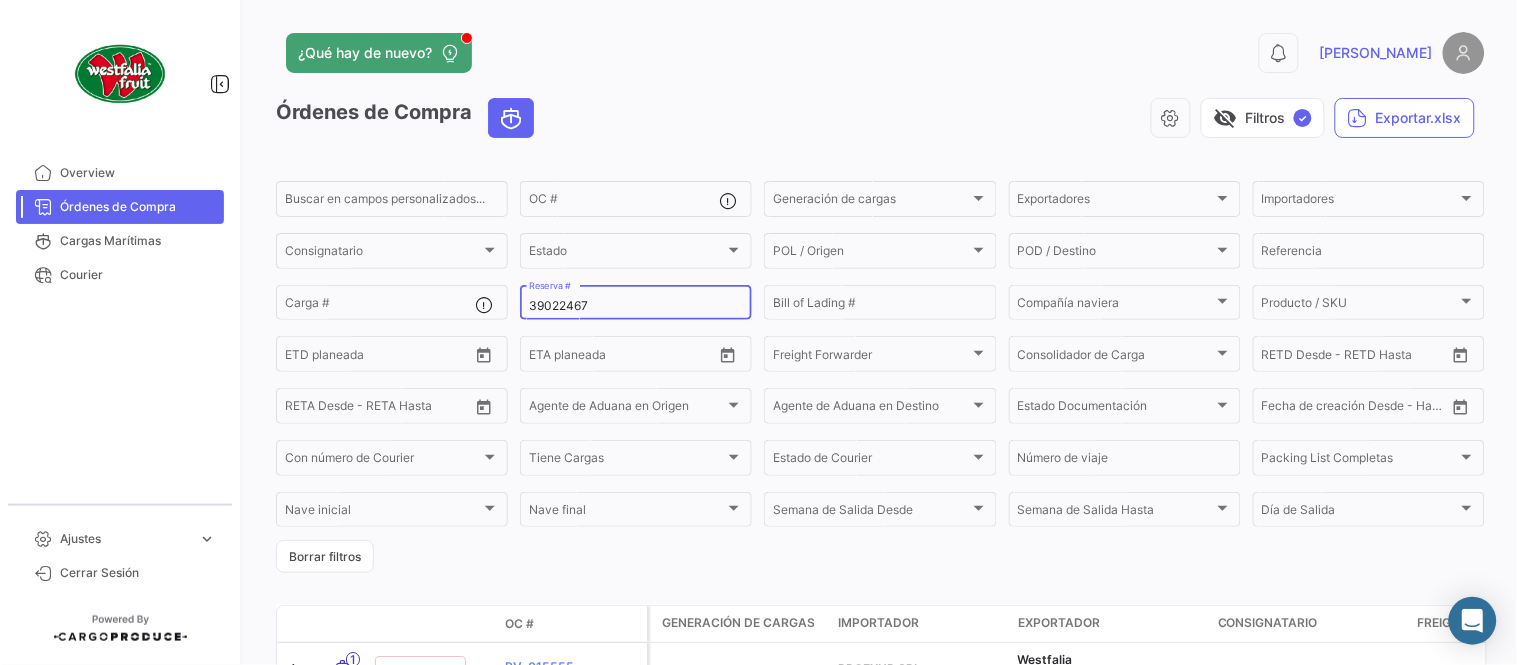 paste on "LIMF13778500" 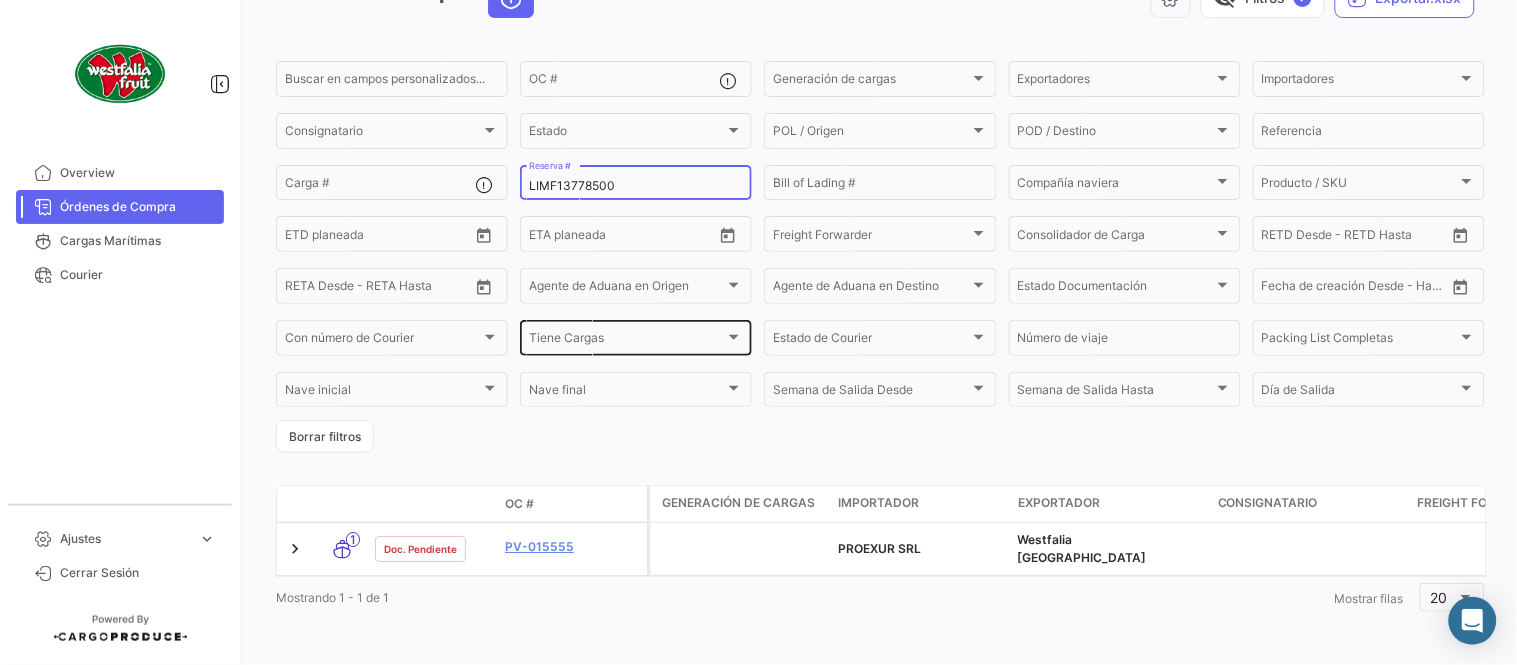 scroll, scrollTop: 128, scrollLeft: 0, axis: vertical 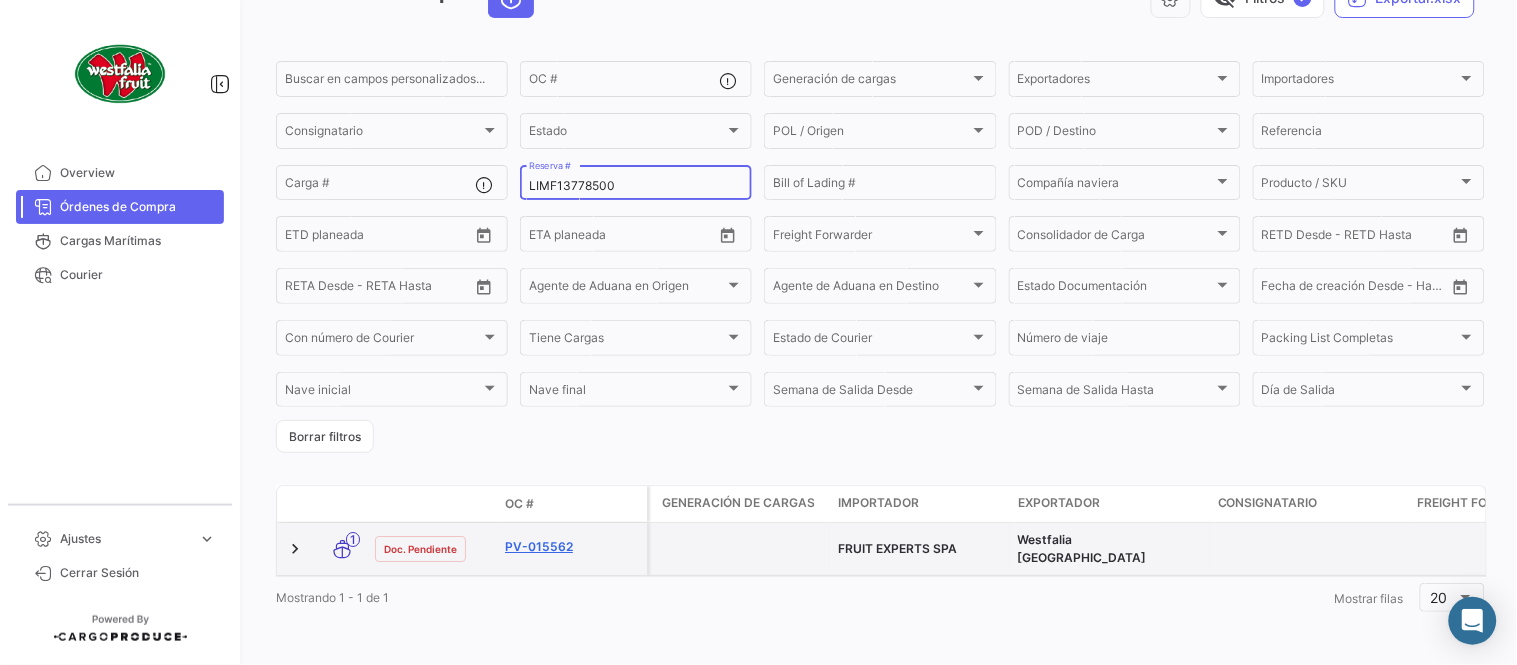 type on "LIMF13778500" 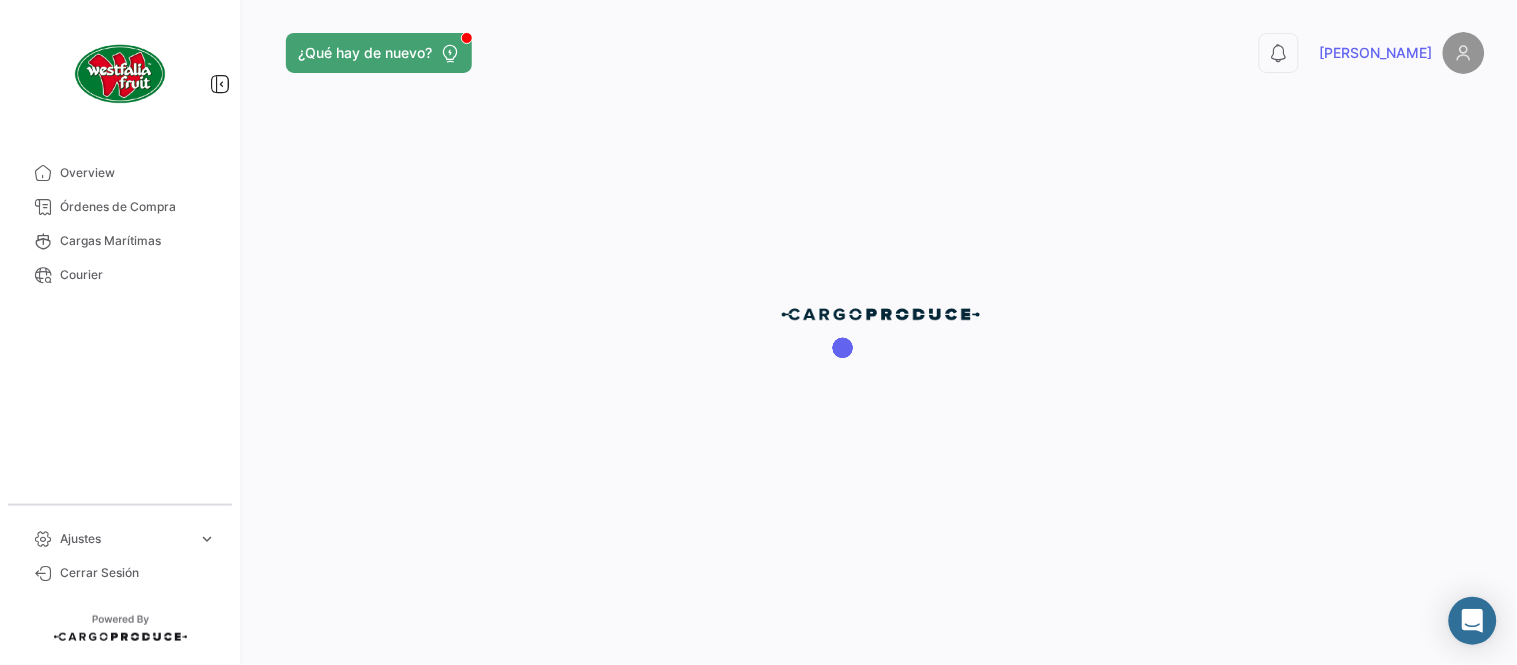 scroll, scrollTop: 0, scrollLeft: 0, axis: both 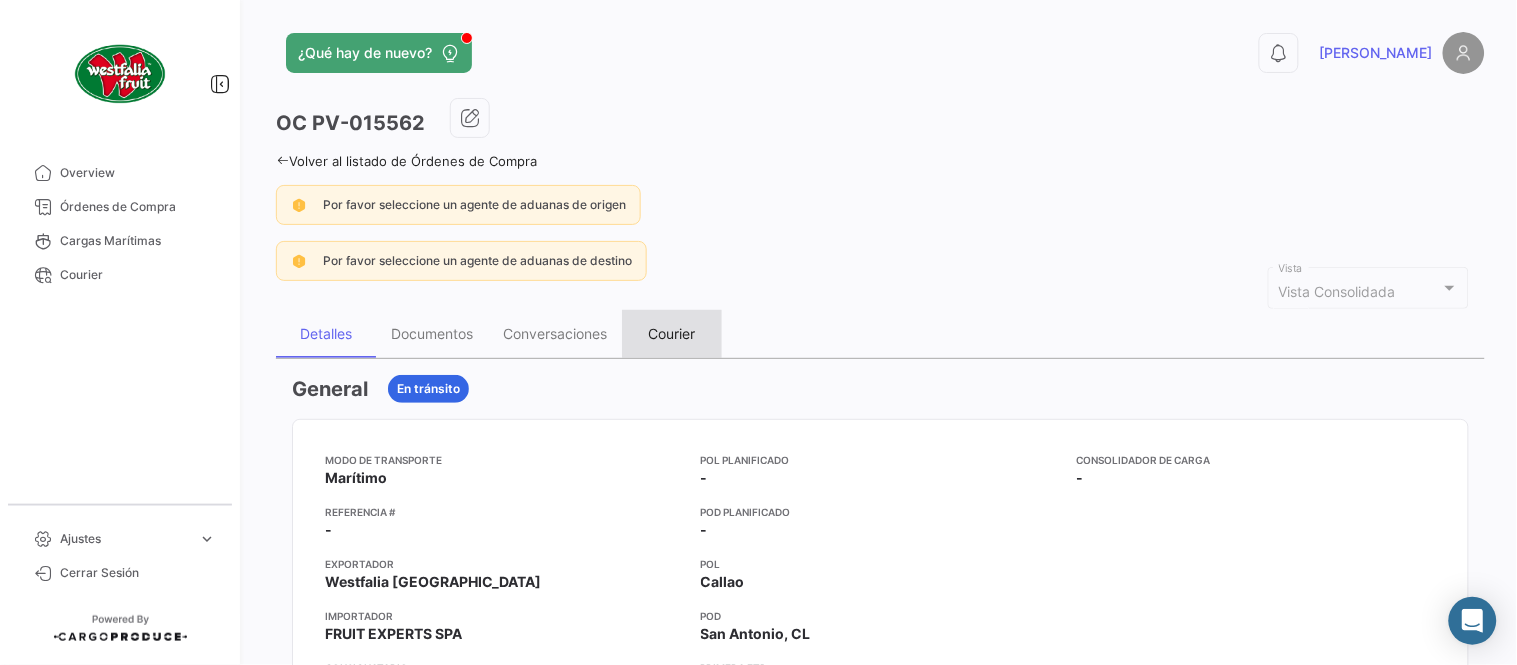 click on "Courier" at bounding box center [672, 333] 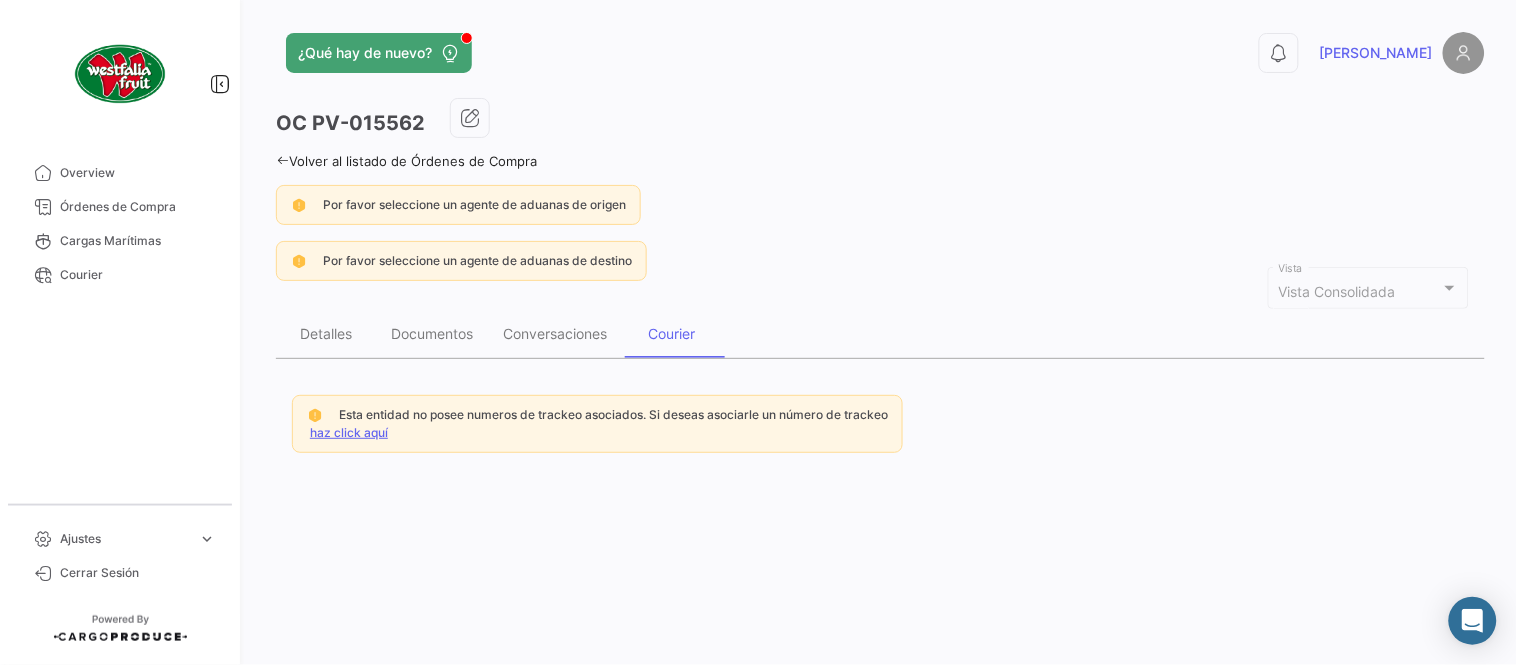 click on "haz click aquí" at bounding box center [349, 432] 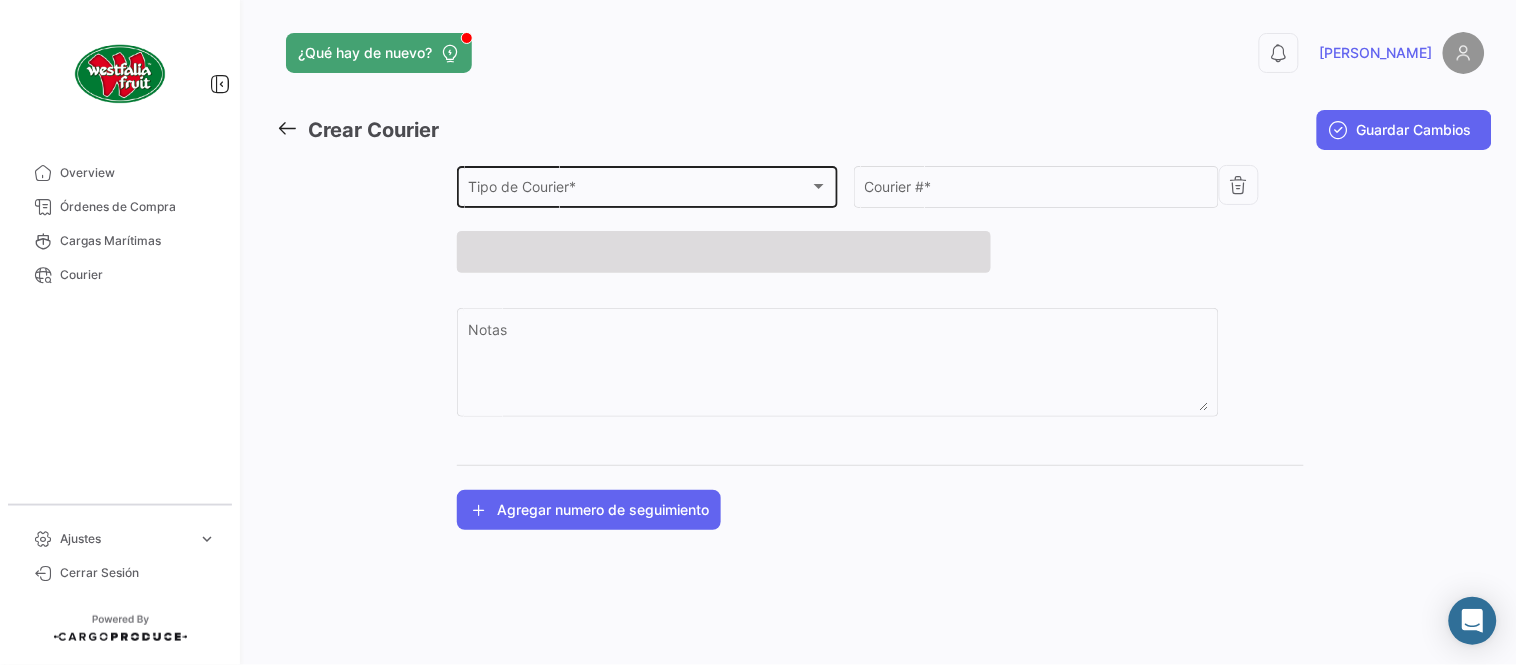 click on "Tipo de Courier *" at bounding box center [639, 190] 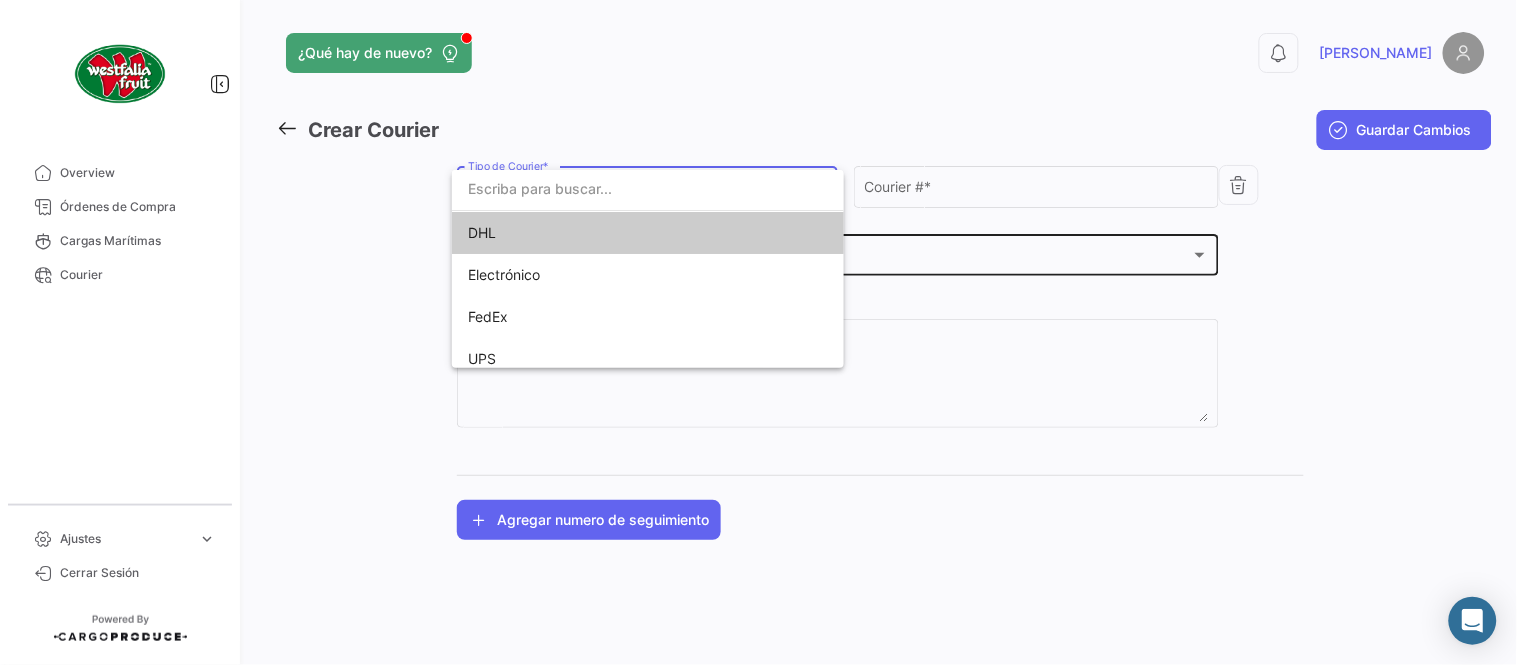 drag, startPoint x: 566, startPoint y: 222, endPoint x: 567, endPoint y: 241, distance: 19.026299 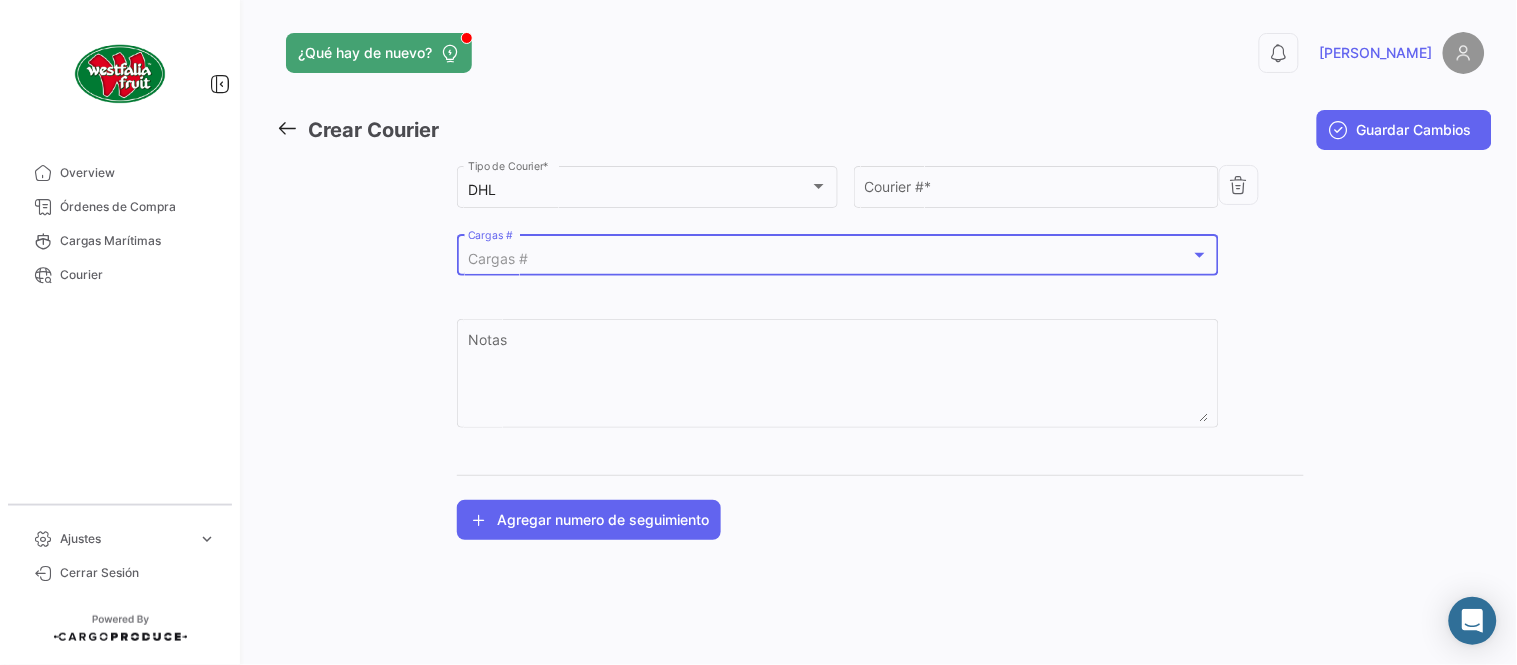 click on "Cargas #" at bounding box center [829, 259] 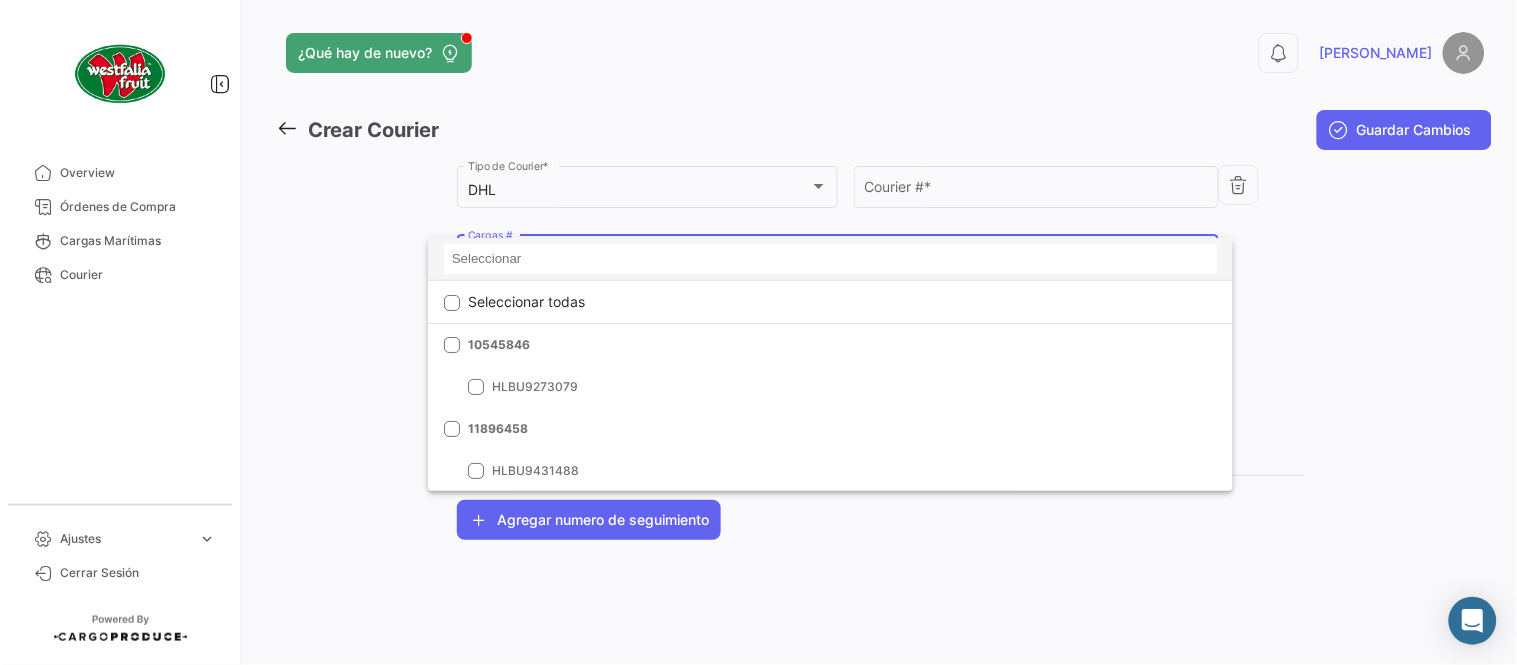 click at bounding box center (830, 259) 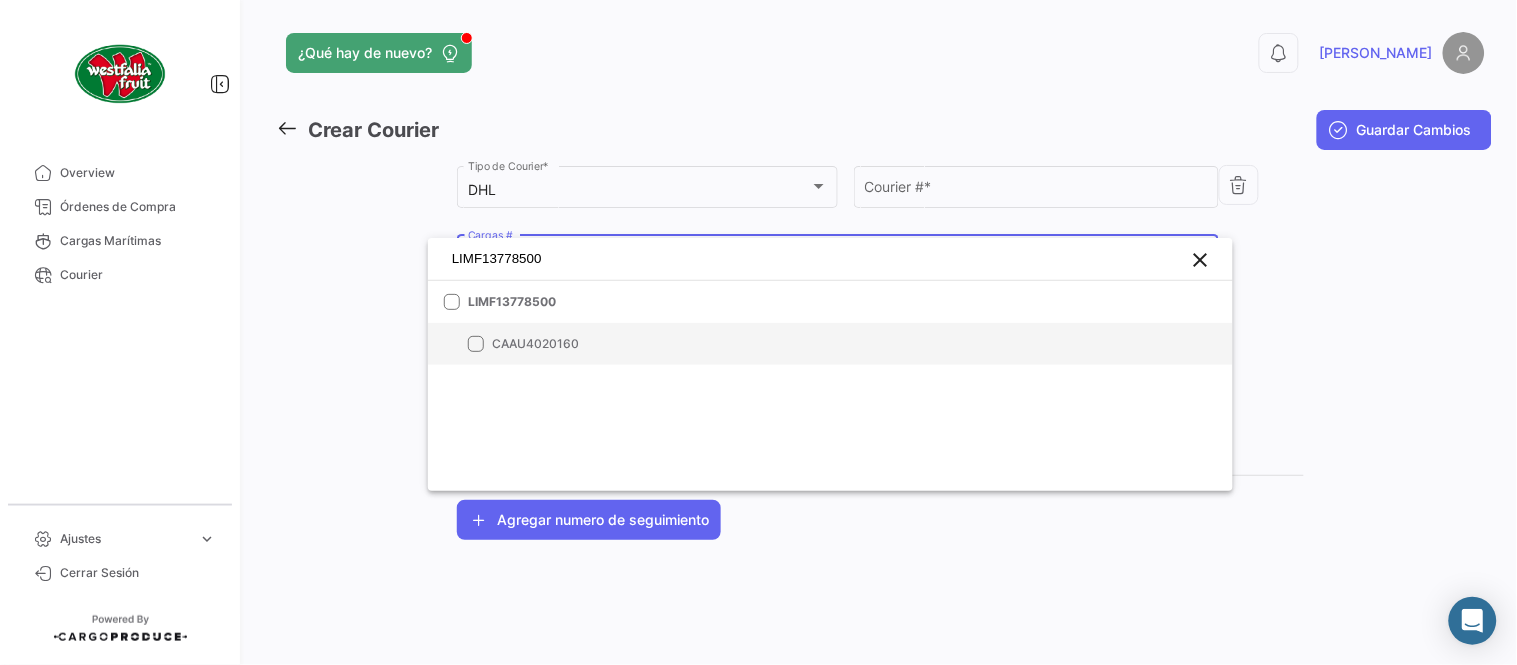 type on "LIMF13778500" 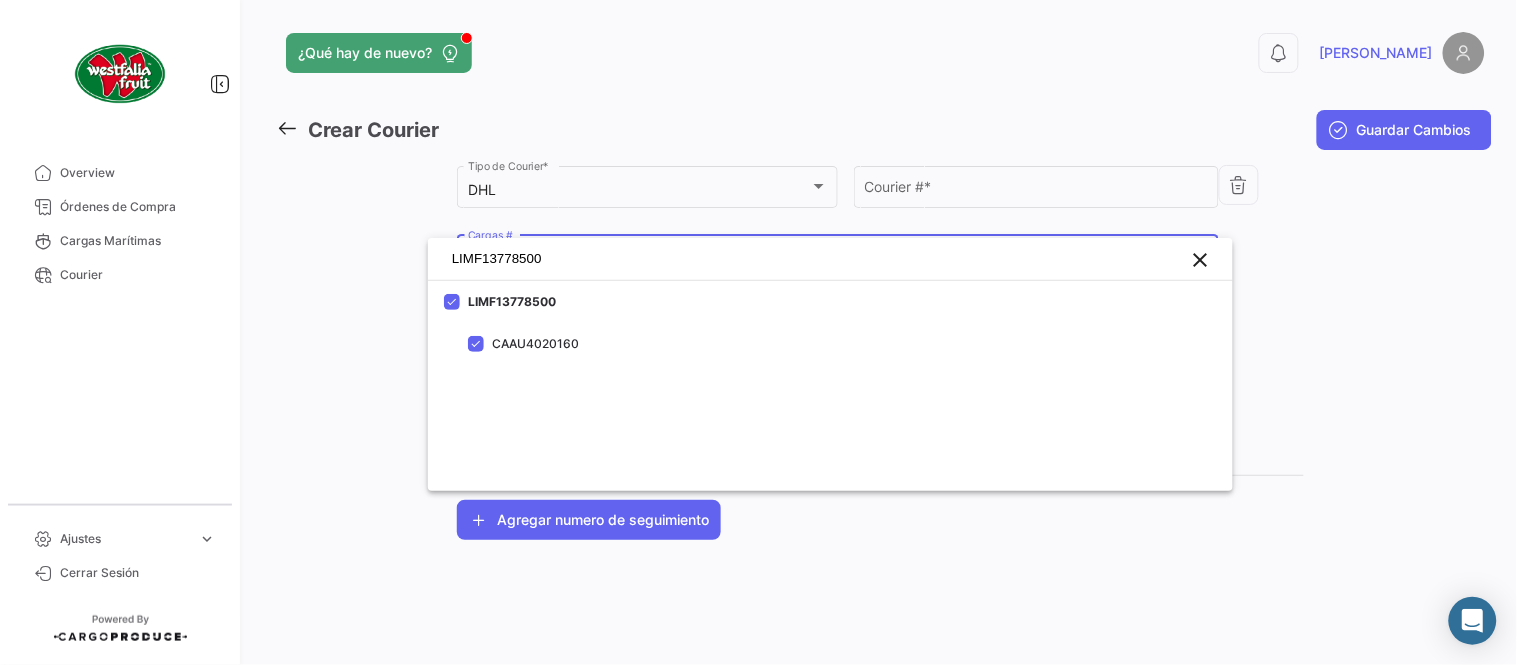 click at bounding box center [758, 332] 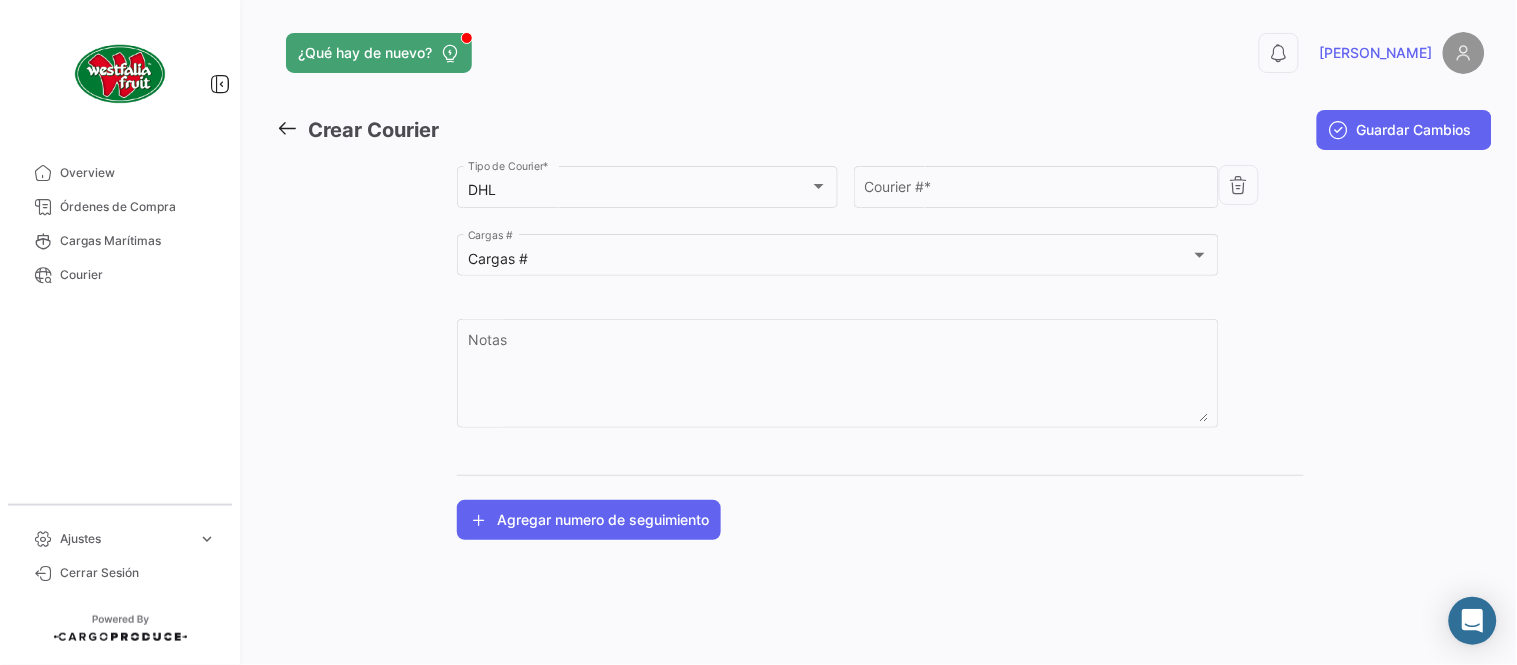 click on "Courier #  *" at bounding box center [1037, 190] 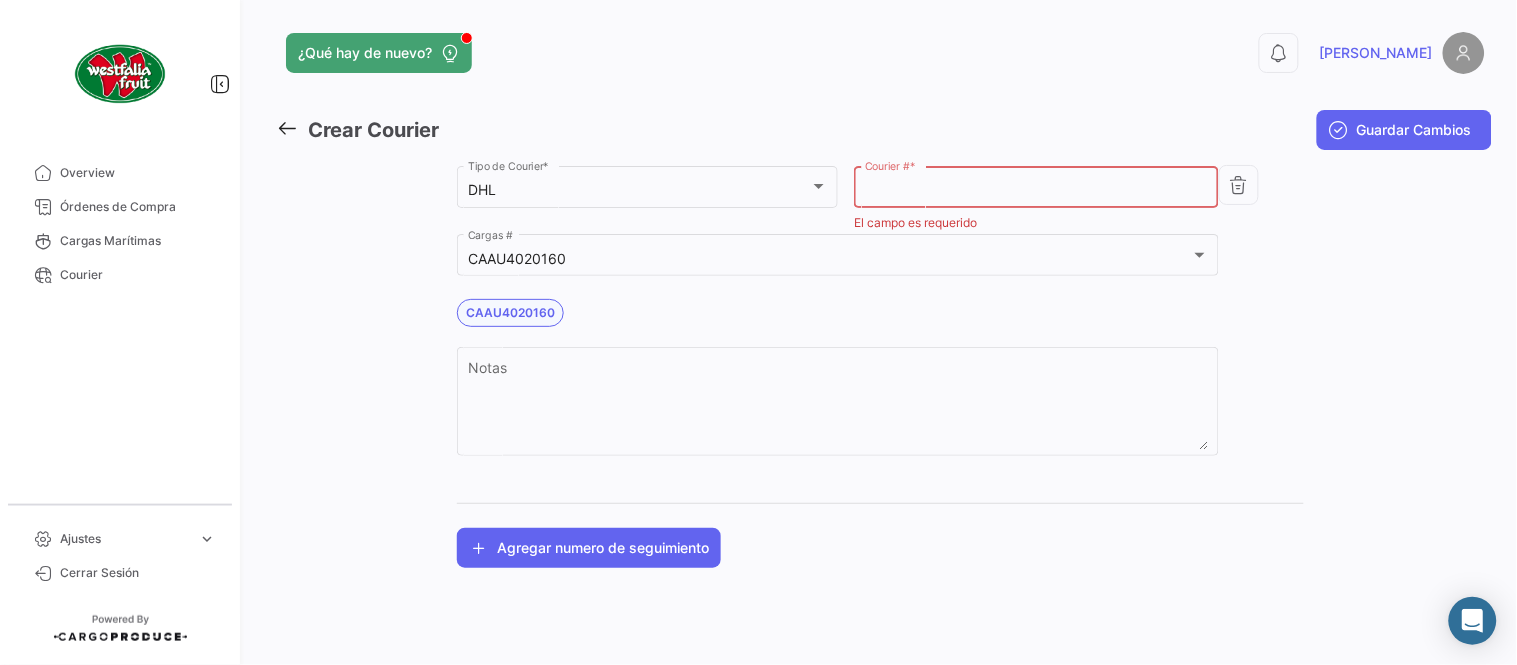 paste on "6851785426" 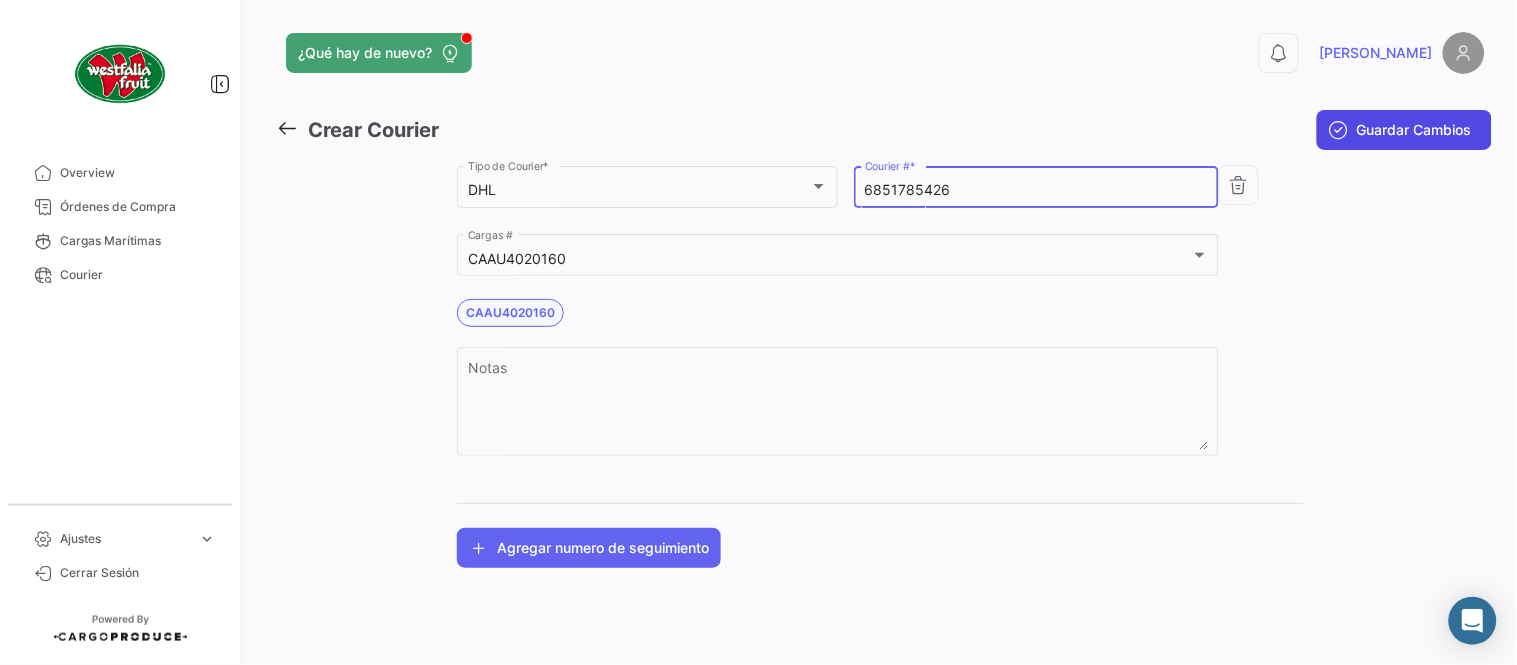 type on "6851785426" 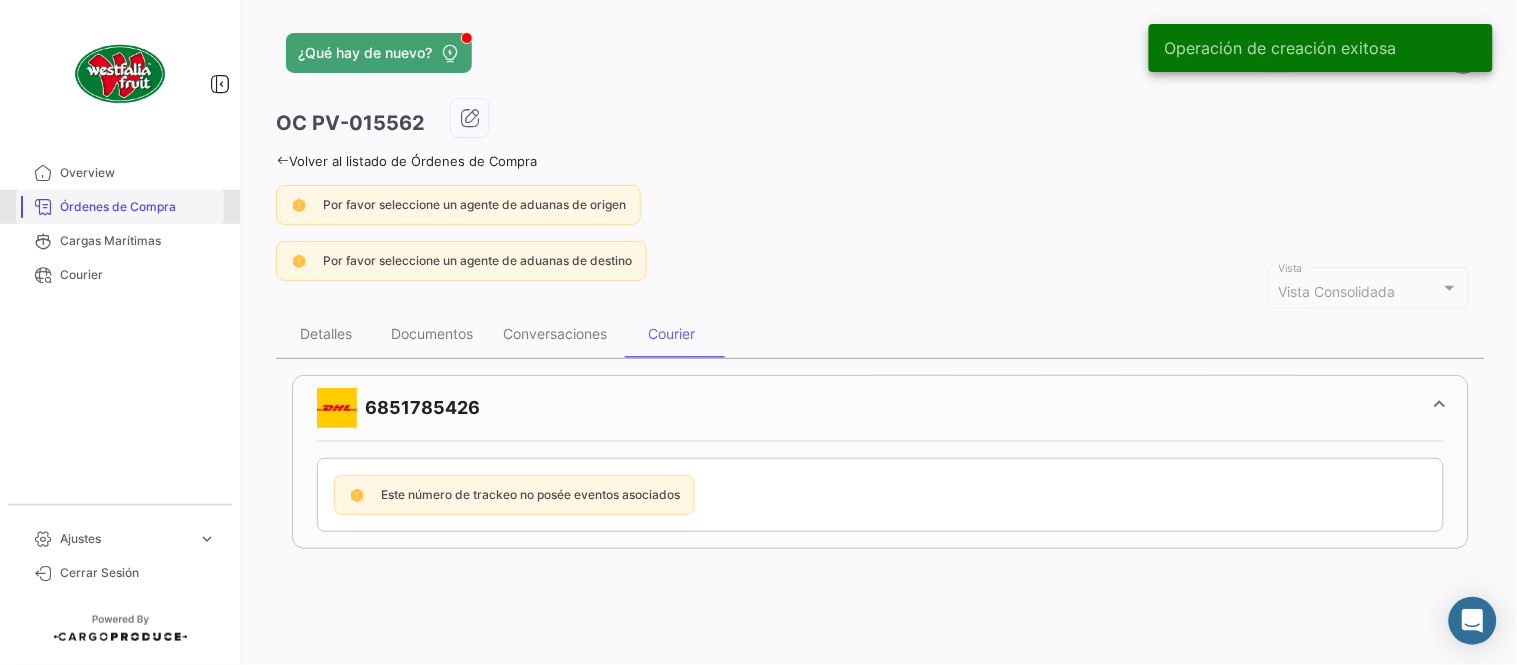 click on "Órdenes de Compra" at bounding box center [138, 207] 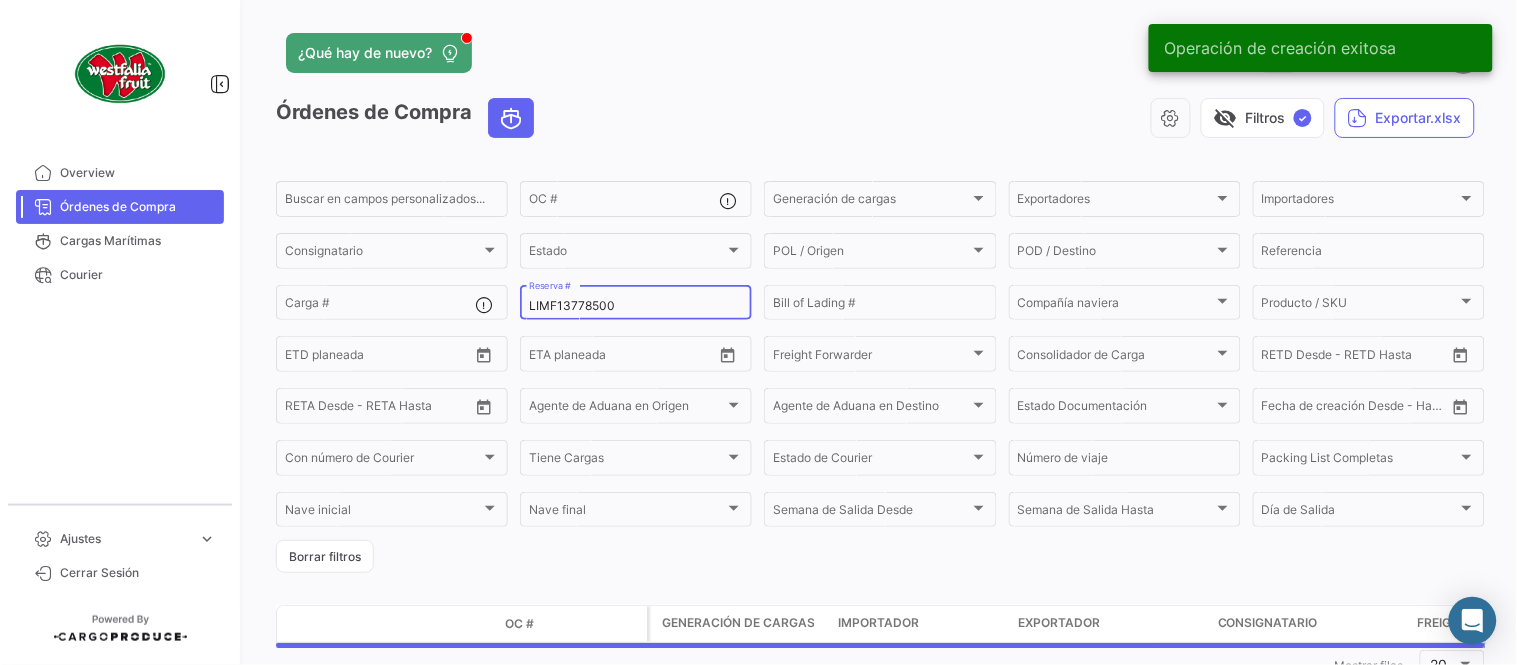 click on "LIMF13778500 Reserva #" 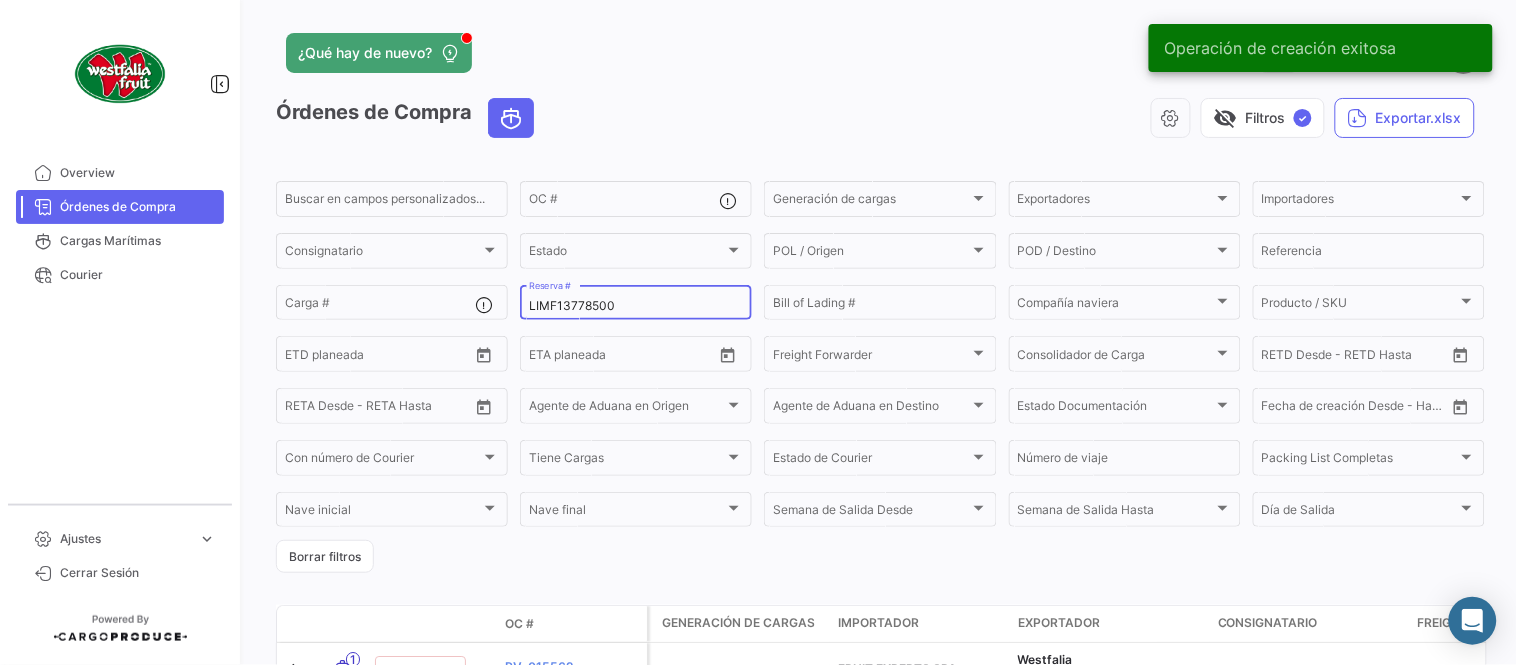 click on "LIMF13778500" at bounding box center [636, 306] 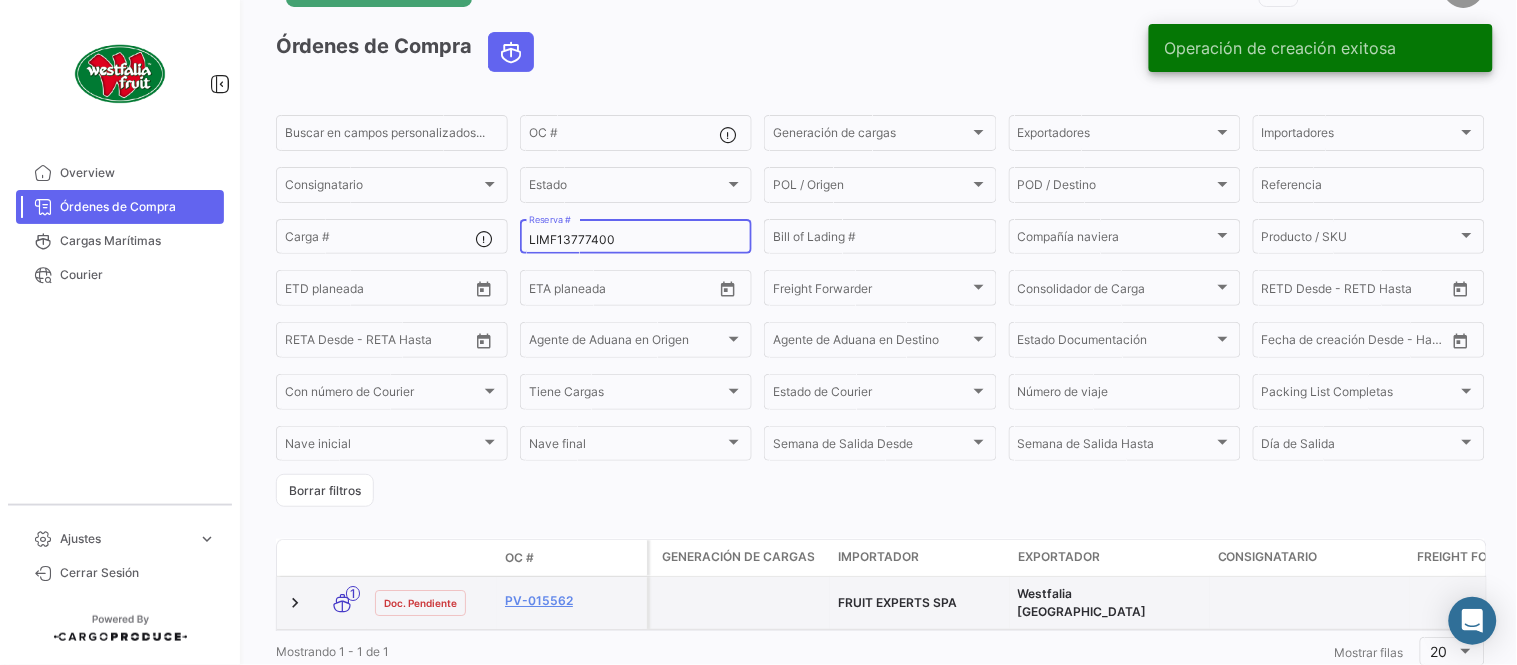 scroll, scrollTop: 128, scrollLeft: 0, axis: vertical 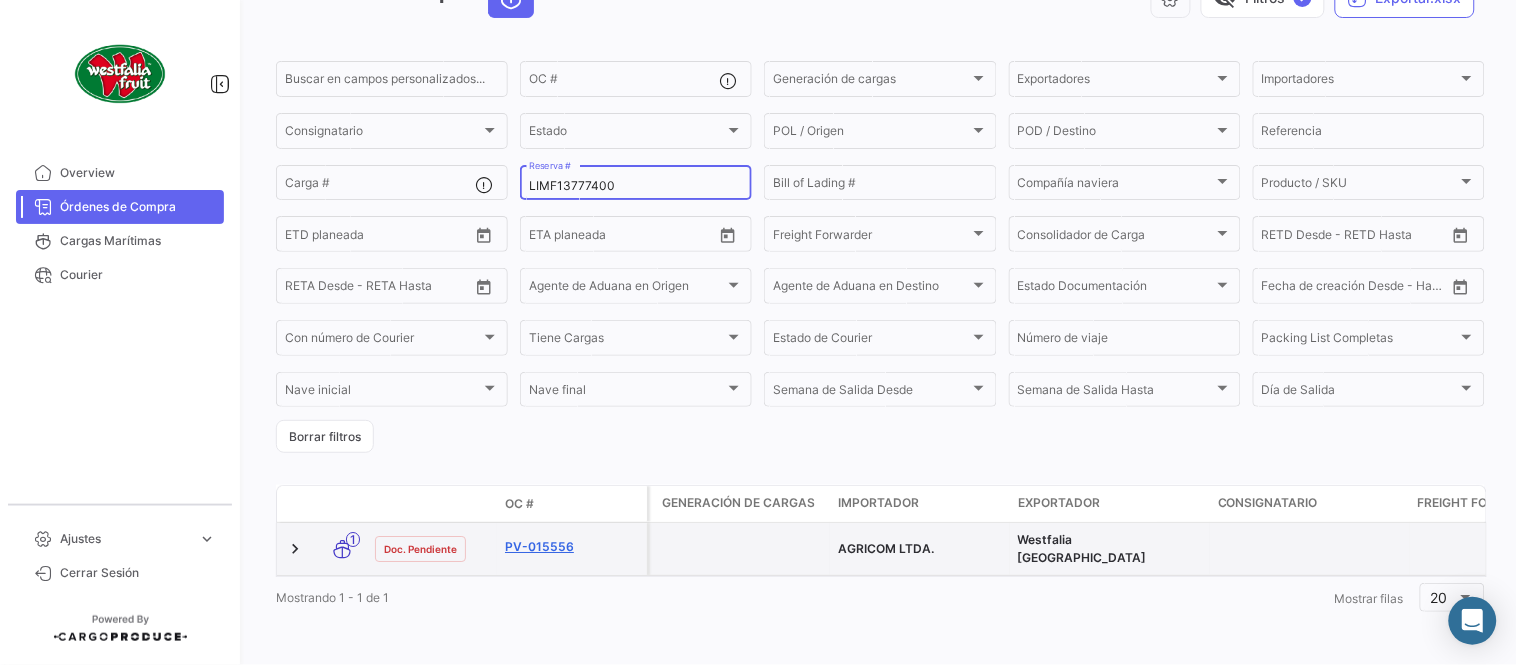 type on "LIMF13777400" 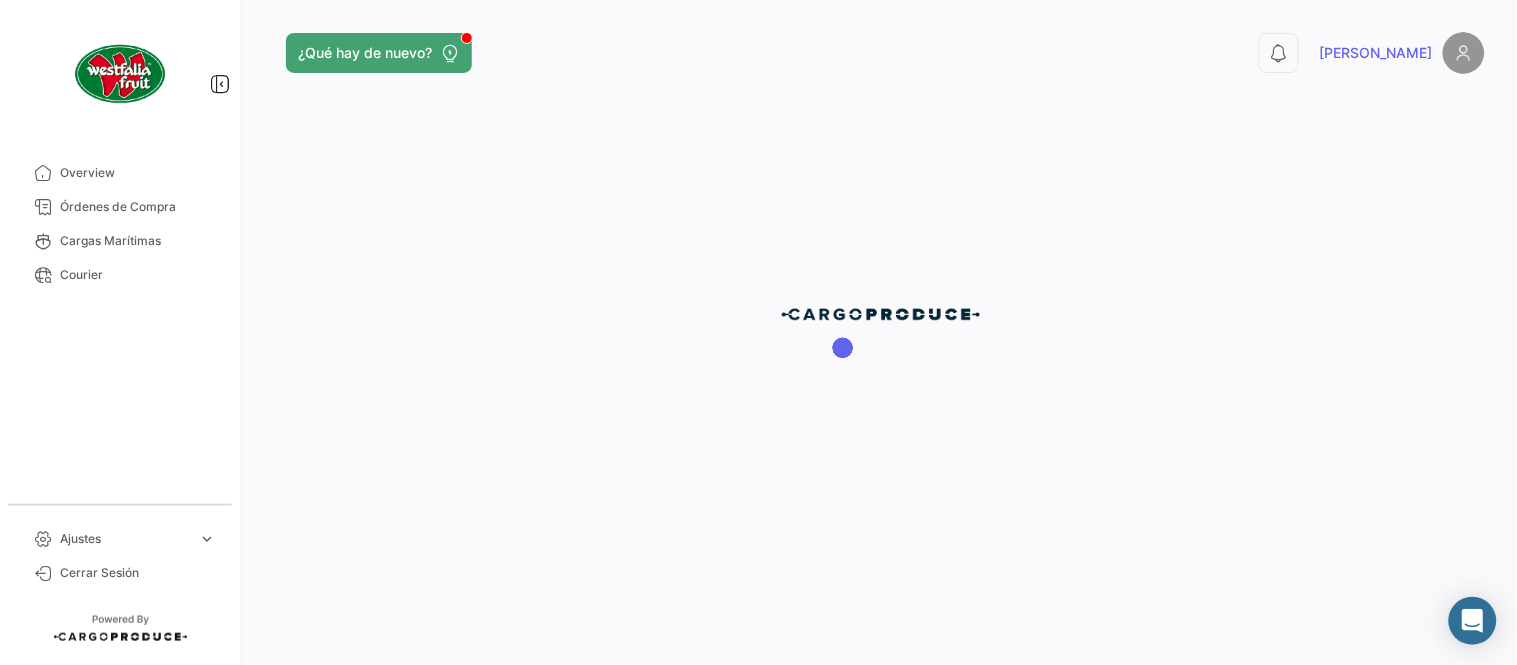 scroll, scrollTop: 0, scrollLeft: 0, axis: both 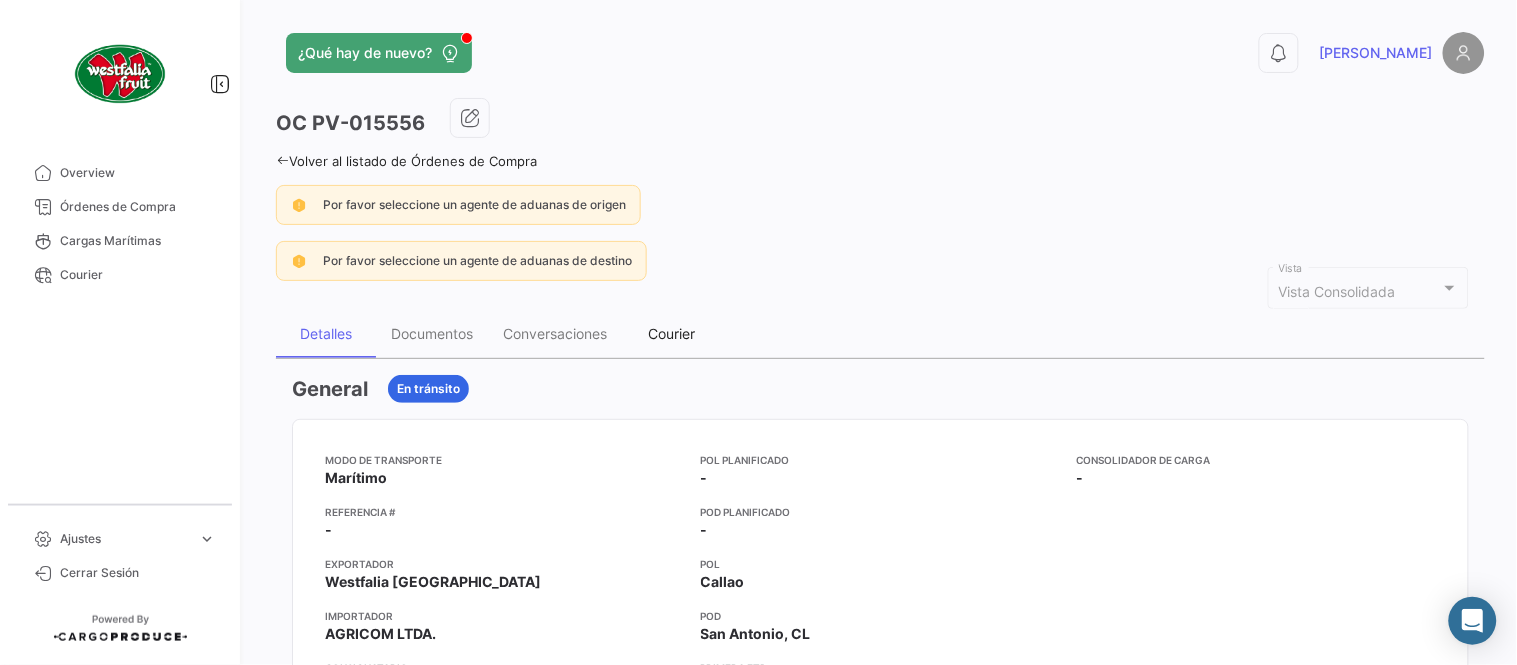 click on "Courier" at bounding box center (672, 333) 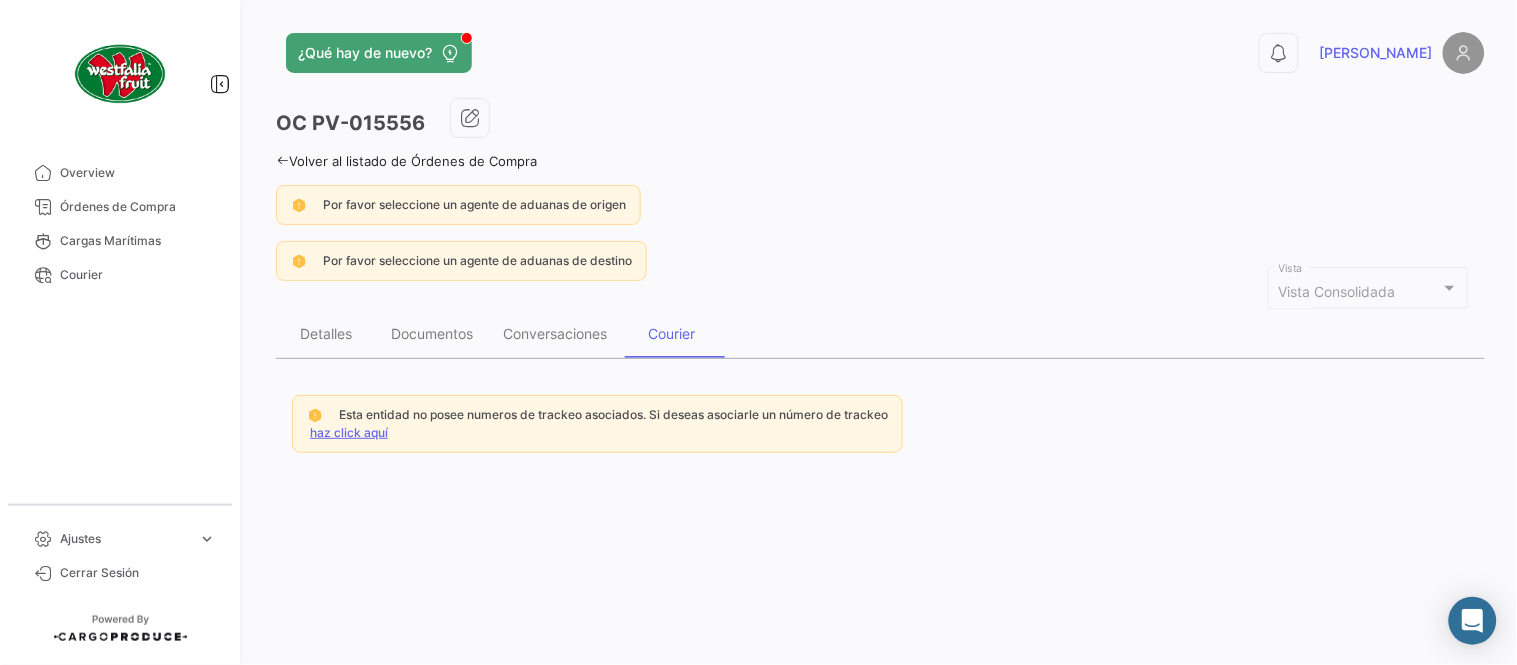 click on "haz click aquí" at bounding box center (349, 432) 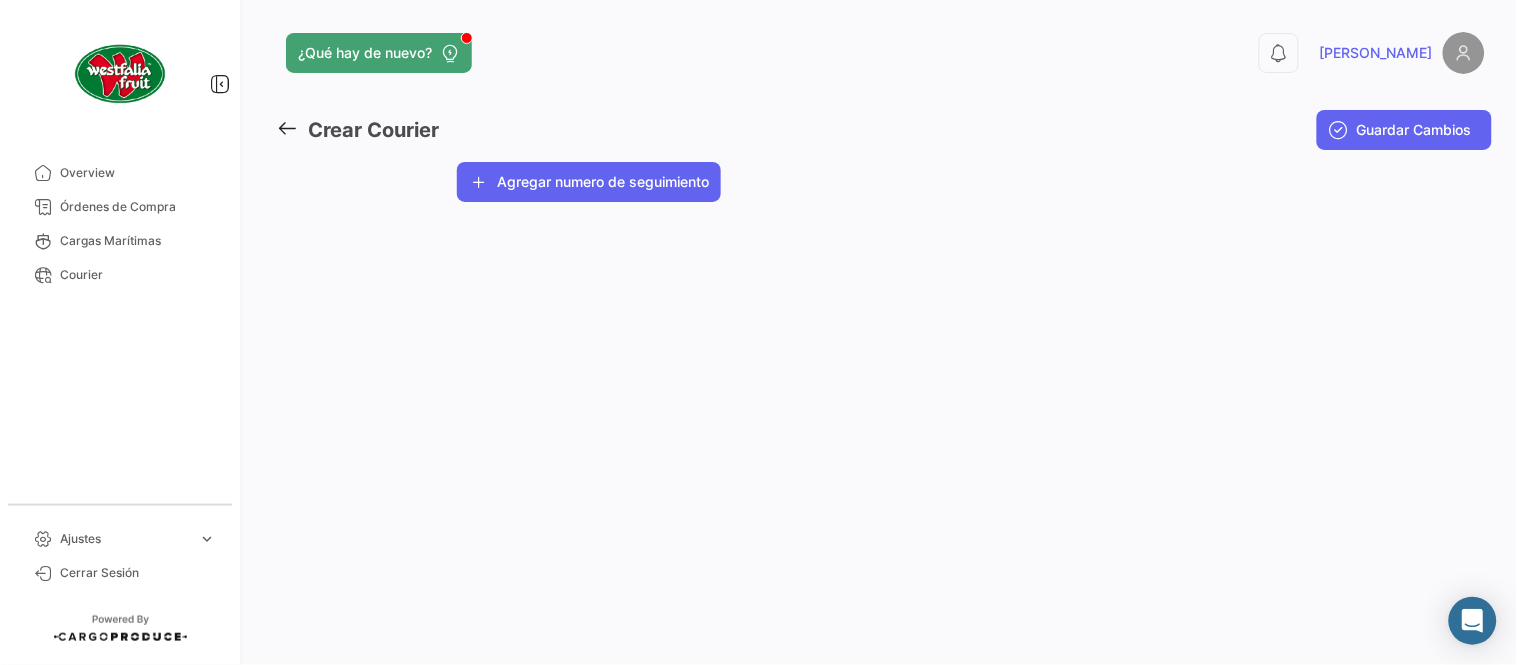 click on "Agregar numero de seguimiento" 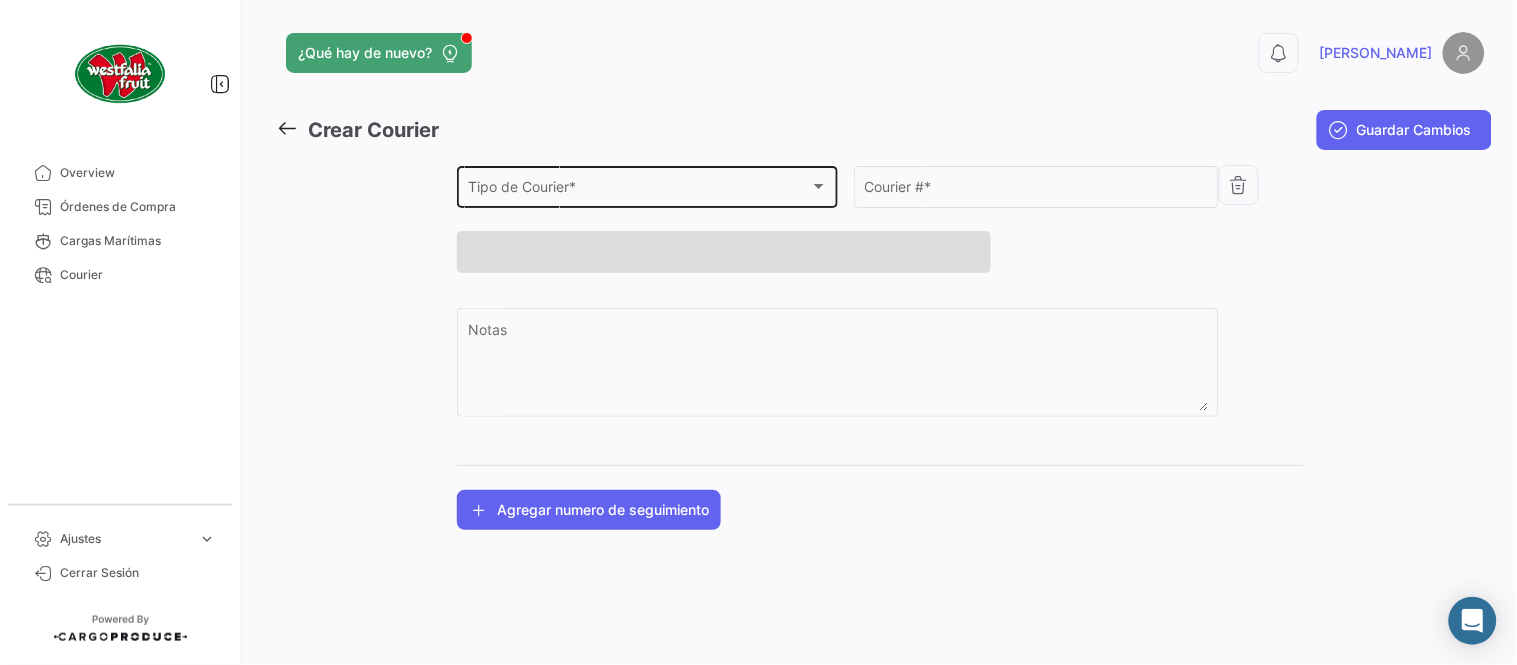 click on "Tipo de Courier *" at bounding box center (639, 190) 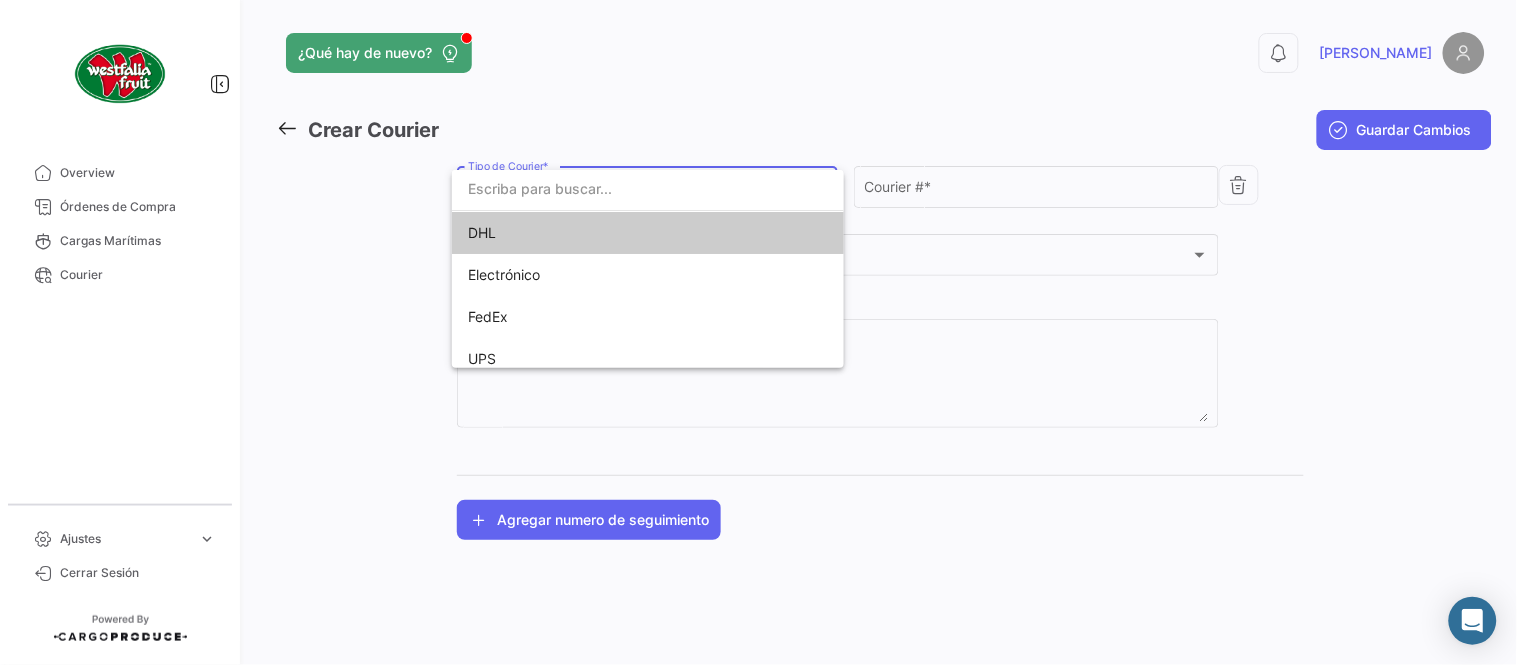 click on "DHL" at bounding box center (608, 233) 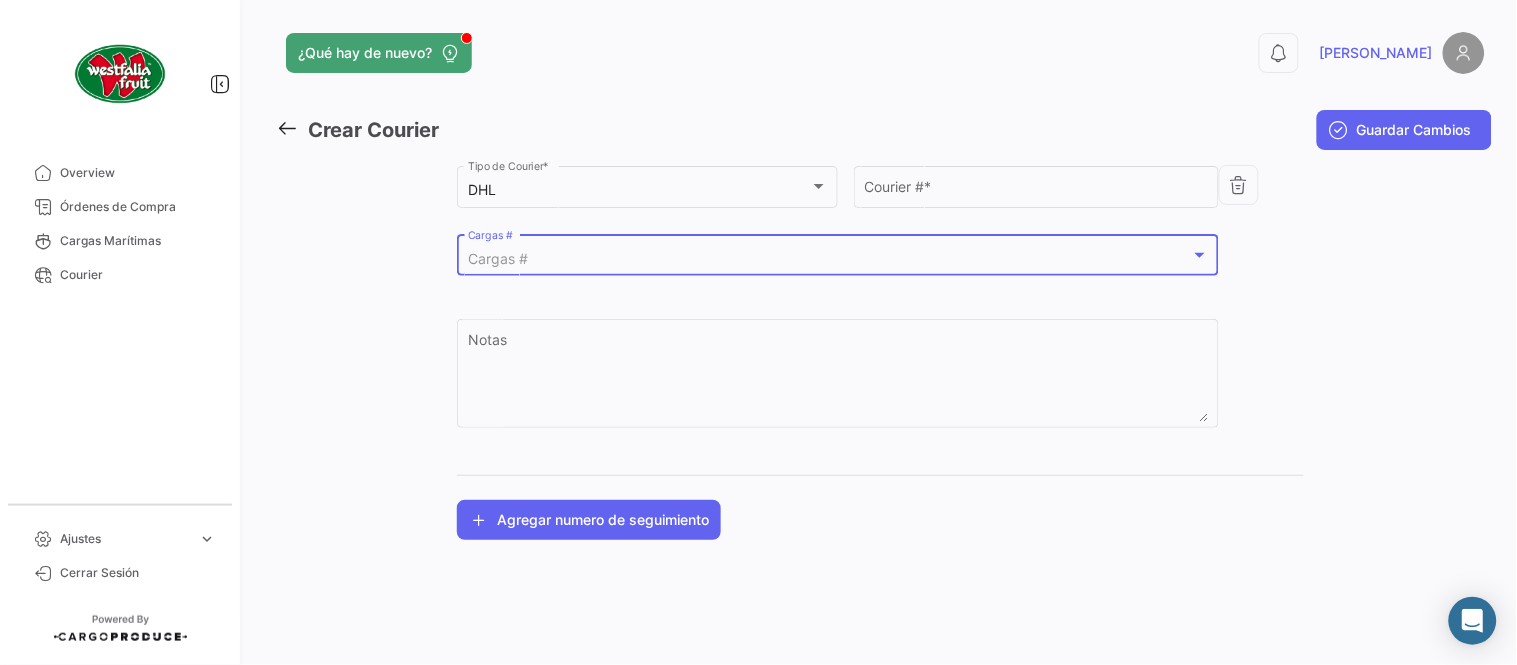 click on "Cargas #" at bounding box center (829, 259) 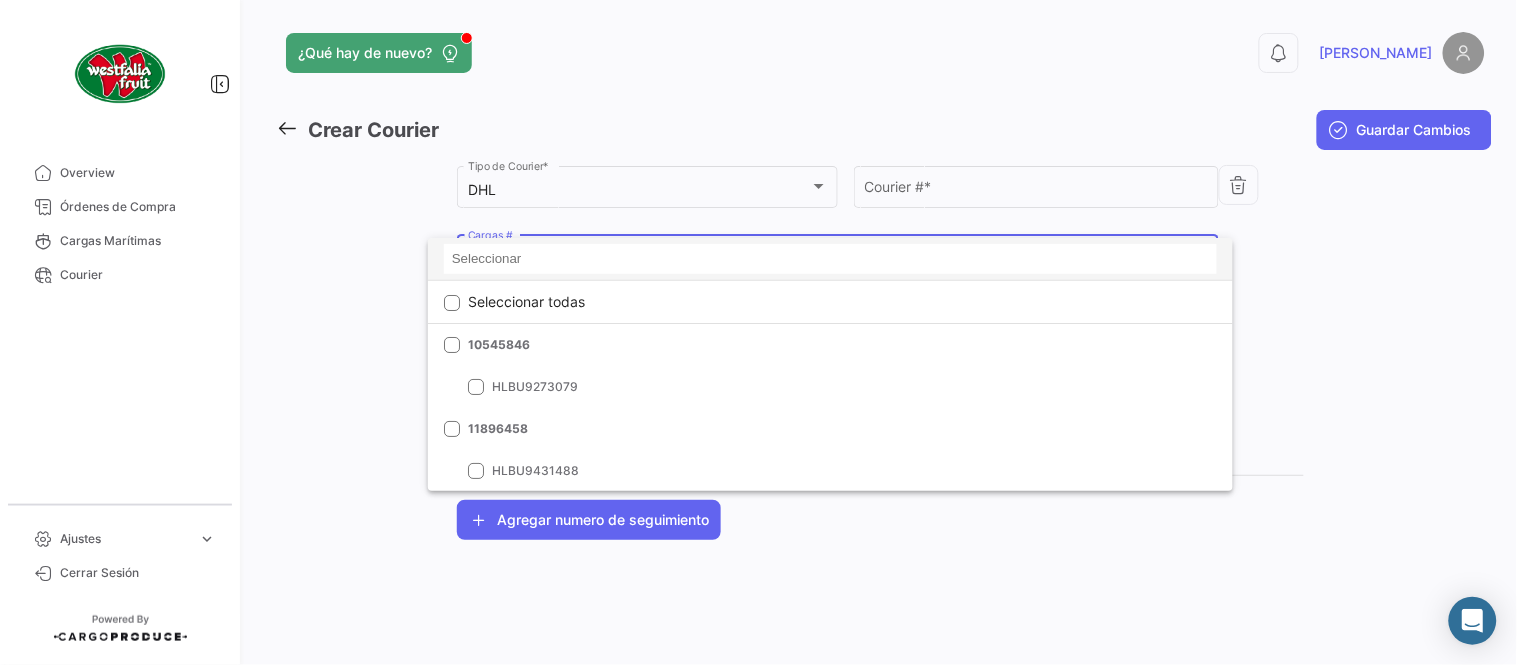 click at bounding box center (830, 259) 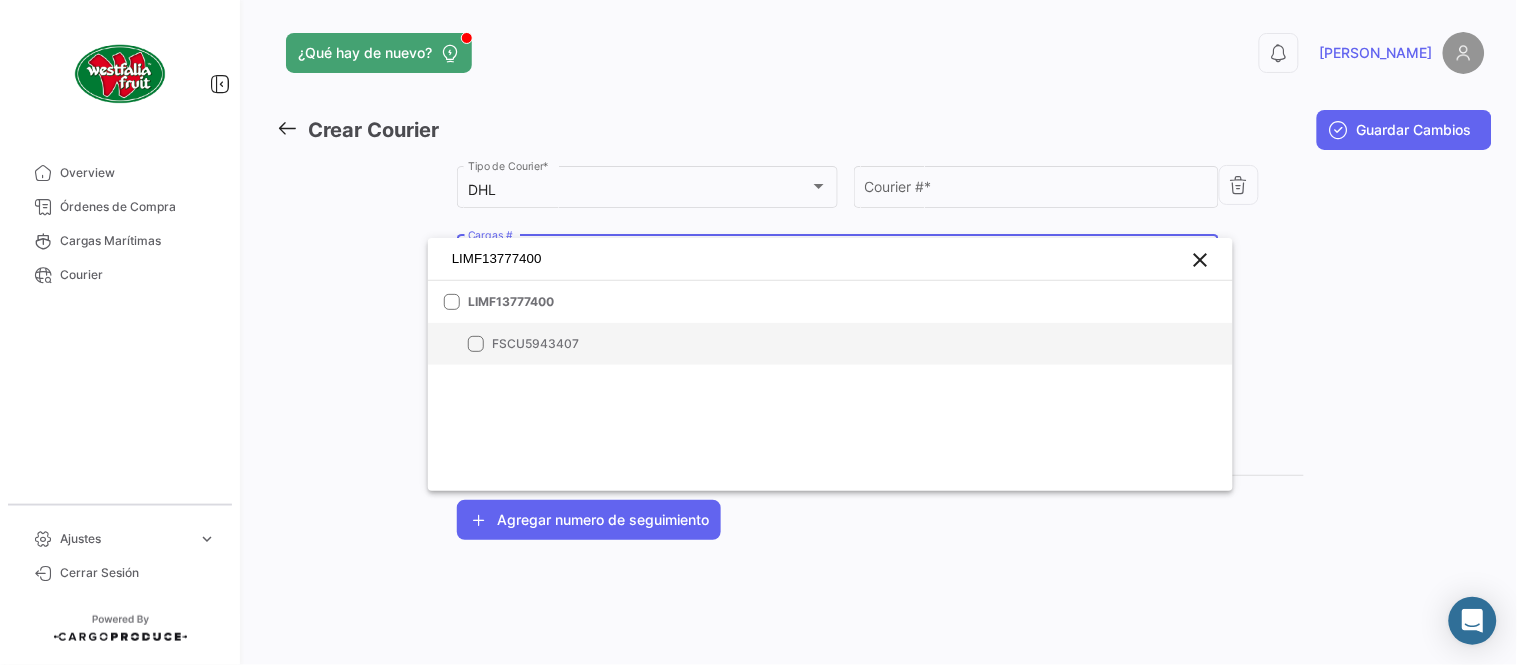 type on "LIMF13777400" 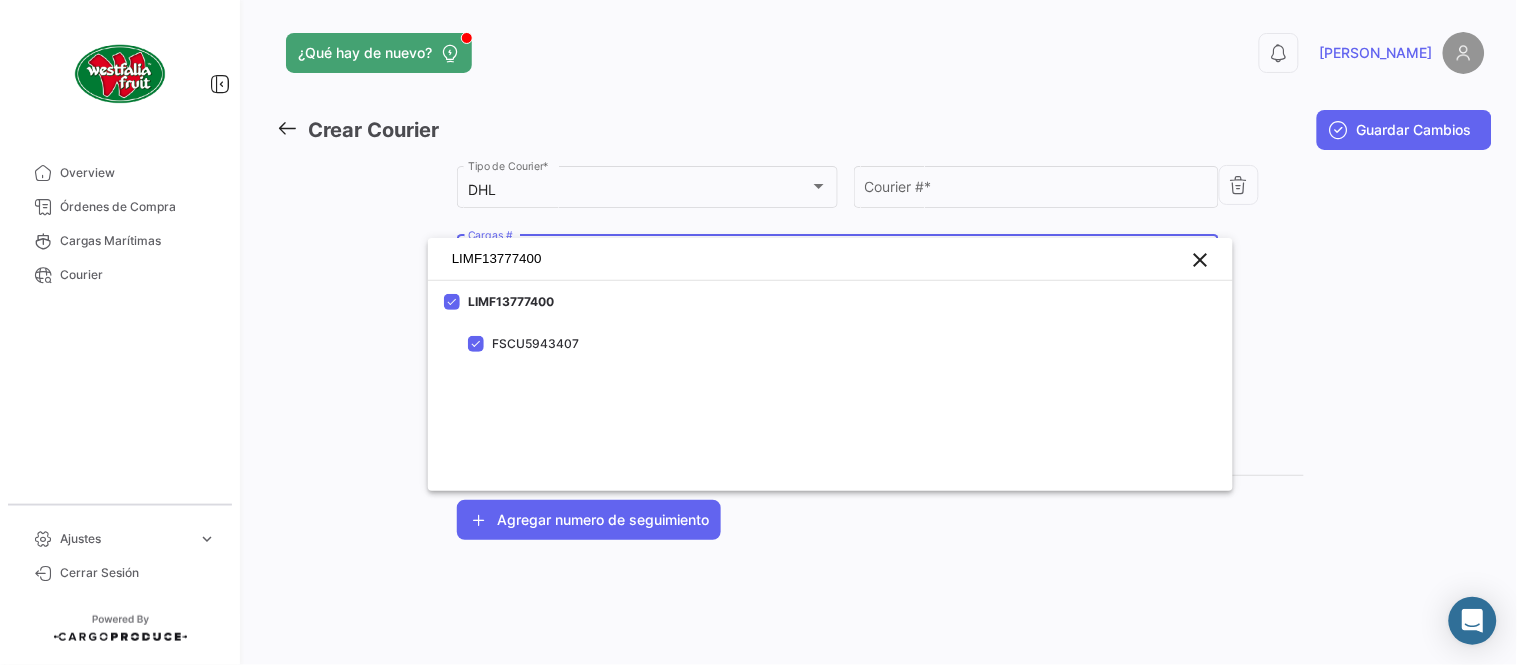 click at bounding box center [758, 332] 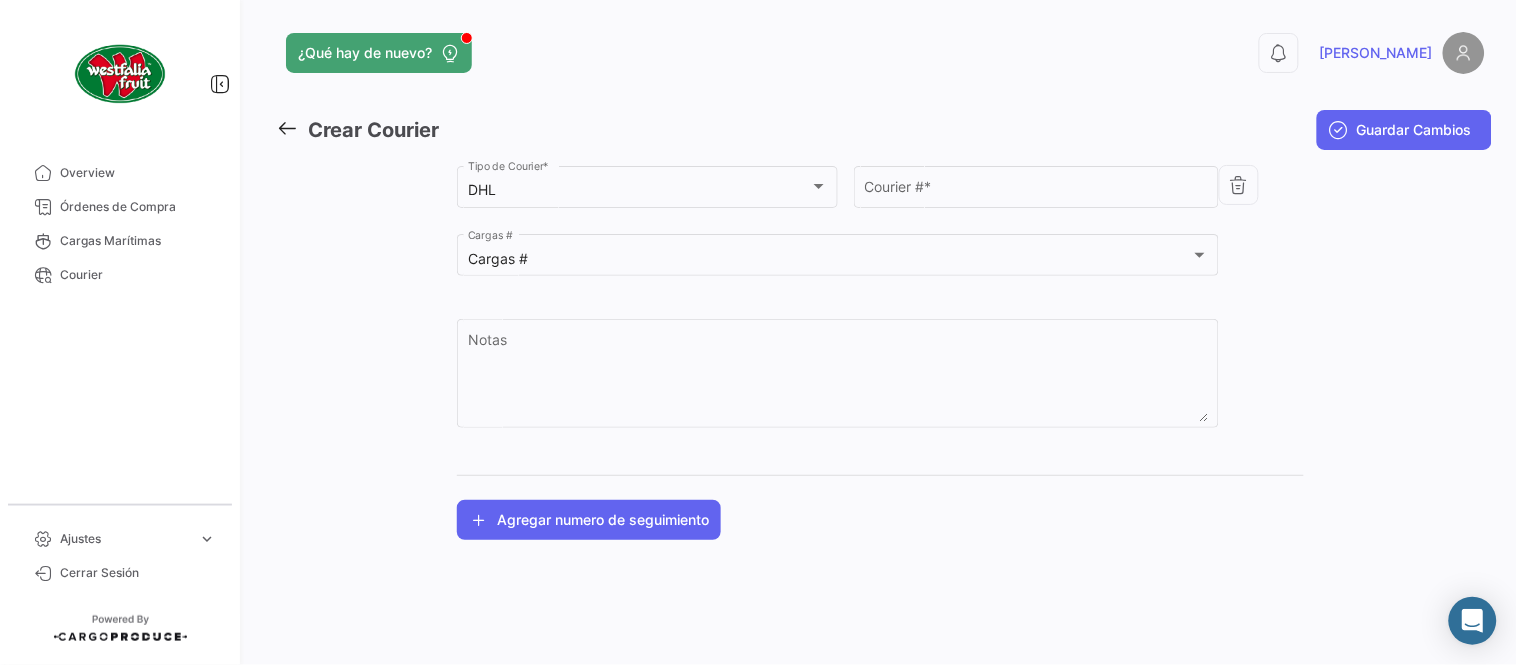 click on "Courier #  *" at bounding box center (1037, 190) 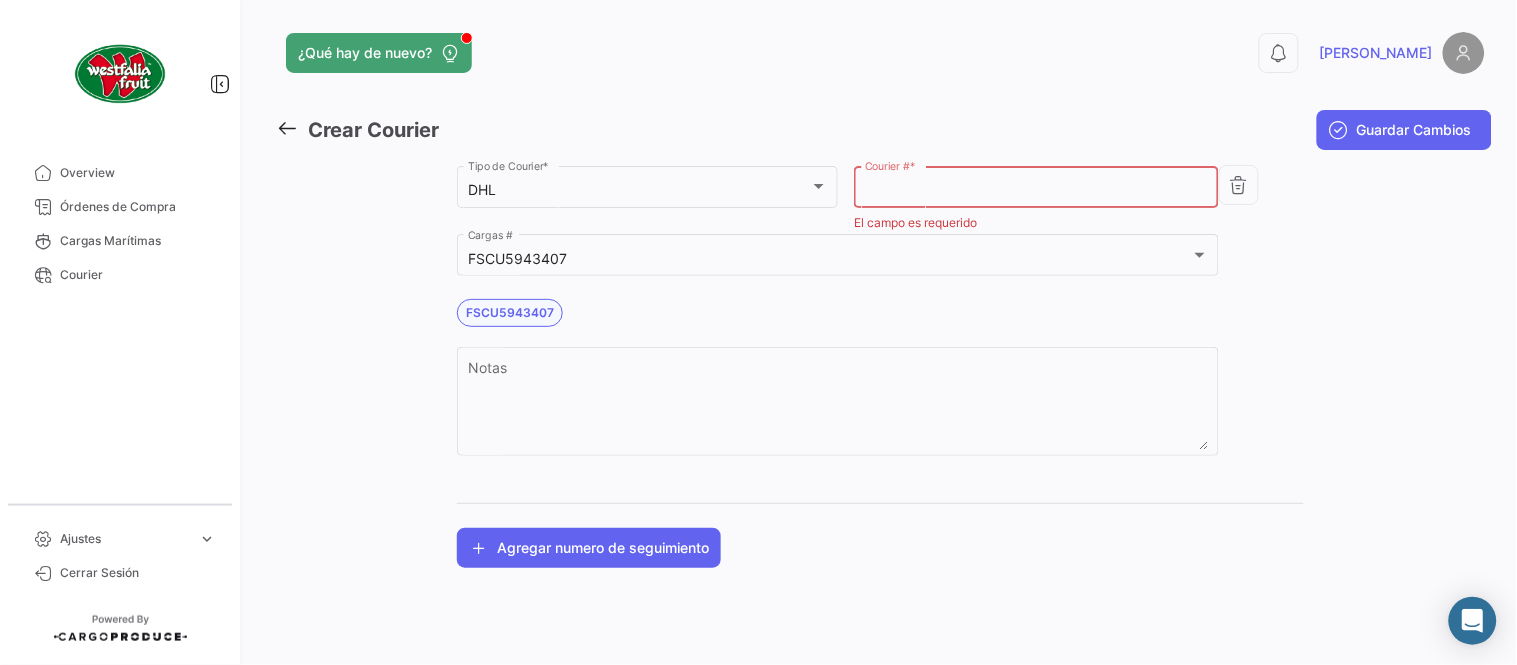 paste on "1466936391" 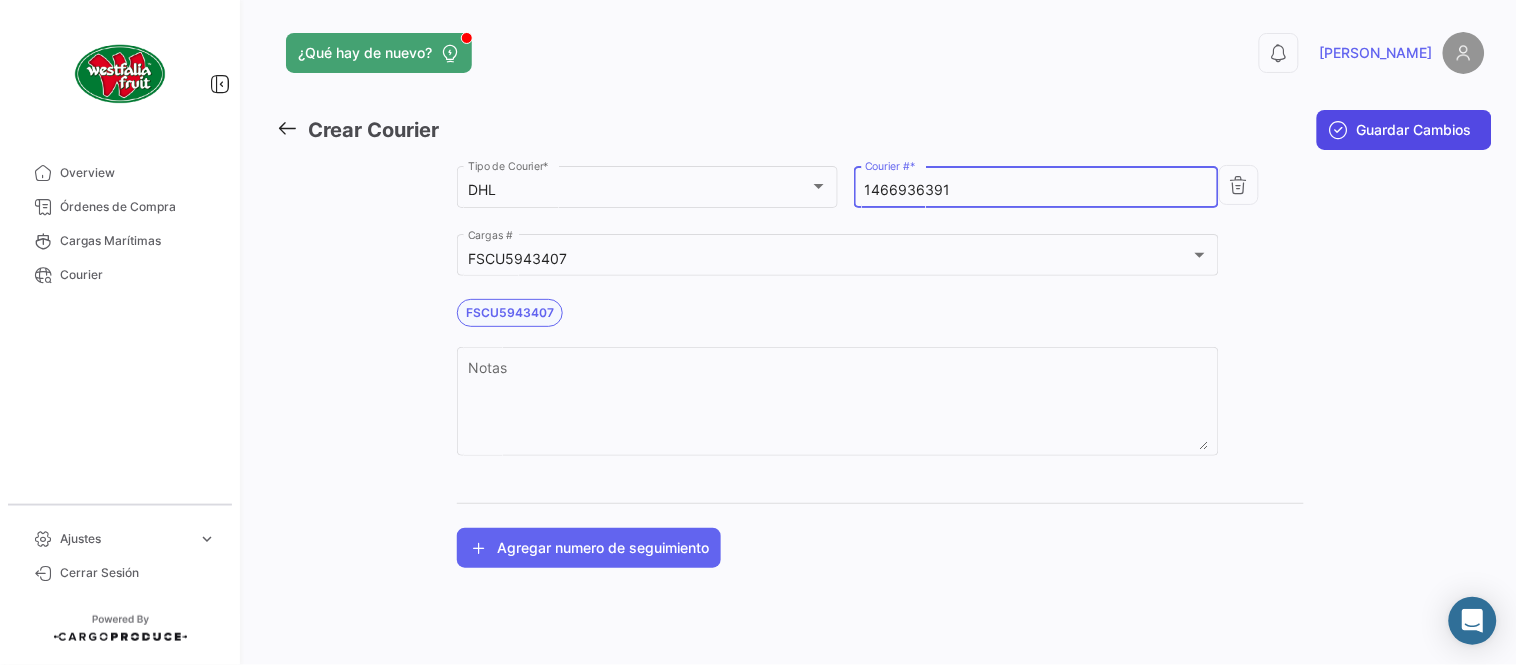 type on "1466936391" 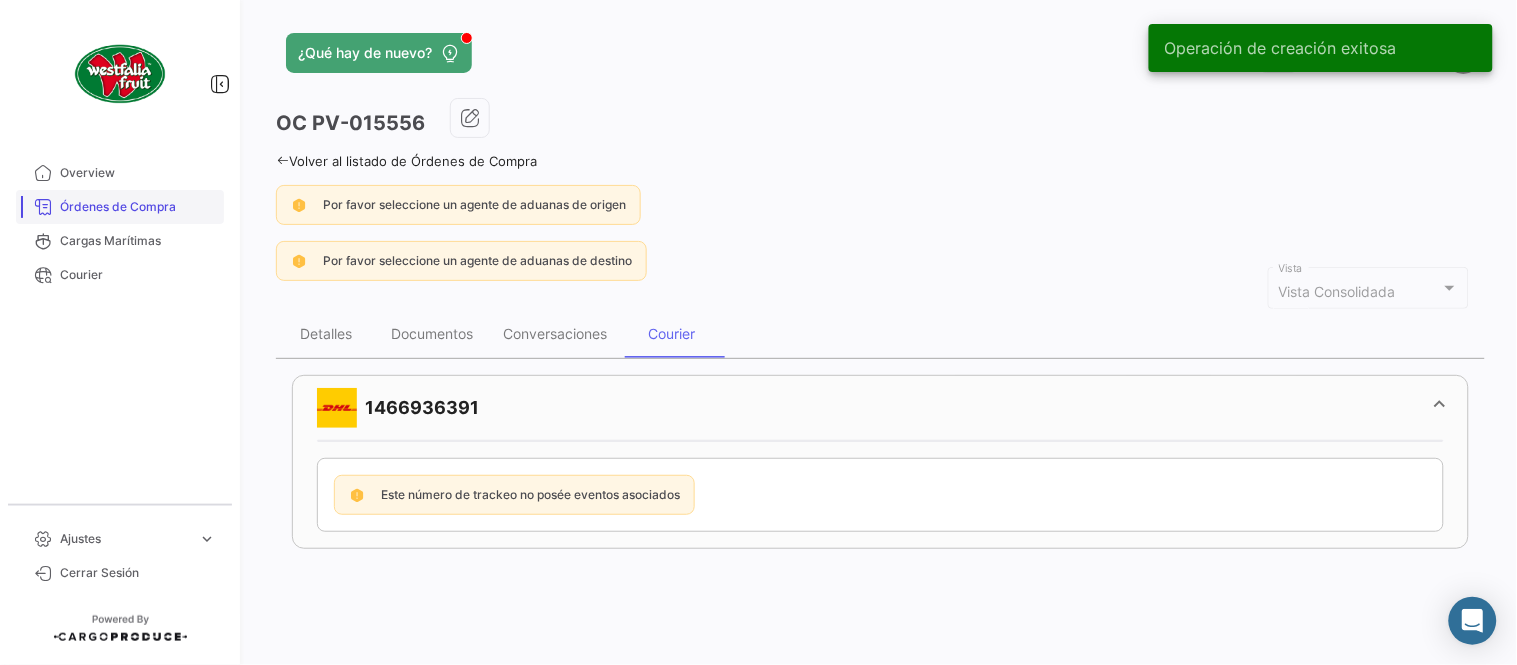 click on "Órdenes de Compra" at bounding box center (138, 207) 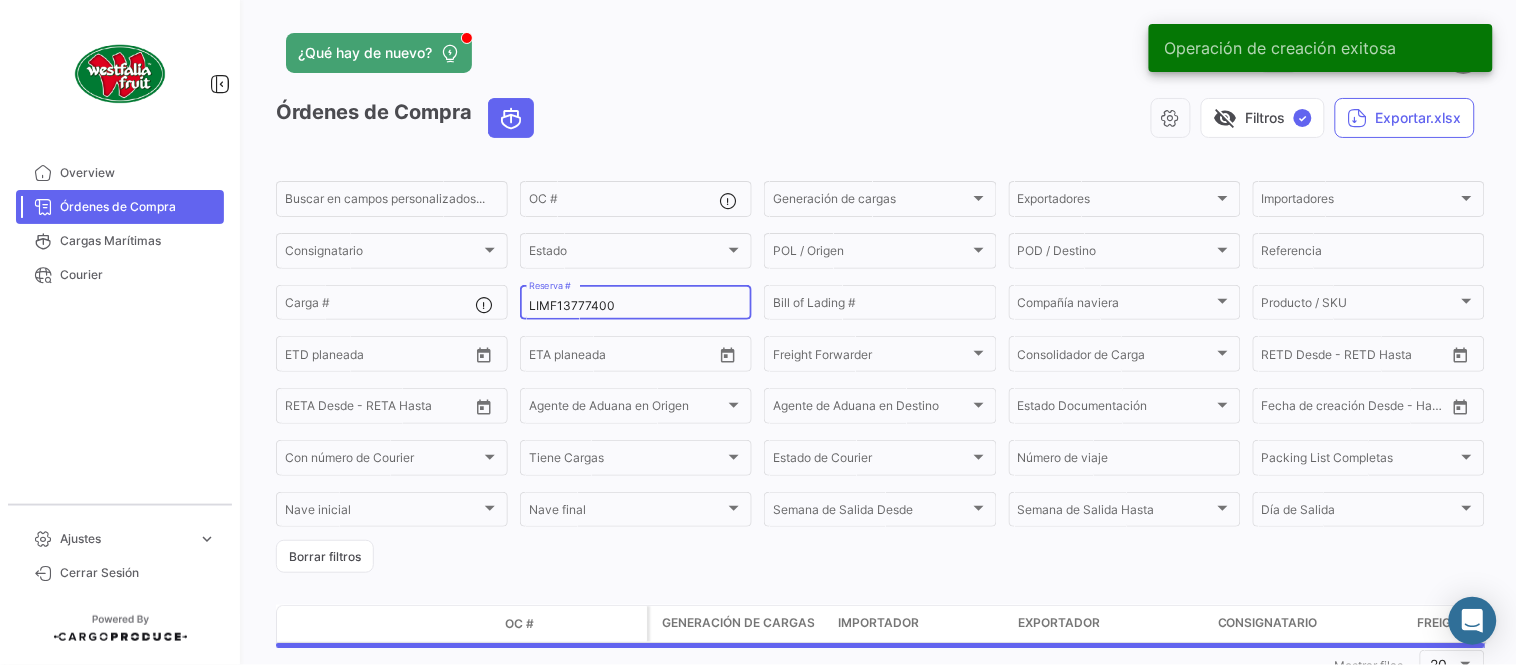 click on "LIMF13777400" at bounding box center [636, 306] 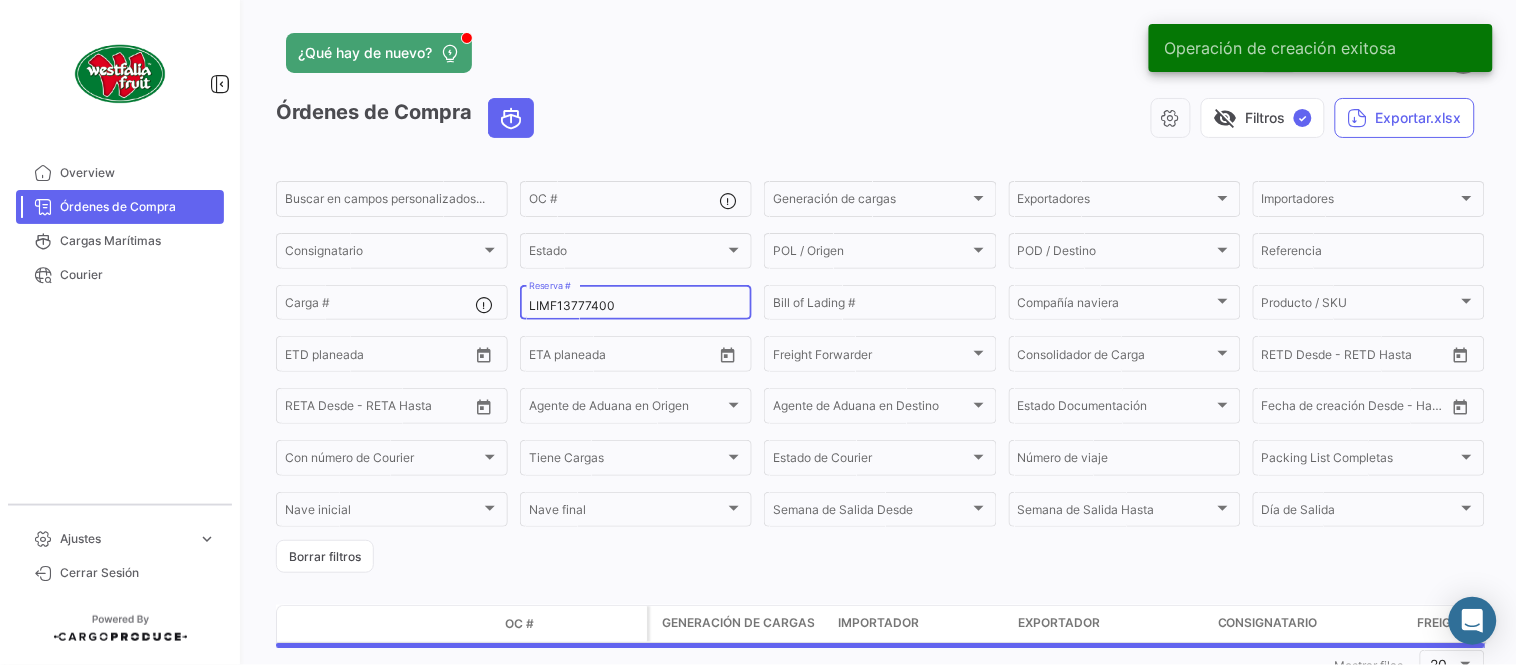 click on "LIMF13777400" at bounding box center (636, 306) 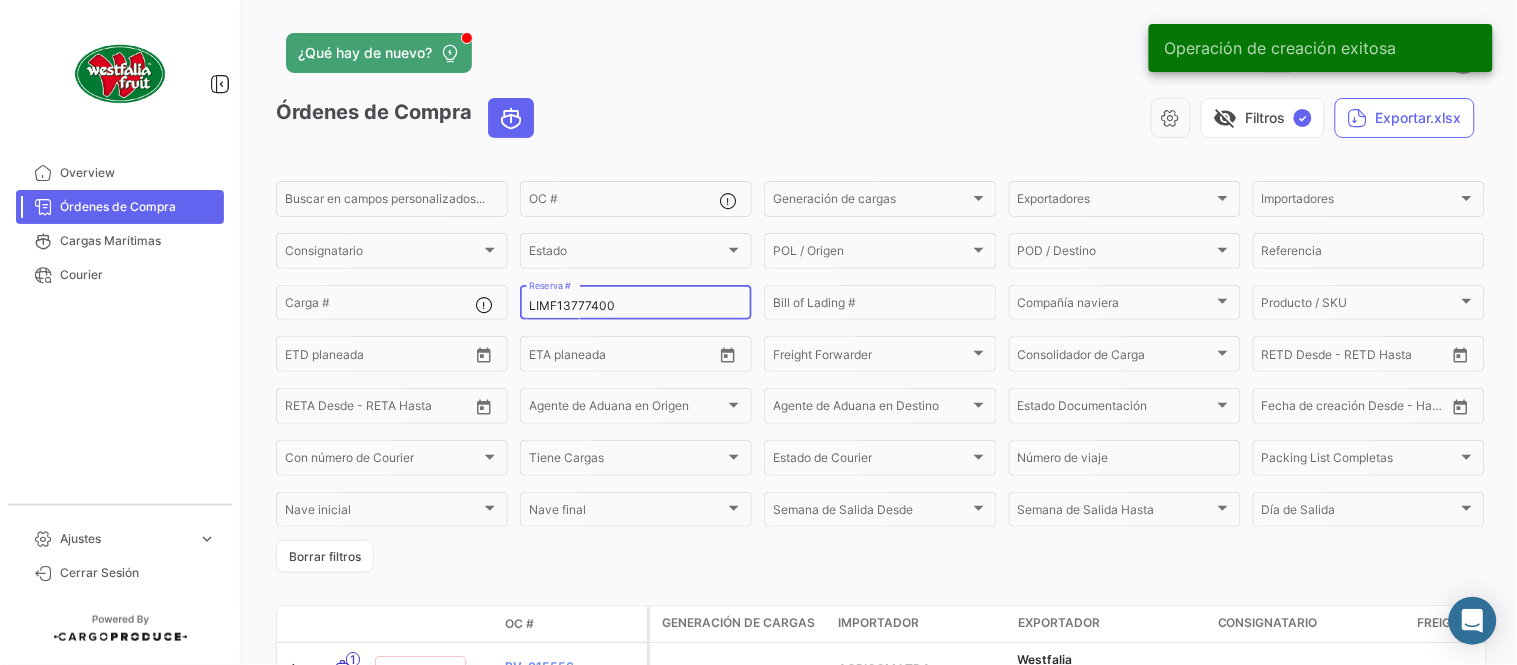 paste on "EBKG13395119" 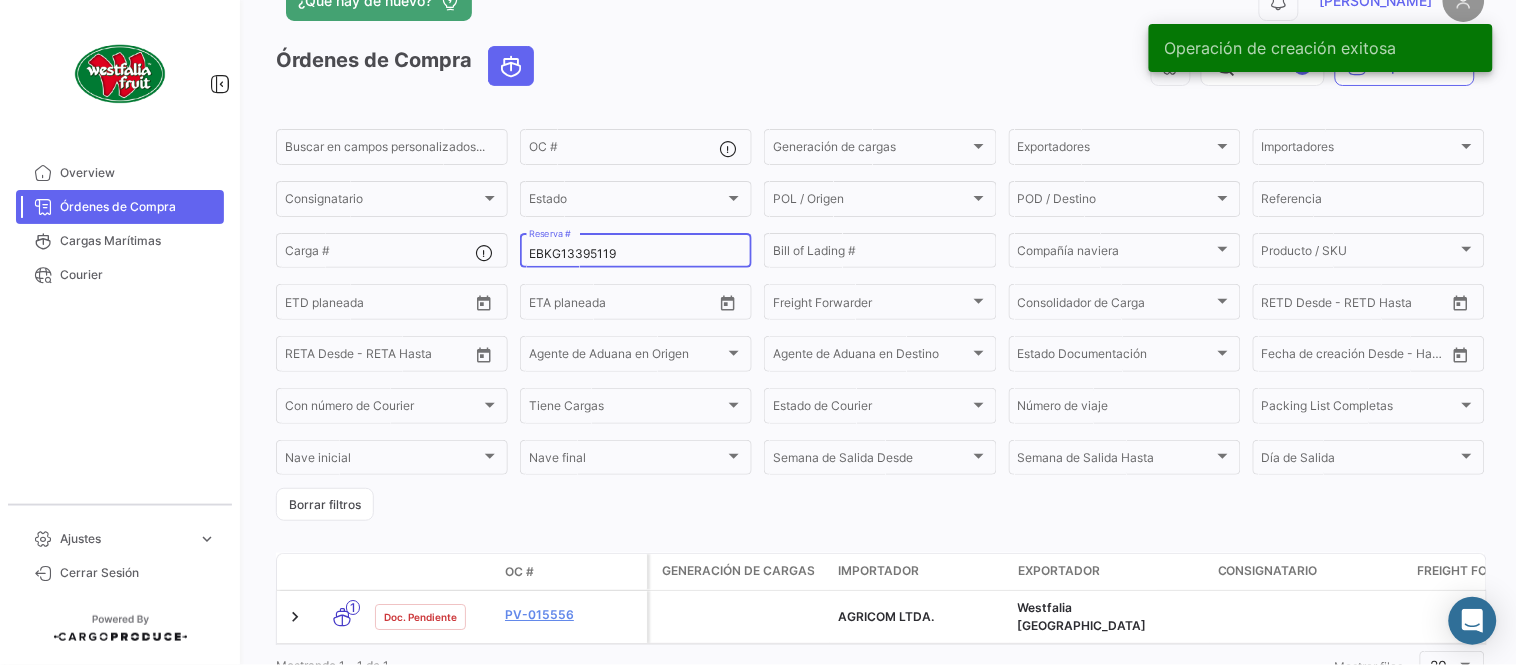 scroll, scrollTop: 128, scrollLeft: 0, axis: vertical 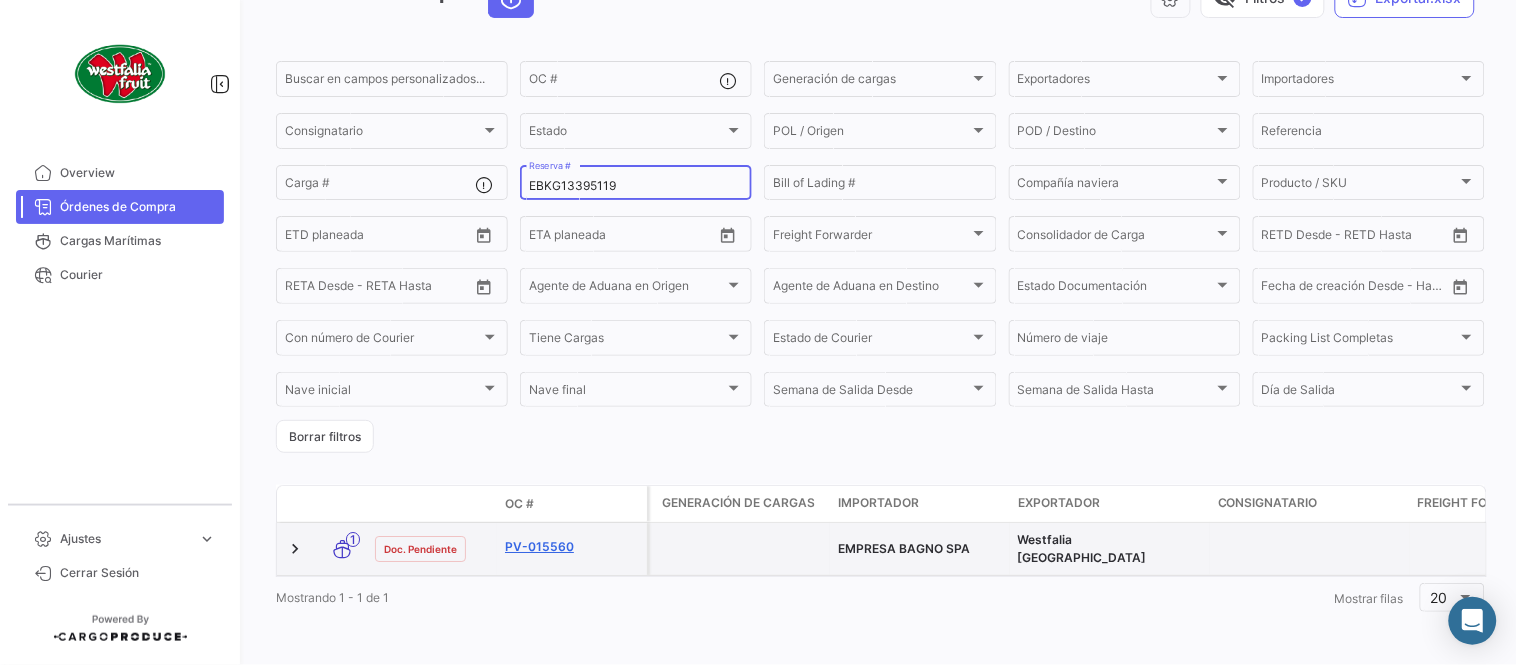 type on "EBKG13395119" 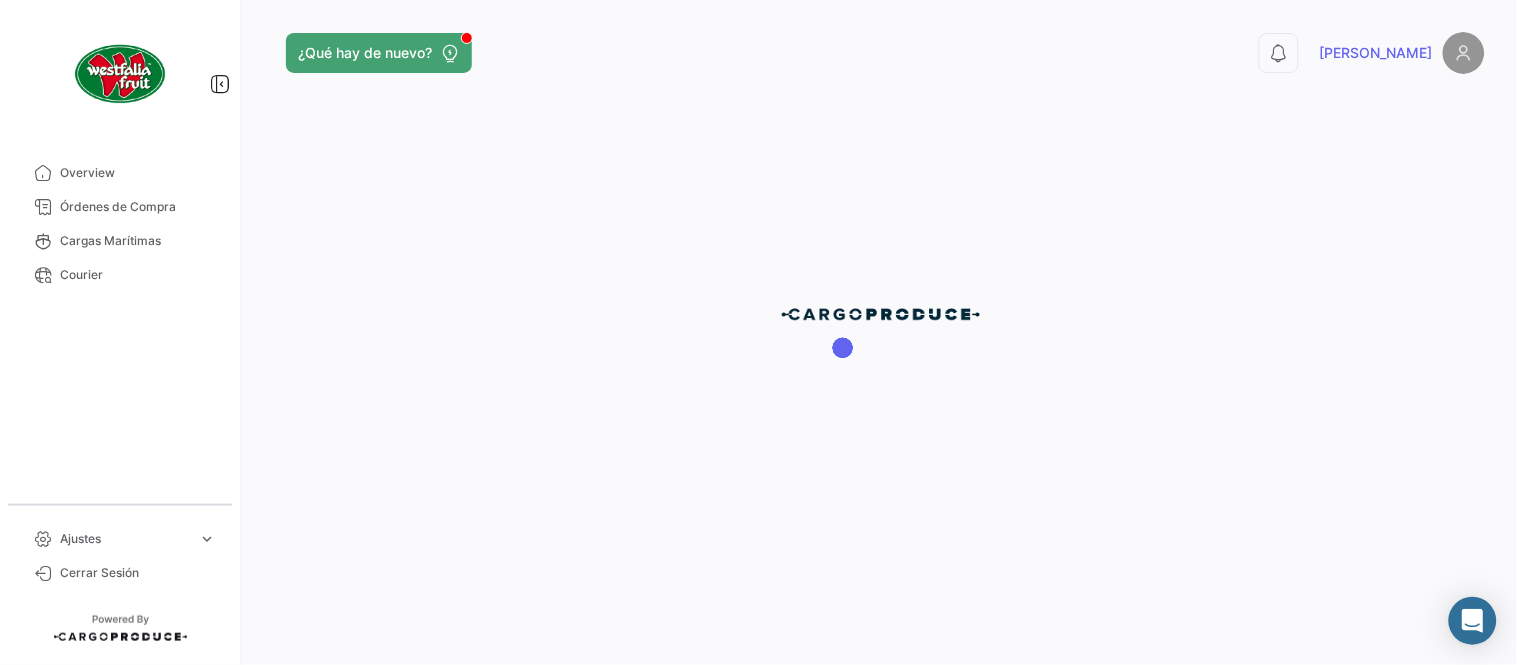 scroll, scrollTop: 0, scrollLeft: 0, axis: both 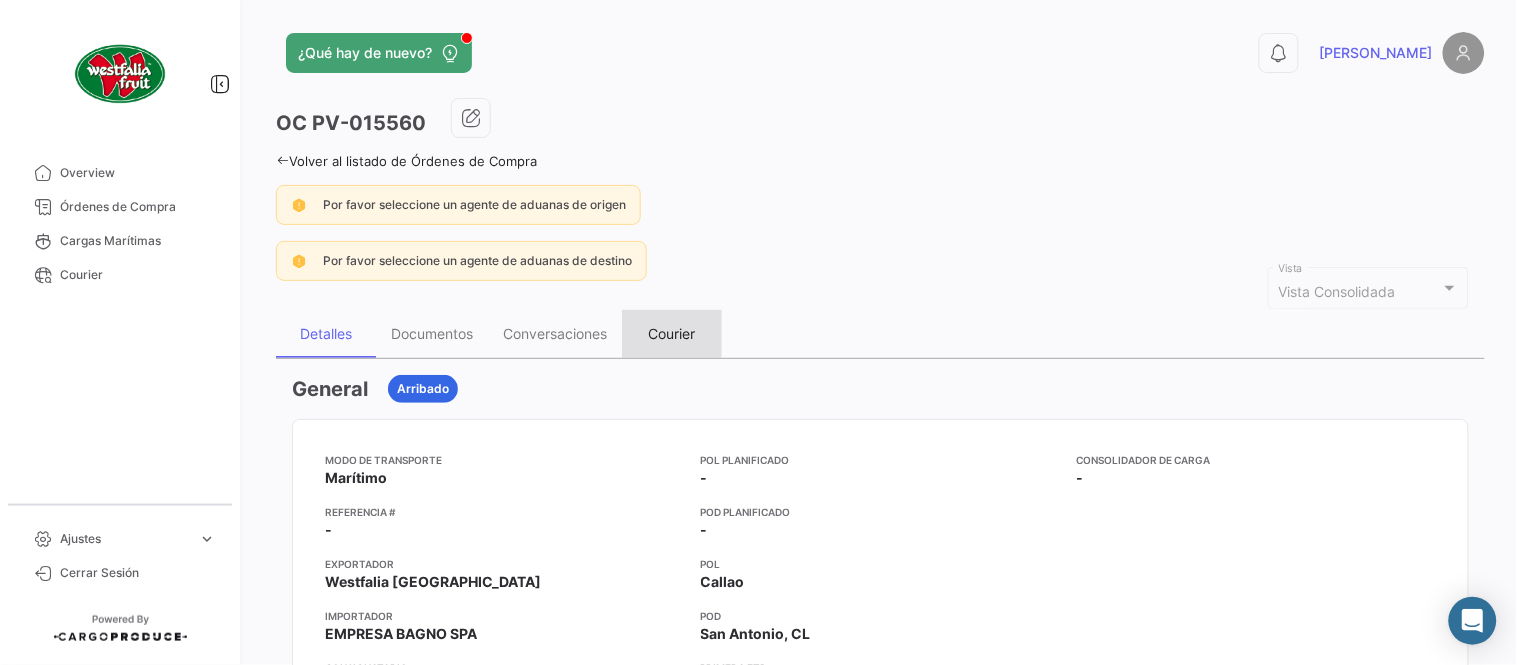 click on "Courier" at bounding box center [672, 333] 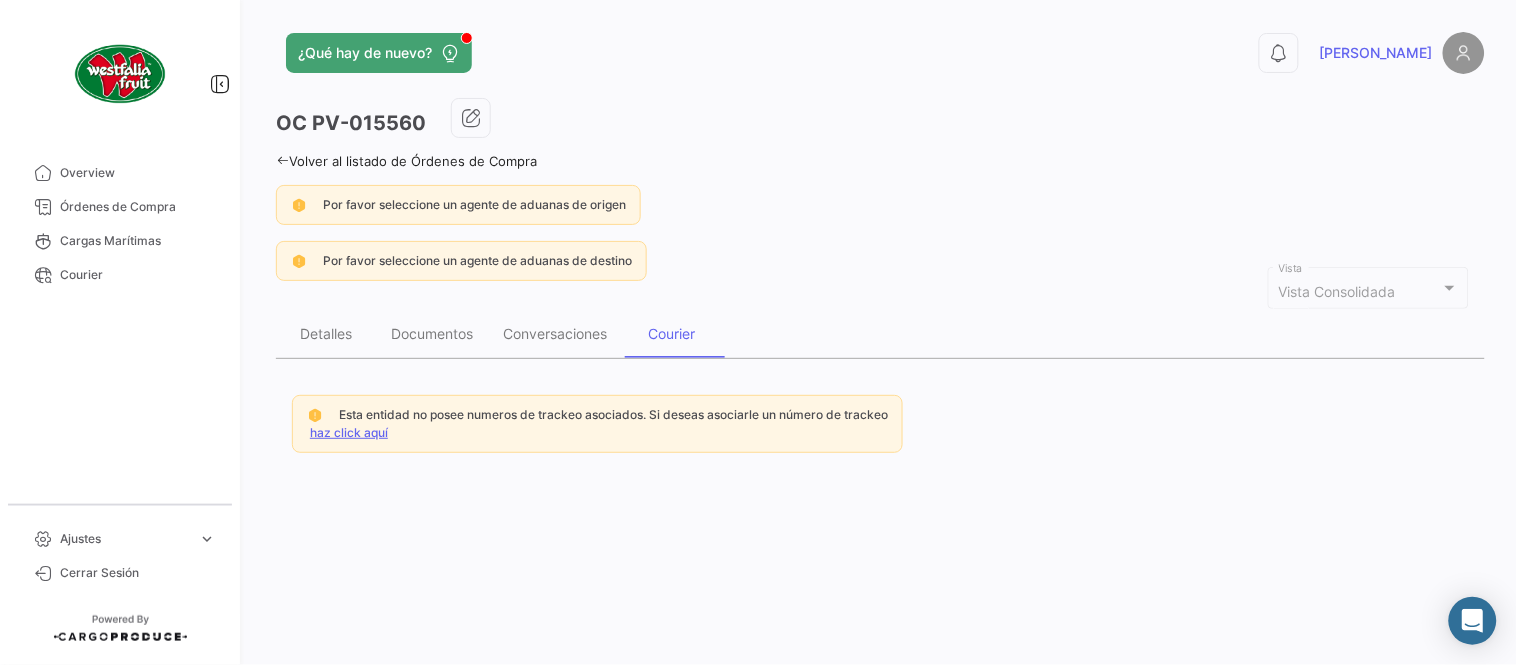 click on "haz click aquí" at bounding box center [349, 432] 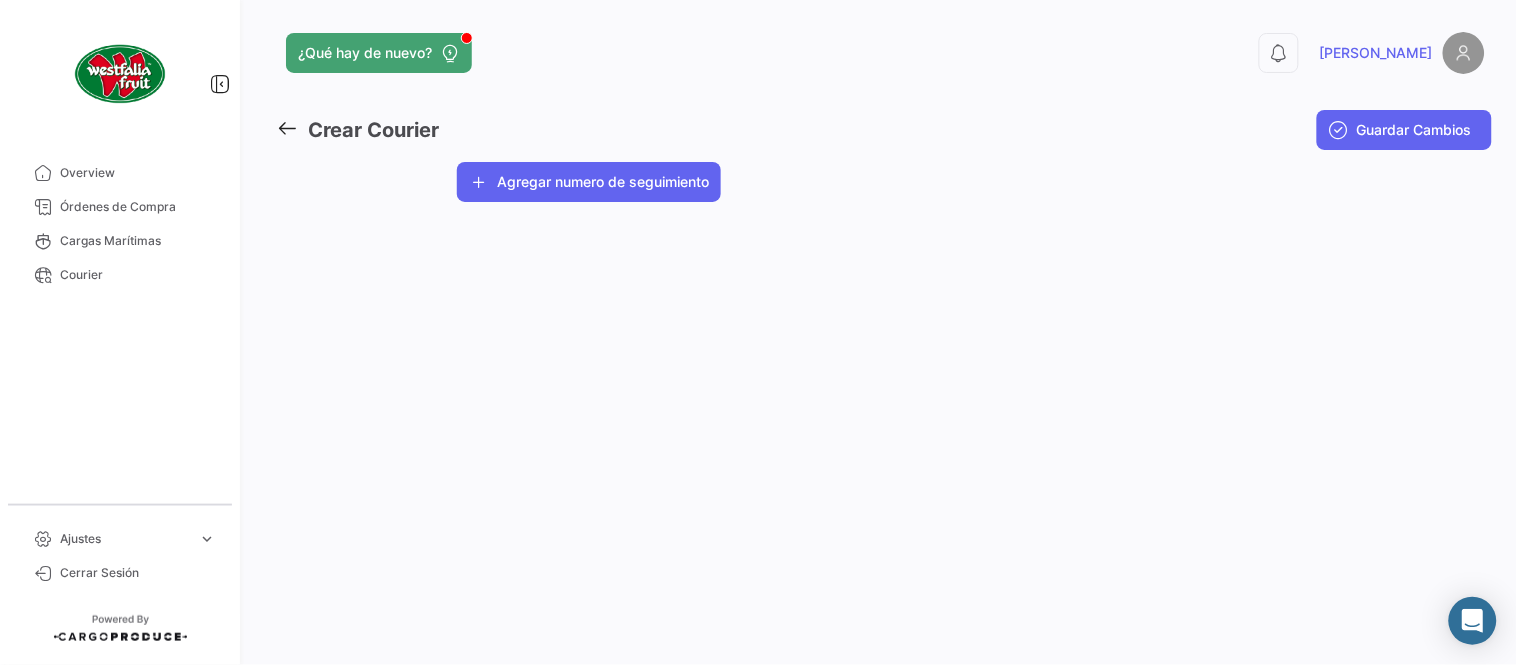click on "¿Qué hay de nuevo?  0  [PERSON_NAME] Courier  Guardar Cambios Westfalia Fruit Seleccionar un Cliente  *  Agregar numero de seguimiento" 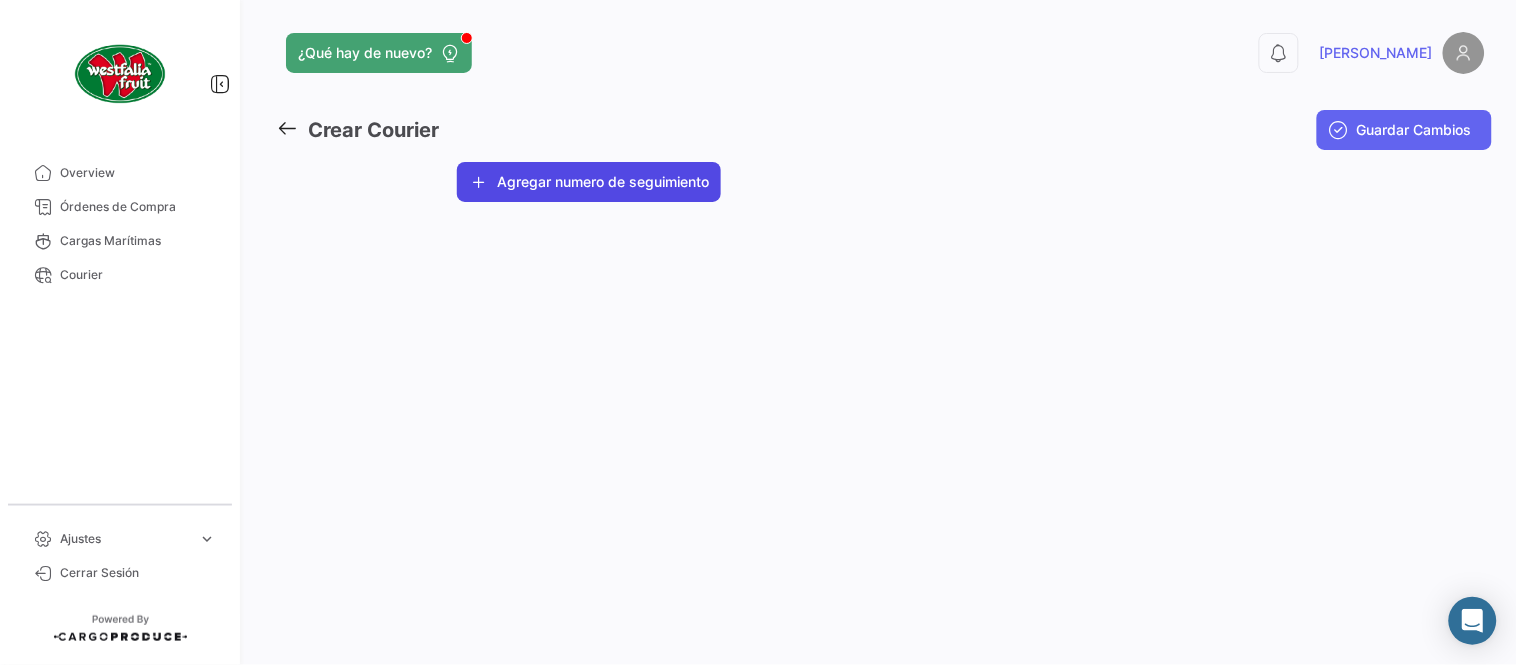 click on "Agregar numero de seguimiento" 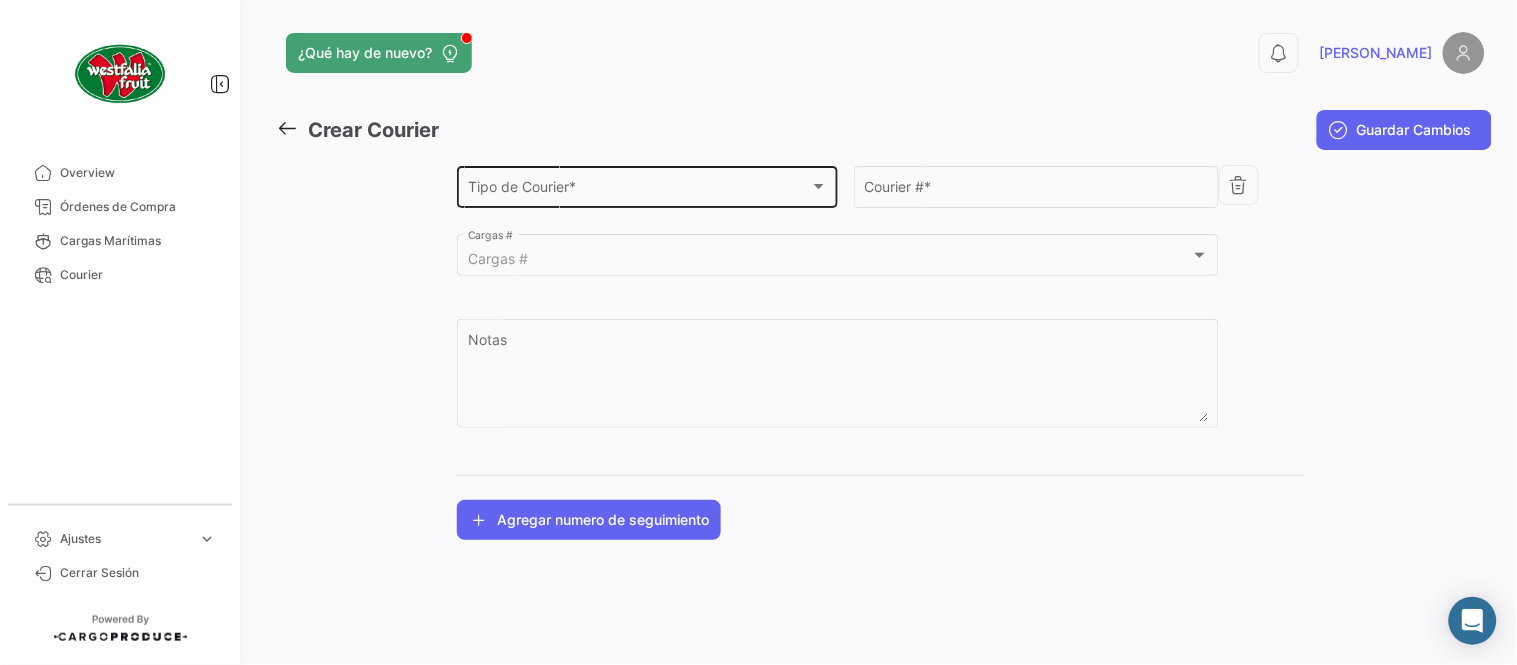 click on "Tipo de Courier * Tipo de Courier  *" 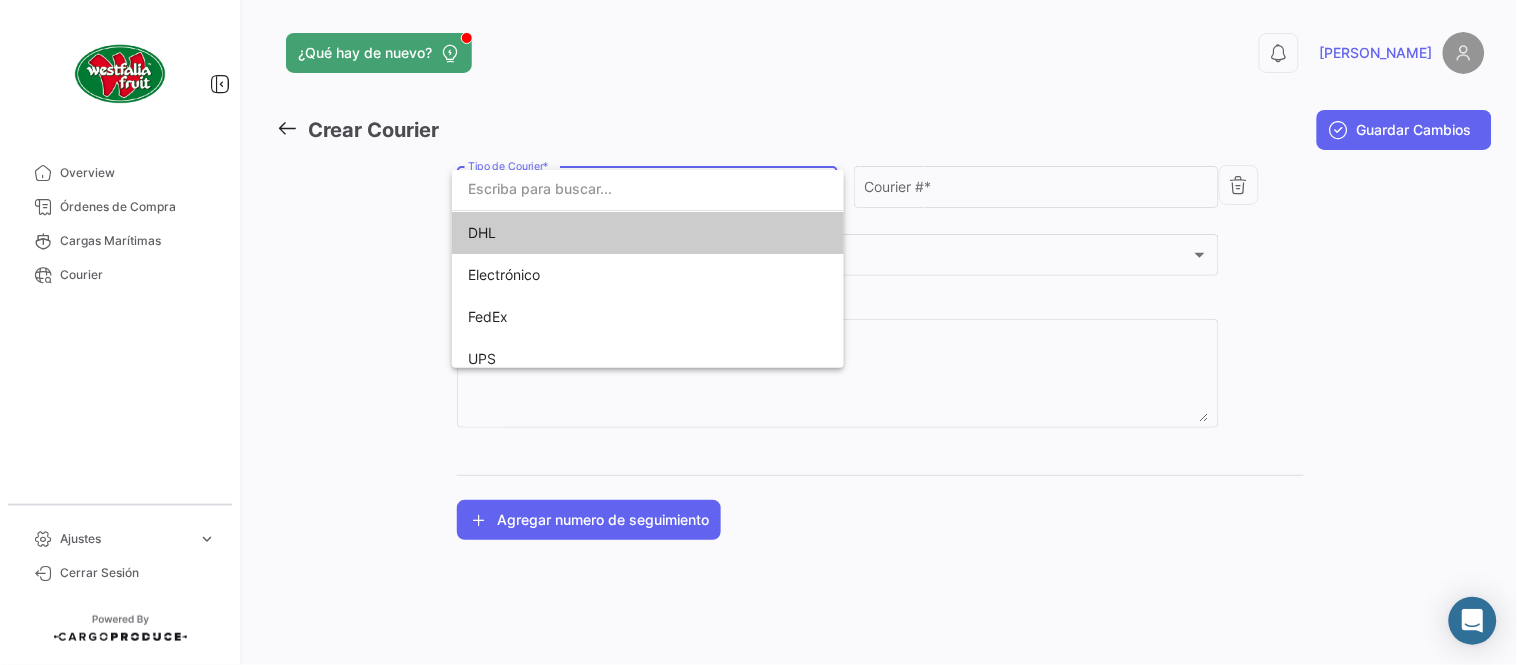 click on "DHL" at bounding box center [608, 233] 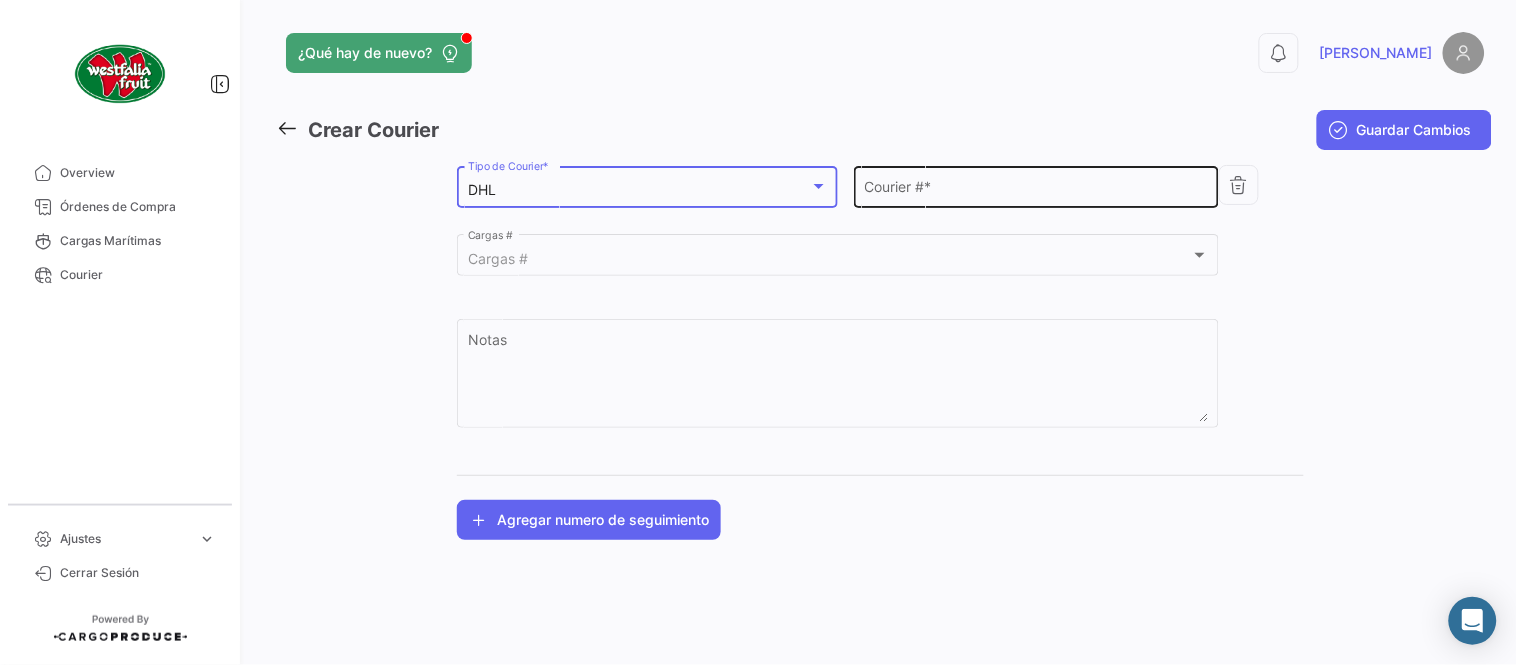 click on "Courier #  *" 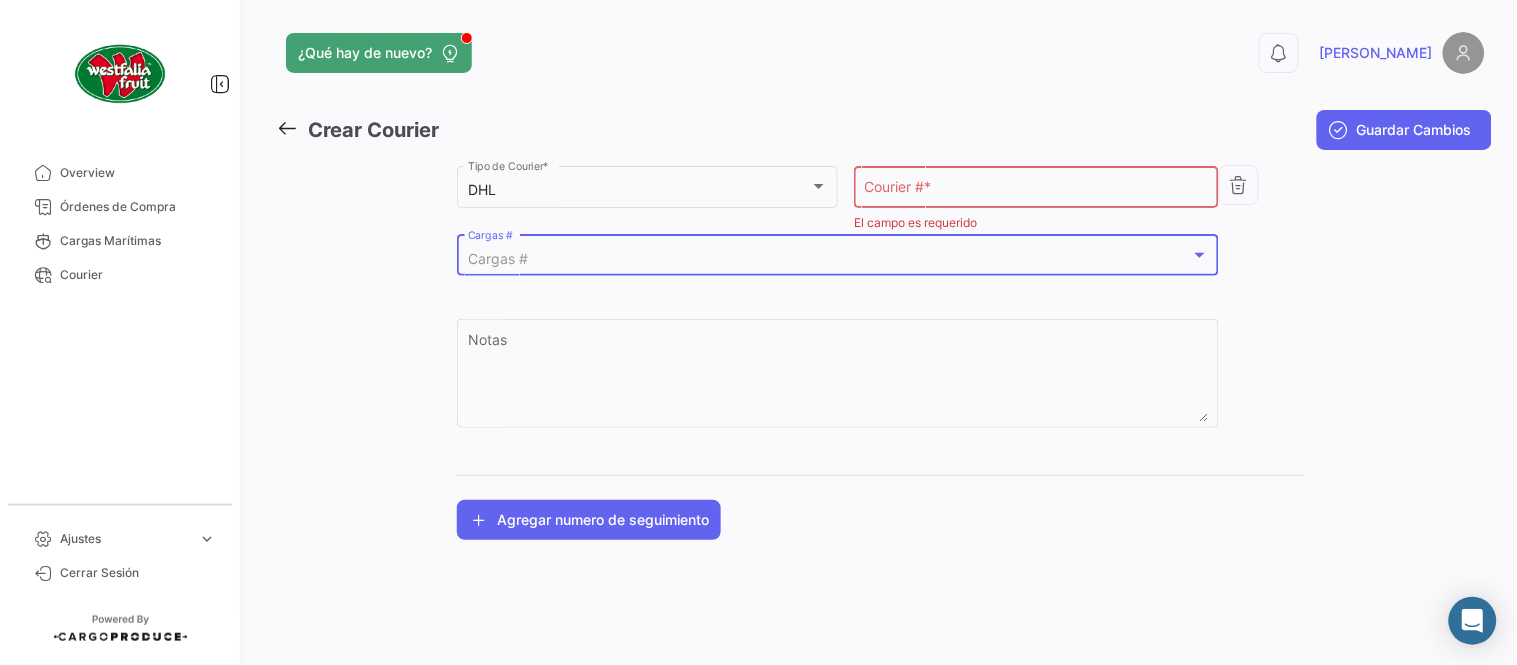 click on "Cargas #" at bounding box center (829, 259) 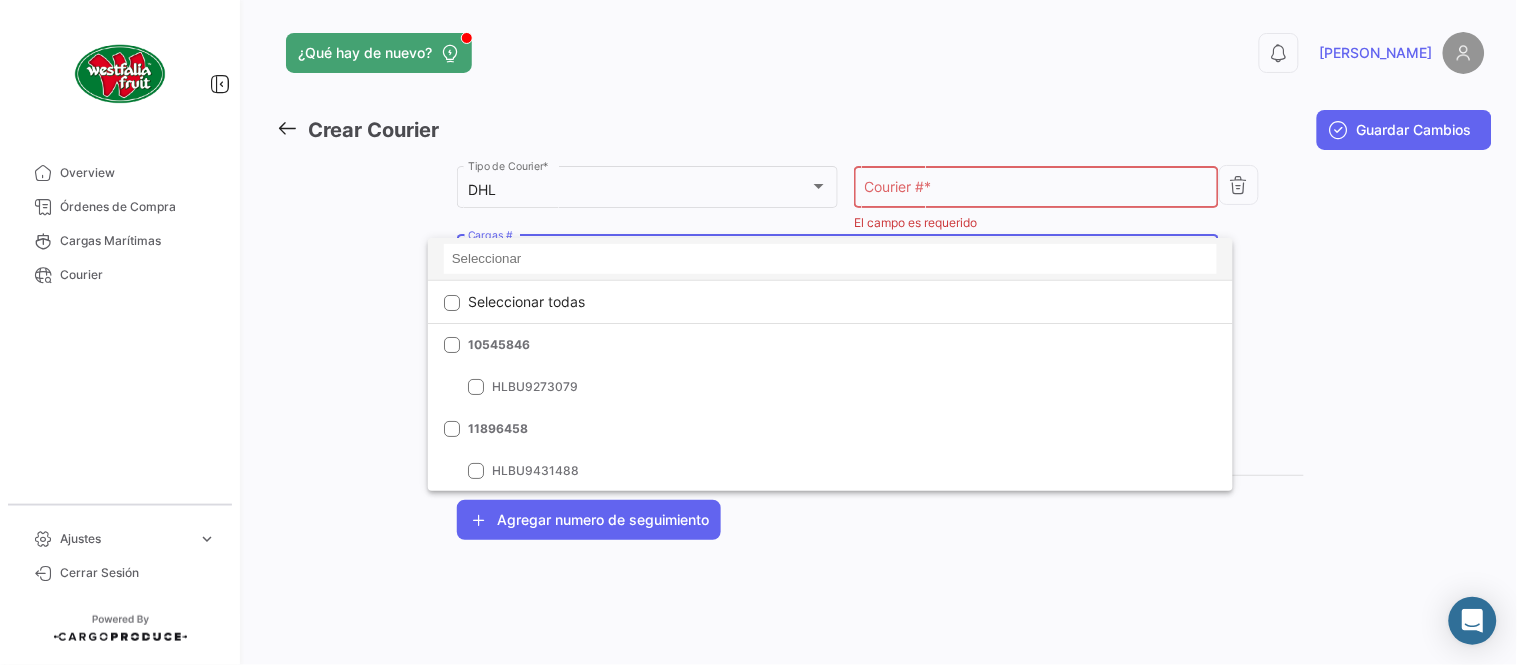 click at bounding box center (830, 259) 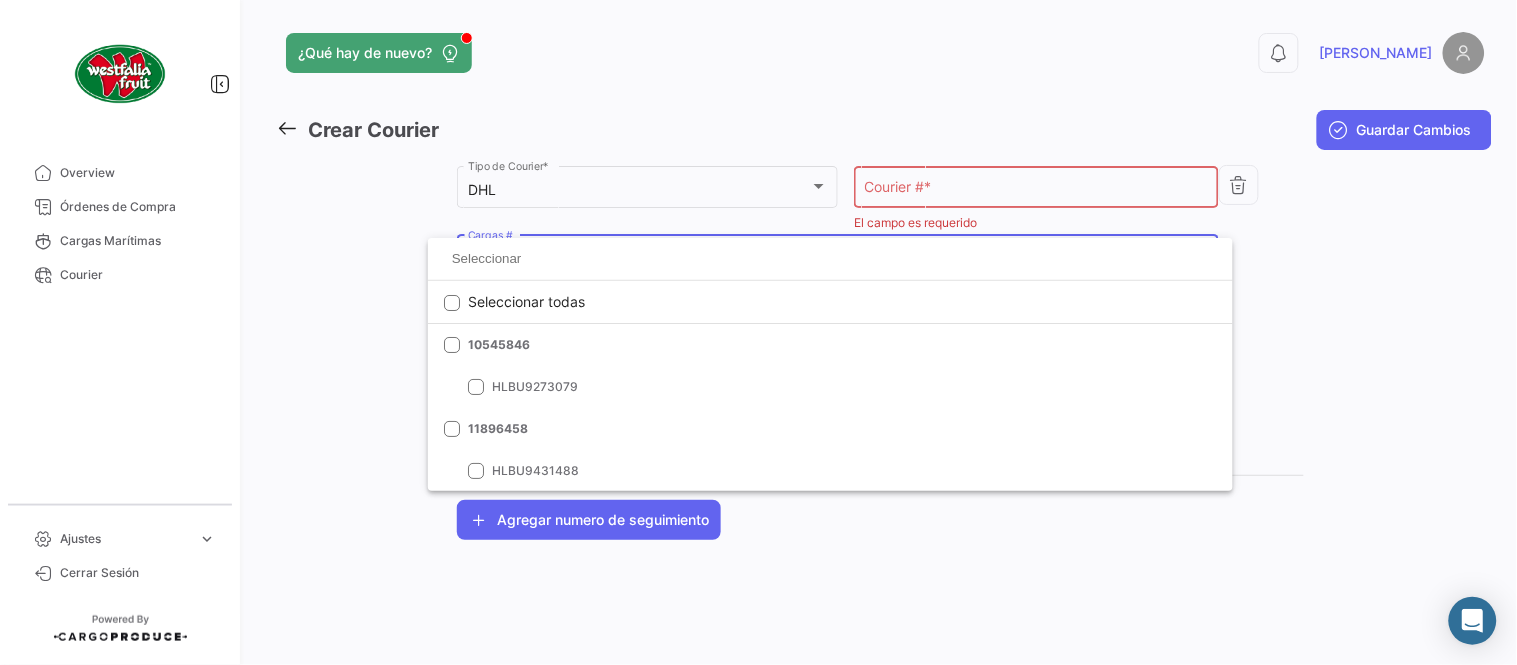paste on "EBKG13395119" 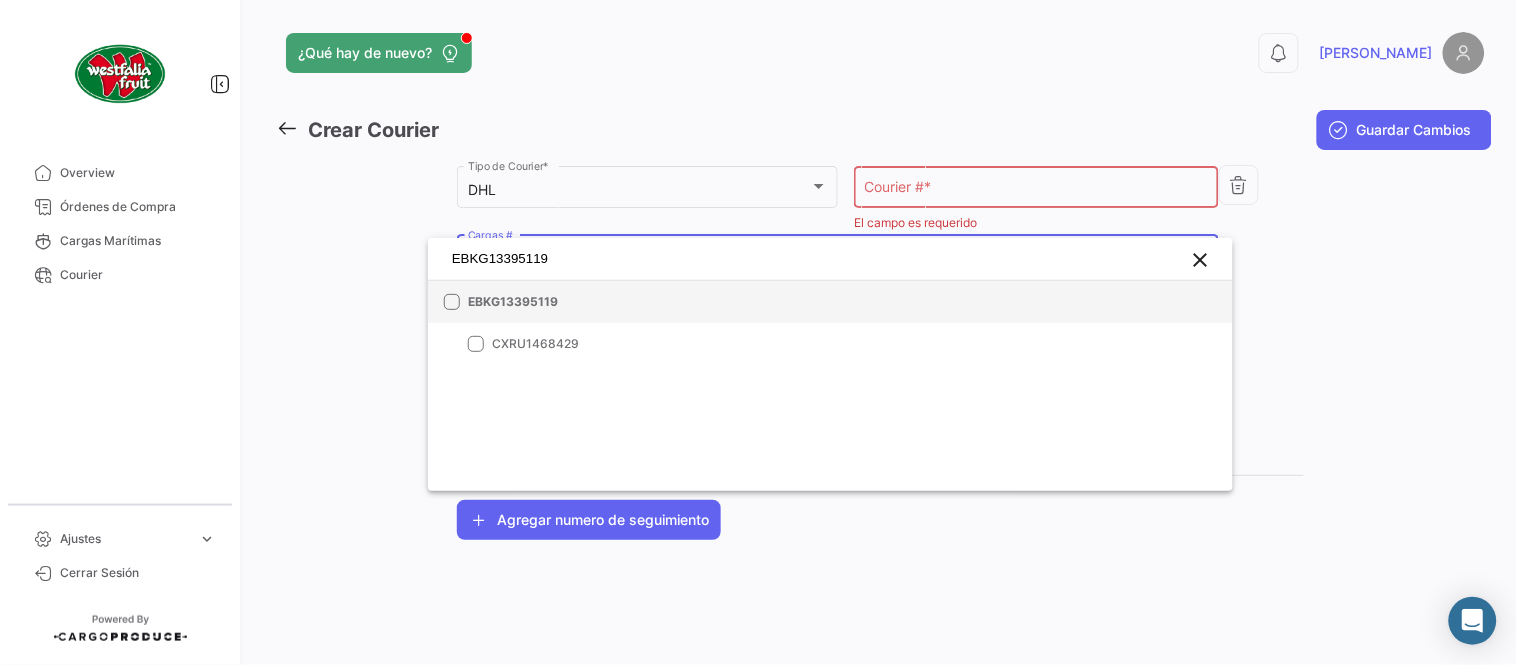 type on "EBKG13395119" 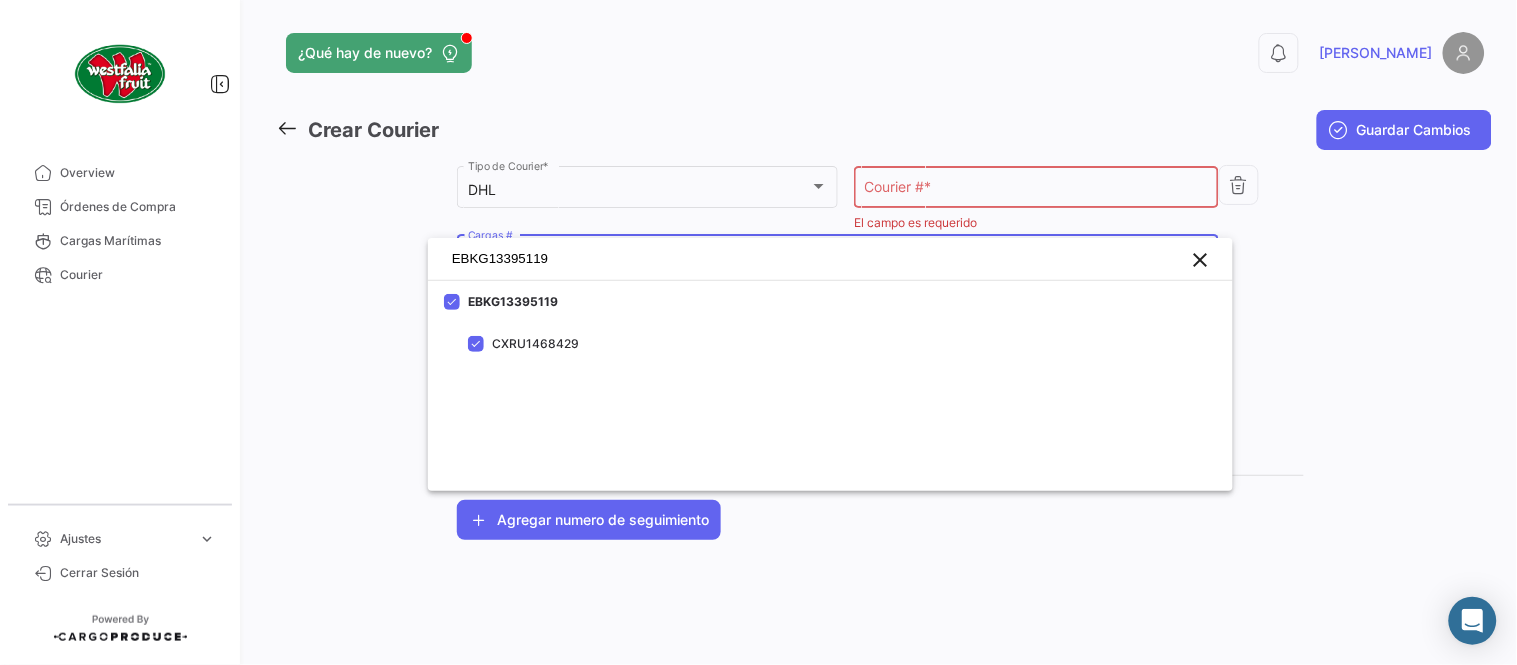 click at bounding box center [758, 332] 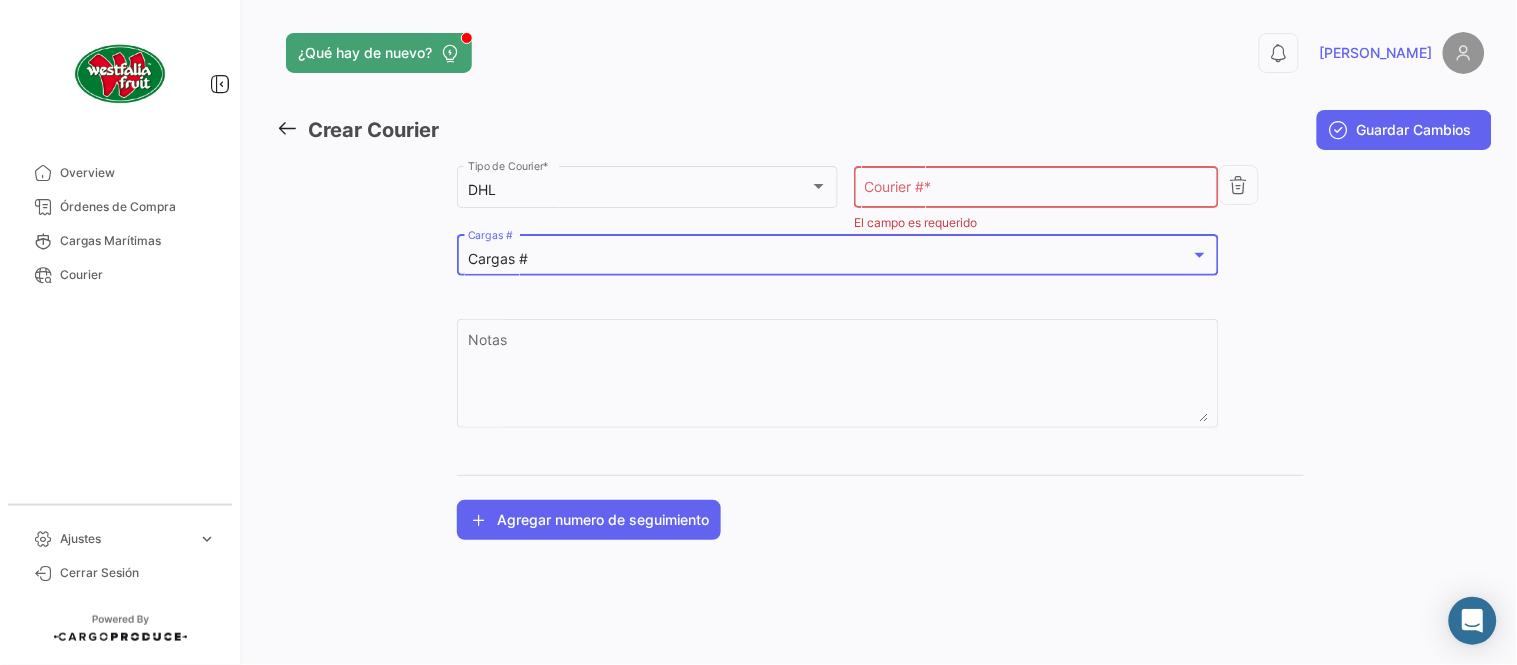 click on "Courier #  *" at bounding box center [1037, 190] 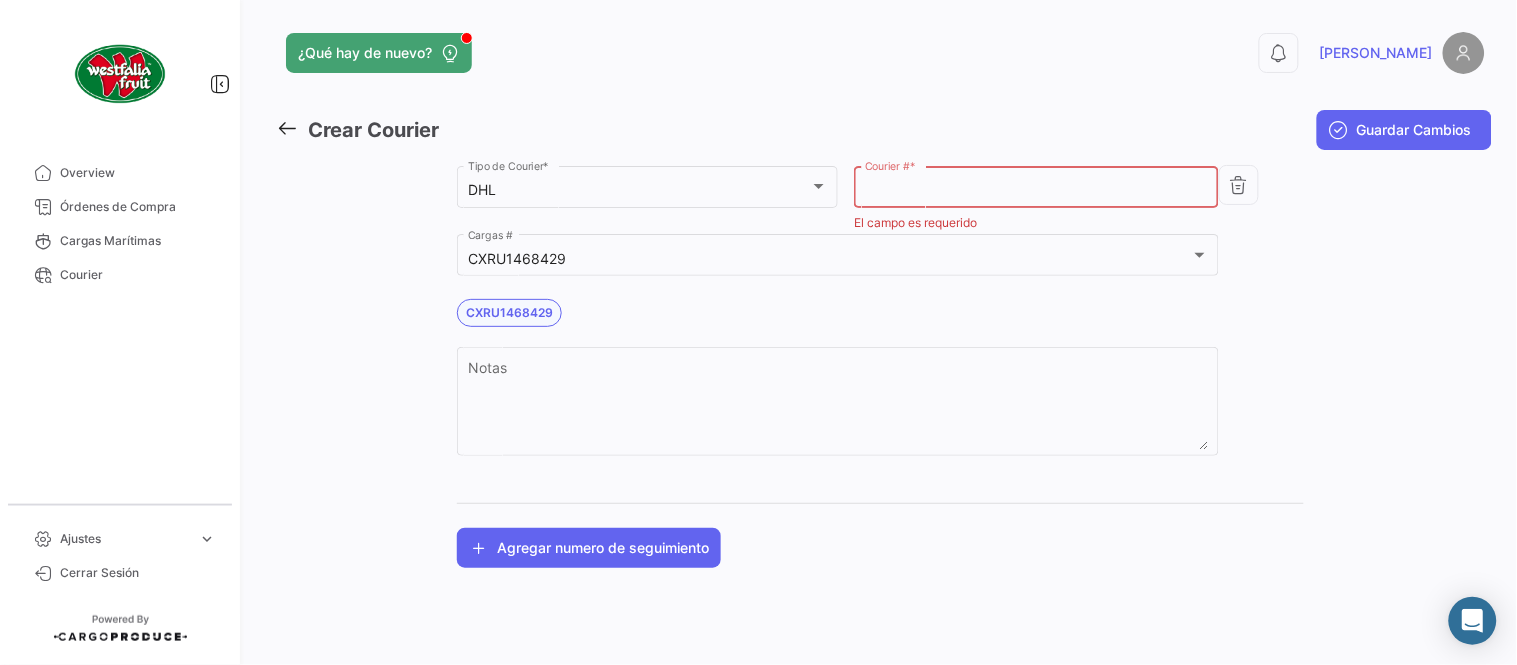 paste on "6851787832" 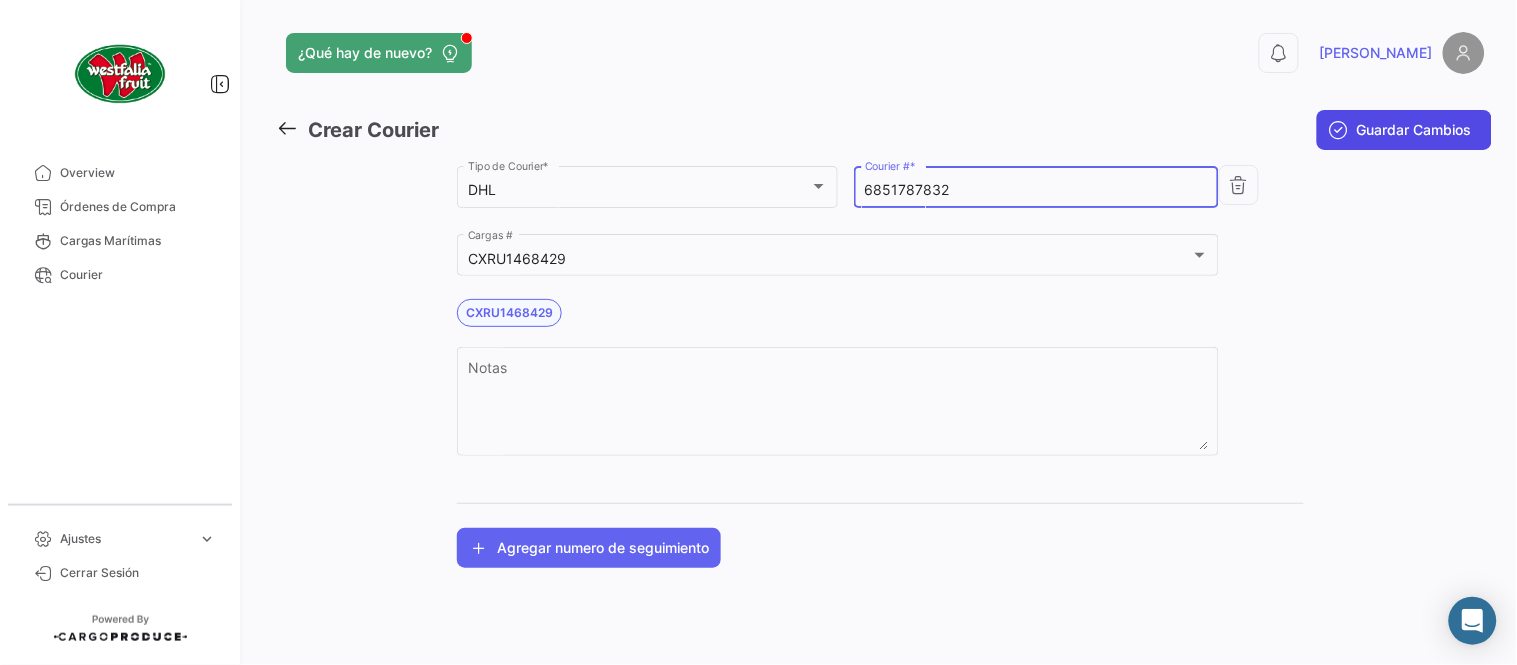 type on "6851787832" 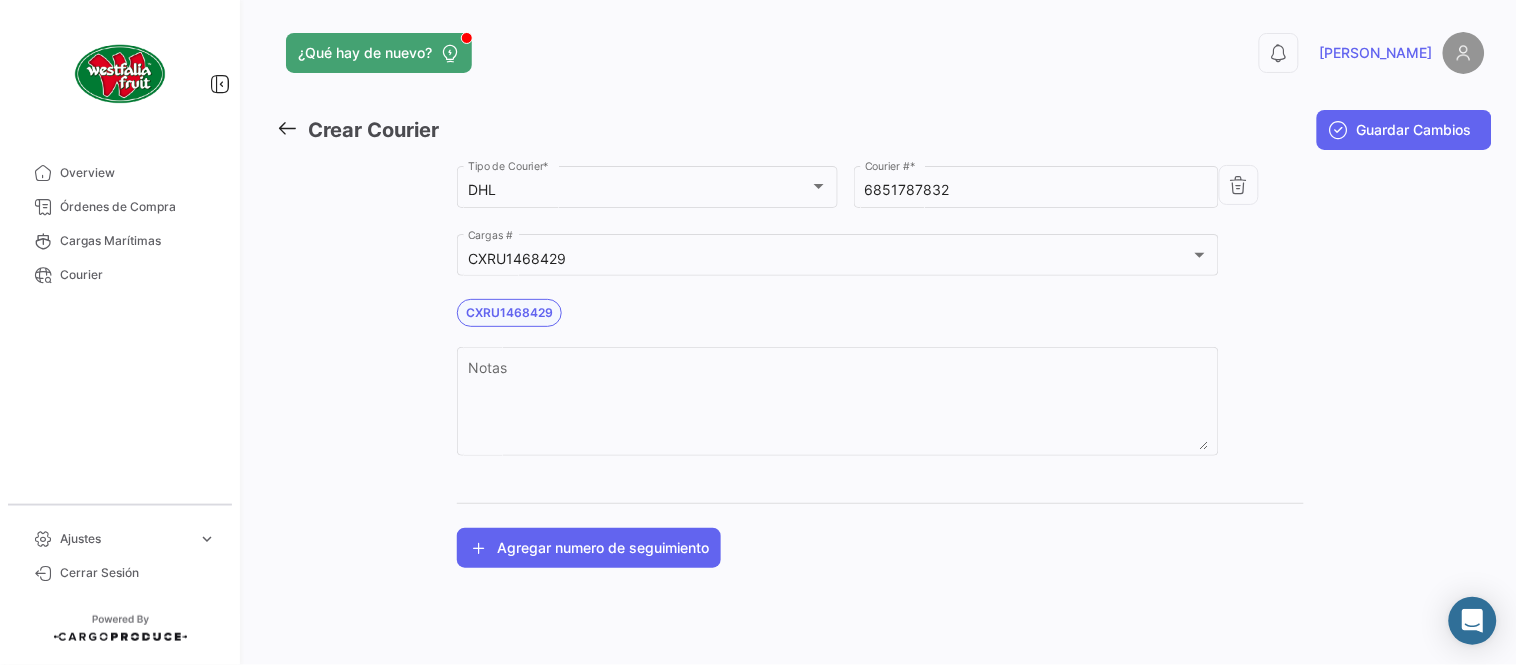 click on "Guardar Cambios" 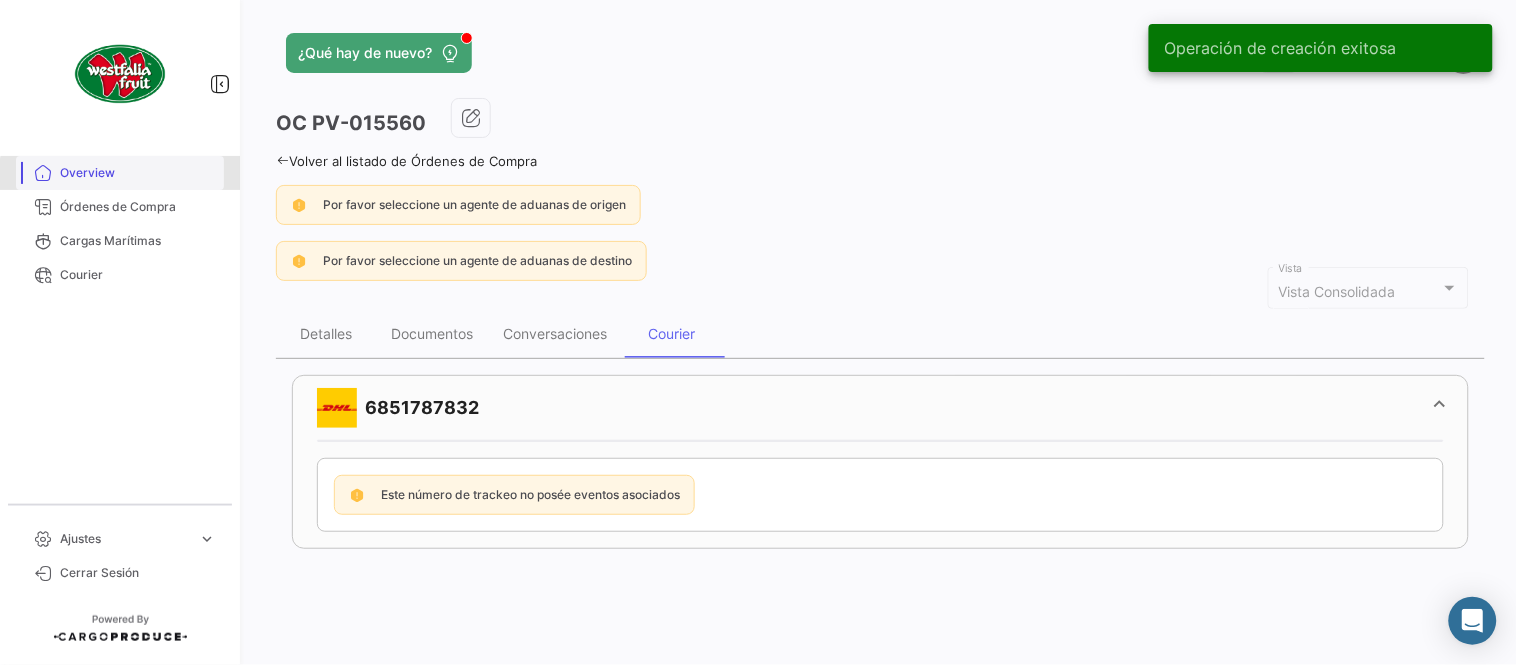click on "Overview" at bounding box center (120, 173) 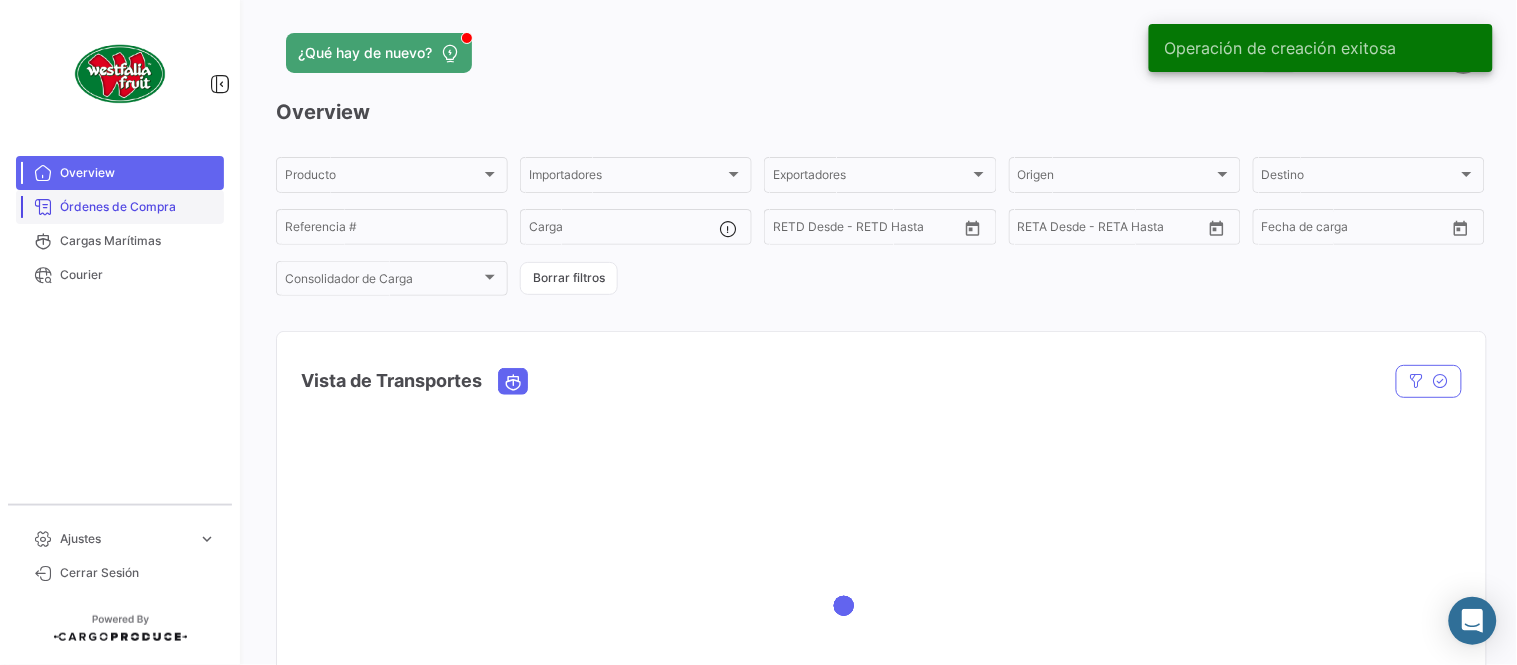 click on "Órdenes de Compra" at bounding box center [138, 207] 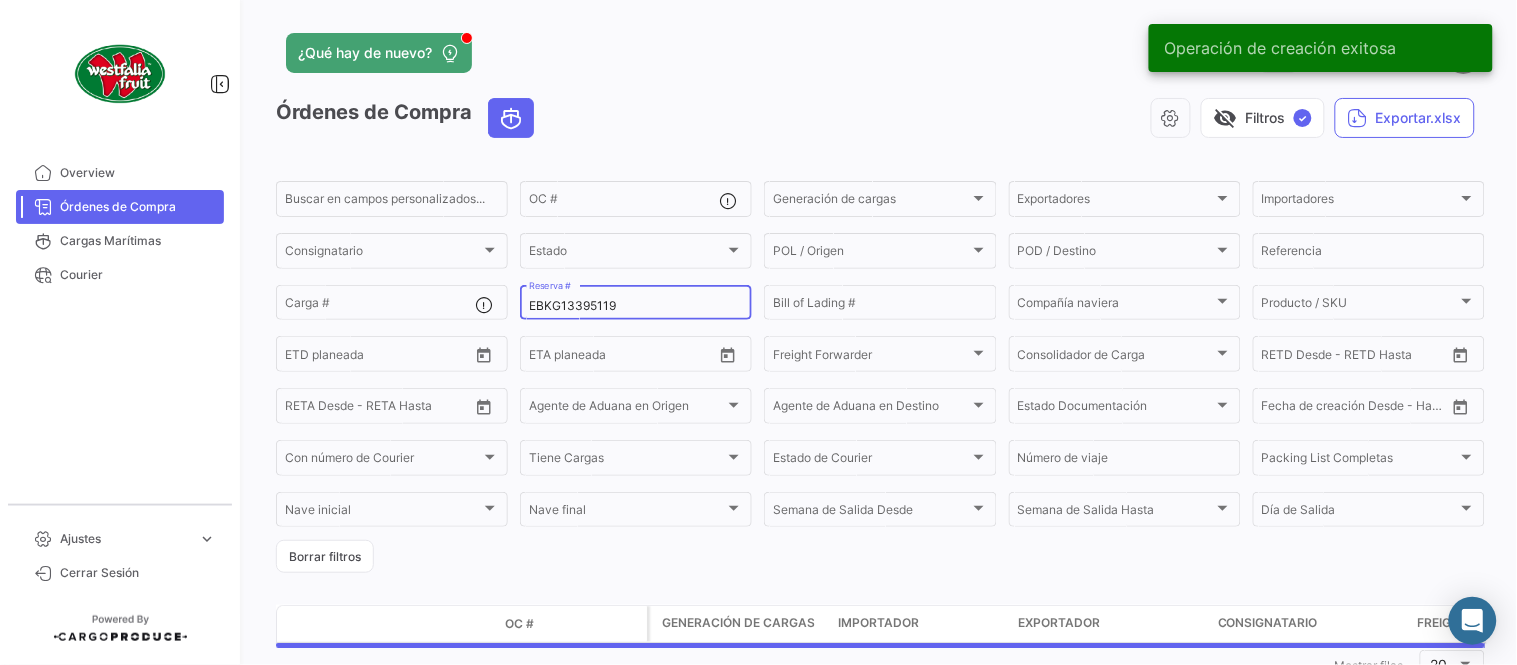 click on "EBKG13395119" at bounding box center (636, 306) 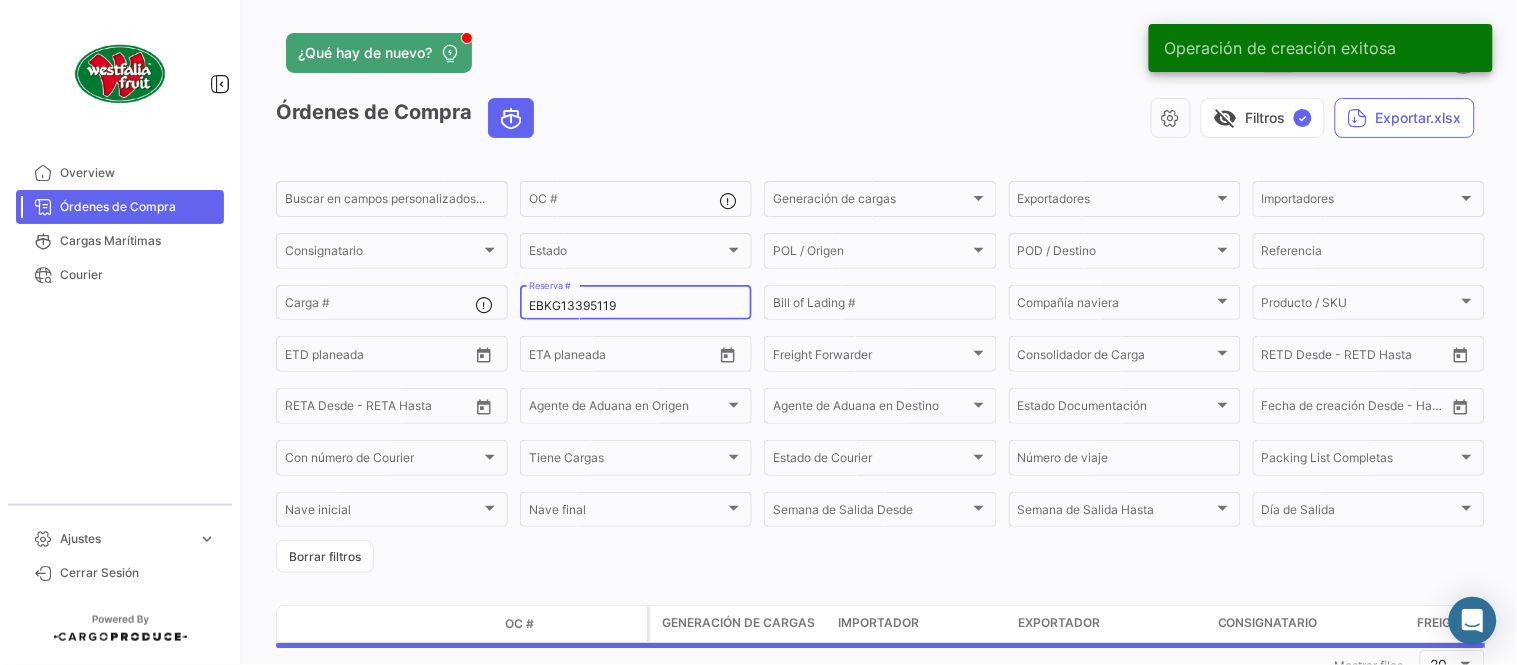 click on "EBKG13395119" at bounding box center (636, 306) 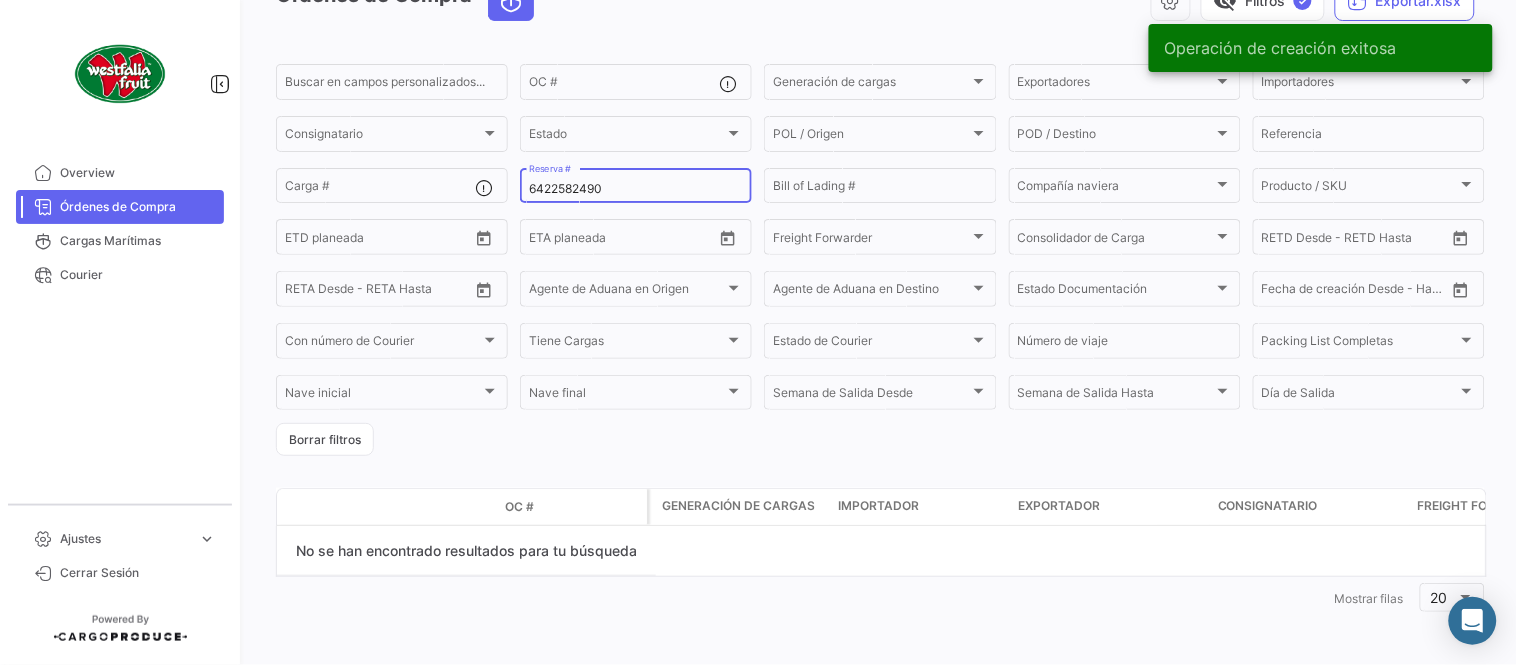scroll, scrollTop: 116, scrollLeft: 0, axis: vertical 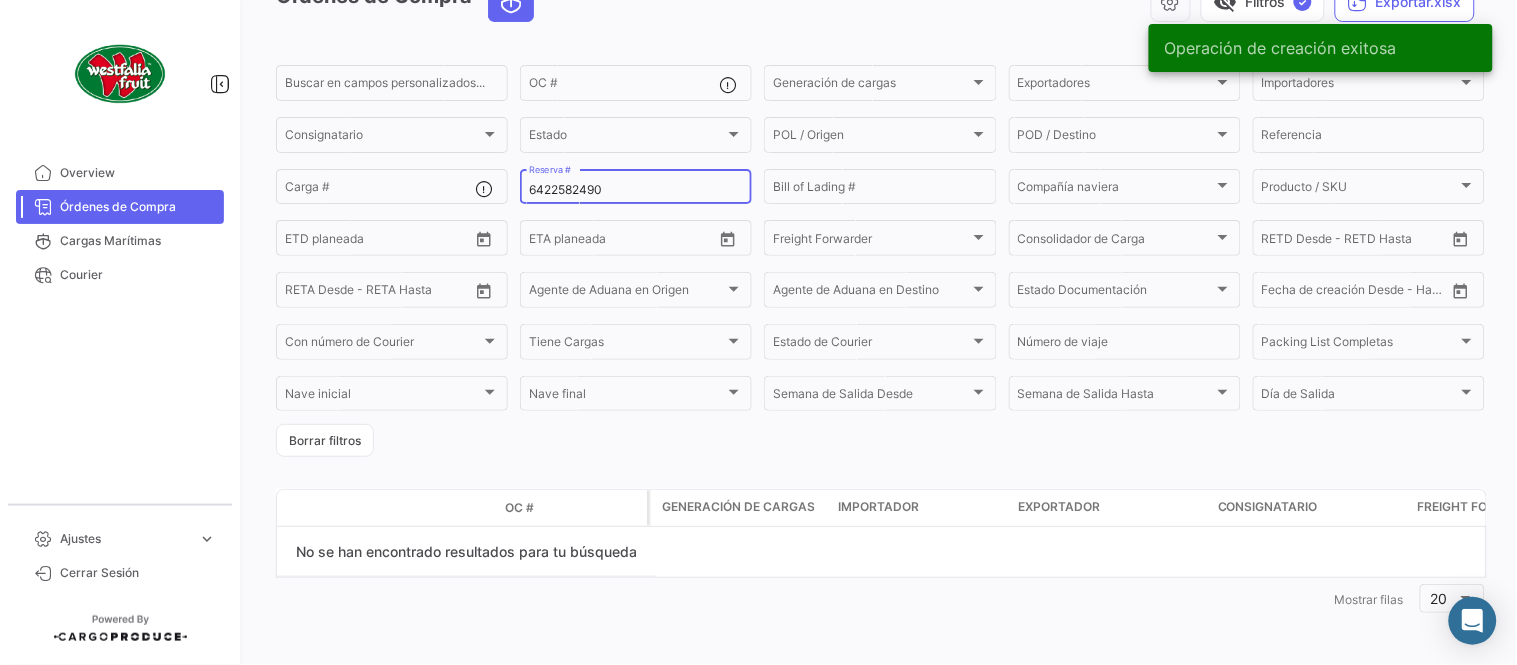 type on "6422582490" 